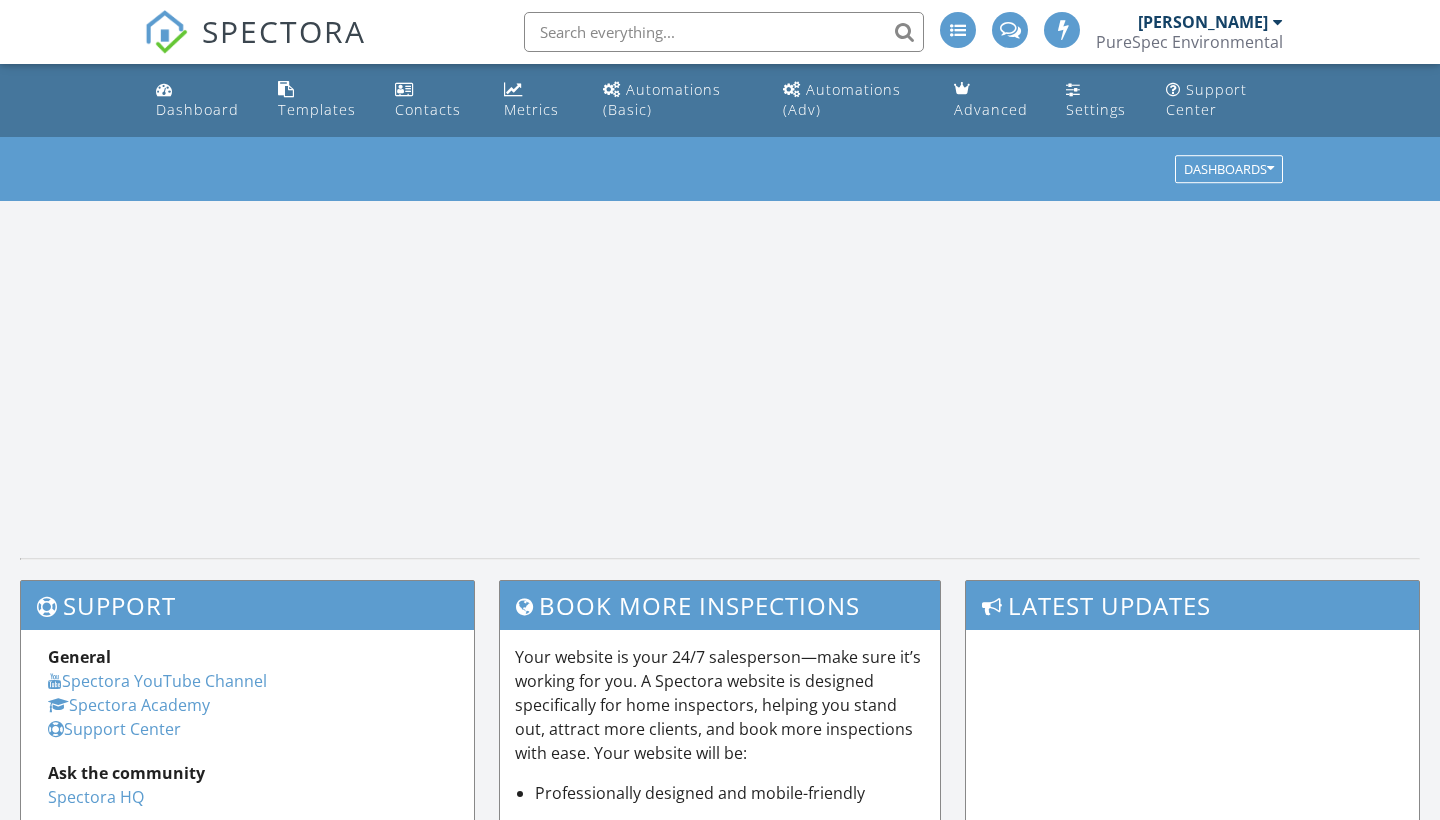 scroll, scrollTop: 0, scrollLeft: 0, axis: both 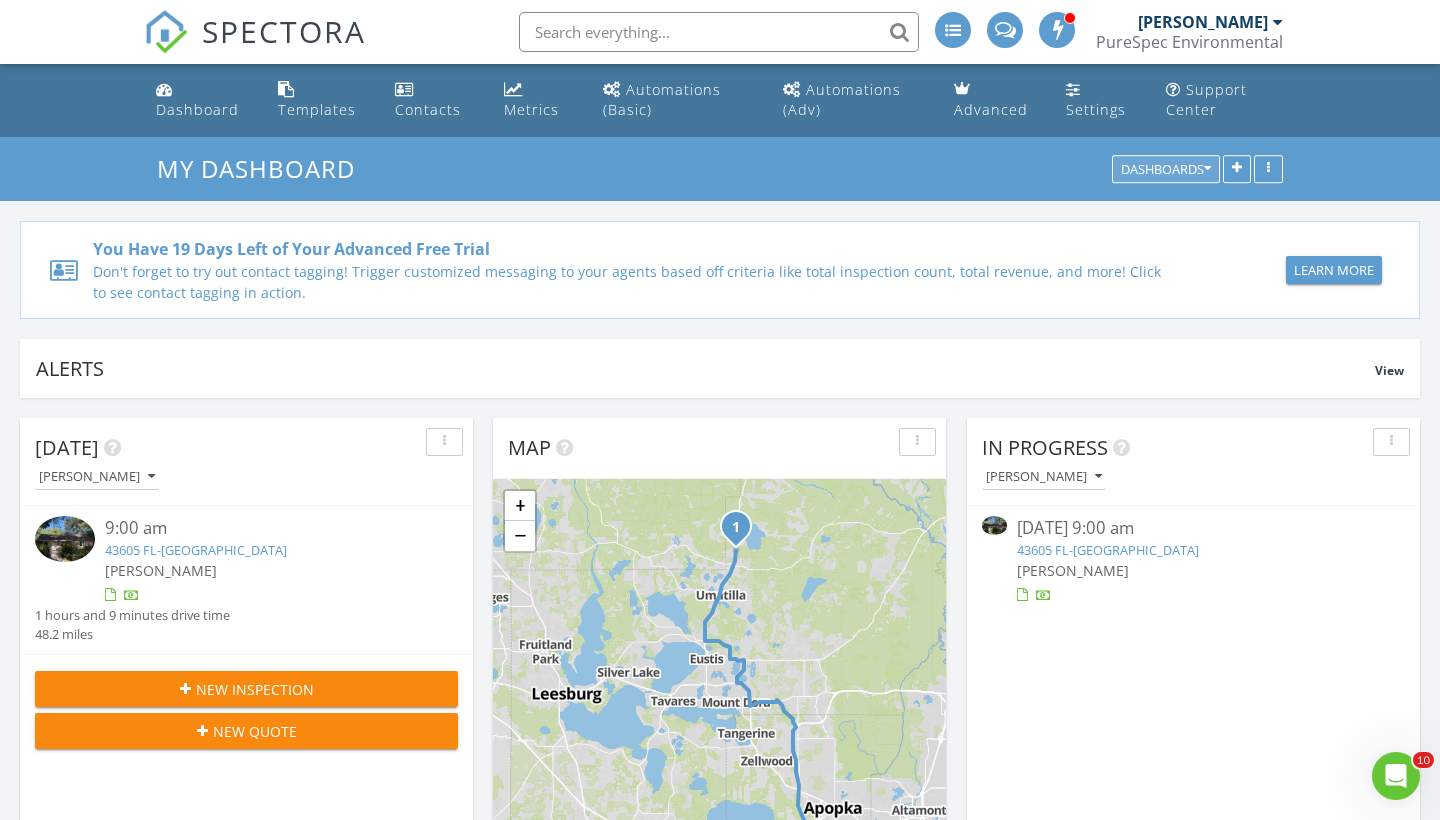 click on "Dashboards" at bounding box center [1166, 170] 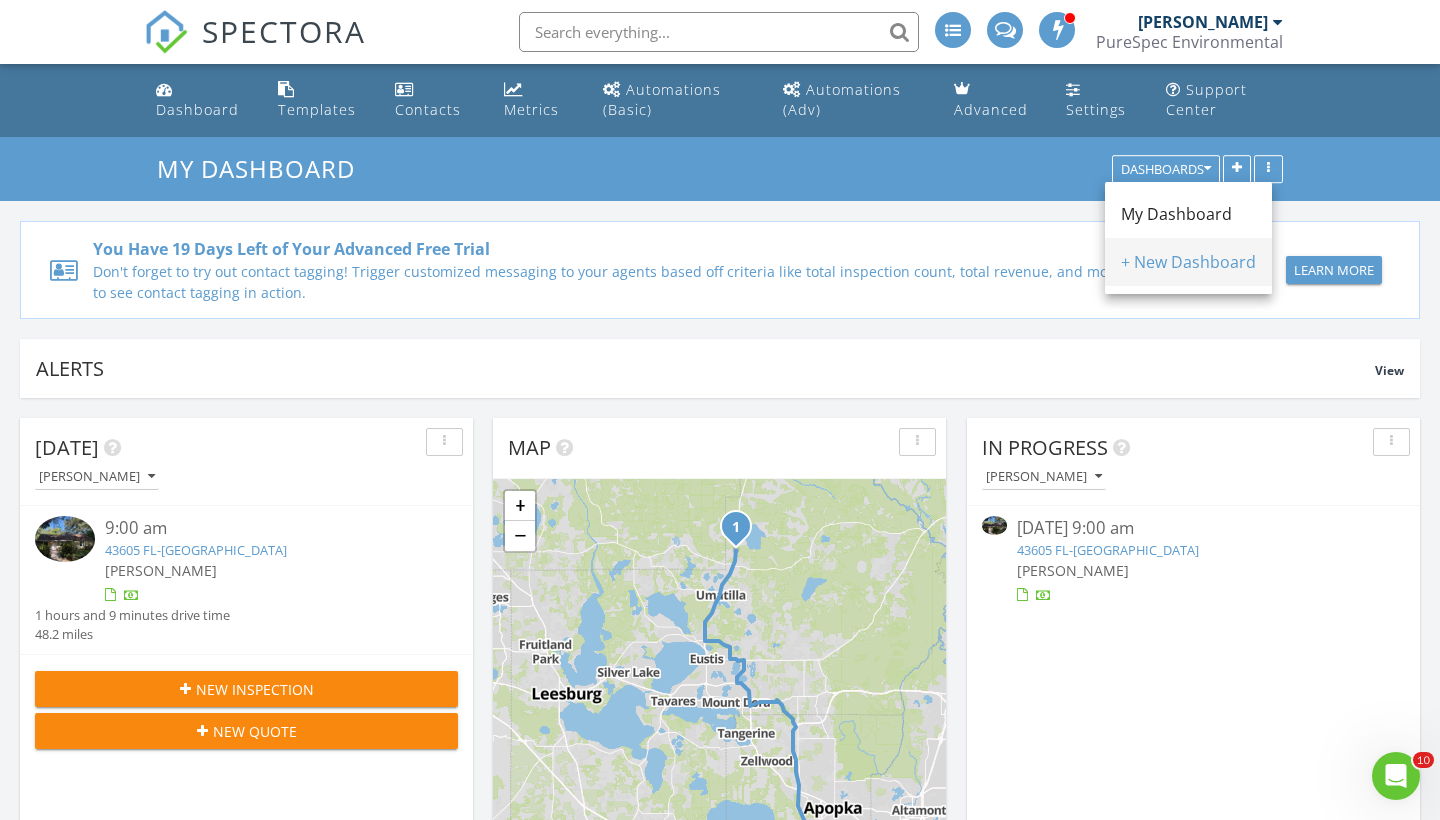 click on "+ New Dashboard" at bounding box center [1188, 262] 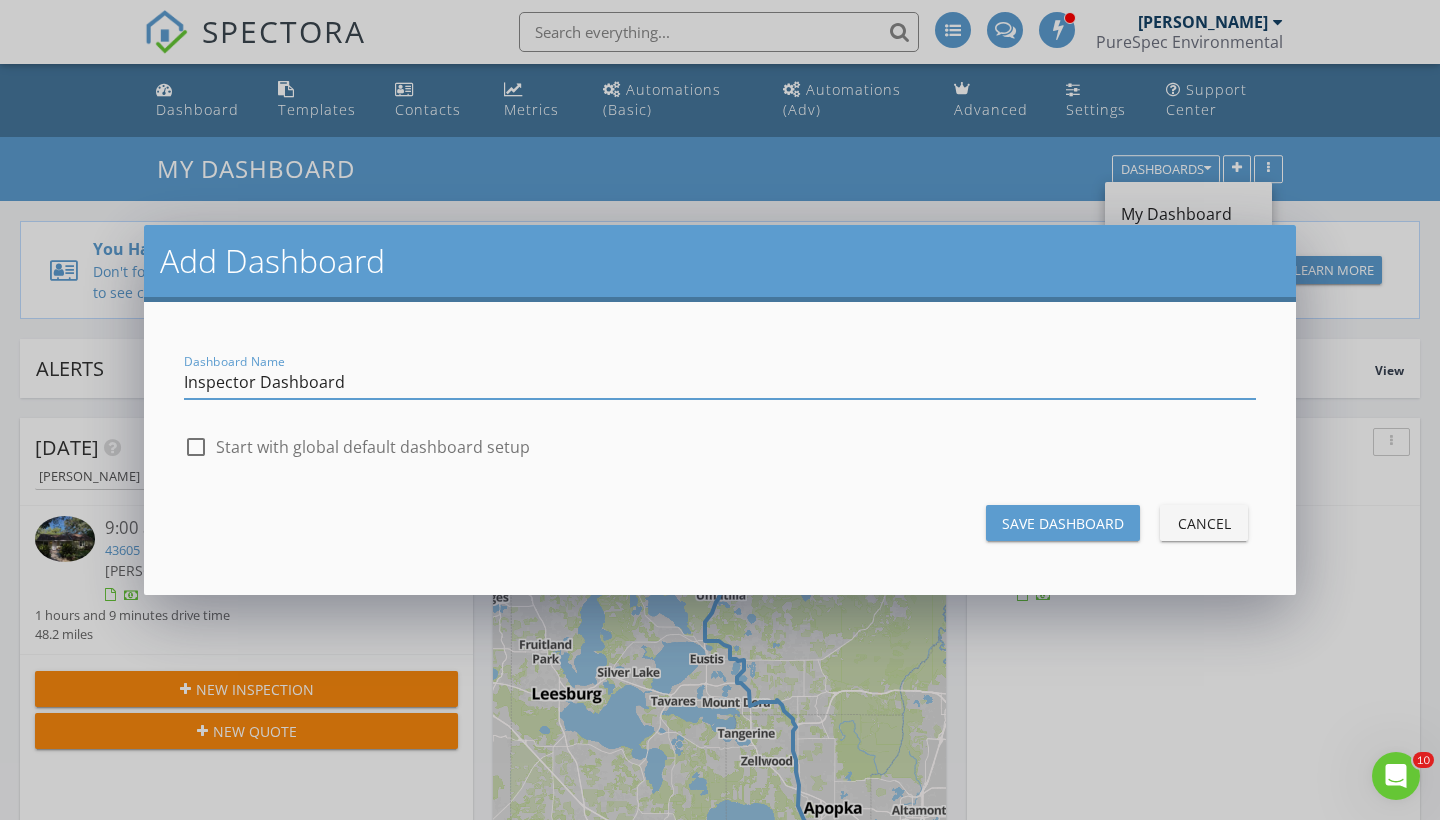 type on "Inspector Dashboard" 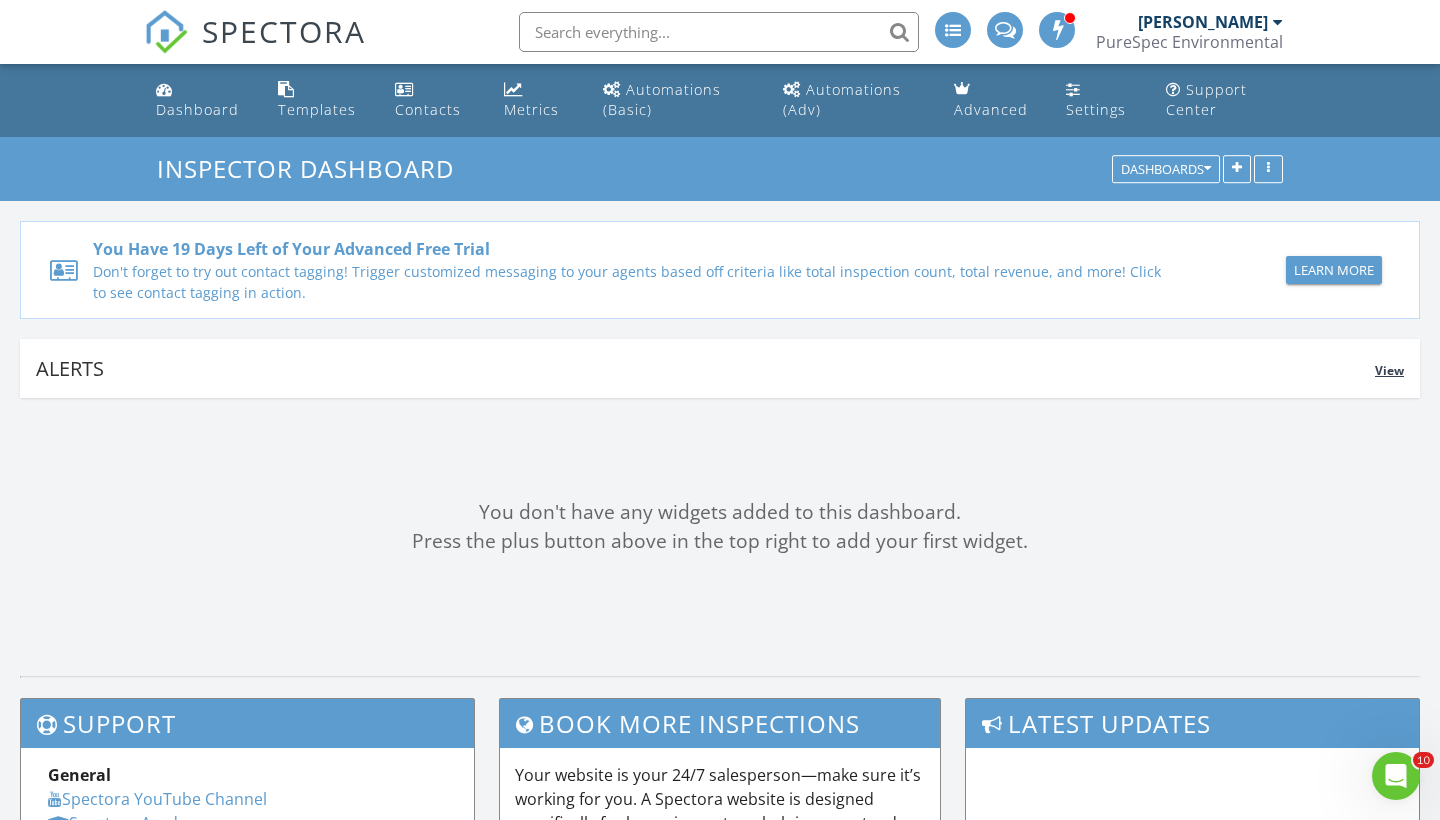 scroll, scrollTop: 0, scrollLeft: 0, axis: both 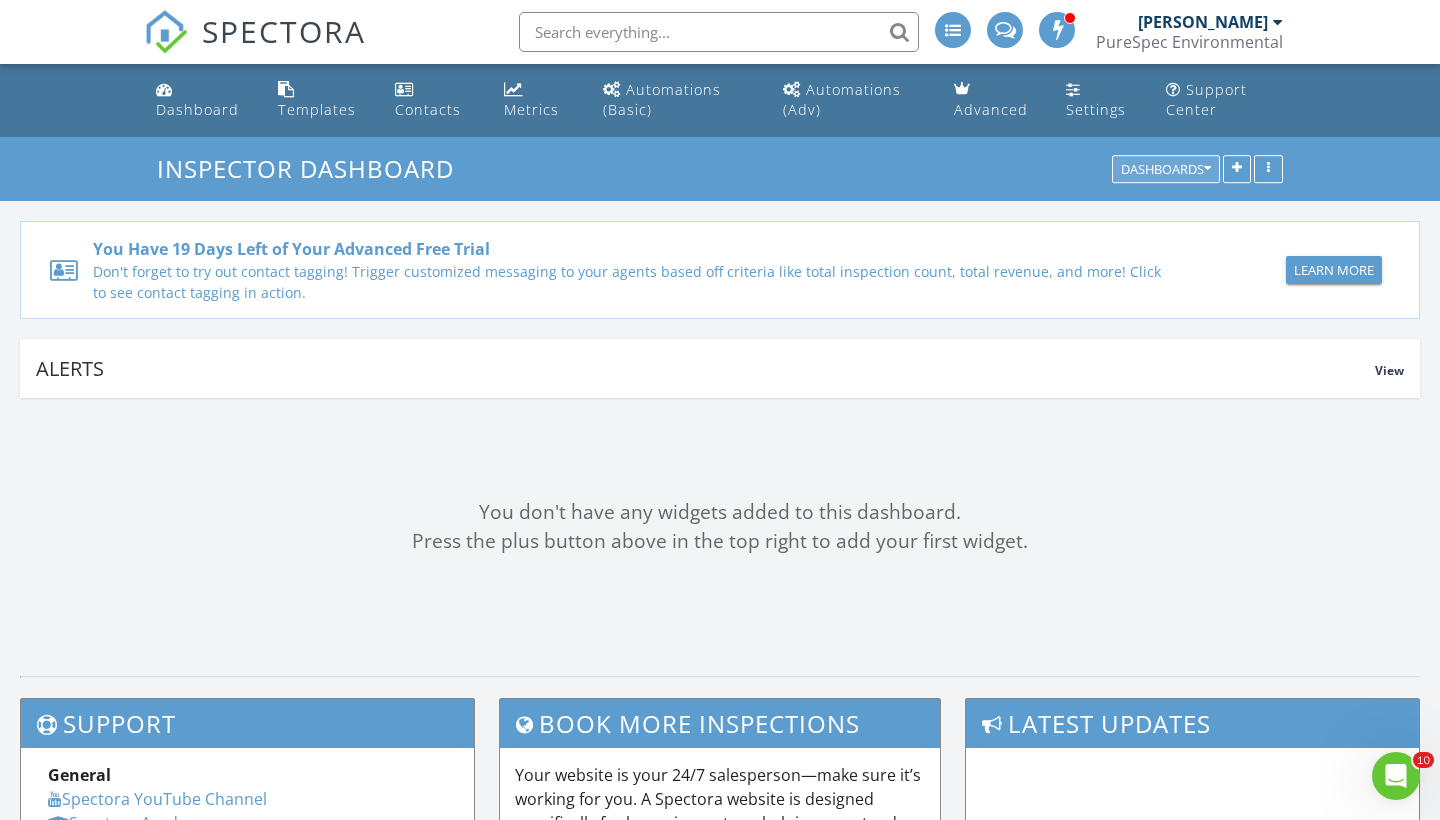 click on "Dashboards" at bounding box center [1166, 170] 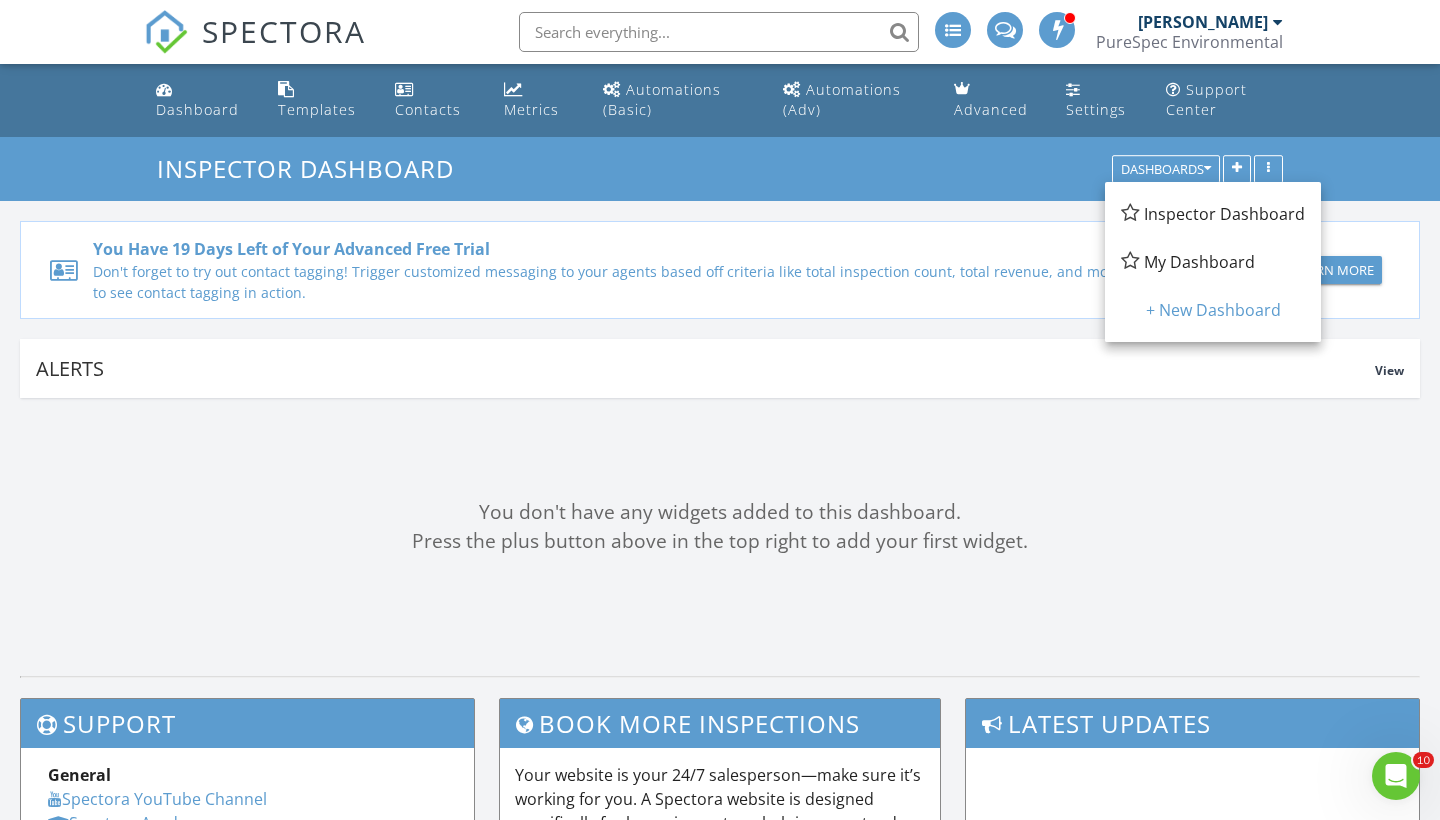 click on "Inspector Dashboard" at bounding box center (1213, 214) 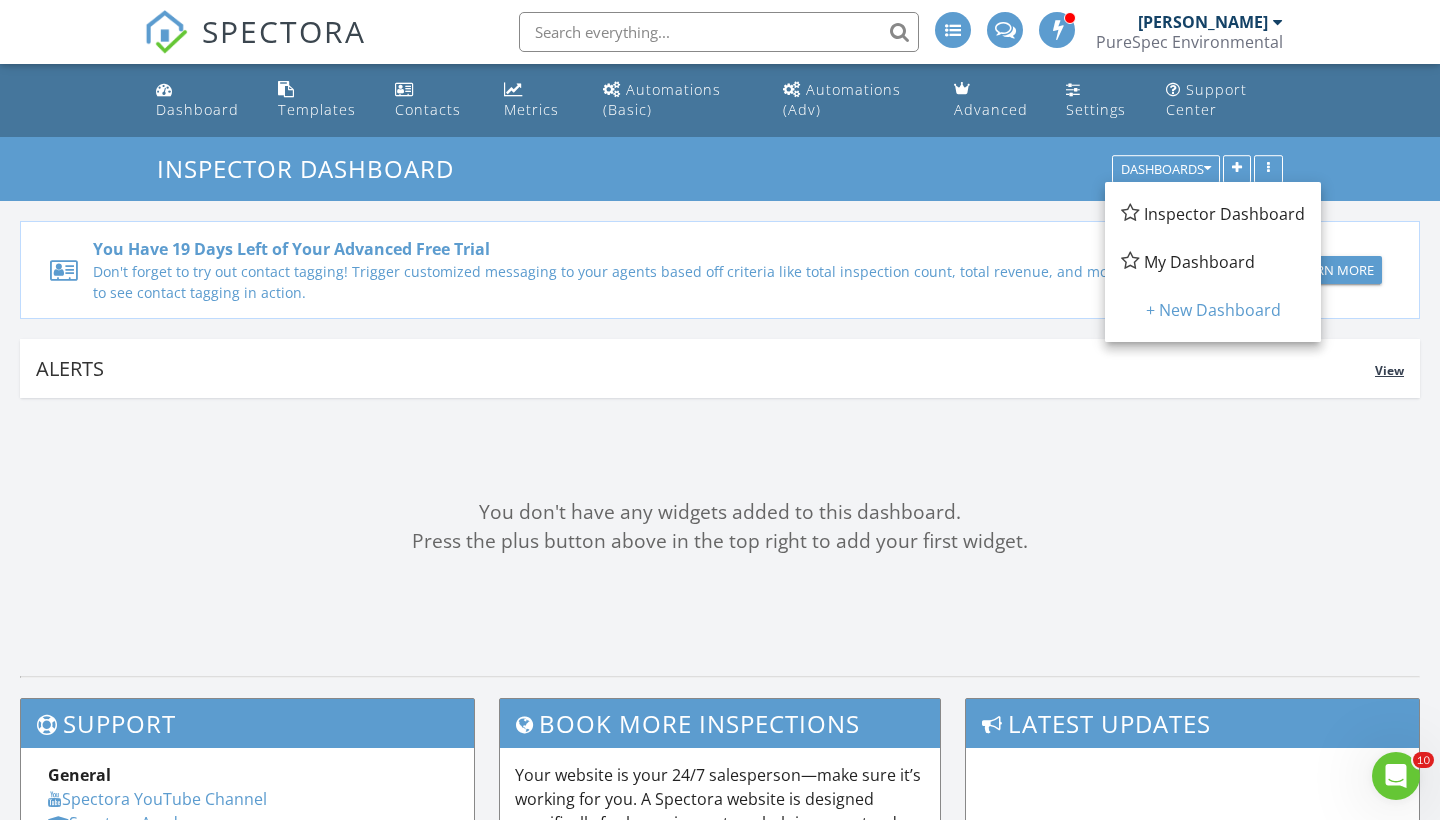 click on "Alerts" at bounding box center [705, 368] 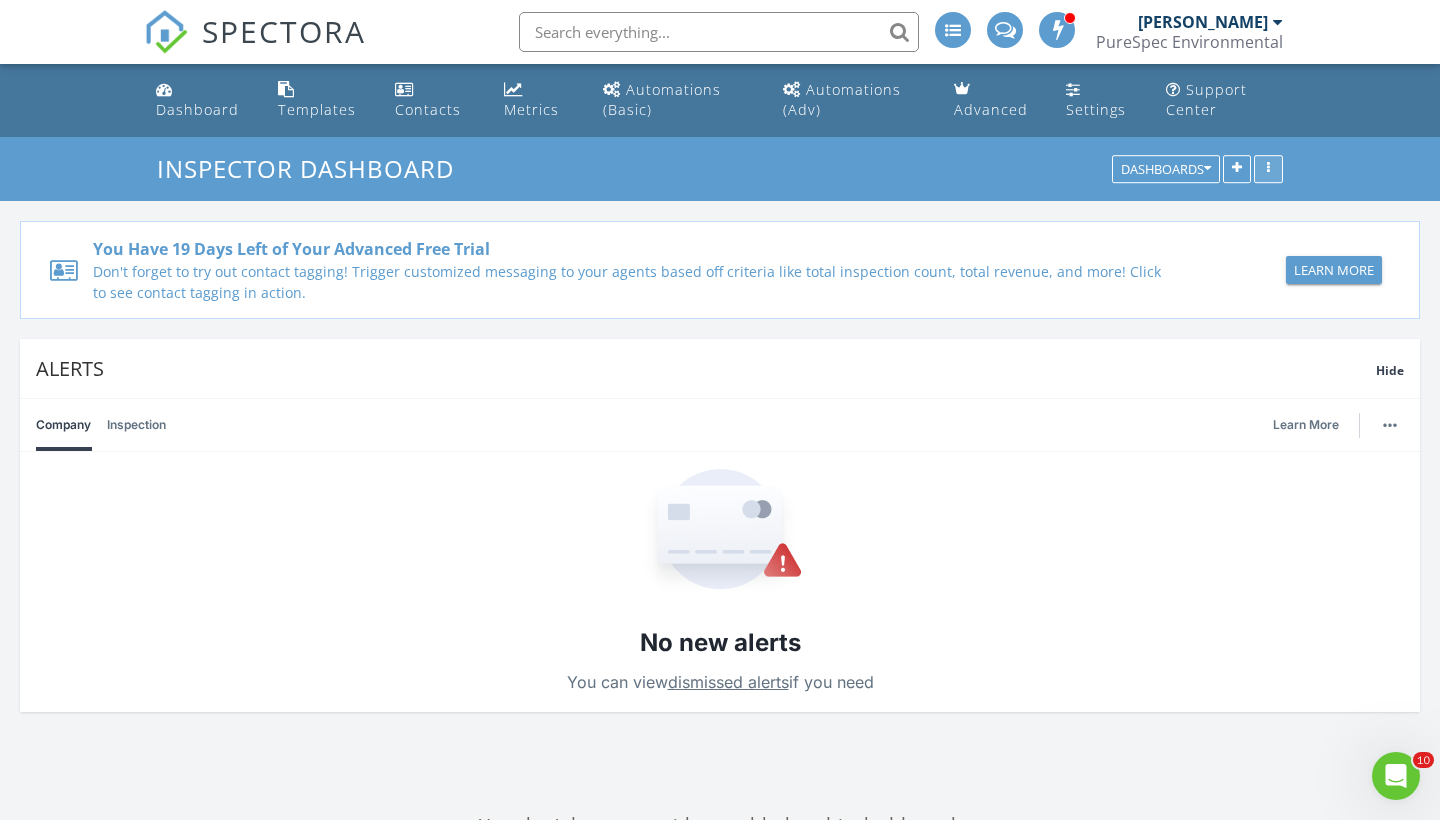click at bounding box center (1268, 170) 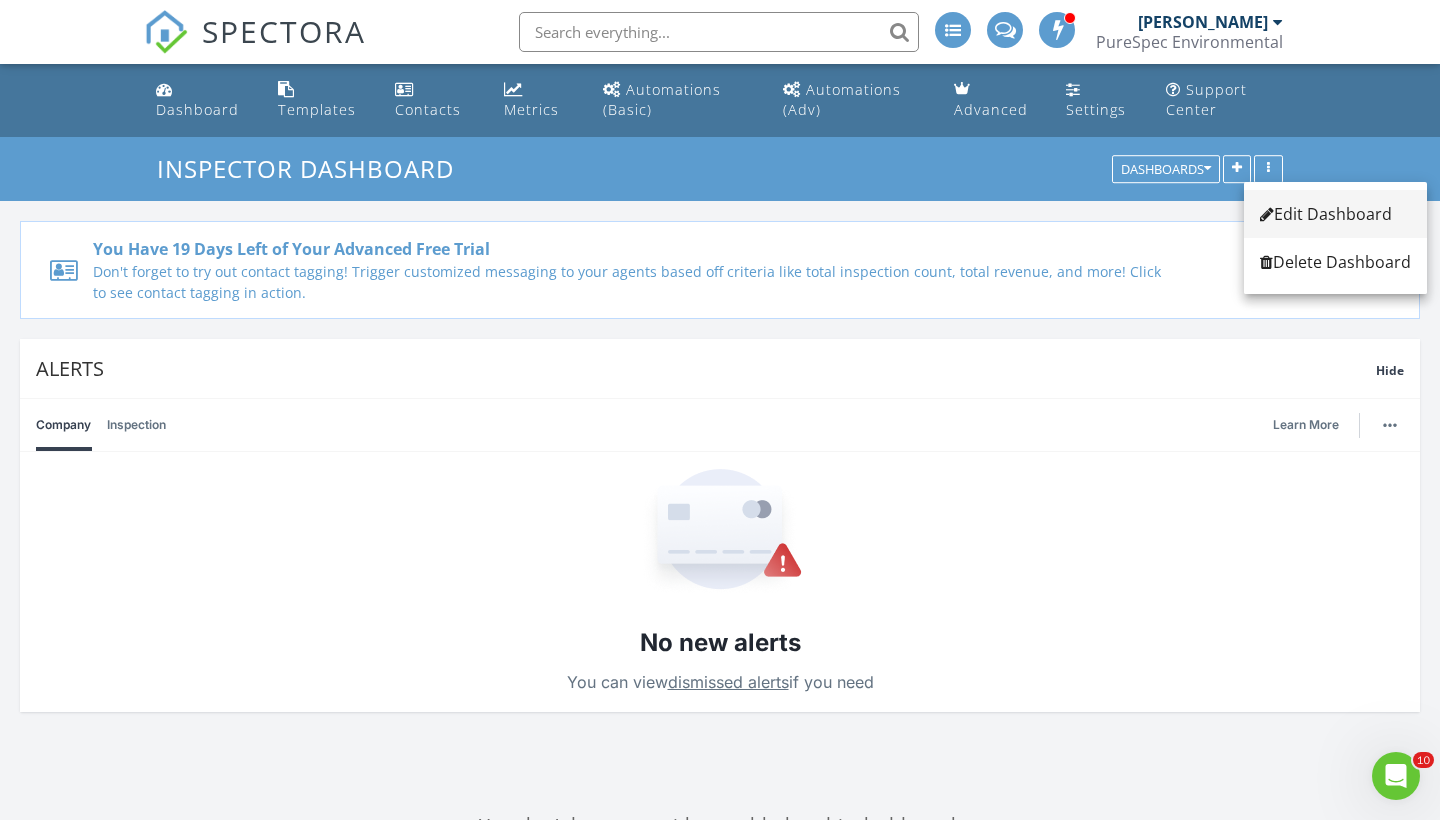 click on "Edit Dashboard" at bounding box center [1335, 214] 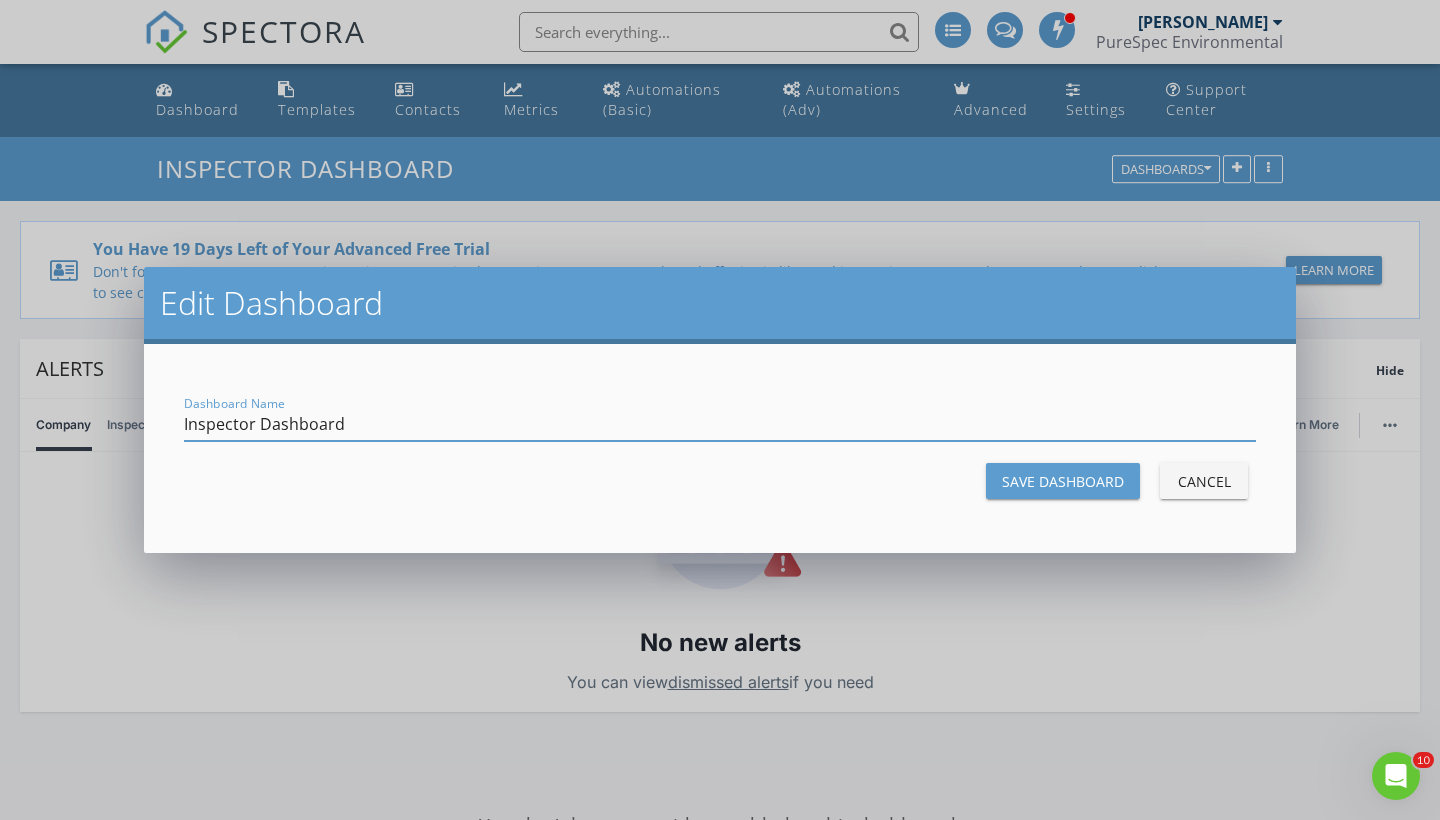 click on "Save Dashboard" at bounding box center [1063, 481] 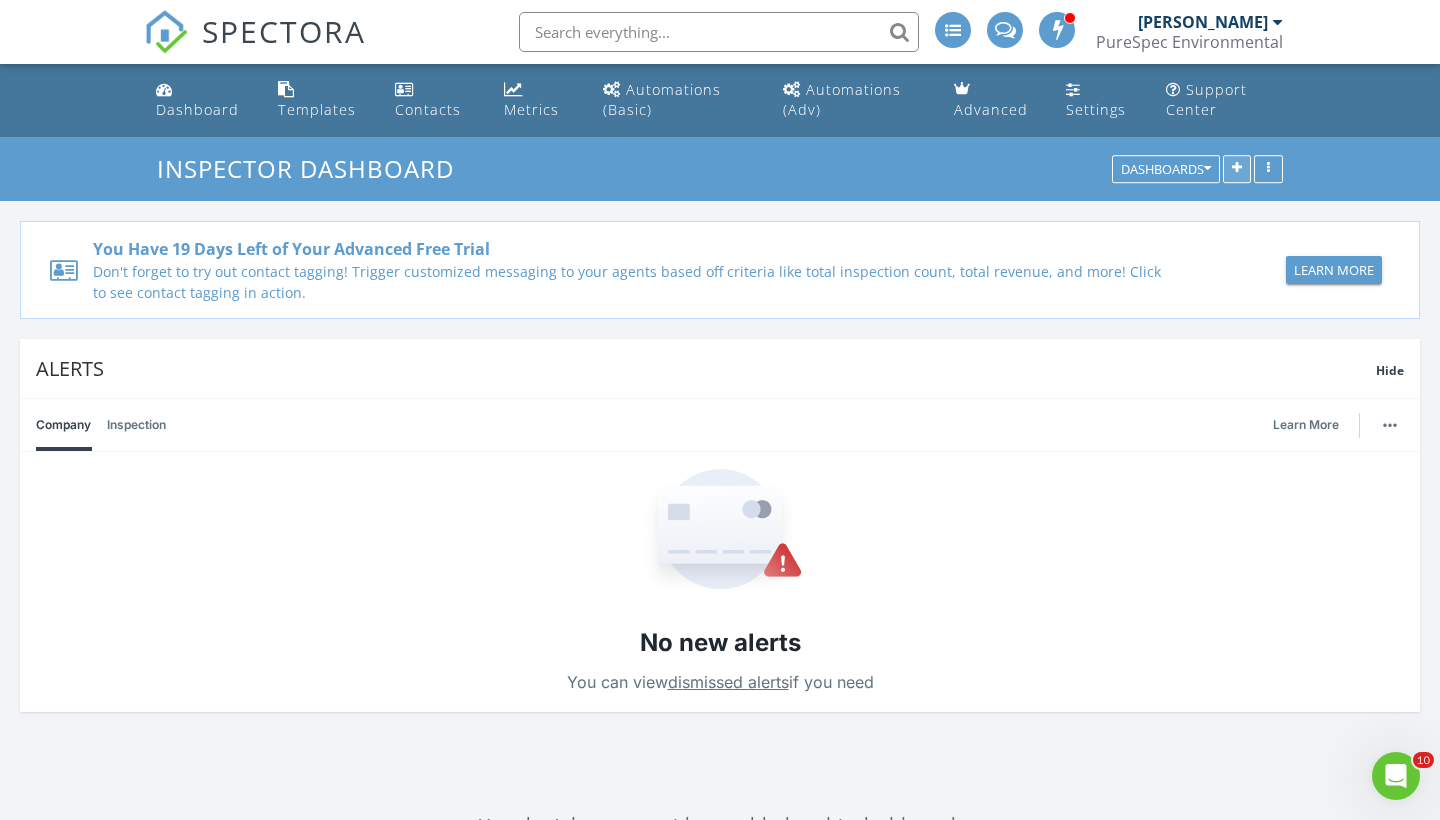 click at bounding box center (1237, 170) 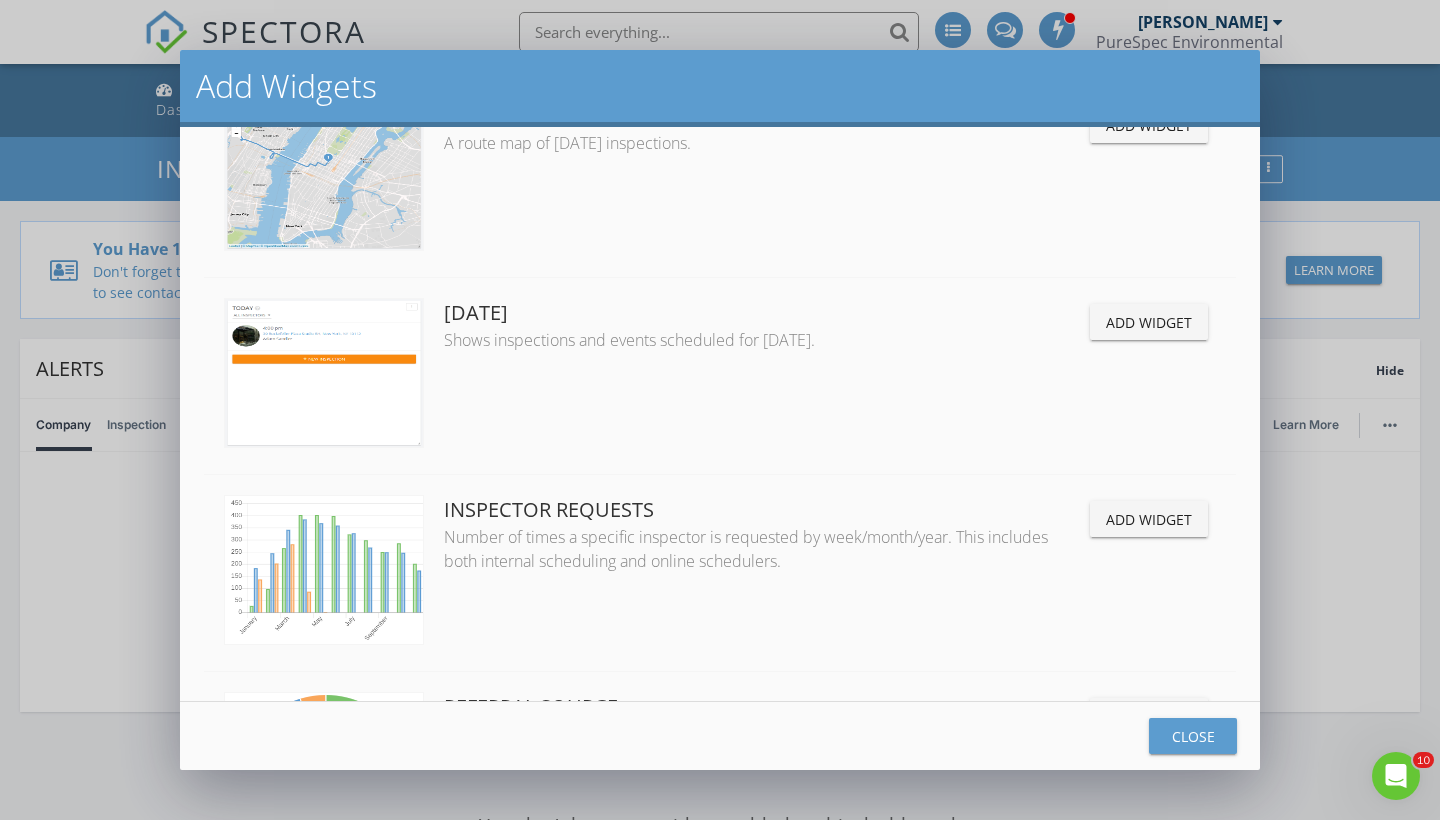 scroll, scrollTop: 1298, scrollLeft: 0, axis: vertical 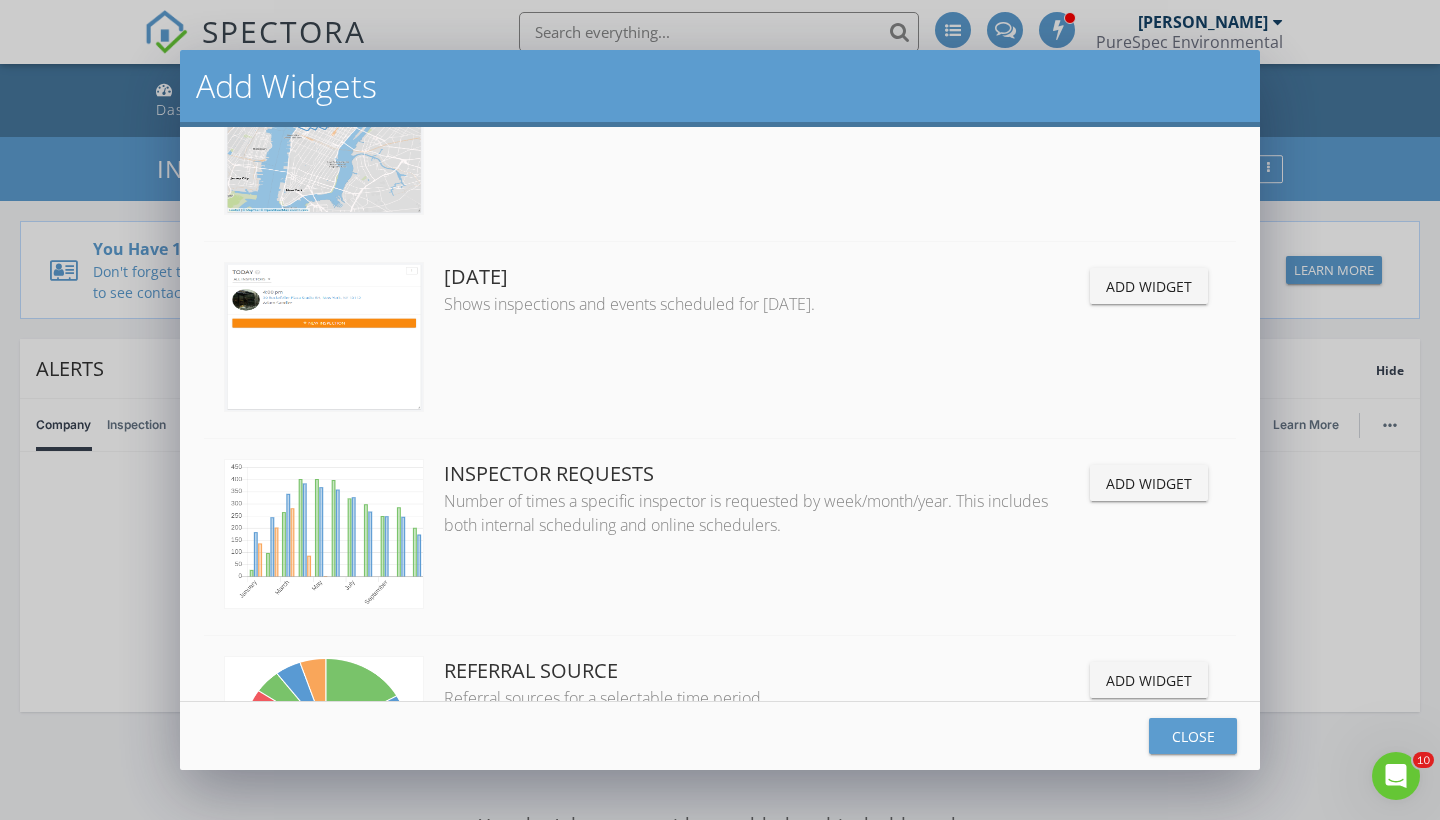 click on "Add Widget" at bounding box center [1149, 286] 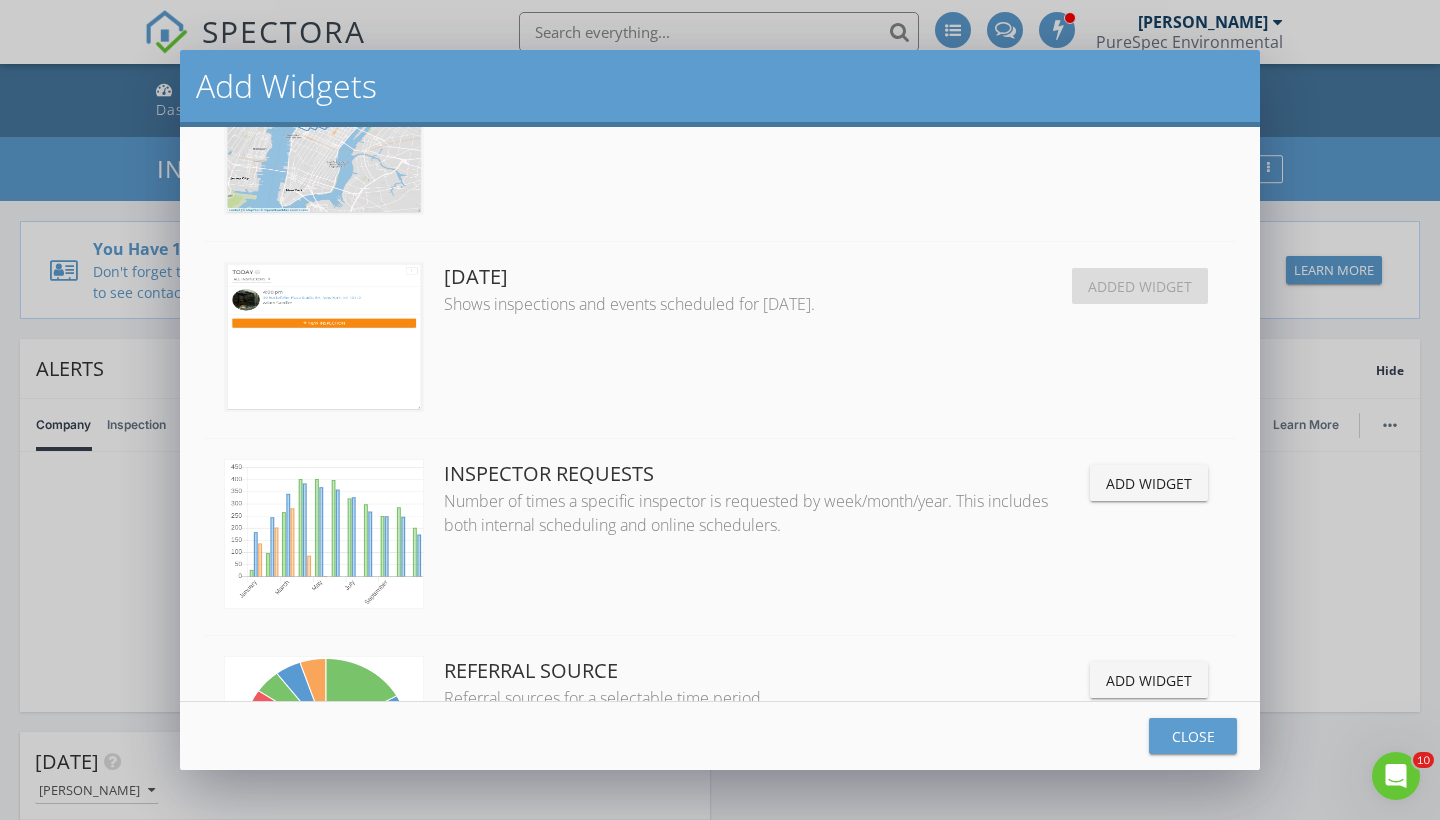 scroll, scrollTop: 10, scrollLeft: 10, axis: both 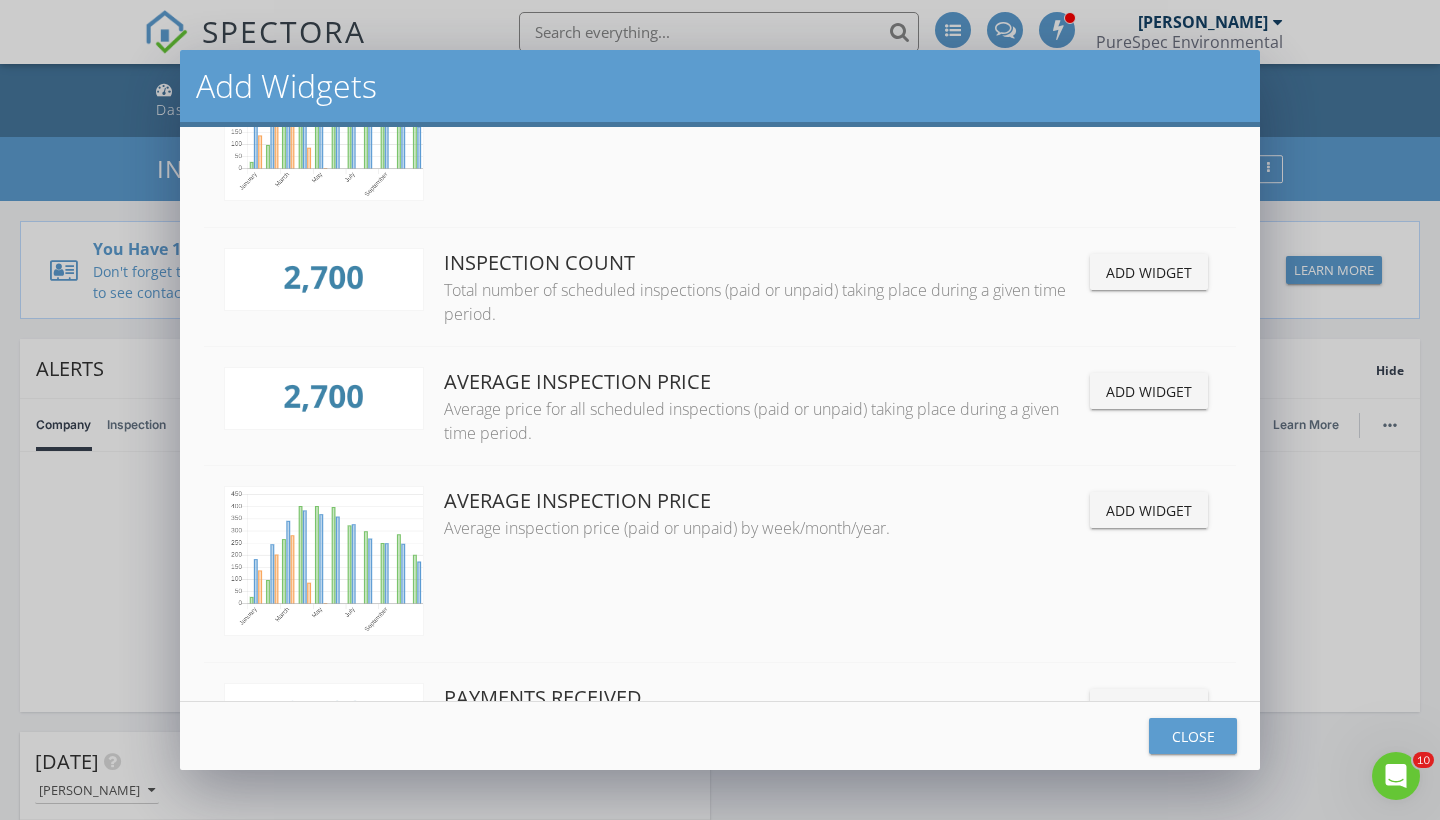 click on "Add Widget" at bounding box center (1149, 272) 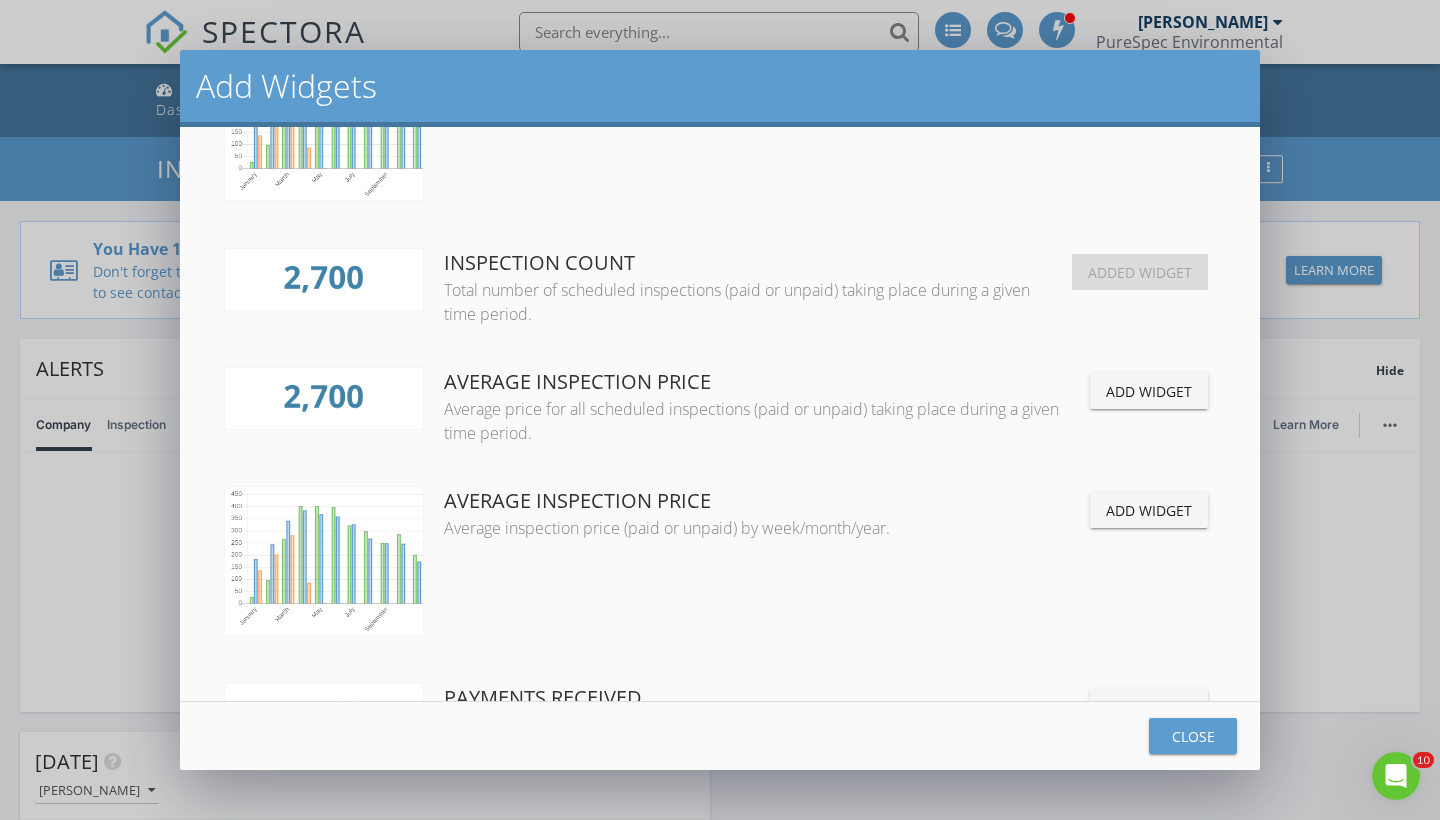 scroll, scrollTop: 10, scrollLeft: 10, axis: both 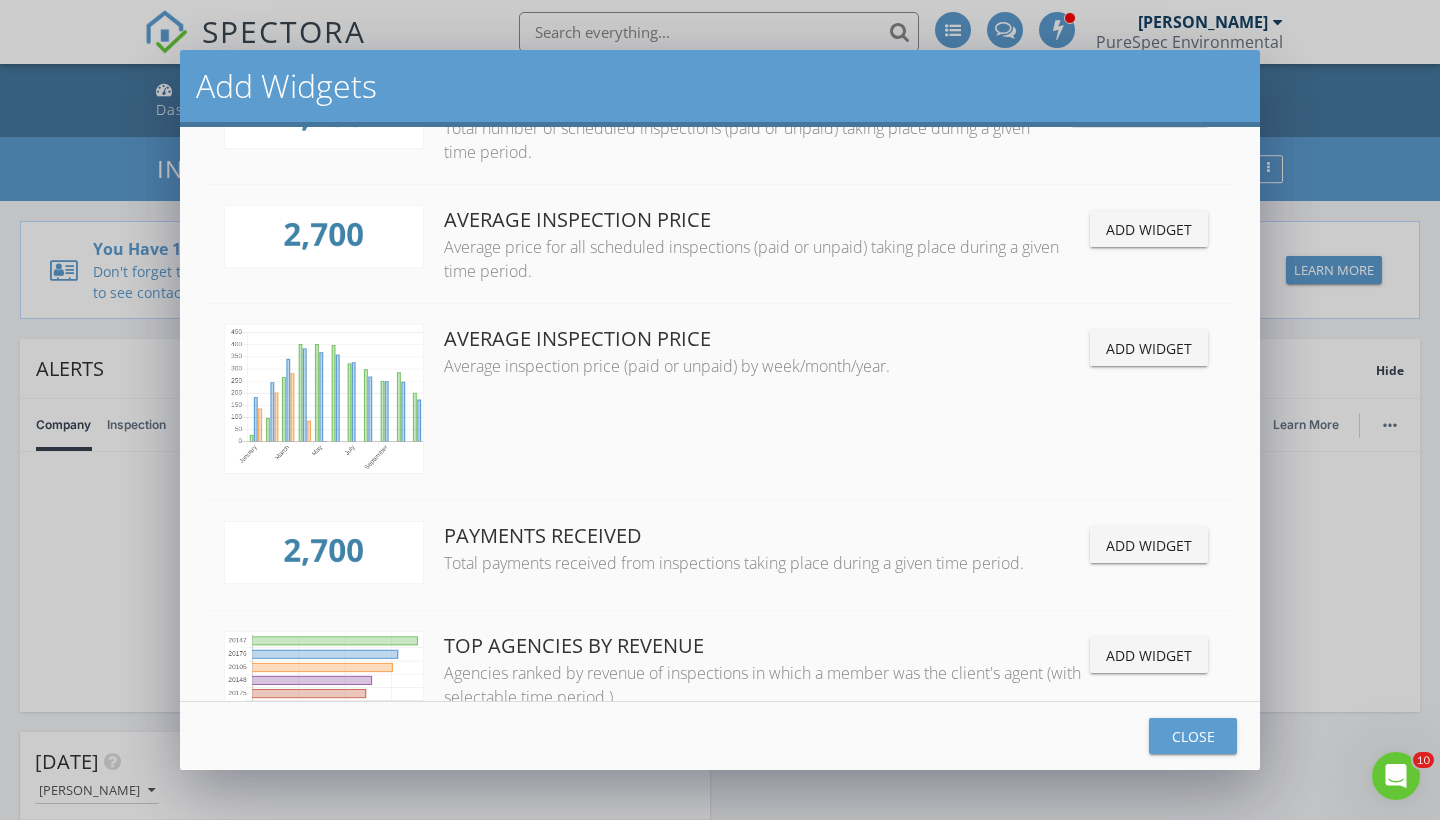 click on "Add Widget" at bounding box center [1149, 229] 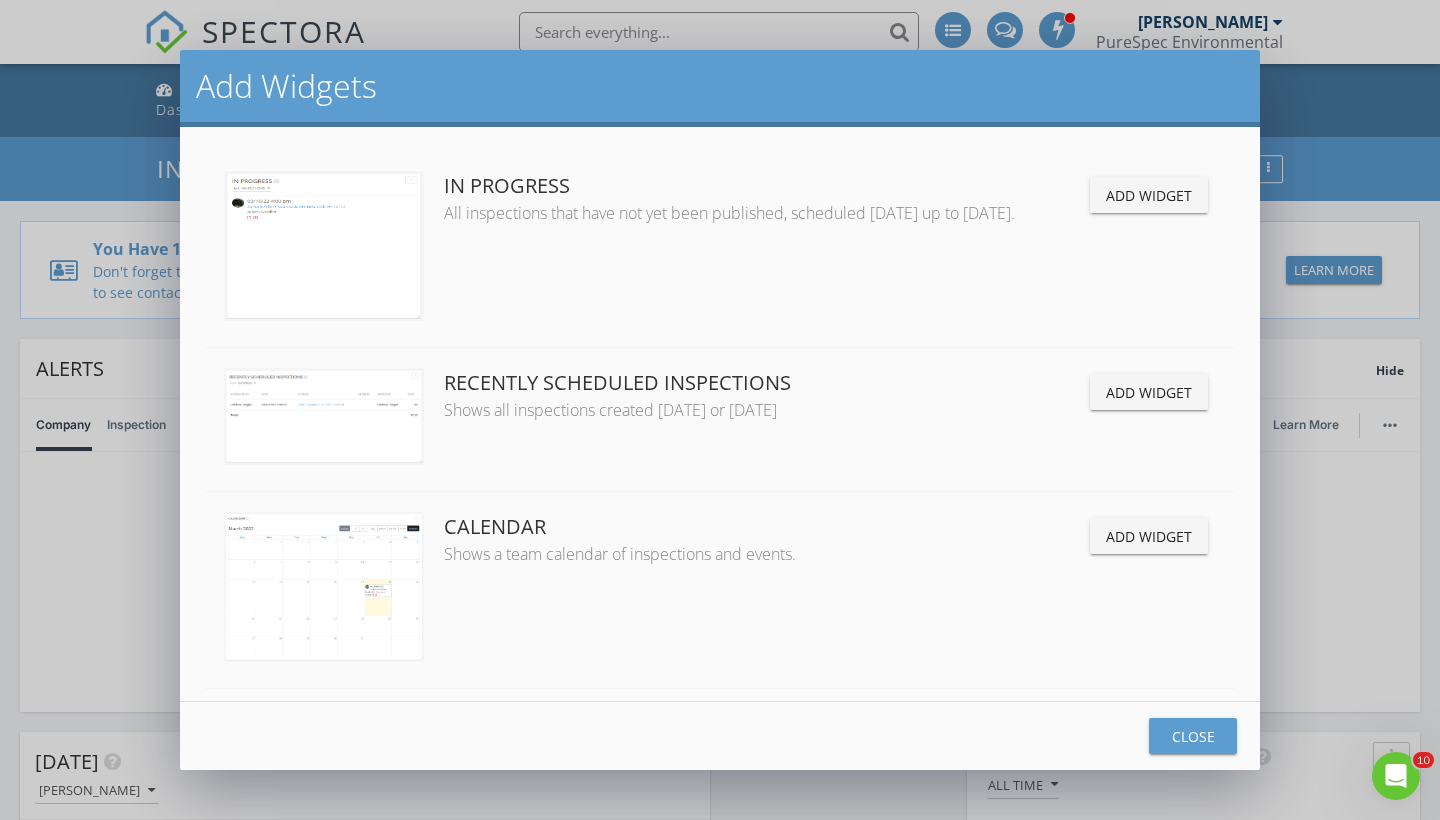 scroll, scrollTop: 0, scrollLeft: 0, axis: both 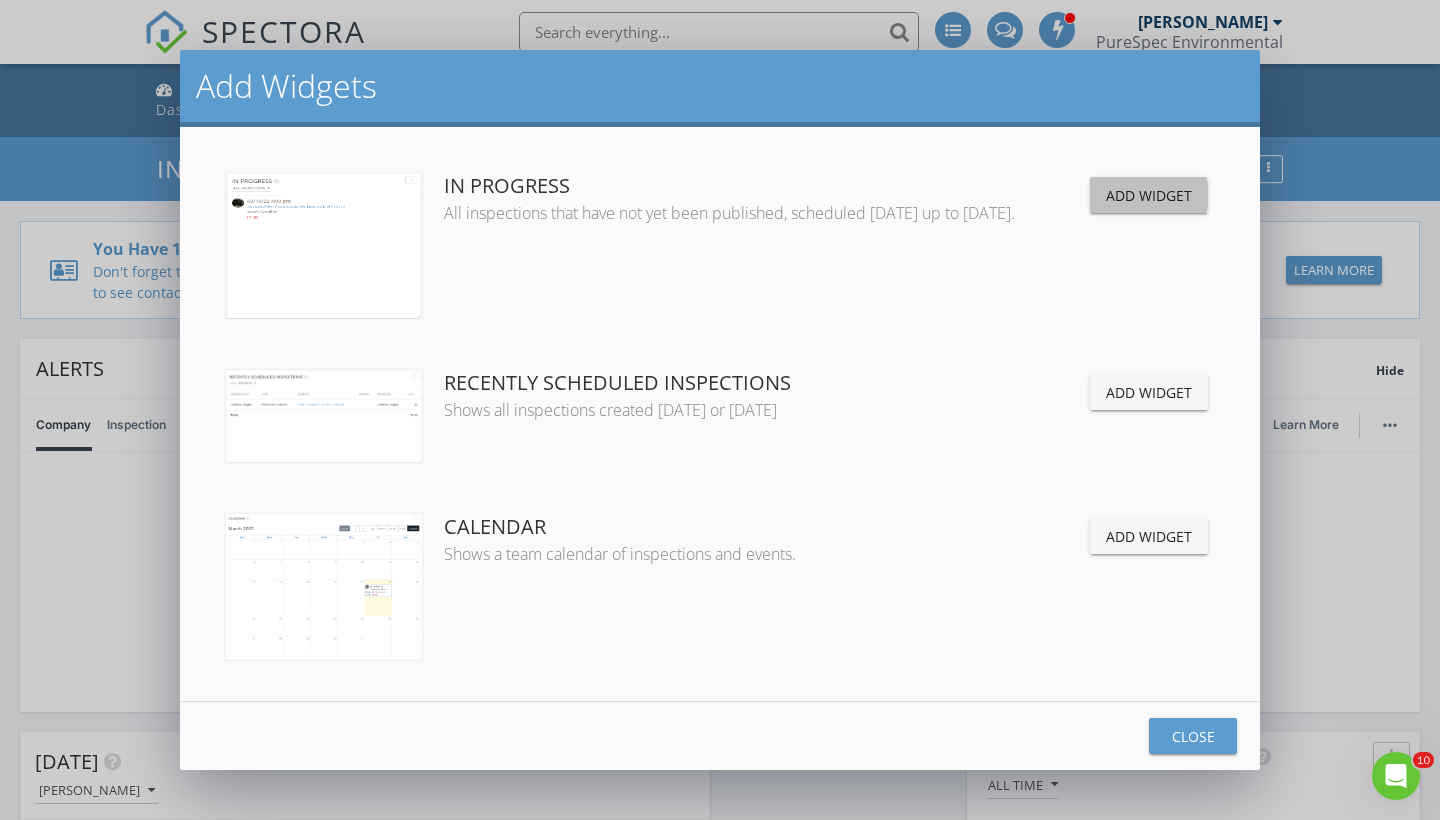 click on "Add Widget" at bounding box center (1149, 195) 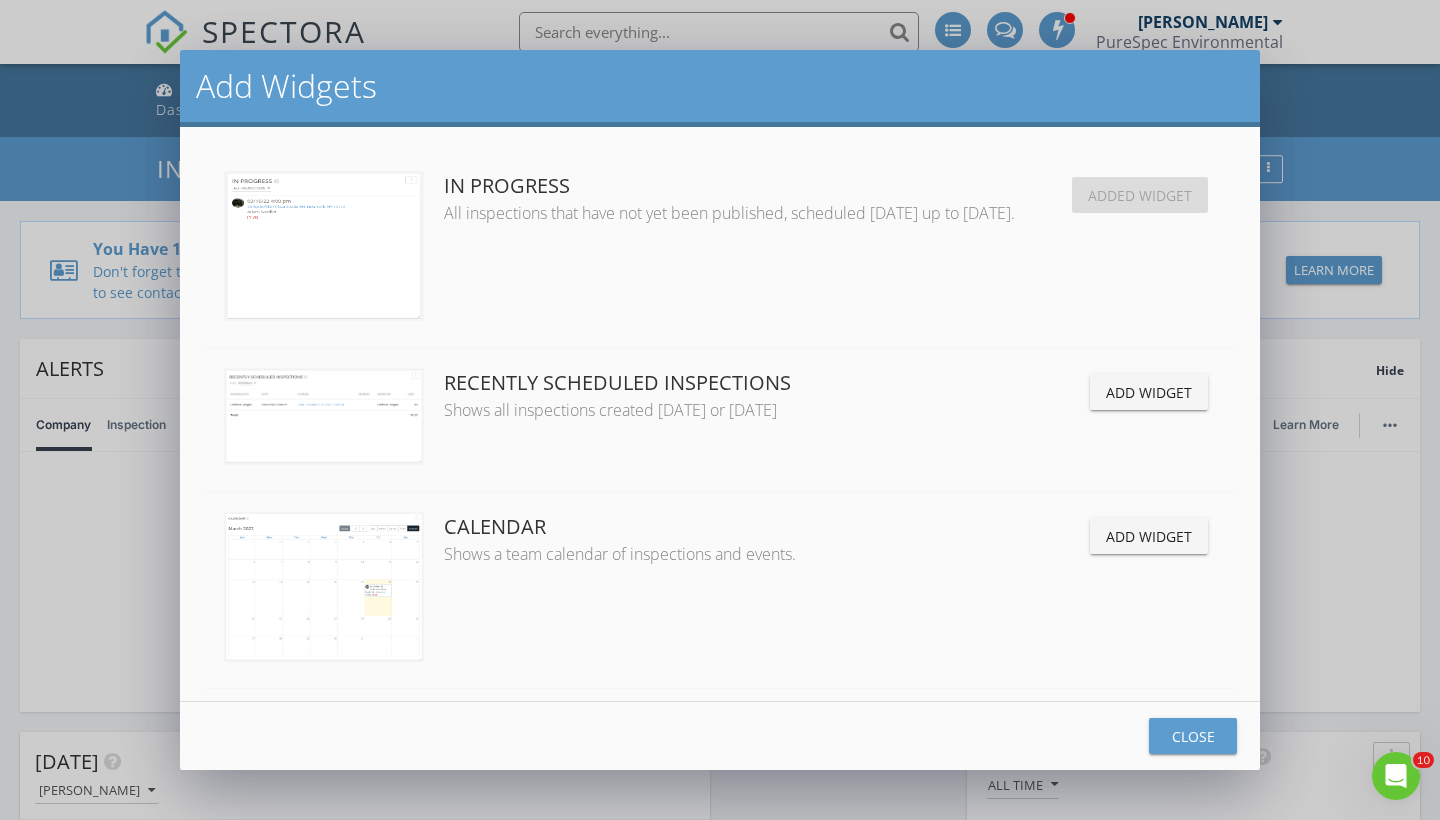 click on "Add Widget" at bounding box center [1149, 536] 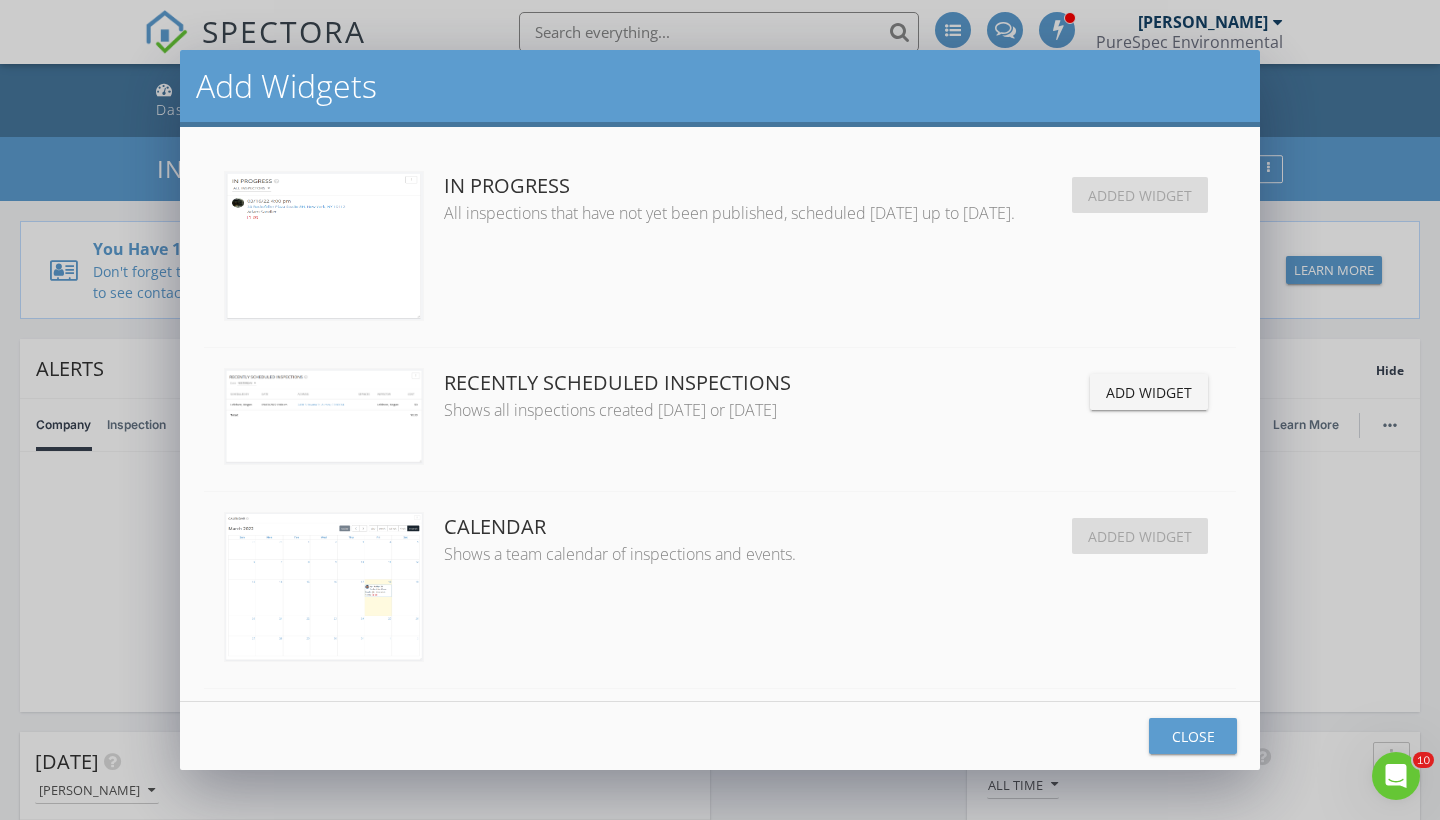 scroll, scrollTop: 10, scrollLeft: 10, axis: both 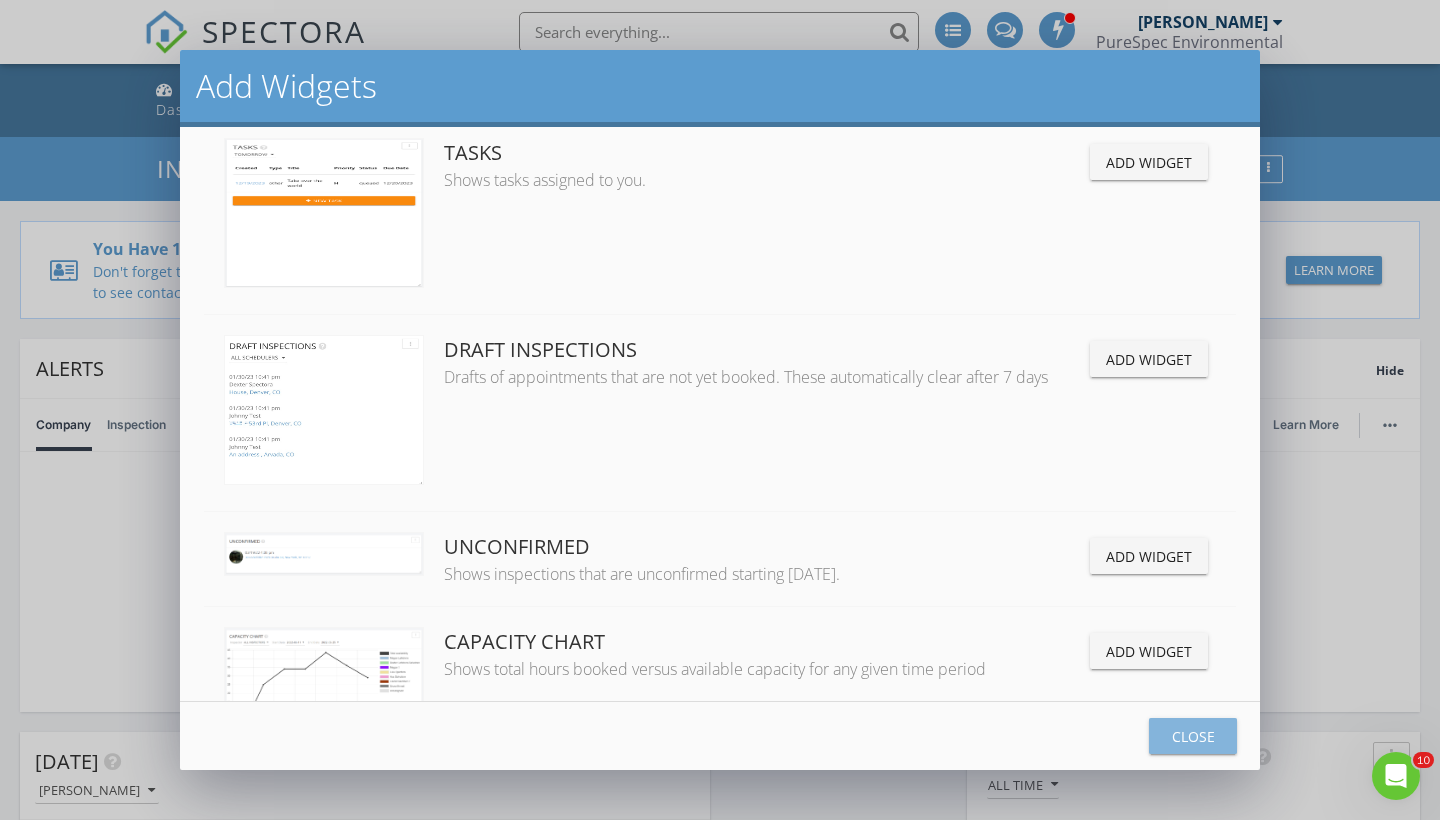 click on "Close" at bounding box center (1193, 736) 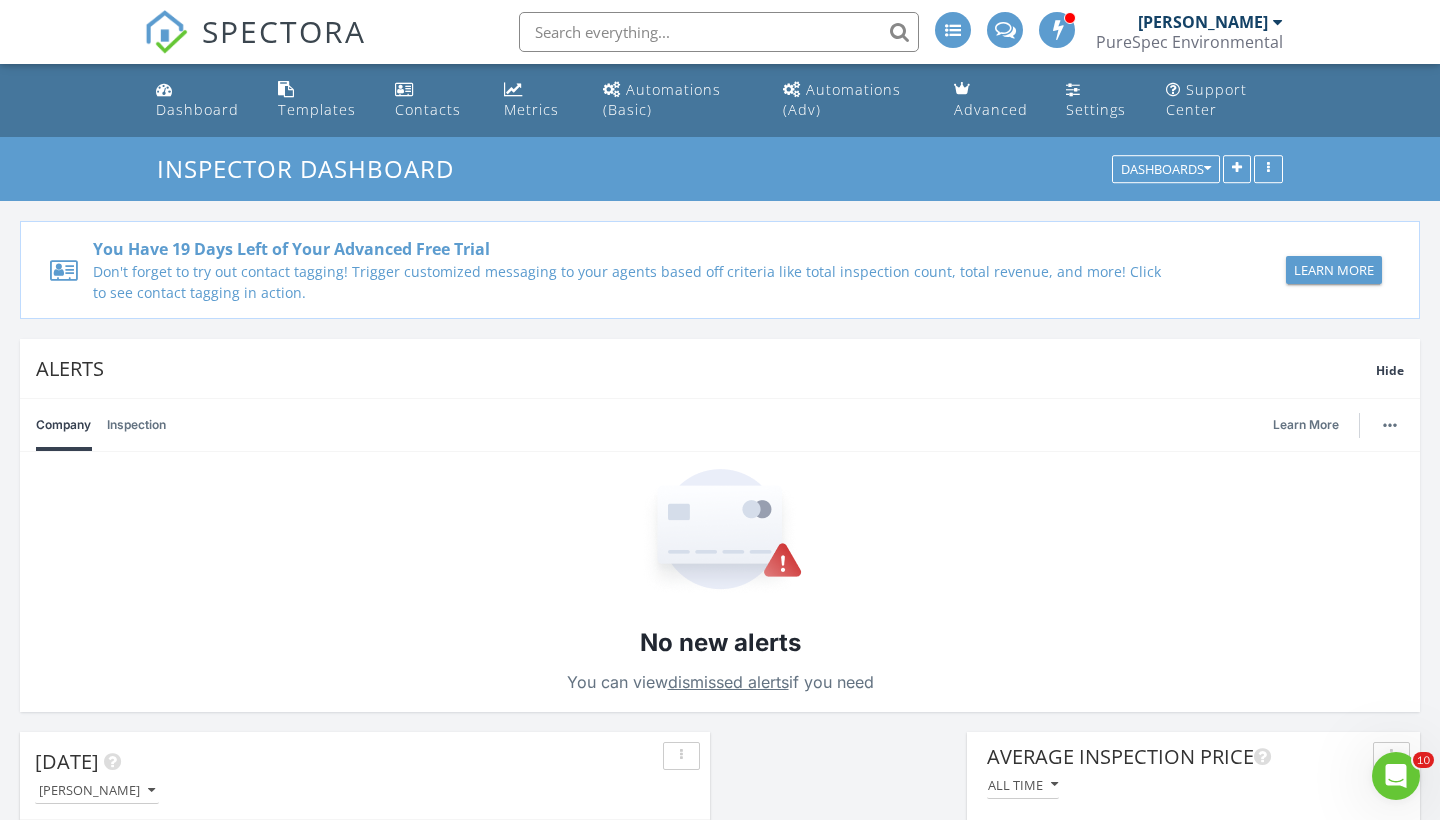 scroll, scrollTop: 0, scrollLeft: 0, axis: both 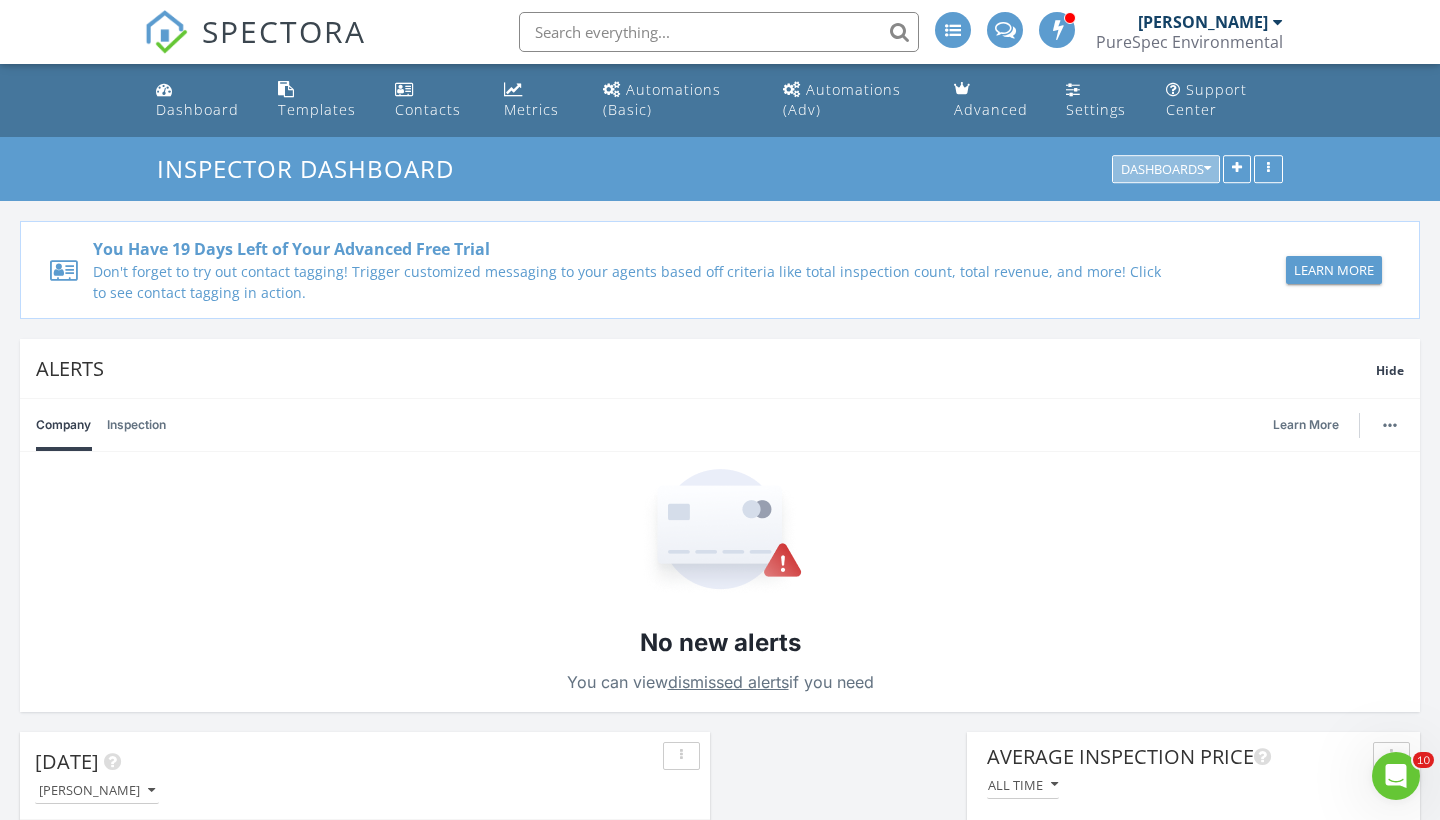 click on "Dashboards" at bounding box center (1166, 170) 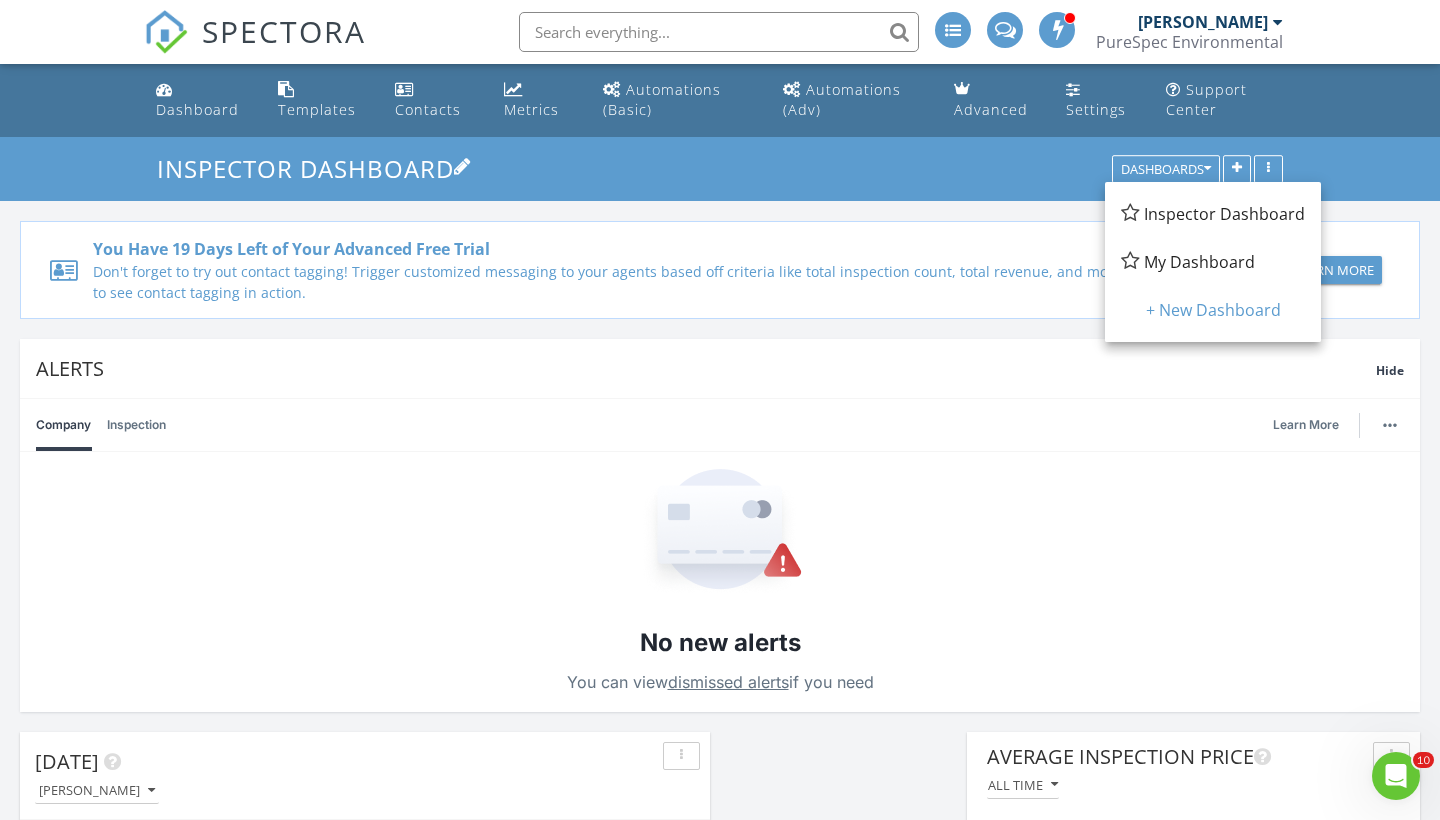 click on "Inspector Dashboard" at bounding box center (720, 168) 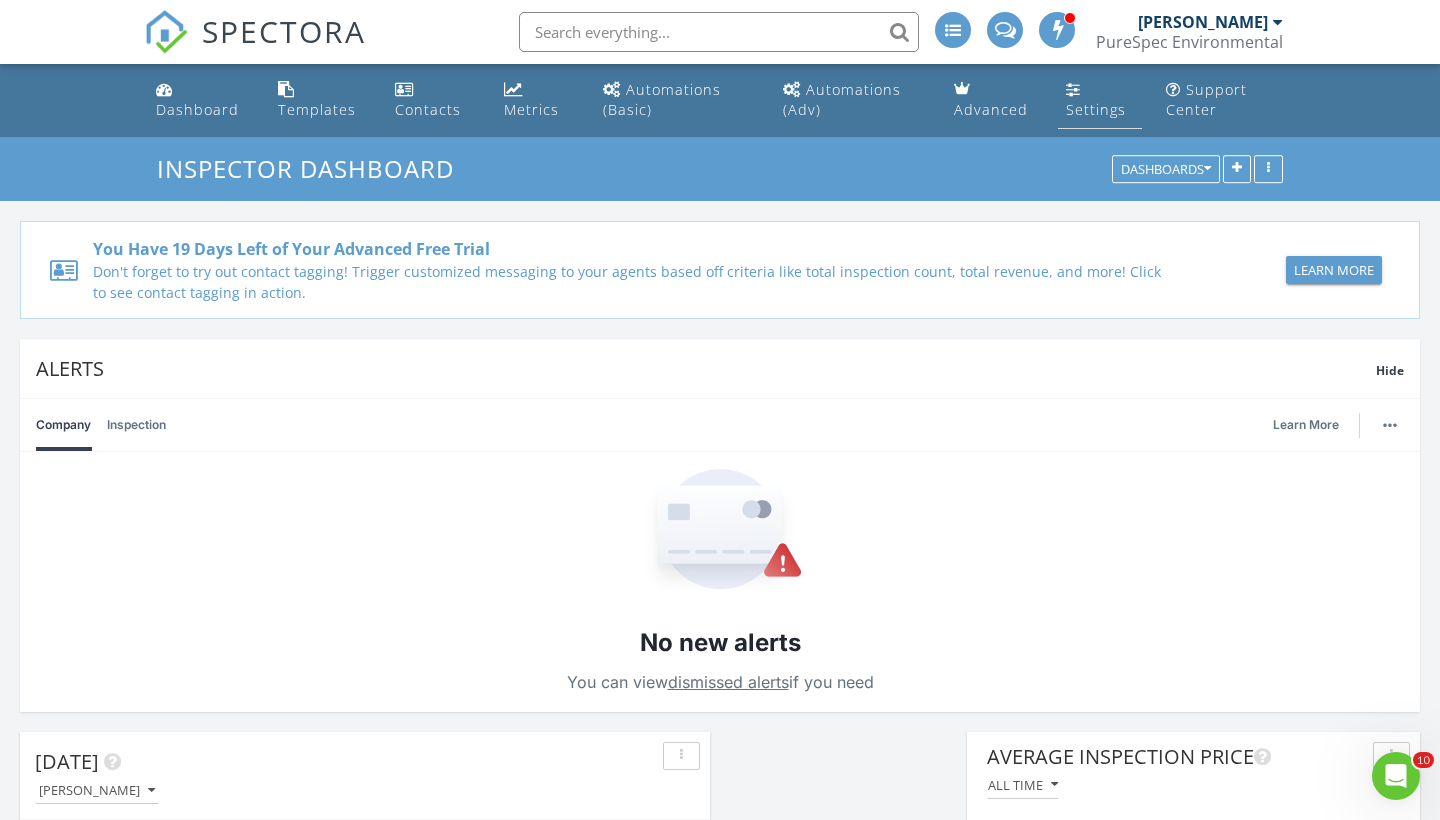 click on "Settings" at bounding box center [1096, 109] 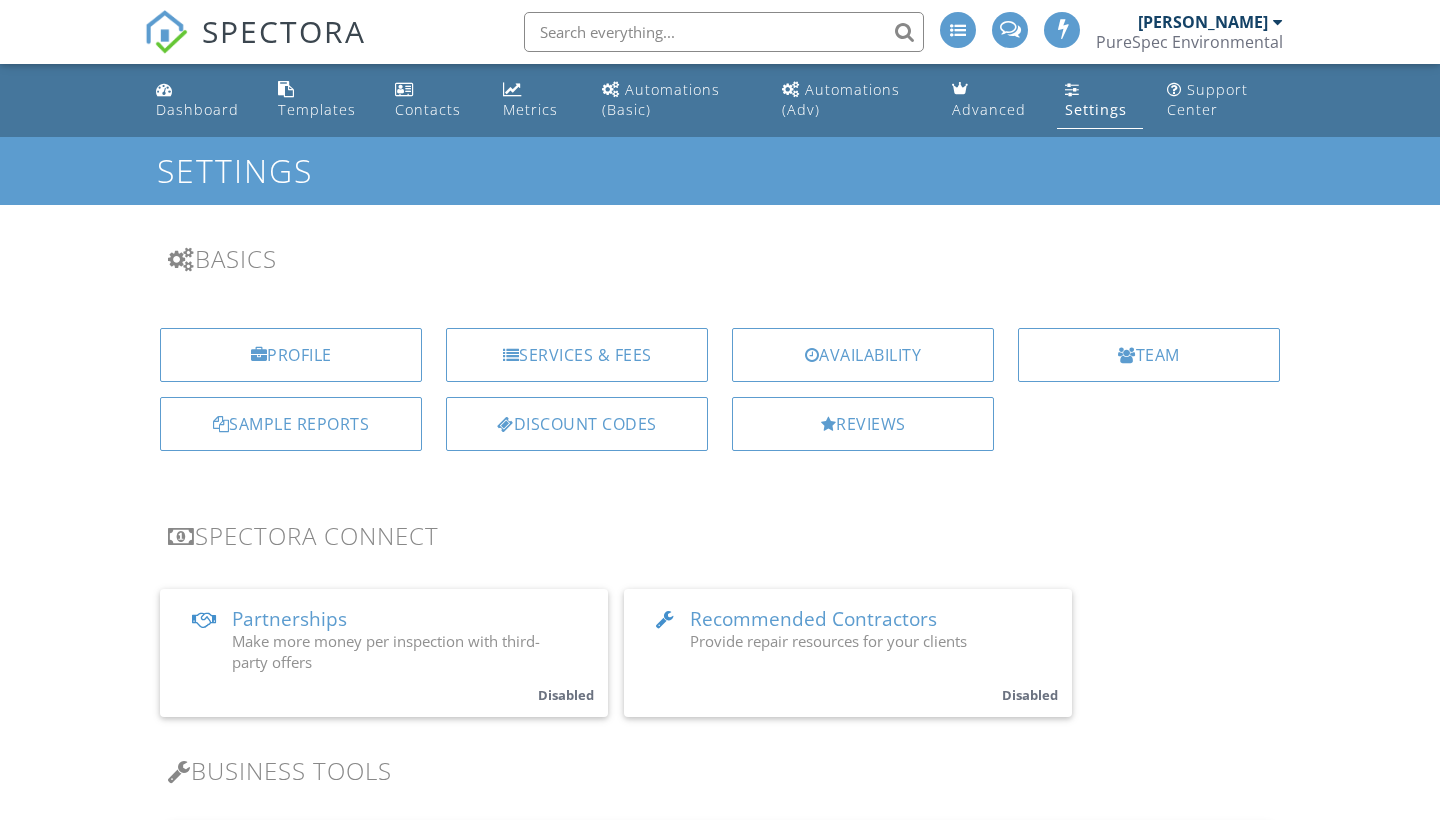 scroll, scrollTop: 0, scrollLeft: 0, axis: both 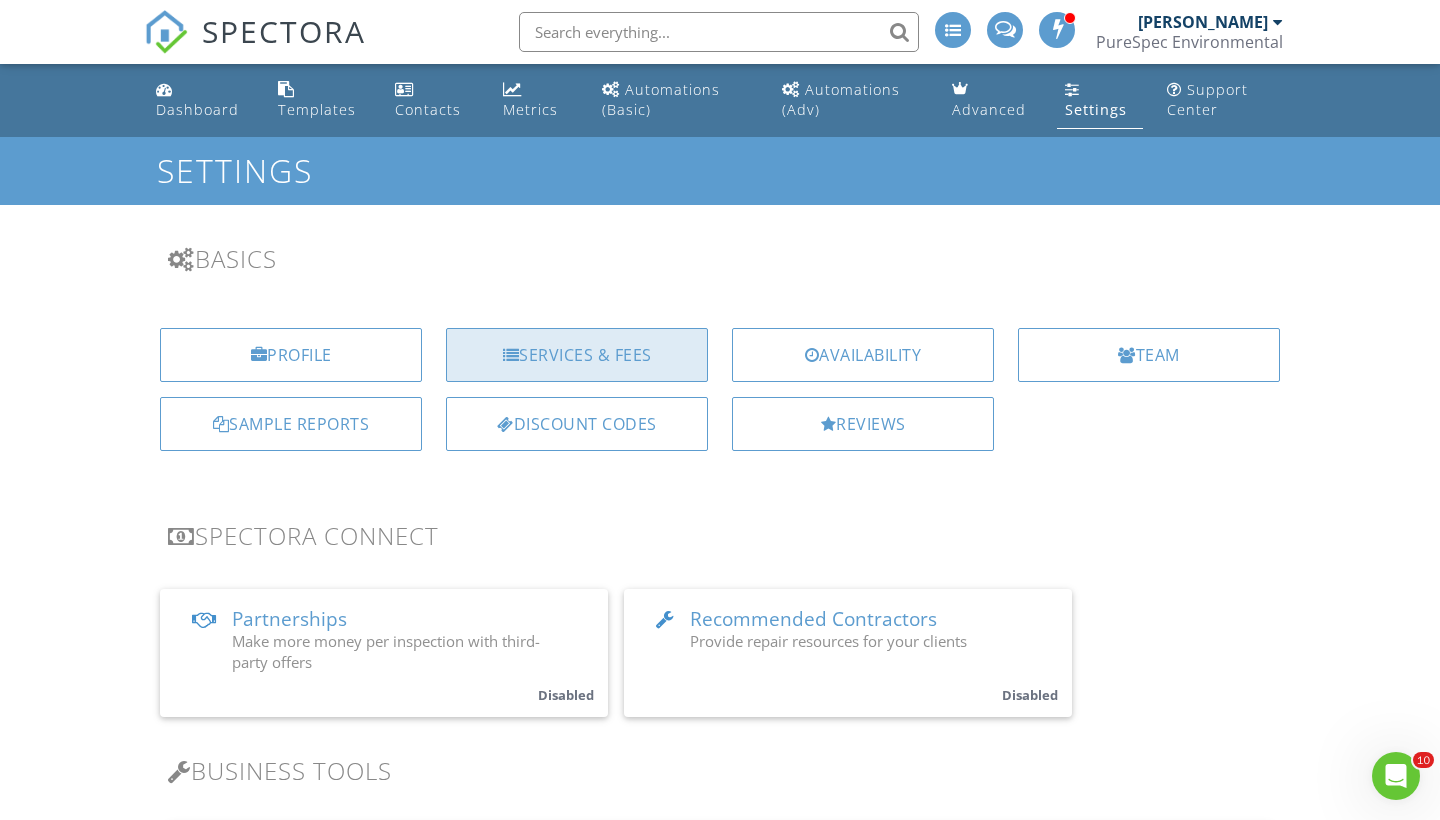 click on "Services & Fees" at bounding box center [577, 355] 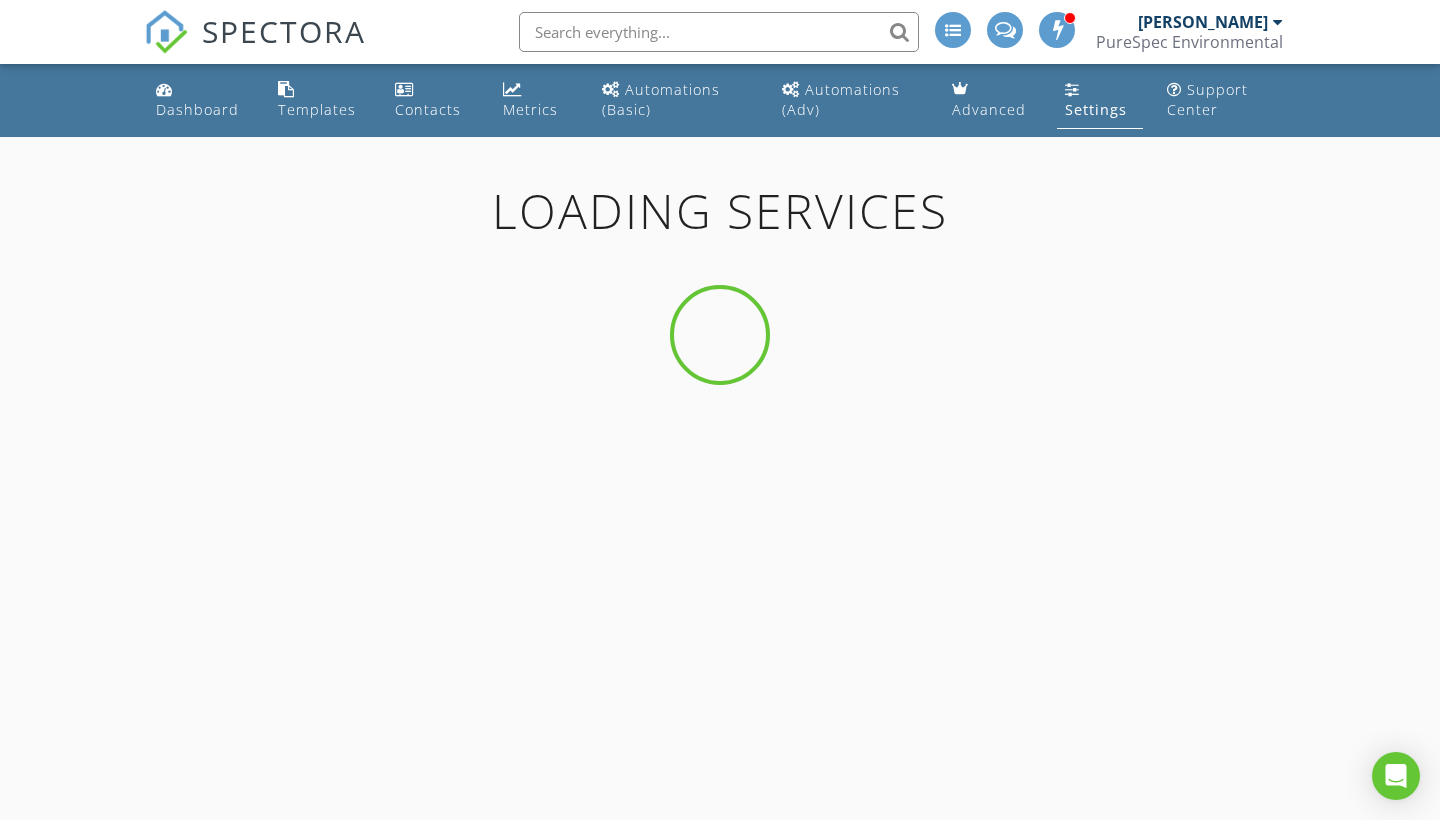 scroll, scrollTop: 0, scrollLeft: 0, axis: both 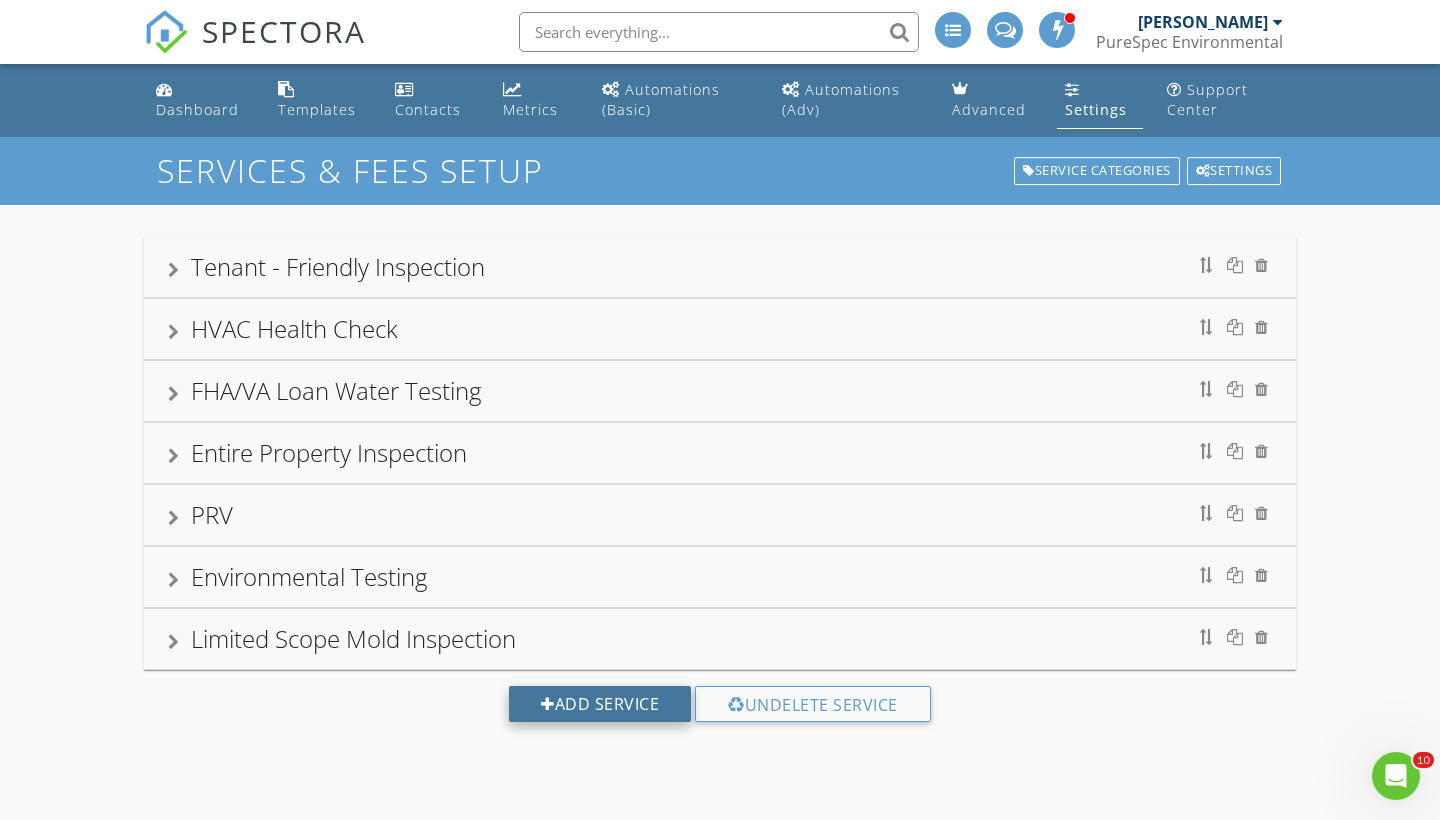 click on "Add Service" at bounding box center (600, 704) 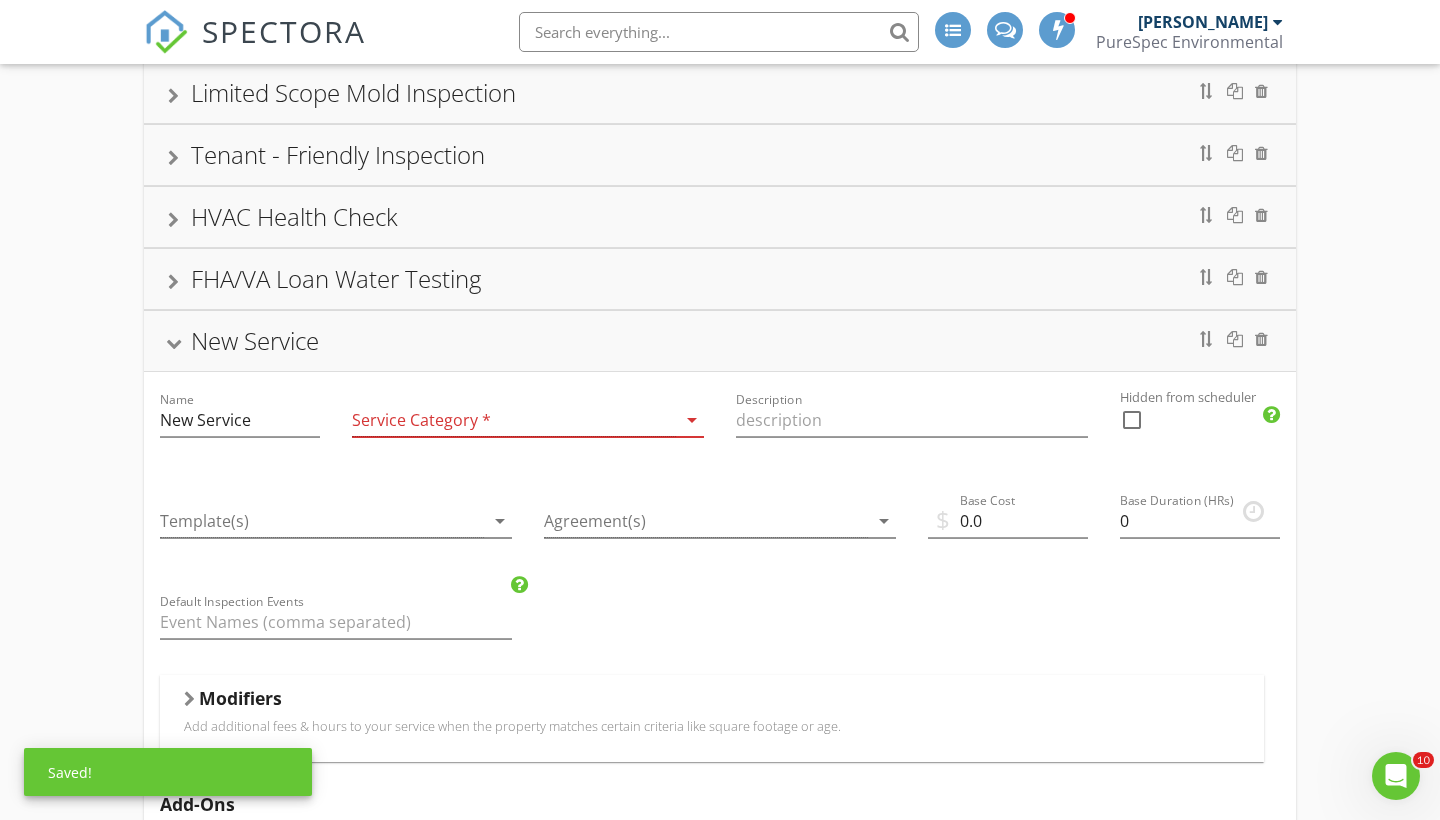 scroll, scrollTop: 376, scrollLeft: 0, axis: vertical 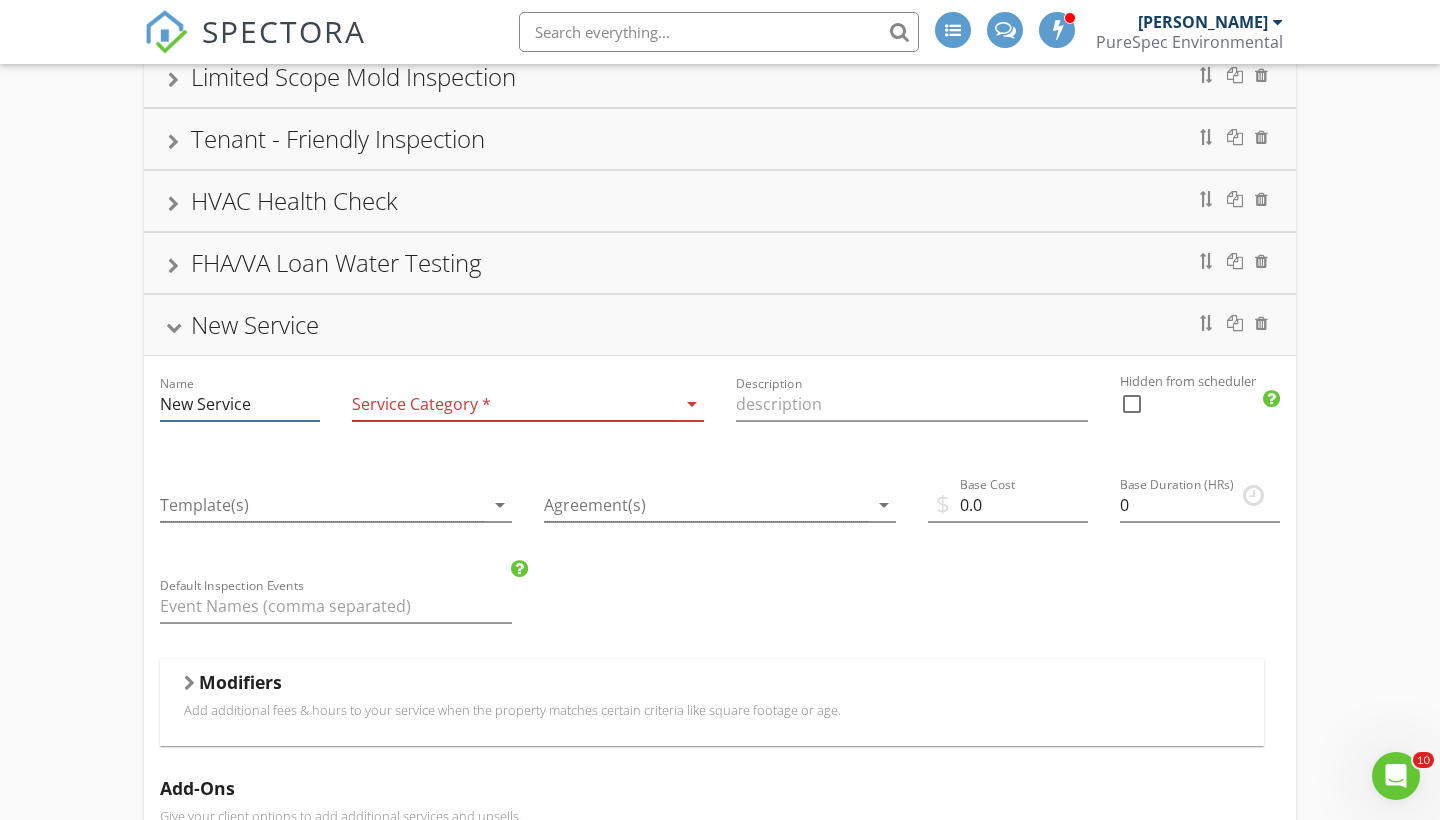 click on "New Service" at bounding box center (240, 404) 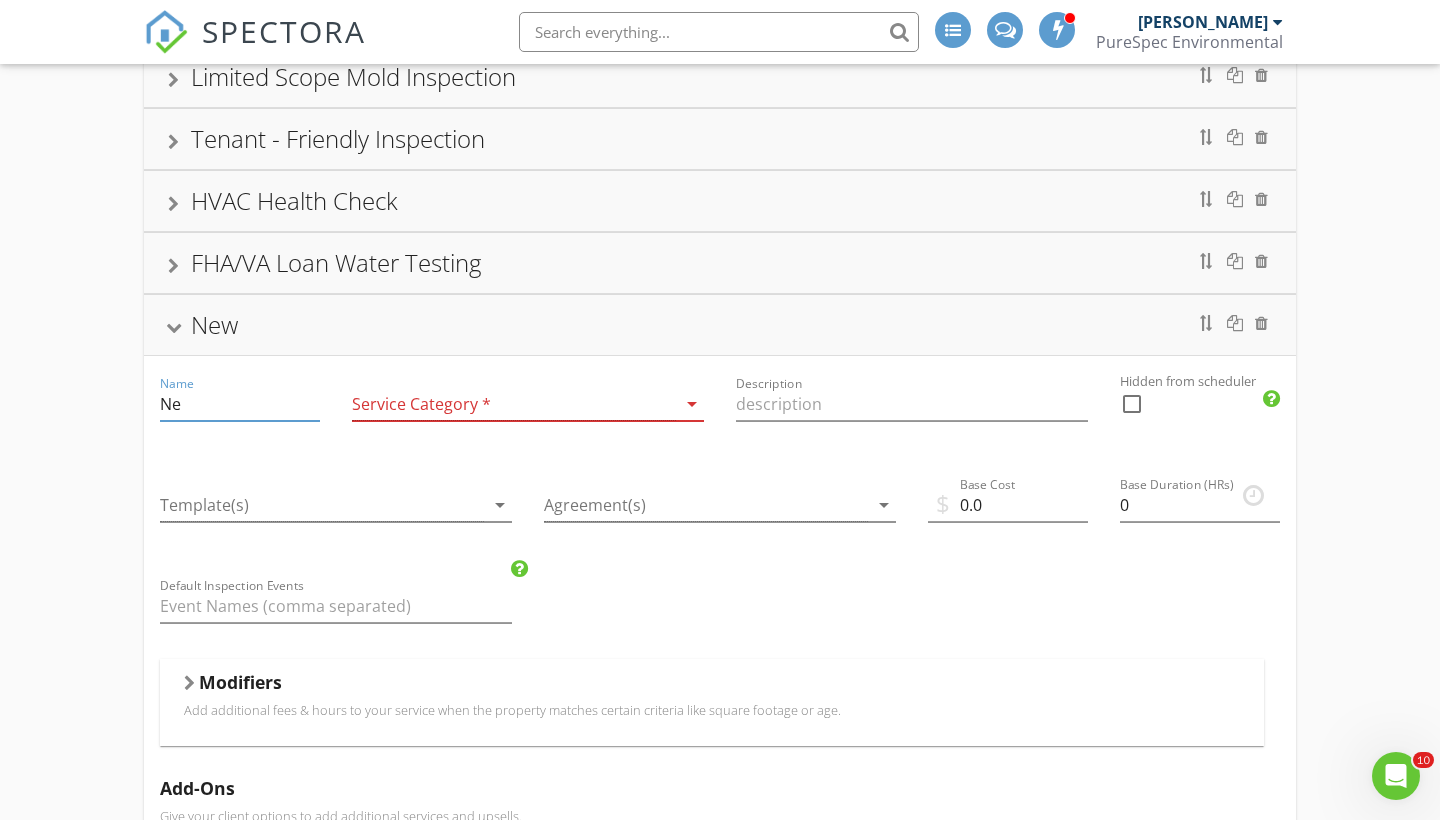 type on "N" 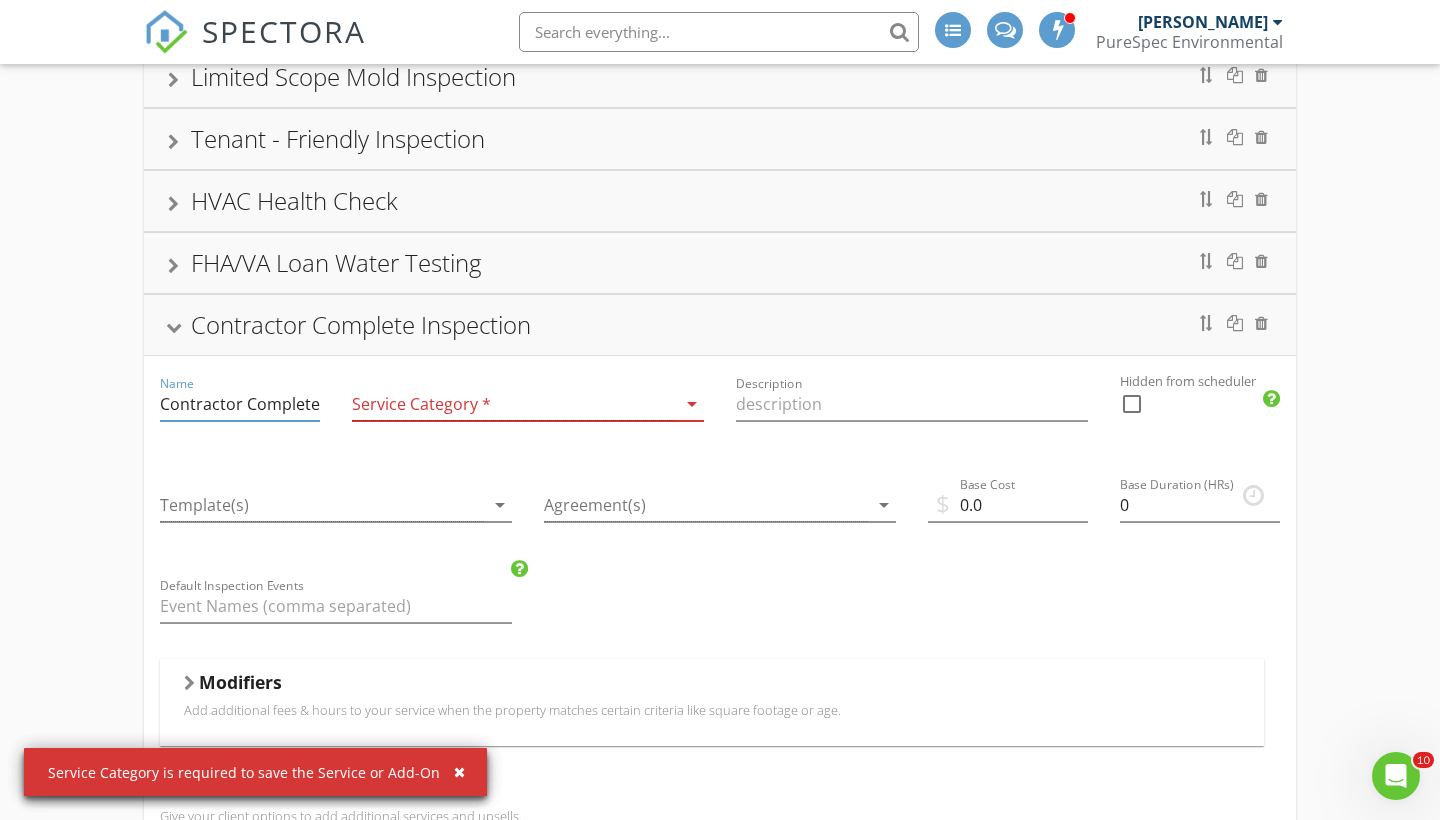 type on "Contractor Complete Inspection" 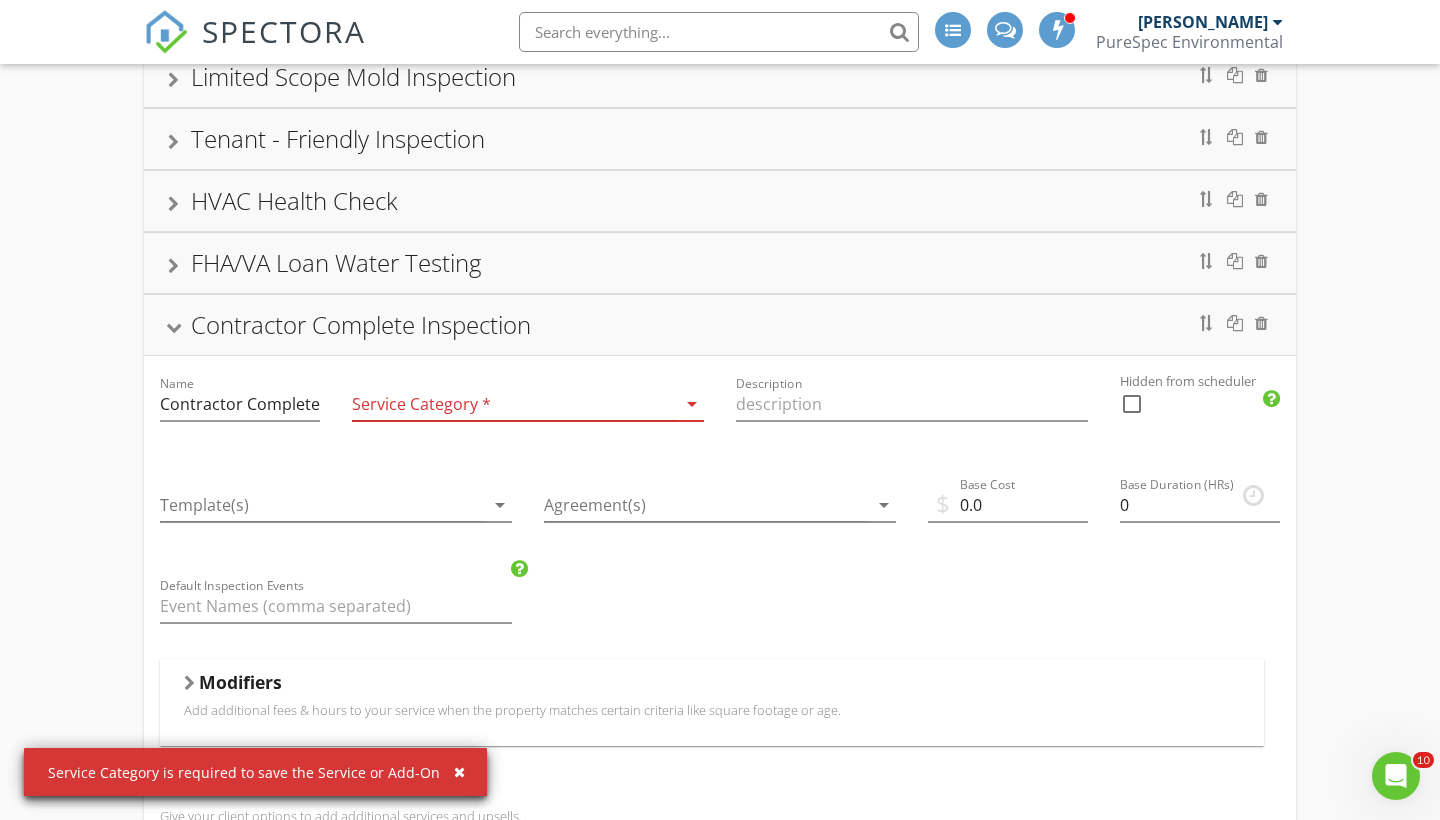click at bounding box center (514, 404) 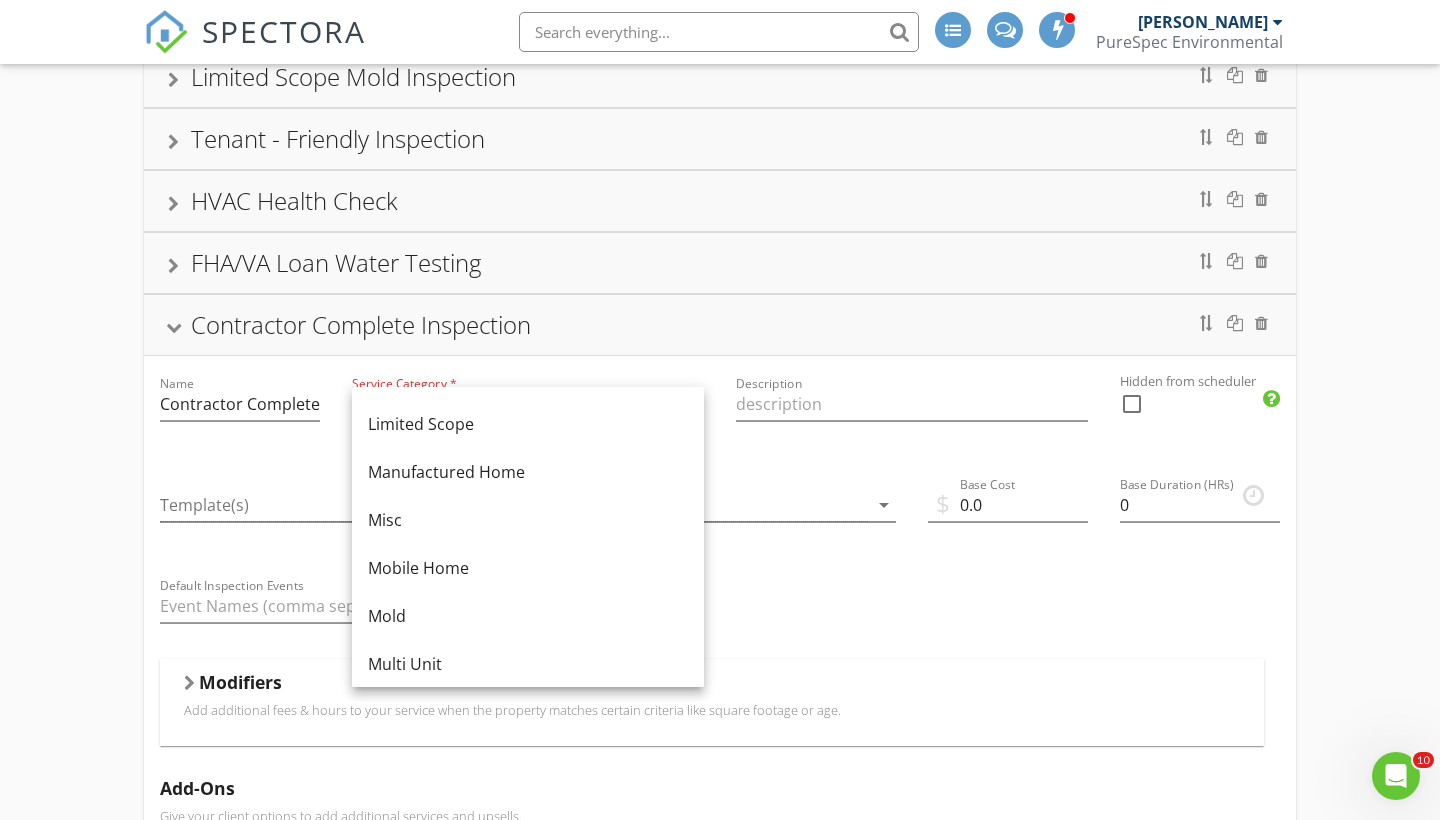 scroll, scrollTop: 455, scrollLeft: 0, axis: vertical 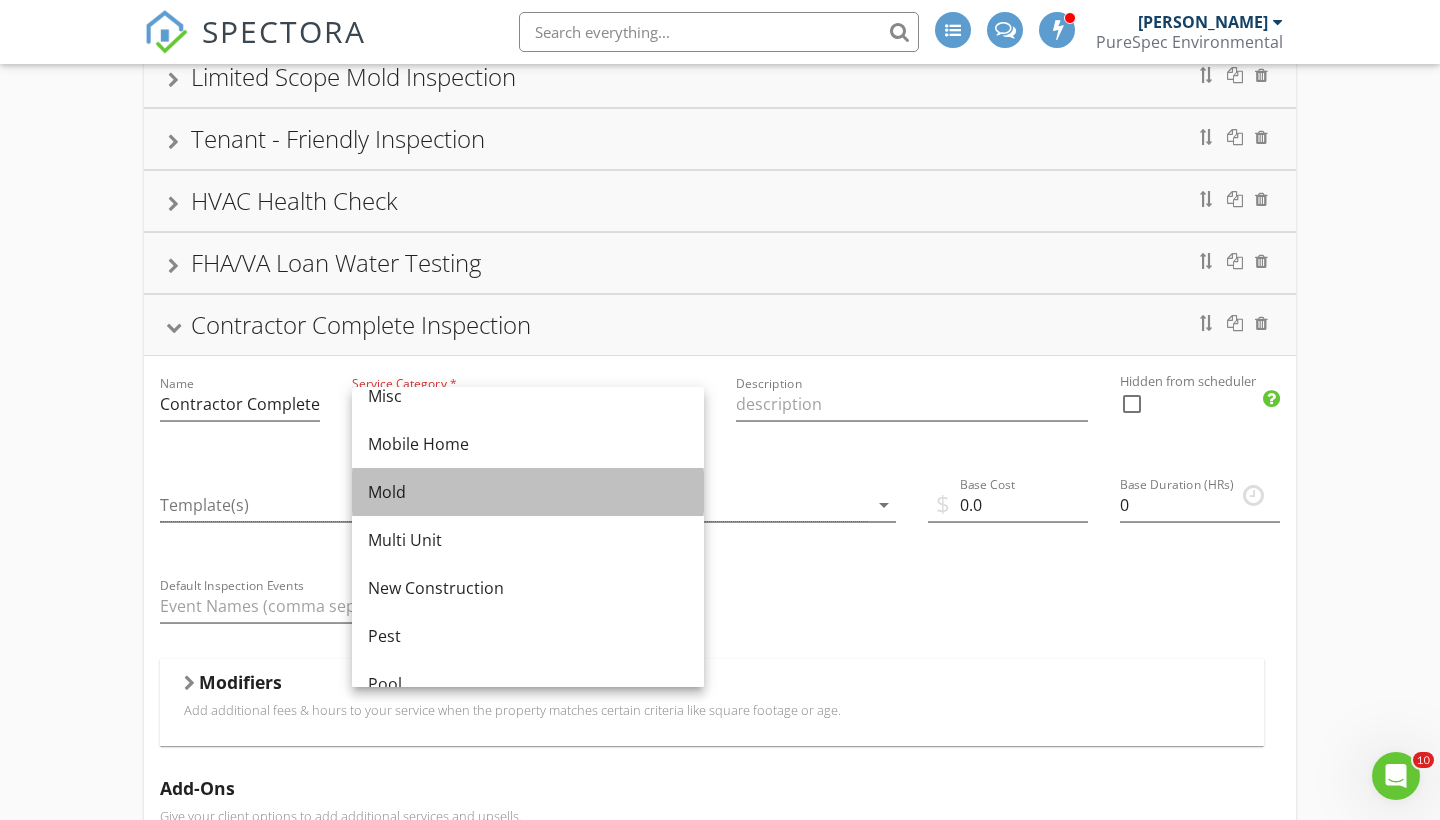 click on "Mold" at bounding box center [528, 492] 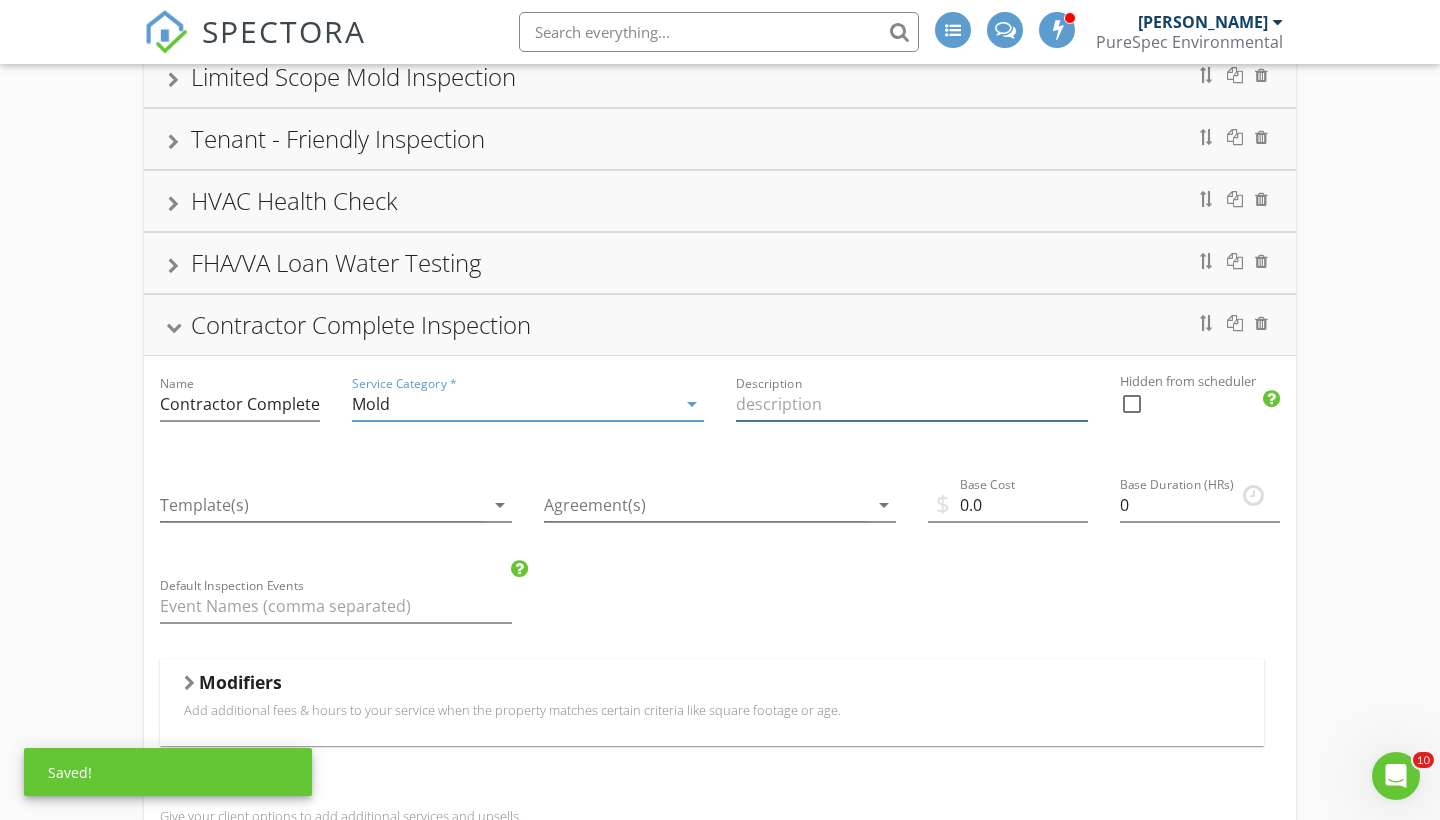 click at bounding box center (912, 404) 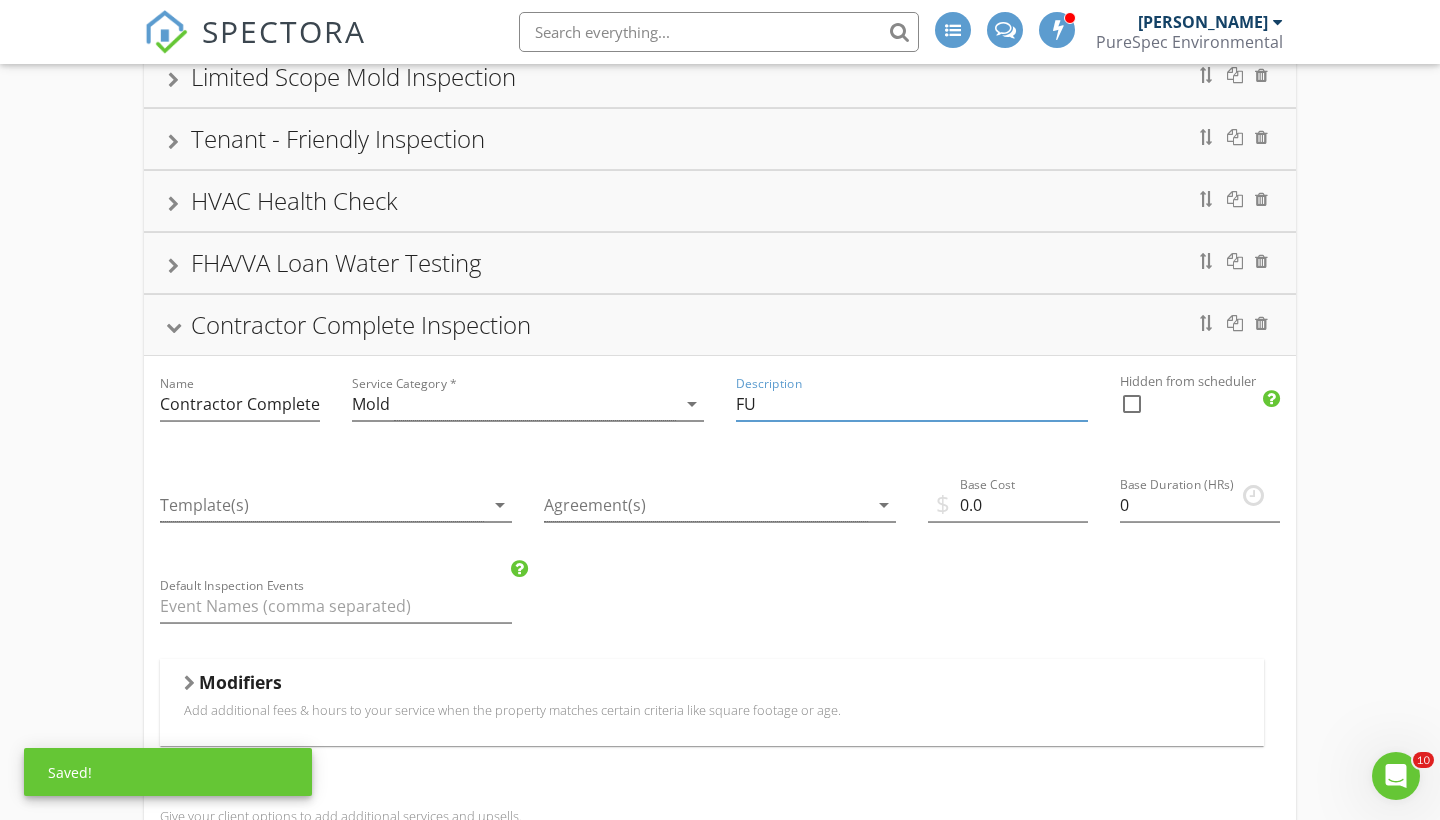 type on "F" 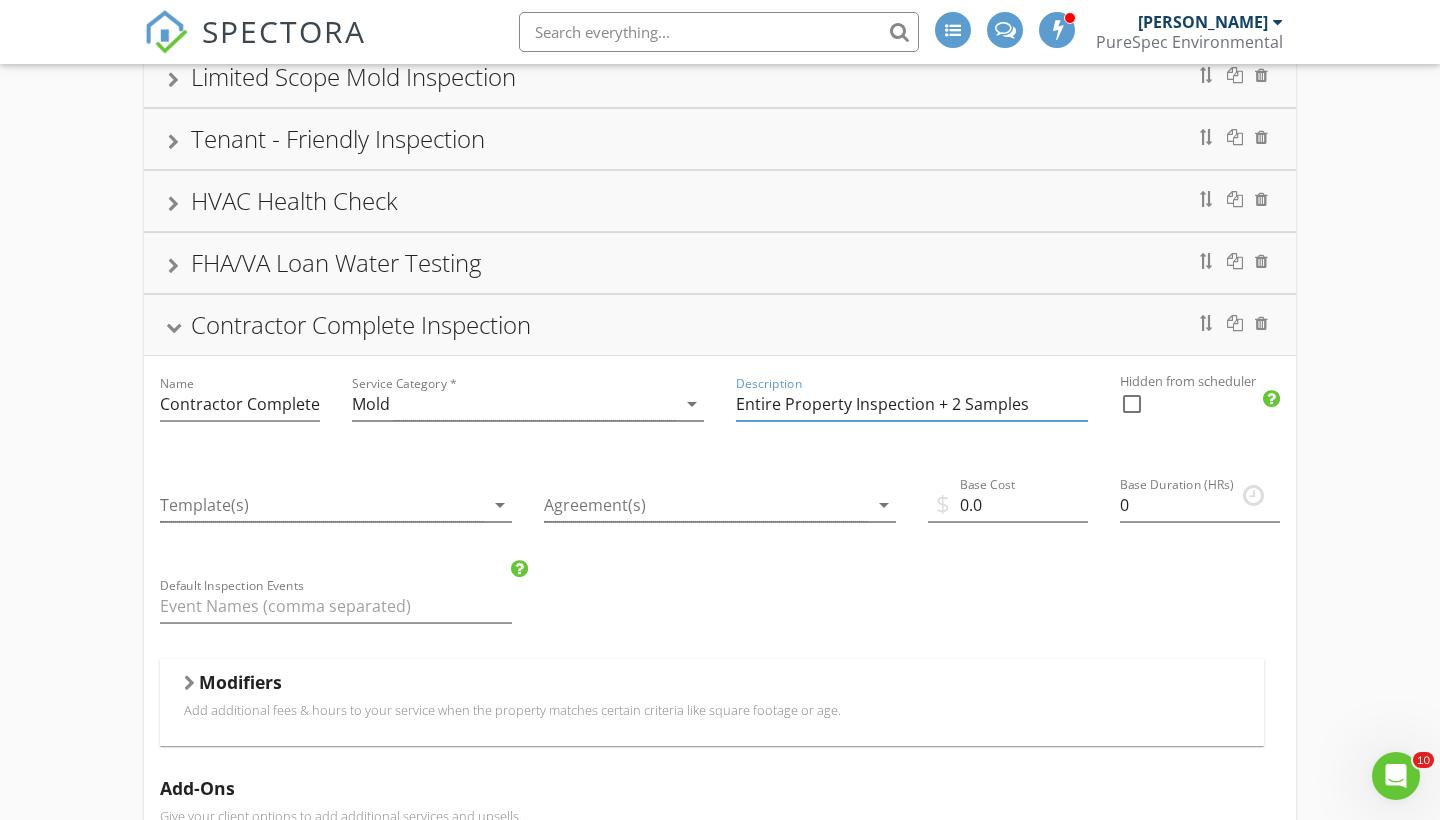 click on "Entire Property Inspection + 2 Samples" at bounding box center (912, 404) 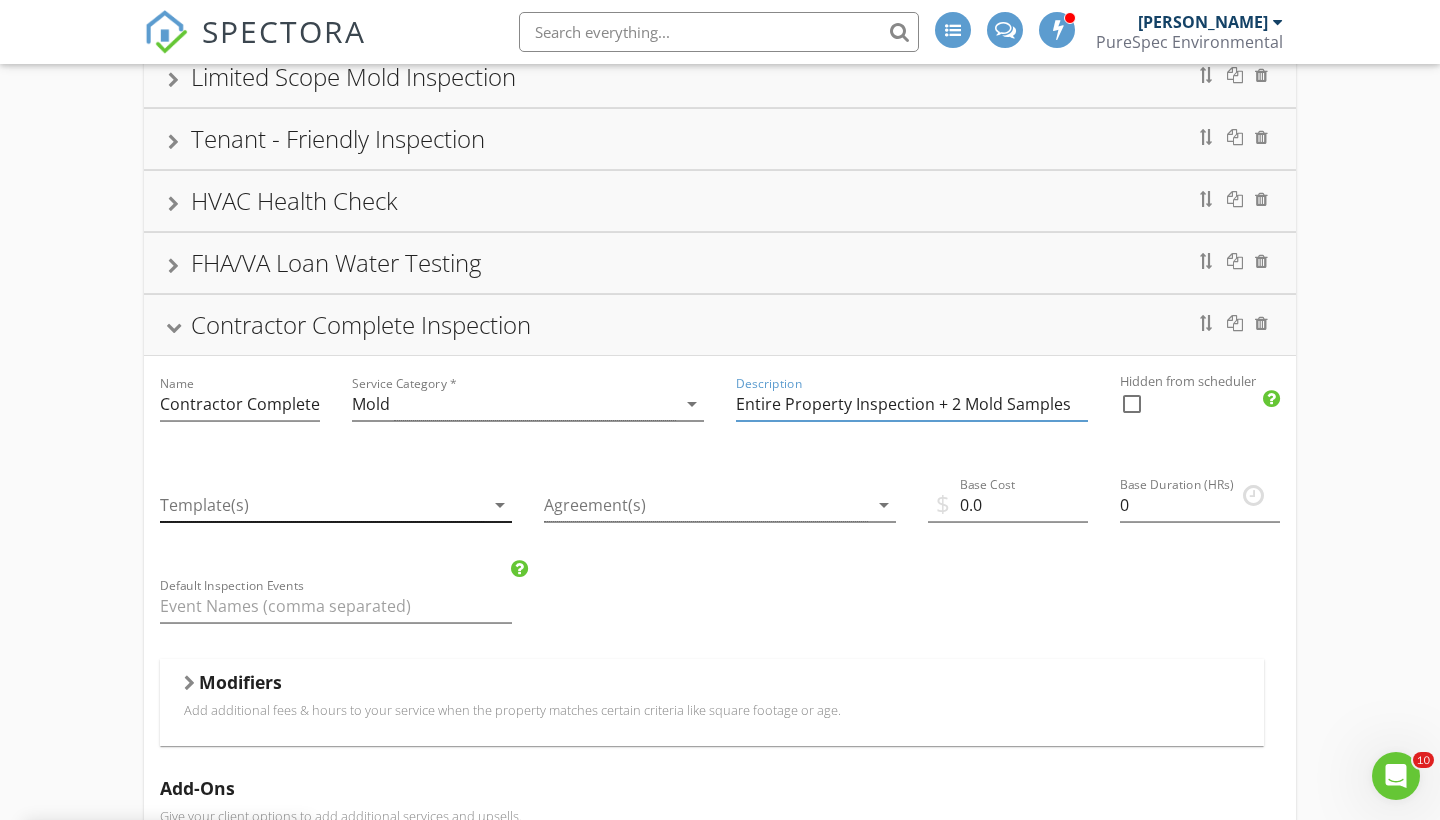 type on "Entire Property Inspection + 2 Mold Samples" 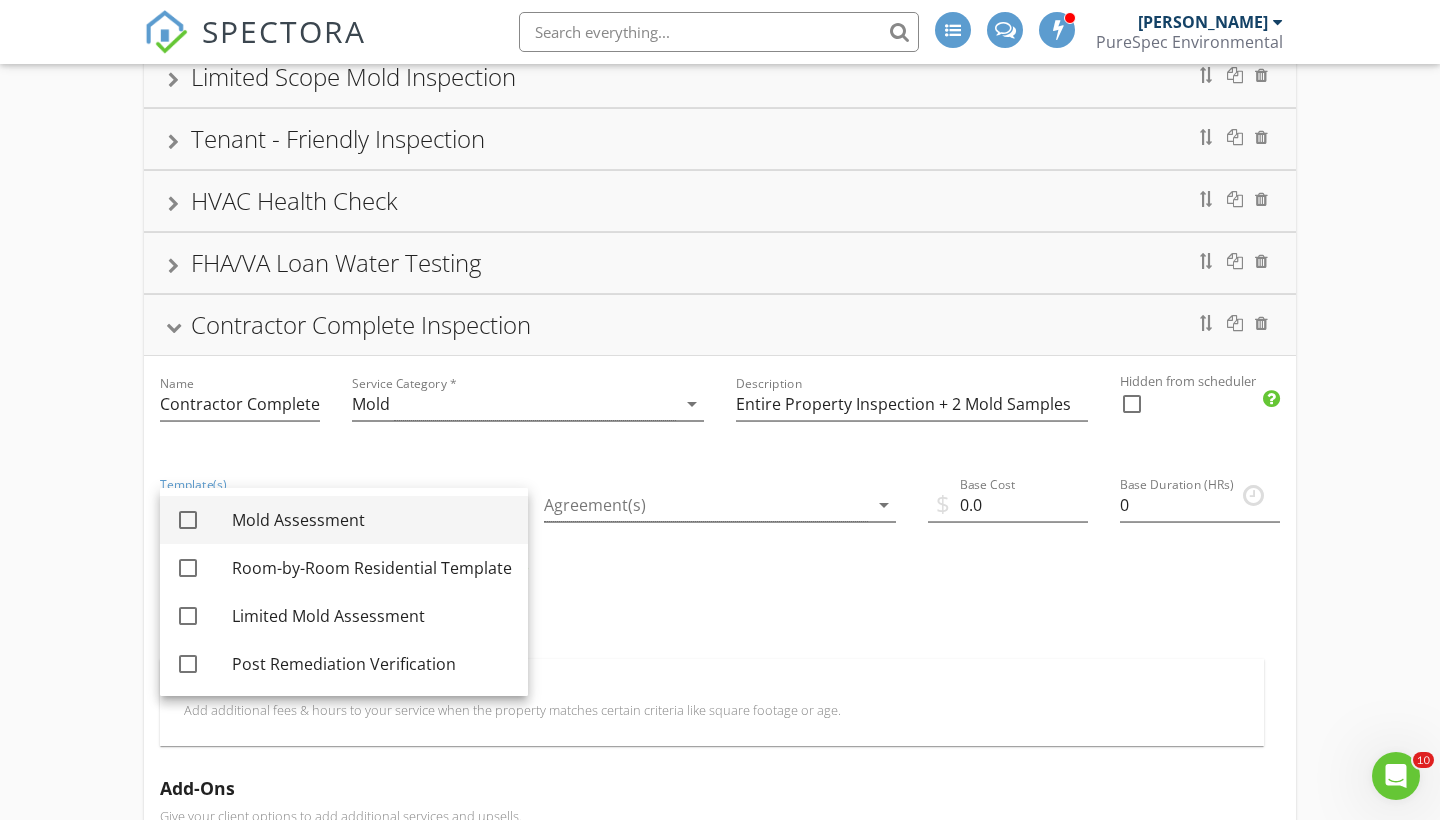click at bounding box center [188, 520] 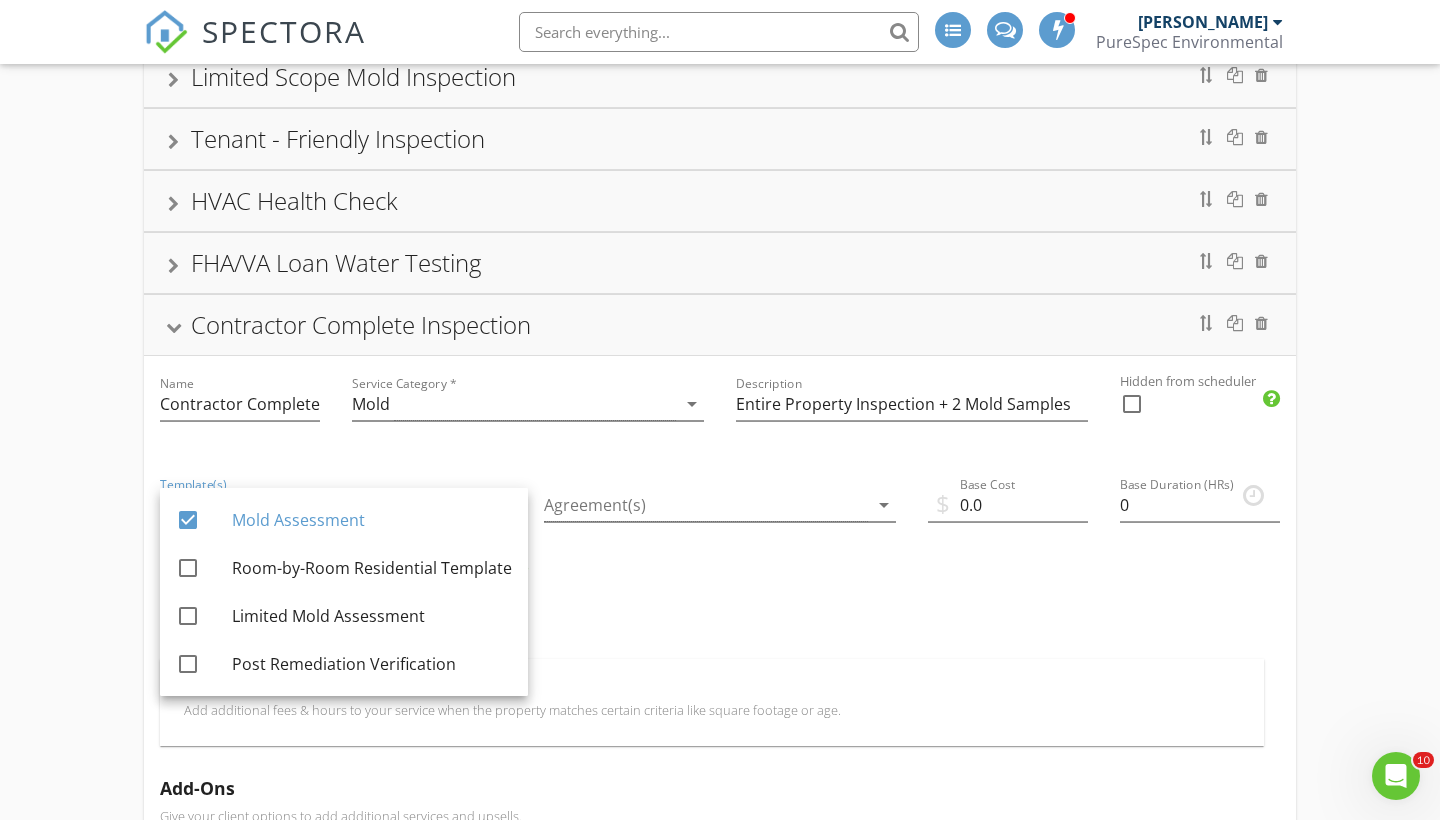 click on "Name Contractor Complete Inspection   Service Category * Mold arrow_drop_down   Description Entire Property Inspection + 2 Mold Samples   Hidden from scheduler   check_box_outline_blank     Template(s) Mold Assessment arrow_drop_down   Agreement(s) arrow_drop_down   $   Base Cost 0.0   Base Duration (HRs) 0   Default Inspection Events               Modifiers
Add additional fees & hours to your service when the
property matches certain criteria like square footage or age.
Modifiers
Add-Ons
Give your client options to add additional services and upsells.
Add-On
Taxes
Add a percentage to the total for this service. Taxes are calculated
after all modifiers and add-ons are processed.
Tax
Partnership Offers
Earn additional revenue on inspections by enabling
Partnerships" at bounding box center (720, 776) 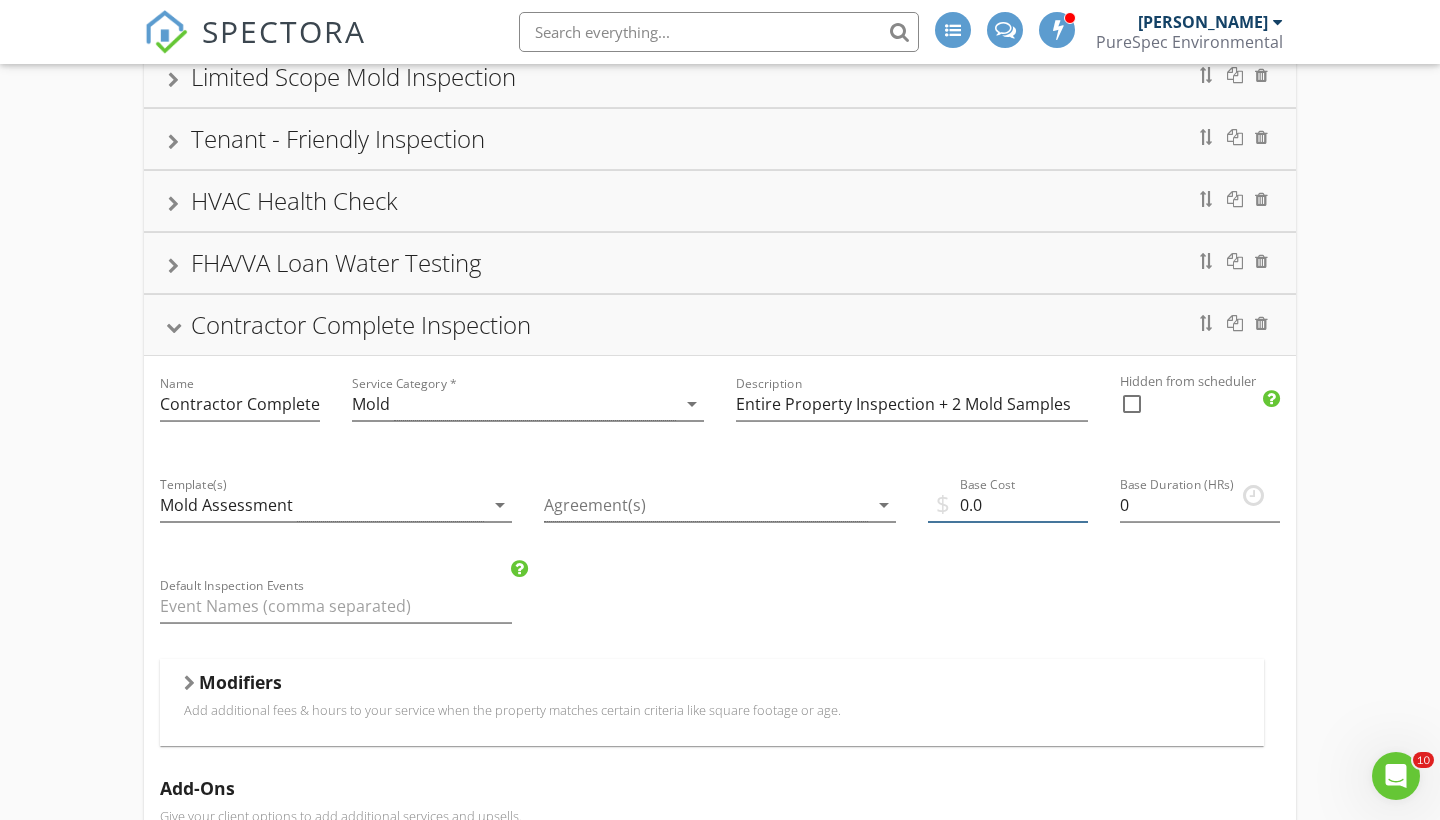 click on "0.0" at bounding box center (1008, 505) 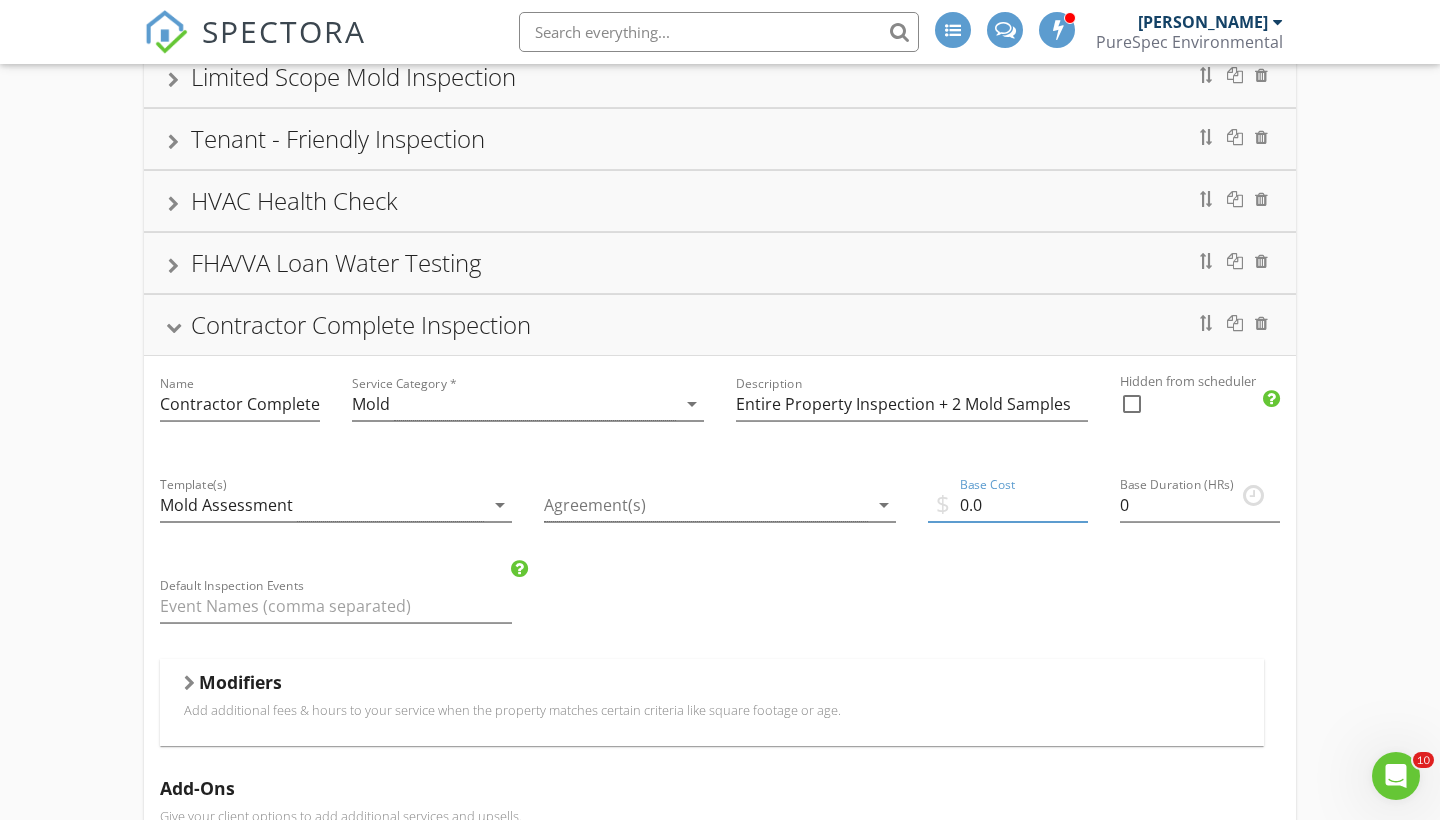 type on "0" 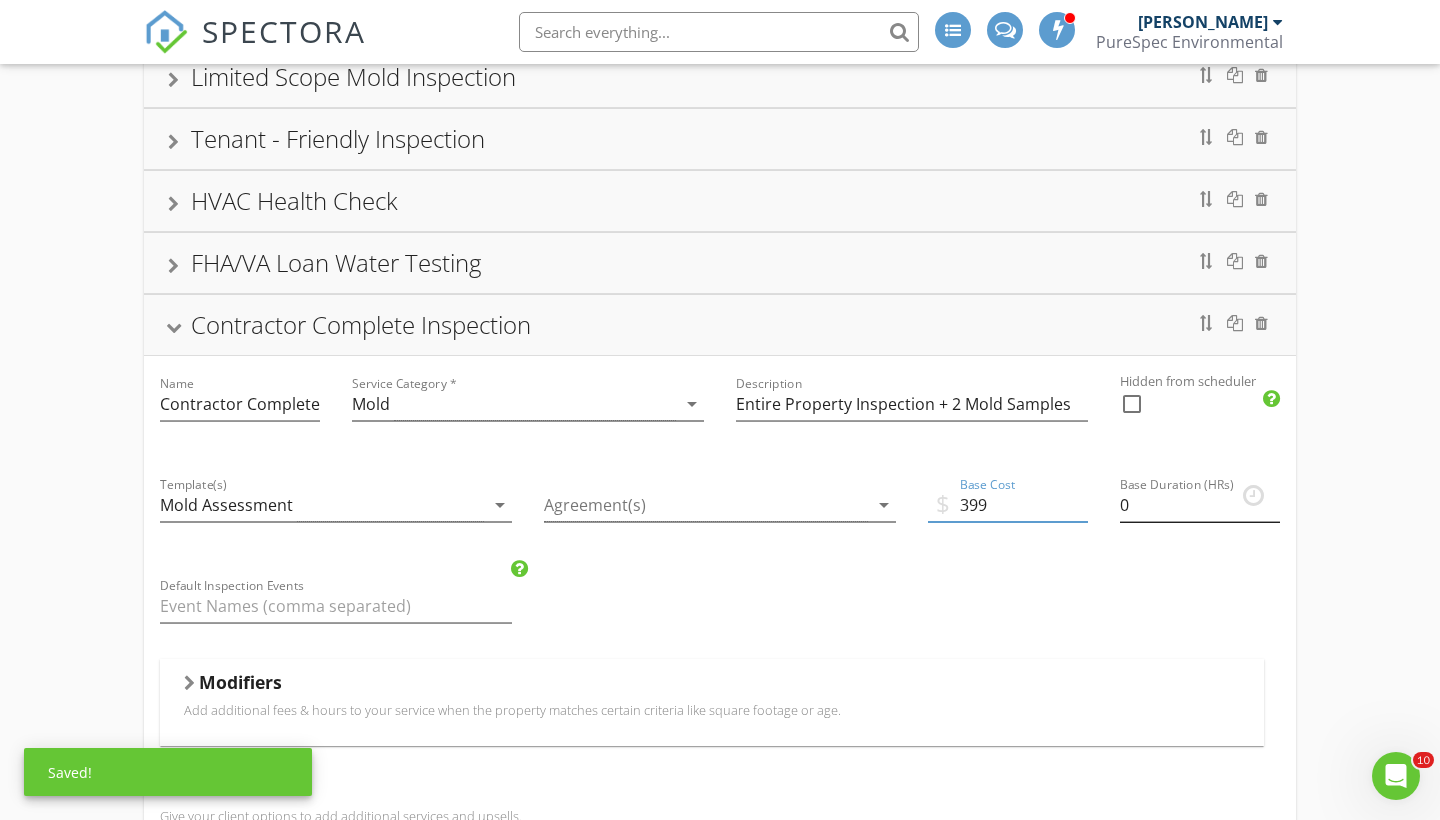 type on "399" 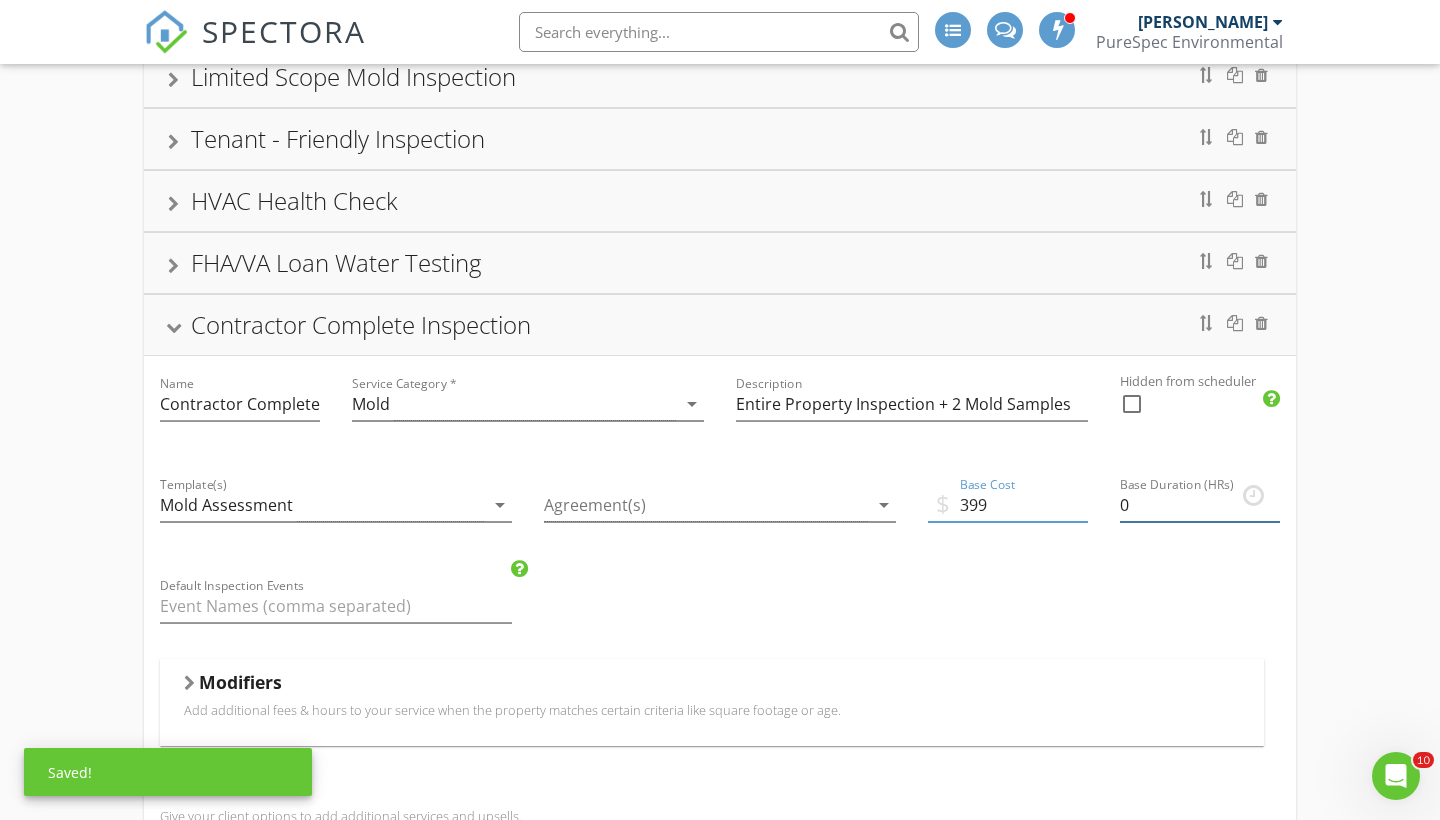 click on "0" at bounding box center (1200, 505) 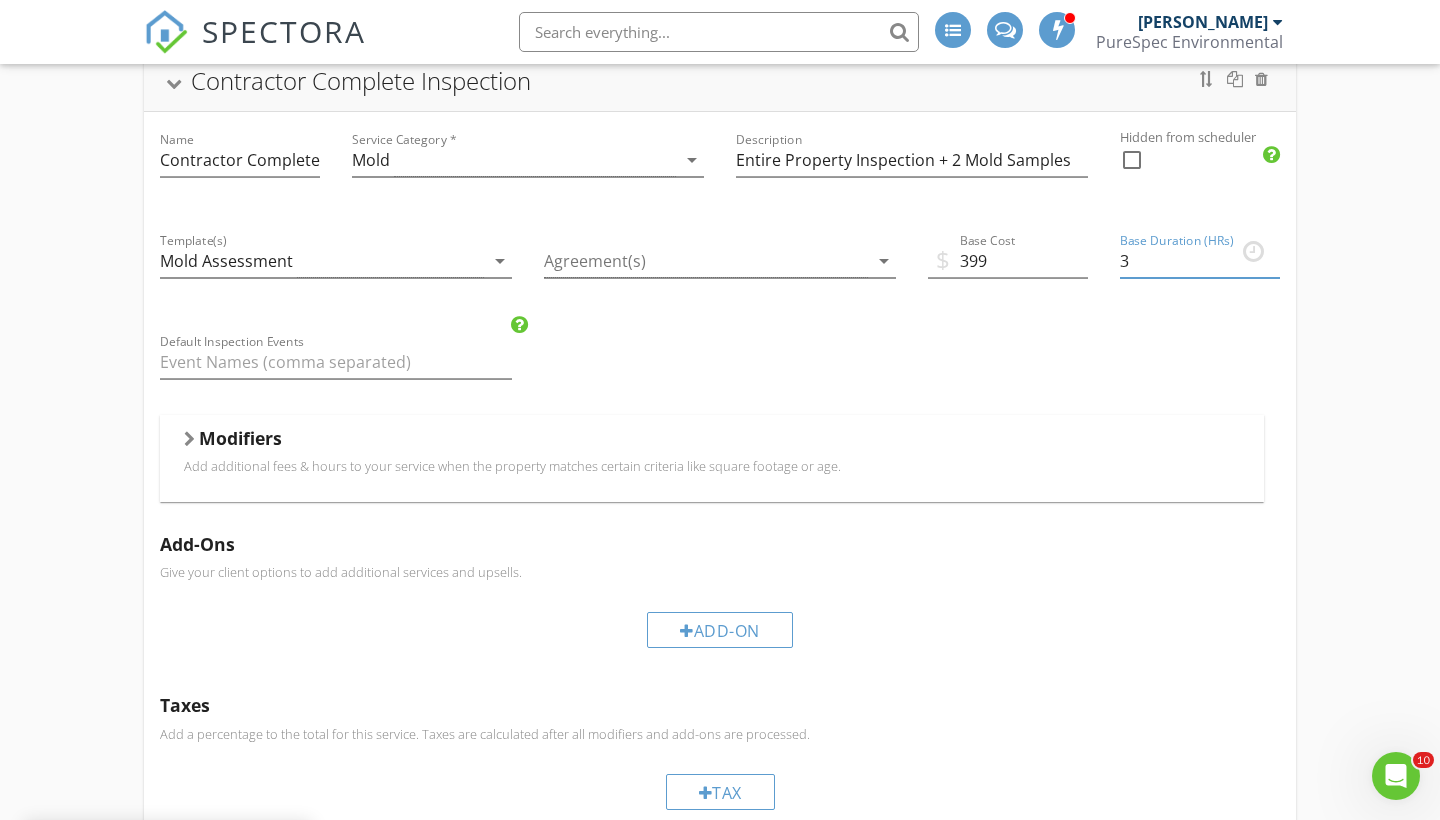 scroll, scrollTop: 619, scrollLeft: 0, axis: vertical 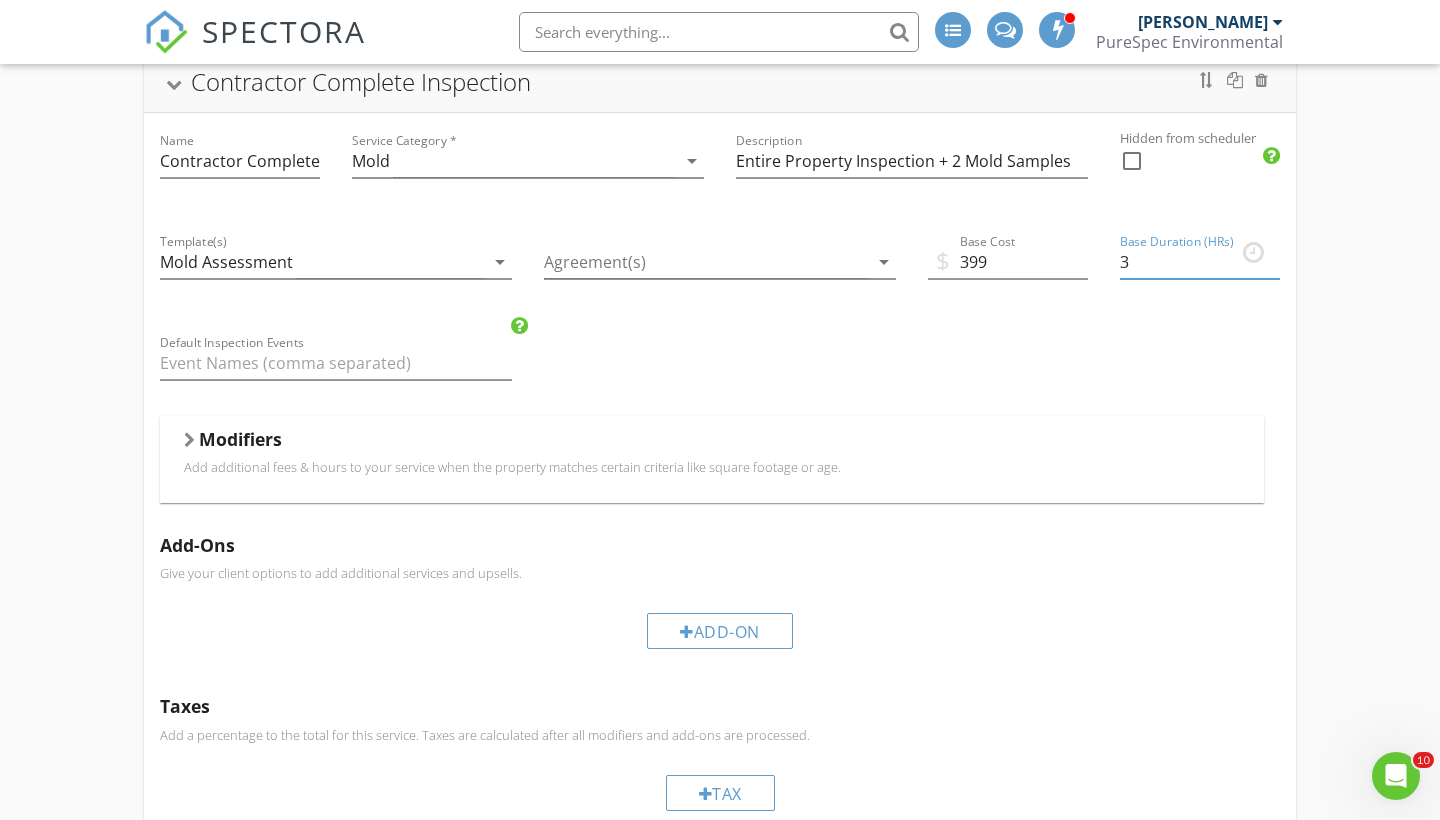 type on "3" 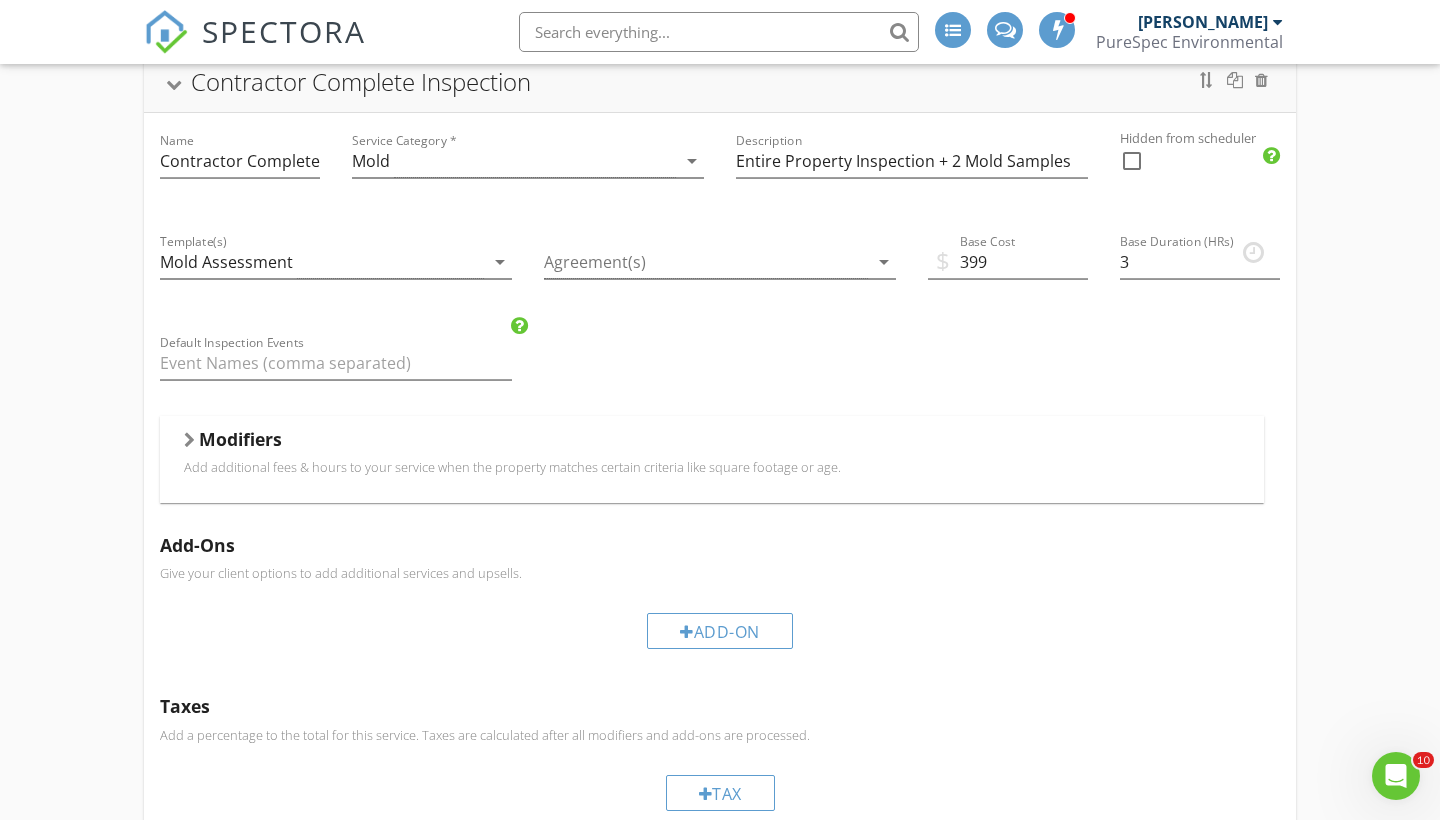 click on "Modifiers" at bounding box center [240, 439] 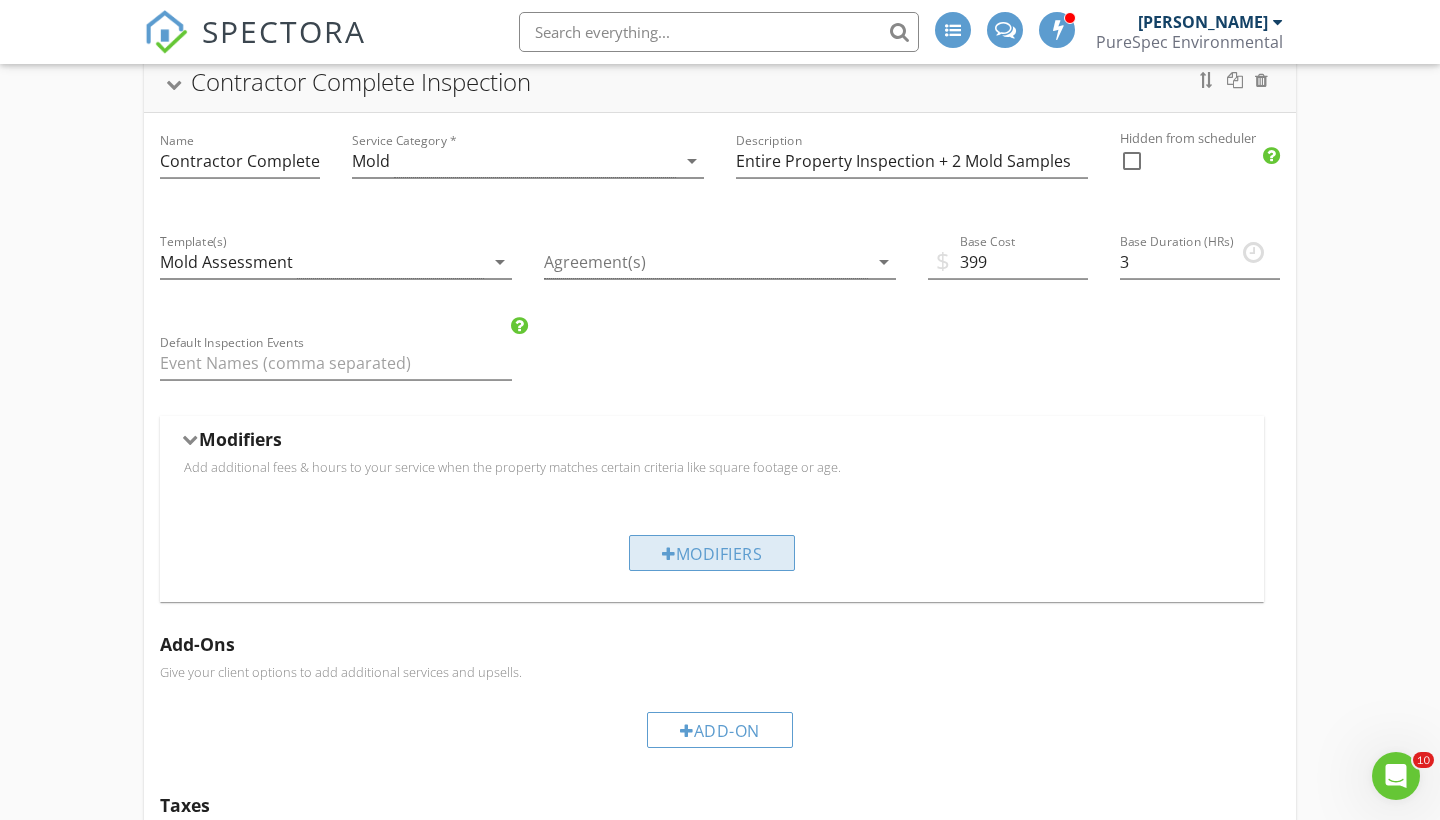 click on "Modifiers" at bounding box center (712, 553) 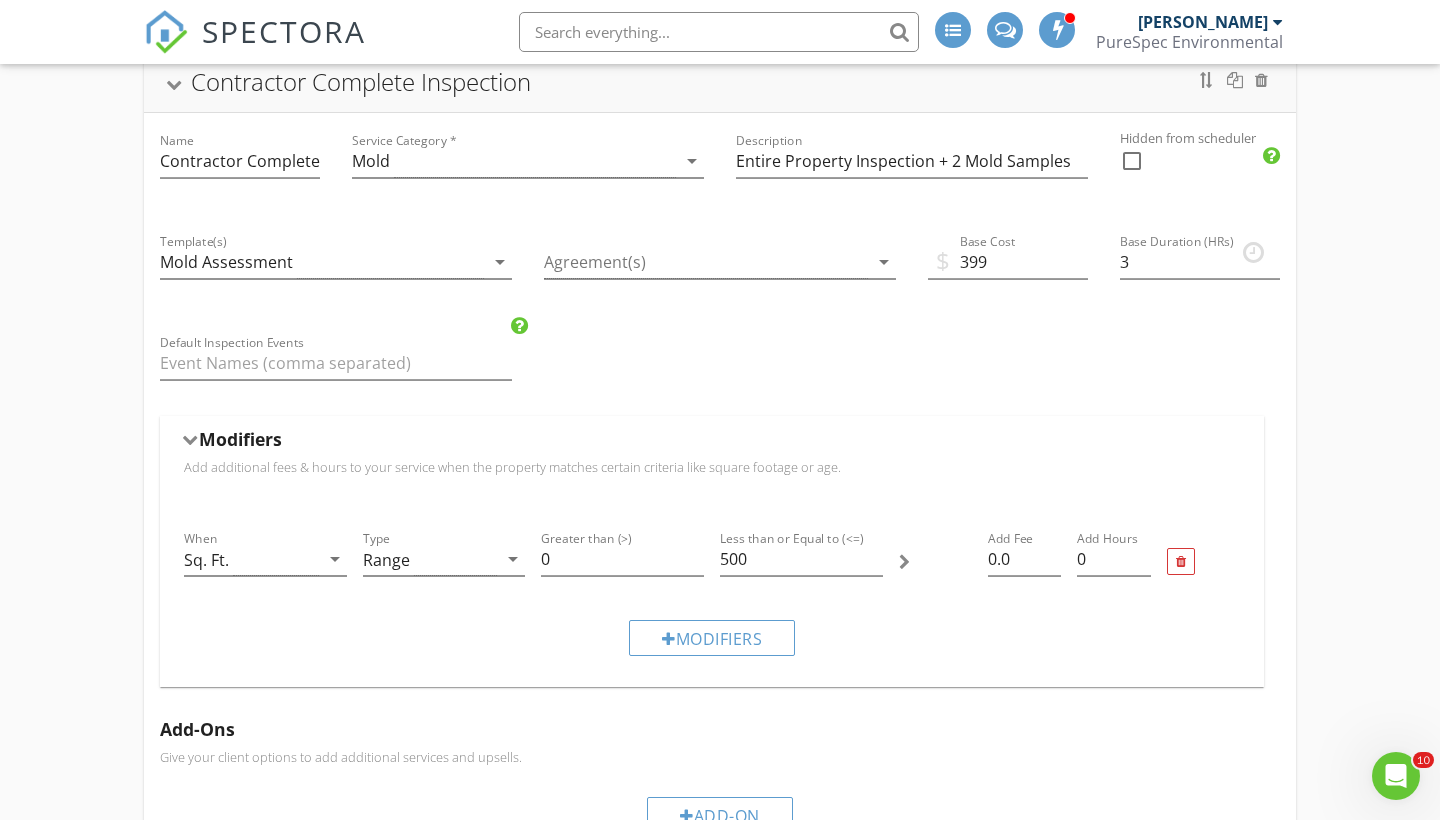 scroll, scrollTop: 647, scrollLeft: 0, axis: vertical 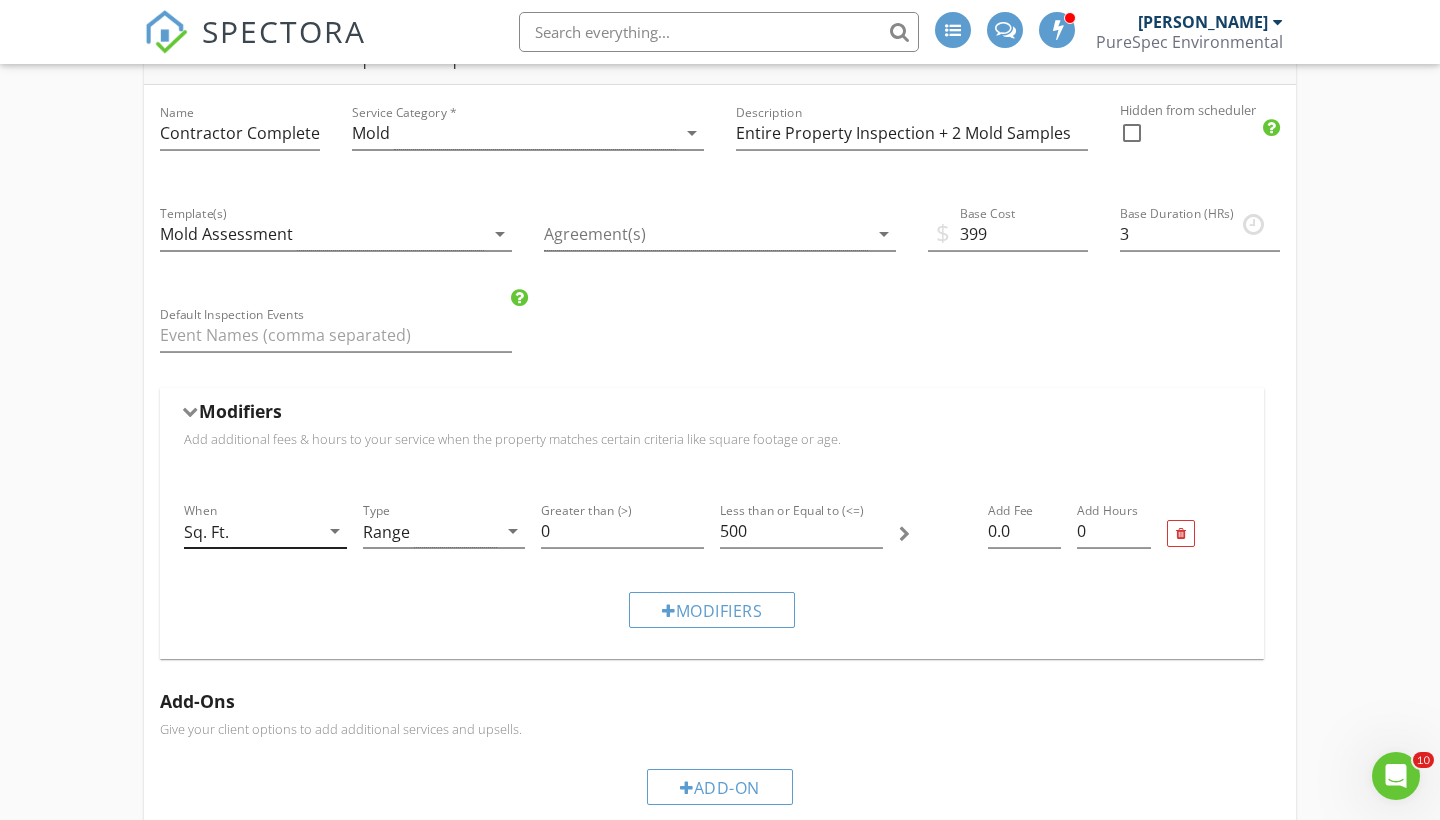 click on "Sq. Ft." at bounding box center (251, 531) 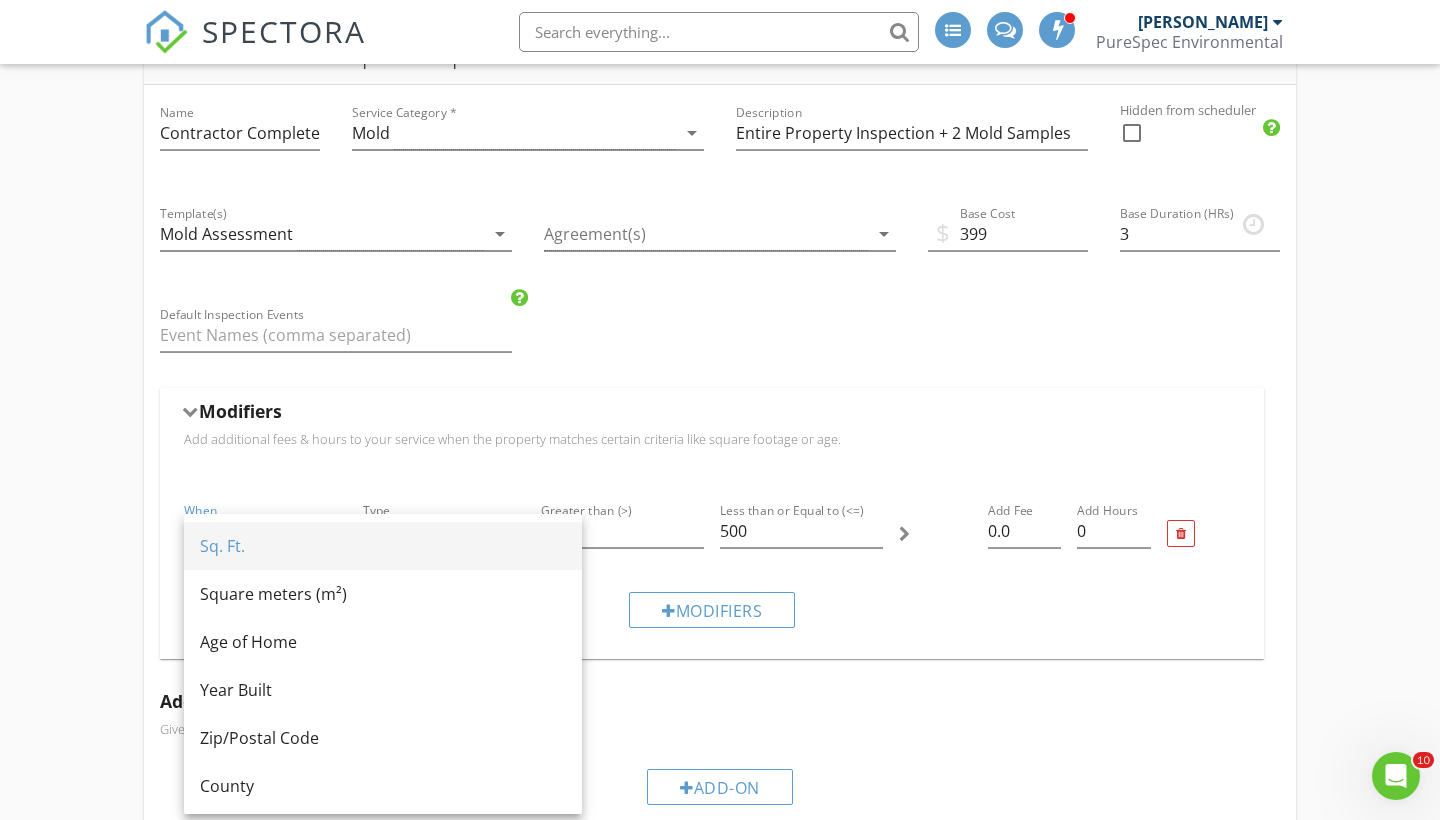 click on "Sq. Ft." at bounding box center (383, 546) 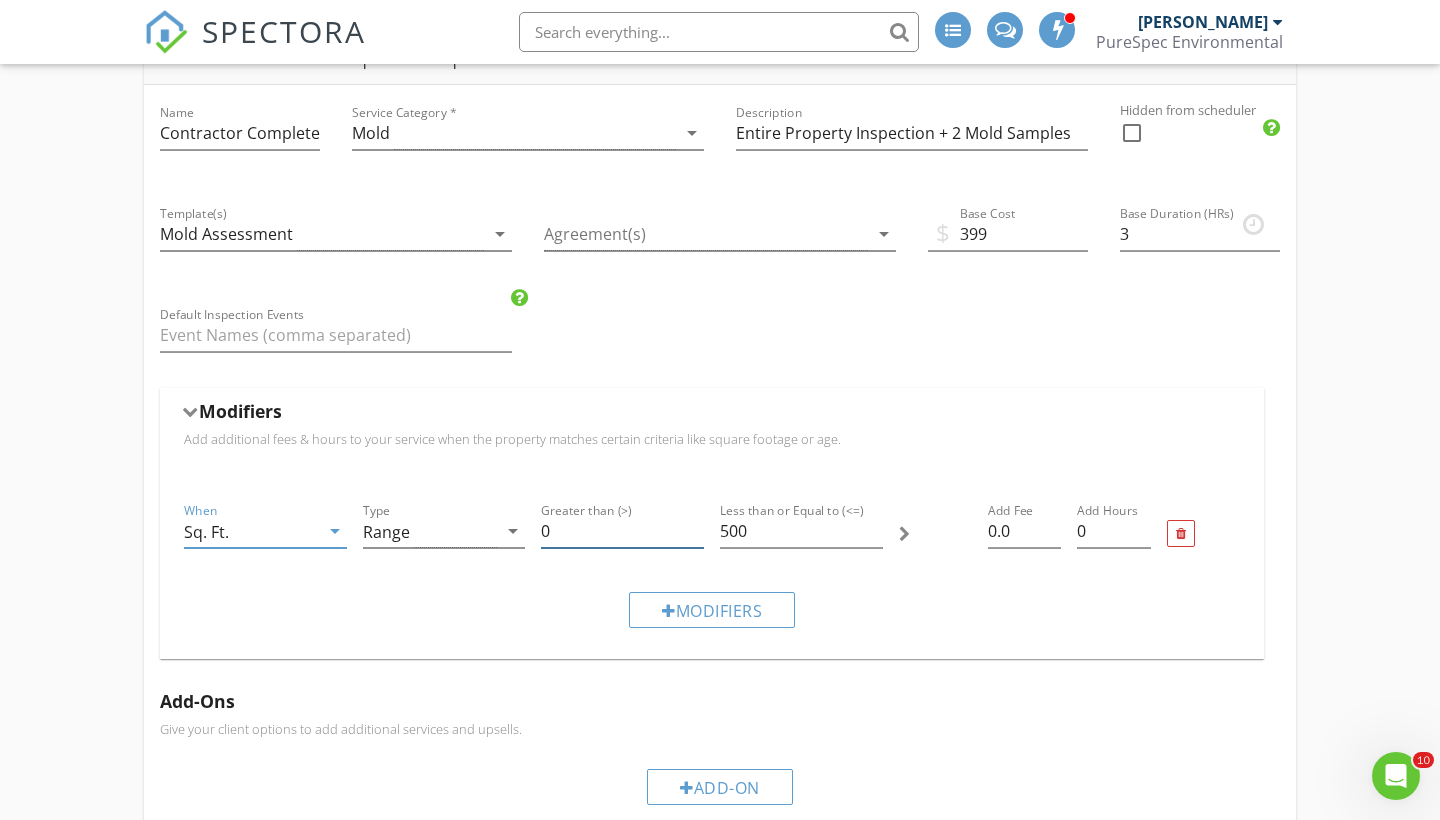 click on "0" at bounding box center (622, 531) 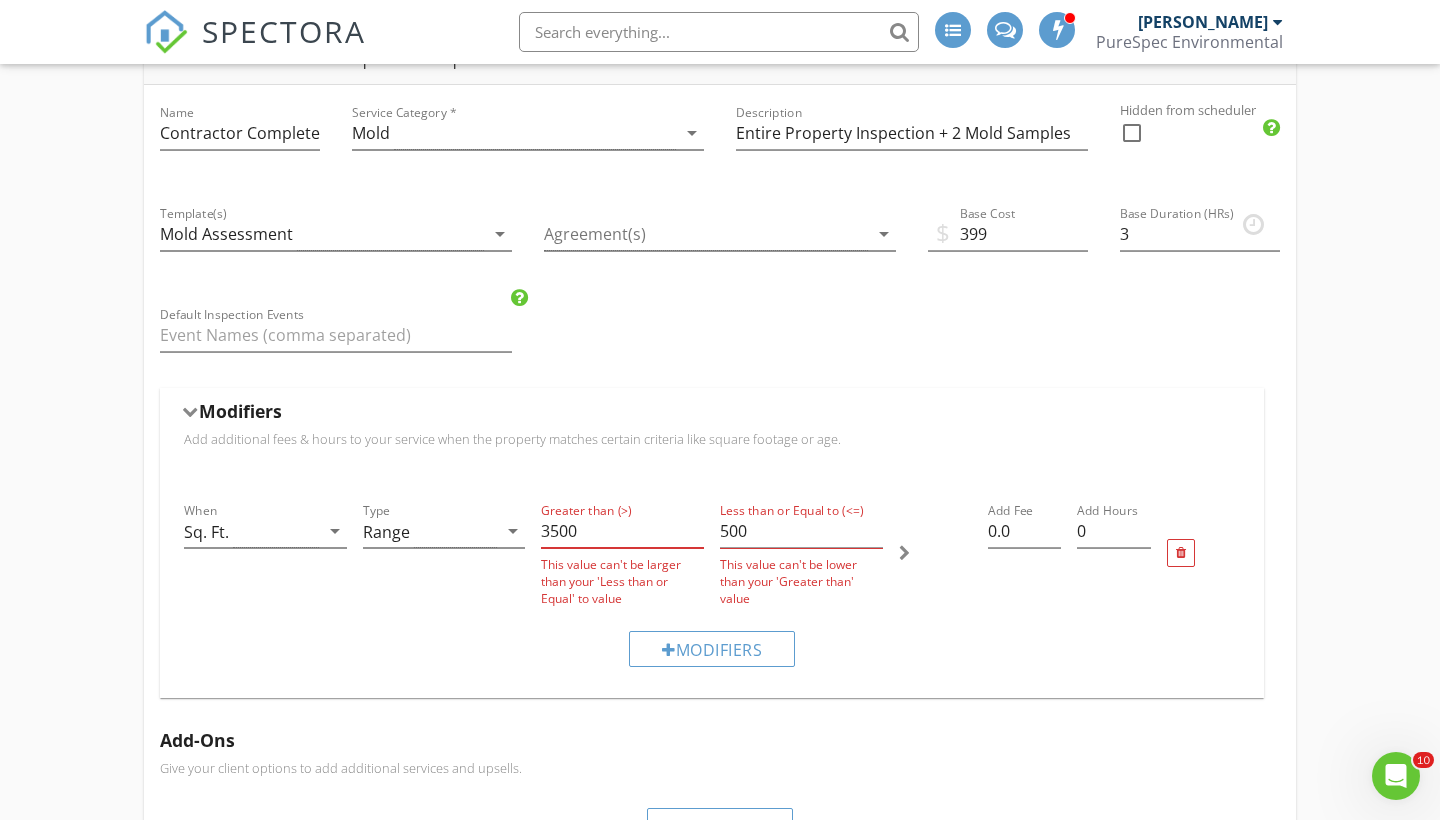 type on "3500" 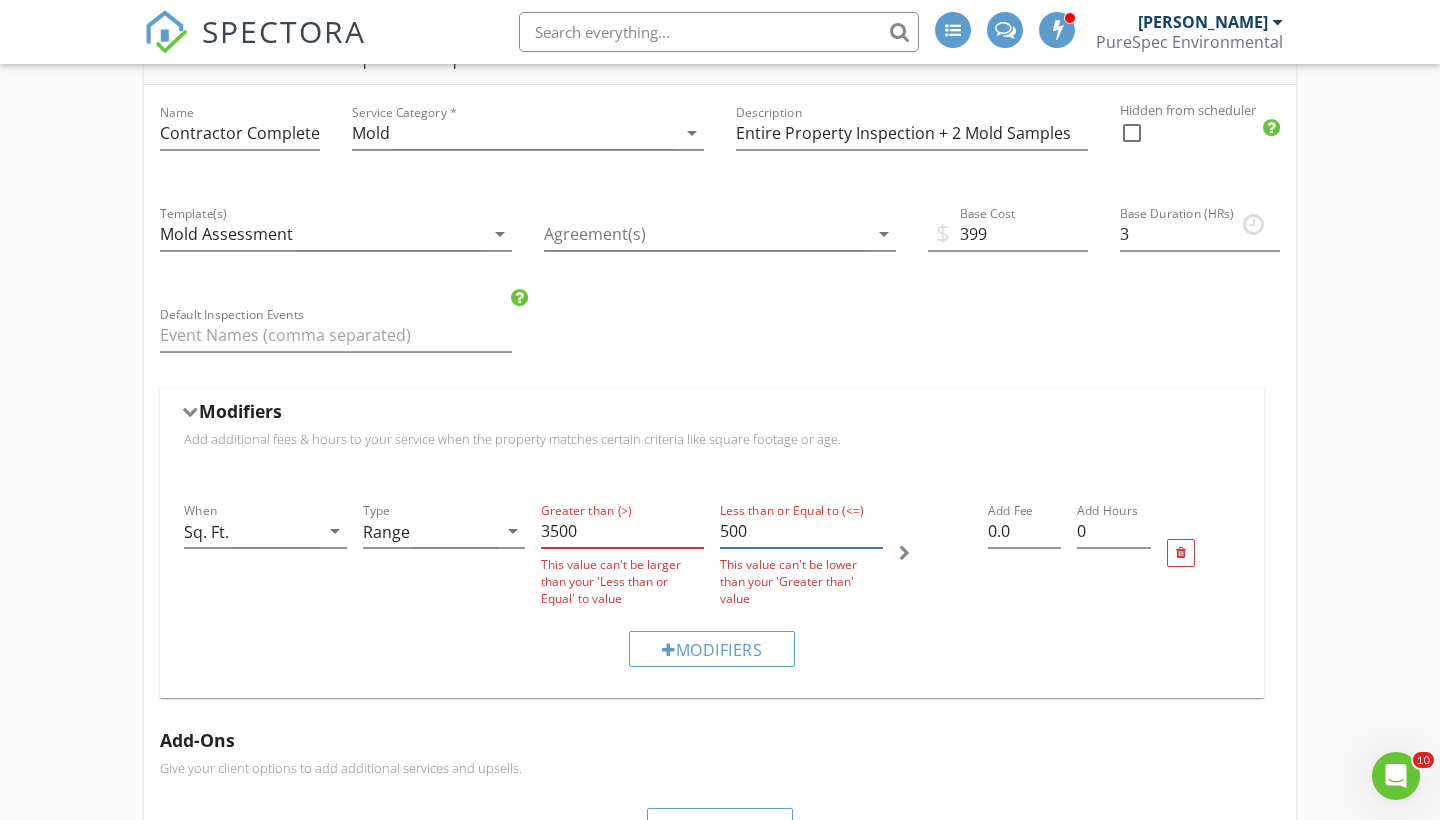 click on "500" at bounding box center (801, 531) 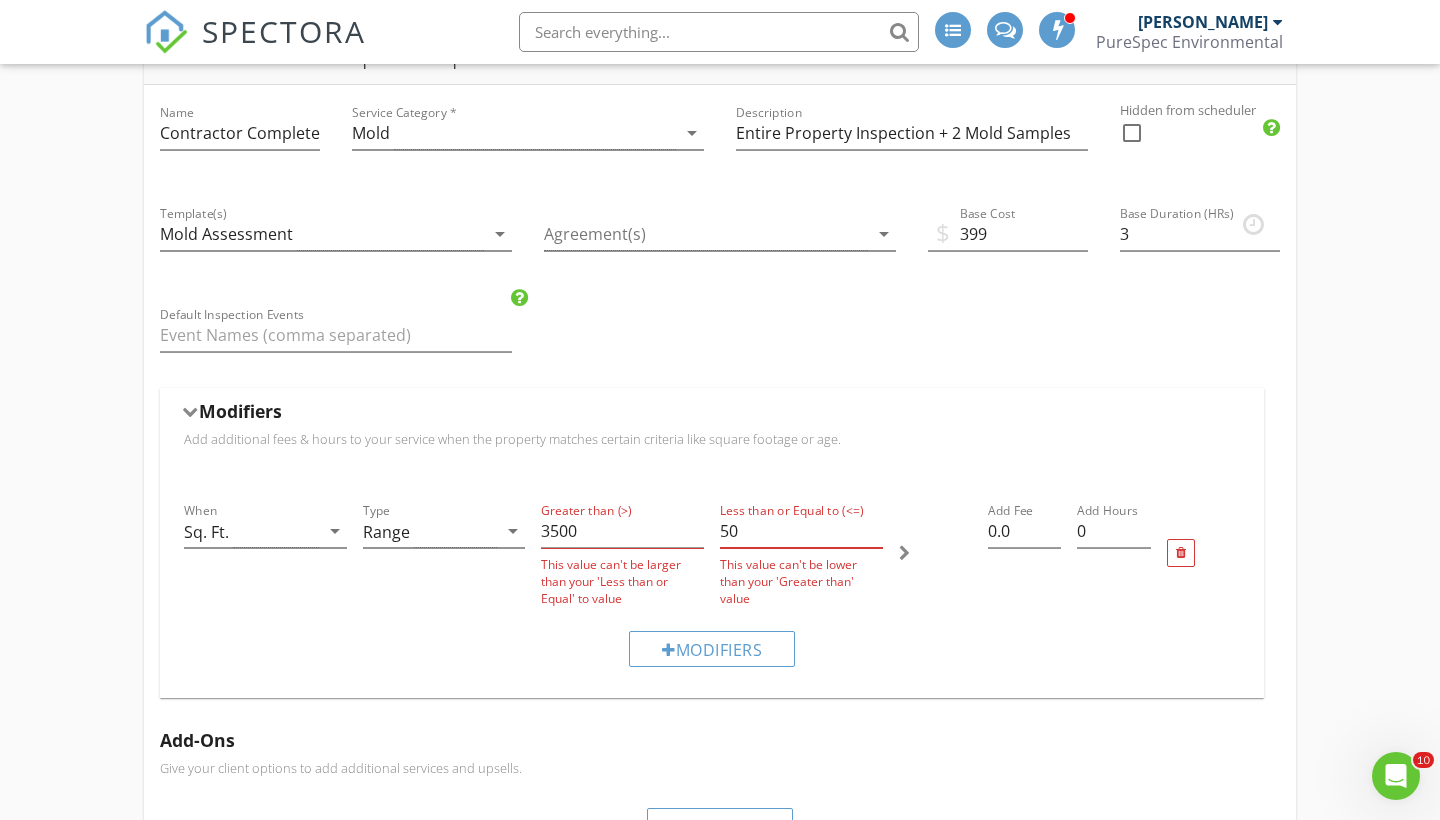 type on "5" 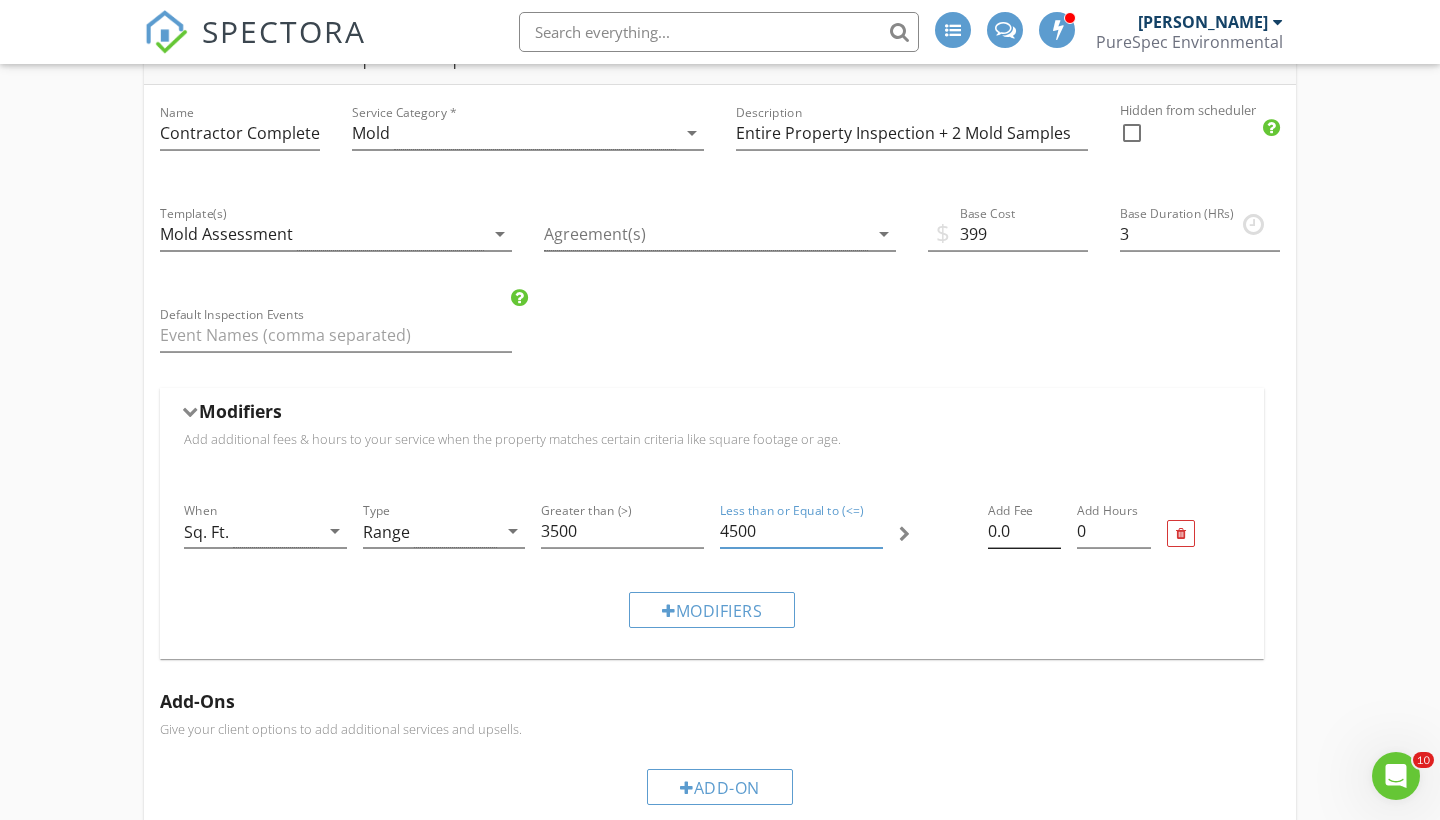 type on "4500" 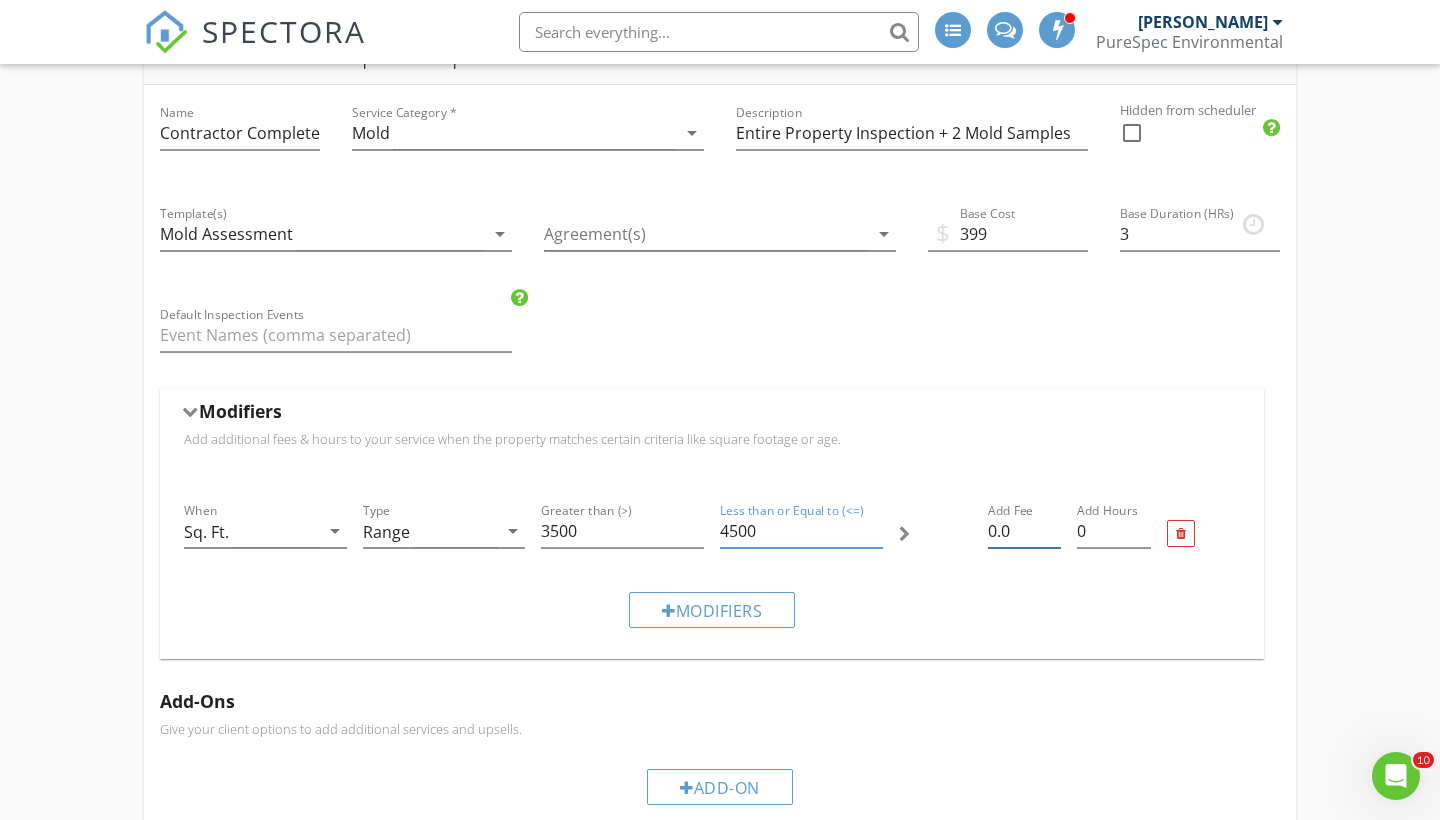click on "0.0" at bounding box center [1024, 531] 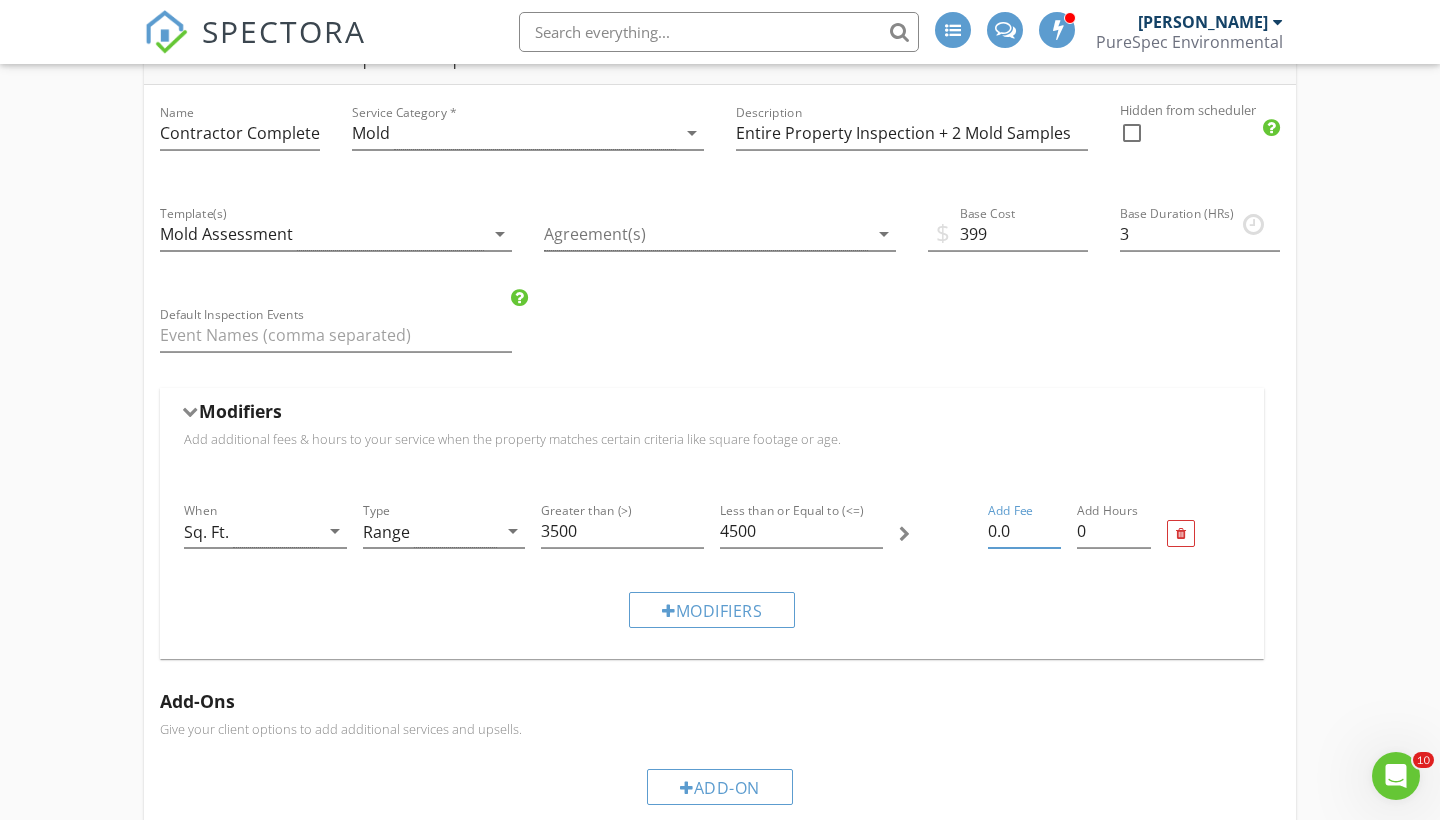 type on "0" 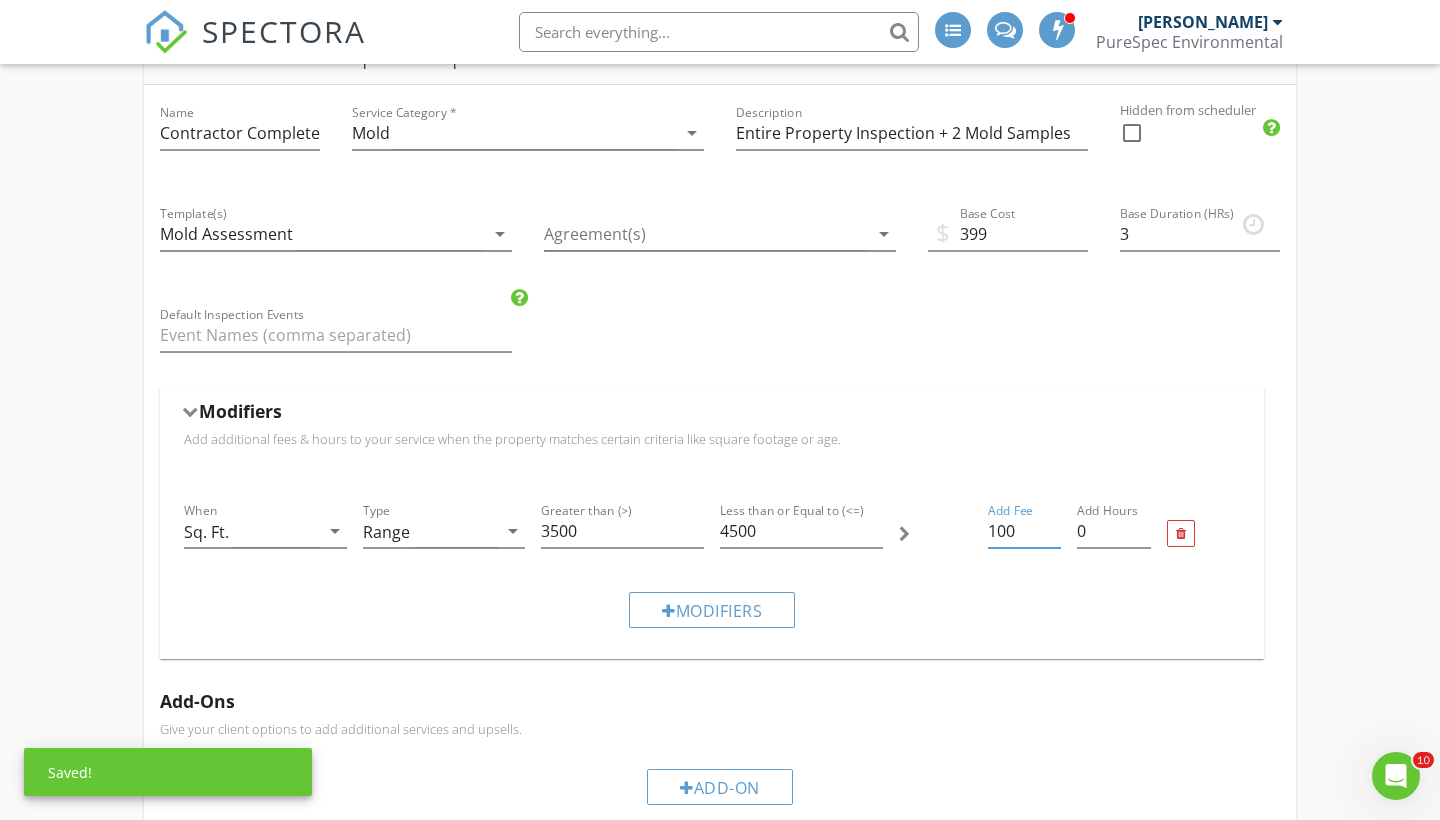 click on "Modifiers" at bounding box center (712, 609) 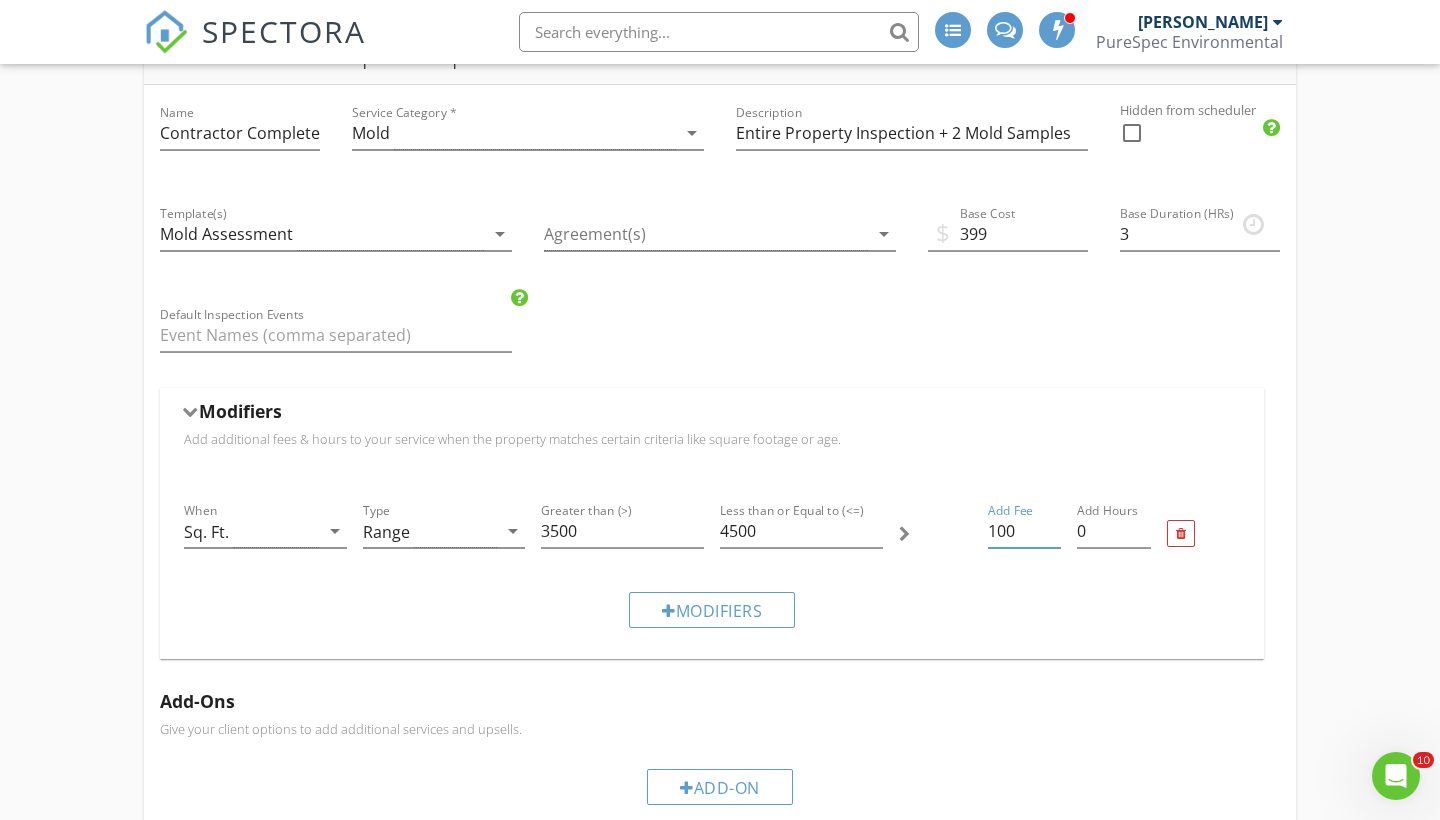 click on "100" at bounding box center [1024, 531] 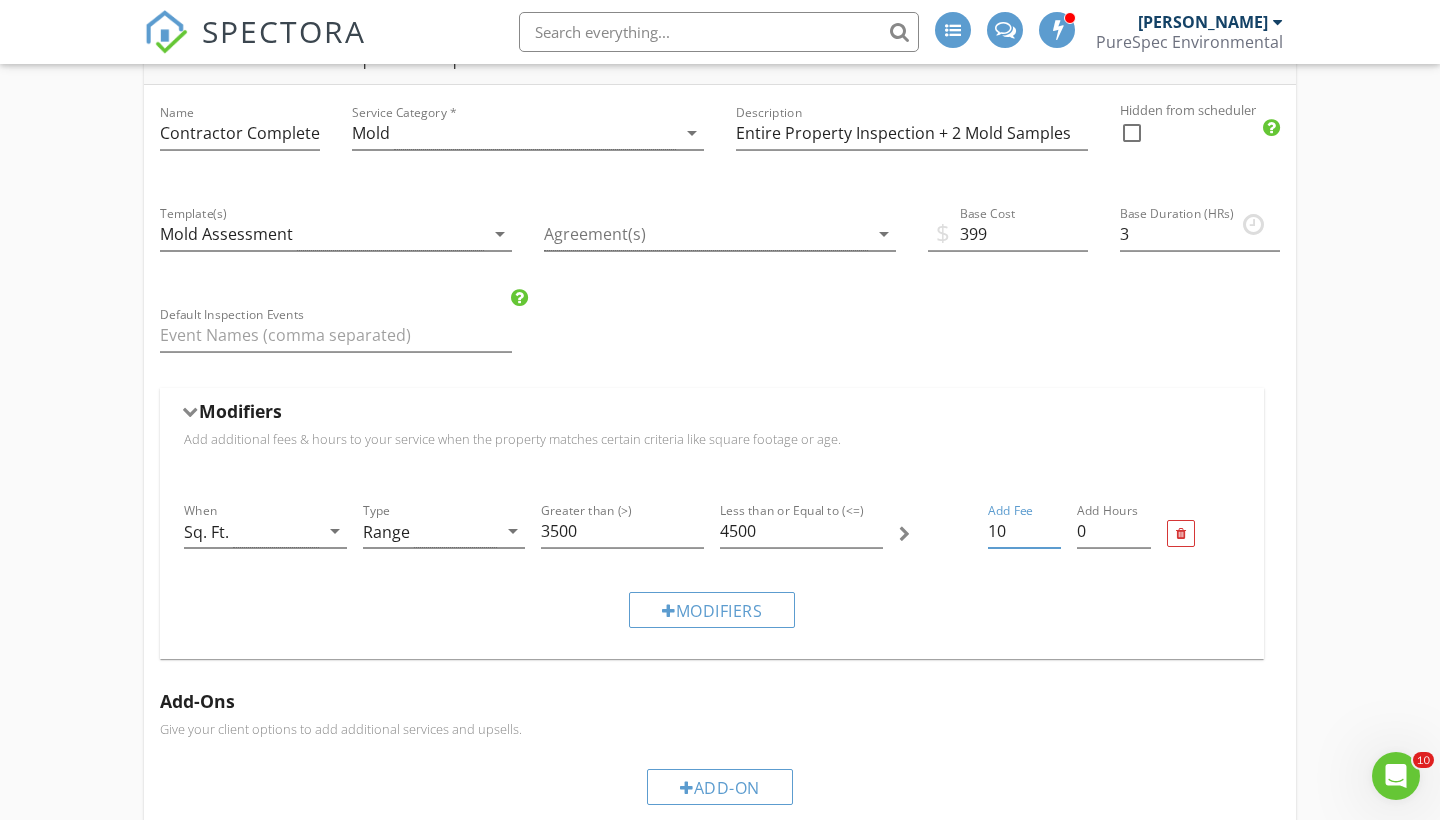 type on "1" 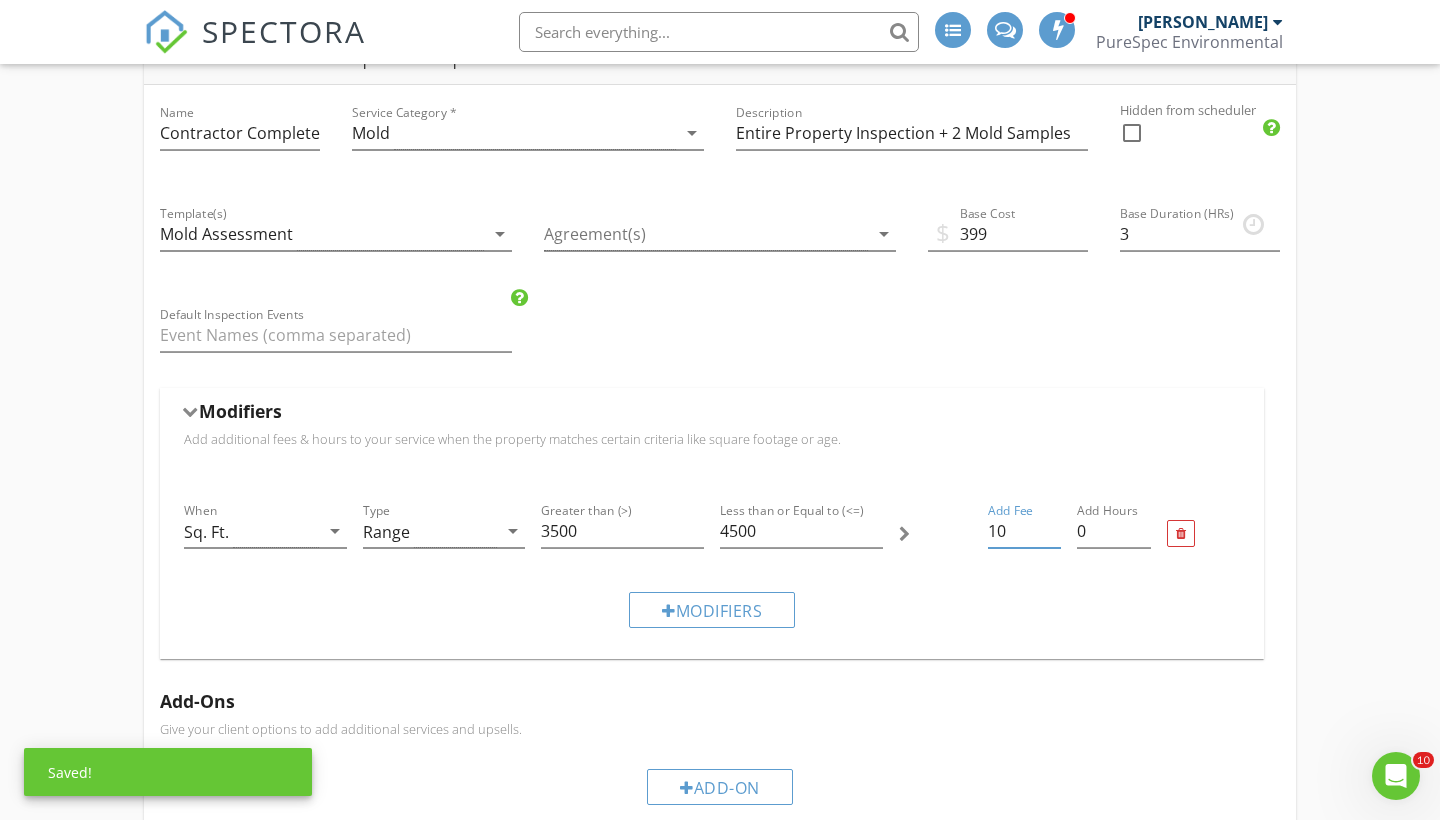 type on "100" 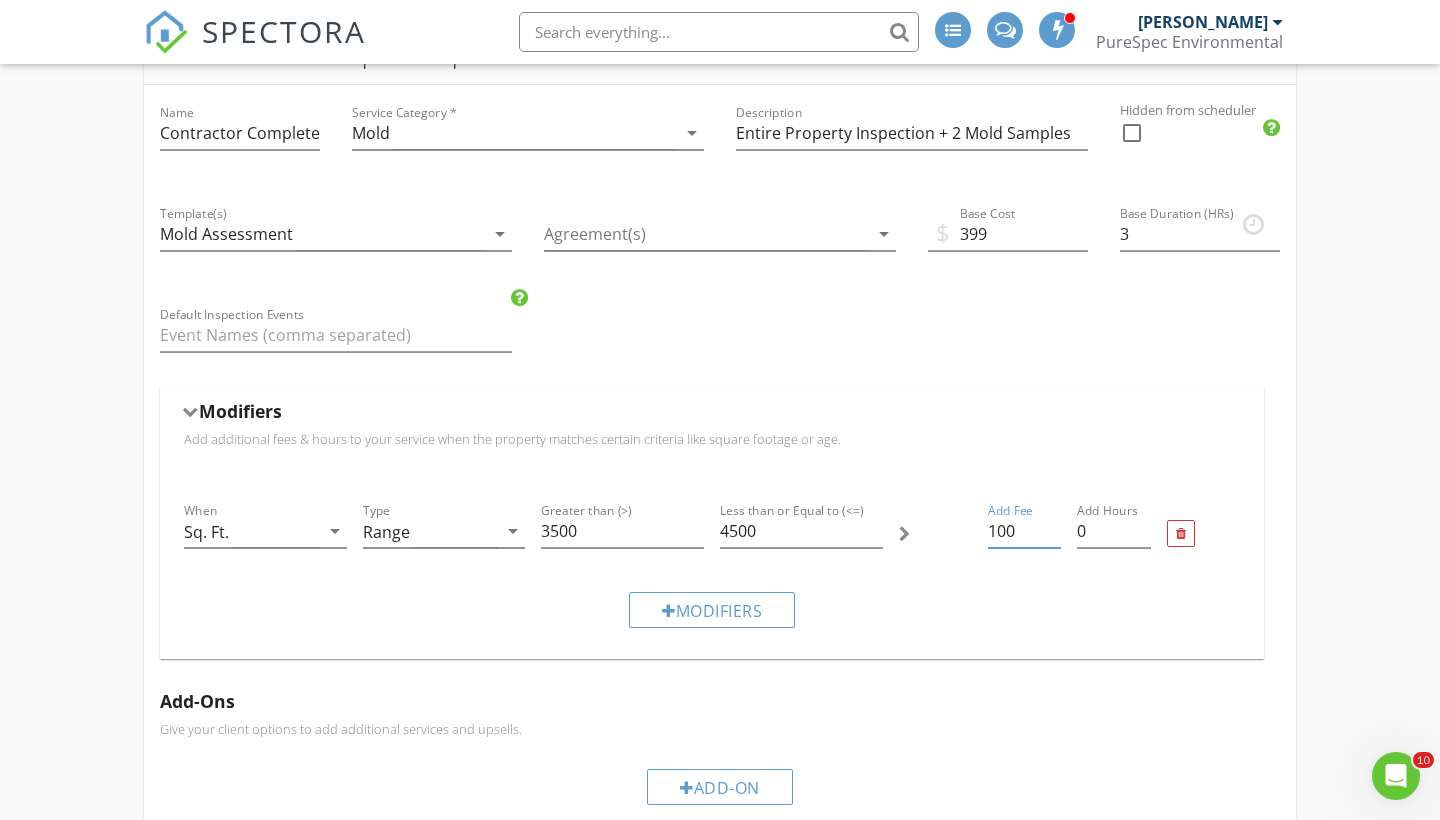 click on "Modifiers" at bounding box center [712, 609] 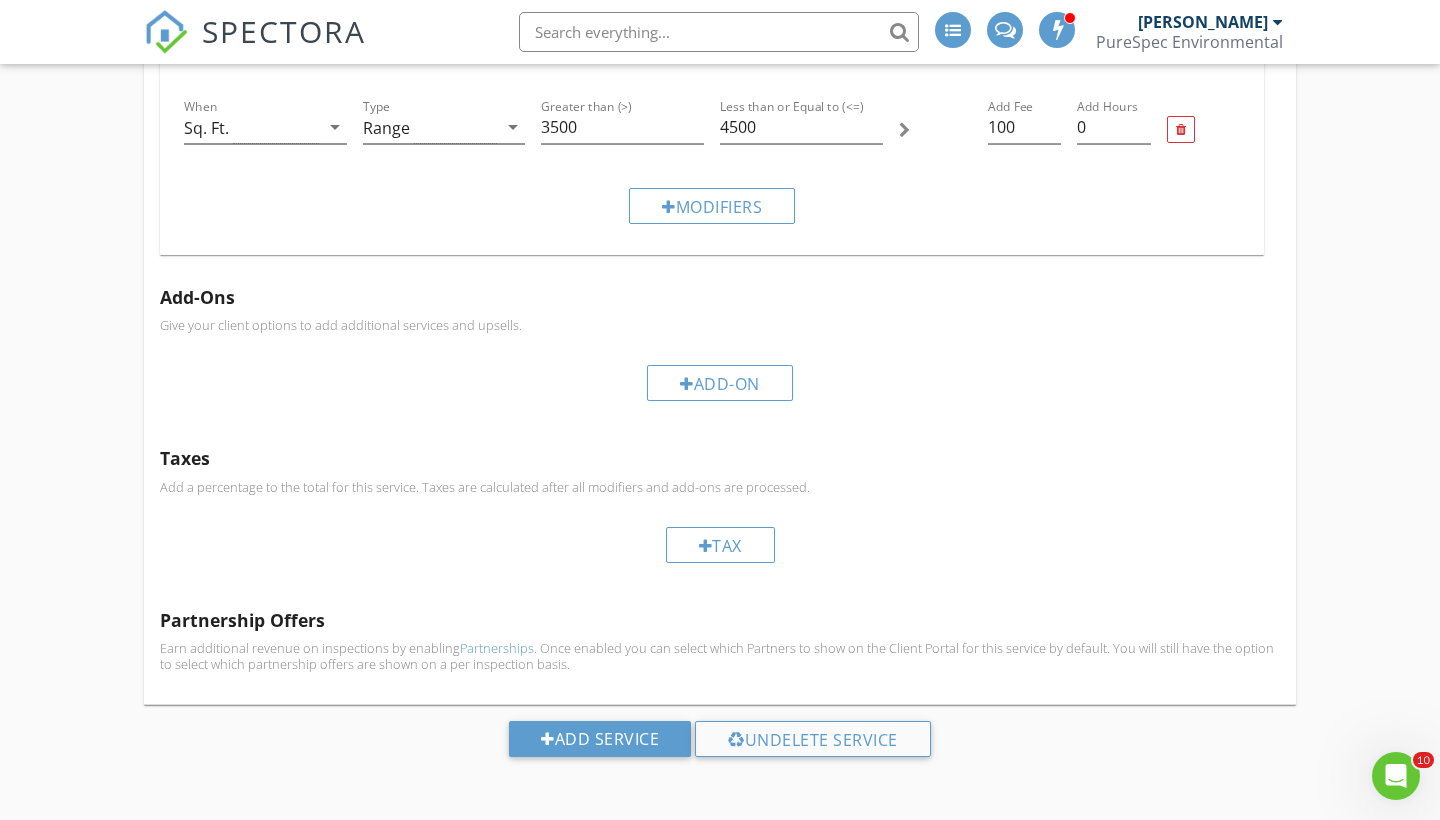 scroll, scrollTop: 1050, scrollLeft: 0, axis: vertical 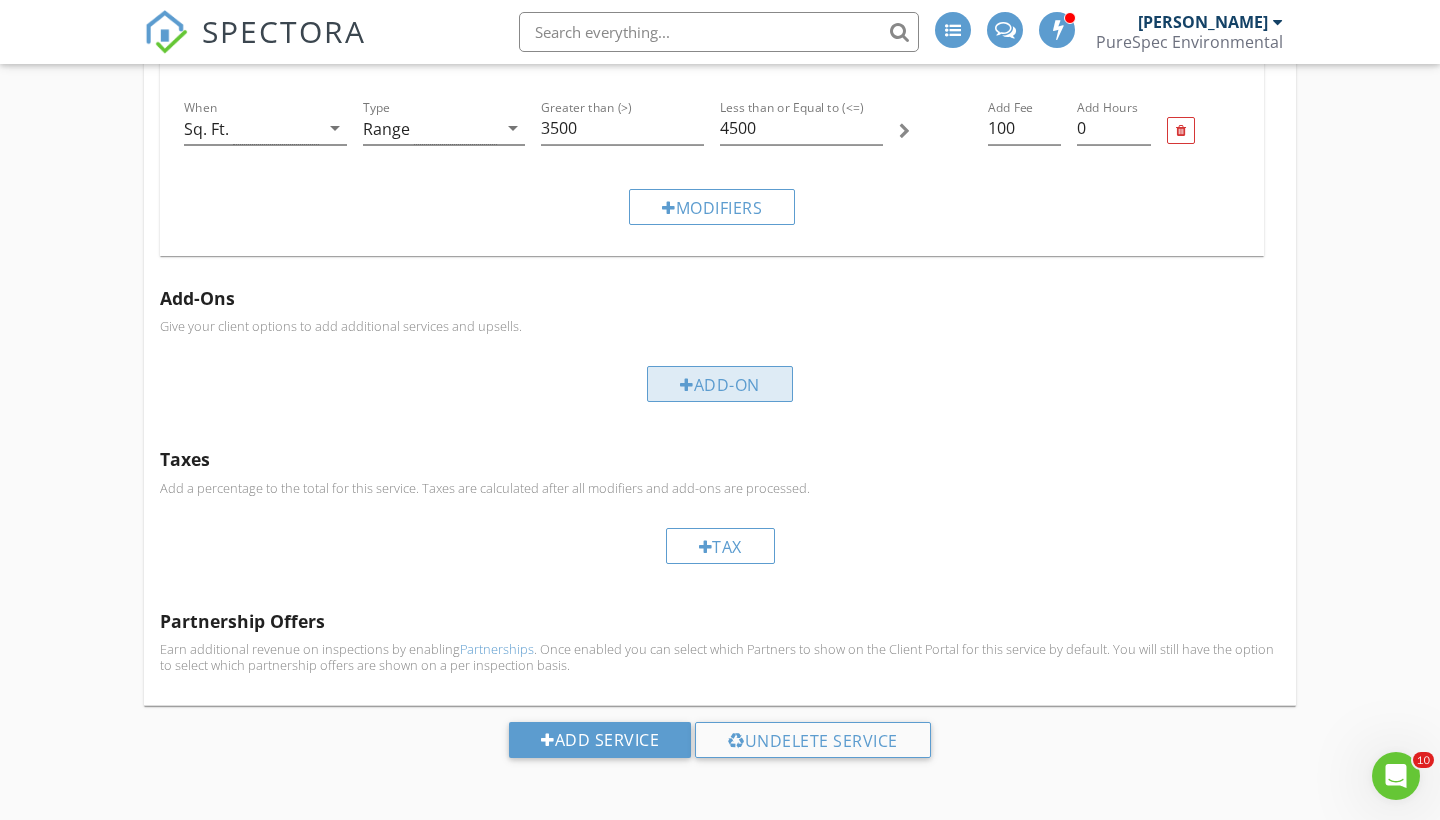 click on "Add-On" at bounding box center [720, 384] 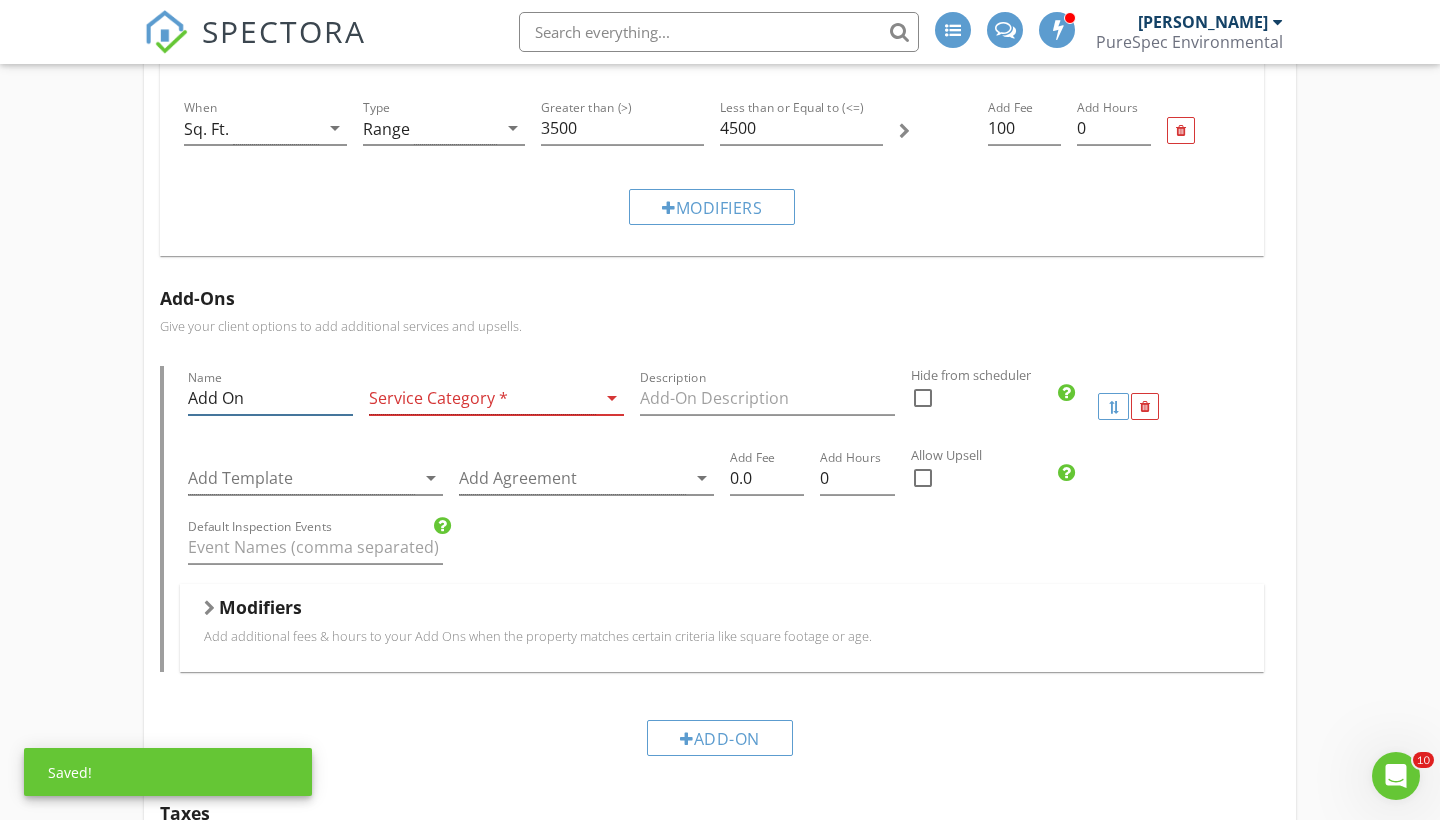 click on "Add On" at bounding box center [270, 398] 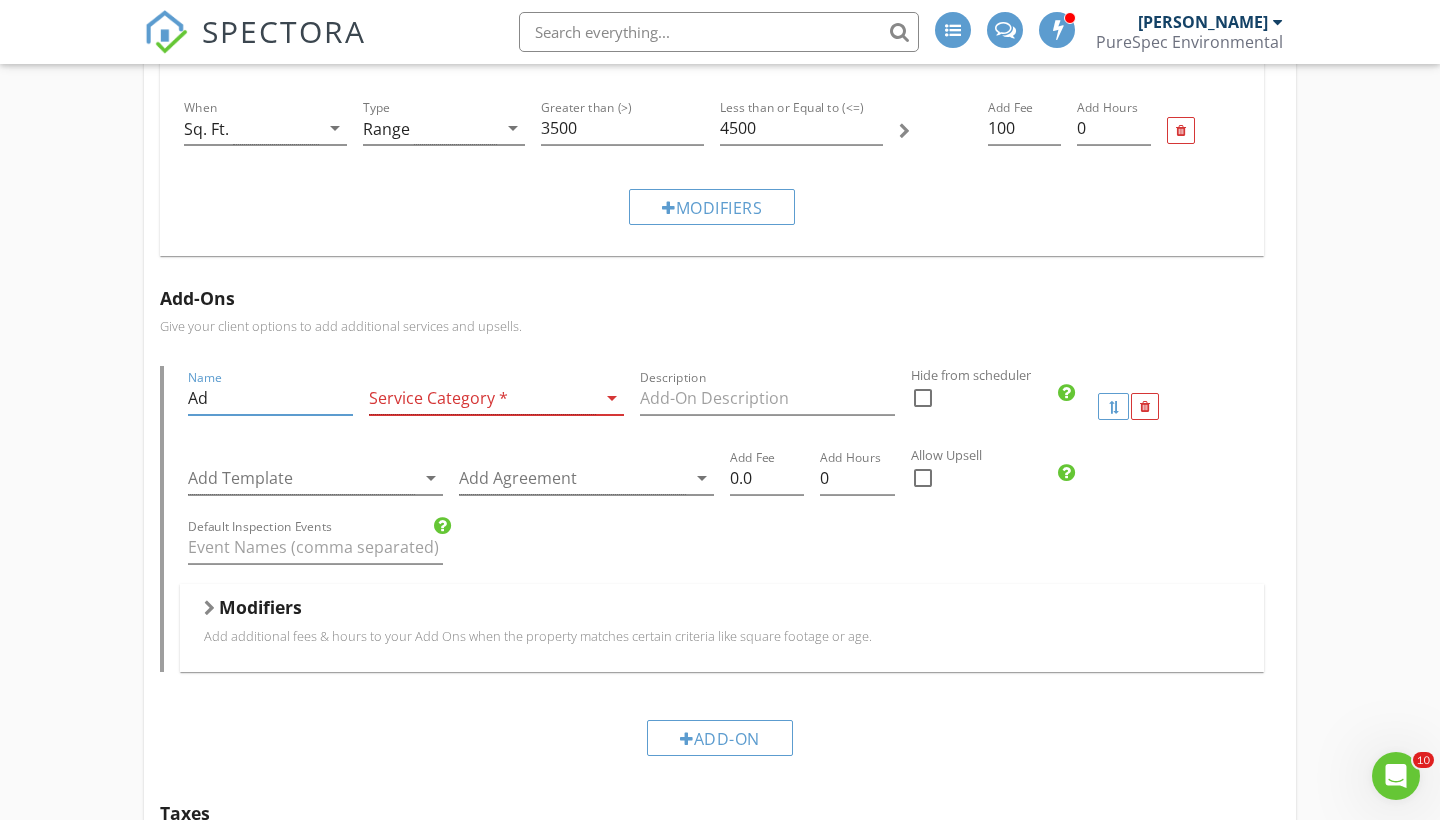 type on "A" 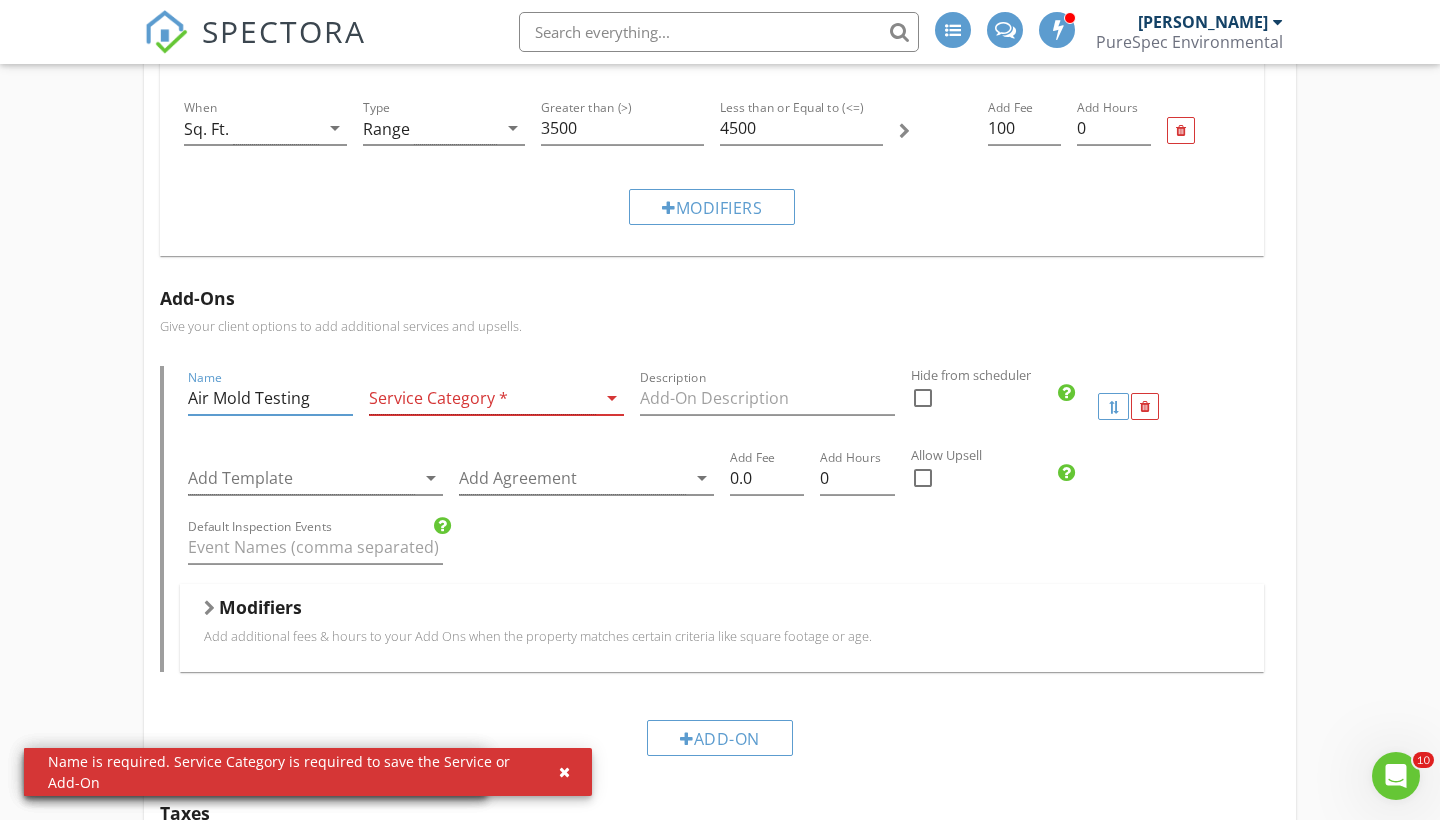 click on "Air Mold Testing" at bounding box center (270, 398) 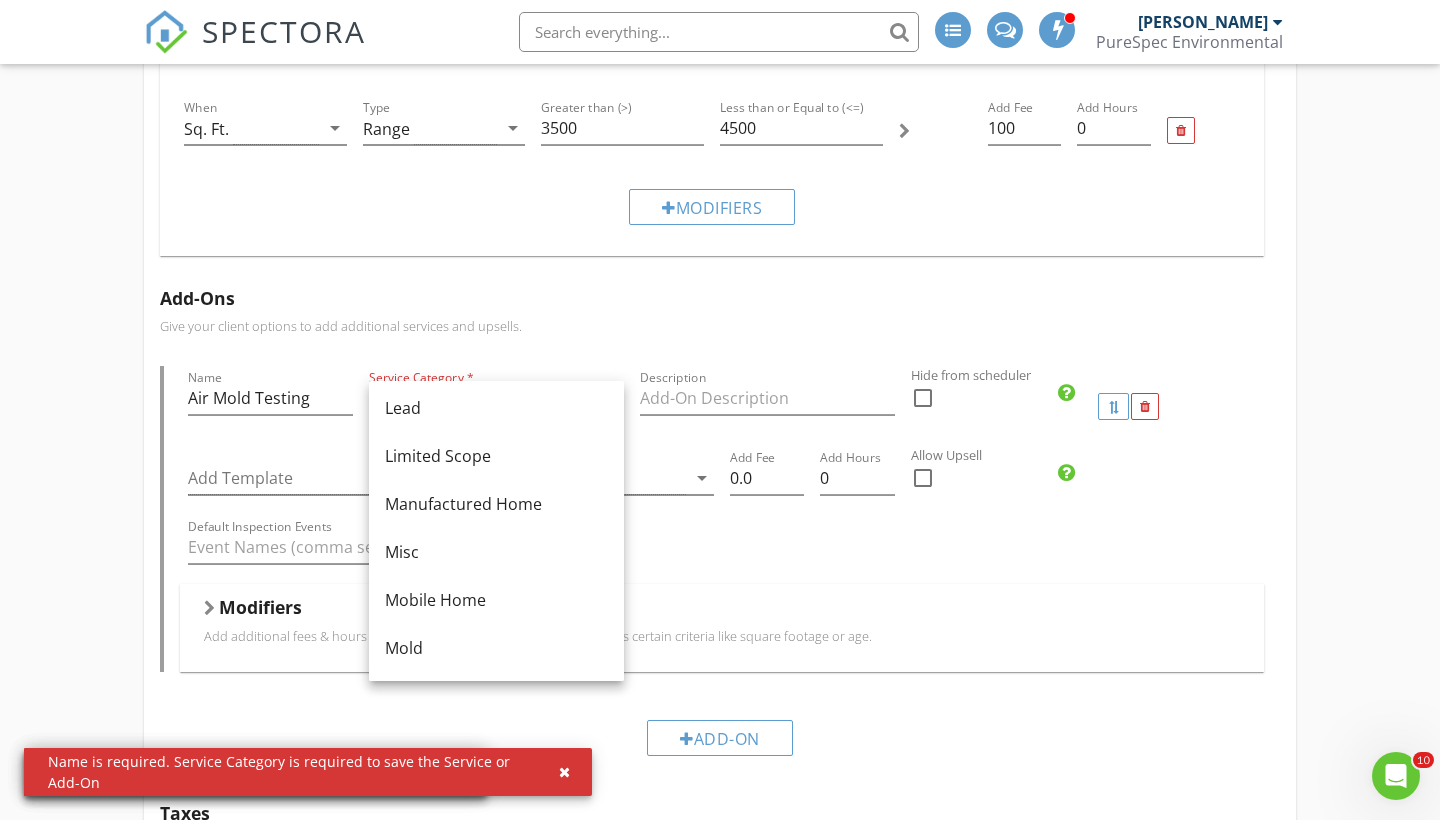 scroll, scrollTop: 311, scrollLeft: 0, axis: vertical 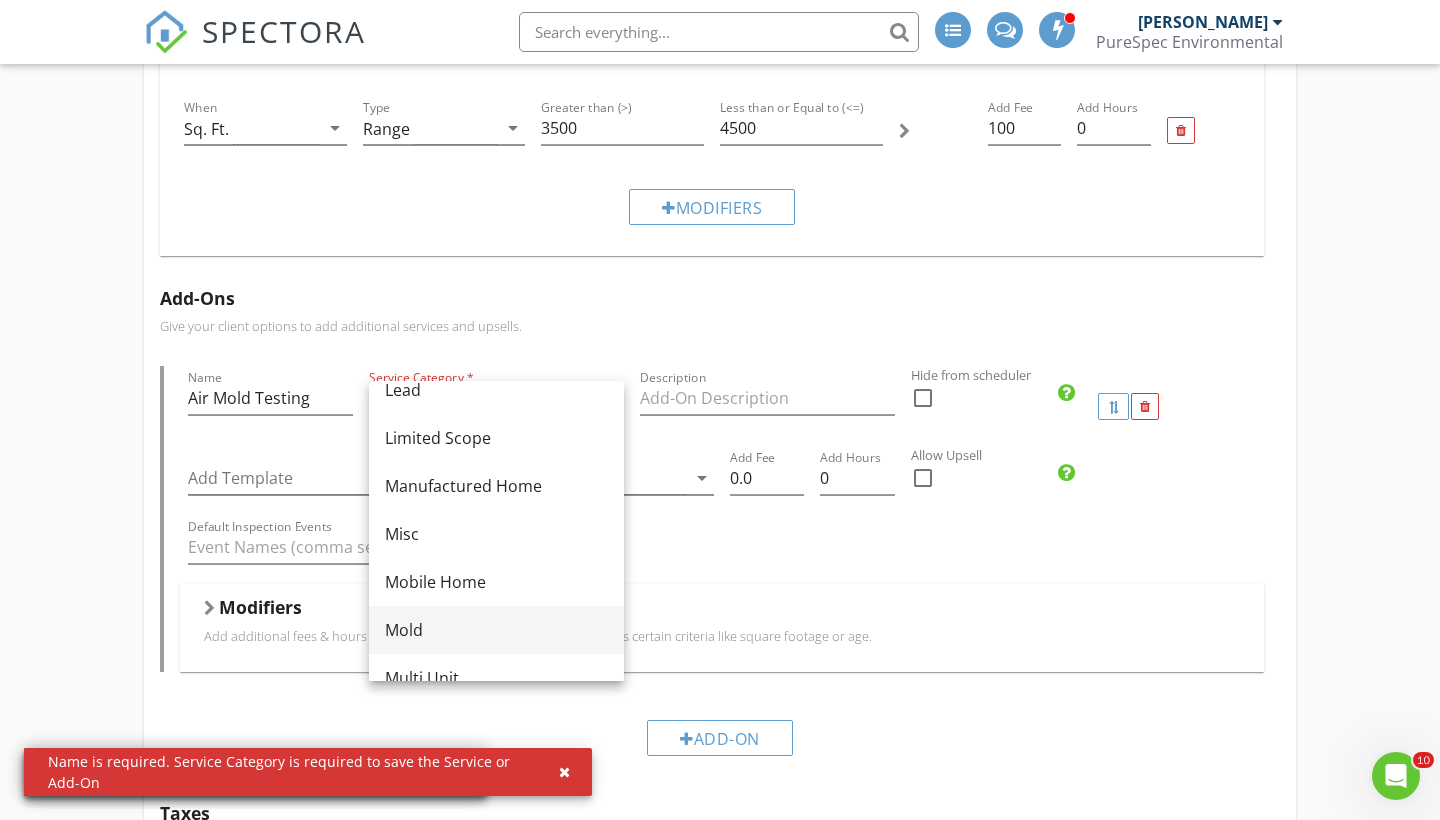 click on "Mold" at bounding box center [496, 630] 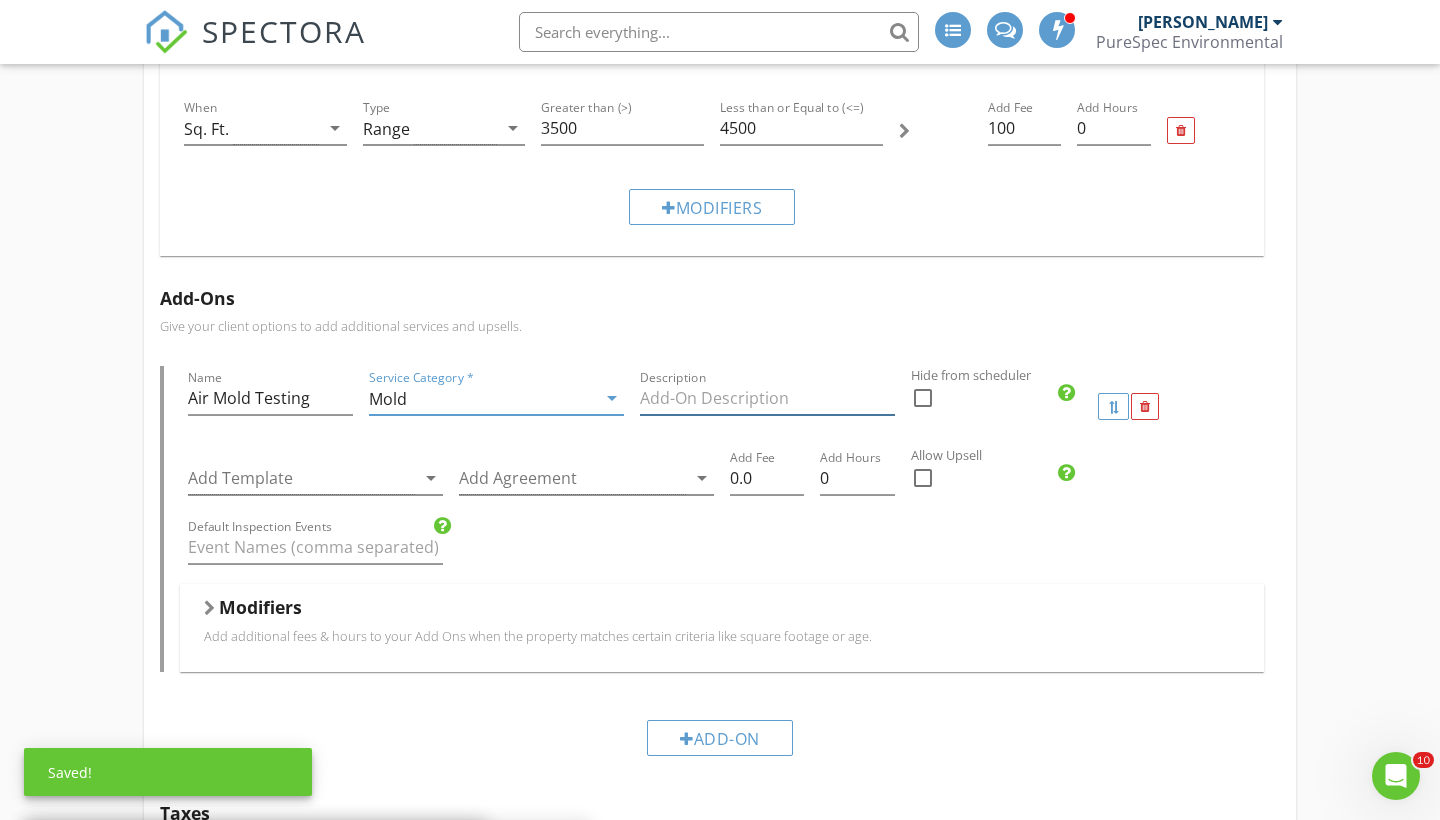 click at bounding box center [767, 398] 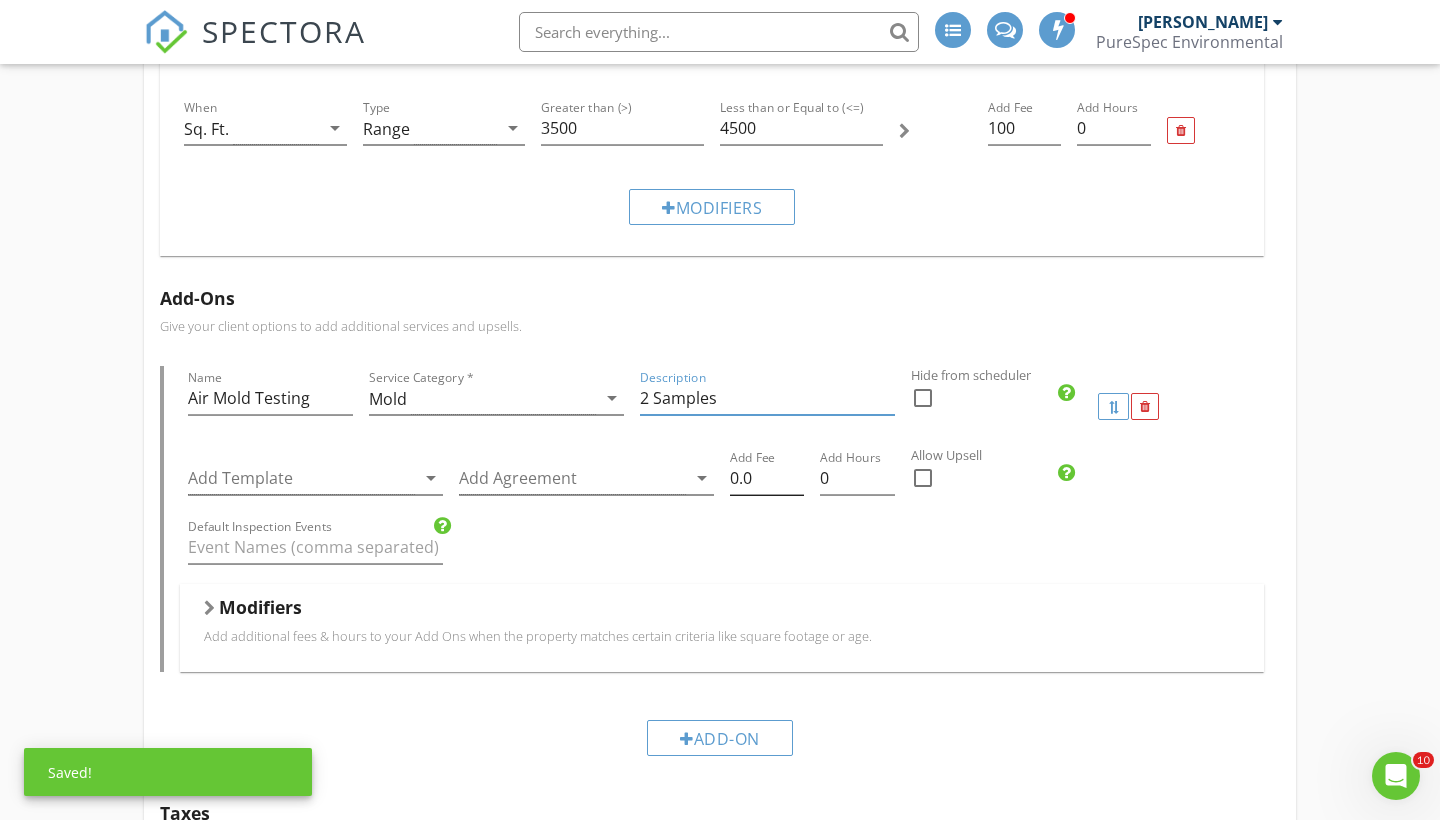 type on "2 Samples" 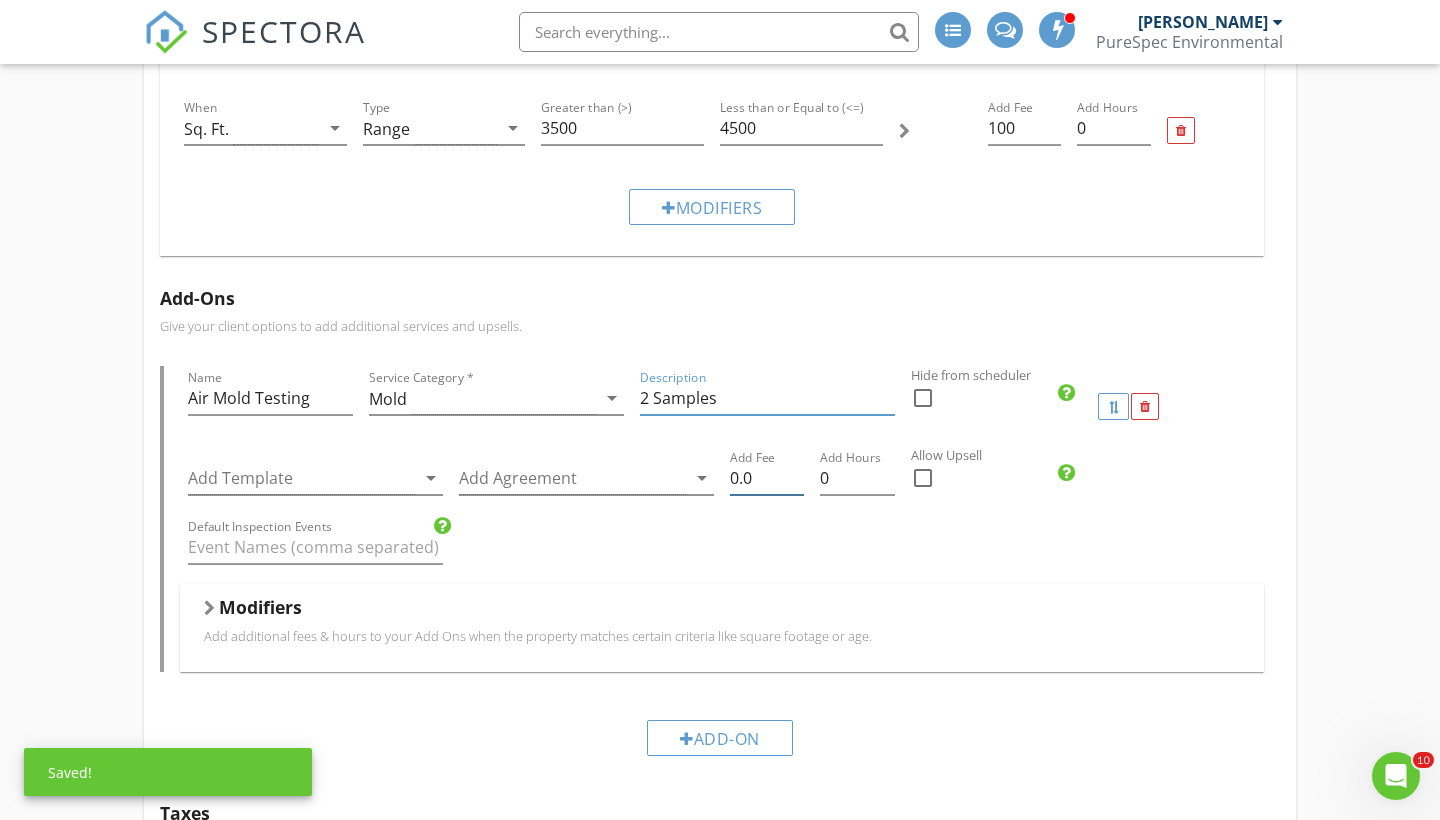 click on "0.0" at bounding box center (767, 478) 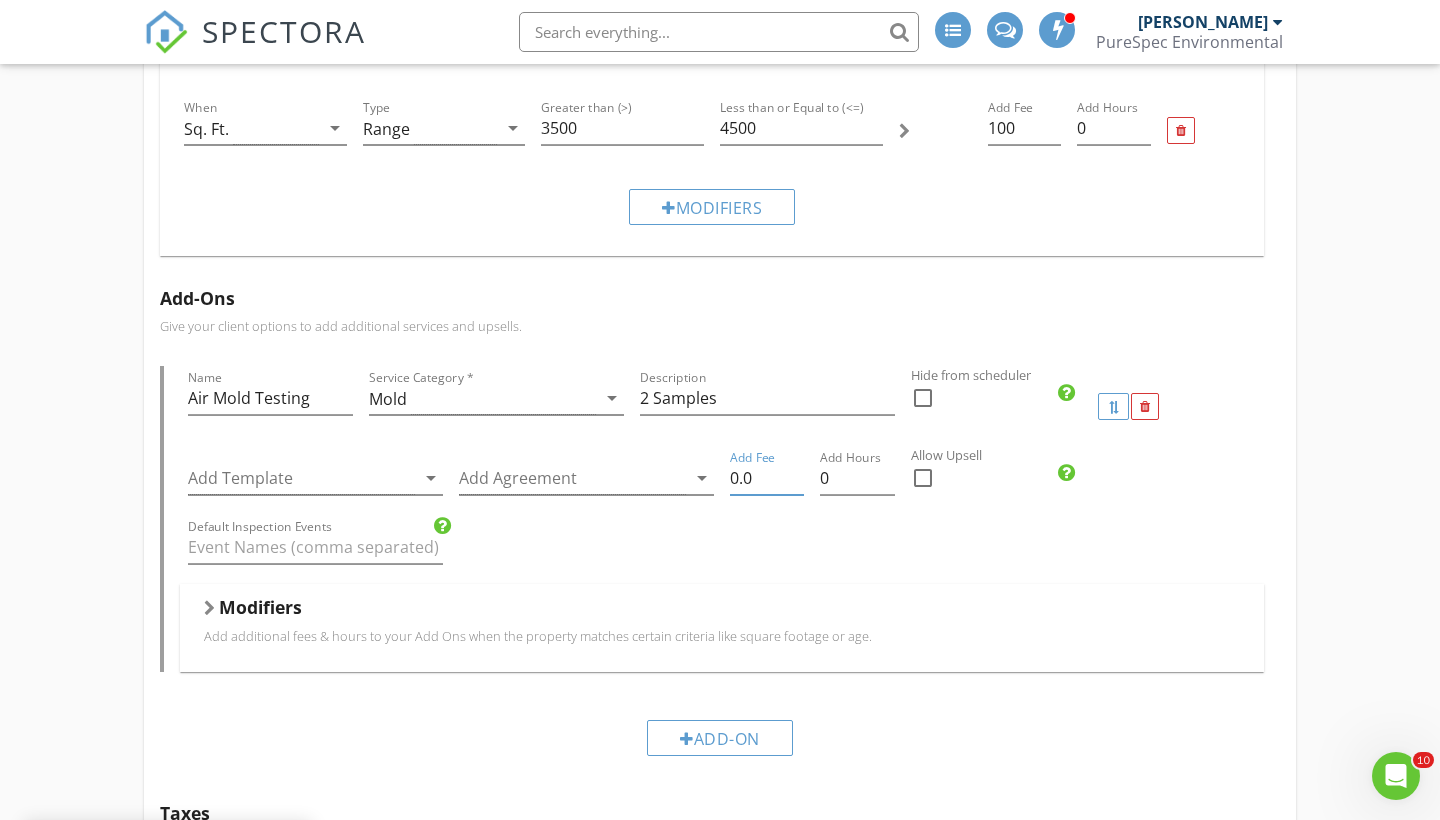 type on "0" 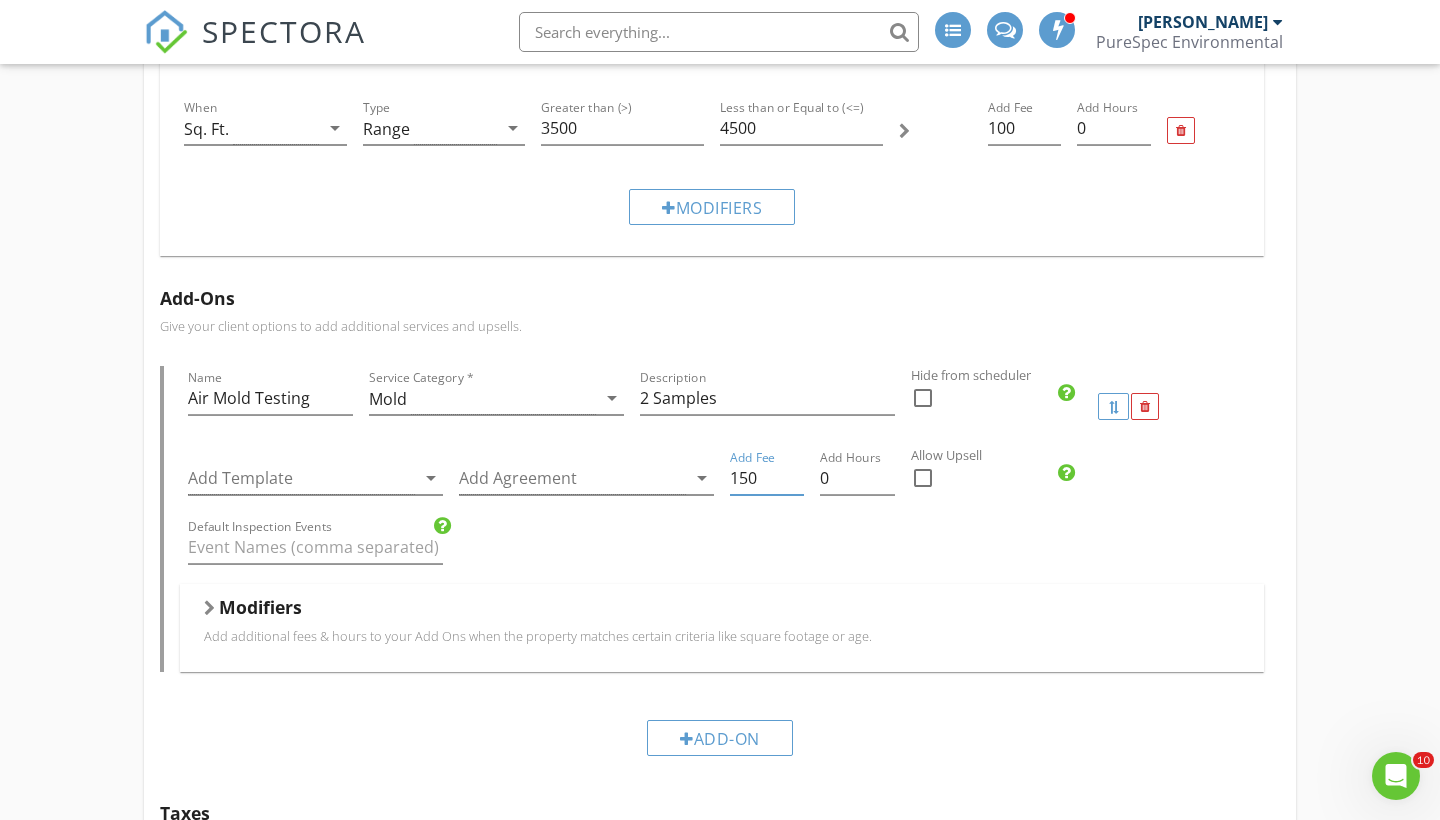 type on "150" 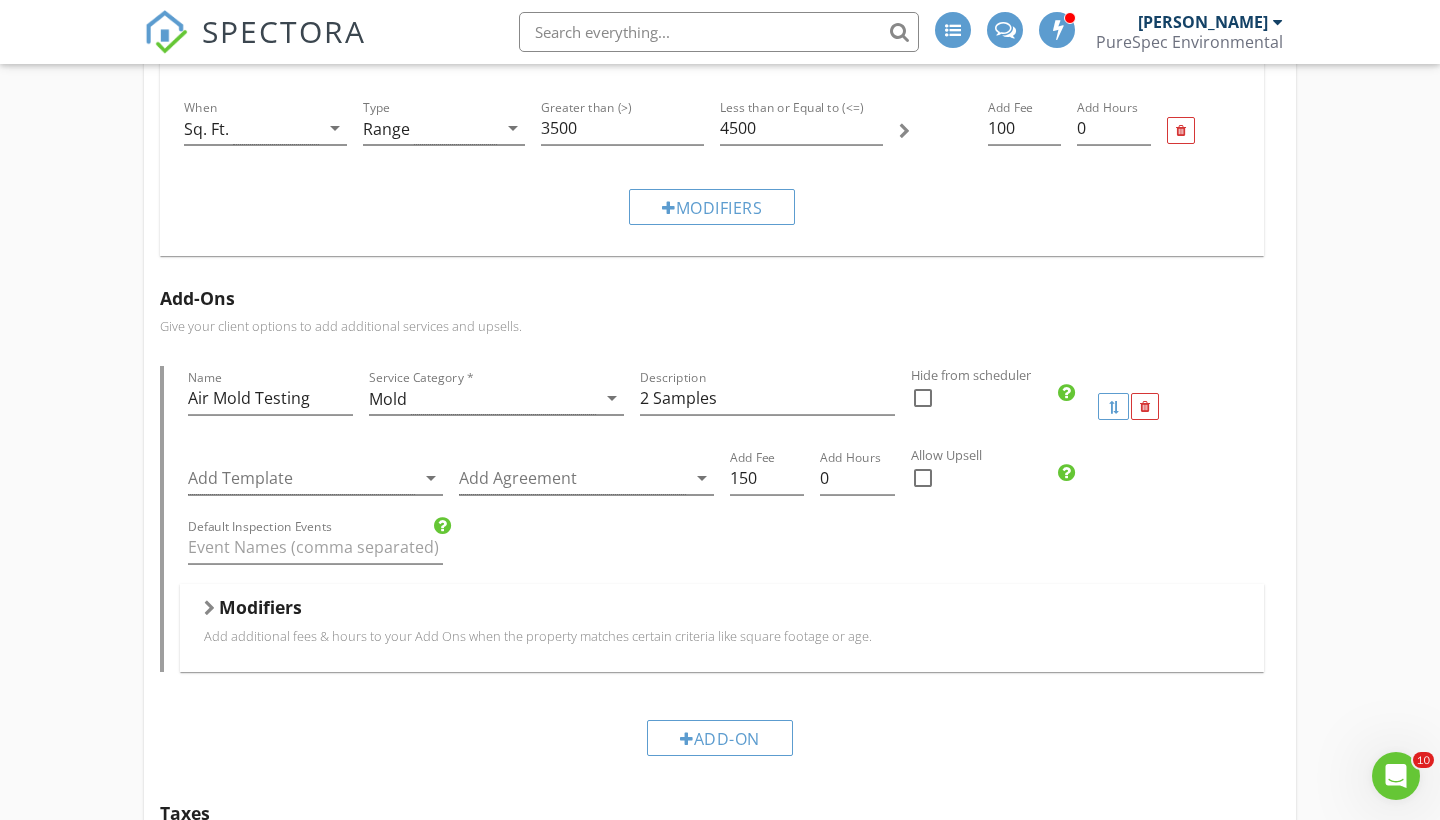 click on "Modifiers" at bounding box center (722, 611) 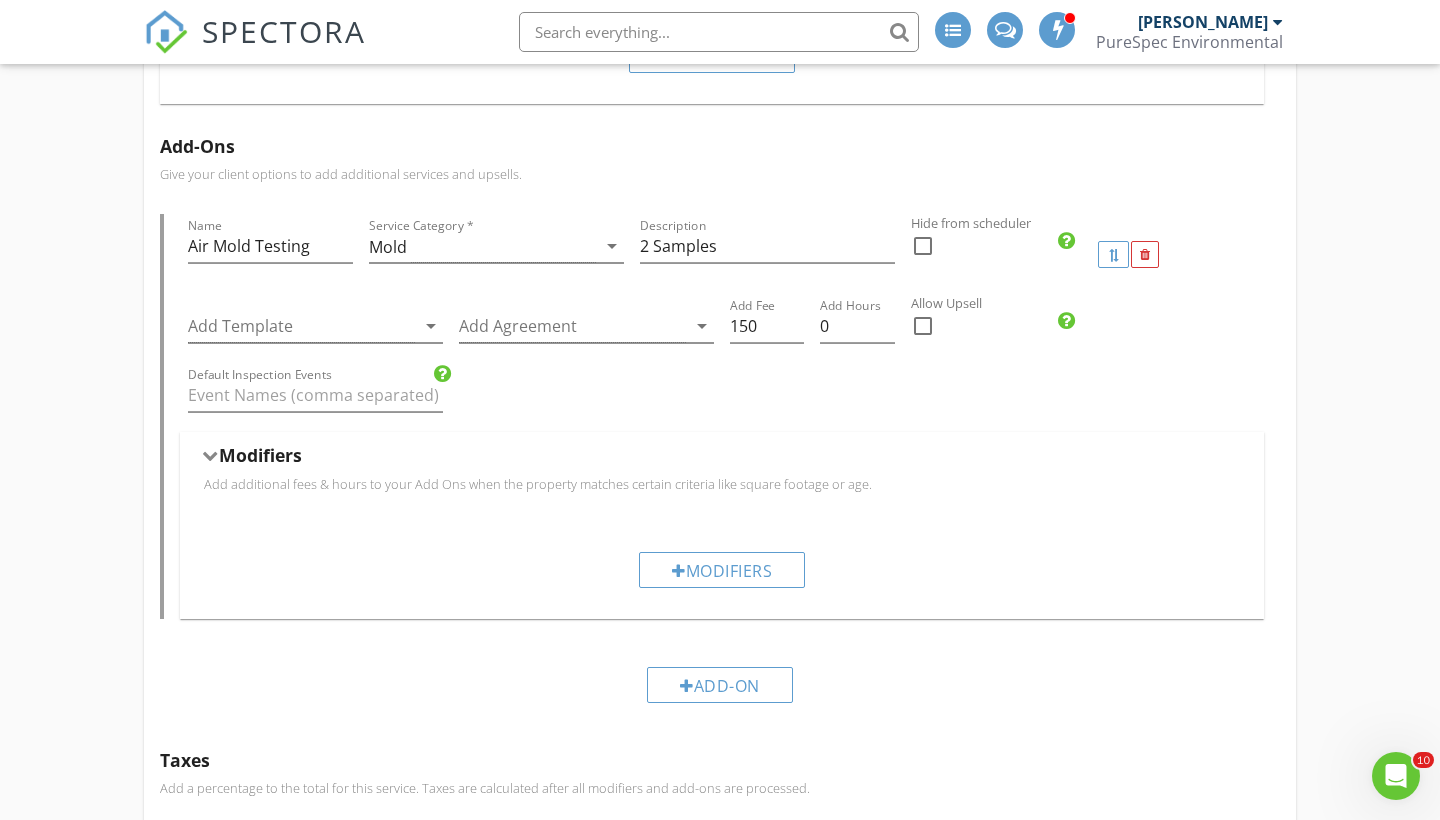 scroll, scrollTop: 1202, scrollLeft: 1, axis: both 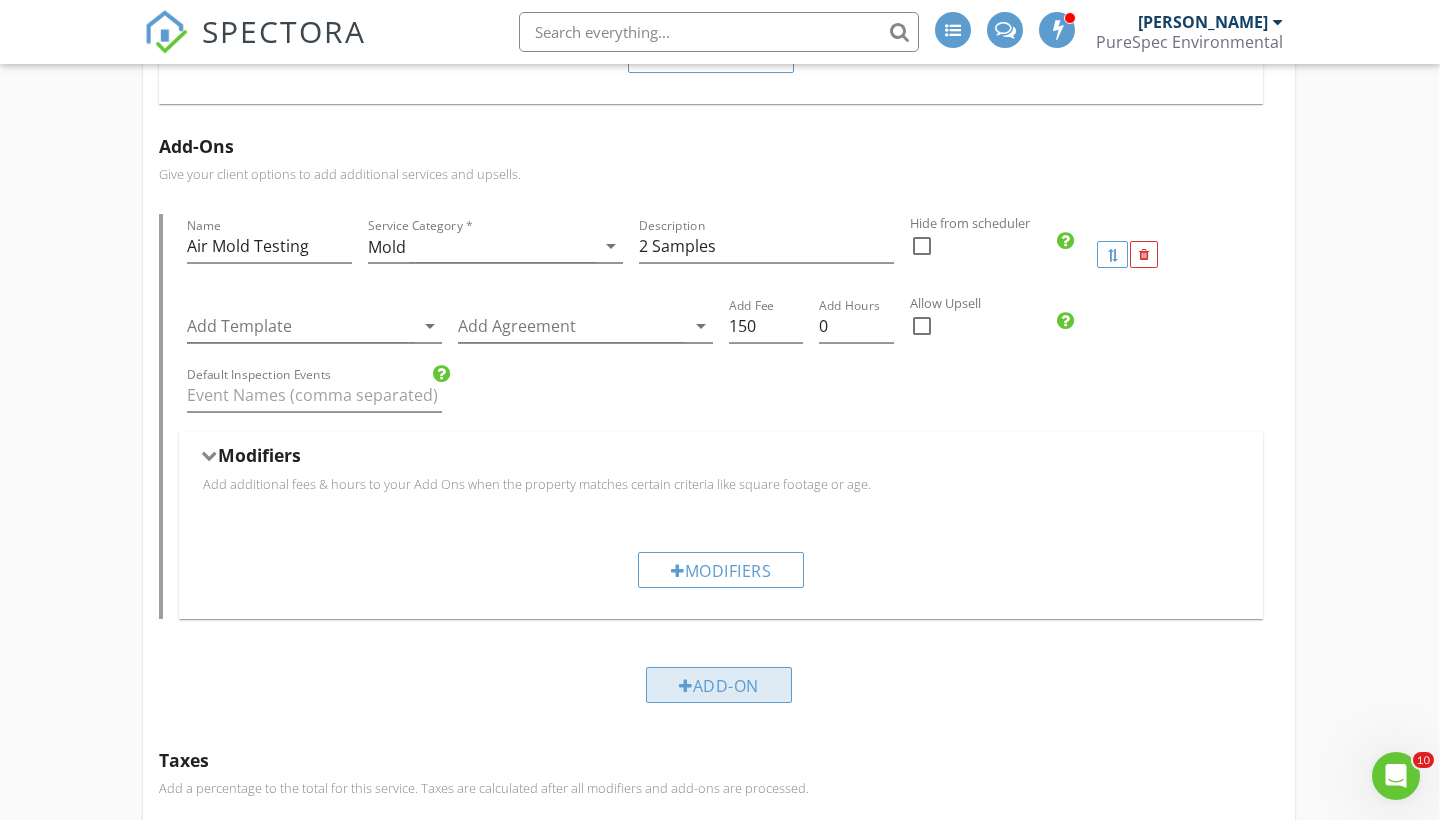 click on "Add-On" at bounding box center [719, 685] 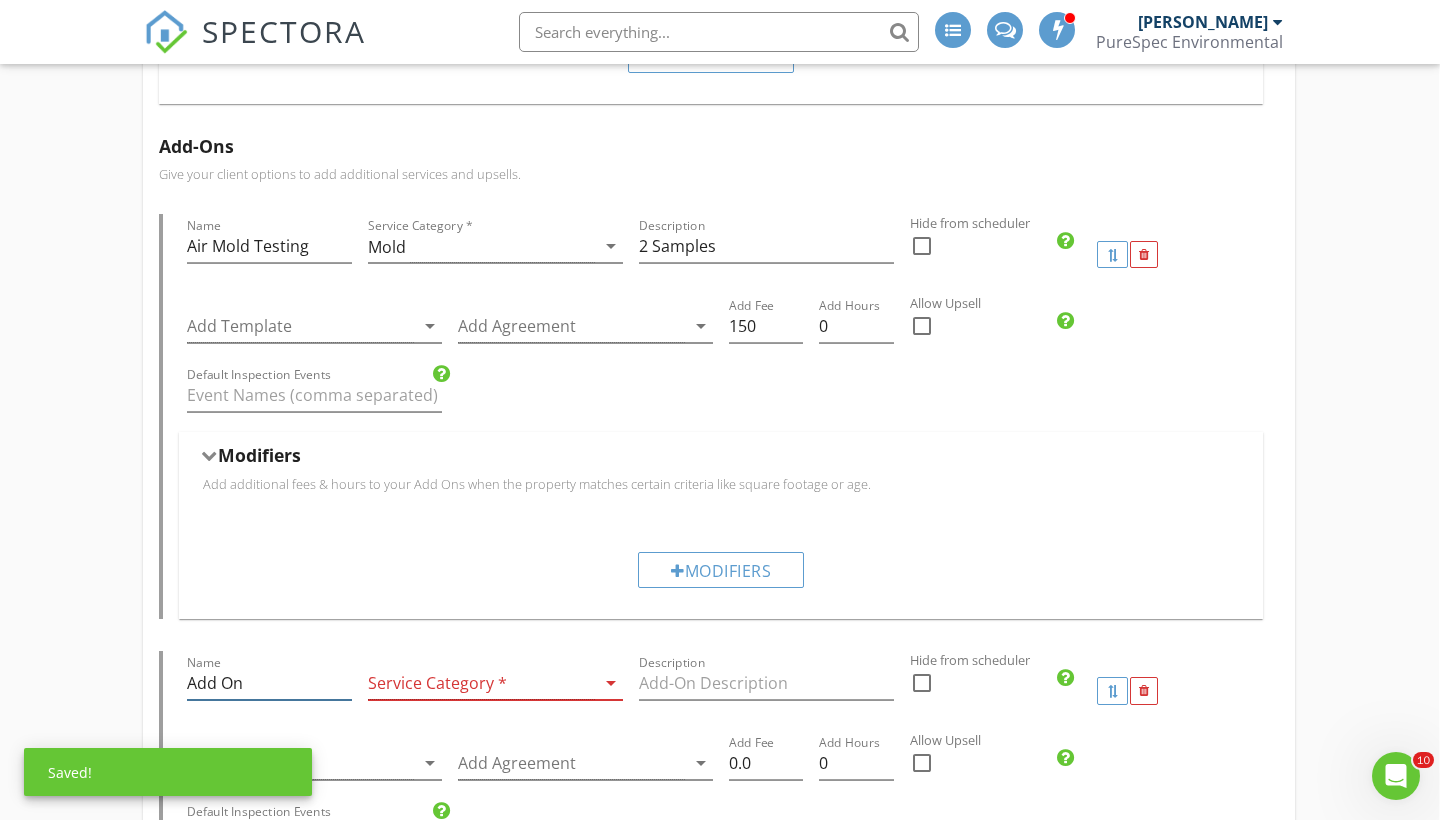 click on "Add On" at bounding box center [269, 683] 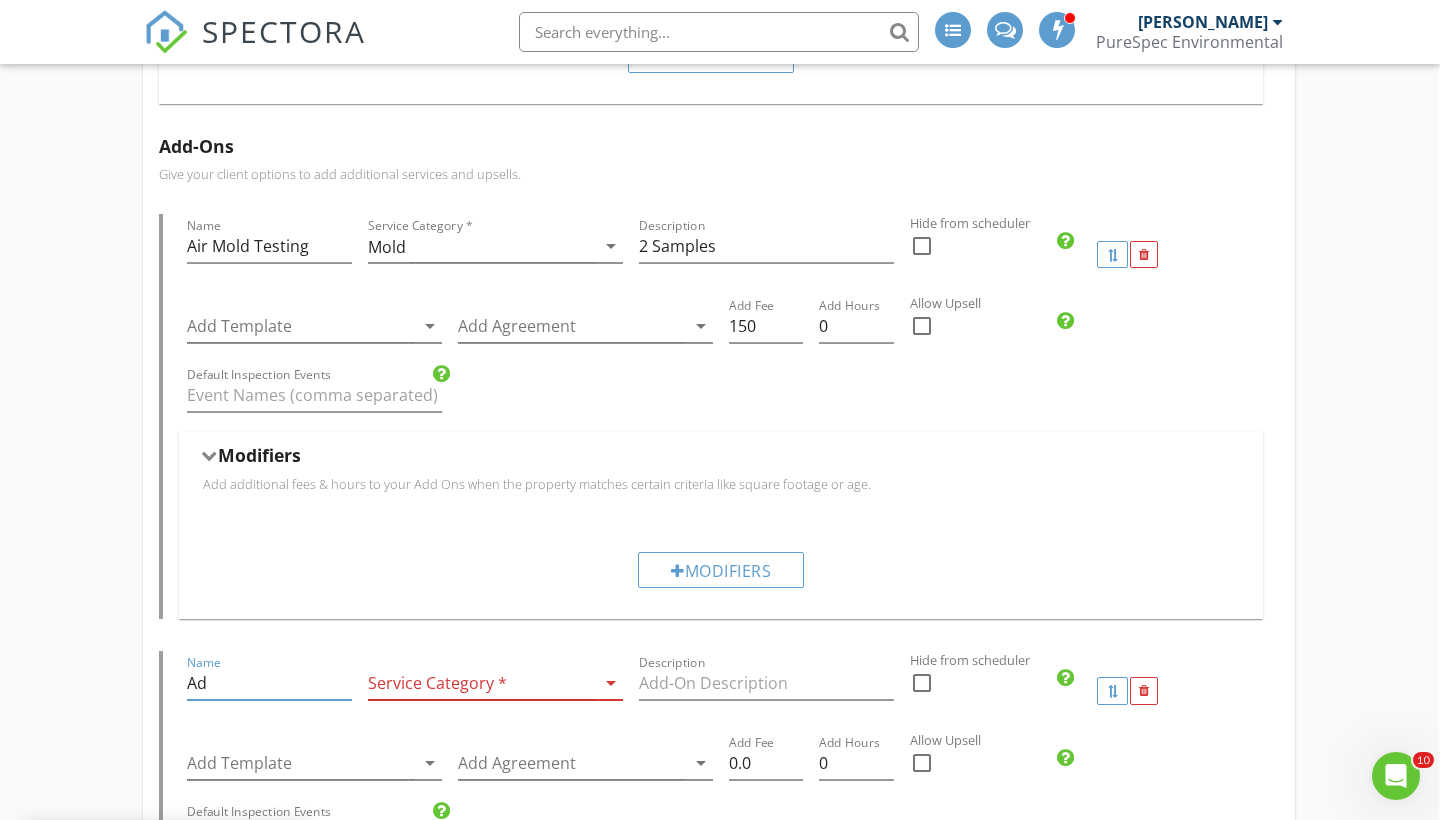type on "A" 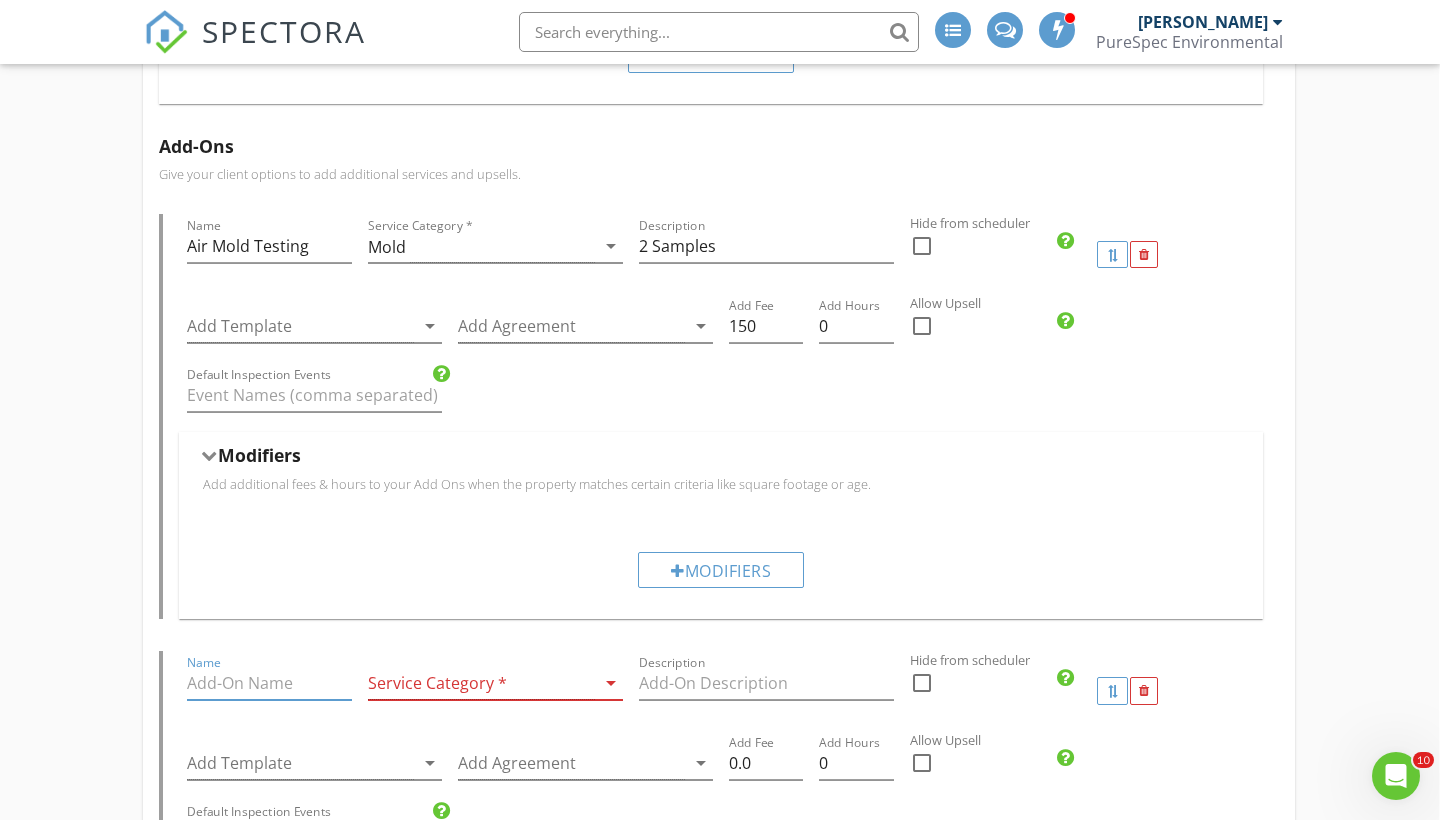 paste on "Air Mold Testing" 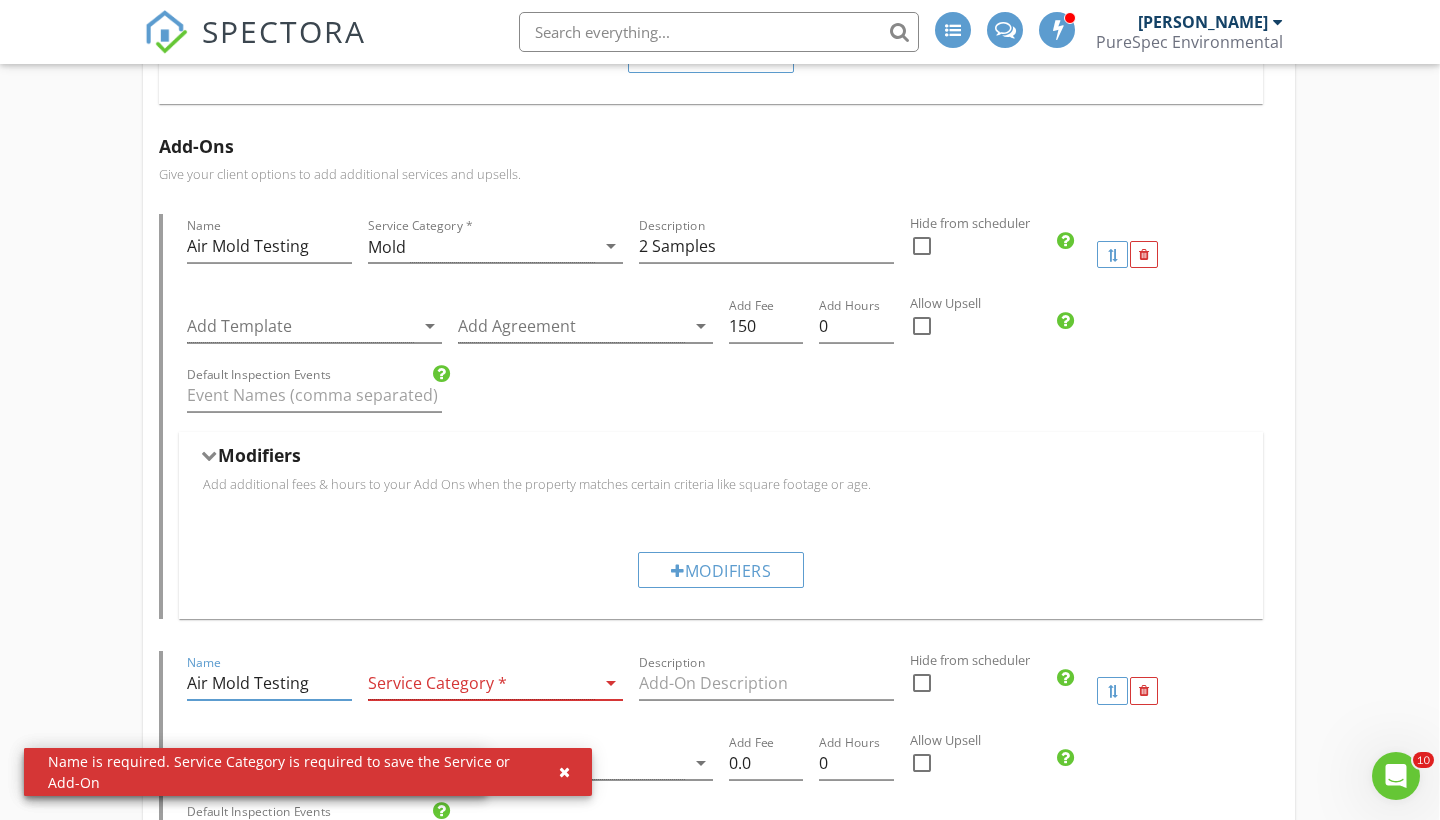 type on "Air Mold Testing" 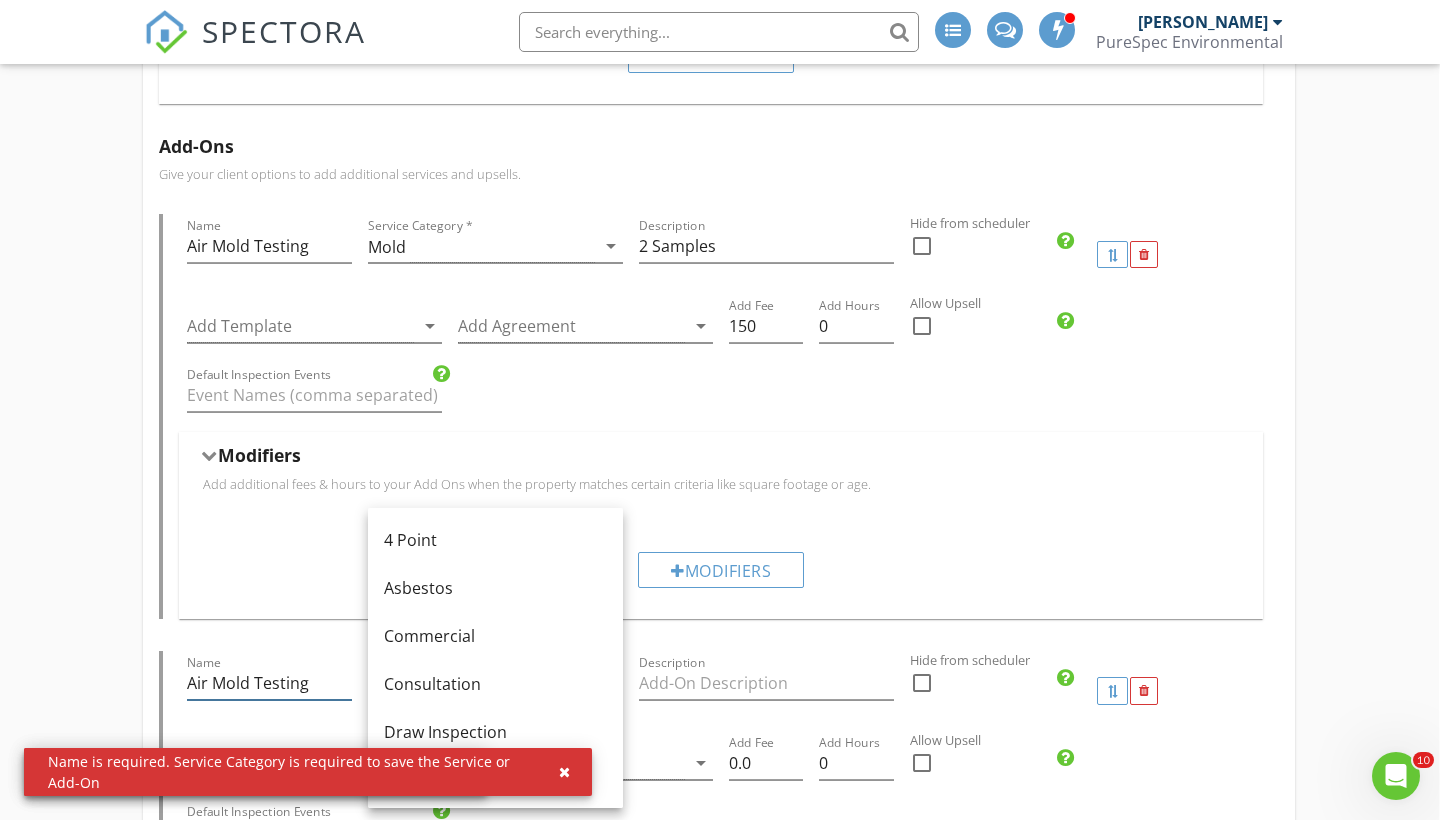 click on "Air Mold Testing" at bounding box center [269, 683] 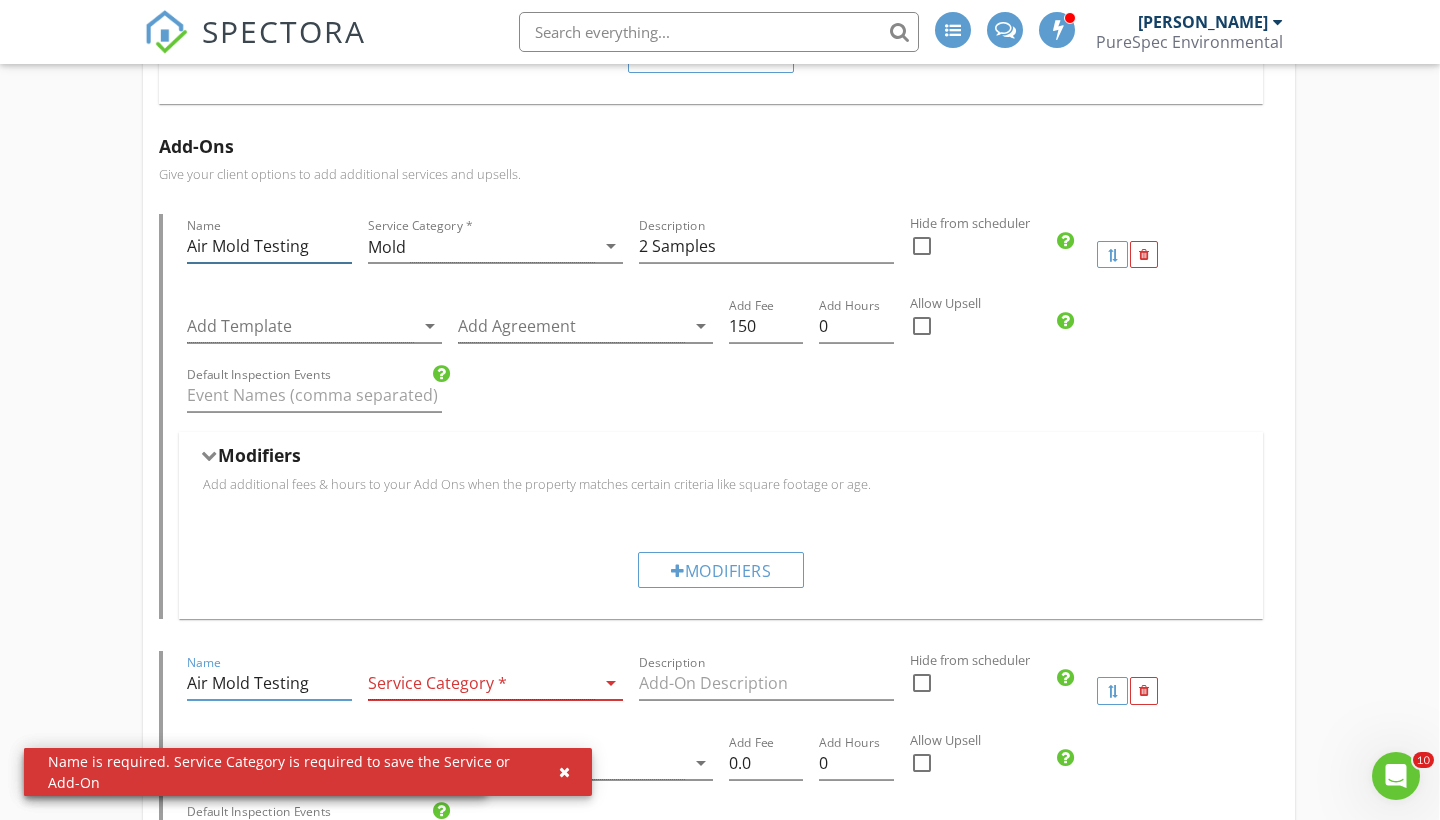click on "Air Mold Testing" at bounding box center [269, 246] 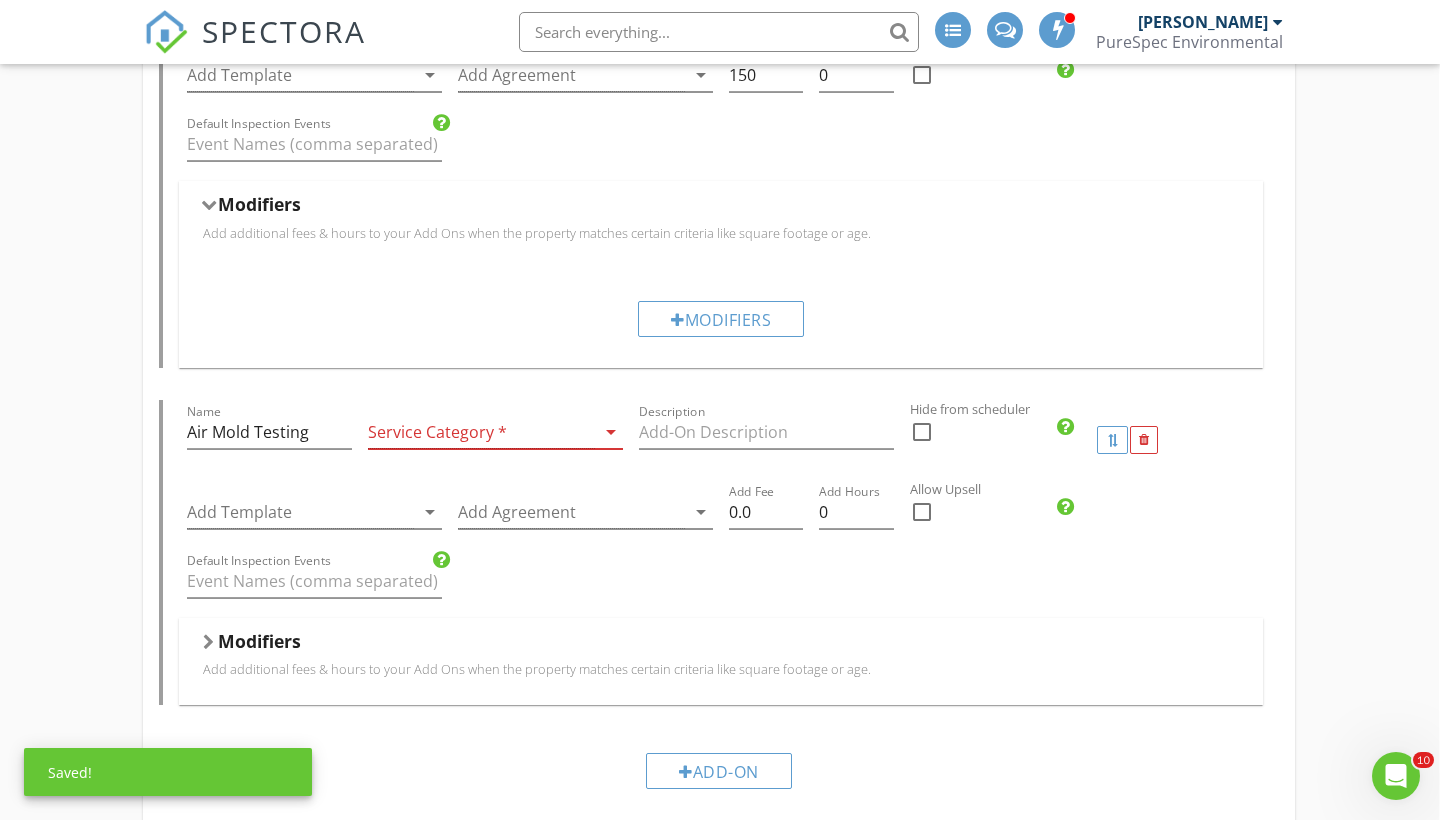 scroll, scrollTop: 1455, scrollLeft: 2, axis: both 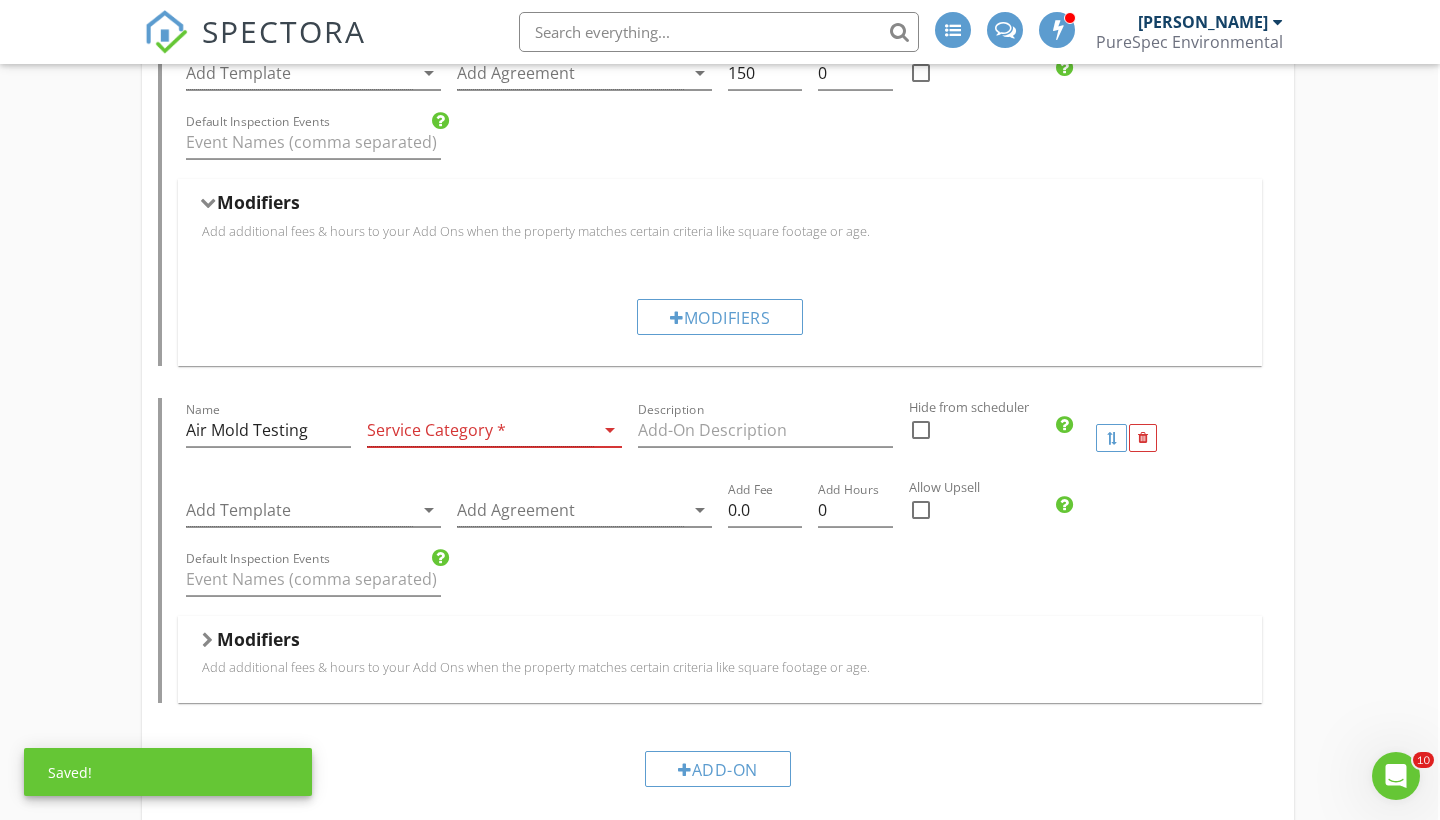 type on "Air Mold Testing (2)" 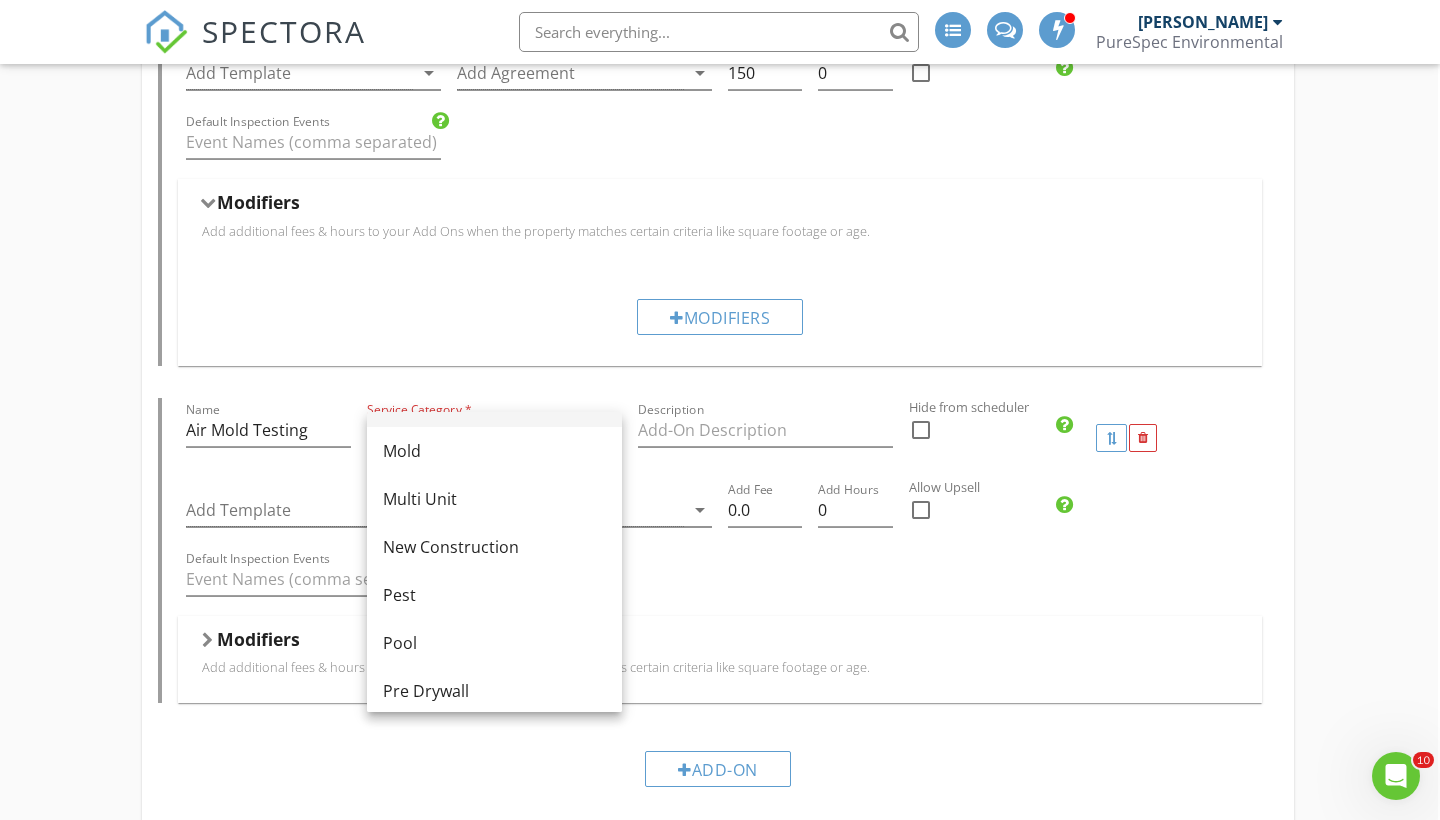 scroll, scrollTop: 525, scrollLeft: 0, axis: vertical 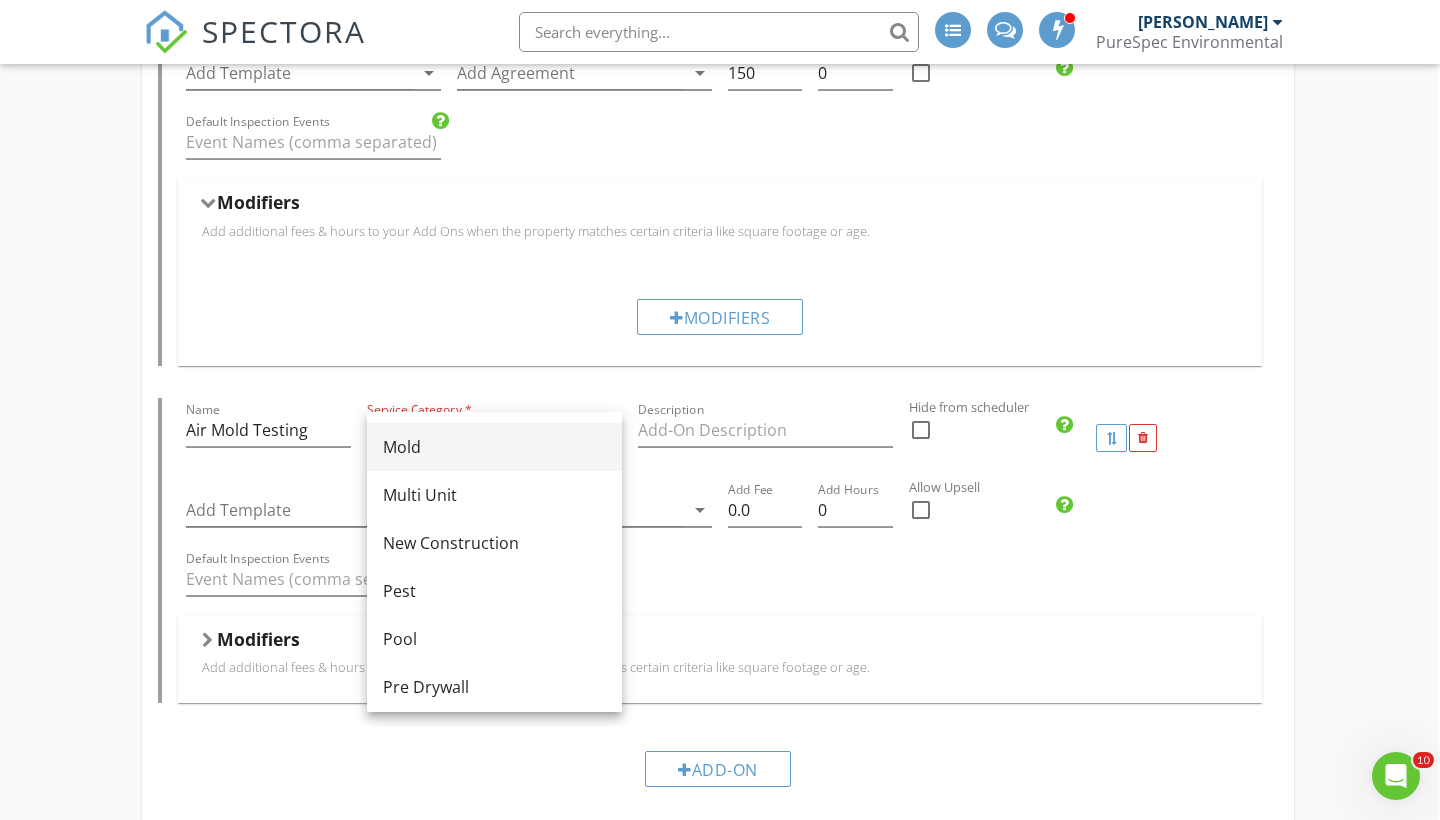 click on "Mold" at bounding box center [494, 447] 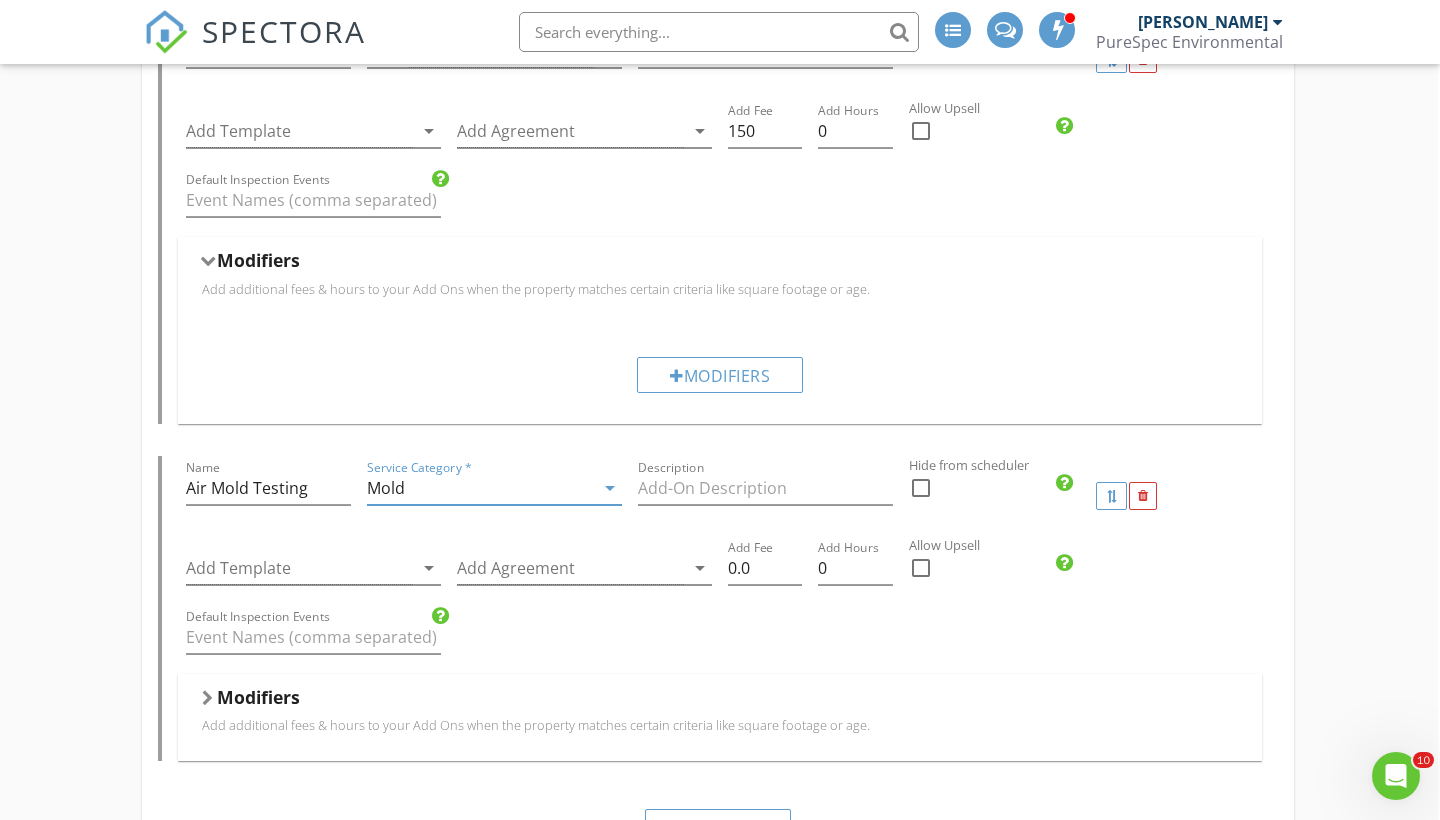 scroll, scrollTop: 1407, scrollLeft: 2, axis: both 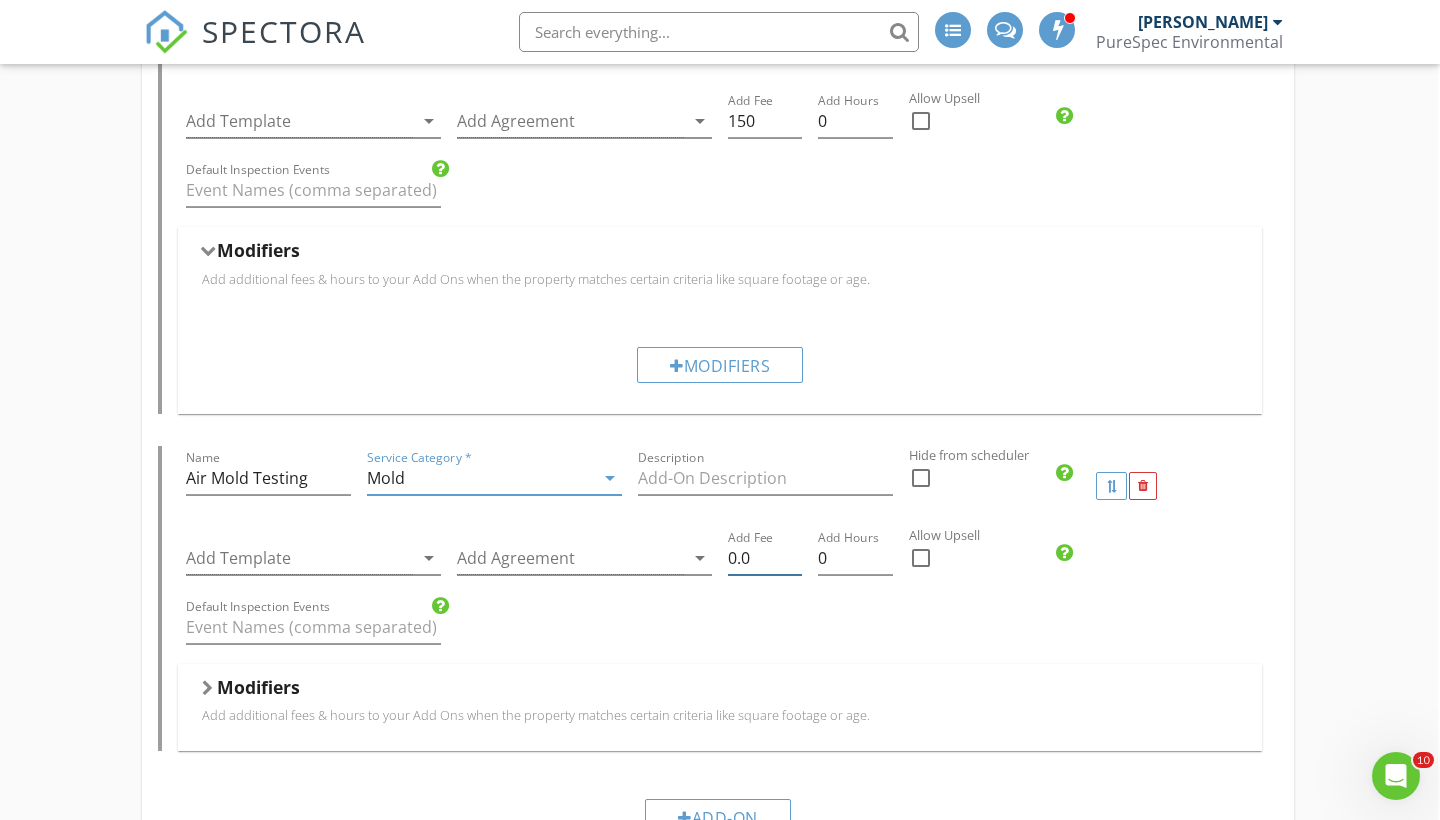 click on "0.0" at bounding box center [765, 558] 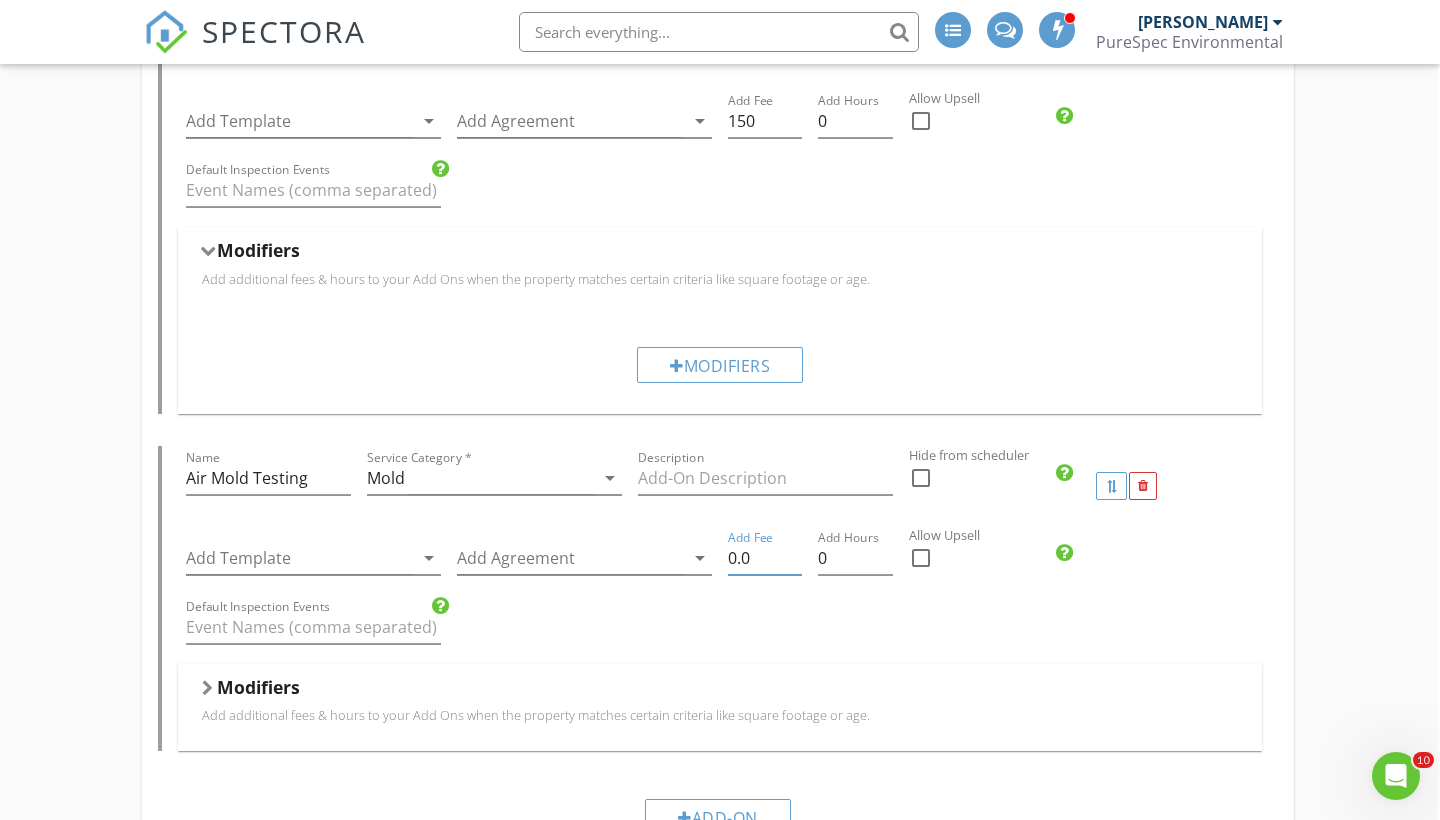 type on "0" 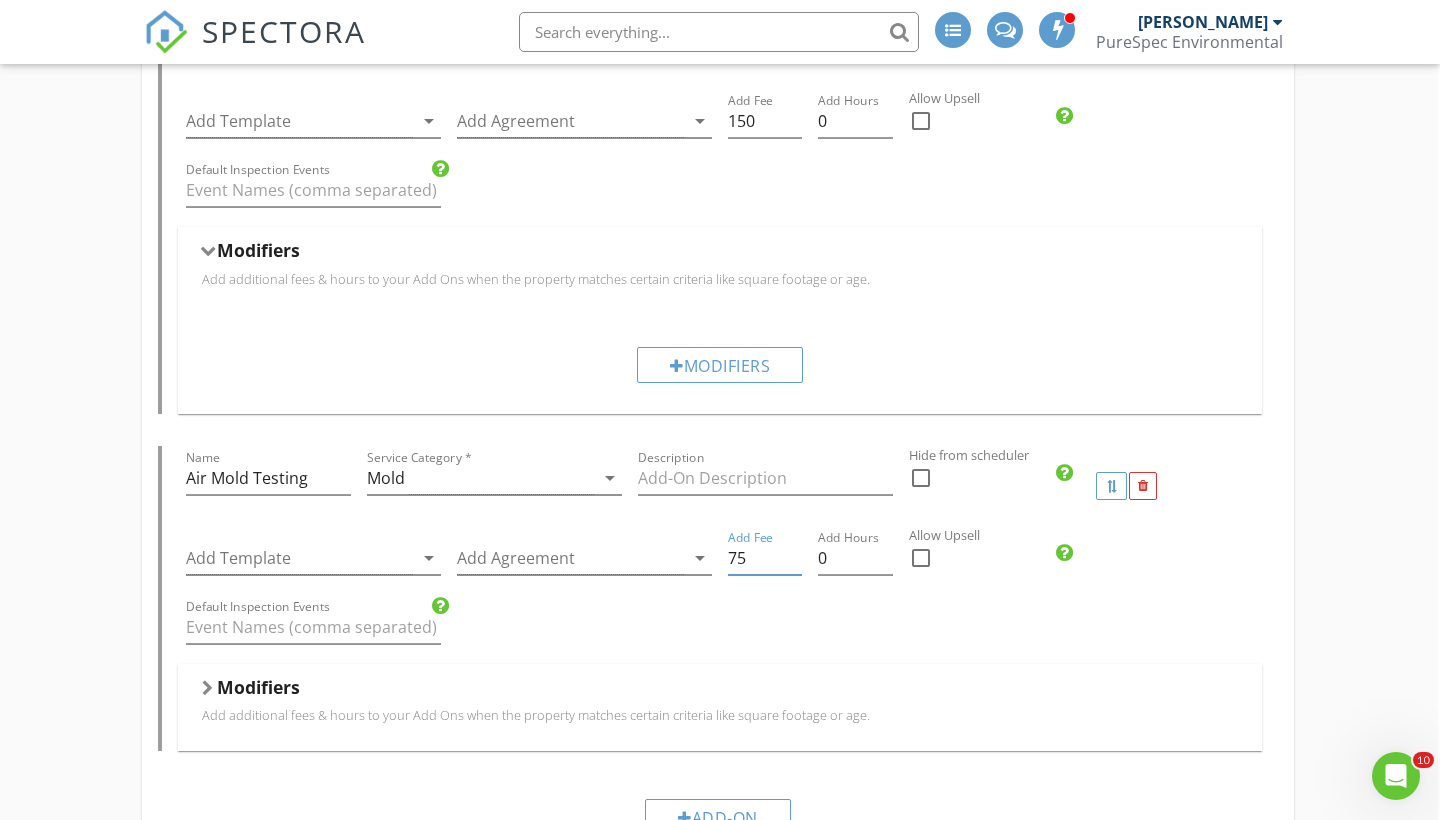 type on "75" 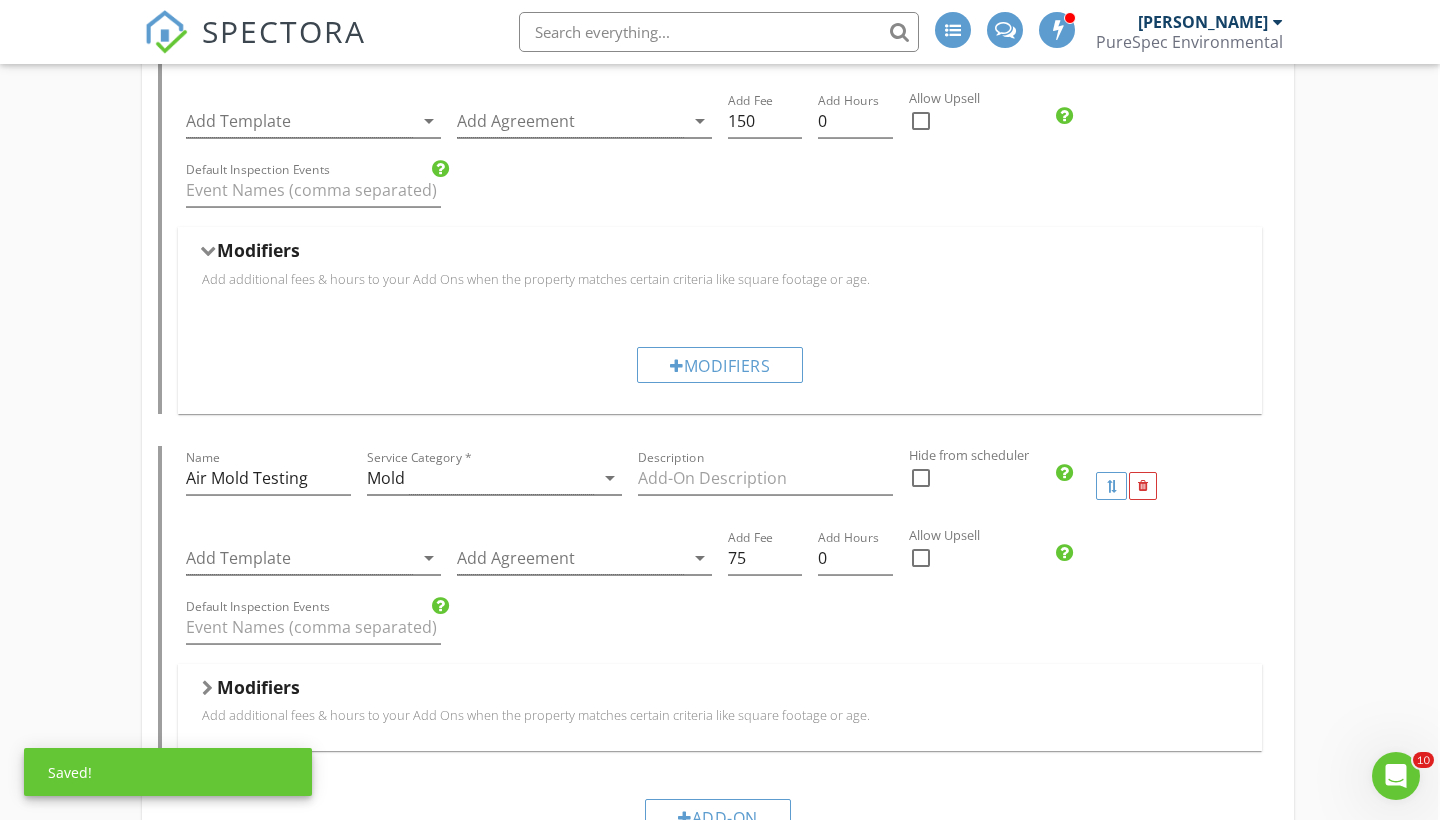 click on "Default Inspection Events" at bounding box center (720, 629) 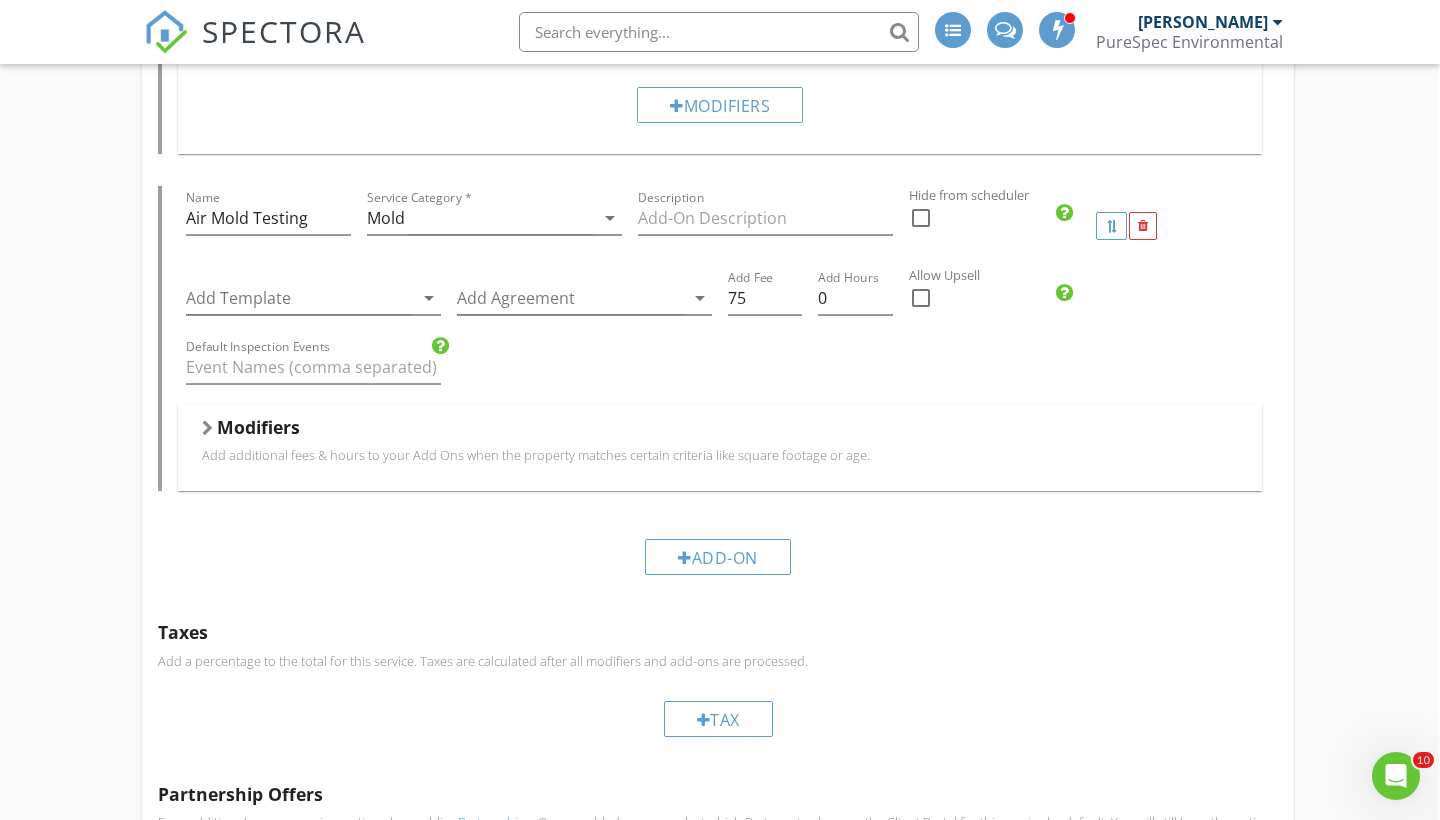 scroll, scrollTop: 1673, scrollLeft: 2, axis: both 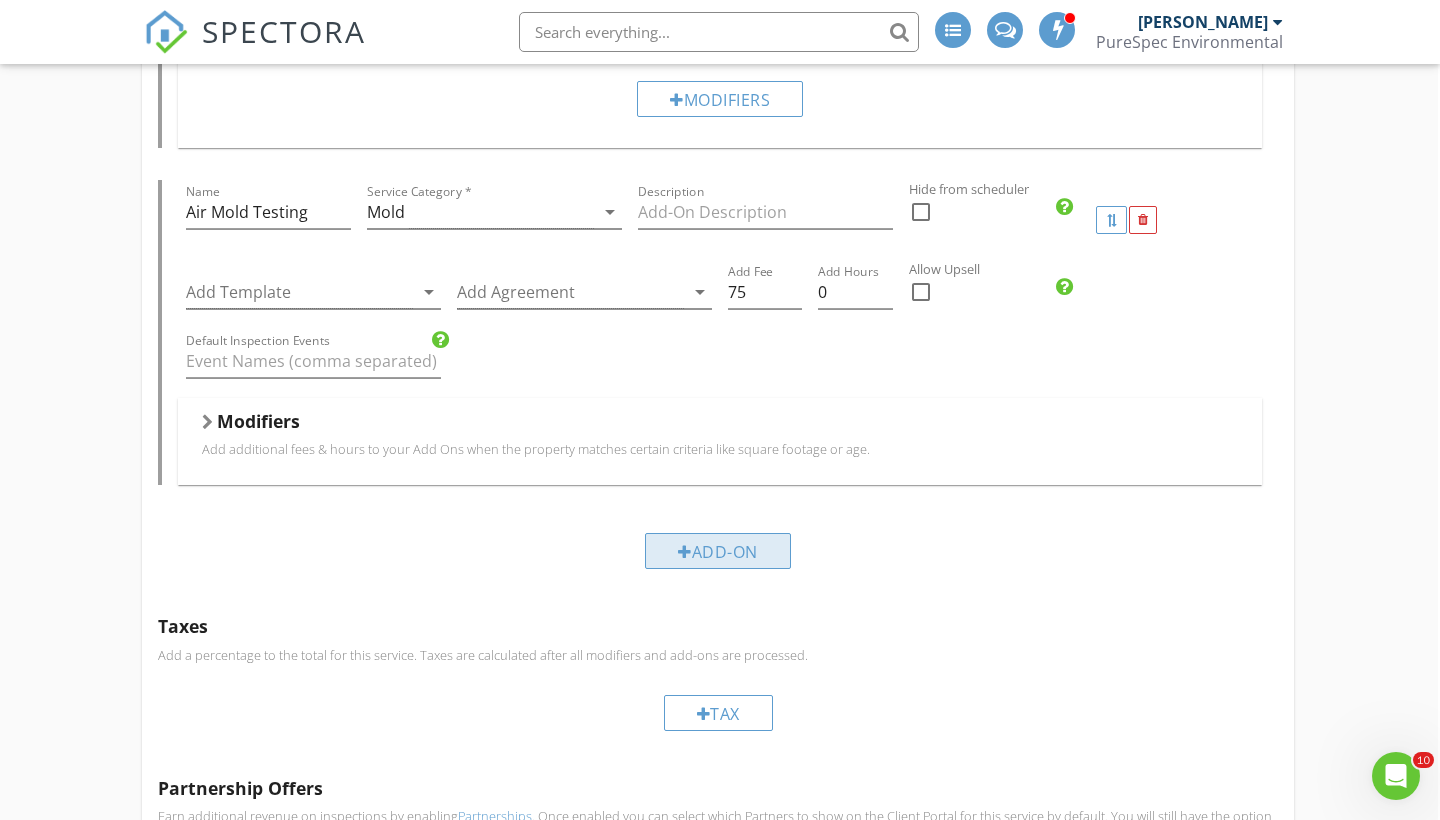 click on "Add-On" at bounding box center (718, 551) 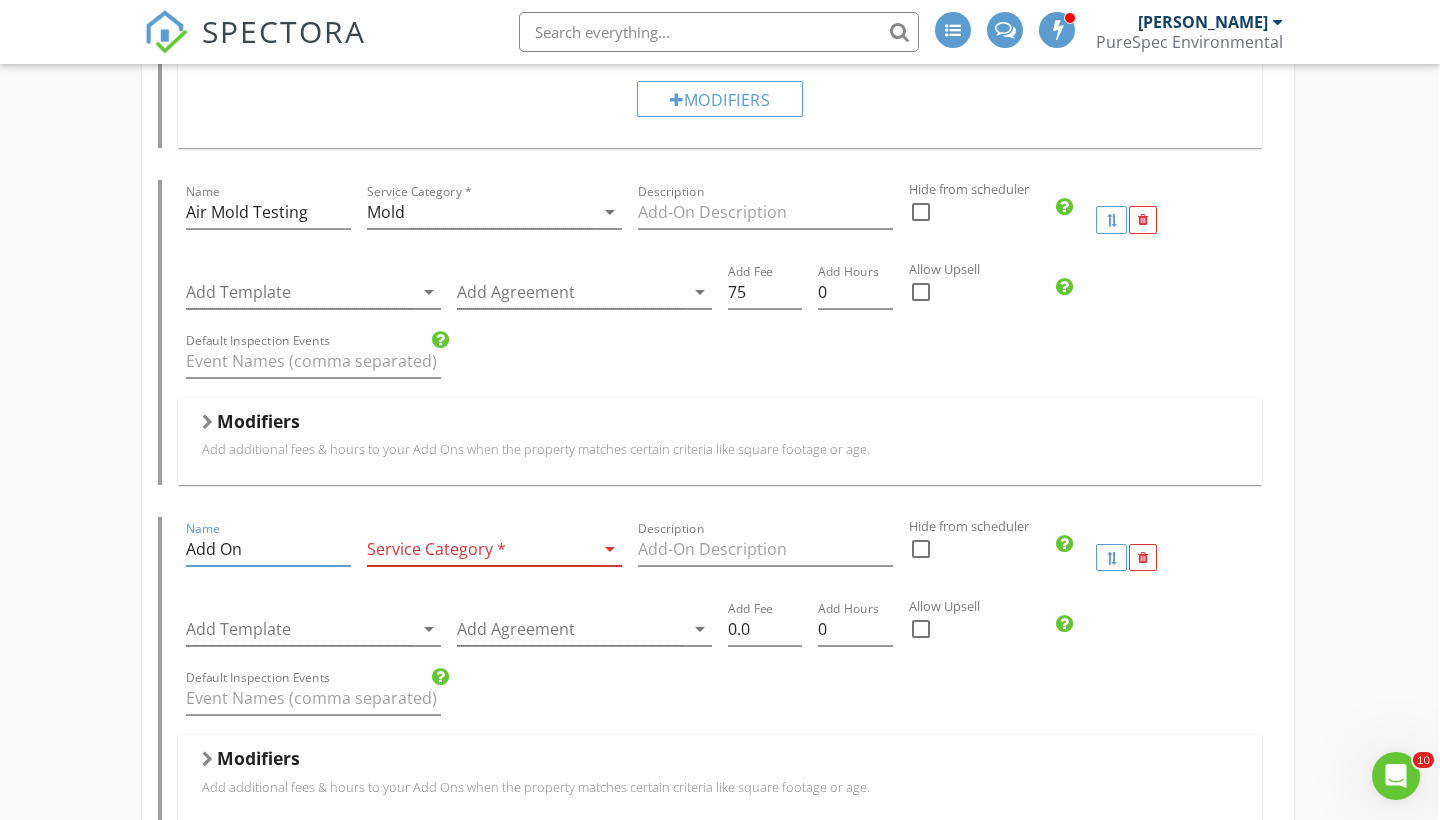 click on "Add On" at bounding box center [268, 549] 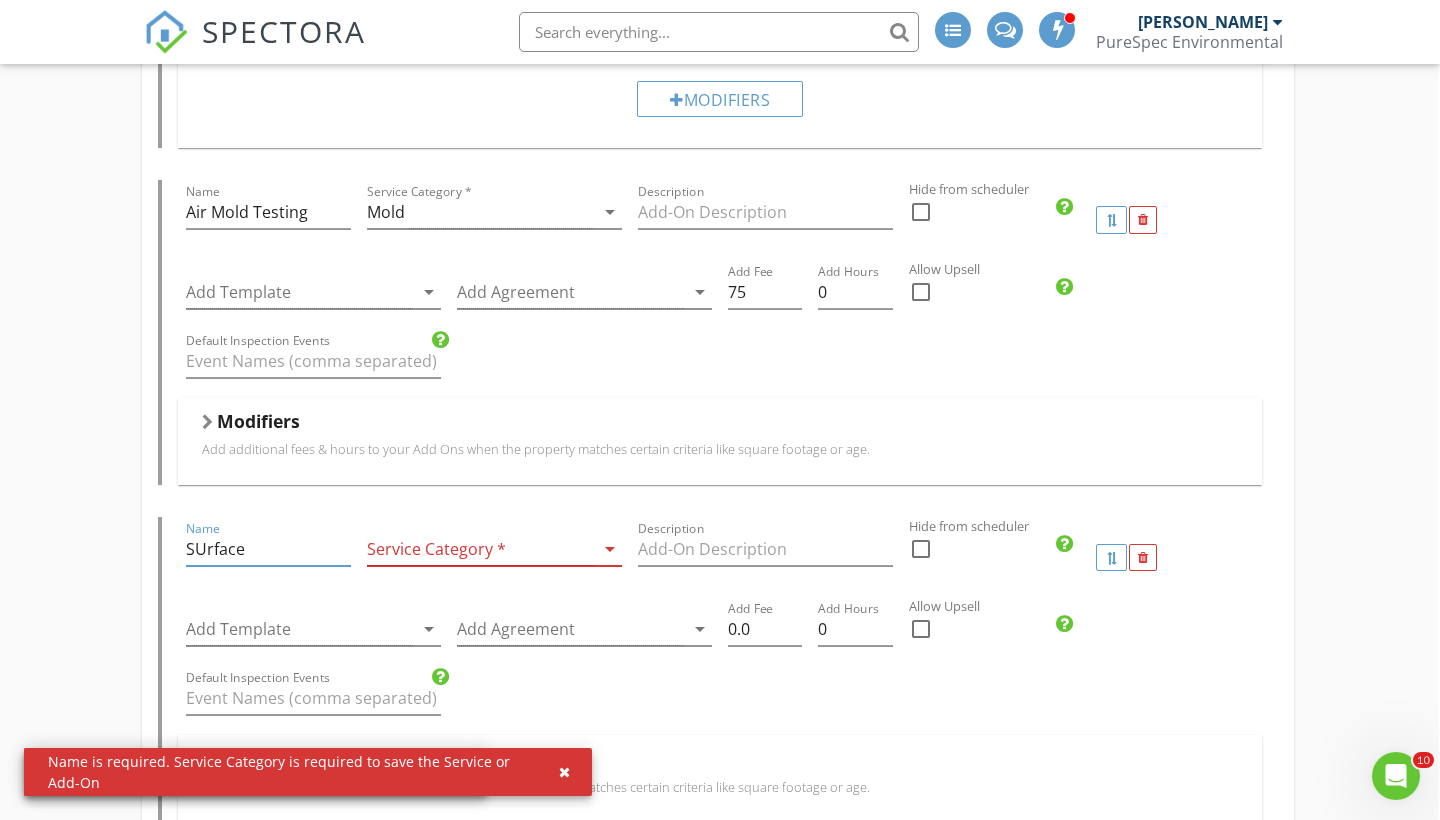 click on "SUrface" at bounding box center [268, 549] 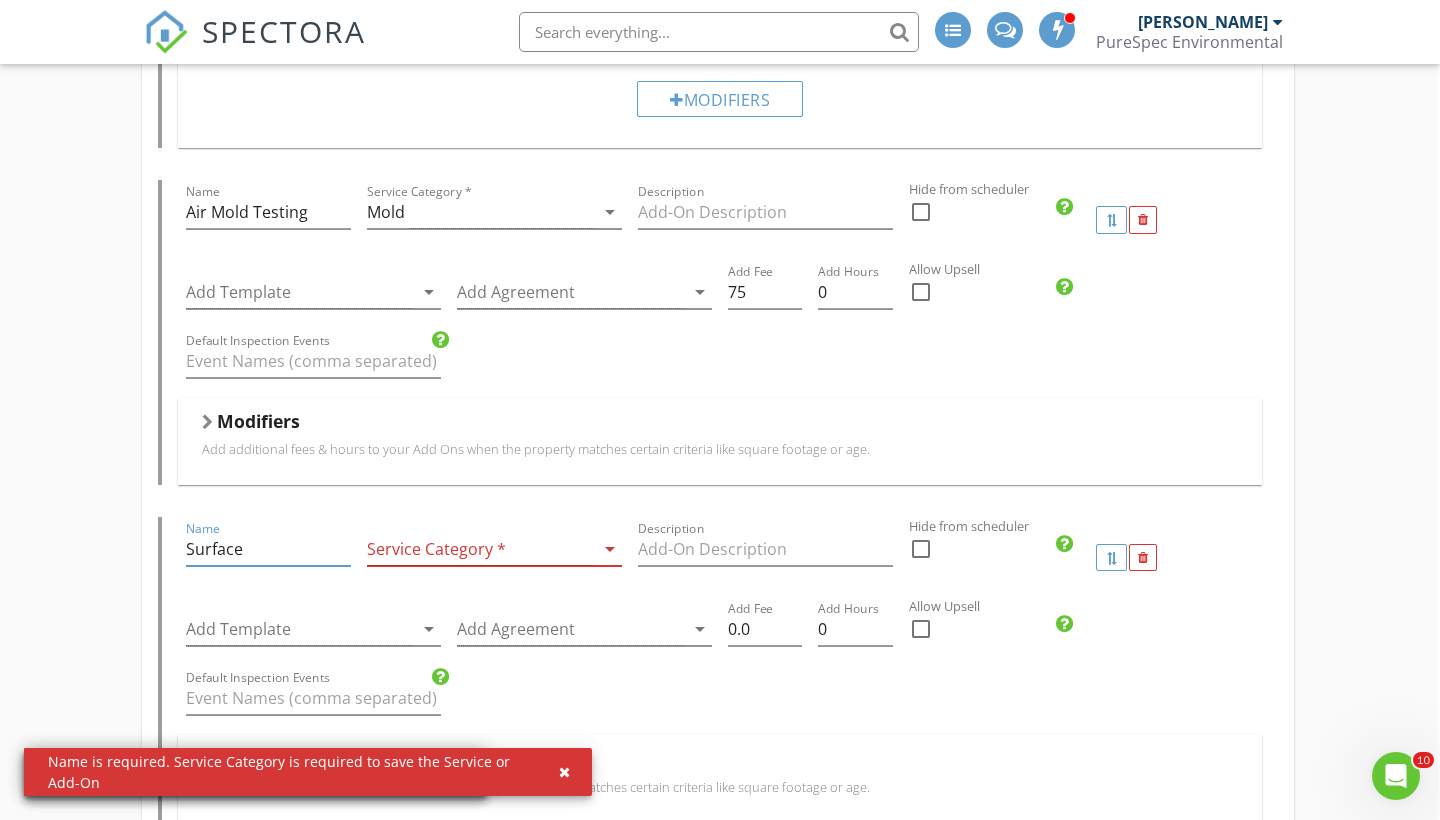 click on "Surface" at bounding box center (268, 549) 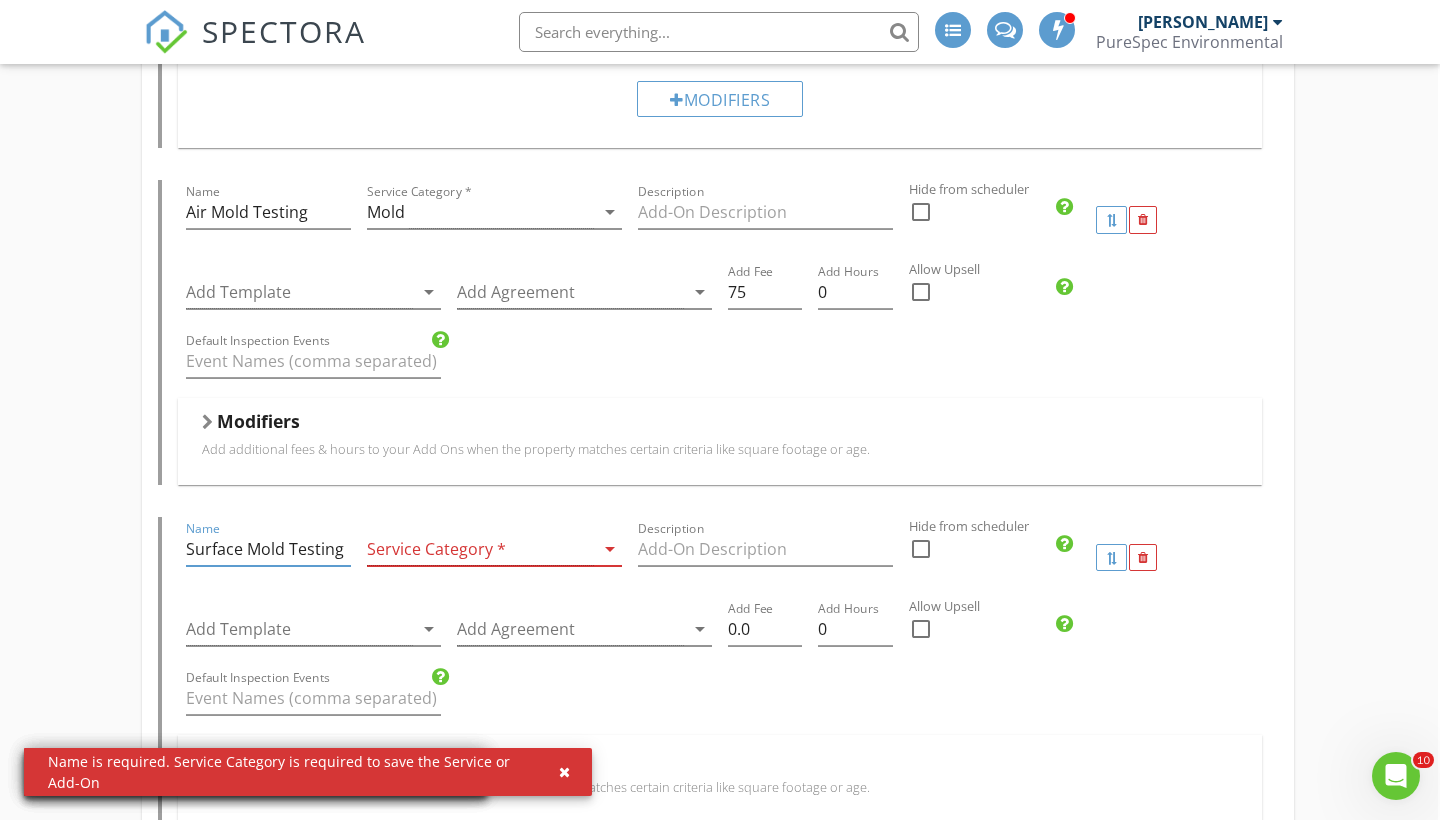 type on "Surface Mold Testing" 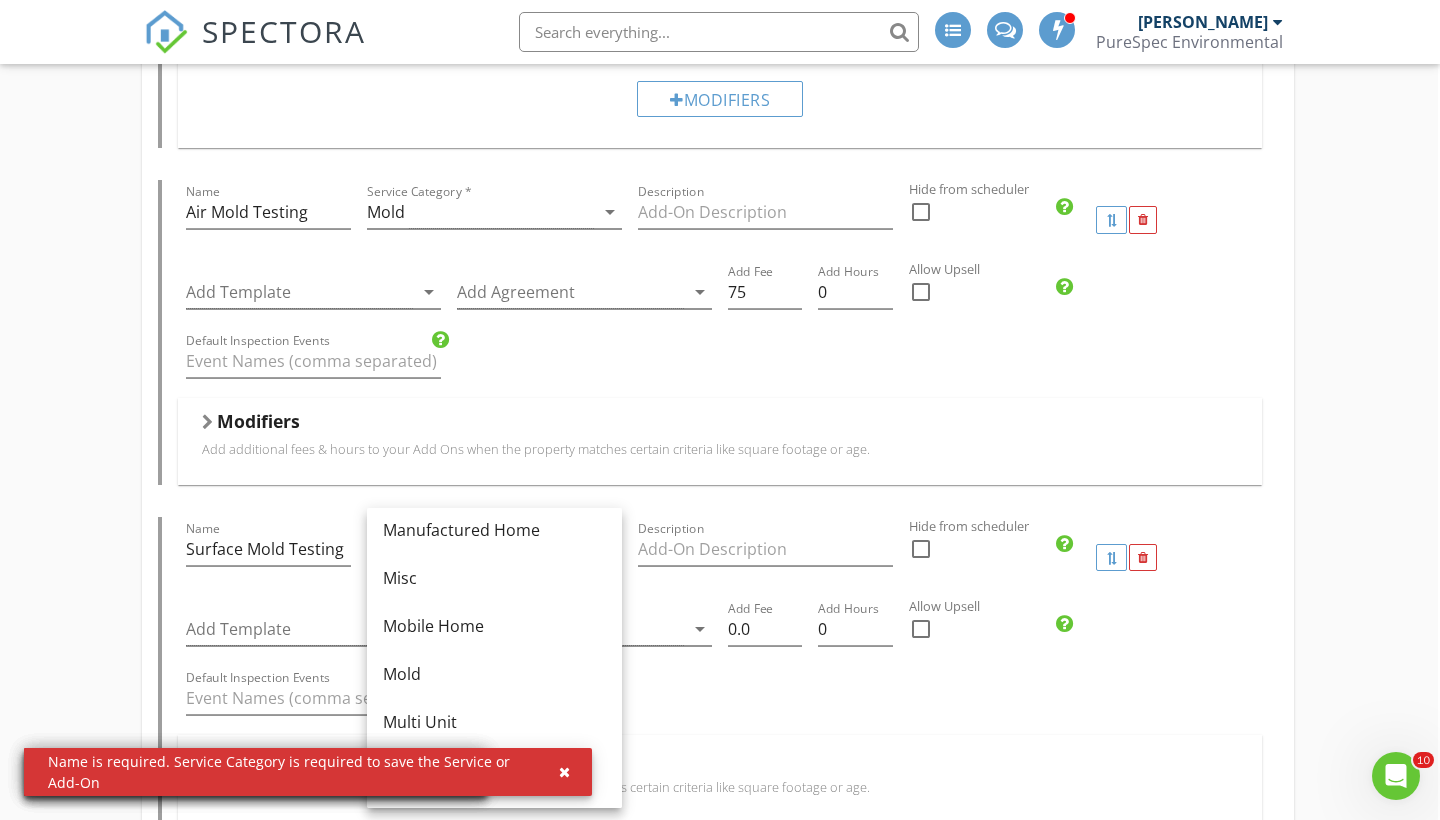 scroll, scrollTop: 415, scrollLeft: 0, axis: vertical 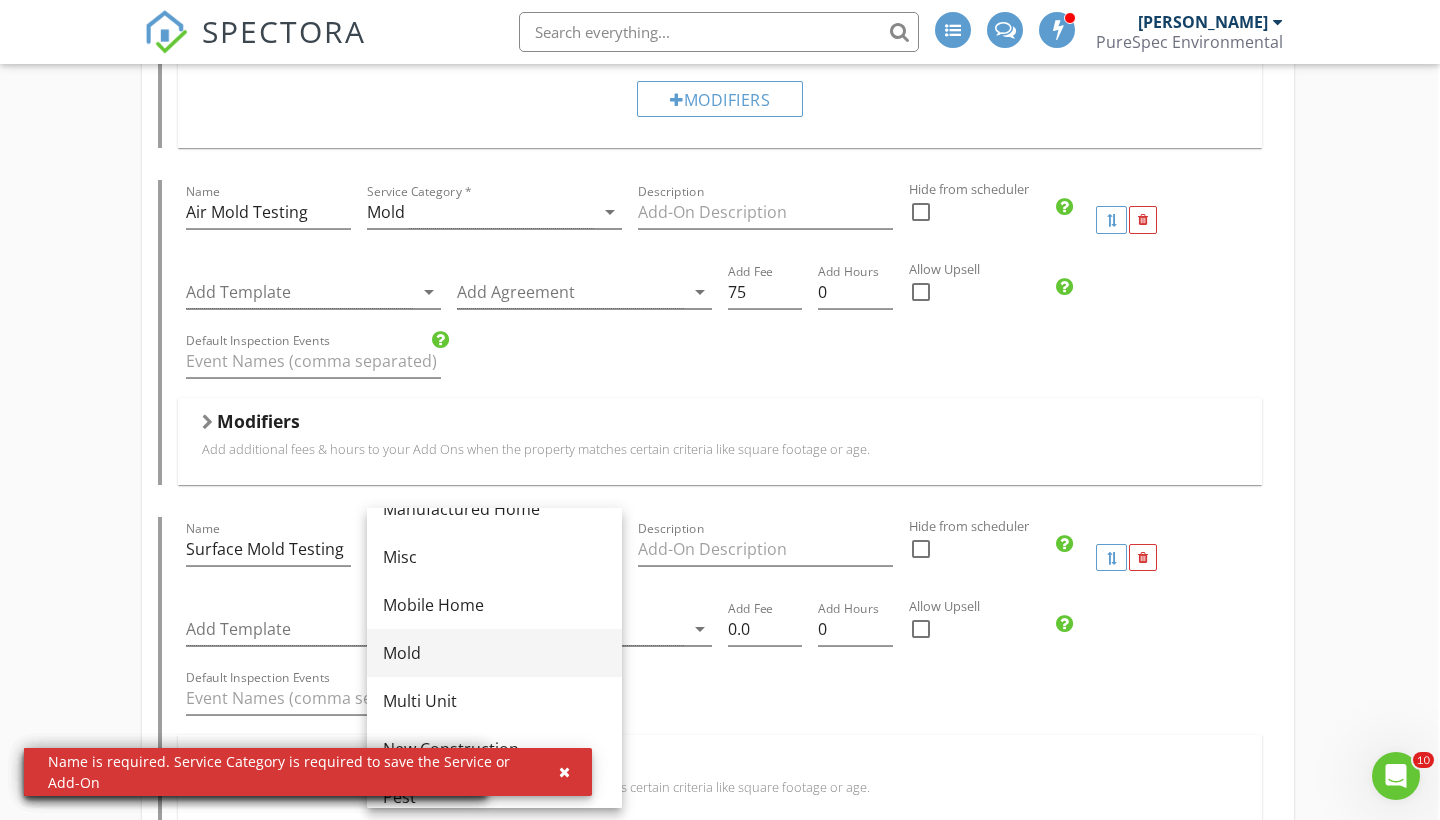 click on "Mold" at bounding box center (494, 653) 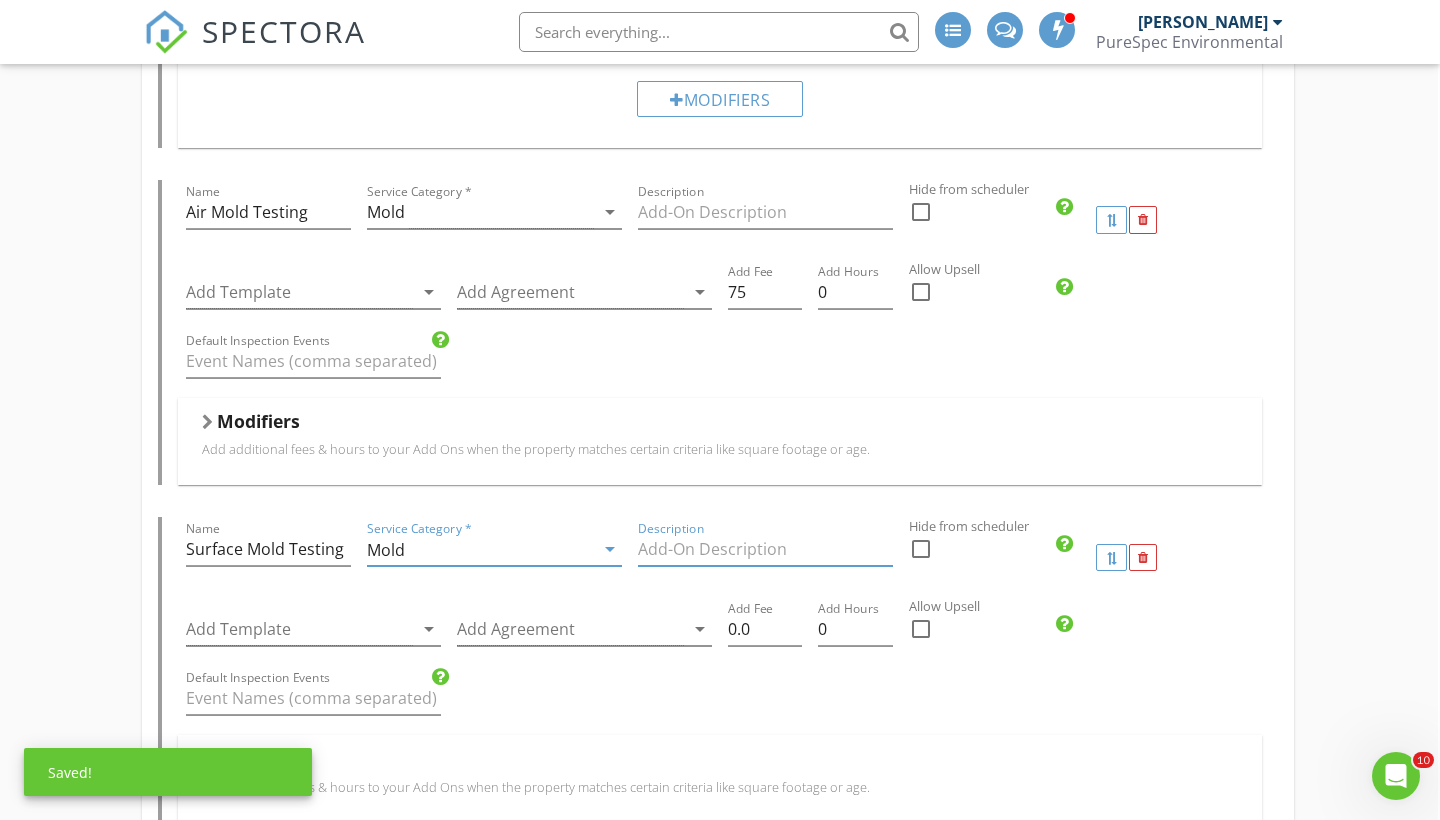 click at bounding box center [765, 549] 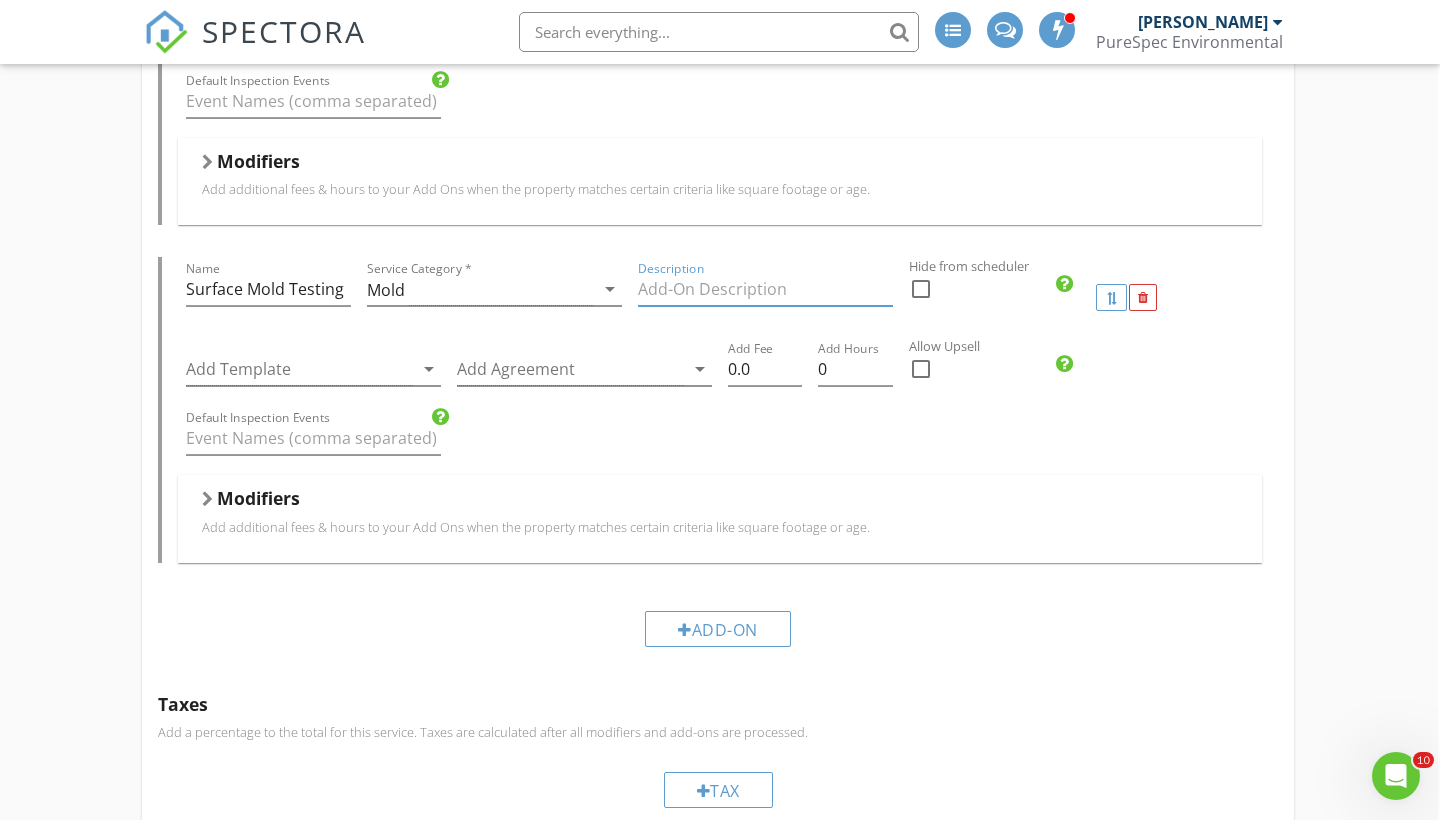 scroll, scrollTop: 1934, scrollLeft: 2, axis: both 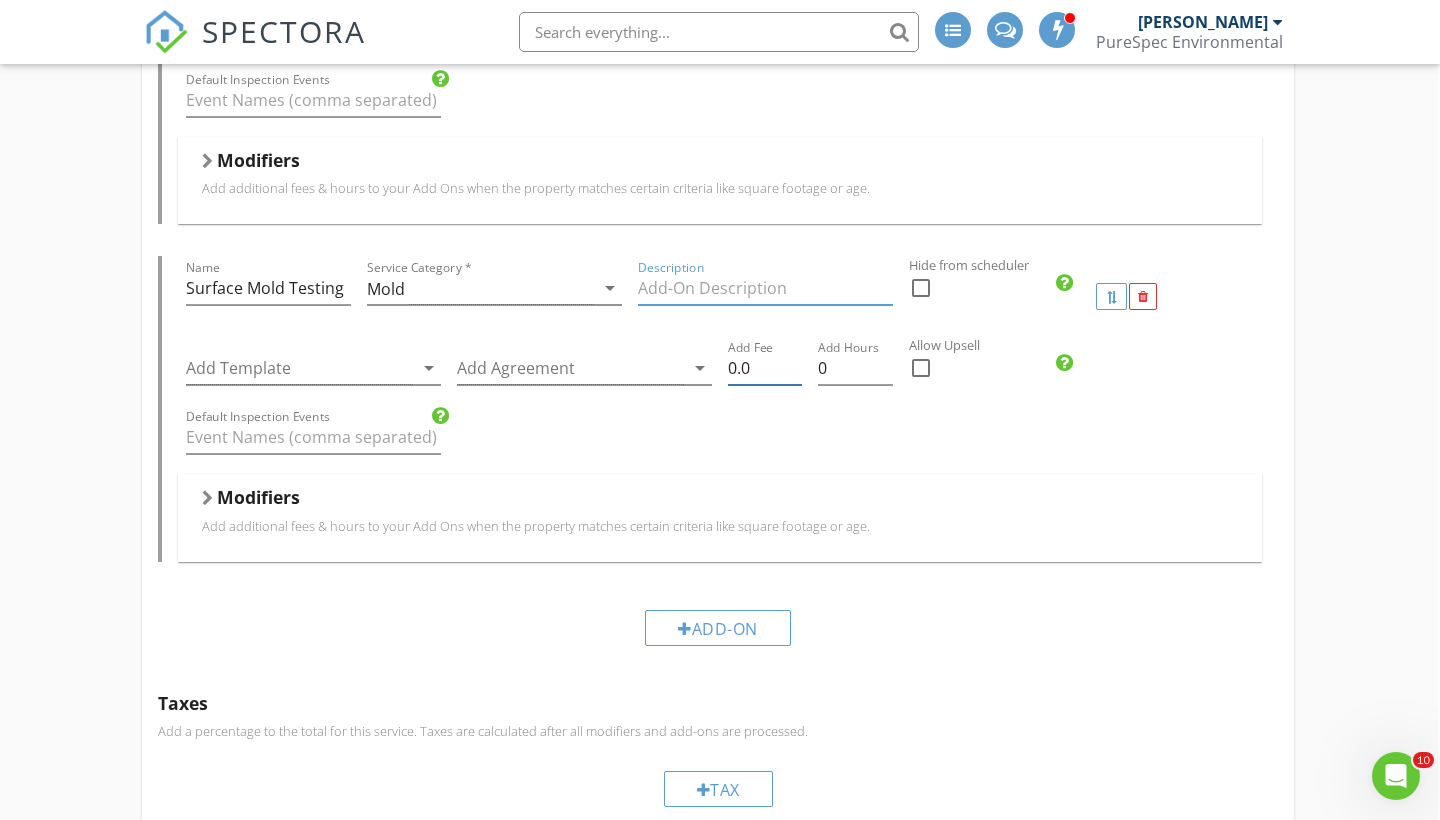 click on "0.0" at bounding box center (765, 368) 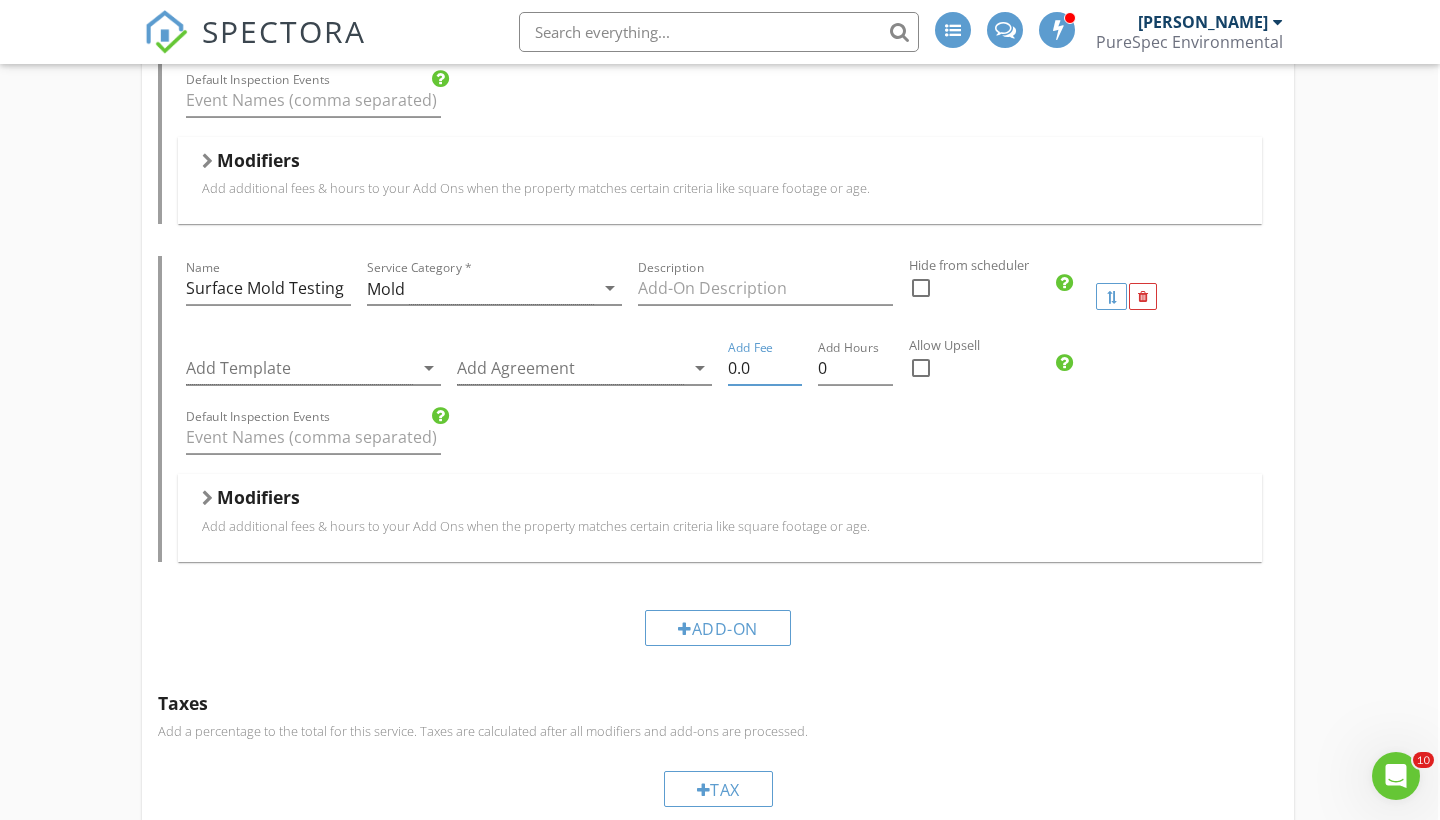 type on "0" 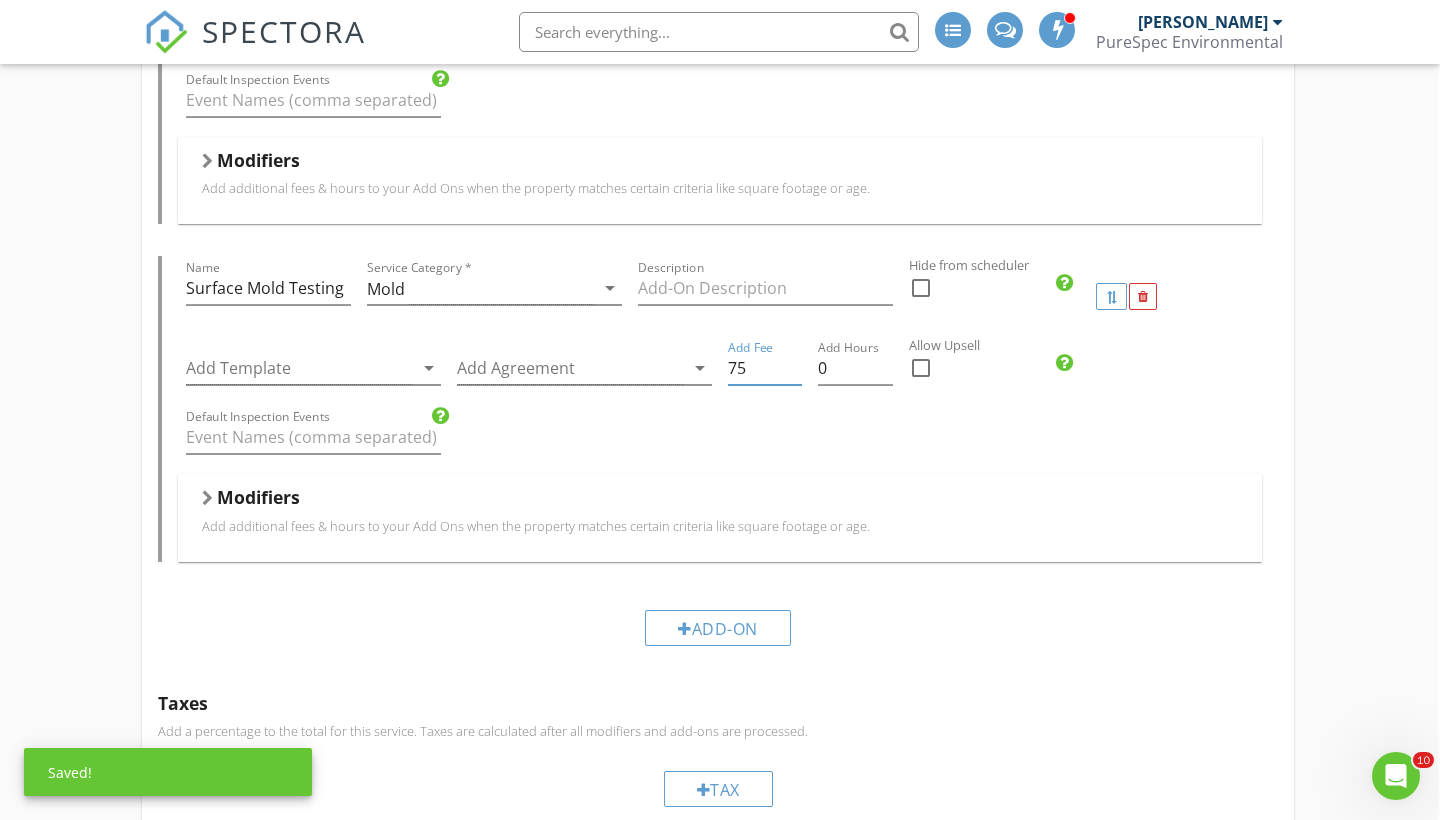 type on "75" 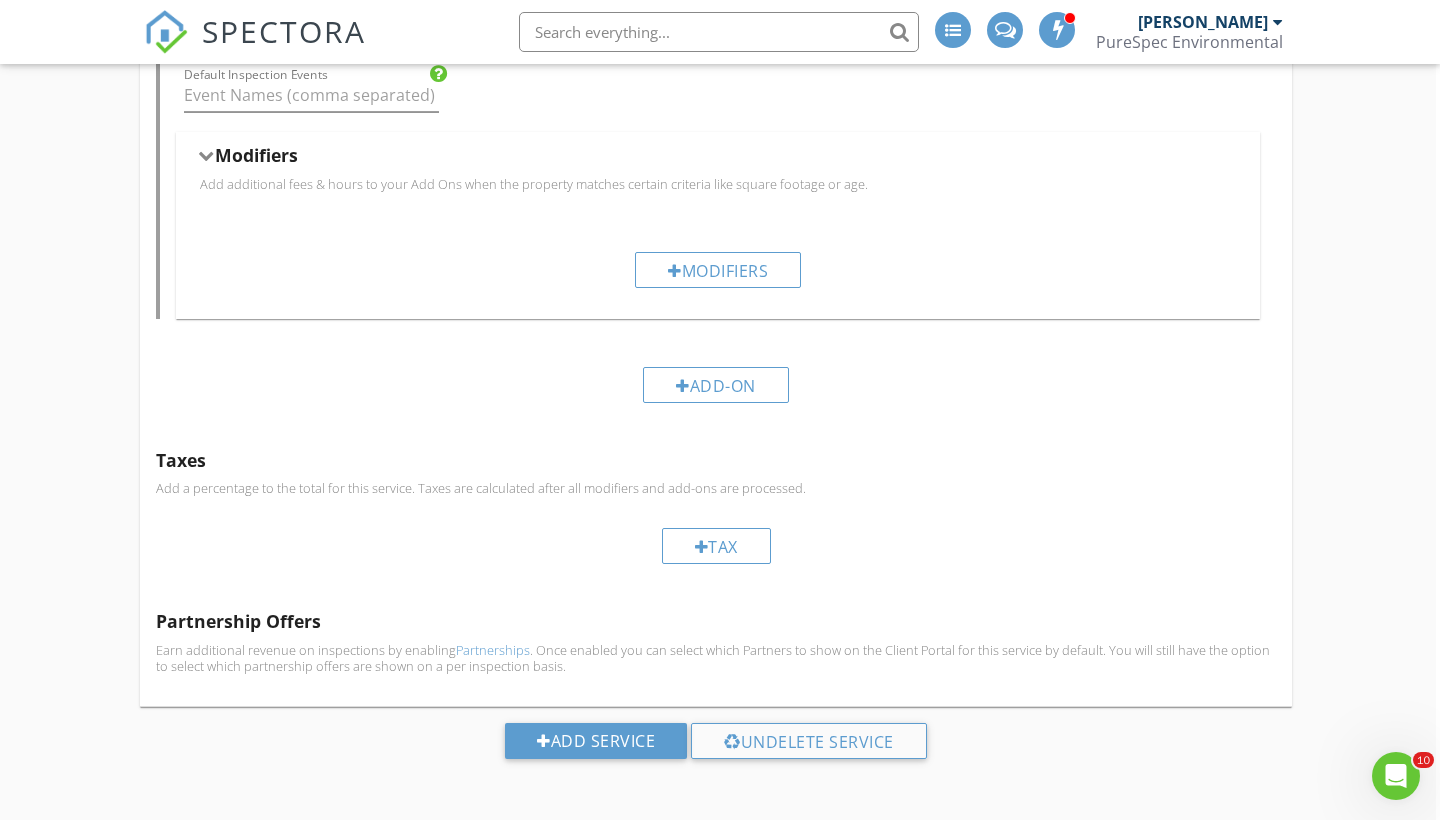 scroll, scrollTop: 2275, scrollLeft: 4, axis: both 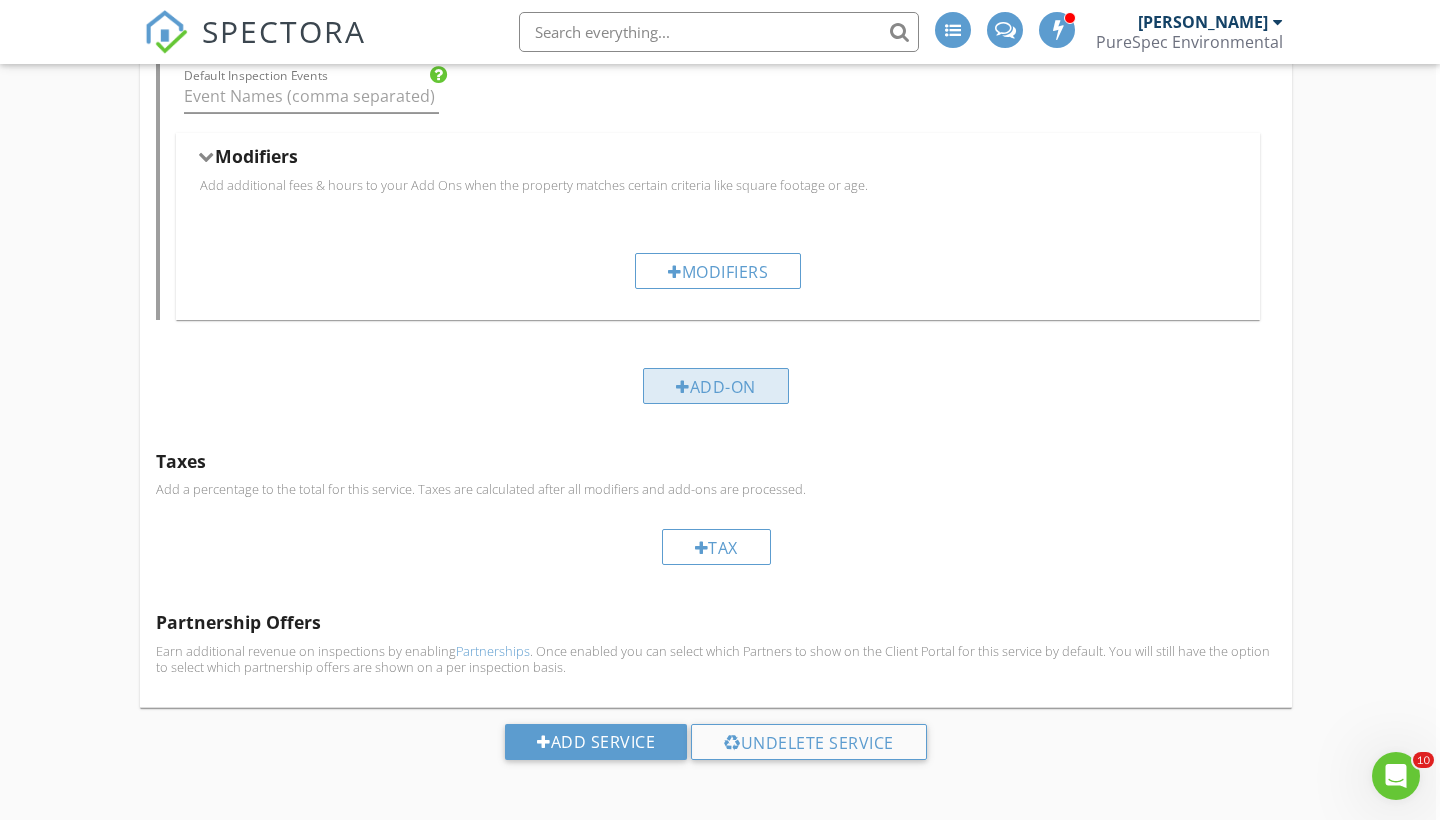 click on "Add-On" at bounding box center (716, 386) 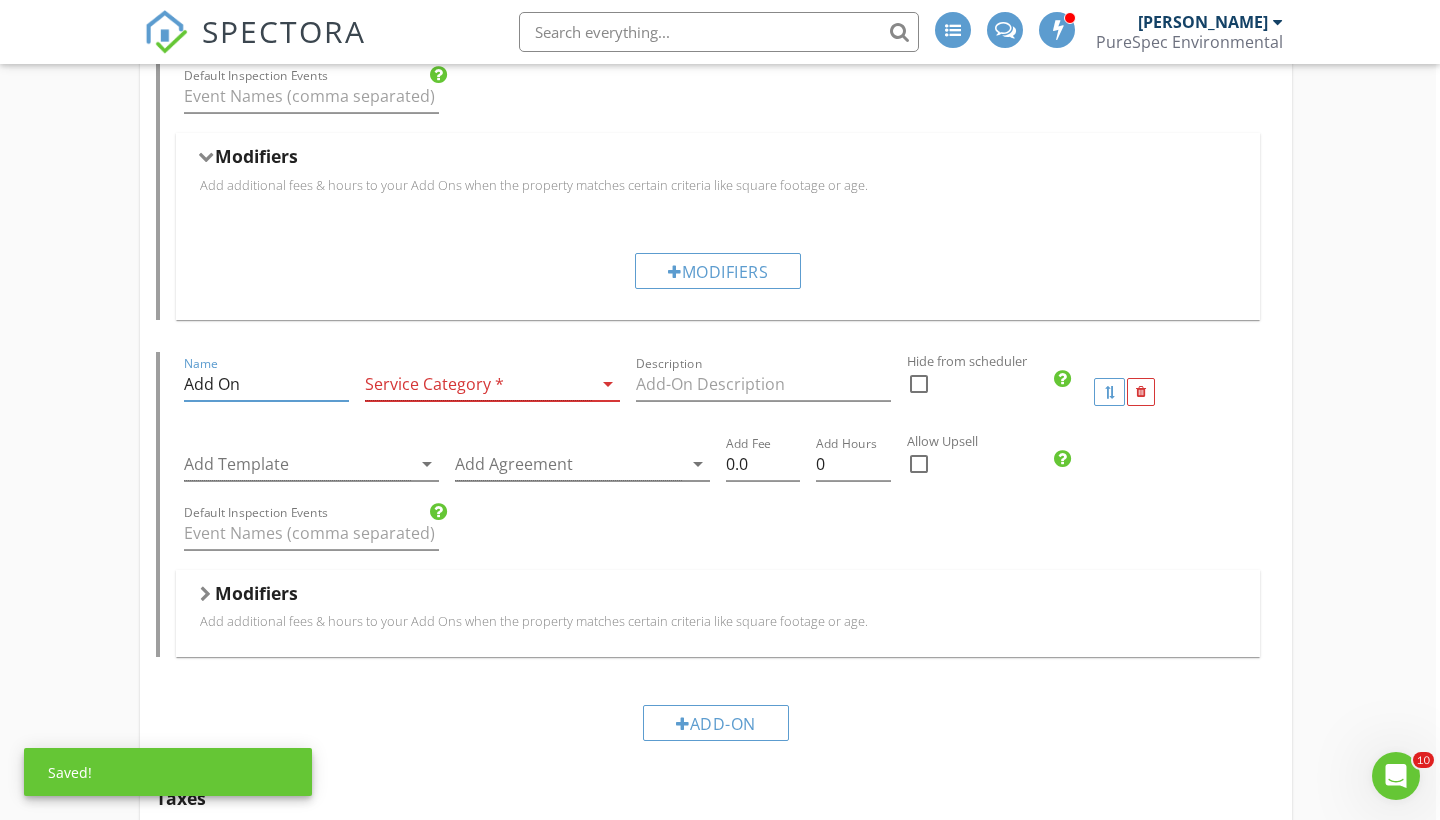 click on "Add On" at bounding box center [266, 384] 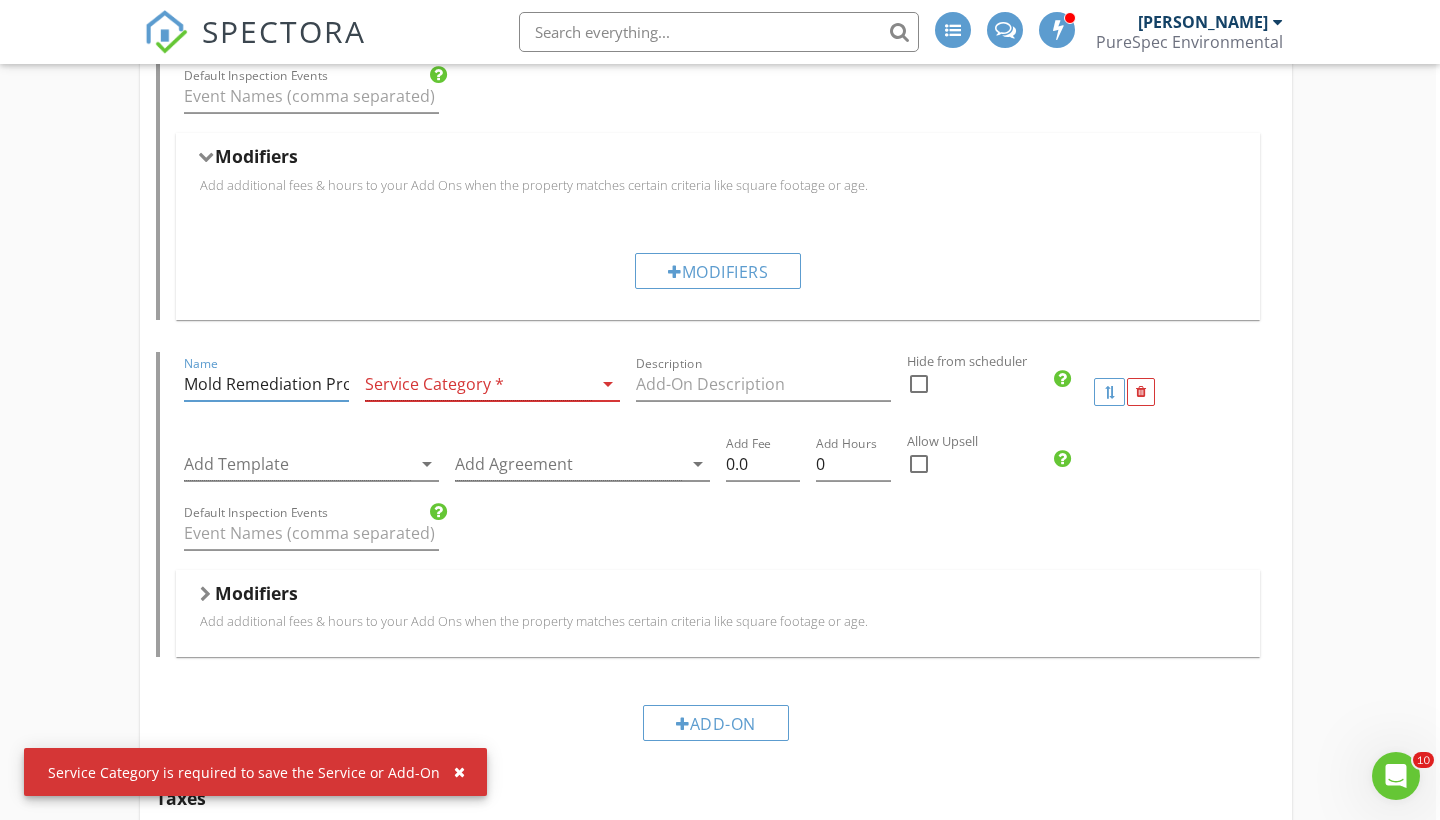 type on "Mold Remediation Protocol" 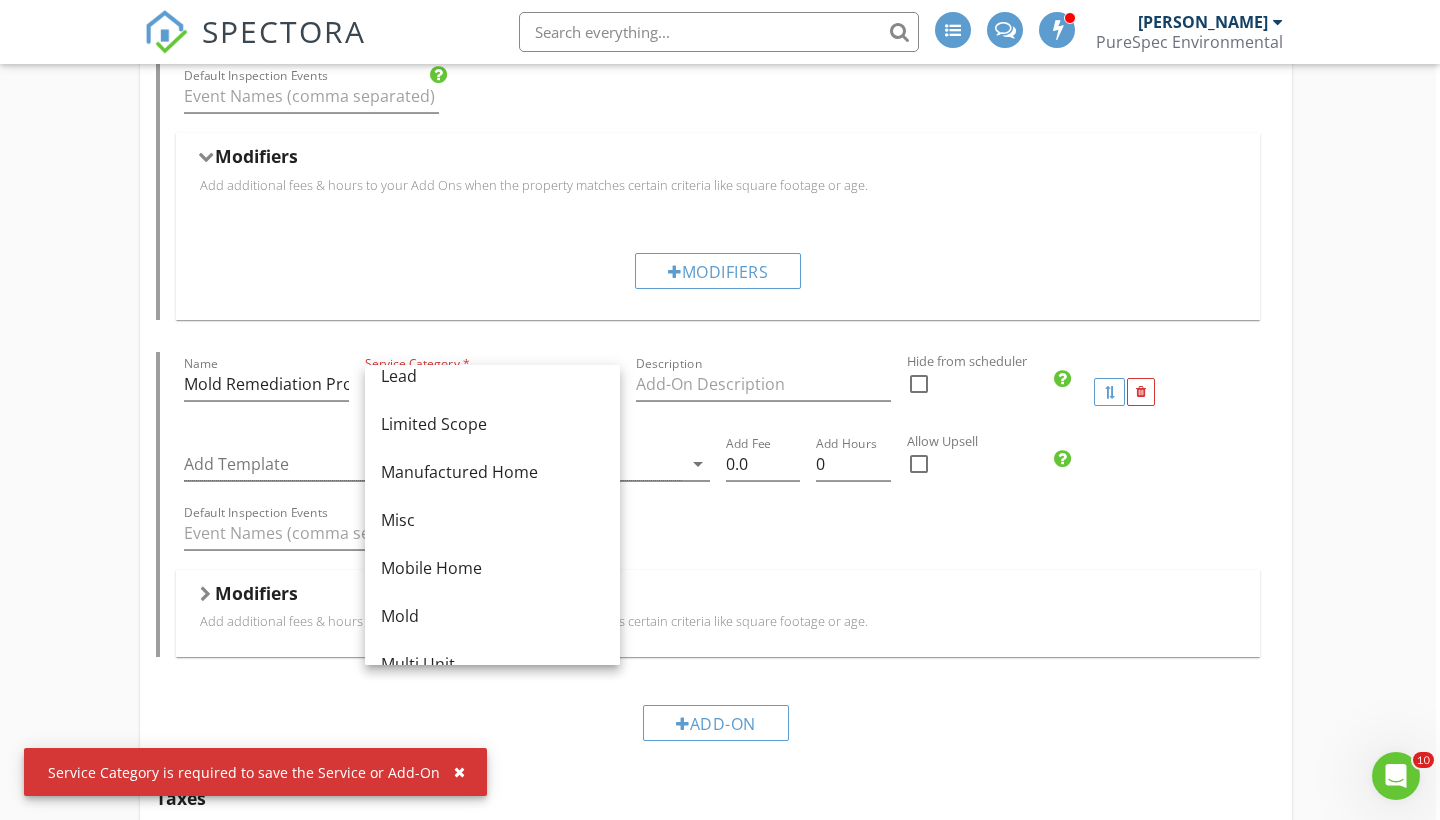 scroll, scrollTop: 311, scrollLeft: 0, axis: vertical 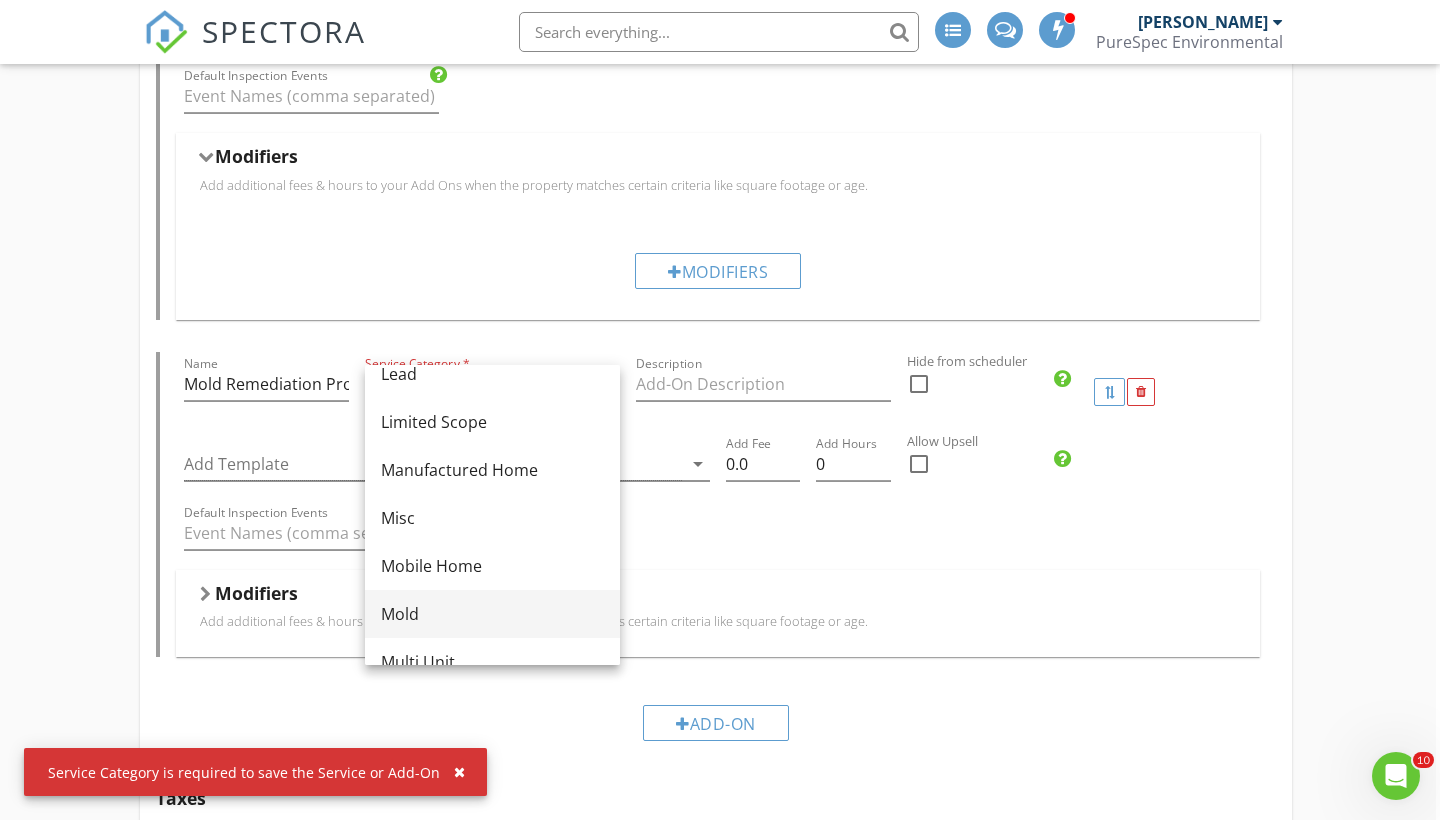 click on "Mold" at bounding box center (492, 614) 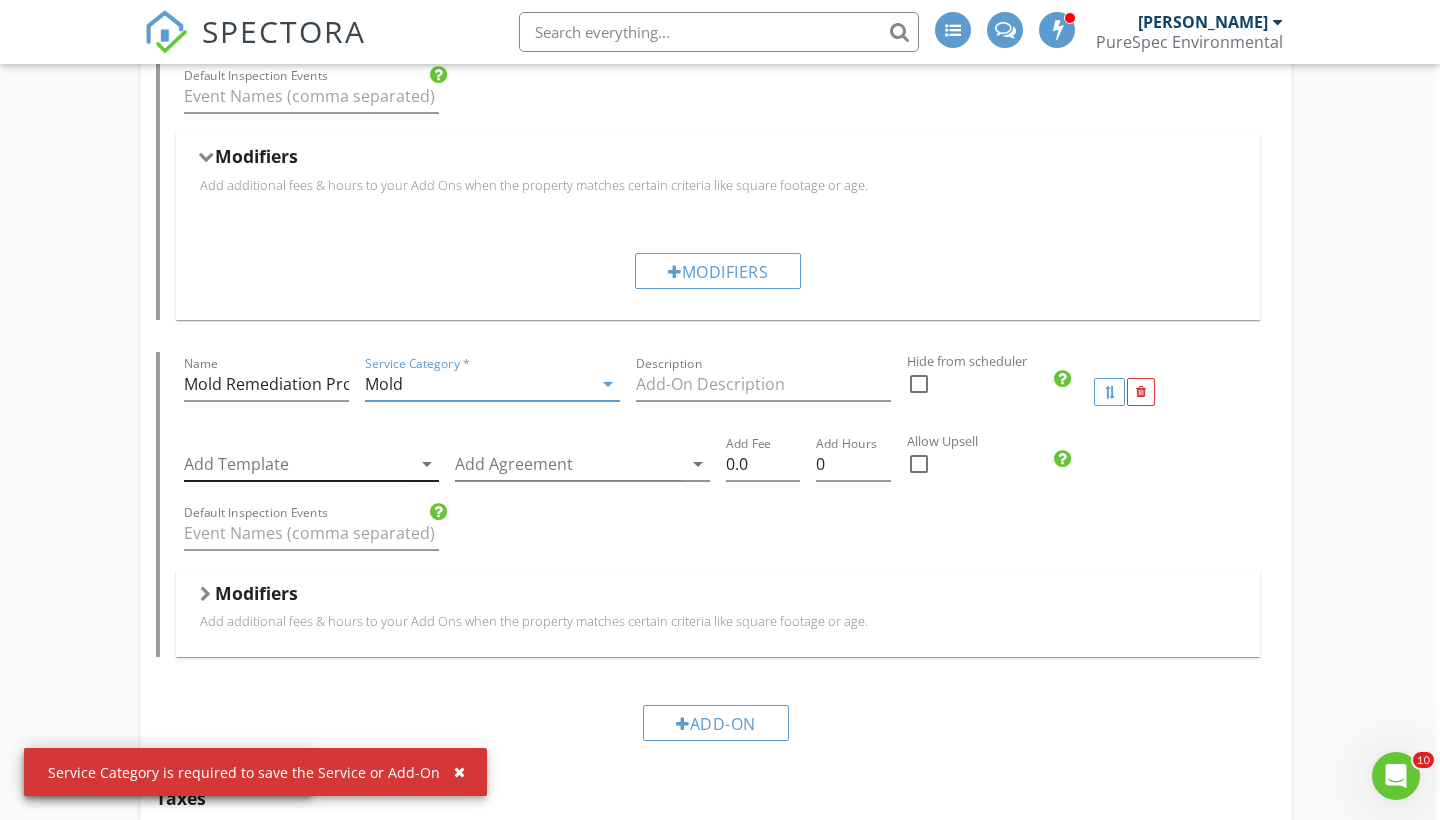 click at bounding box center [297, 464] 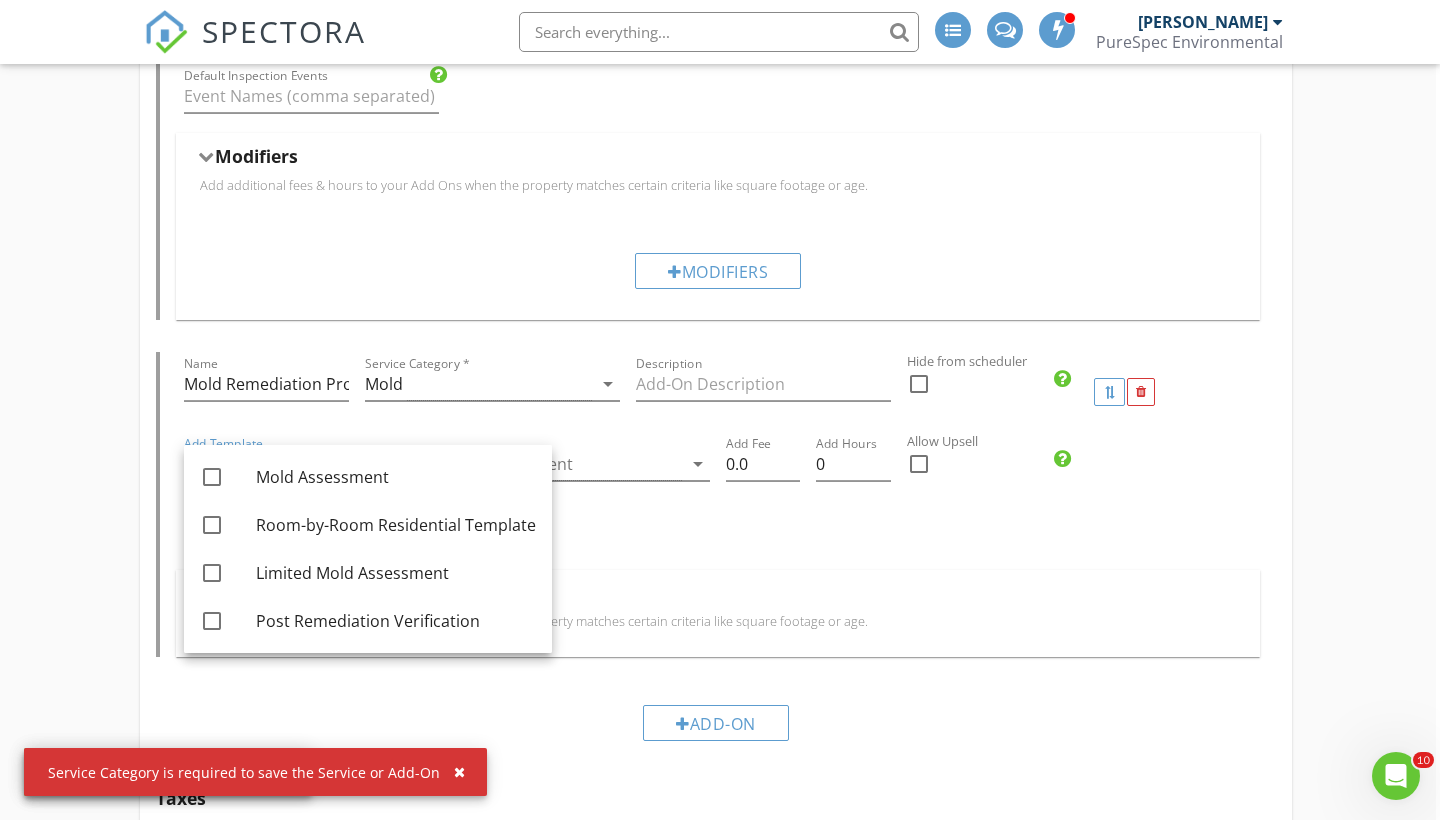 click on "Default Inspection Events" at bounding box center [718, 535] 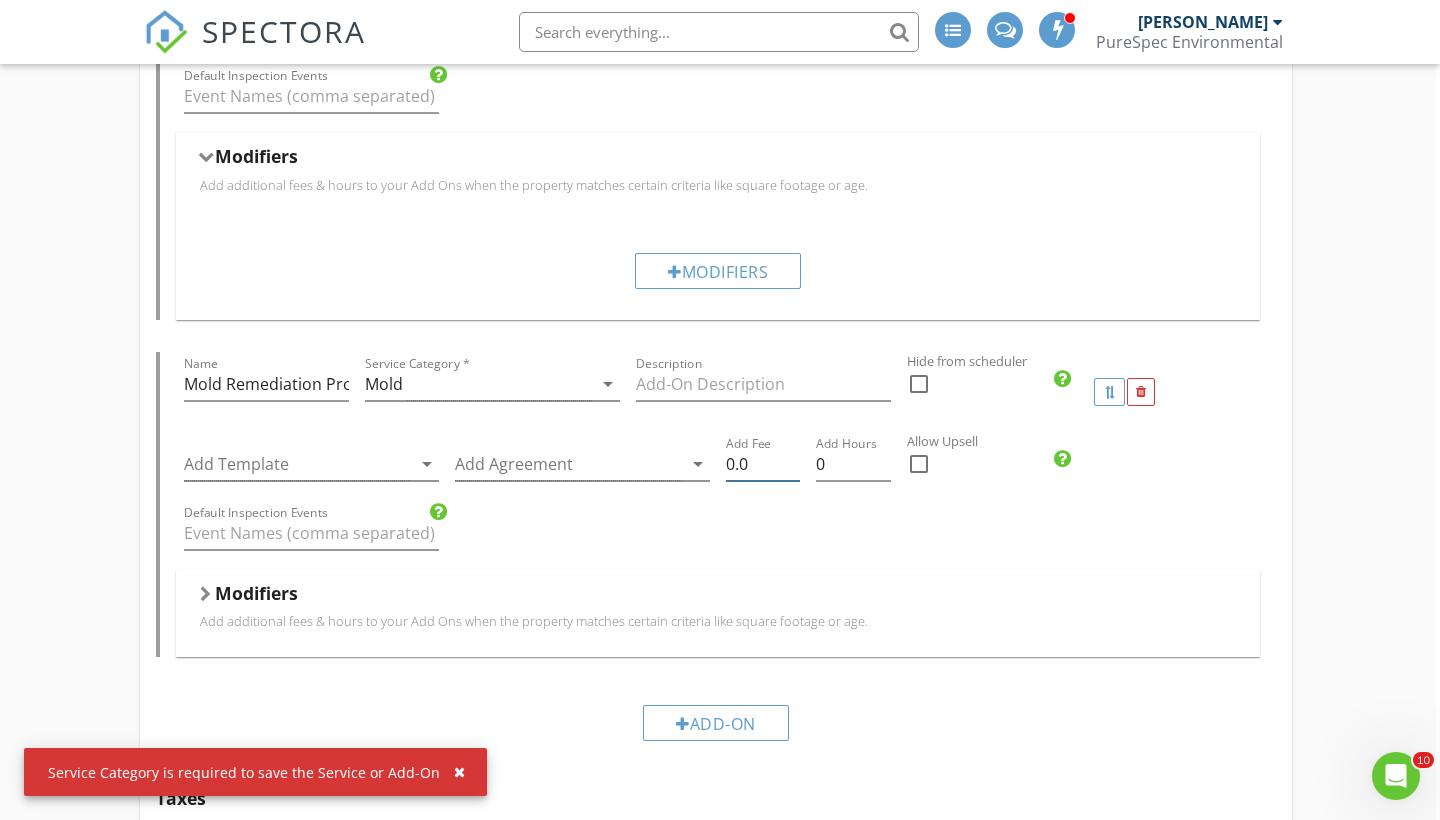 click on "0.0" at bounding box center (763, 464) 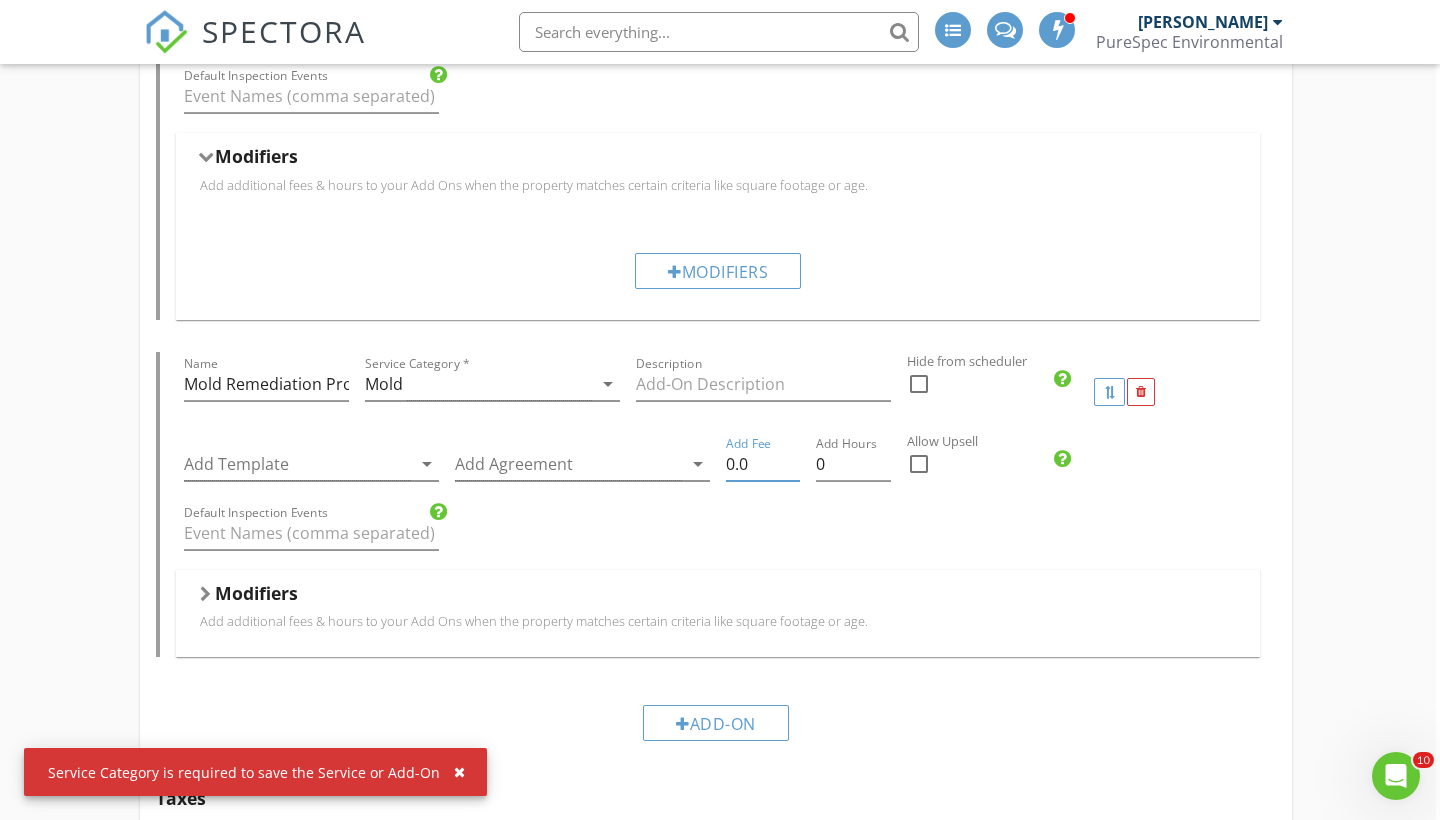 type on "0" 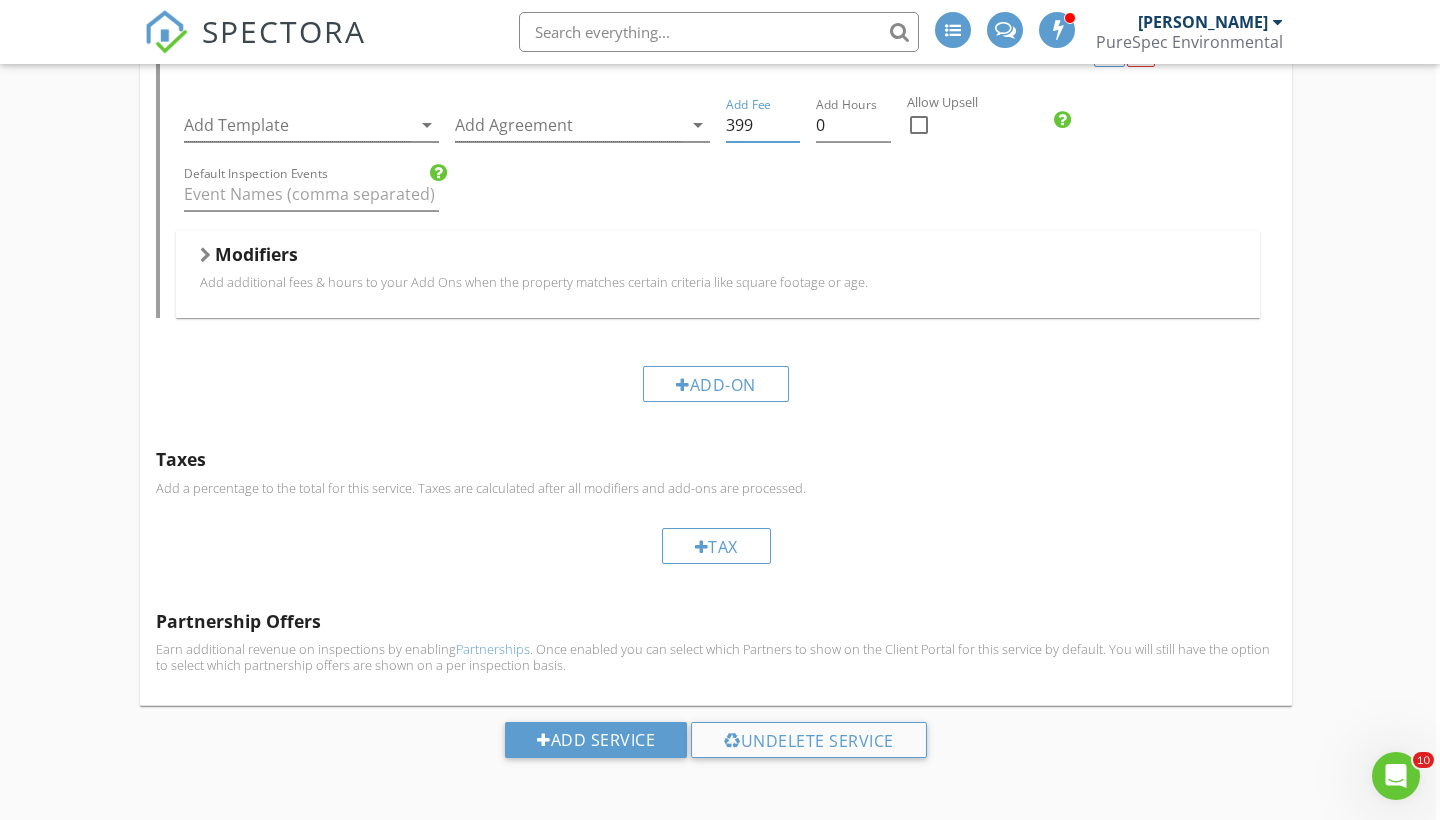 scroll, scrollTop: 2612, scrollLeft: 4, axis: both 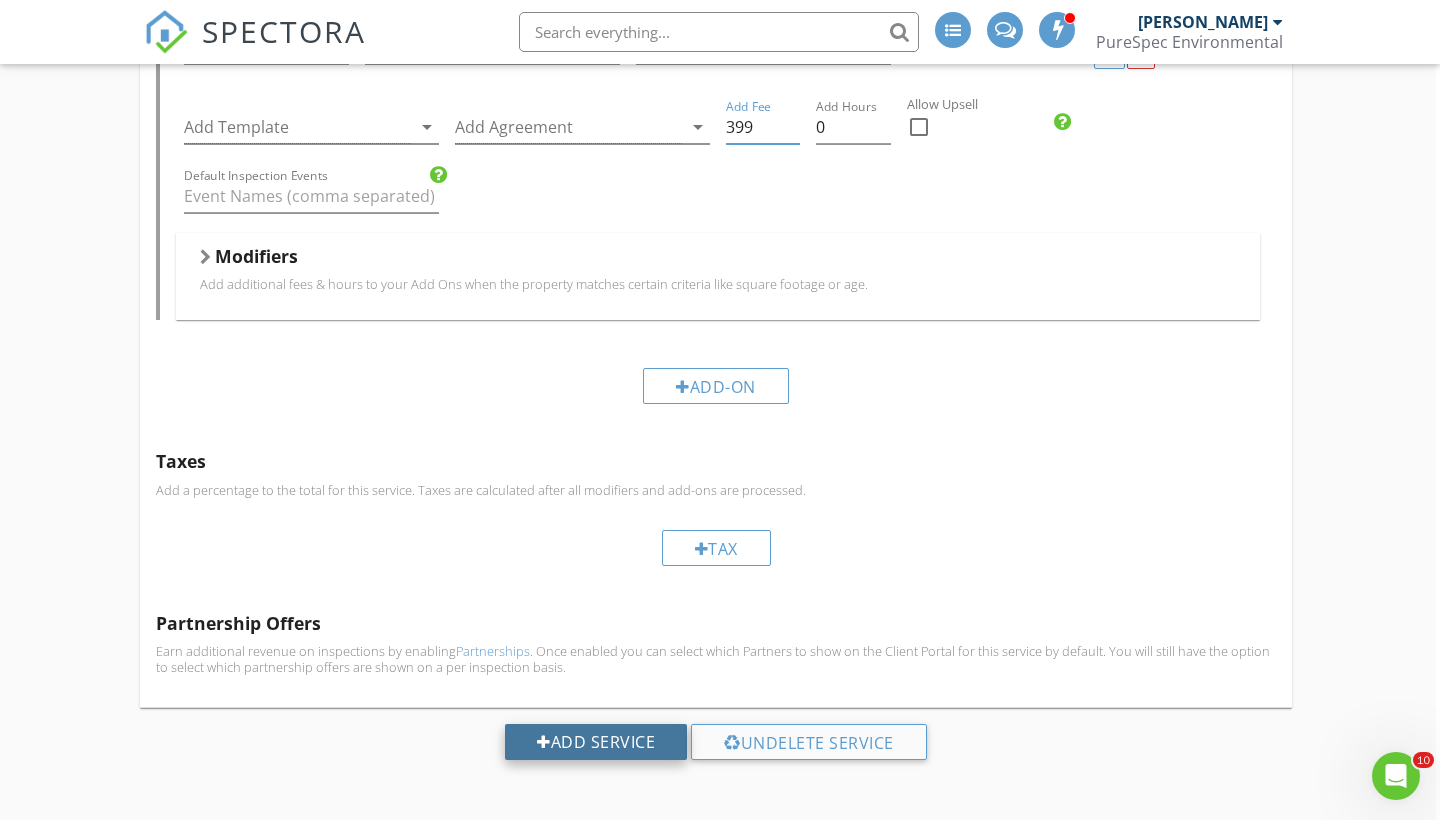 type on "399" 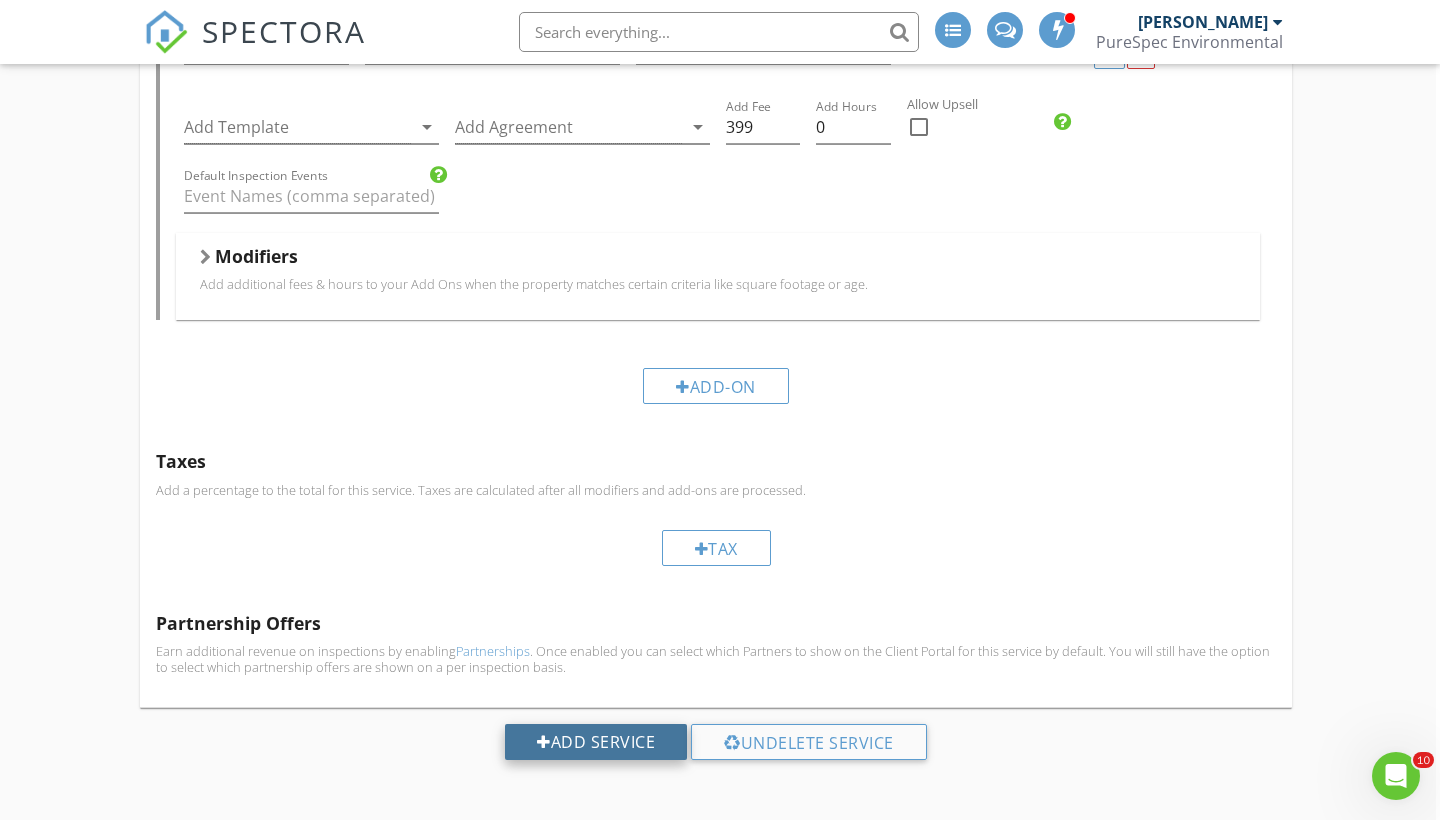 click on "Add Service" at bounding box center [596, 742] 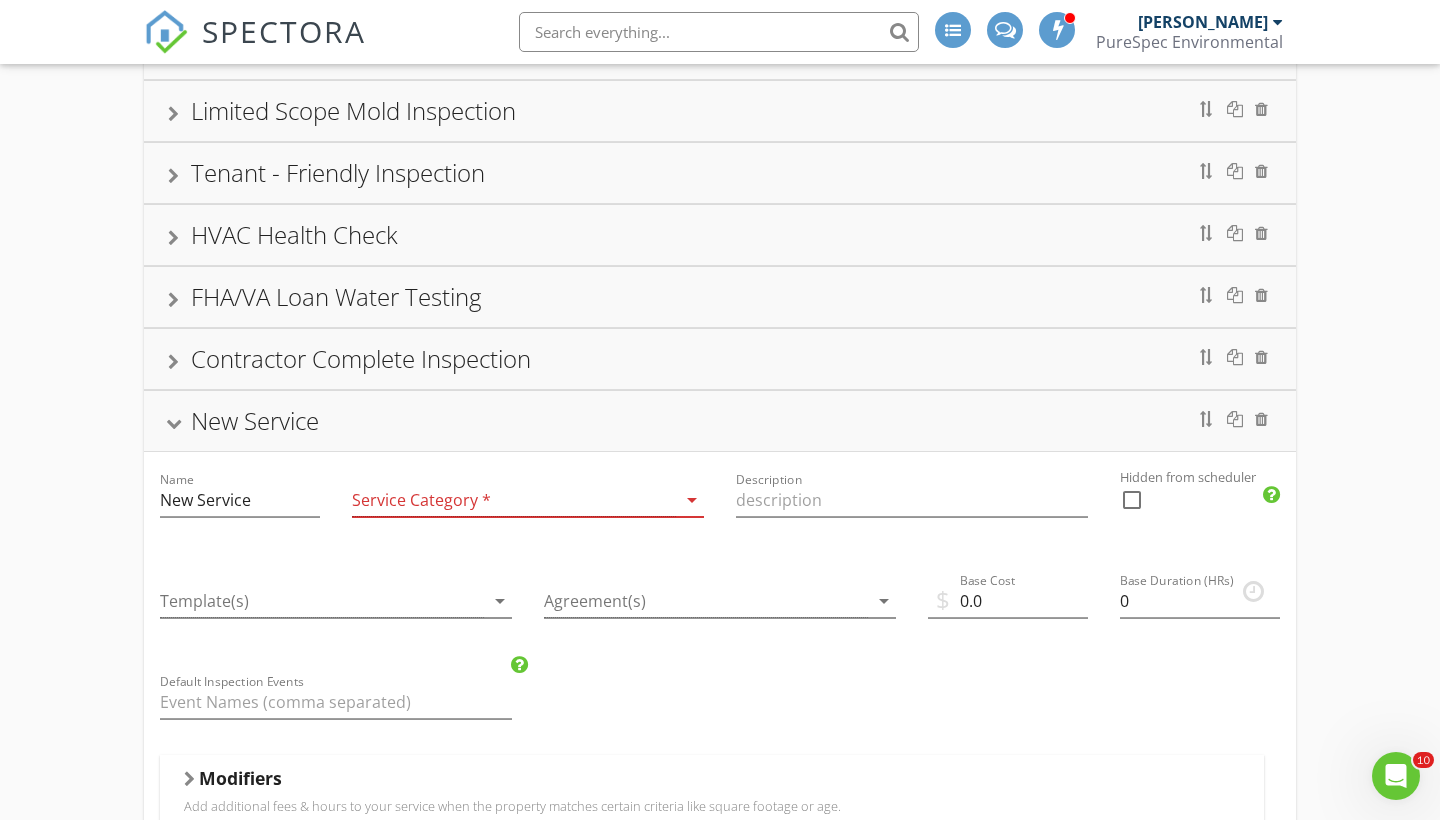 scroll, scrollTop: 417, scrollLeft: 1, axis: both 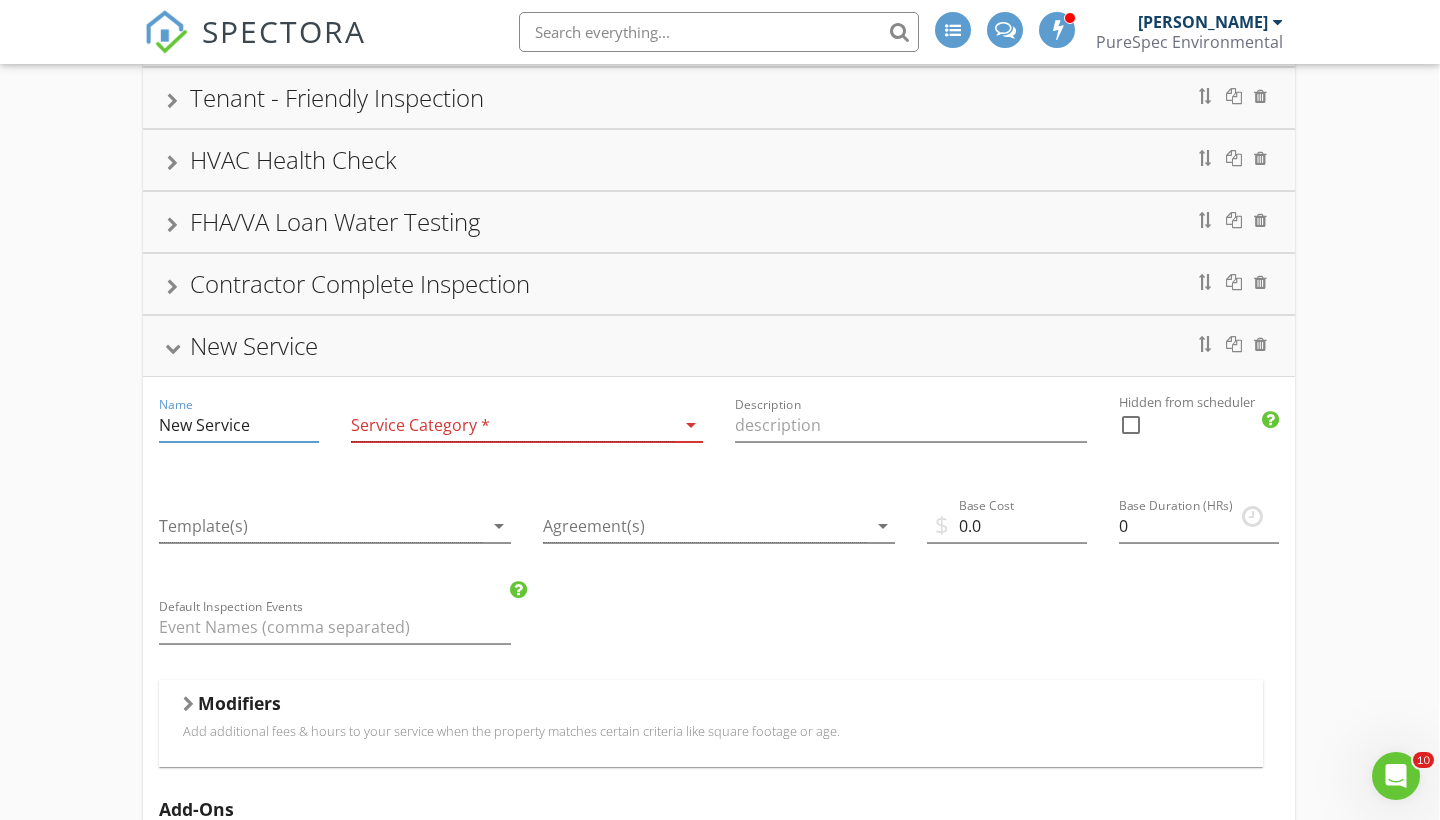click on "New Service" at bounding box center (239, 425) 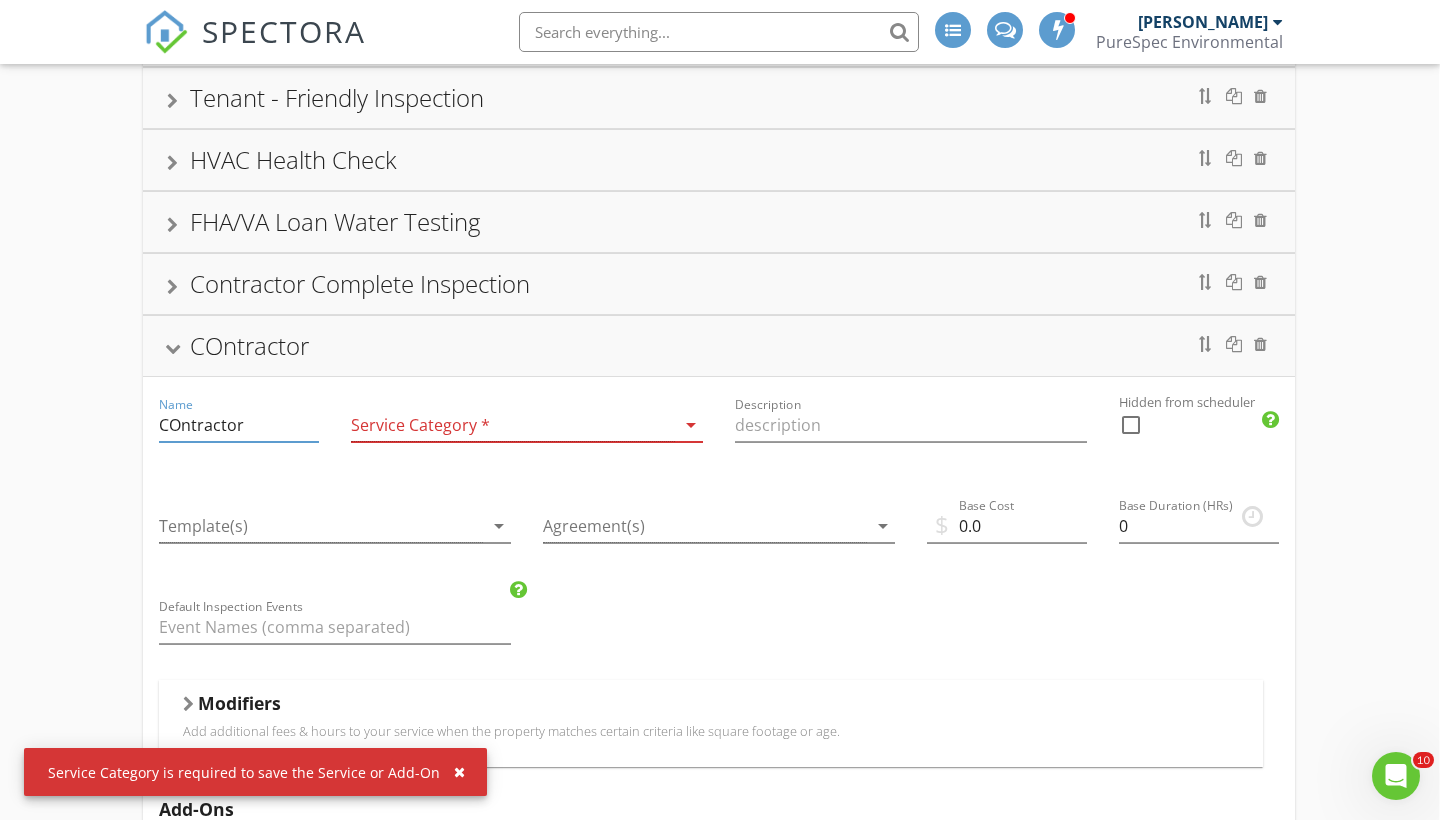 click on "COntractor" at bounding box center [239, 425] 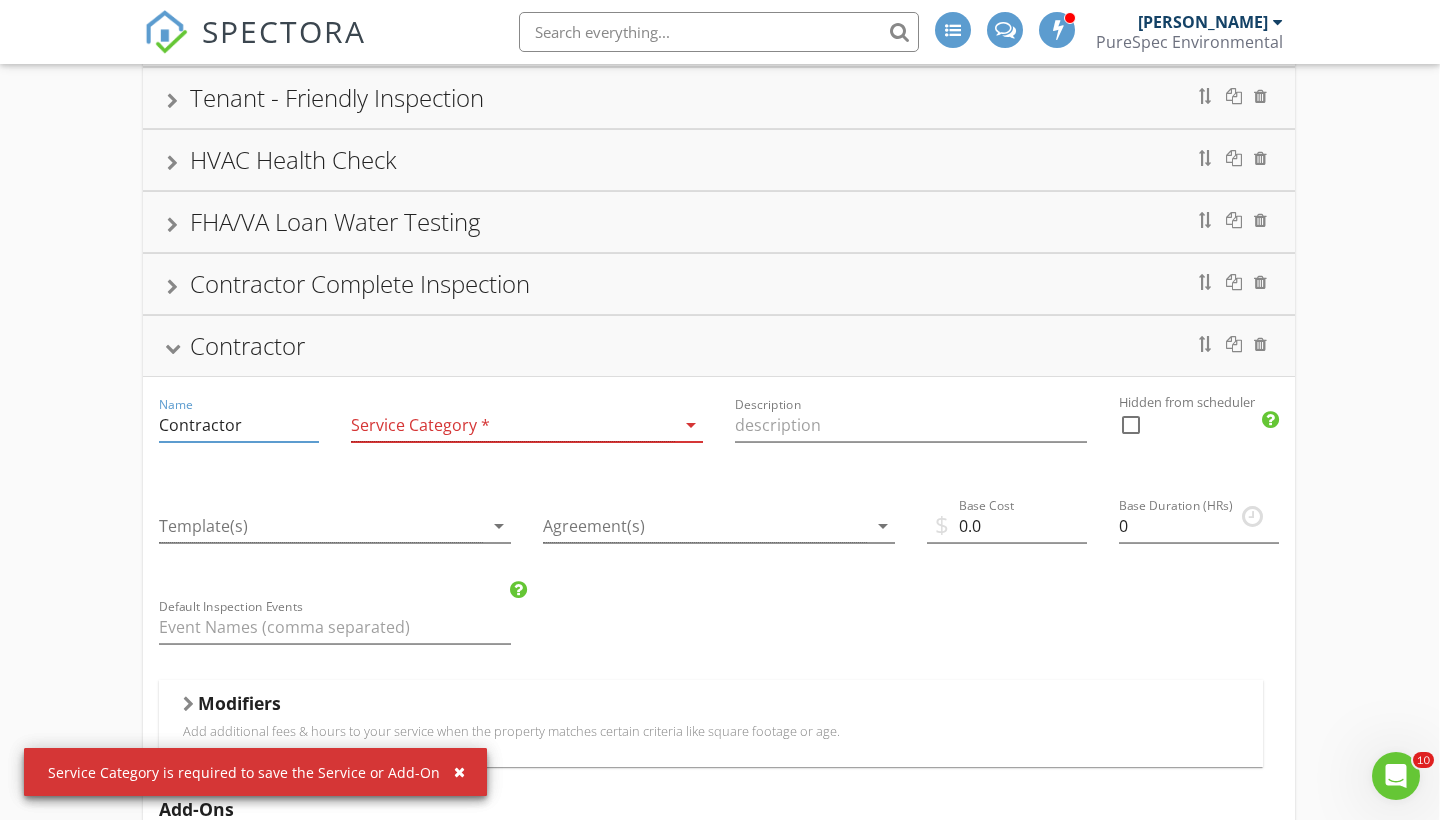 click on "Contractor" at bounding box center (239, 425) 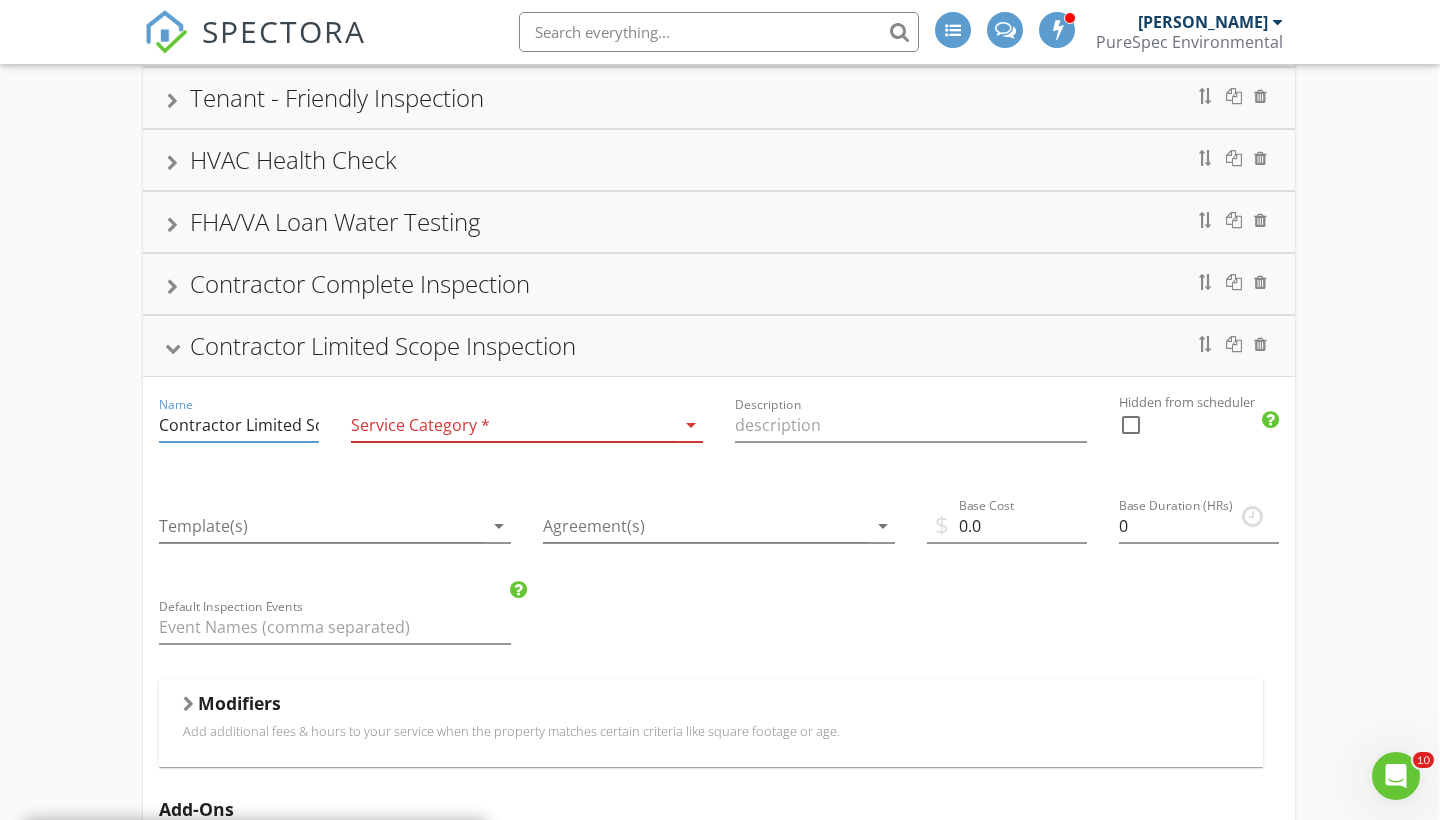 type on "Contractor Limited Scope Inspection" 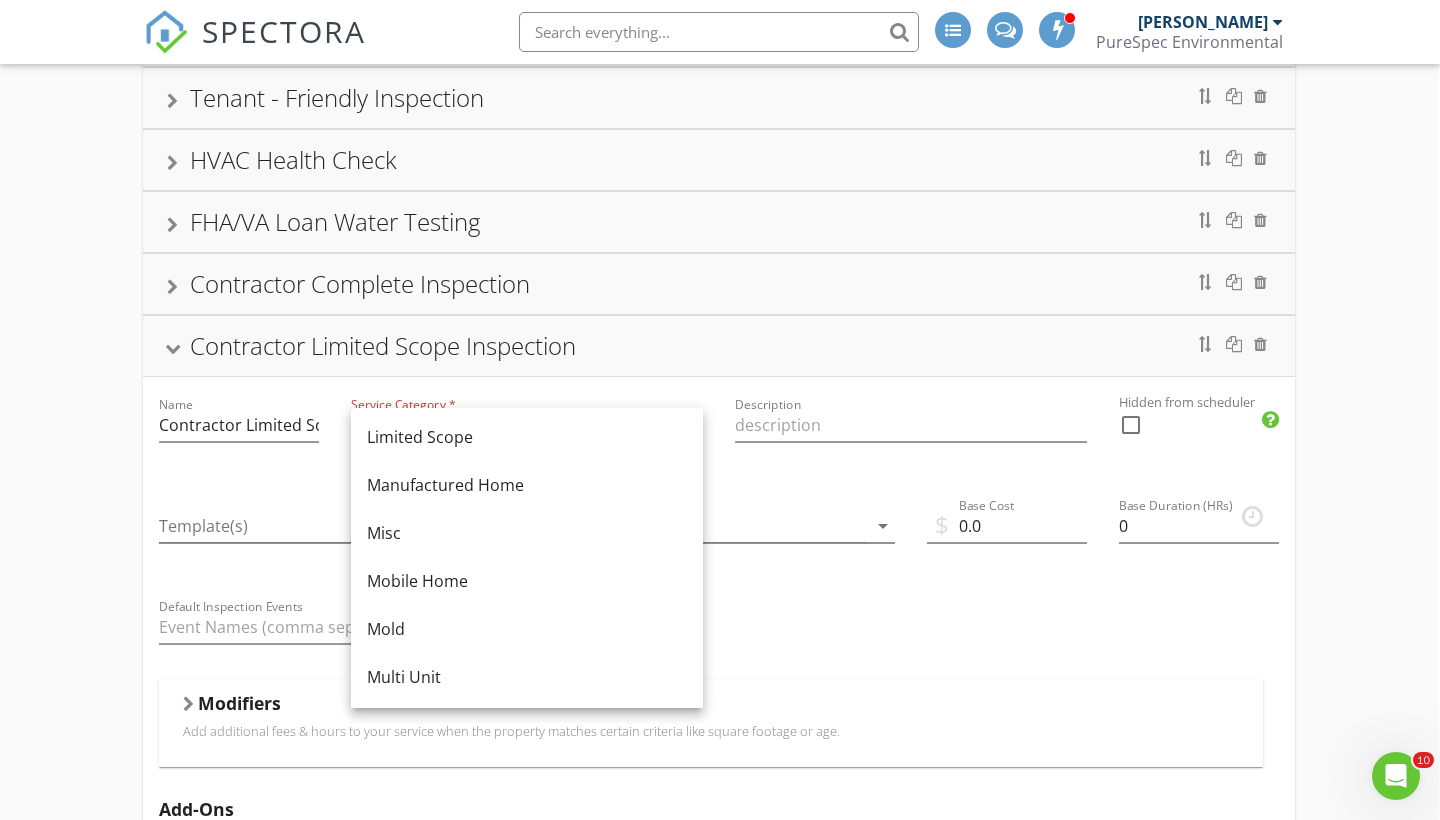 scroll, scrollTop: 341, scrollLeft: 0, axis: vertical 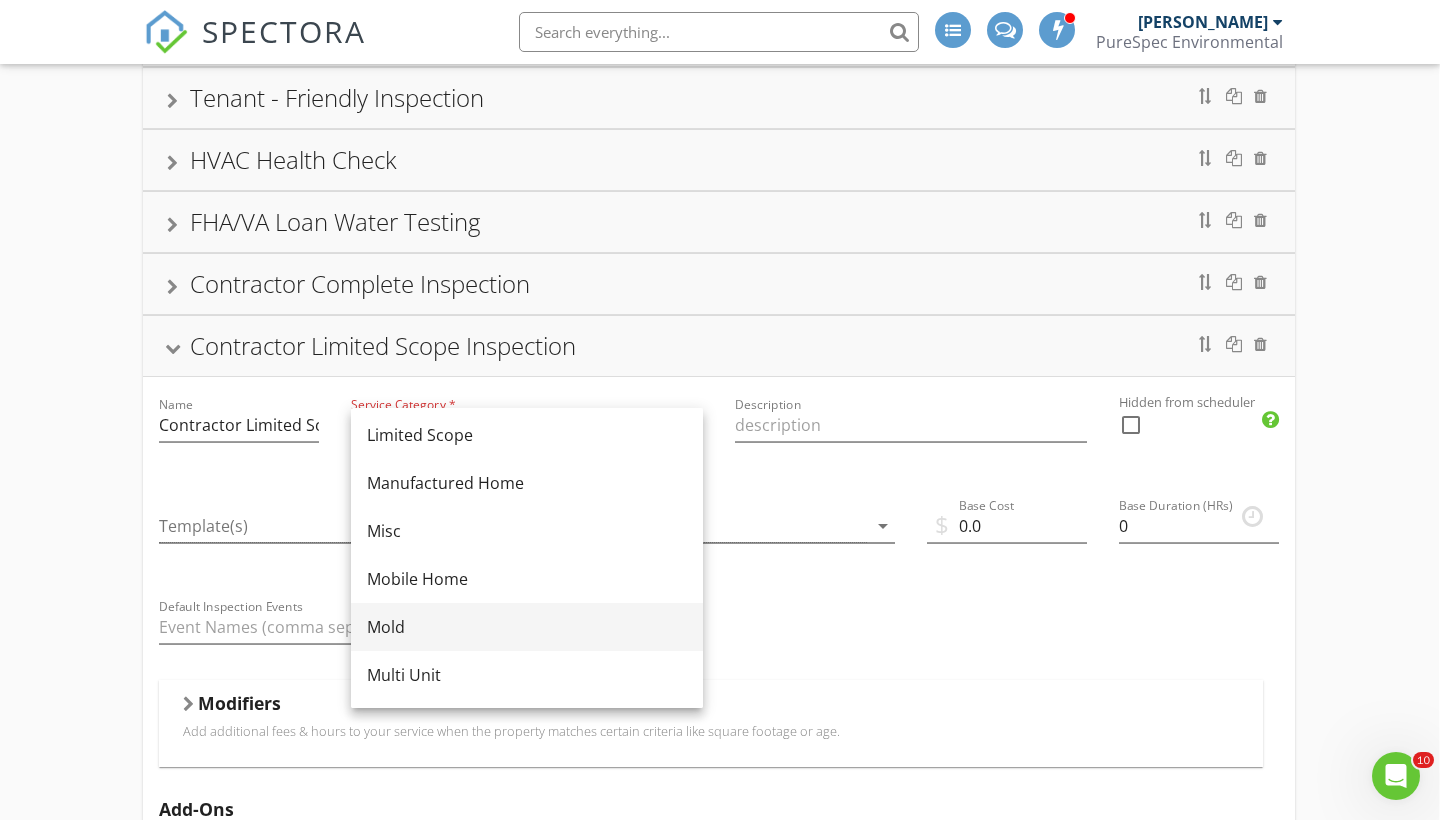 click on "Mold" at bounding box center (527, 627) 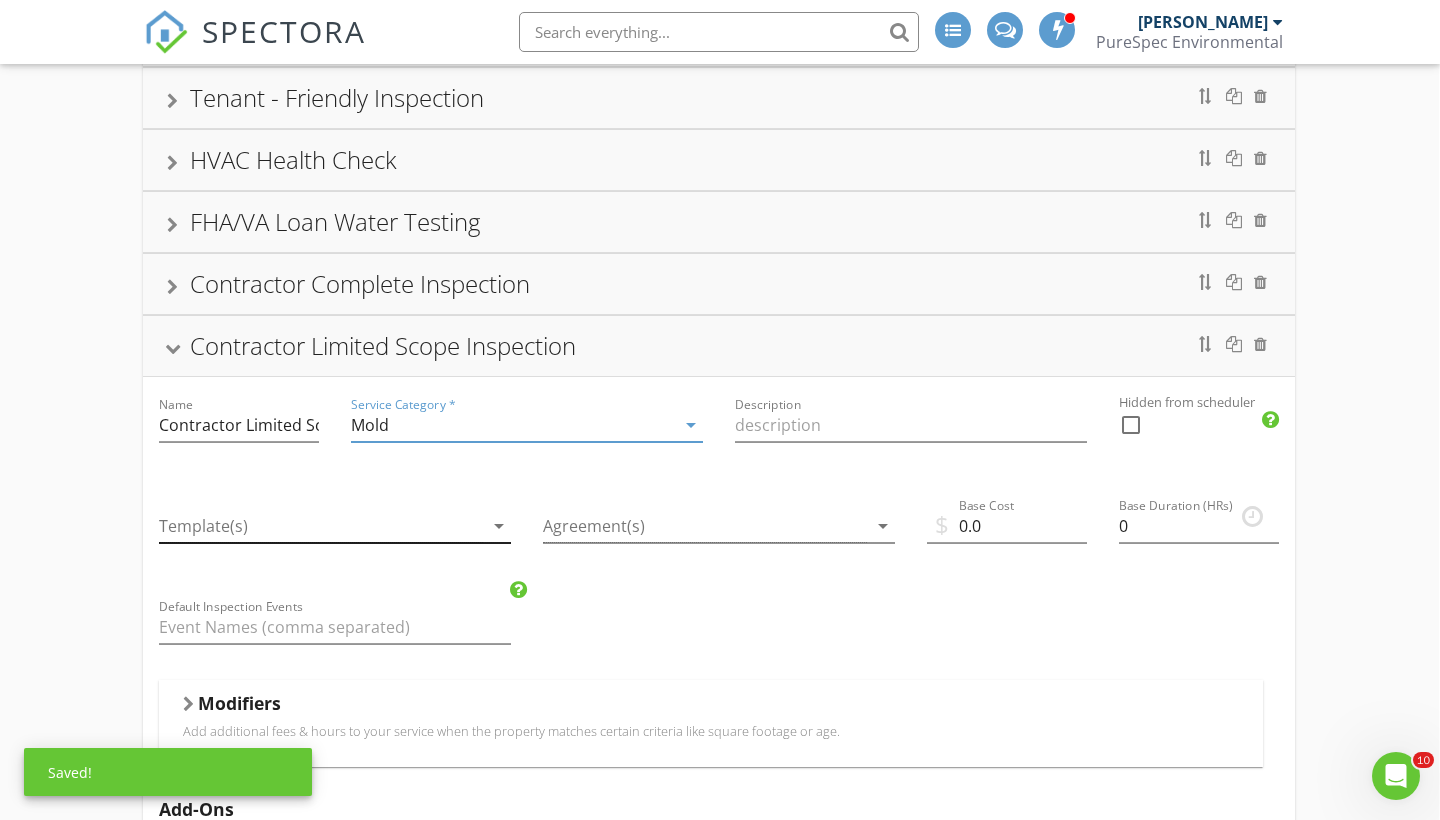 click at bounding box center (321, 526) 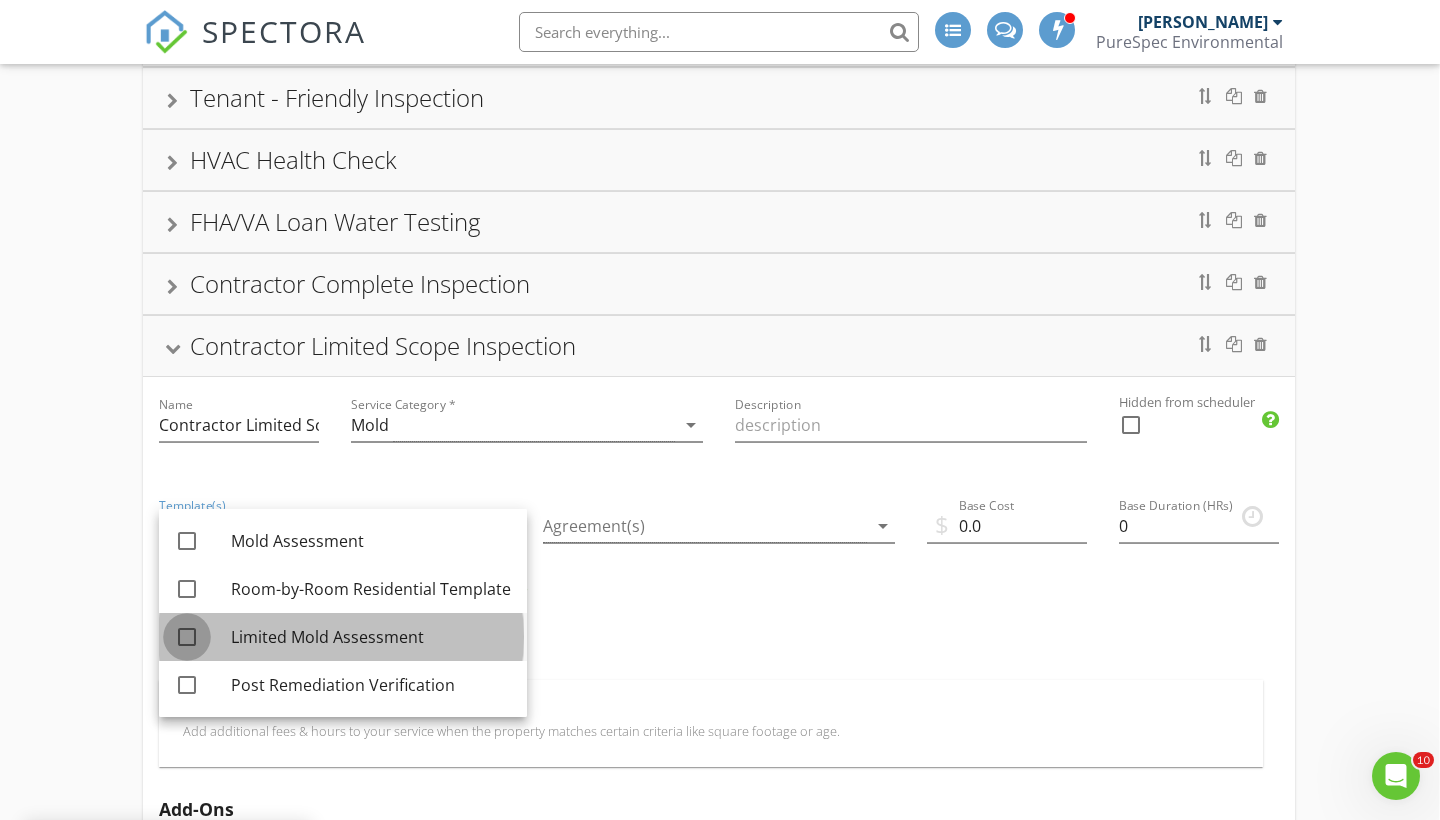 click at bounding box center (187, 637) 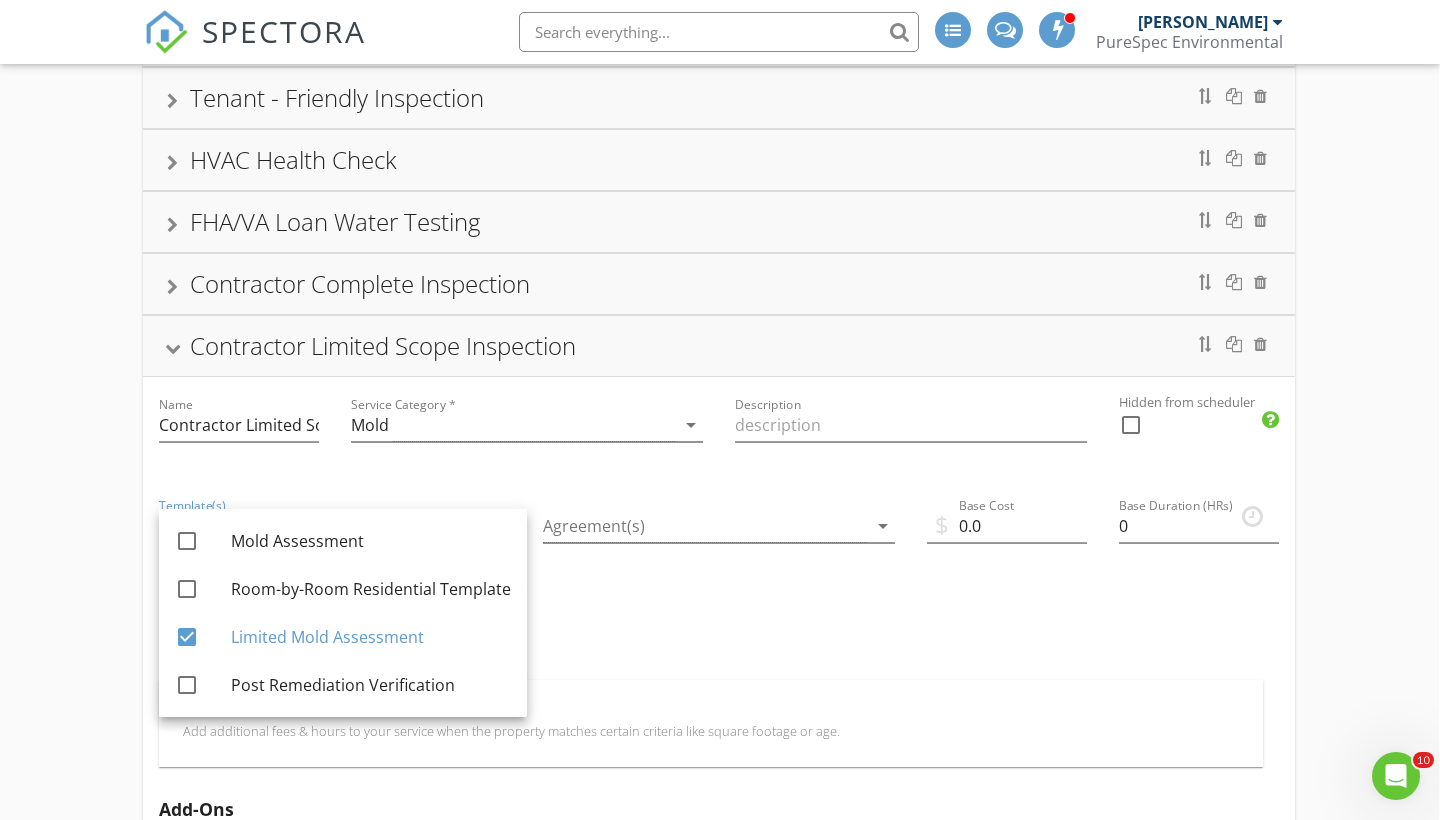click on "Entire Property Inspection         PRV         Environmental Testing         Limited Scope Mold Inspection         Tenant - Friendly Inspection         HVAC Health Check         FHA/VA Loan Water Testing         Contractor Complete Inspection   Name Contractor Complete Inspection   Service Category * Mold arrow_drop_down   Description Entire Property Inspection + 2 Mold Samples   Hidden from scheduler   check_box_outline_blank             Contractor Limited Scope Inspection   Name Contractor Limited Scope Inspection   Service Category * Mold arrow_drop_down   Description   Hidden from scheduler   check_box_outline_blank     Template(s) Limited Mold Assessment arrow_drop_down   Agreement(s) arrow_drop_down   $   Base Cost 0.0   Base Duration (HRs) 0   Default Inspection Events               Modifiers
Add additional fees & hours to your service when the
property matches certain criteria like square footage or age.
Add-Ons         Taxes" at bounding box center [719, 560] 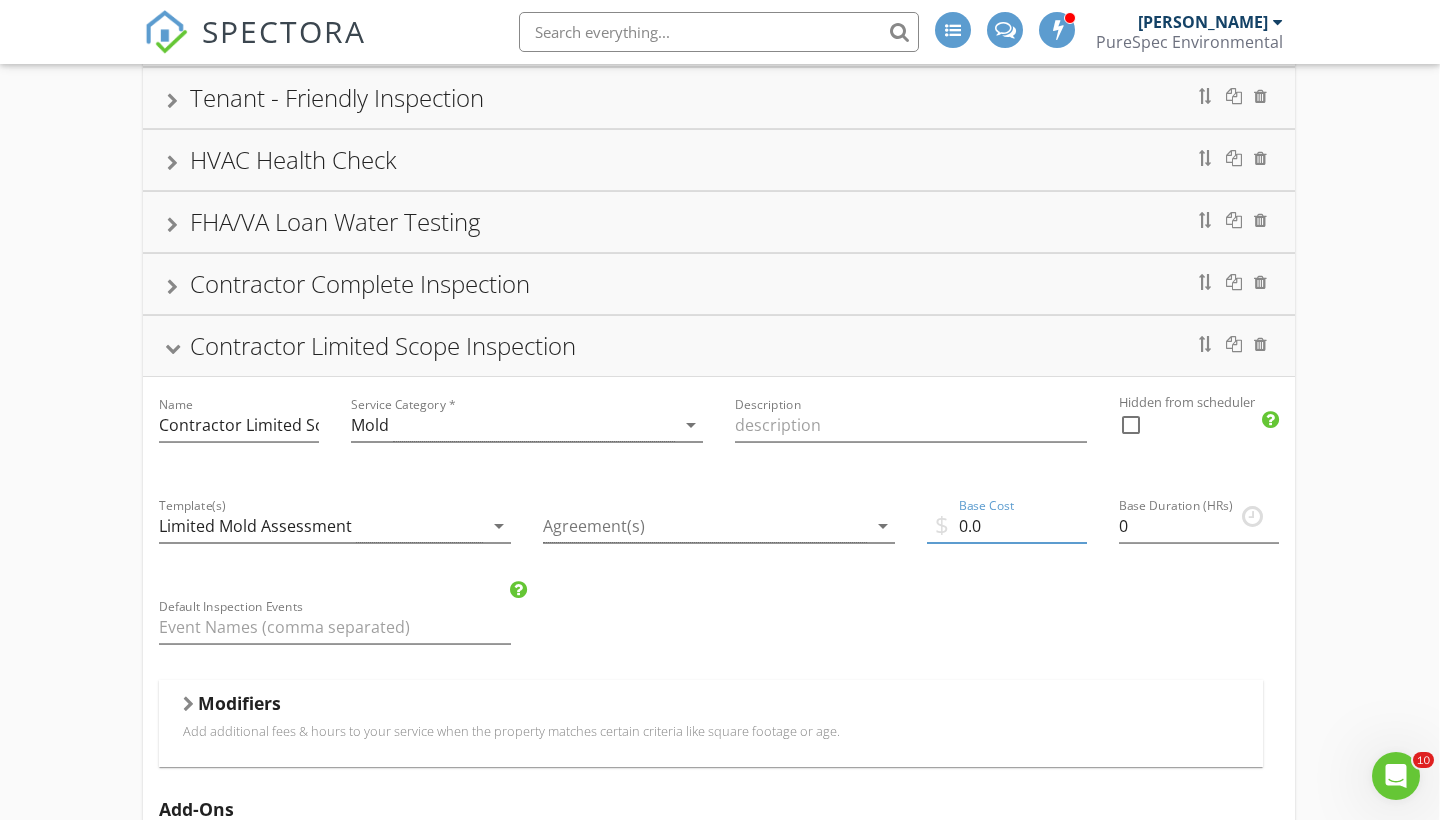 click on "0.0" at bounding box center (1007, 526) 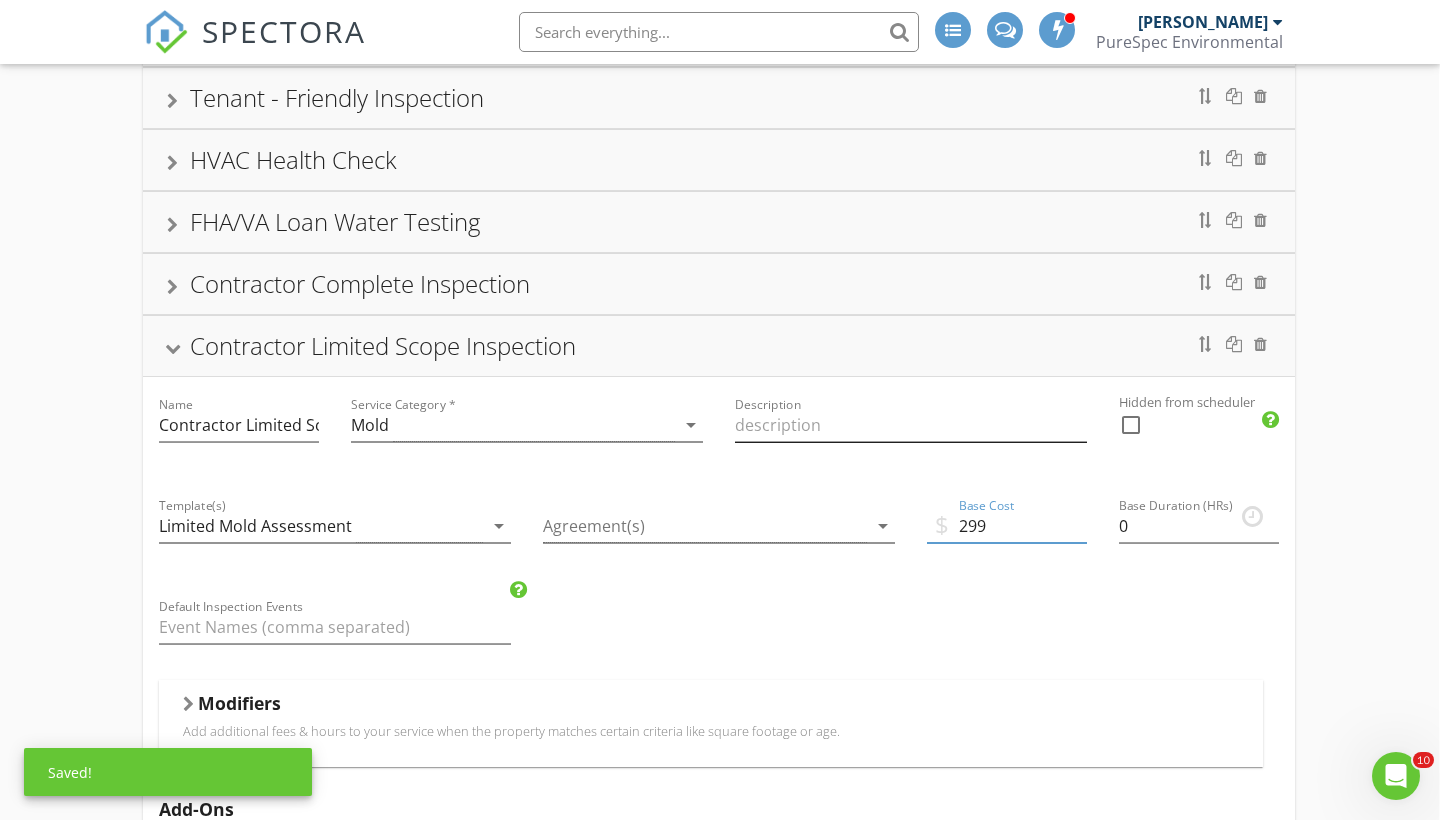 type on "299" 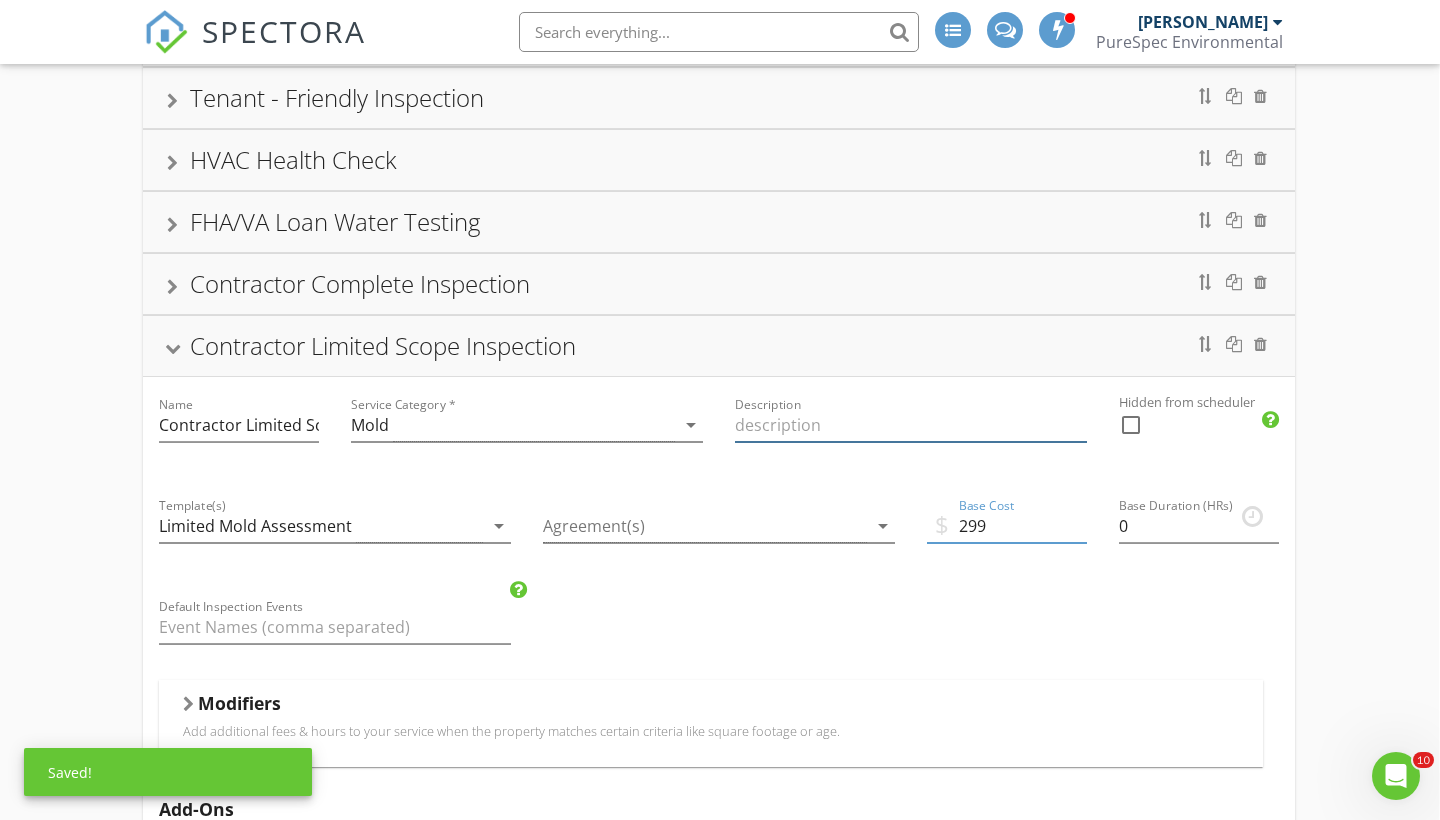 click at bounding box center [911, 425] 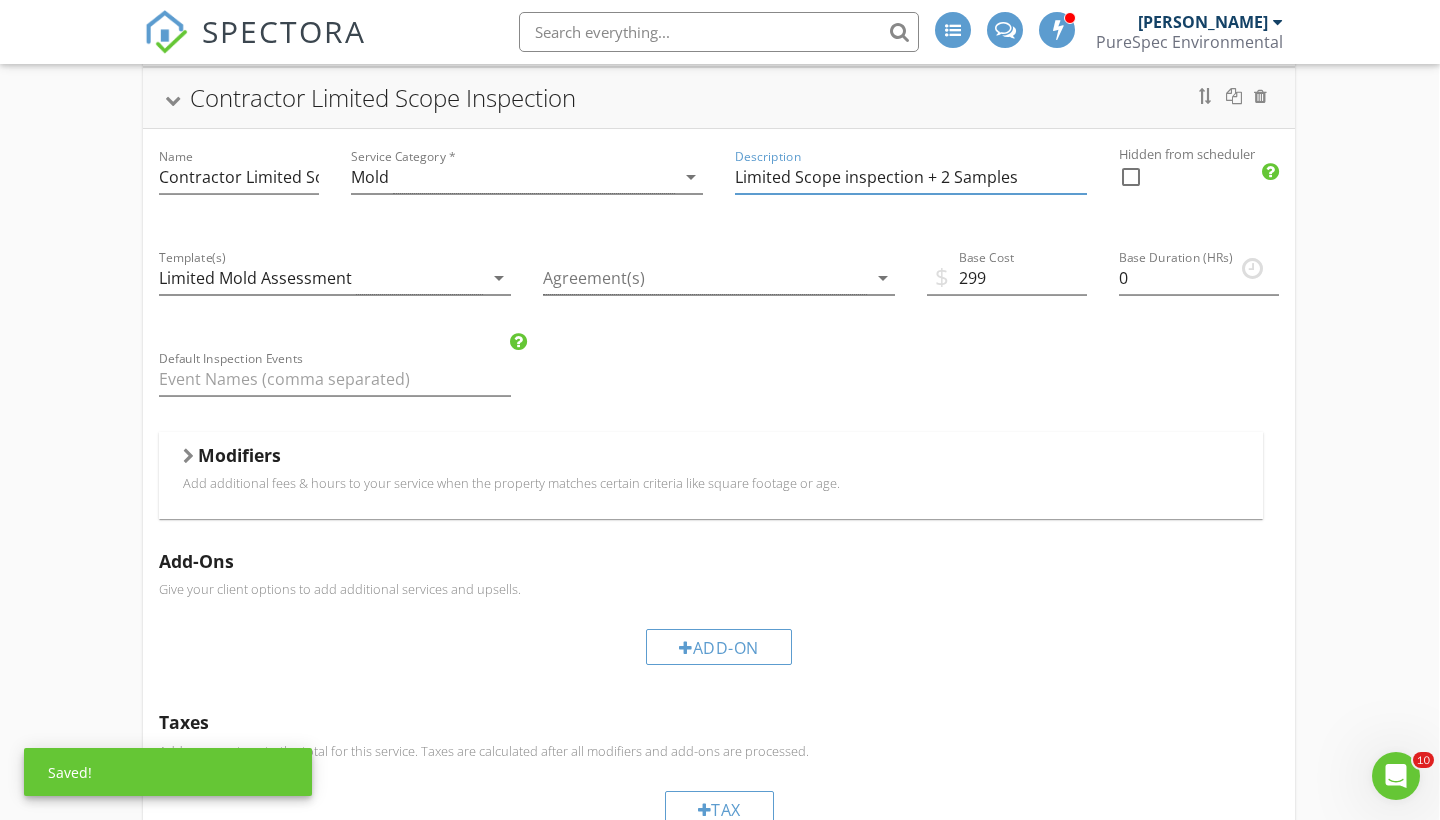 scroll, scrollTop: 667, scrollLeft: 4, axis: both 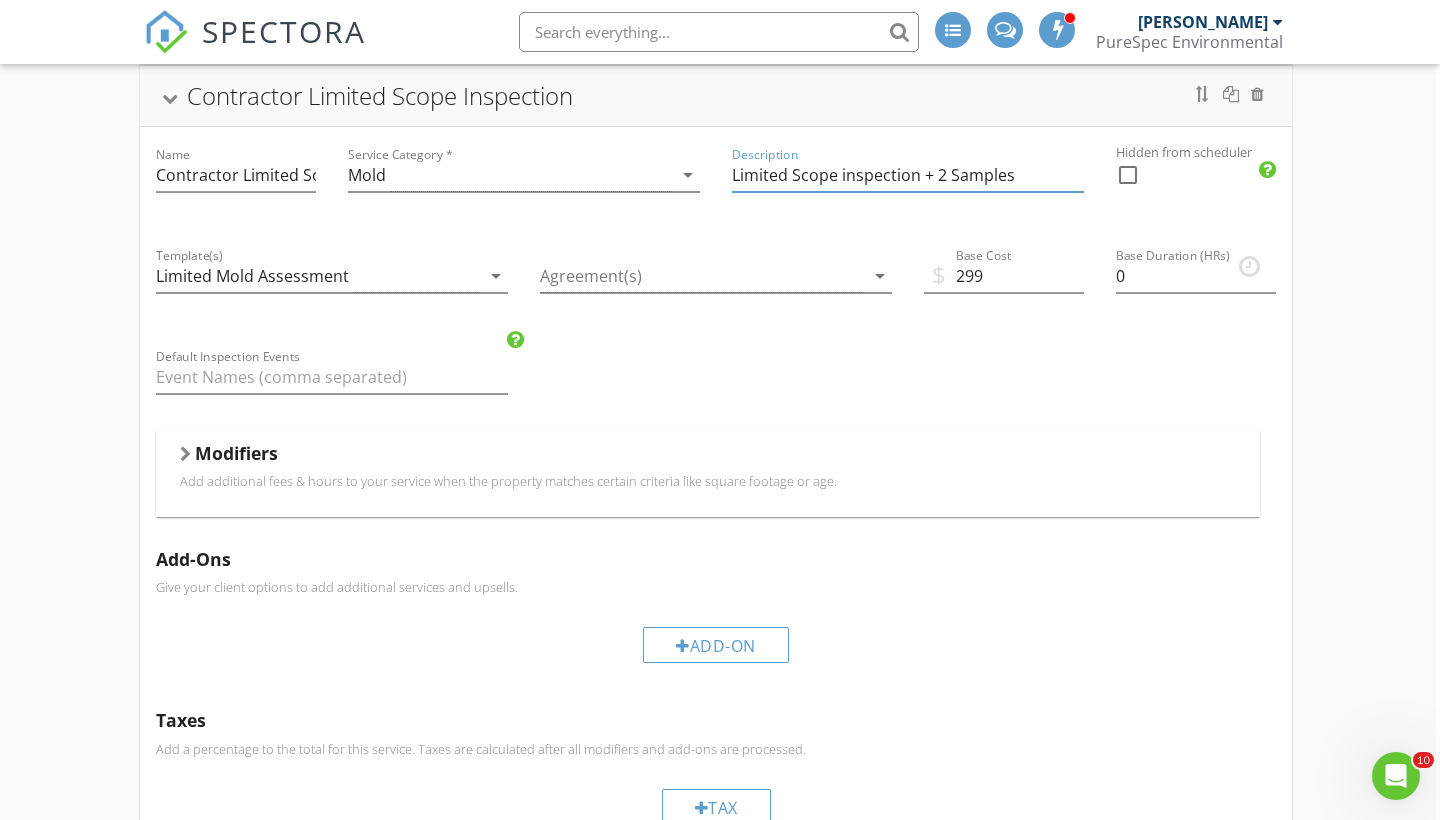type on "Limited Scope inspection + 2 Samples" 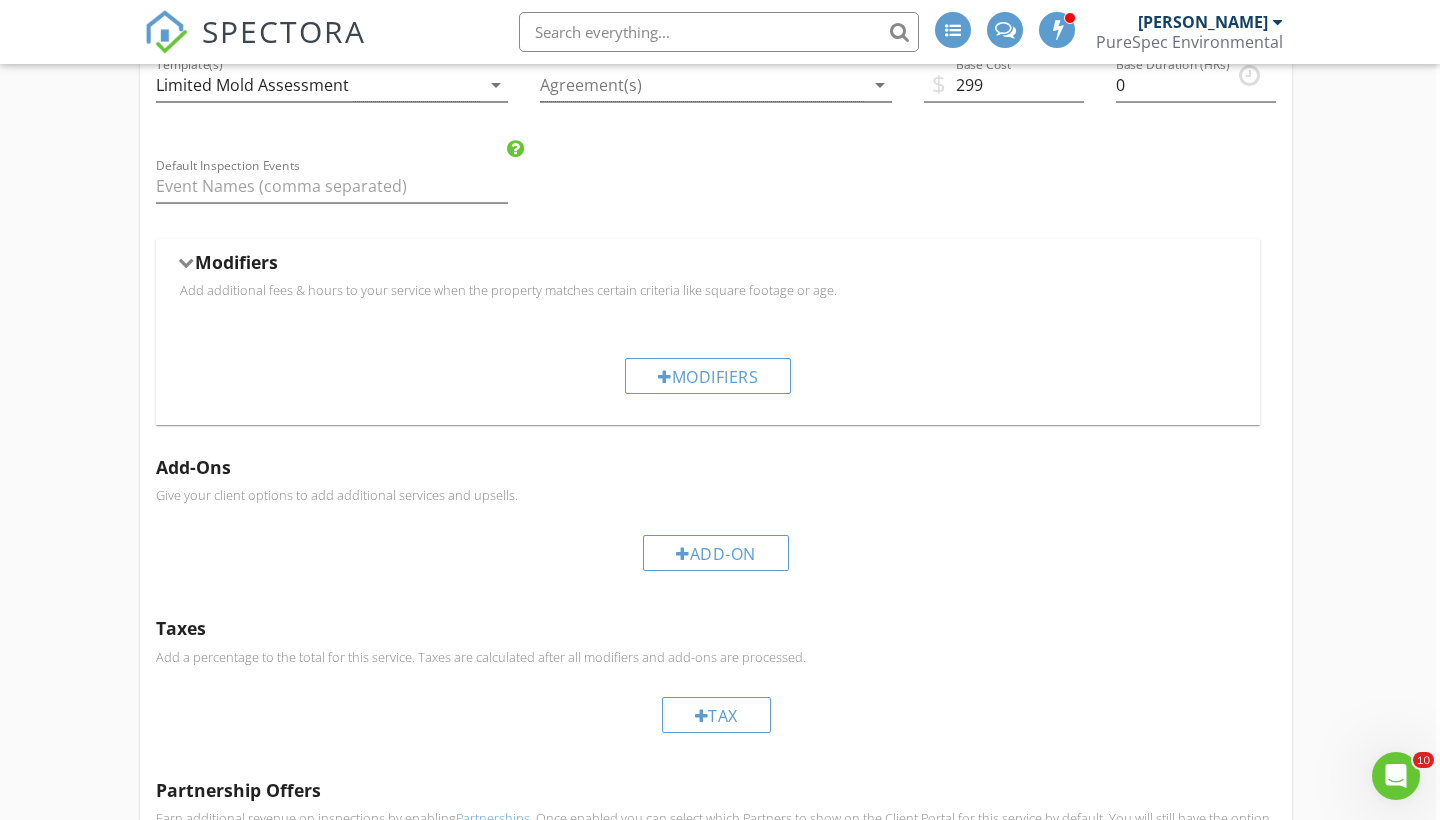 scroll, scrollTop: 859, scrollLeft: 4, axis: both 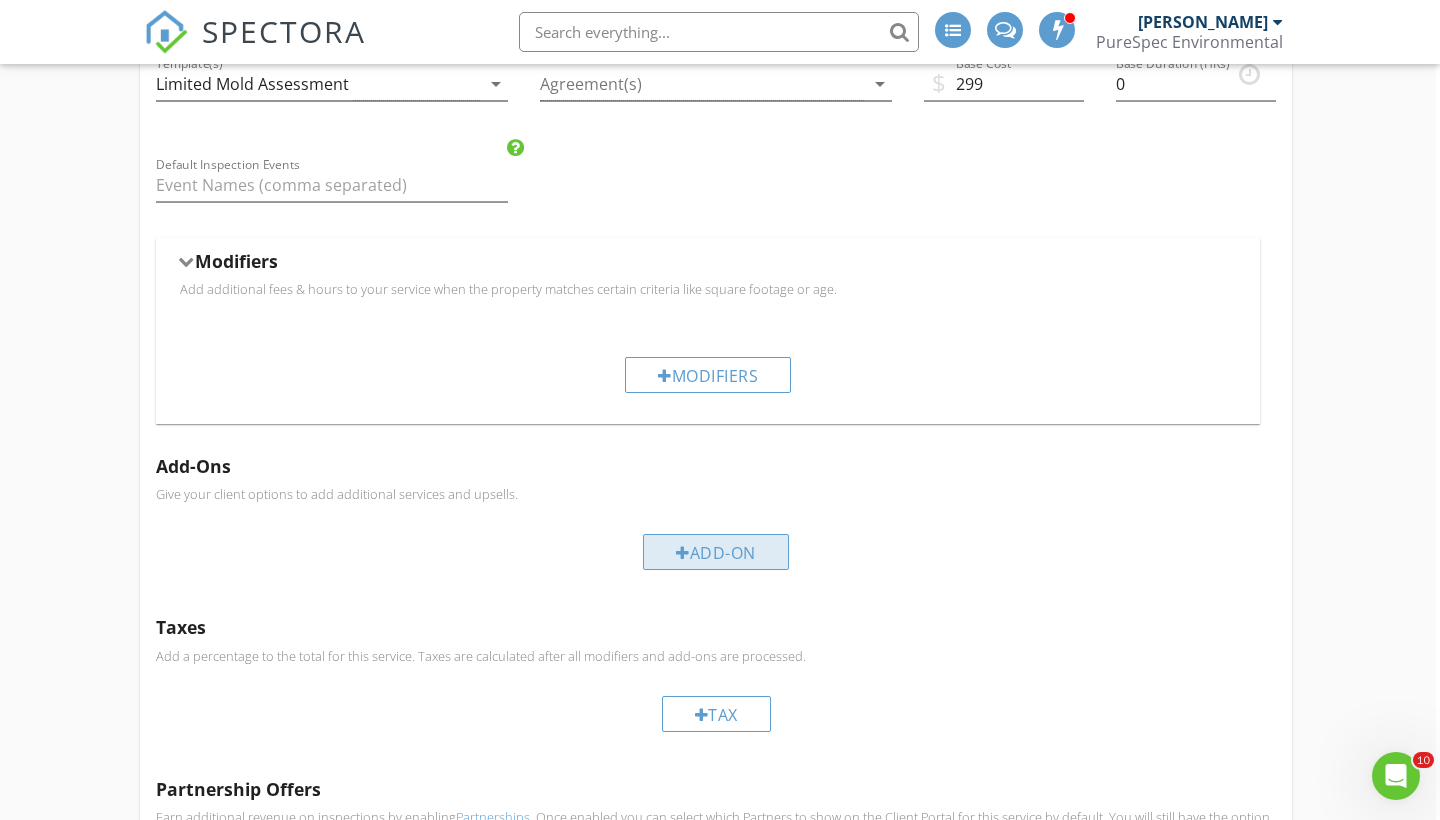 click on "Add-On" at bounding box center [716, 552] 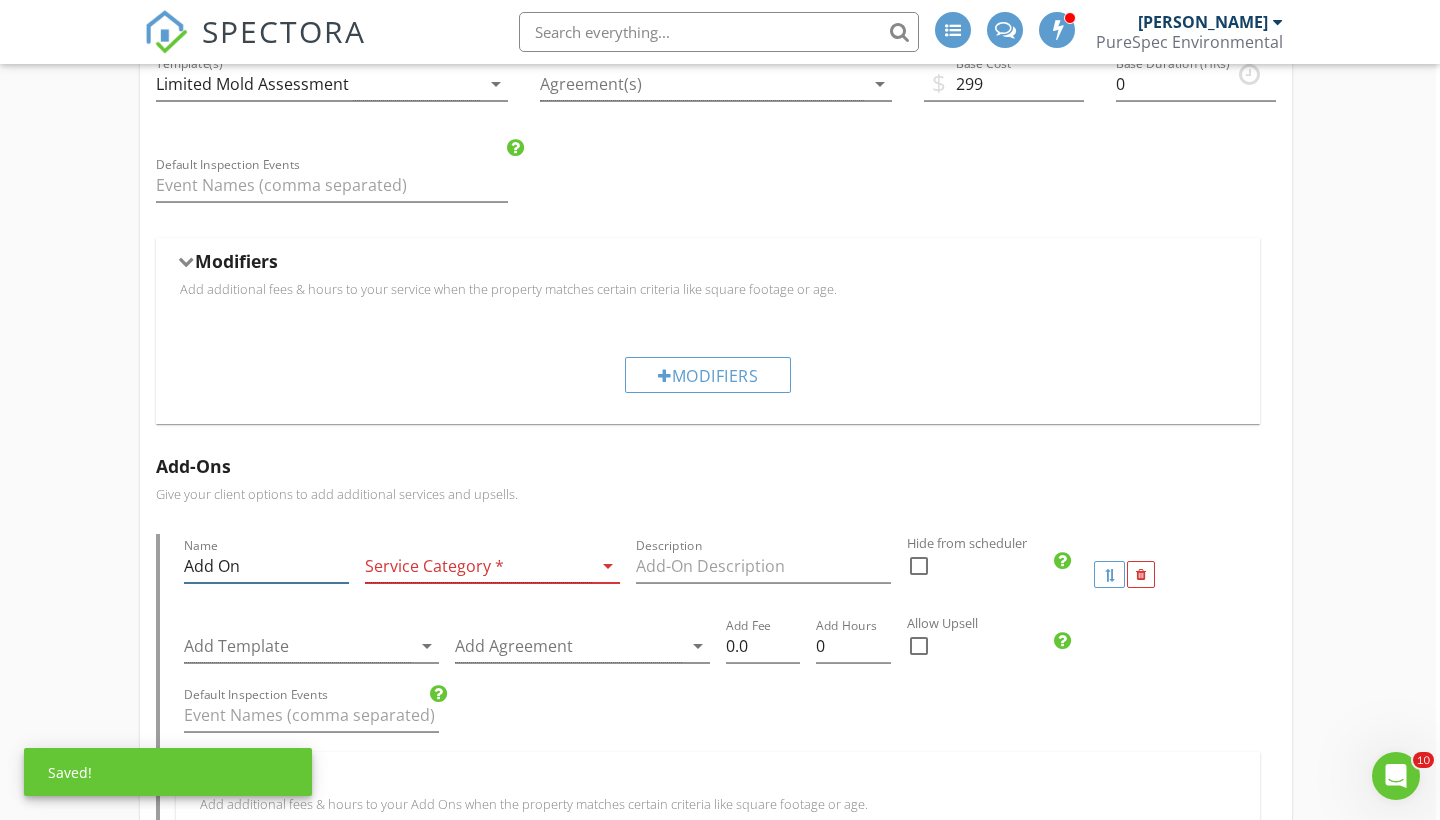 click on "Add On" at bounding box center (266, 566) 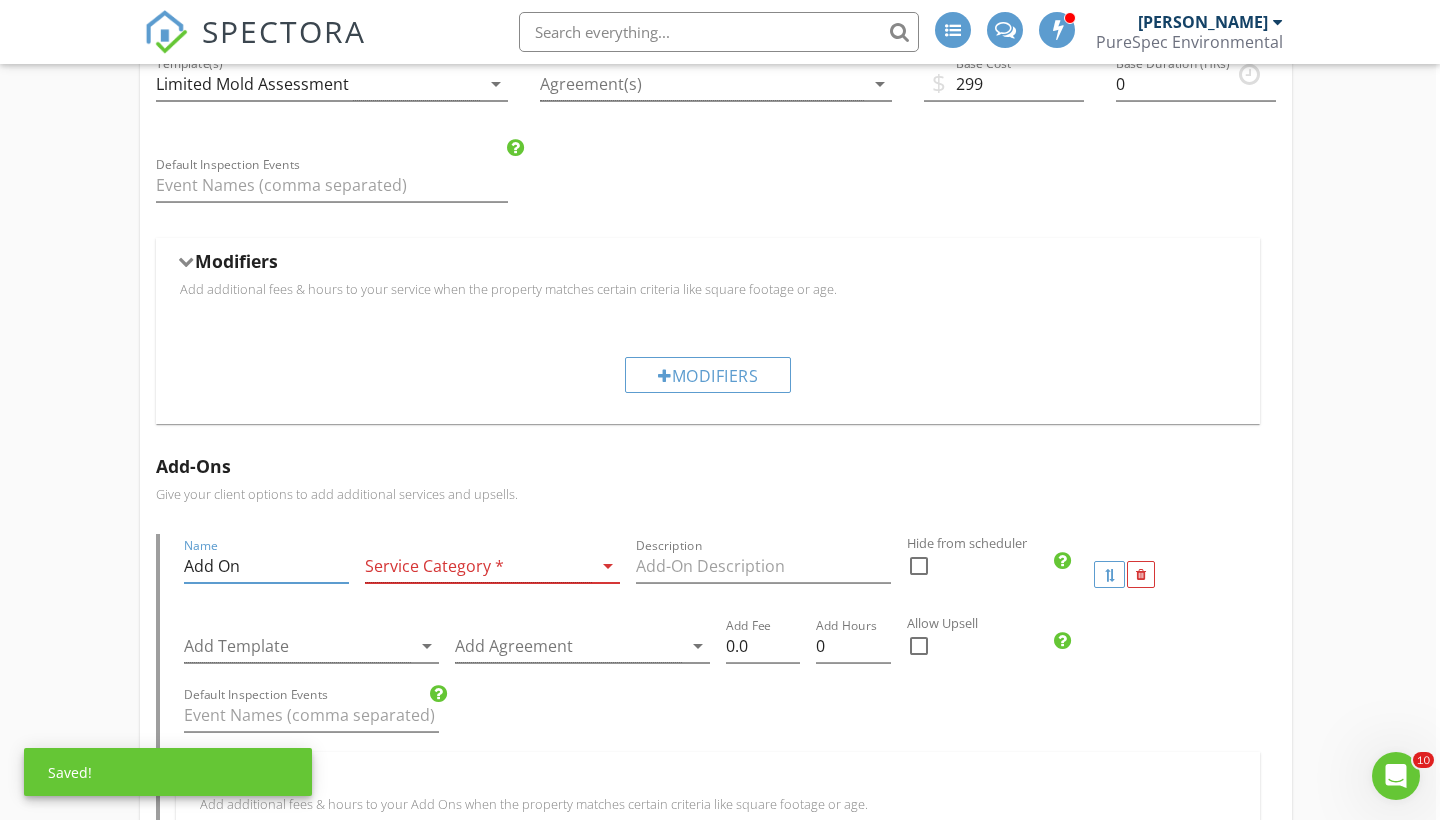 click on "Add On" at bounding box center (266, 566) 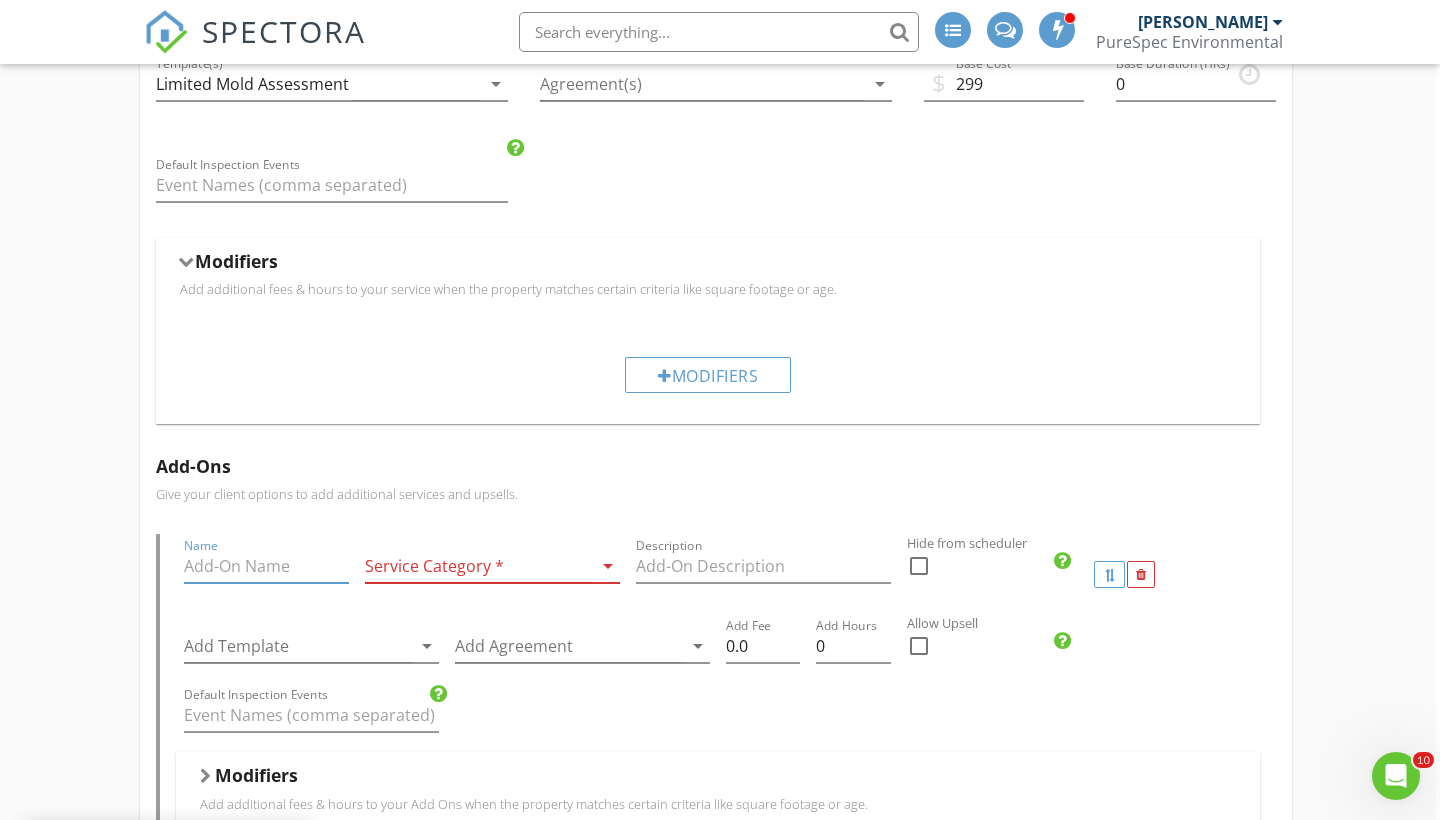 paste on "Air Mold Testing" 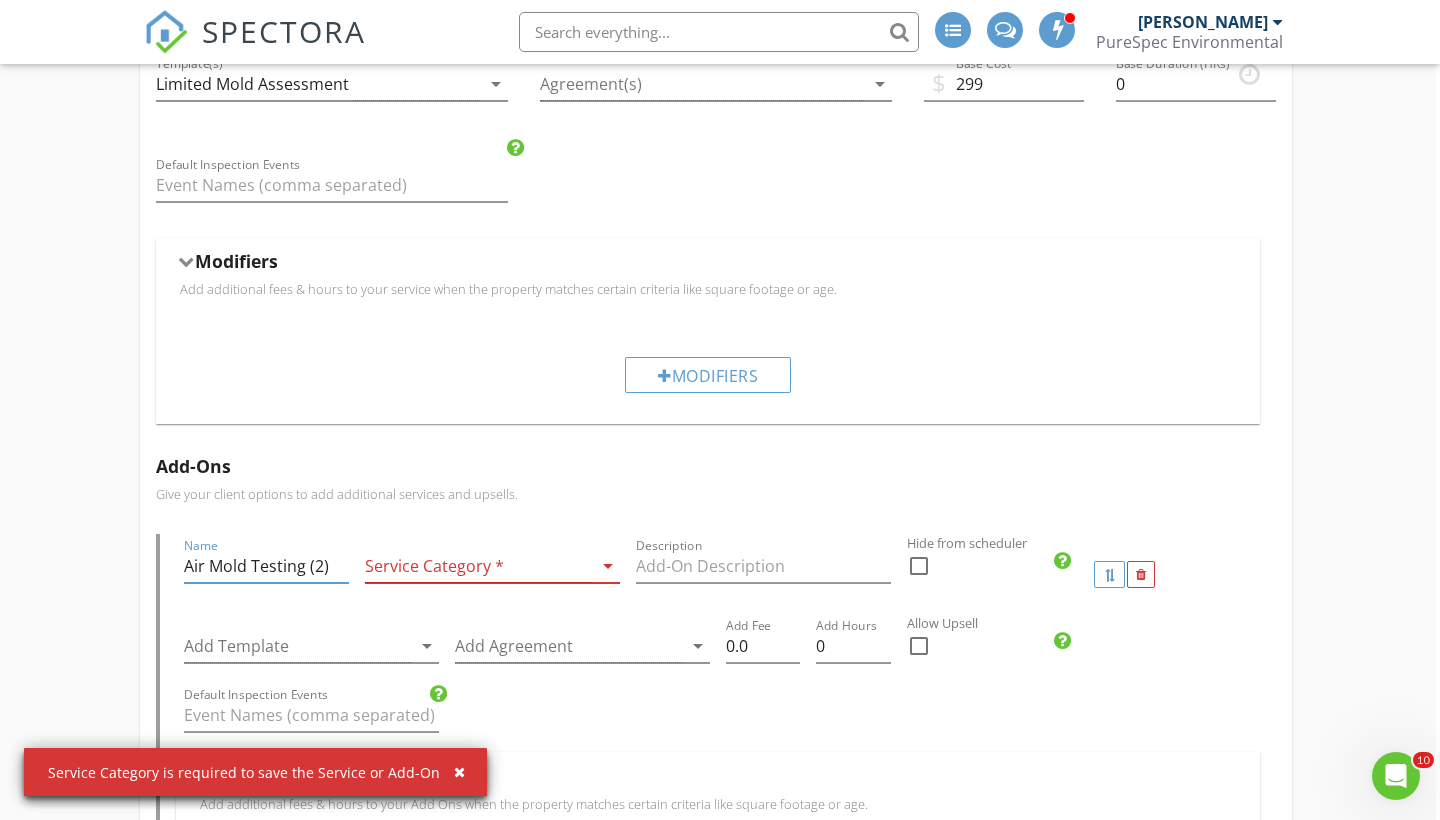type on "Air Mold Testing (2)" 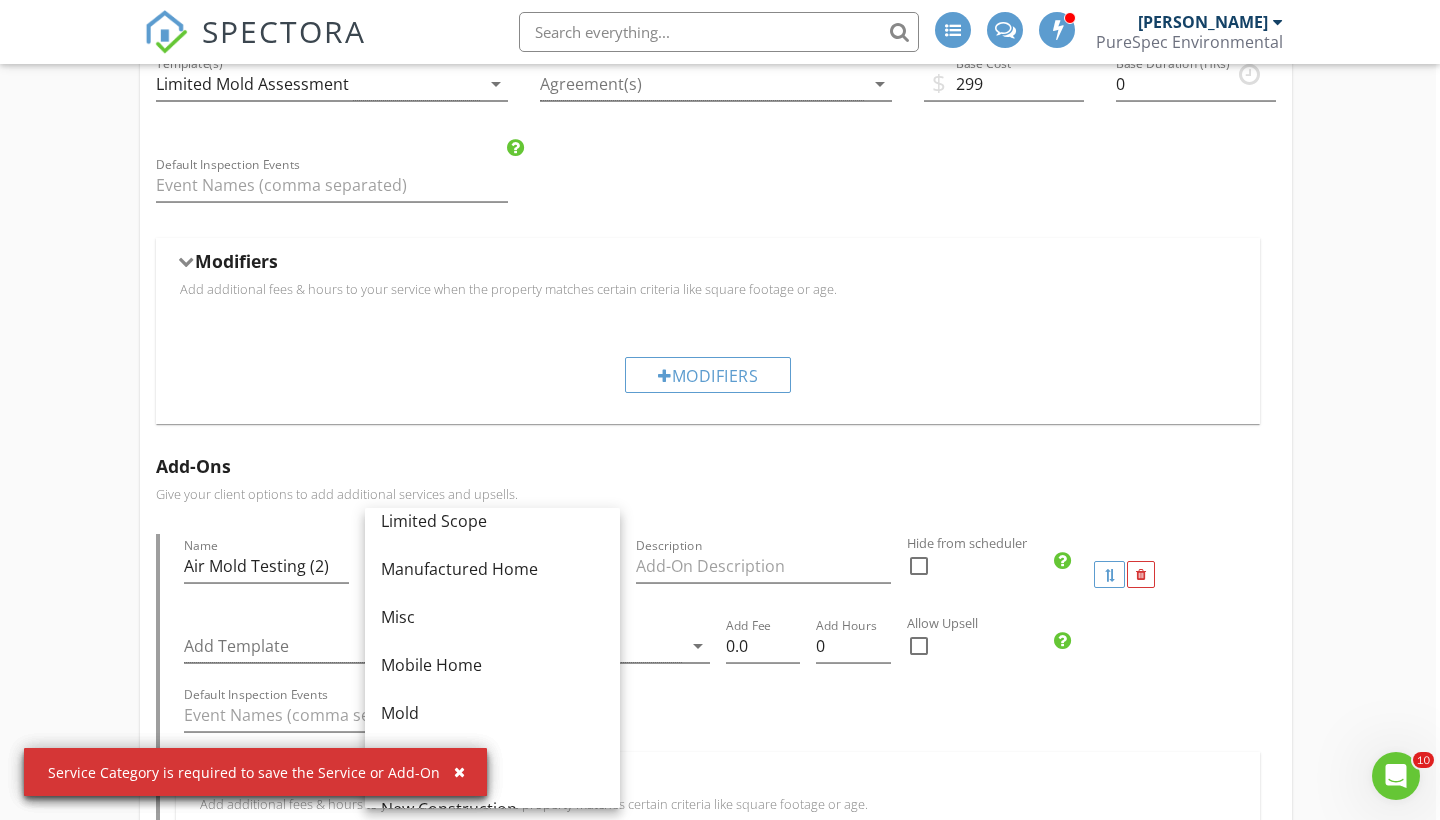 scroll, scrollTop: 385, scrollLeft: 0, axis: vertical 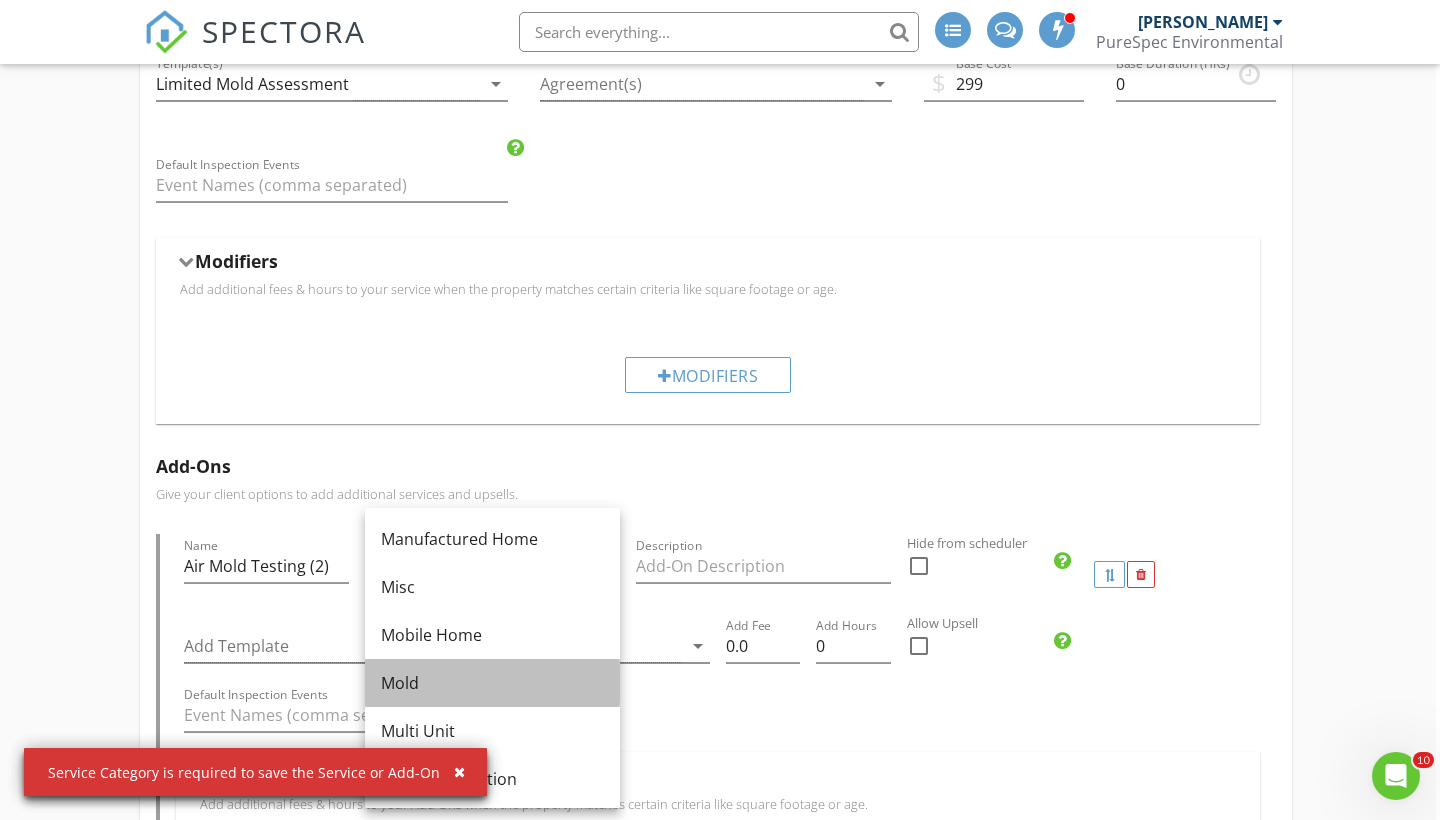 click on "Mold" at bounding box center (492, 683) 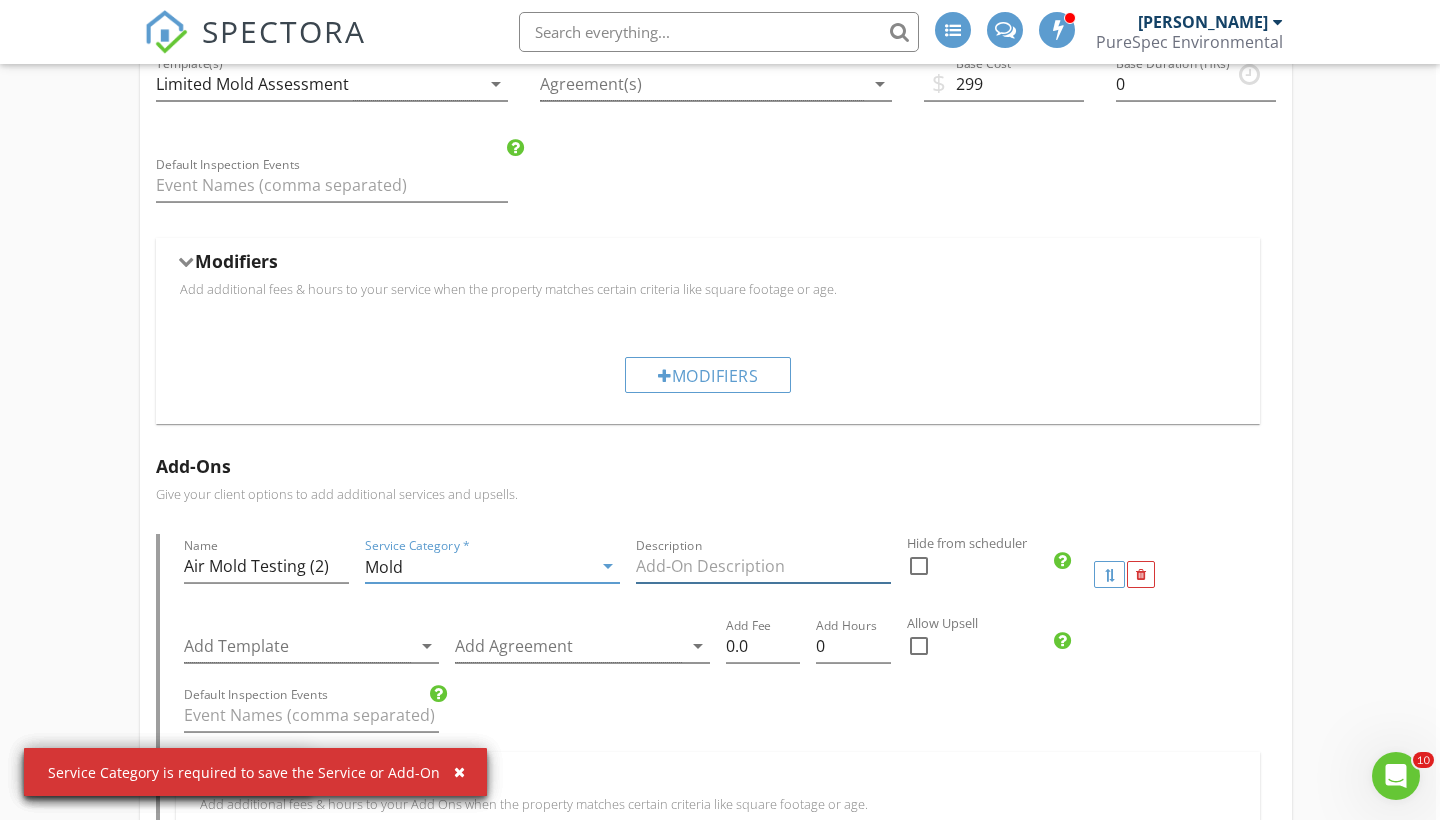 click at bounding box center [763, 566] 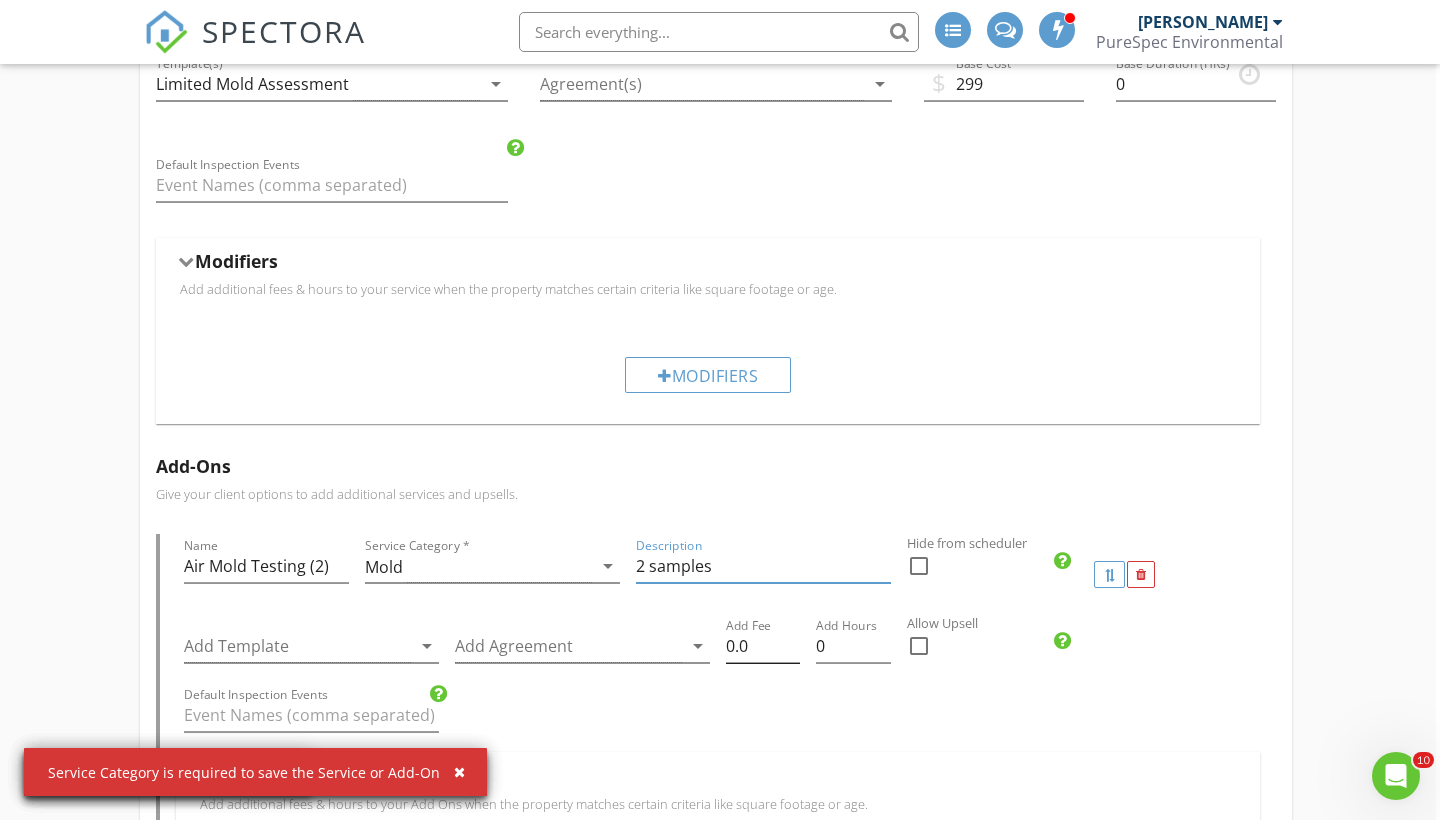 type on "2 samples" 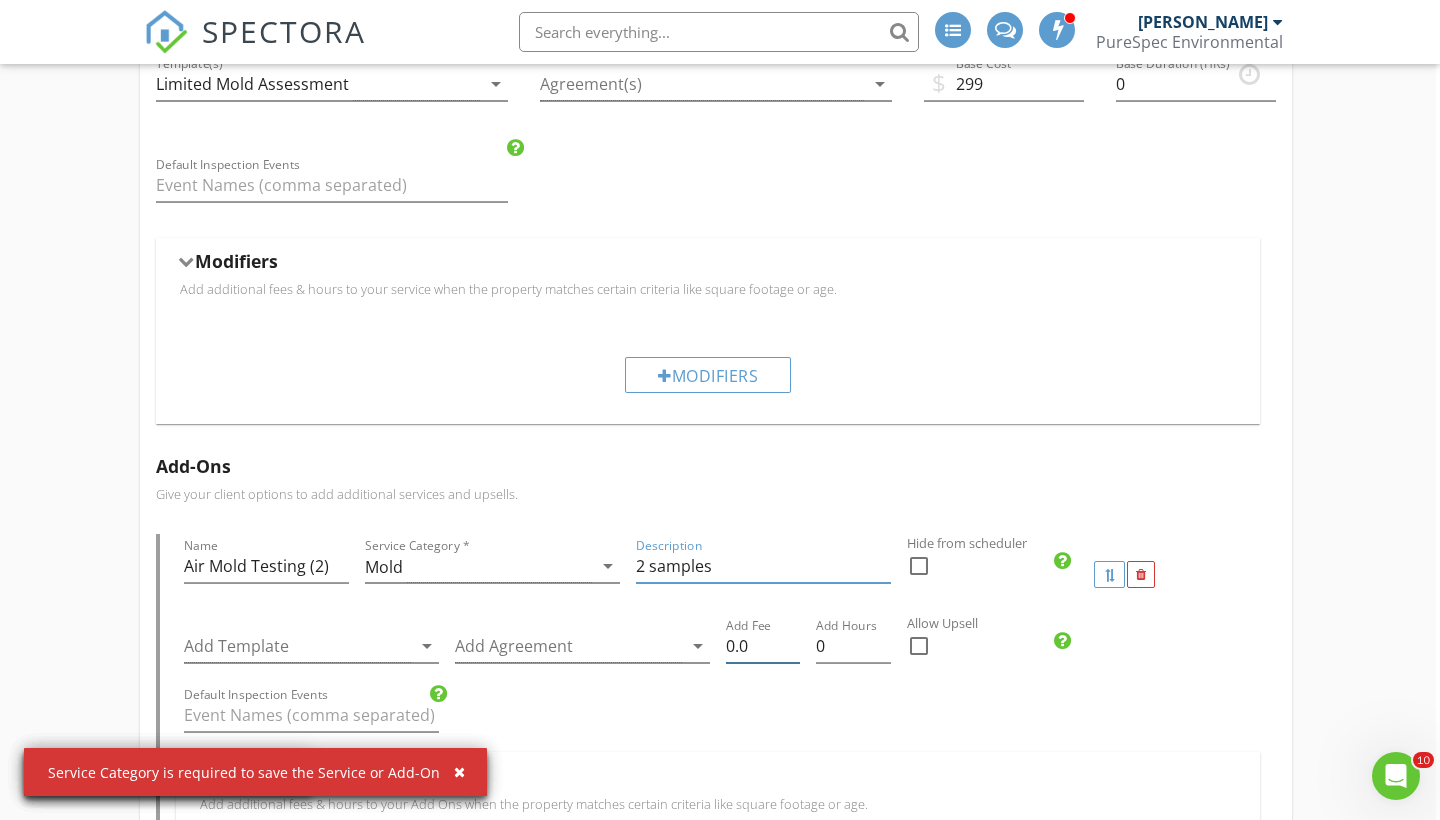 click on "0.0" at bounding box center (763, 646) 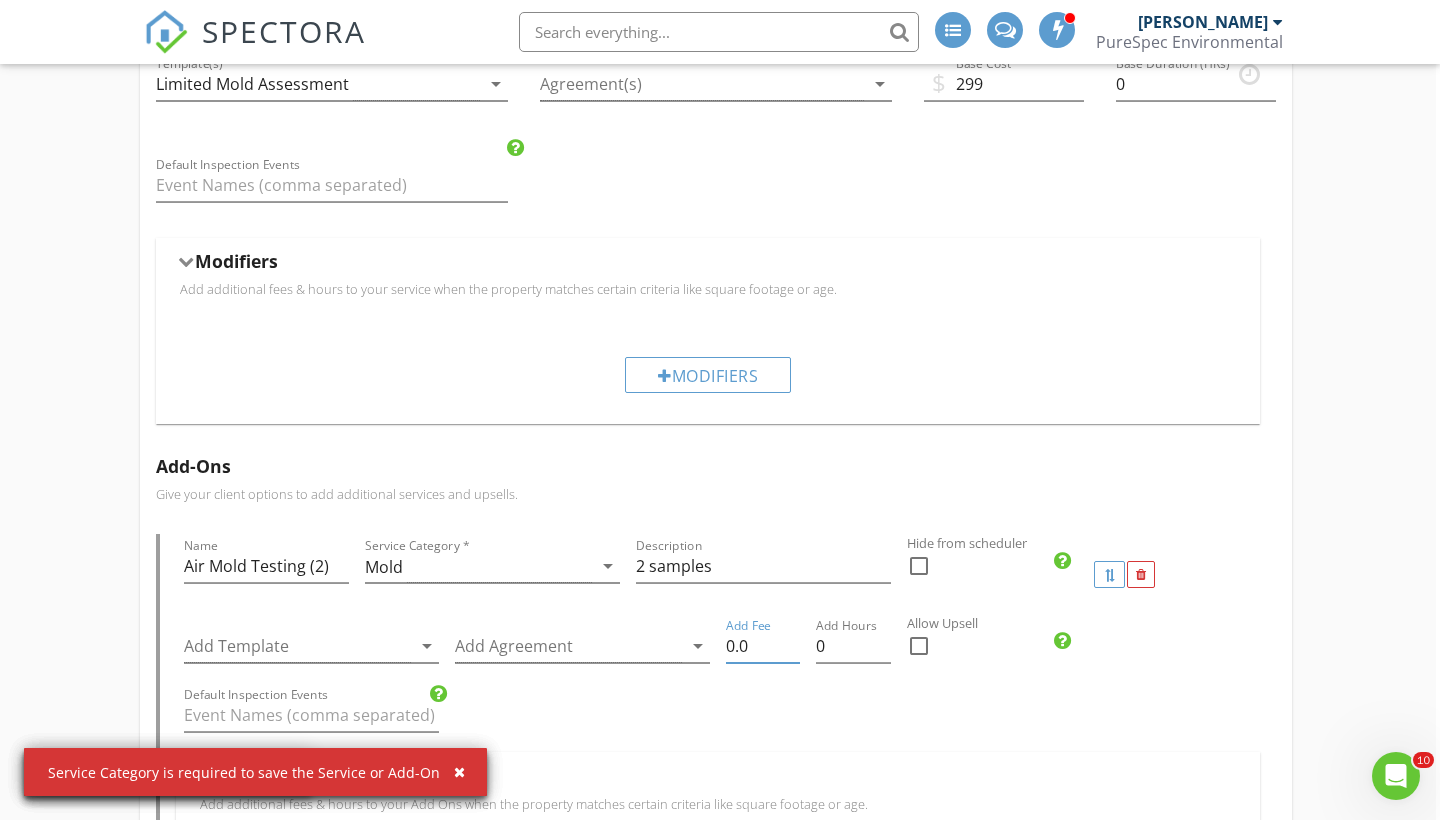 click on "0.0" at bounding box center [763, 646] 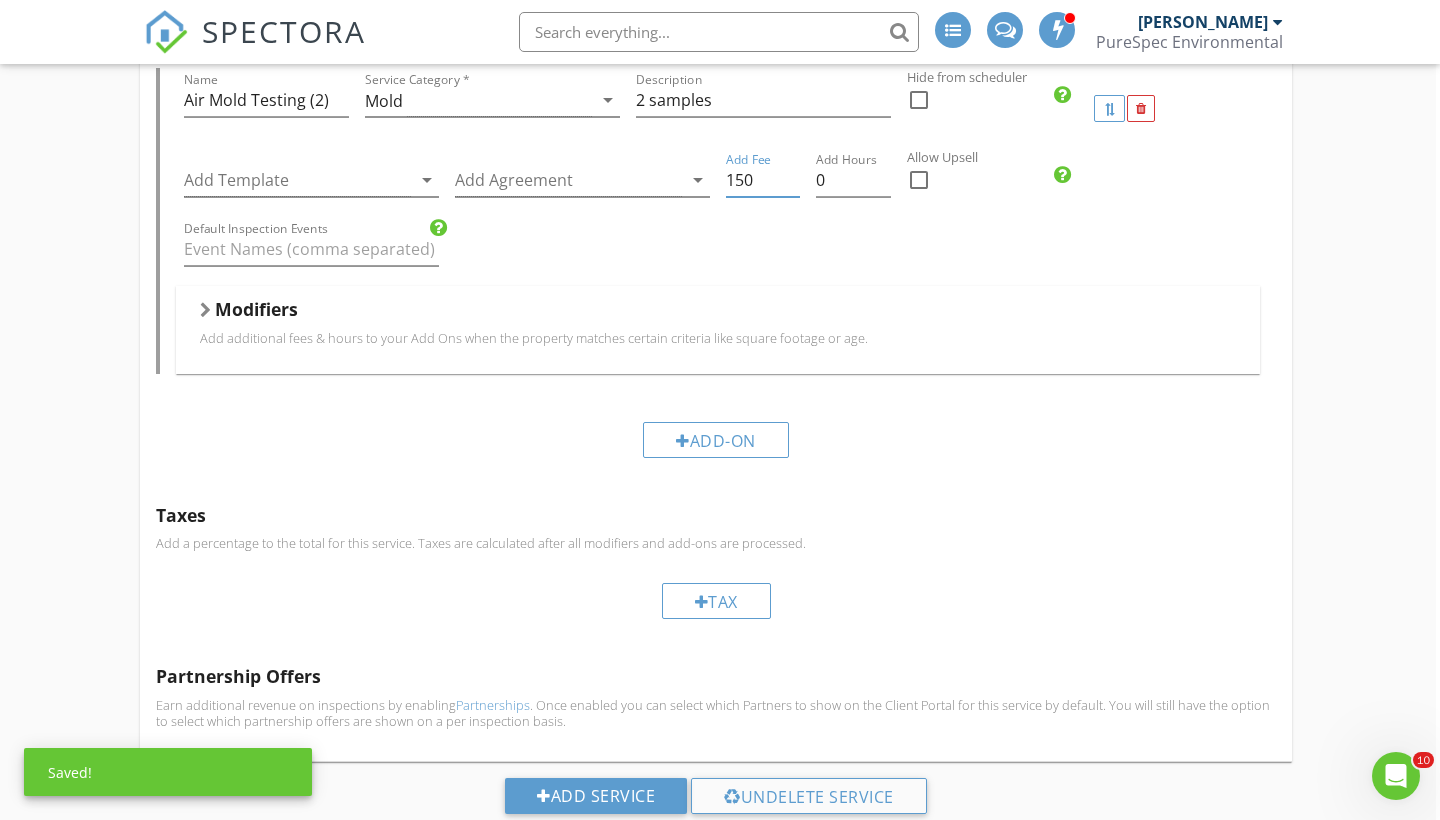 scroll, scrollTop: 1326, scrollLeft: 4, axis: both 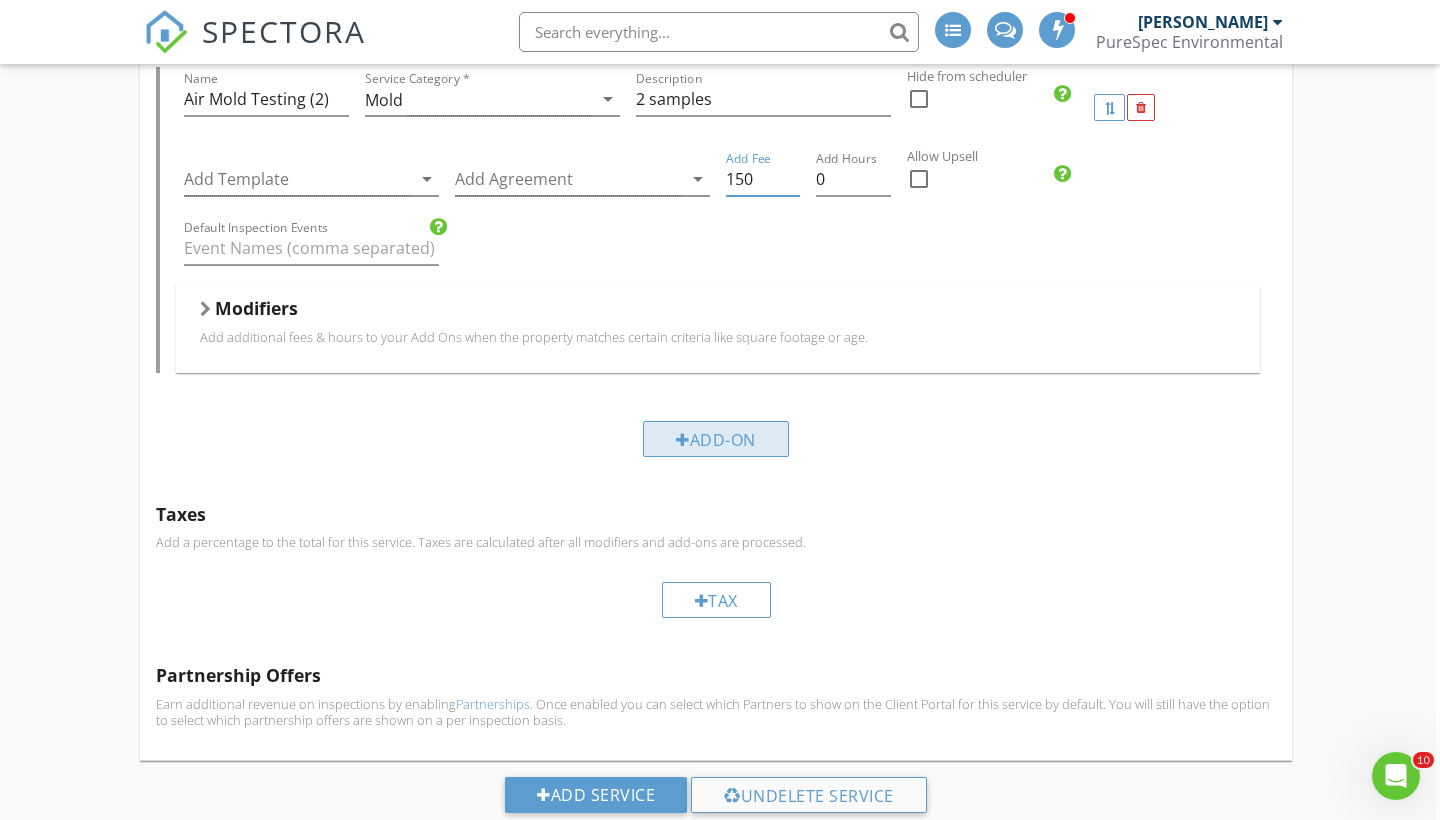 type on "150" 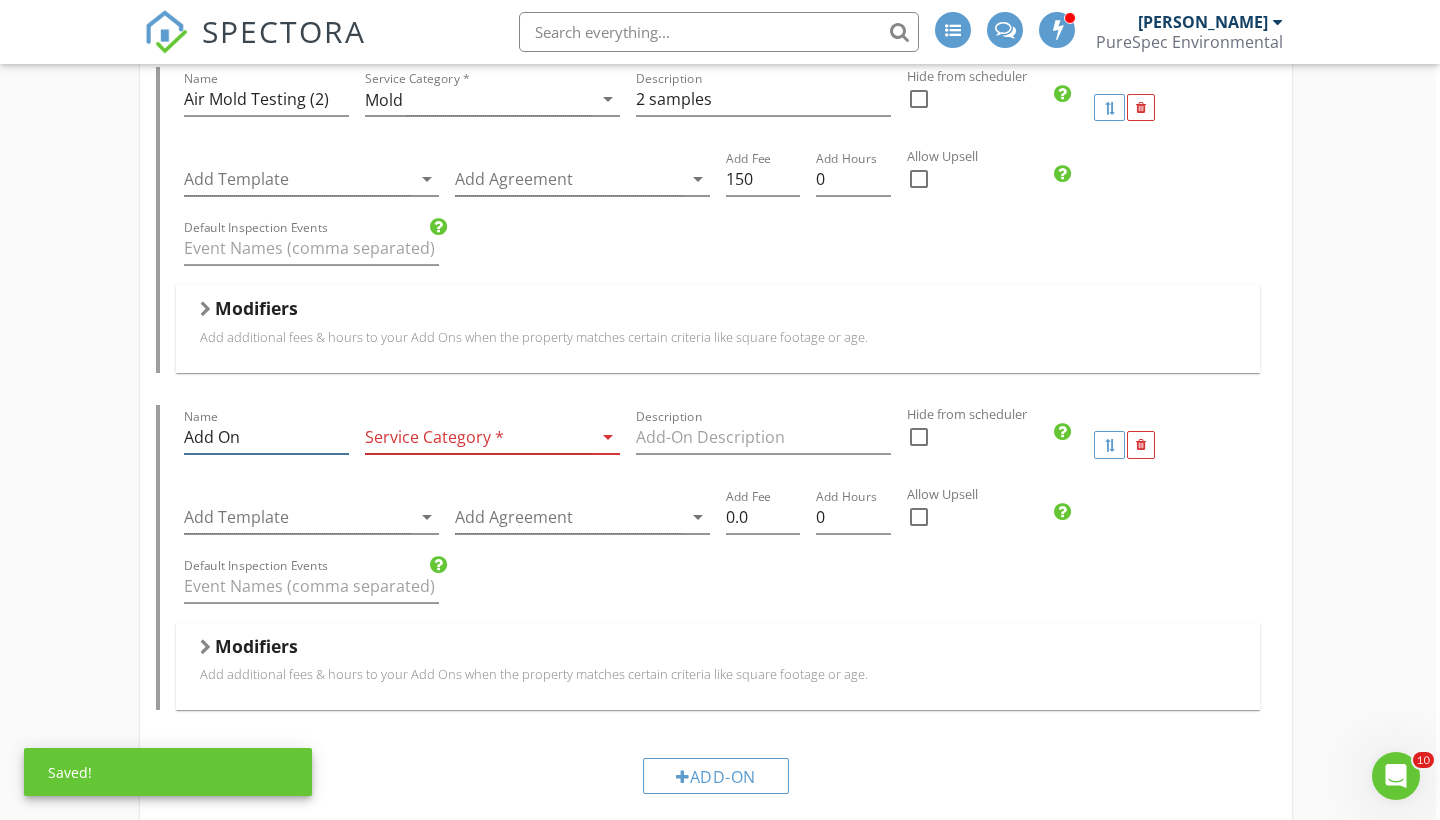 click on "Add On" at bounding box center (266, 437) 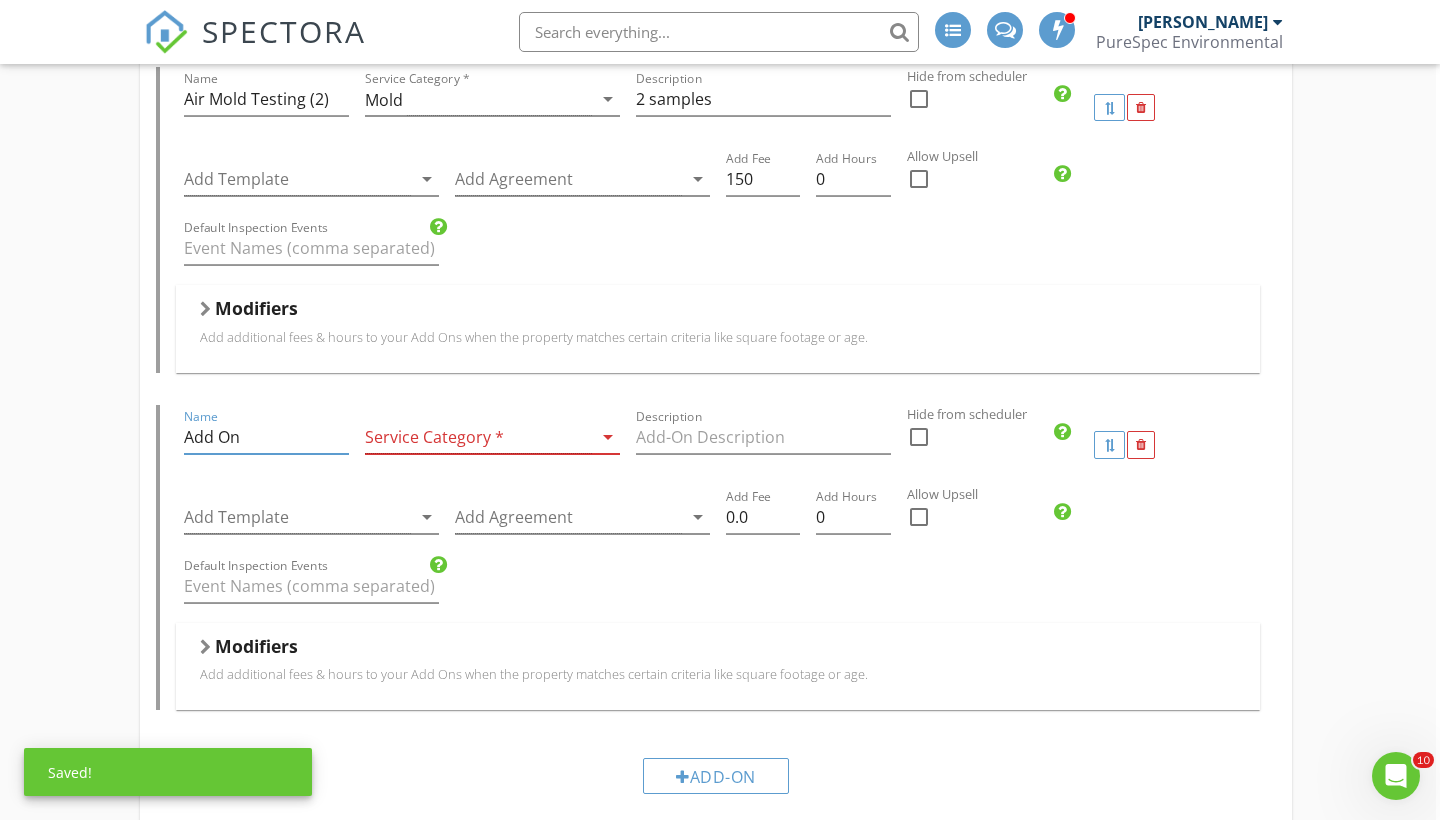 click on "Add On" at bounding box center [266, 437] 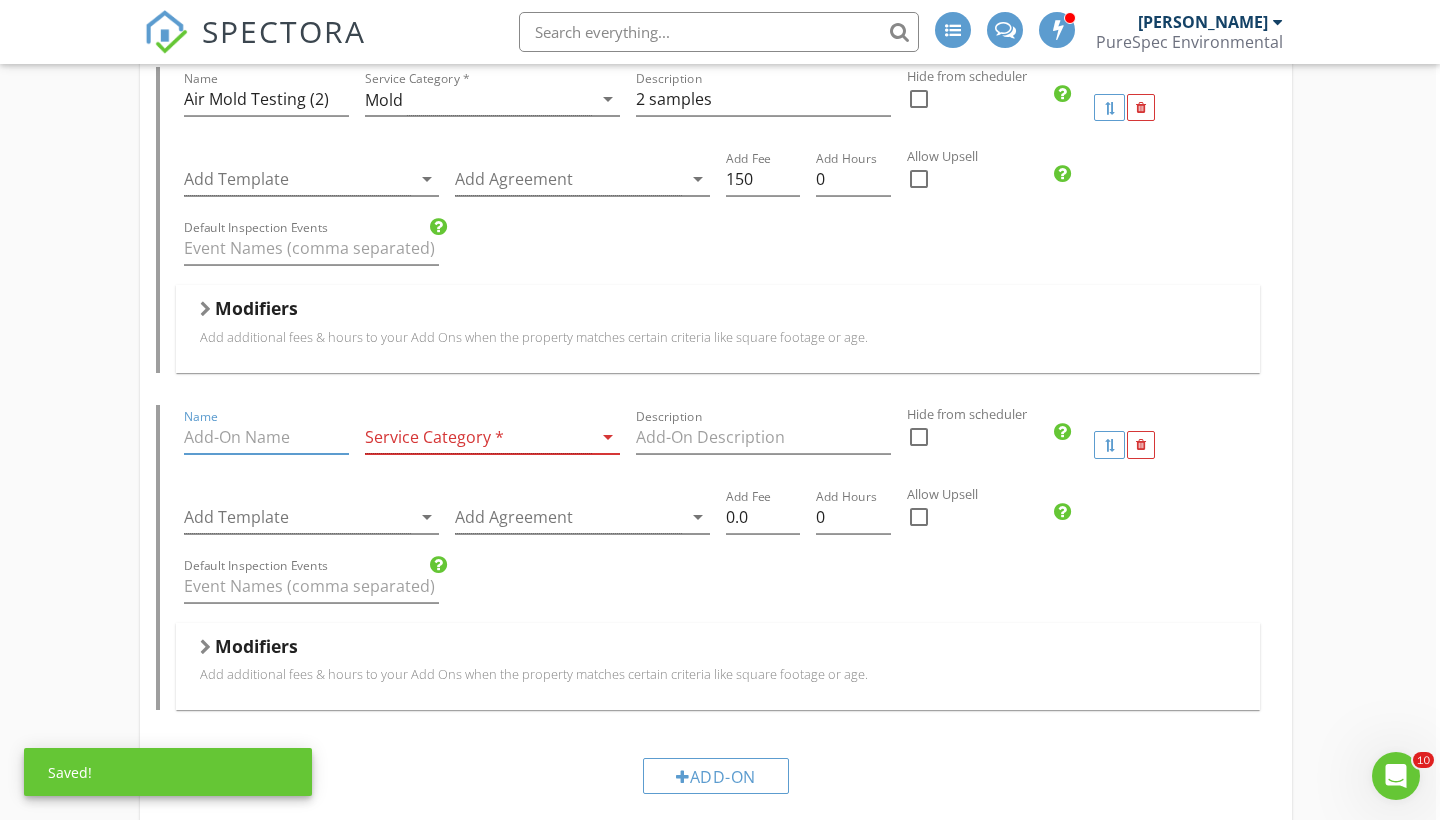 paste on "Air Mold Testing" 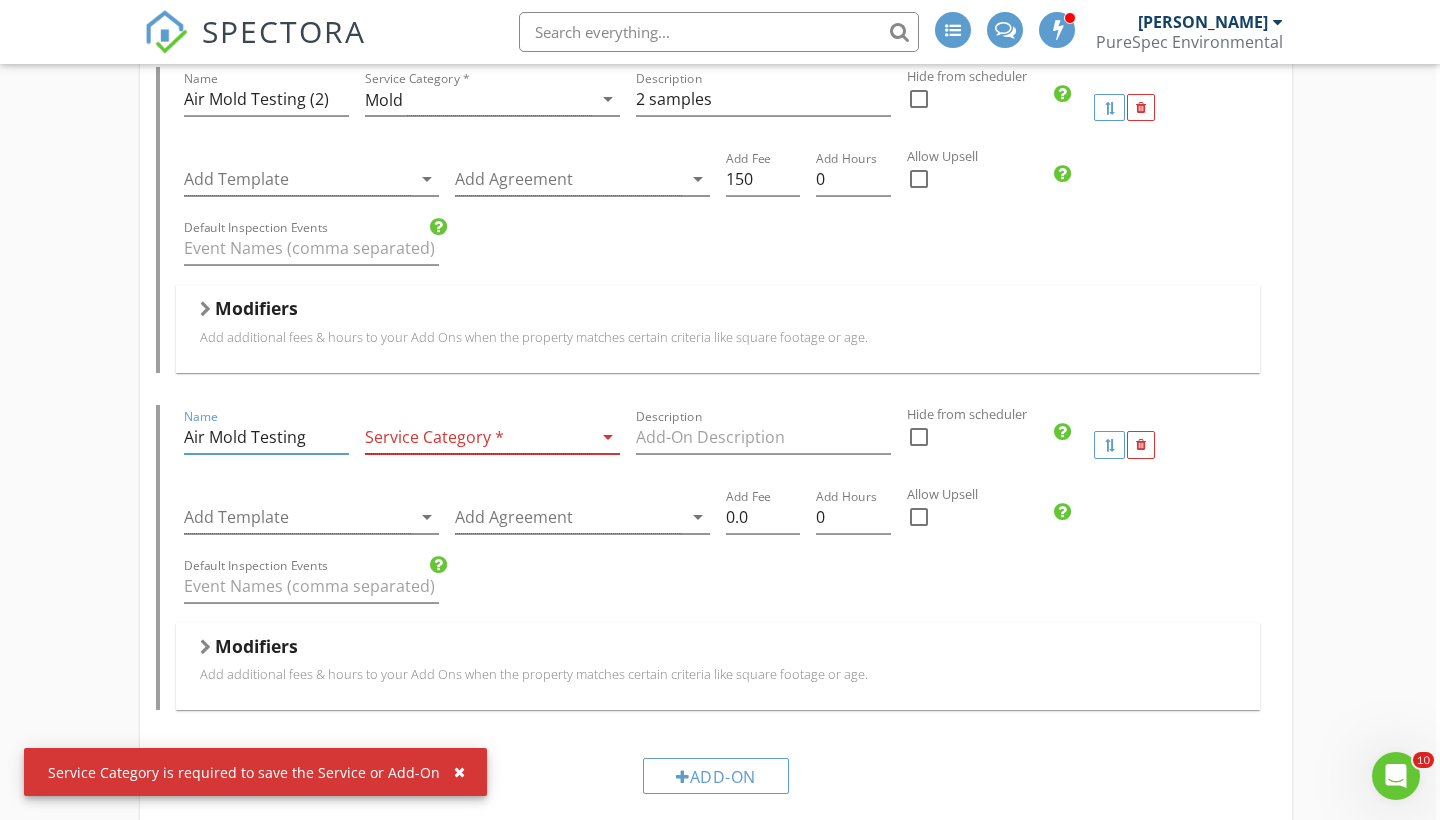 type on "Air Mold Testing" 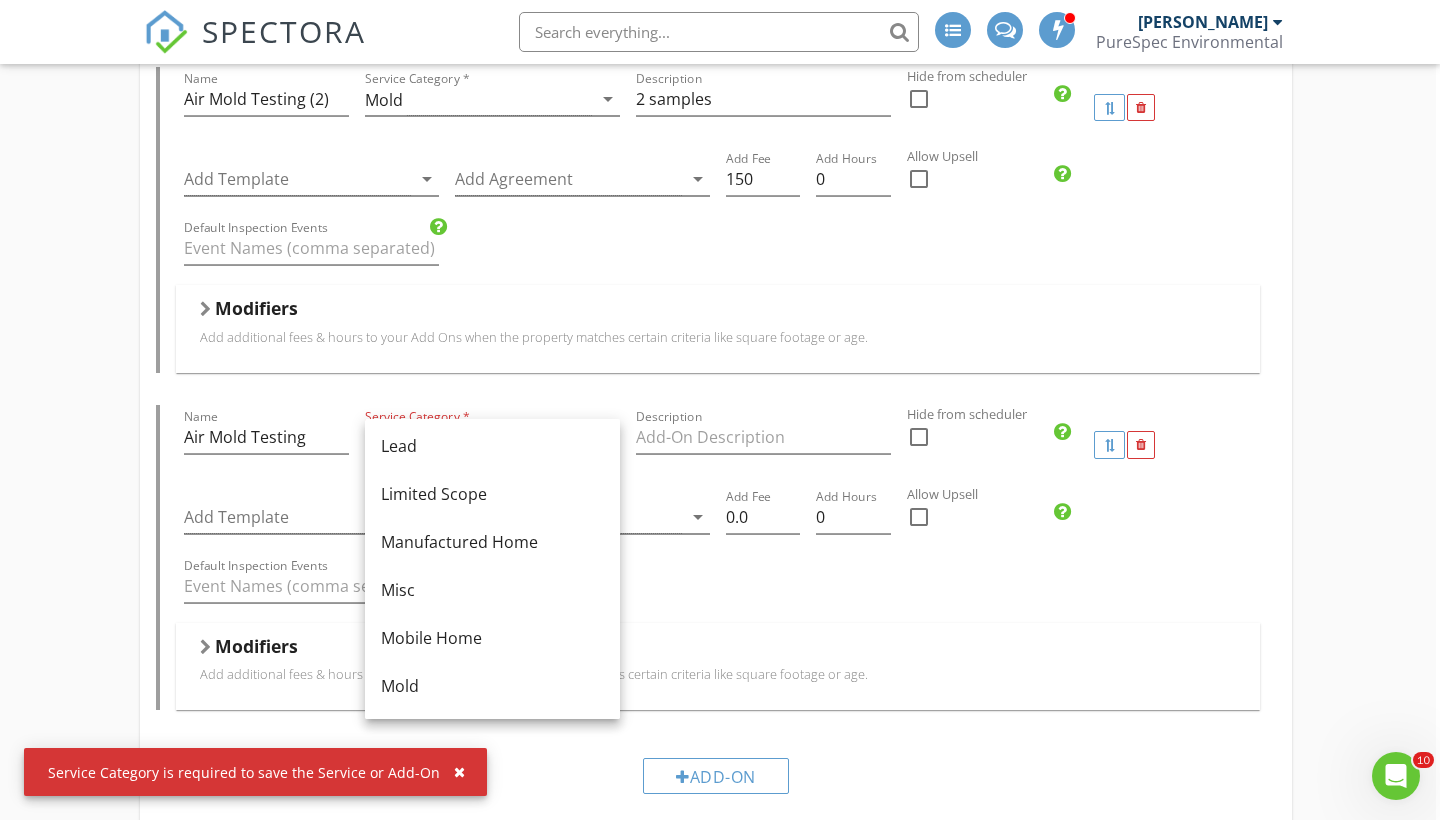 scroll, scrollTop: 296, scrollLeft: 0, axis: vertical 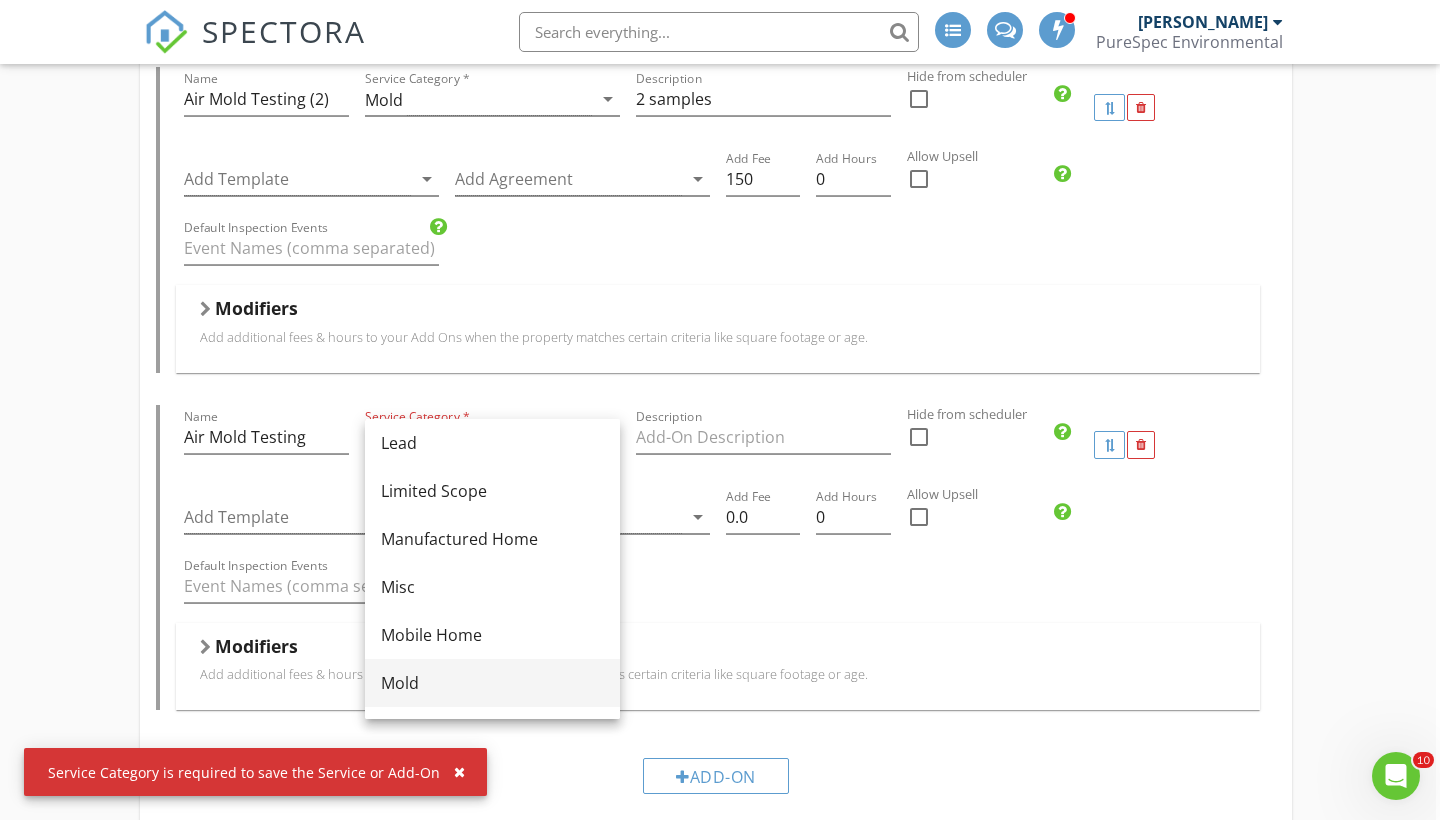 click on "Mold" at bounding box center [492, 683] 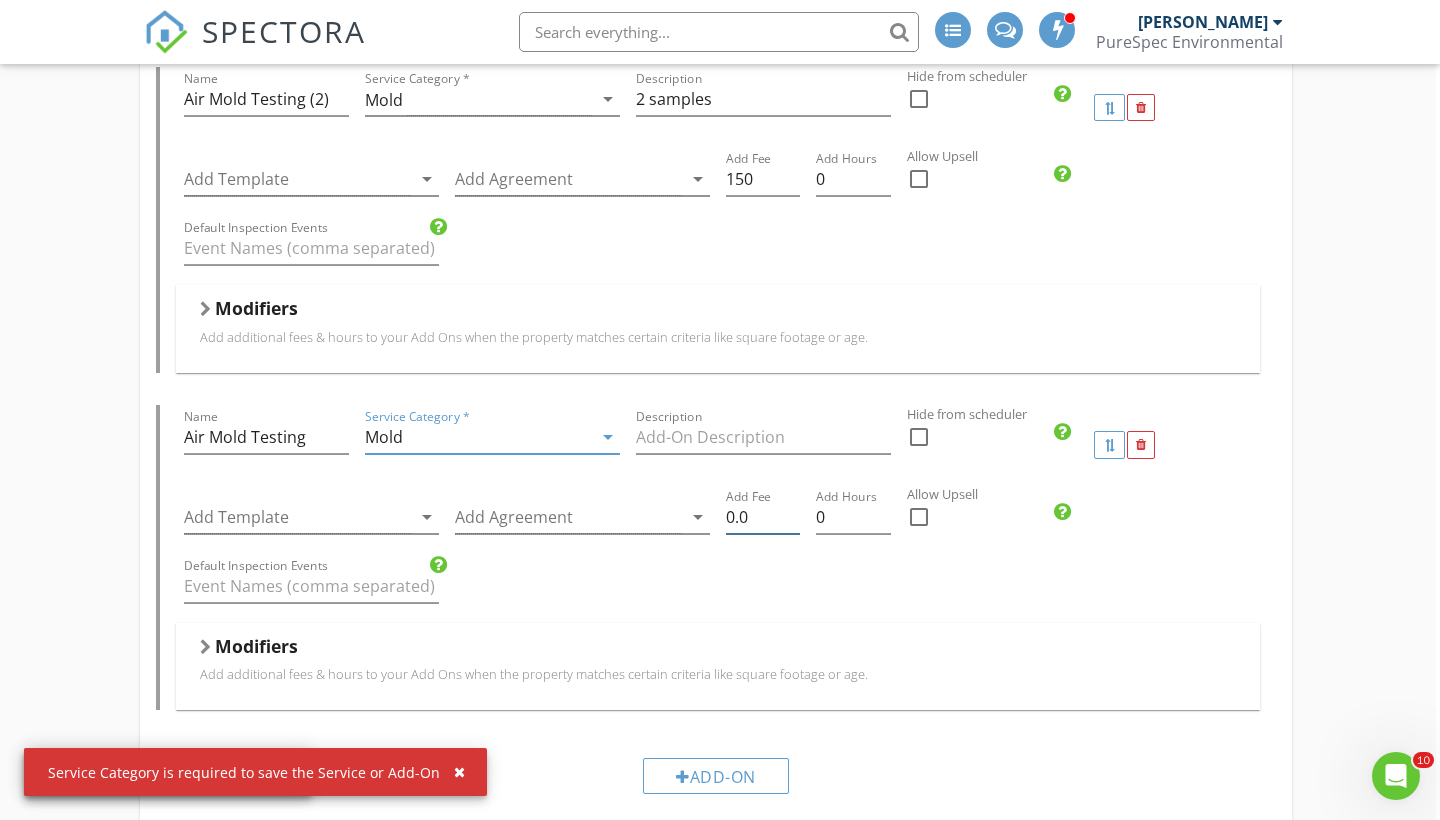 click on "0.0" at bounding box center [763, 517] 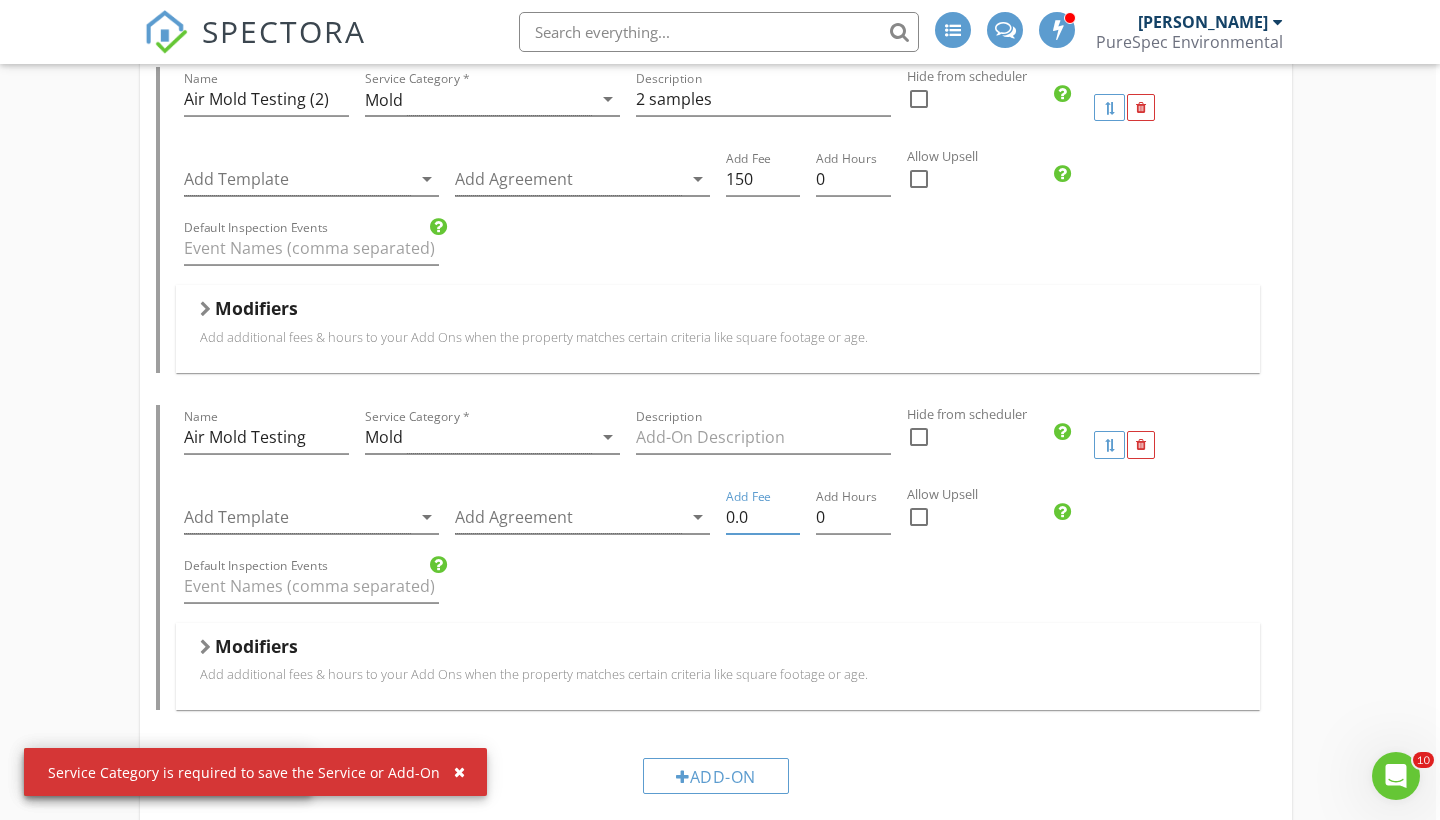 type on "0" 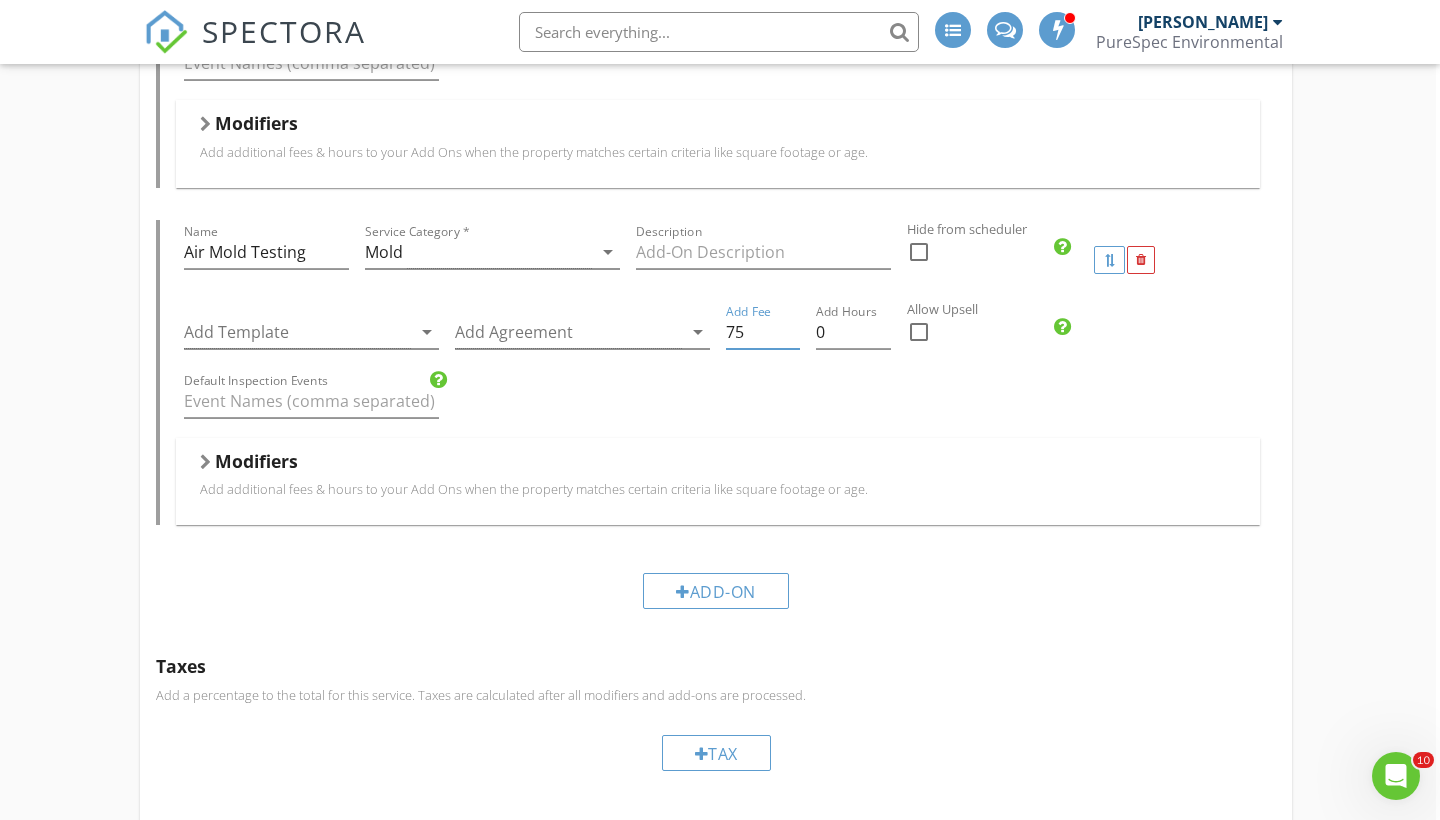 scroll, scrollTop: 1510, scrollLeft: 4, axis: both 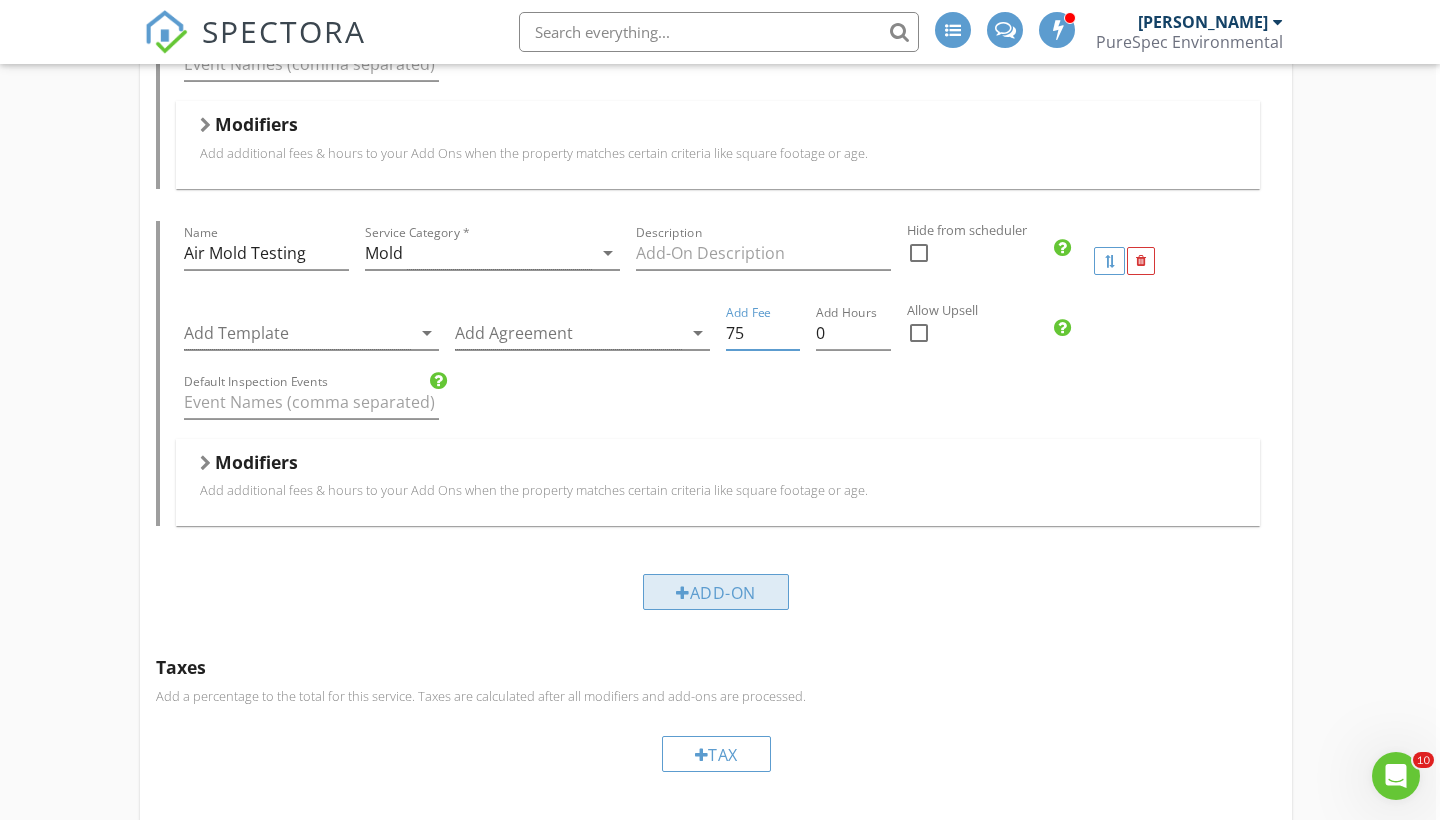 type on "75" 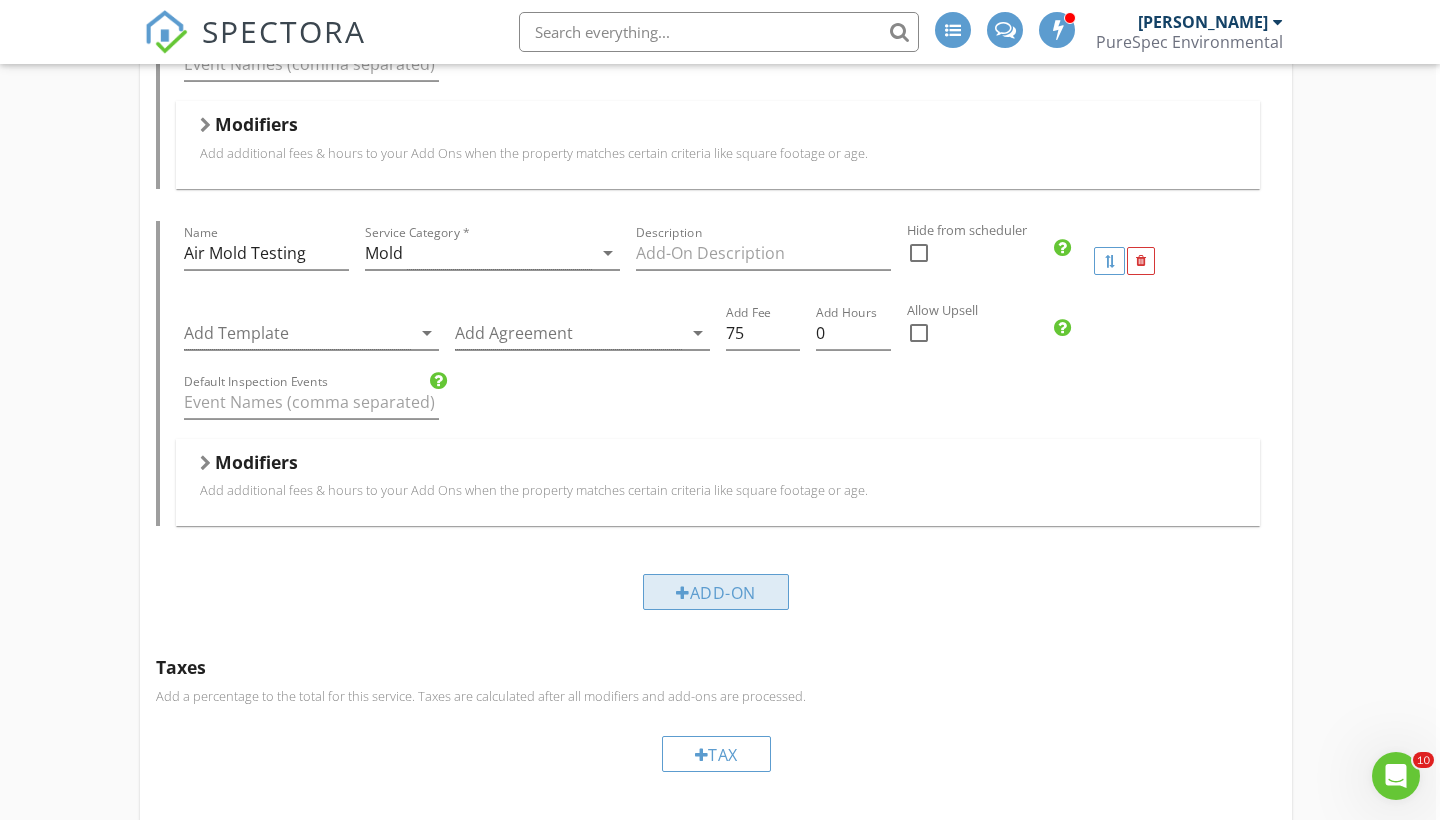 click on "Add-On" at bounding box center (716, 592) 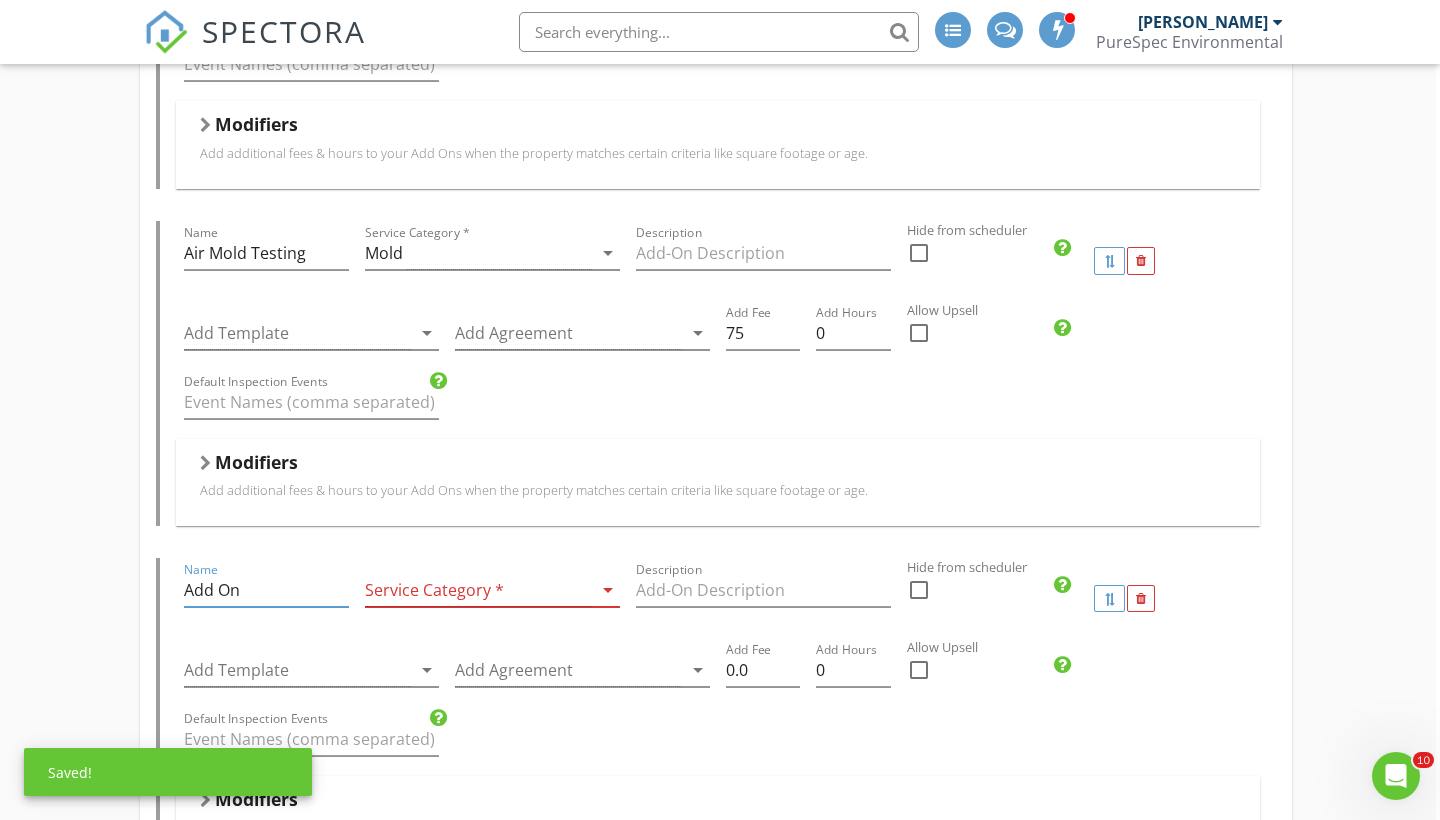 click on "Add On" at bounding box center (266, 590) 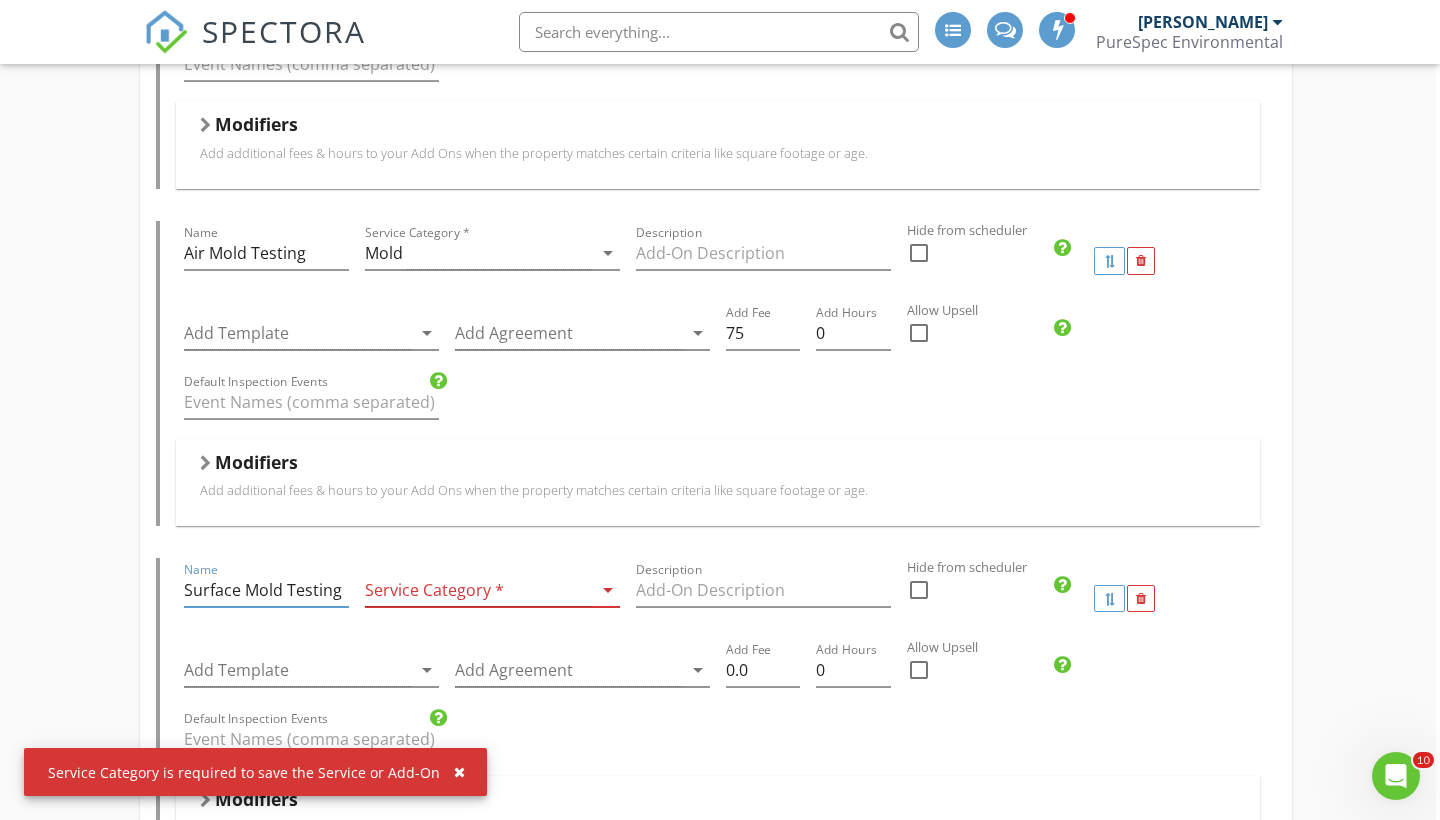 type on "Surface Mold Testing" 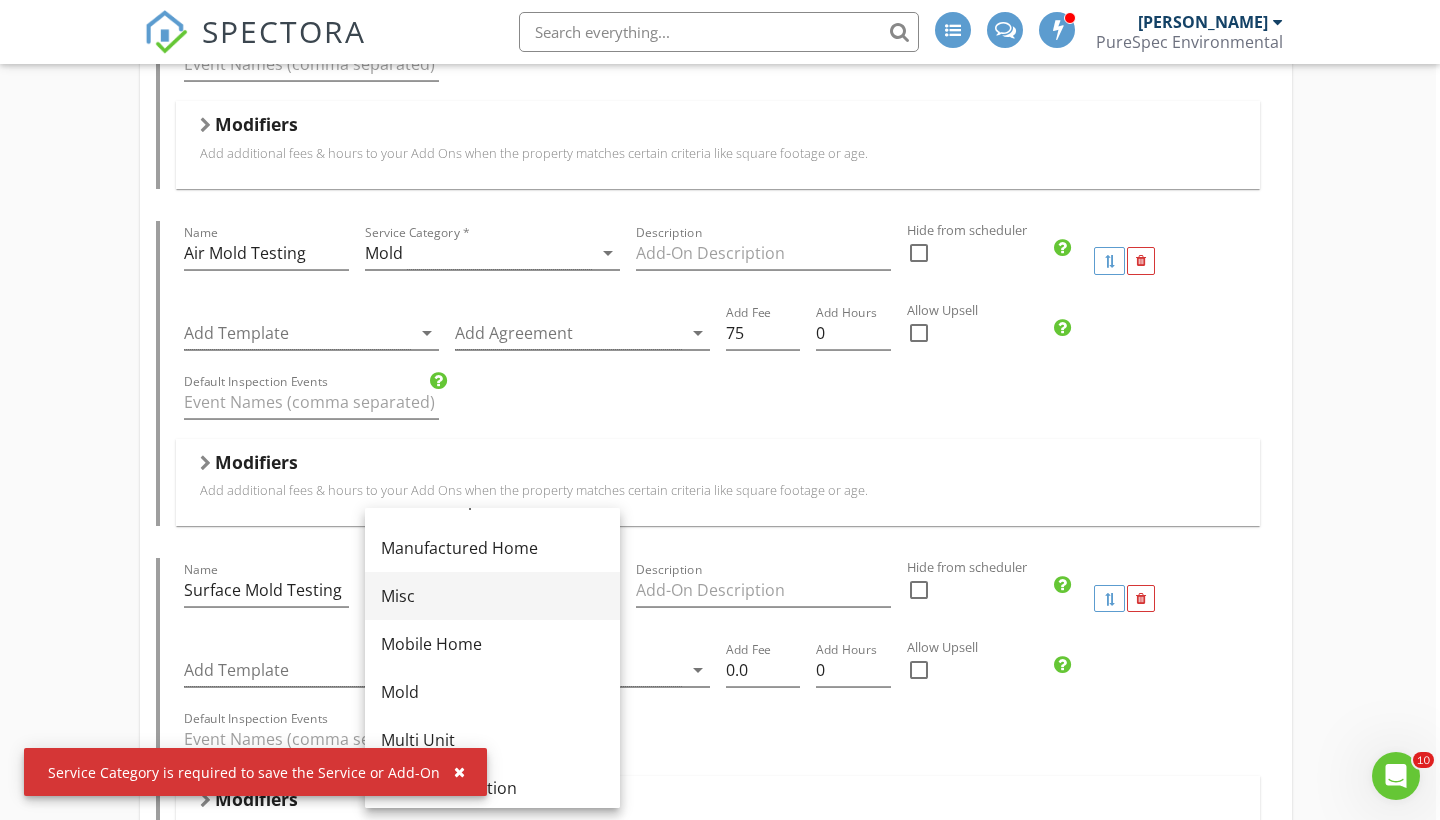 scroll, scrollTop: 407, scrollLeft: 0, axis: vertical 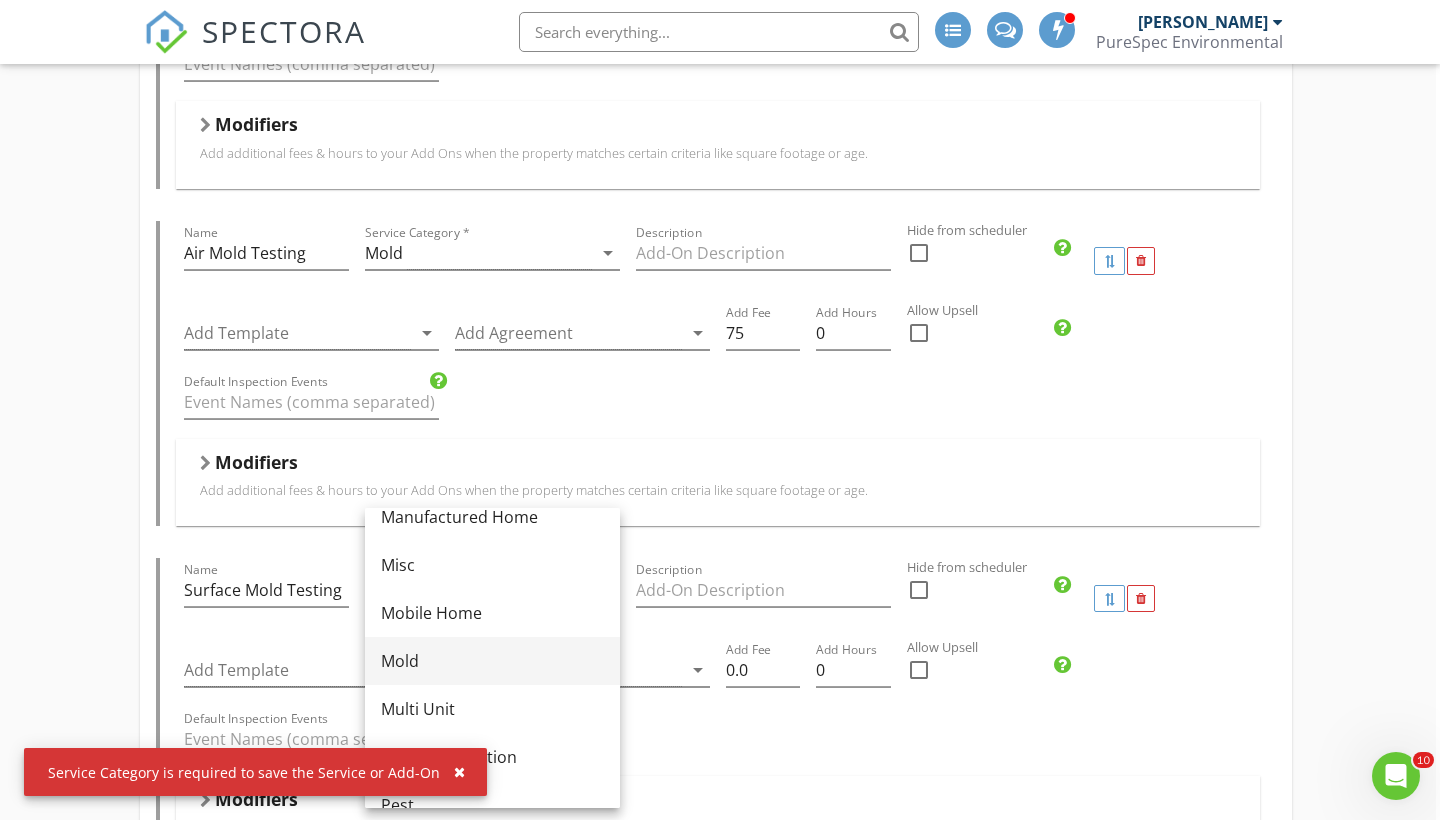 click on "Mold" at bounding box center (492, 661) 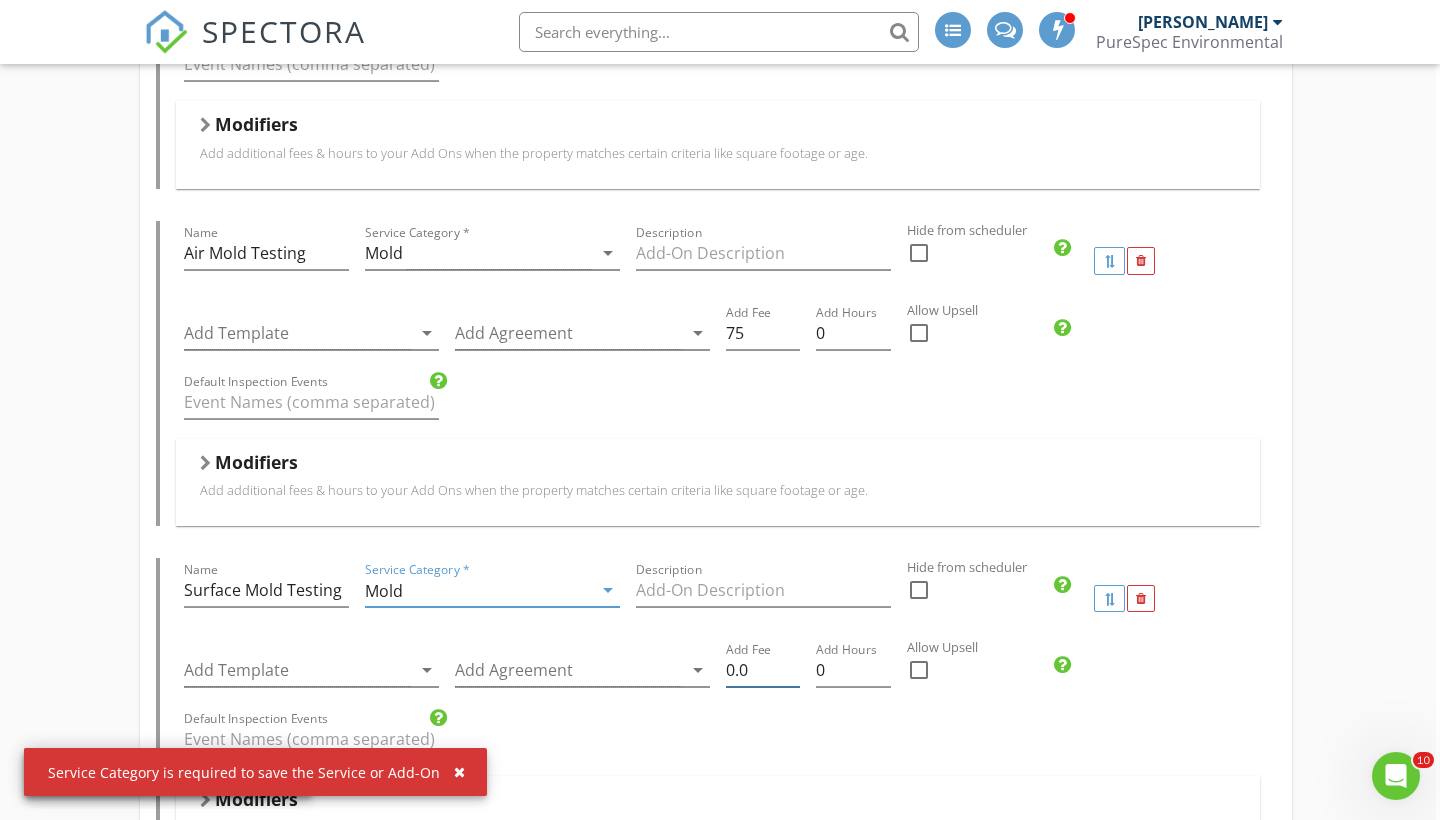 click on "0.0" at bounding box center (763, 670) 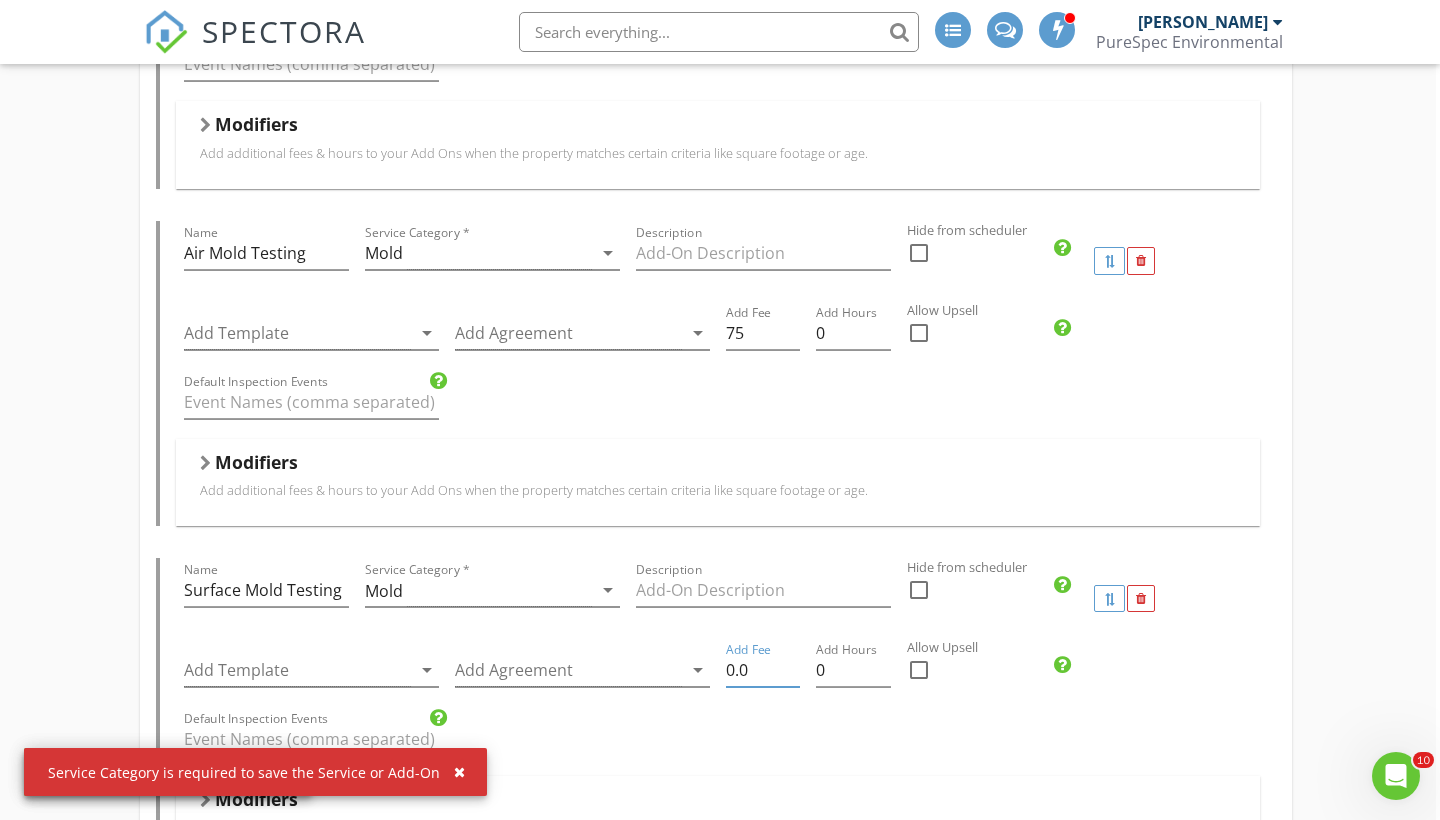 click on "0.0" at bounding box center (763, 670) 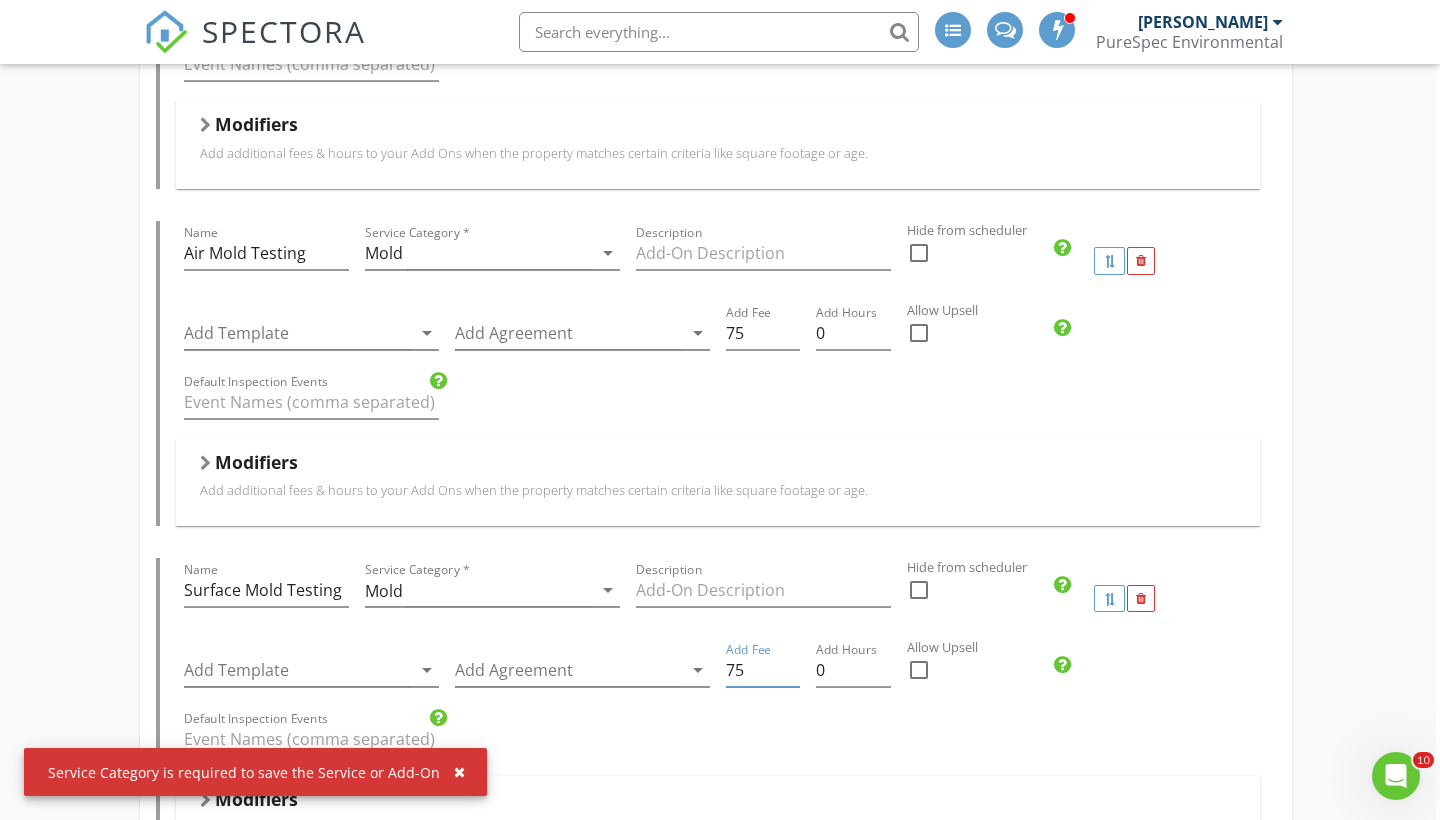 type on "75" 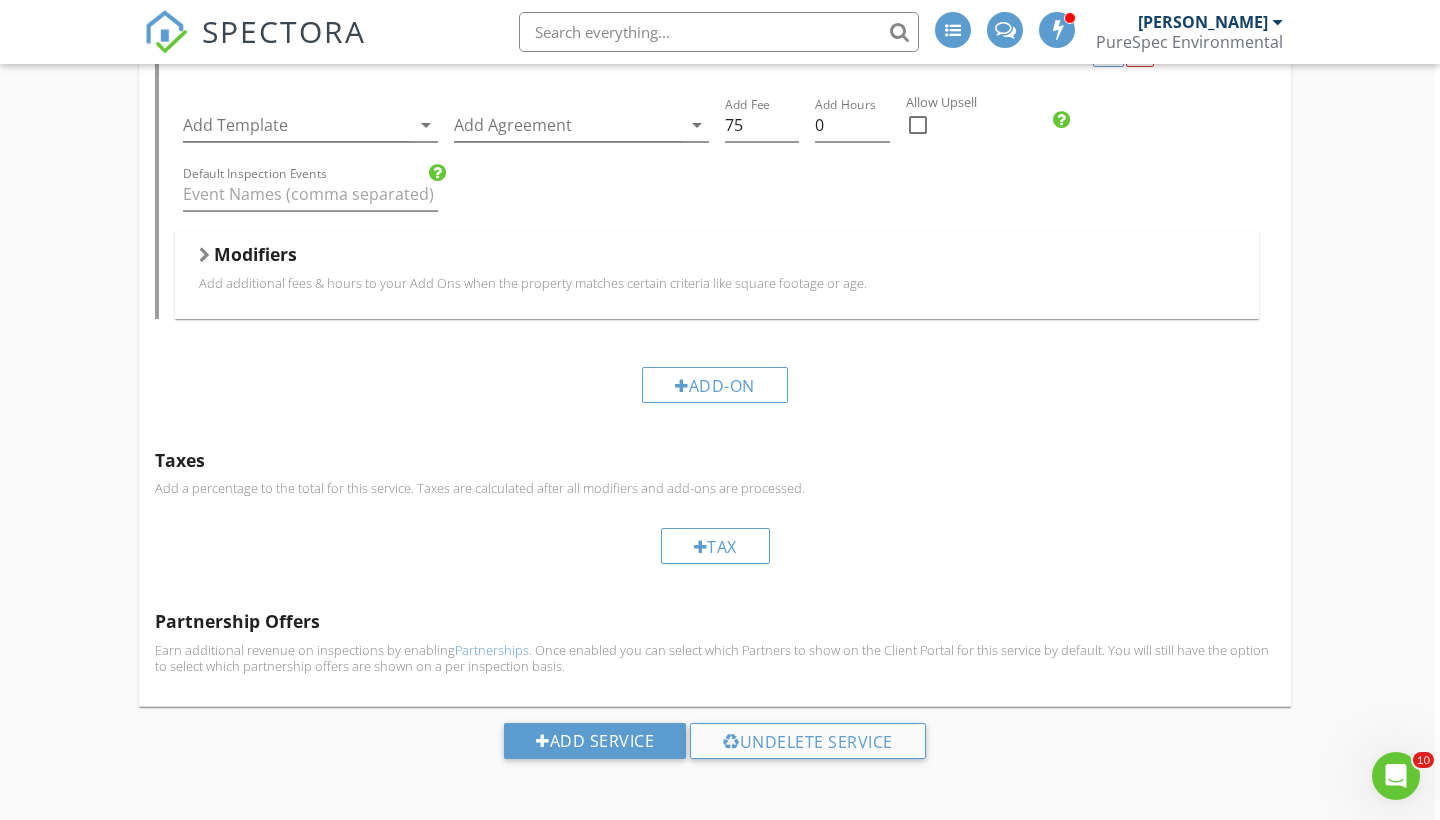 scroll, scrollTop: 2054, scrollLeft: 5, axis: both 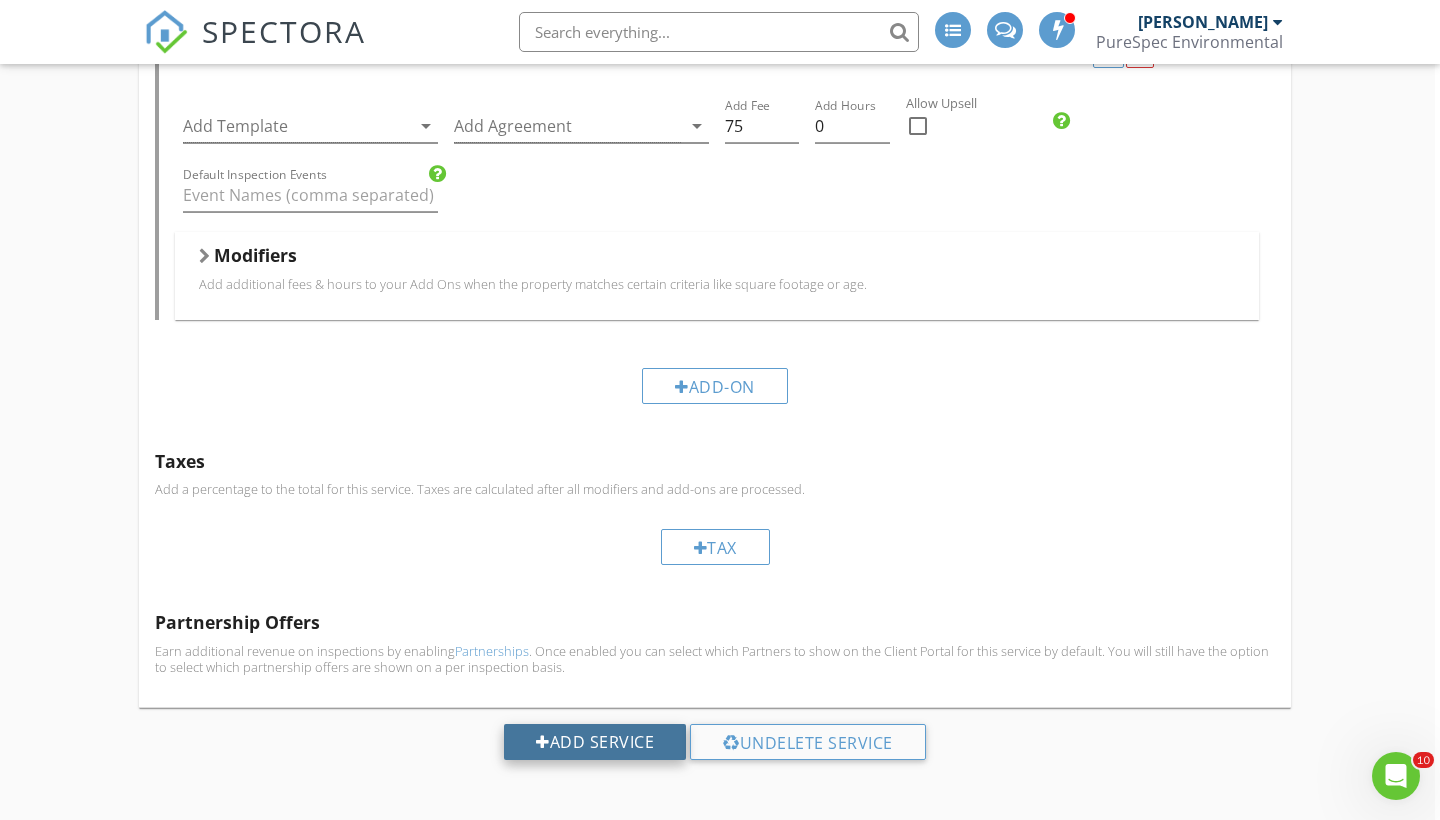 click on "Add Service" at bounding box center (595, 742) 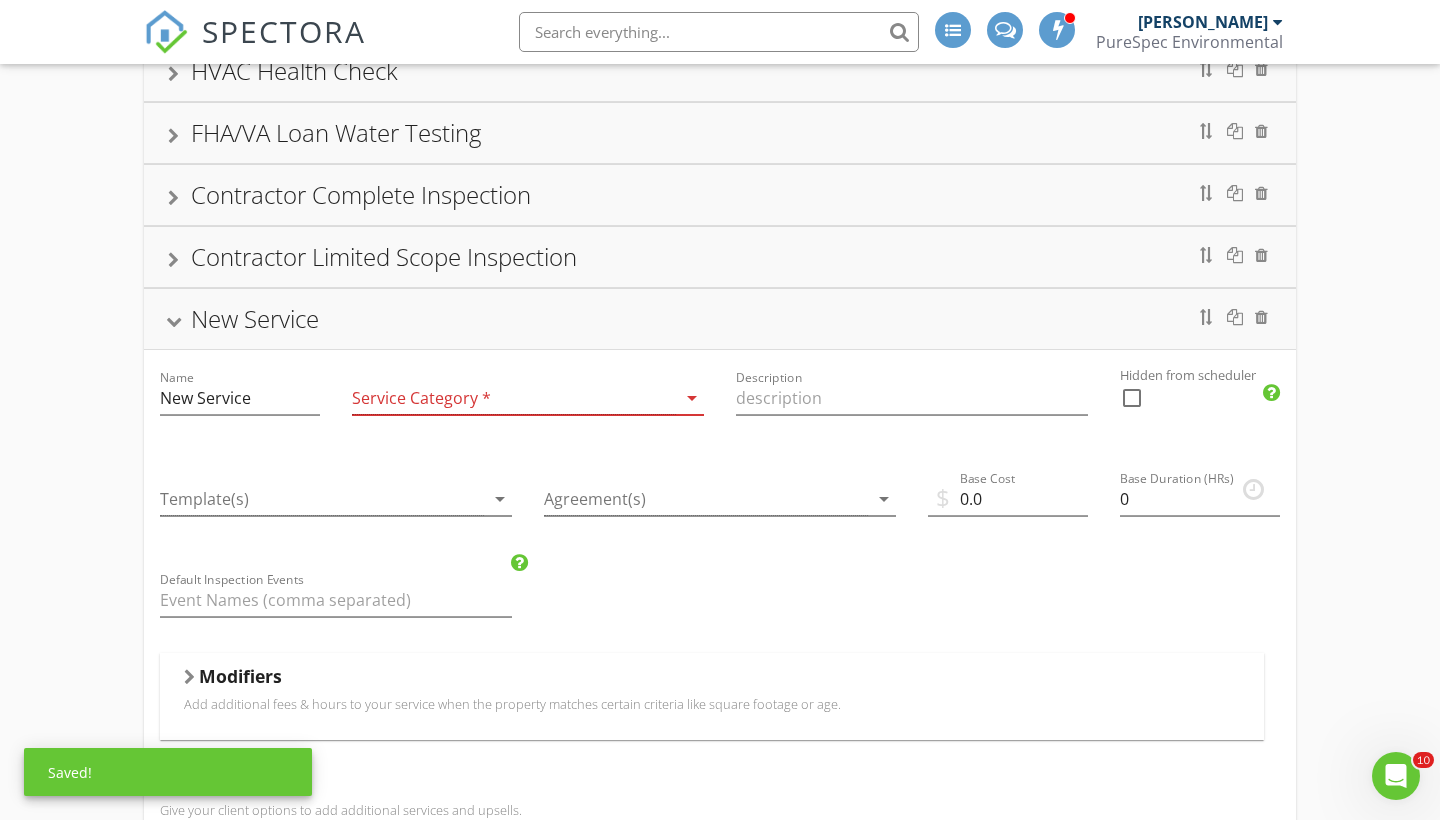 scroll, scrollTop: 532, scrollLeft: 0, axis: vertical 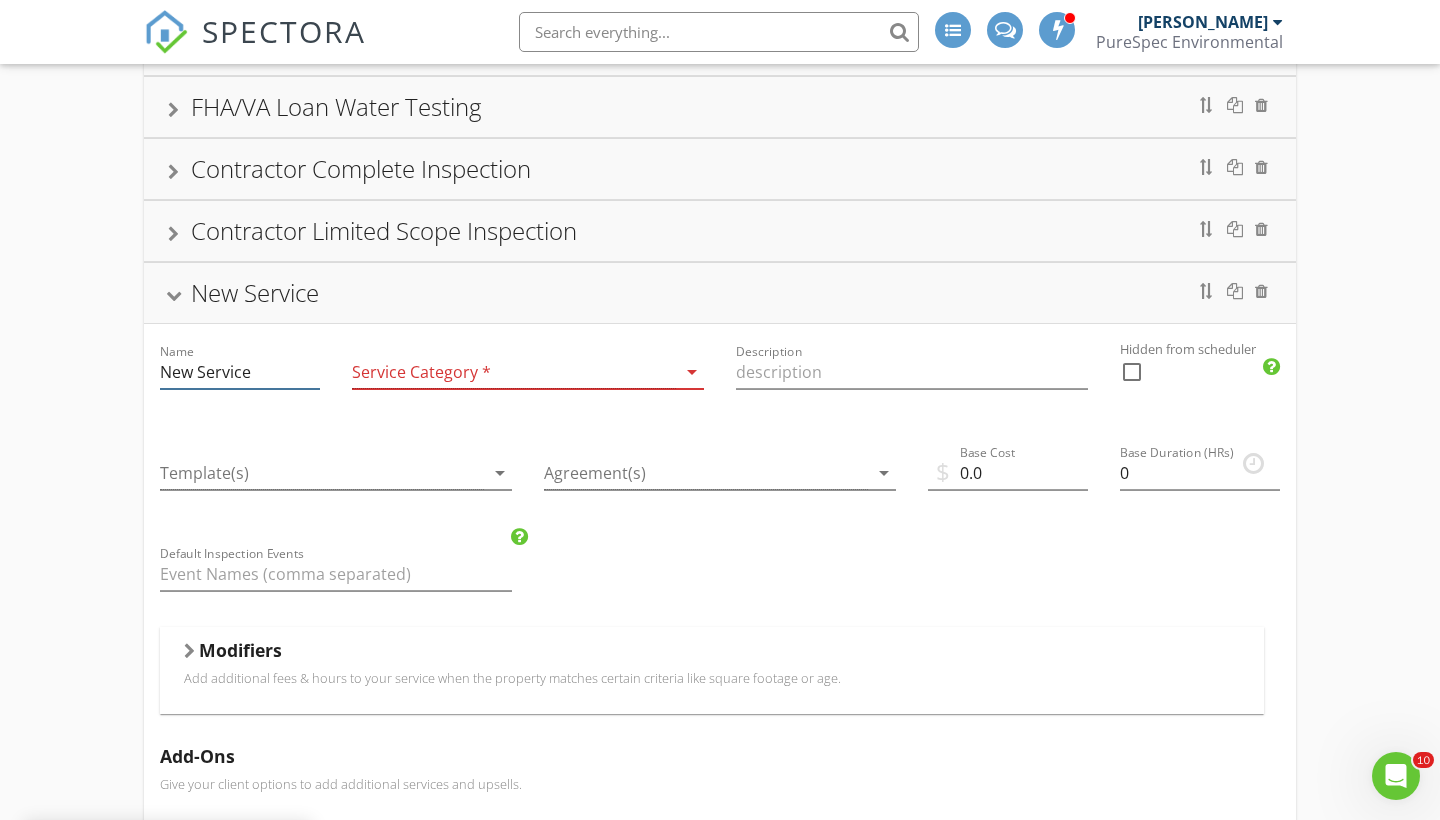 click on "New Service" at bounding box center [240, 372] 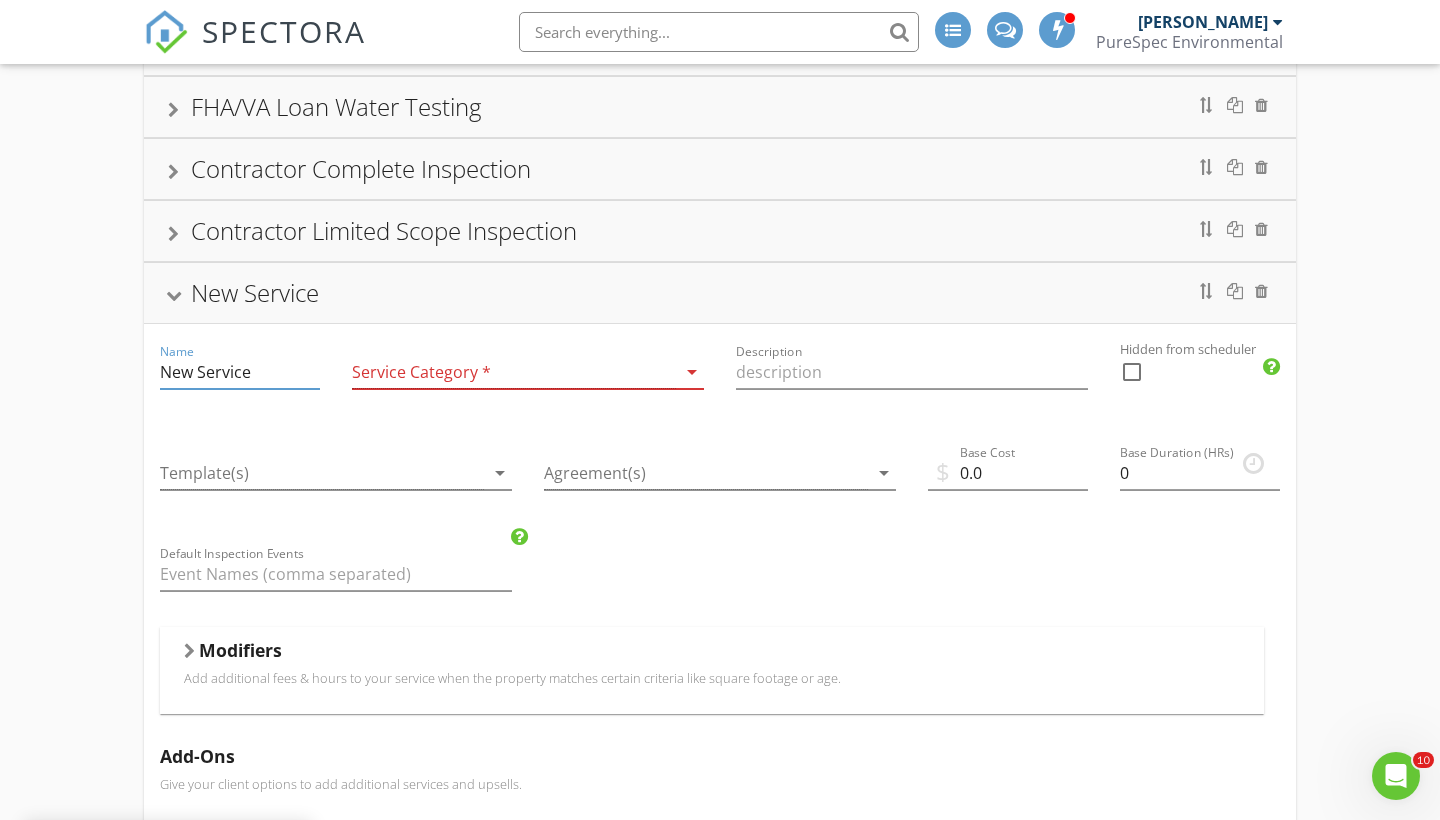 click on "New Service" at bounding box center (240, 372) 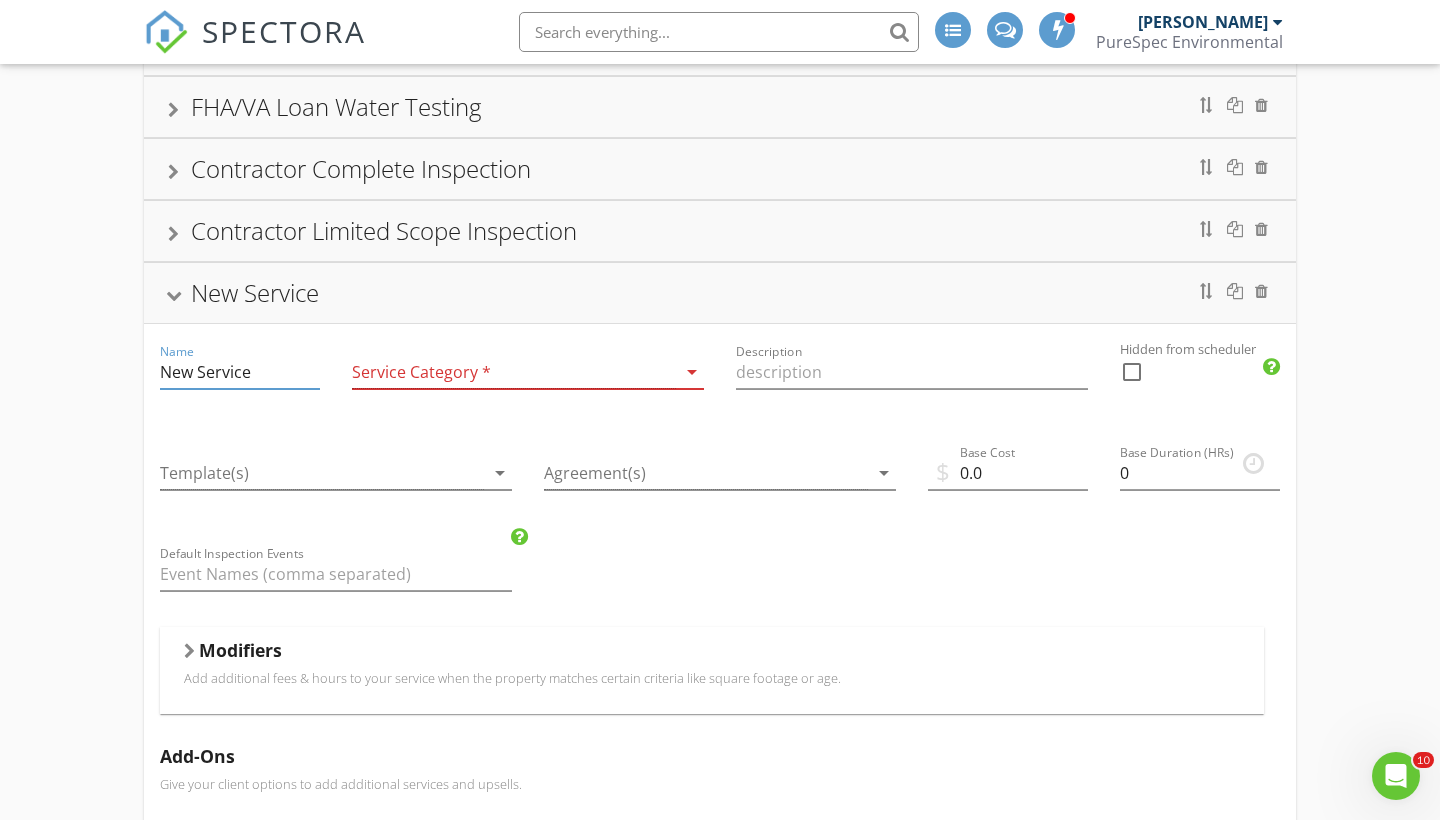 click on "New Service" at bounding box center (240, 372) 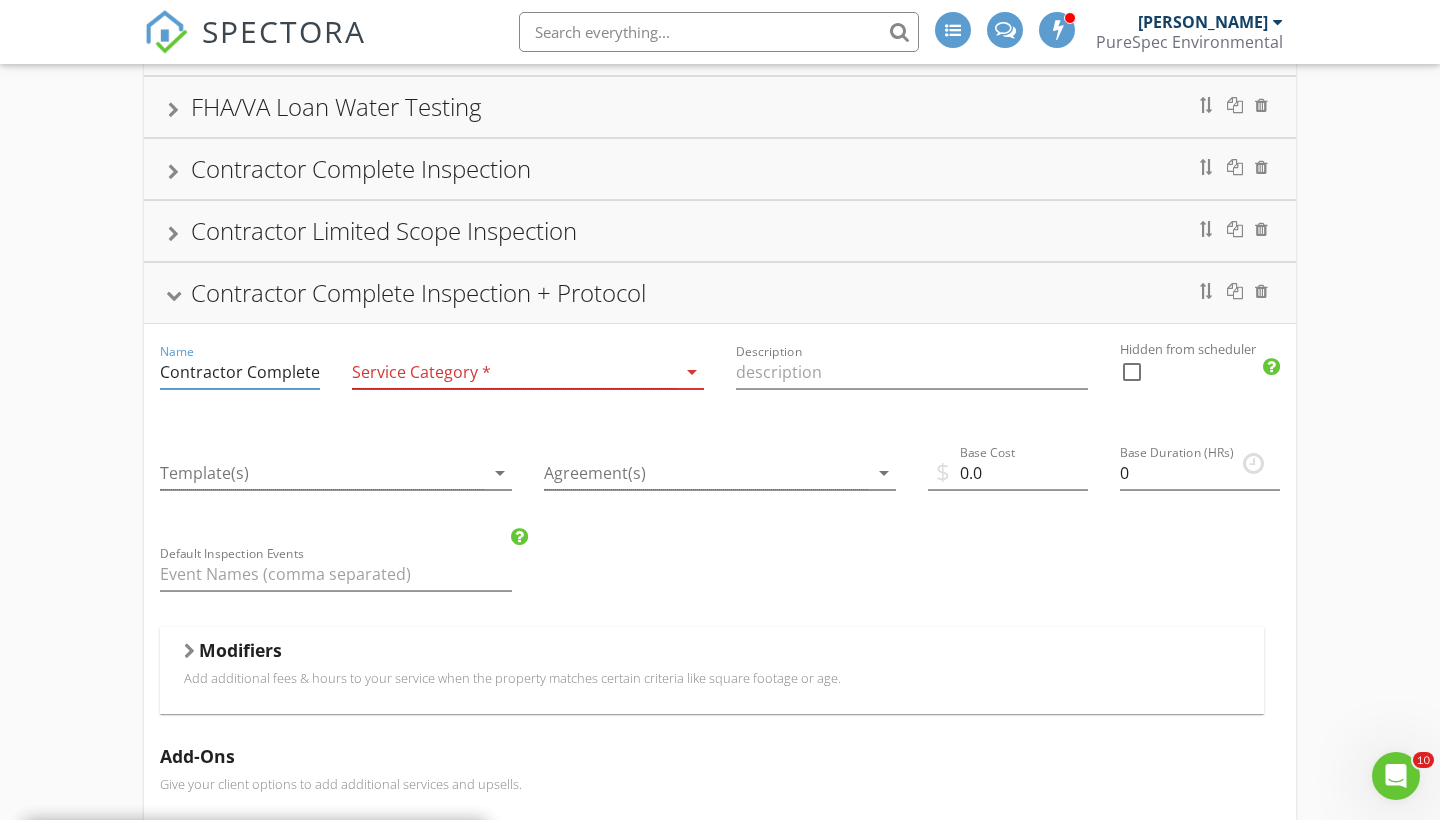 type on "Contractor Complete Inspection + Protocol" 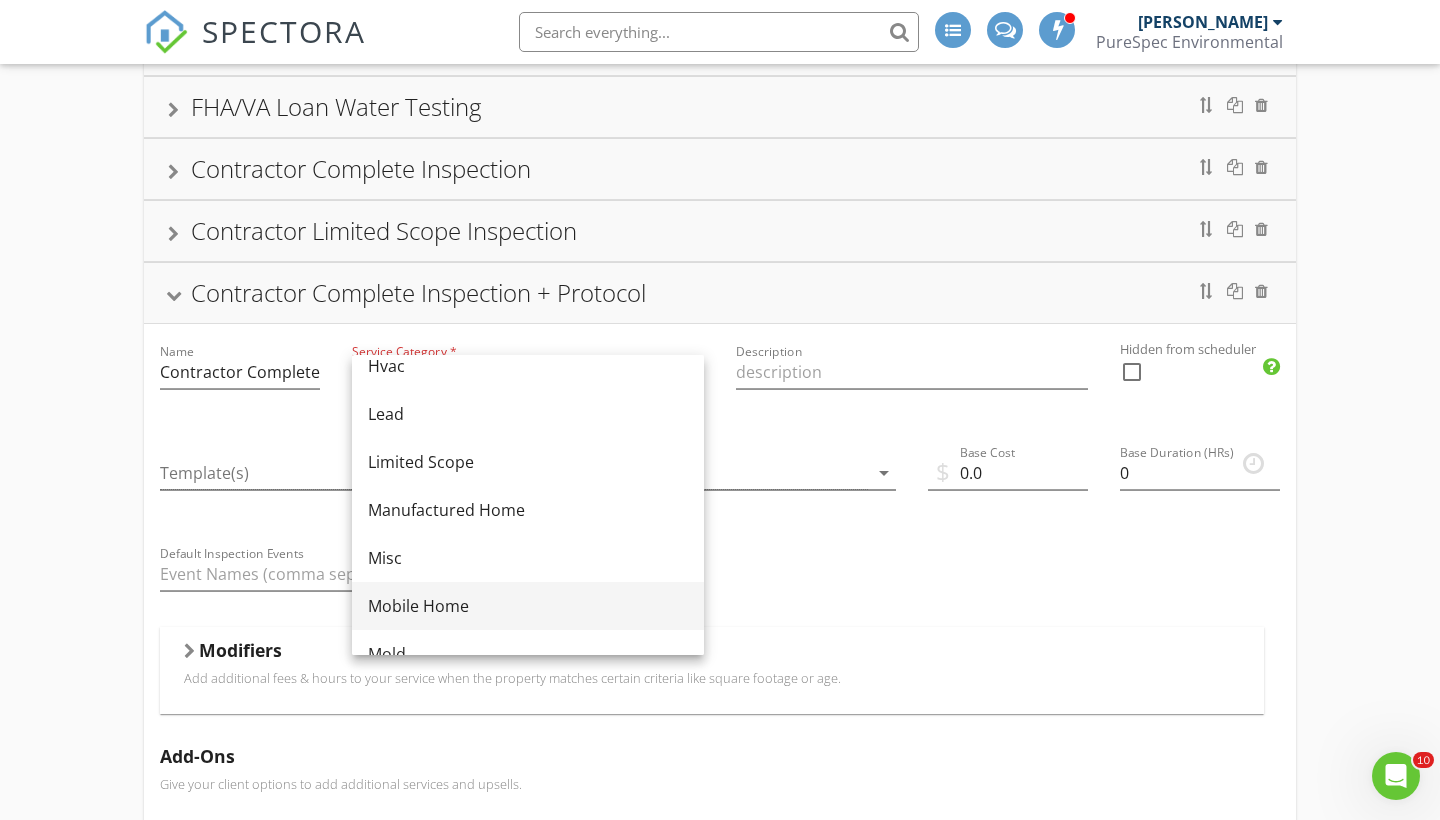 scroll, scrollTop: 323, scrollLeft: 0, axis: vertical 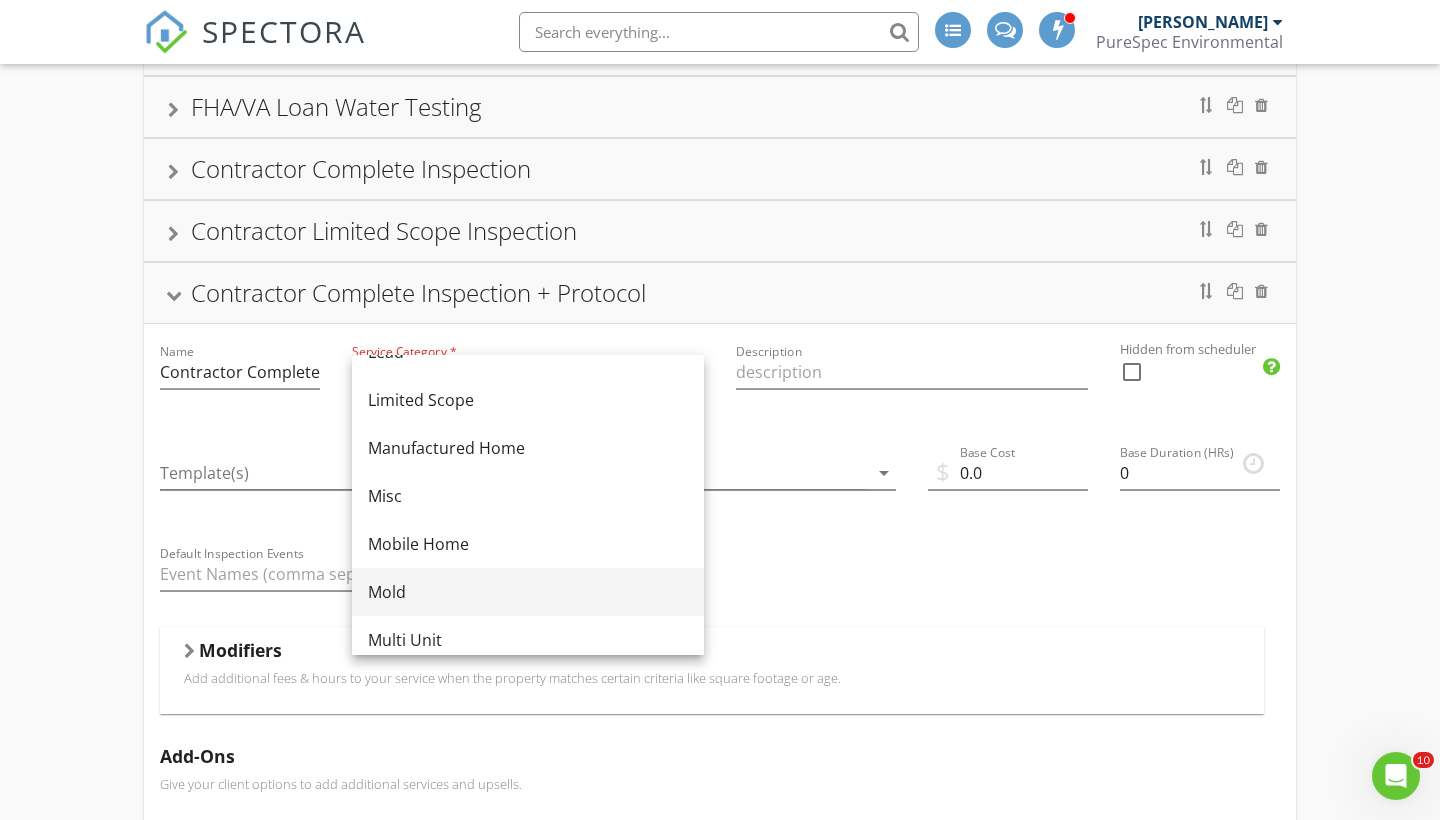 click on "Mold" at bounding box center (528, 592) 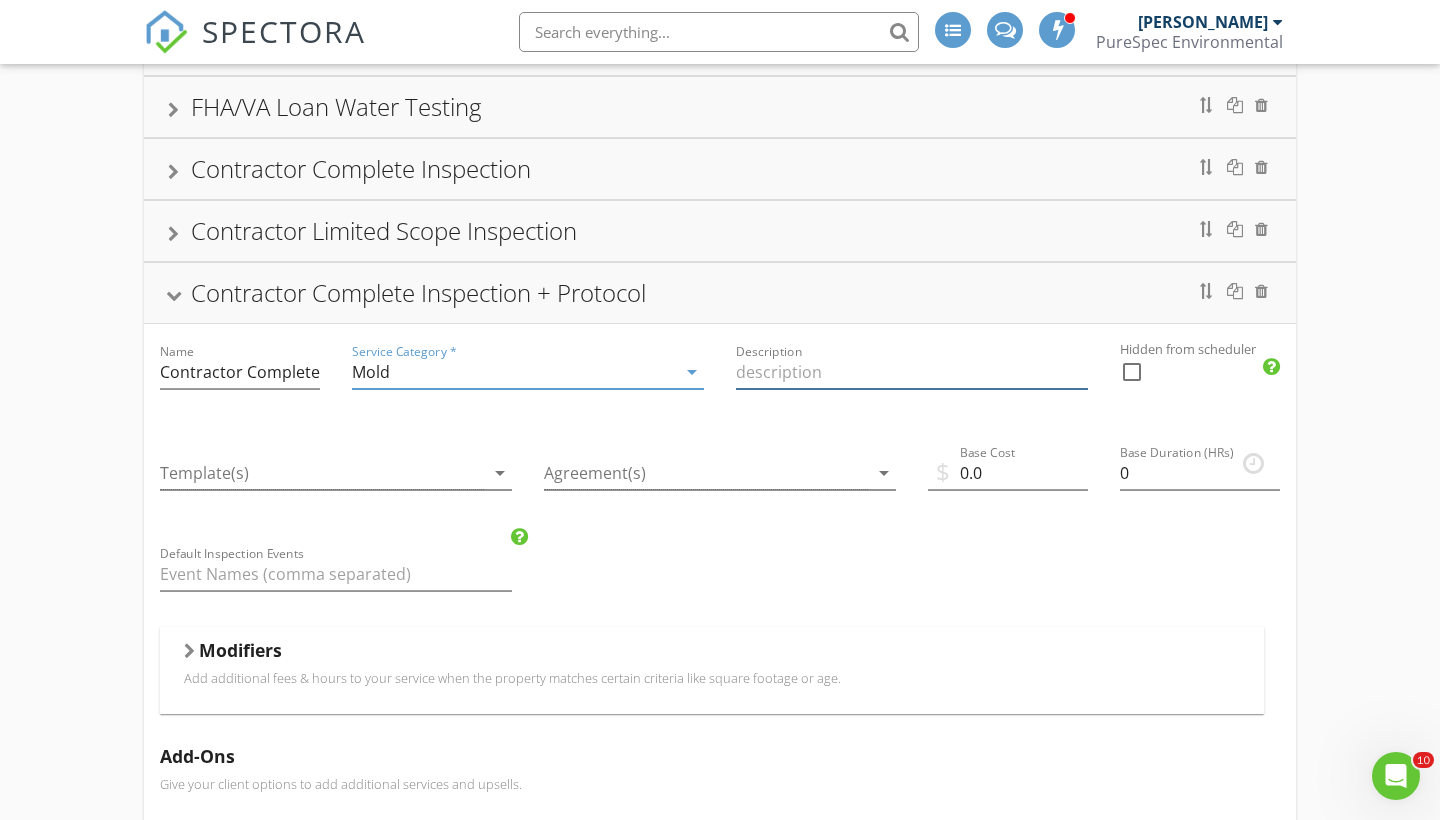 click at bounding box center (912, 372) 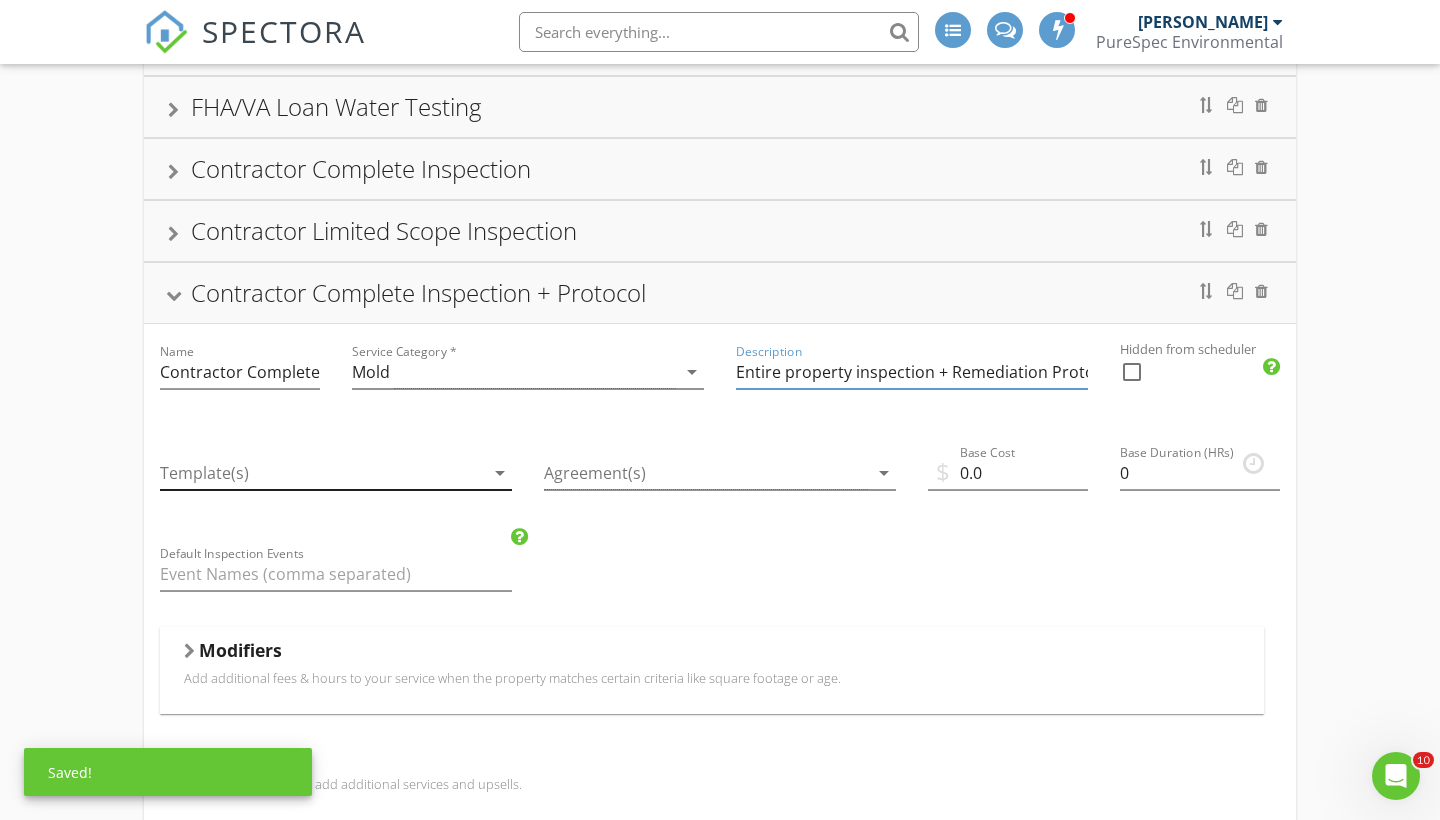 type on "Entire property inspection + Remediation Protocol" 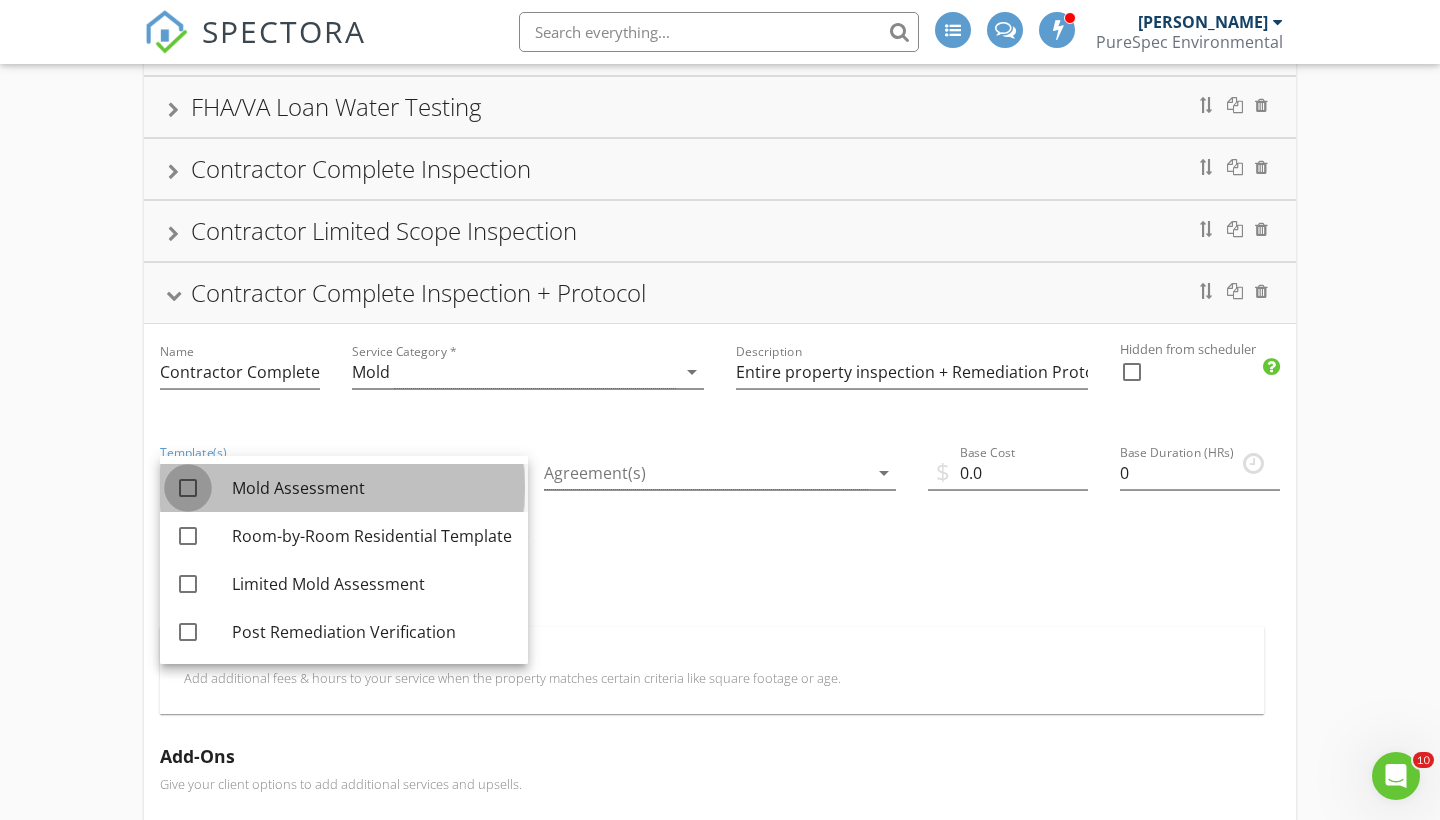 click at bounding box center (188, 488) 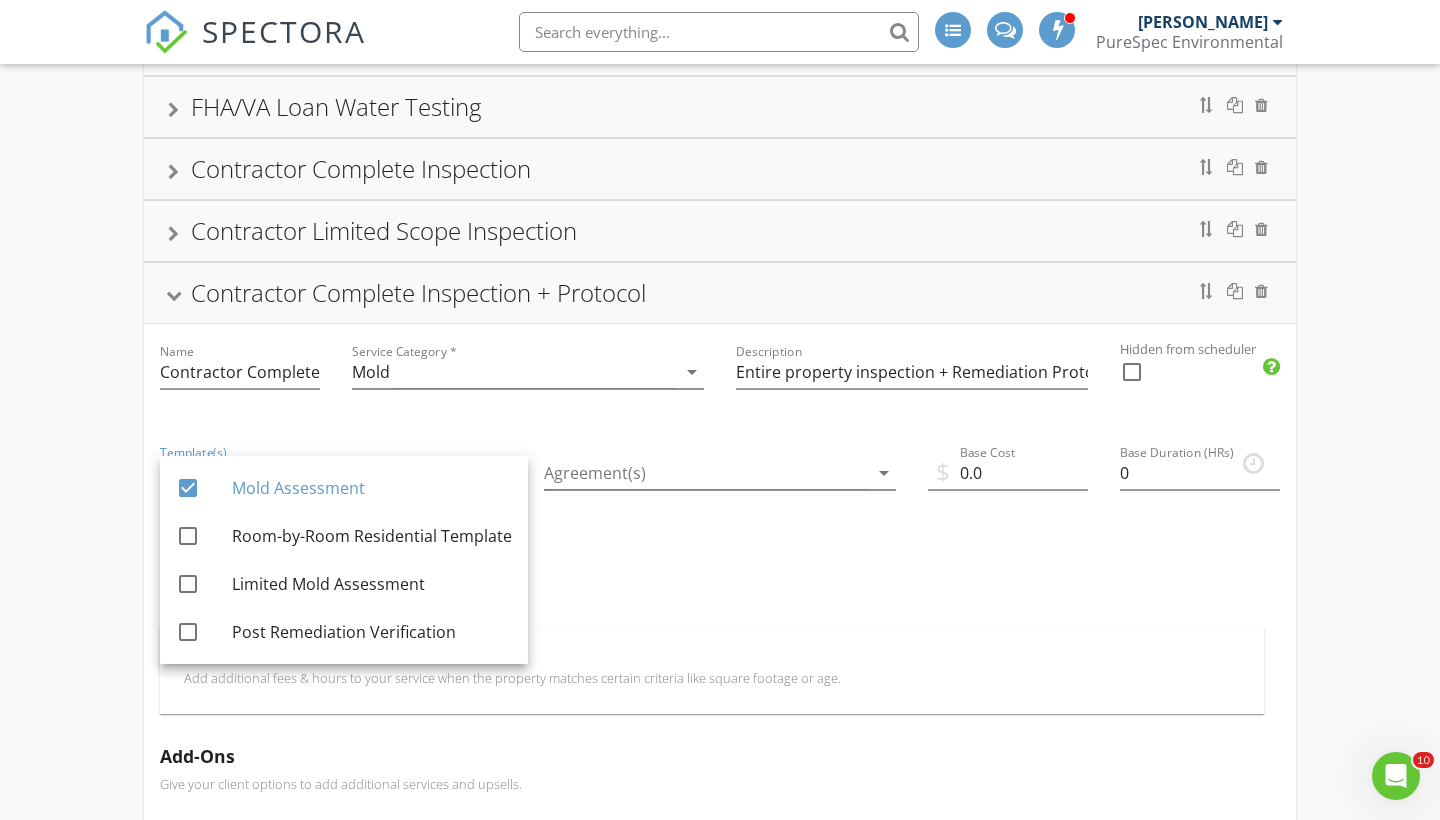 click on "Name Contractor Complete Inspection + Protocol   Service Category * Mold arrow_drop_down   Description Entire property inspection + Remediation Protocol   Hidden from scheduler   check_box_outline_blank     Template(s) Mold Assessment arrow_drop_down   Agreement(s) arrow_drop_down   $   Base Cost 0.0   Base Duration (HRs) 0   Default Inspection Events               Modifiers
Add additional fees & hours to your service when the
property matches certain criteria like square footage or age.
Modifiers
Add-Ons
Give your client options to add additional services and upsells.
Add-On
Taxes
Add a percentage to the total for this service. Taxes are calculated
after all modifiers and add-ons are processed.
Tax
Partnership Offers
Earn additional revenue on inspections by enabling
Partnerships" at bounding box center [720, 744] 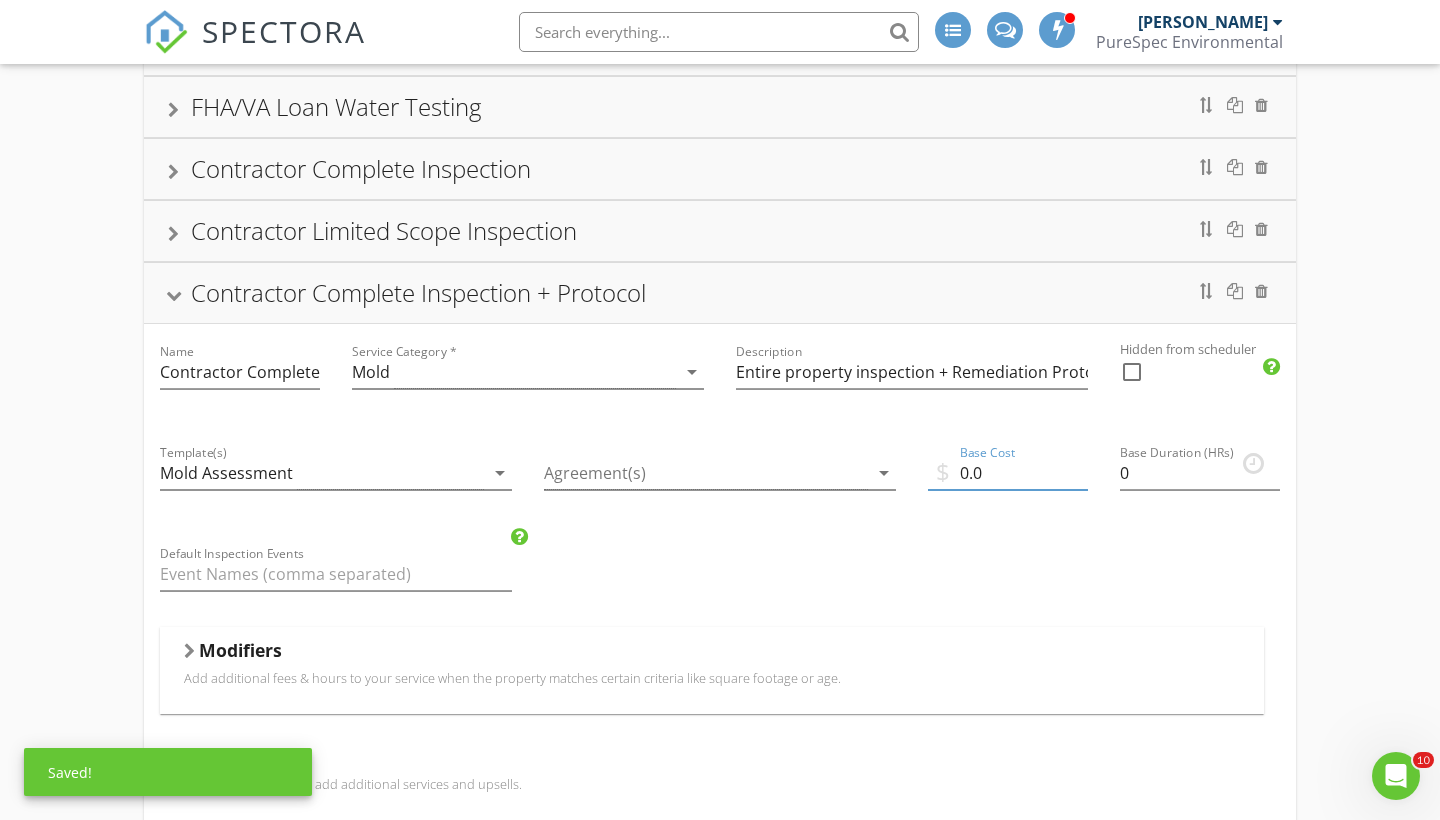 click on "0.0" at bounding box center (1008, 473) 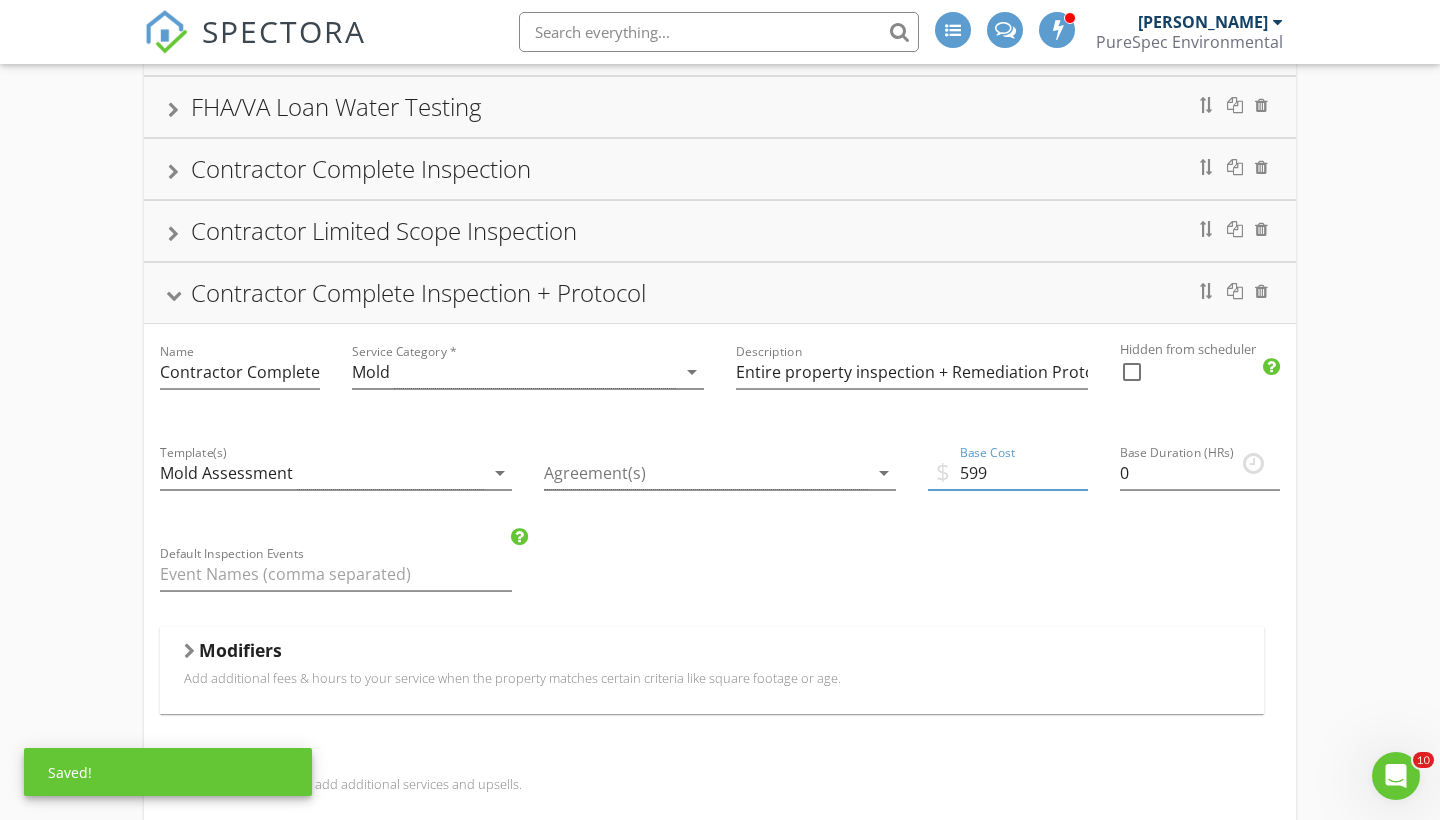 type on "599" 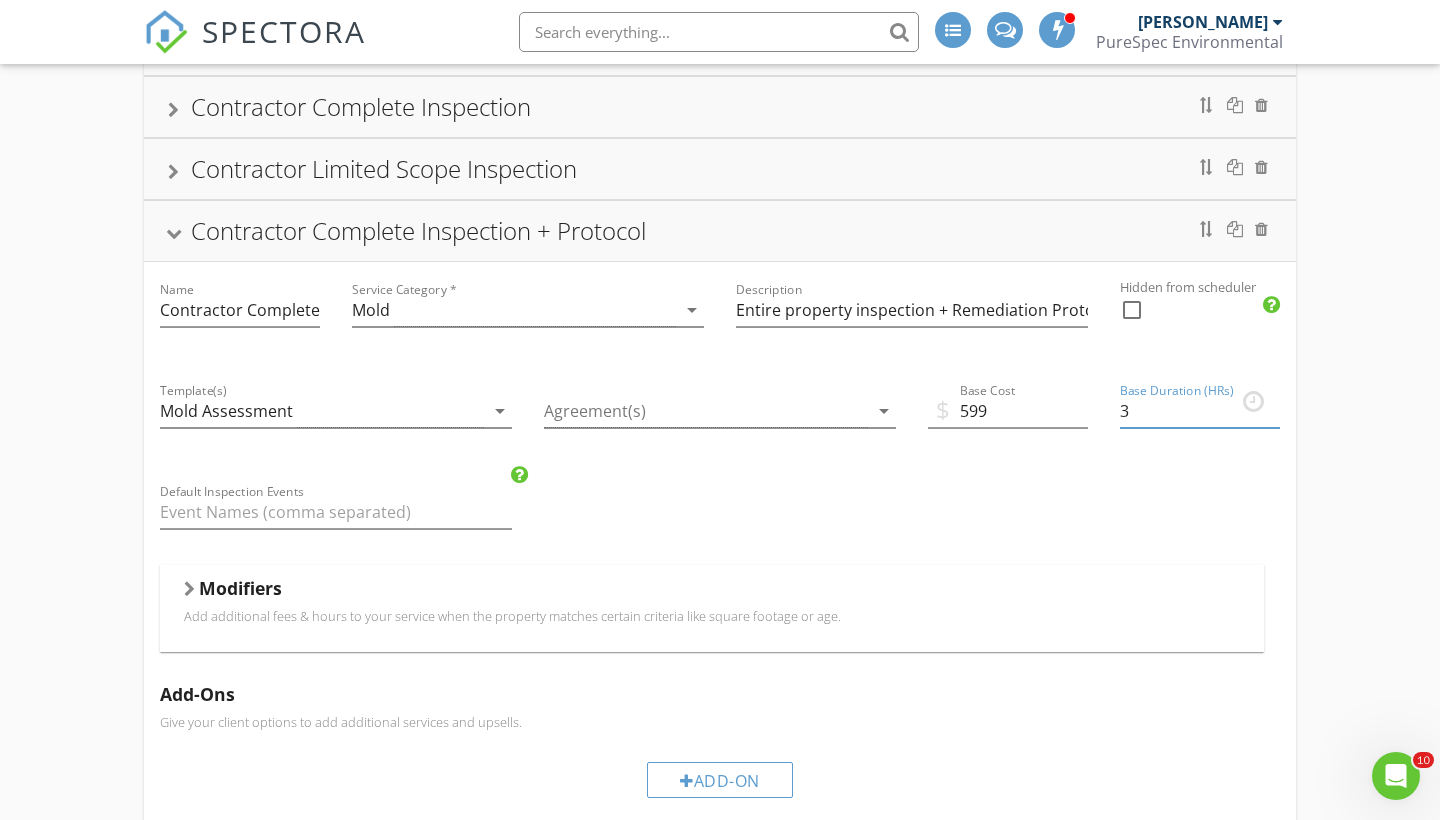scroll, scrollTop: 611, scrollLeft: 0, axis: vertical 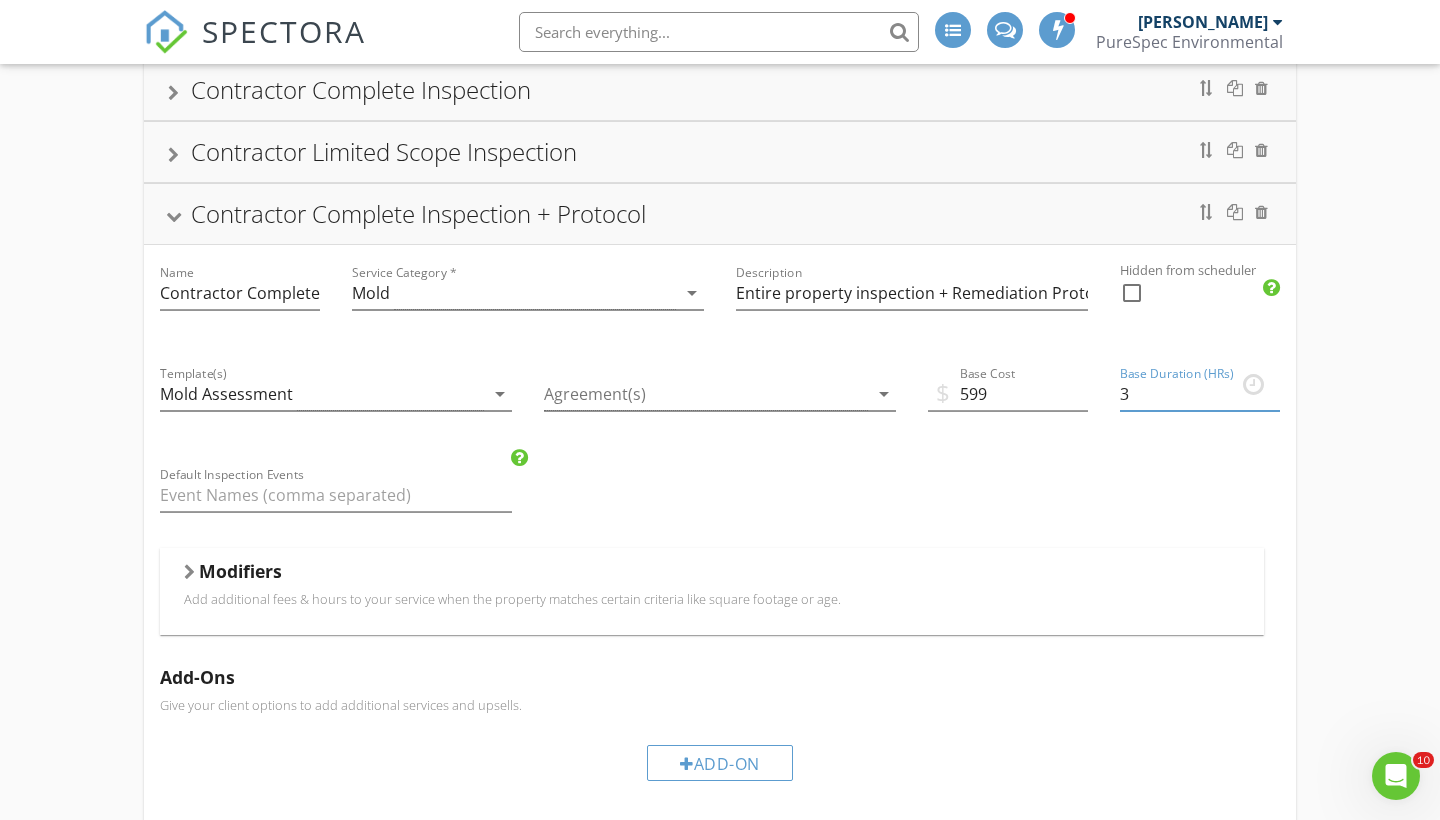 type on "3" 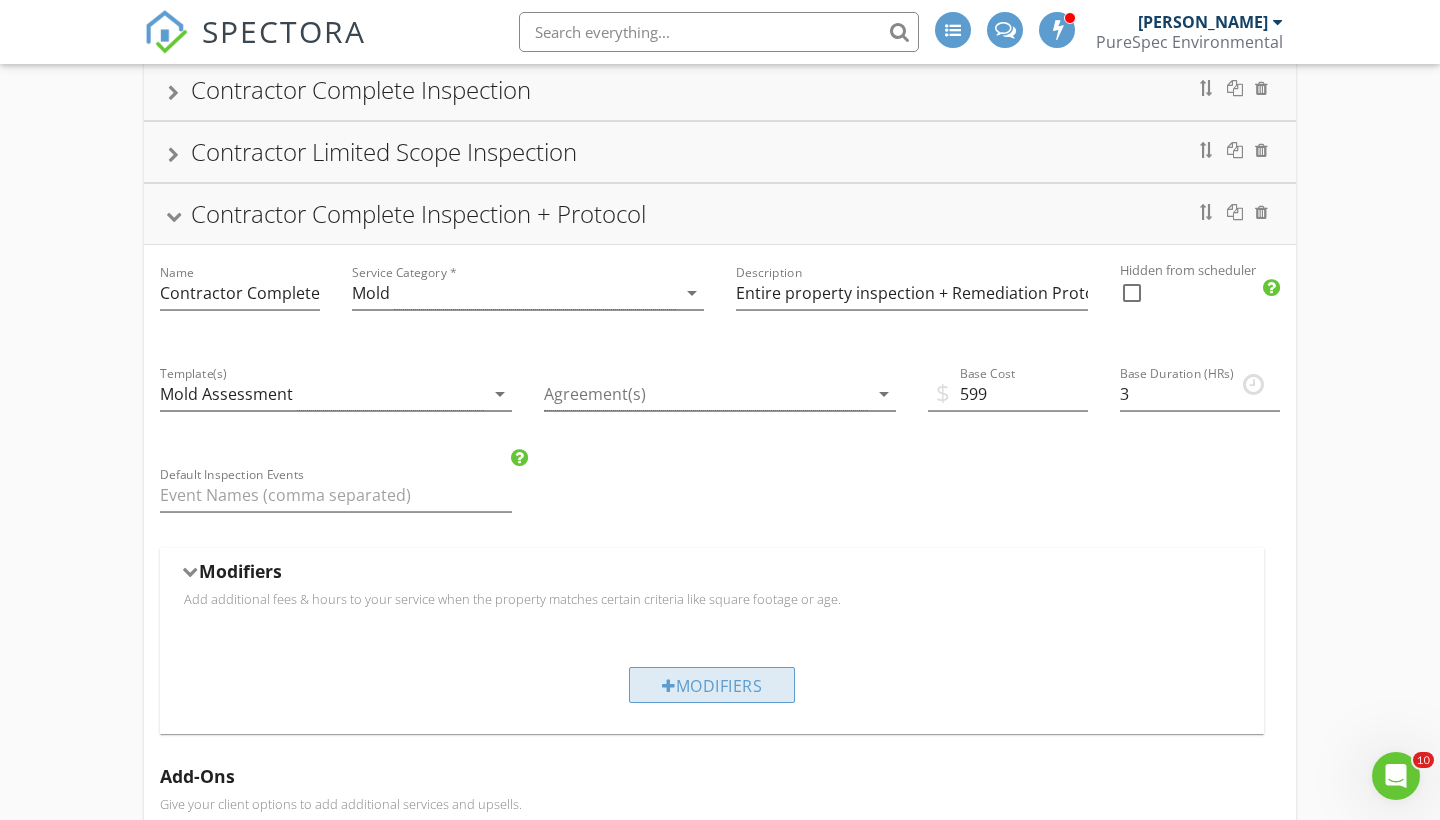 click on "Modifiers" at bounding box center [712, 685] 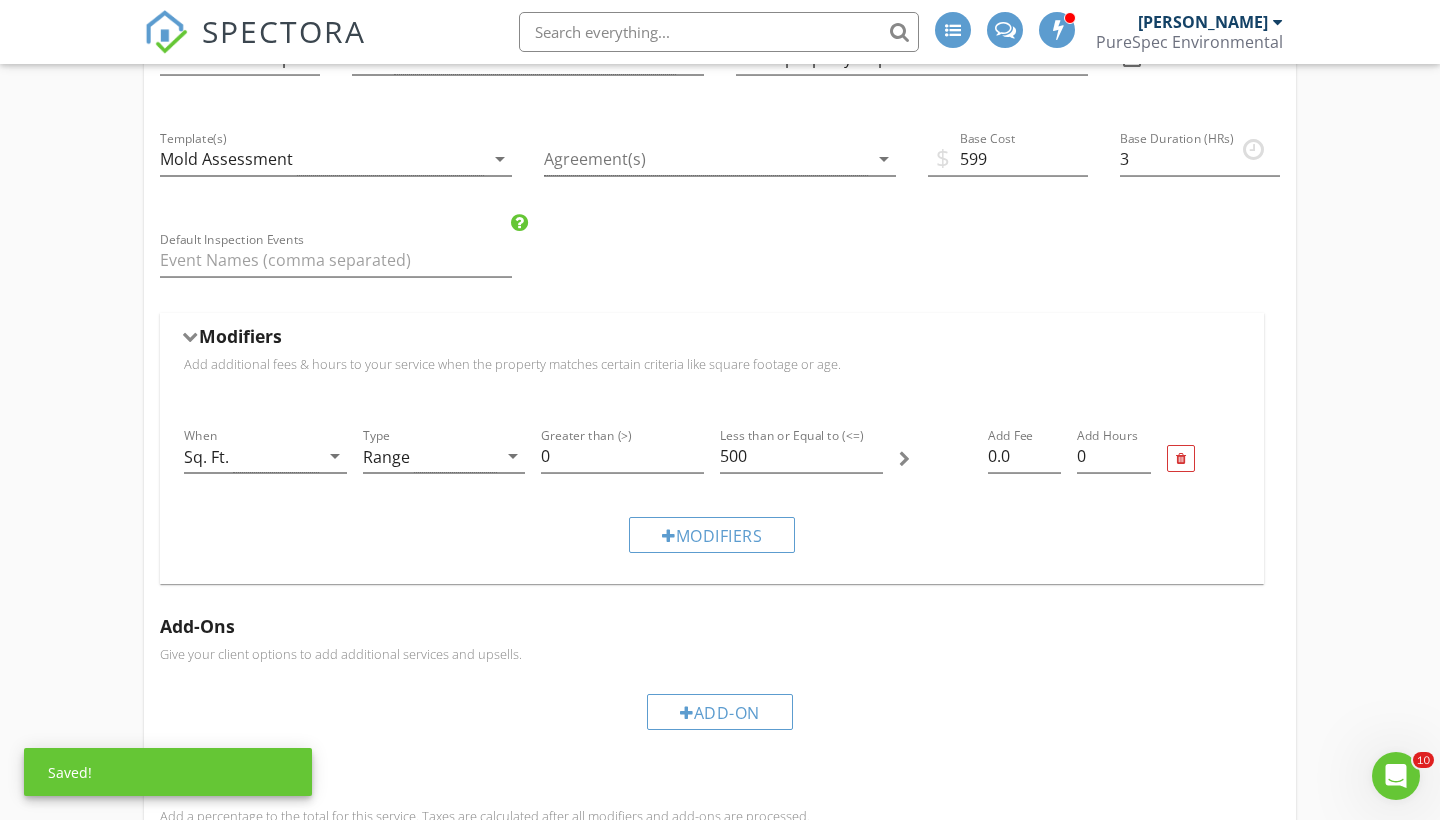scroll, scrollTop: 852, scrollLeft: 1, axis: both 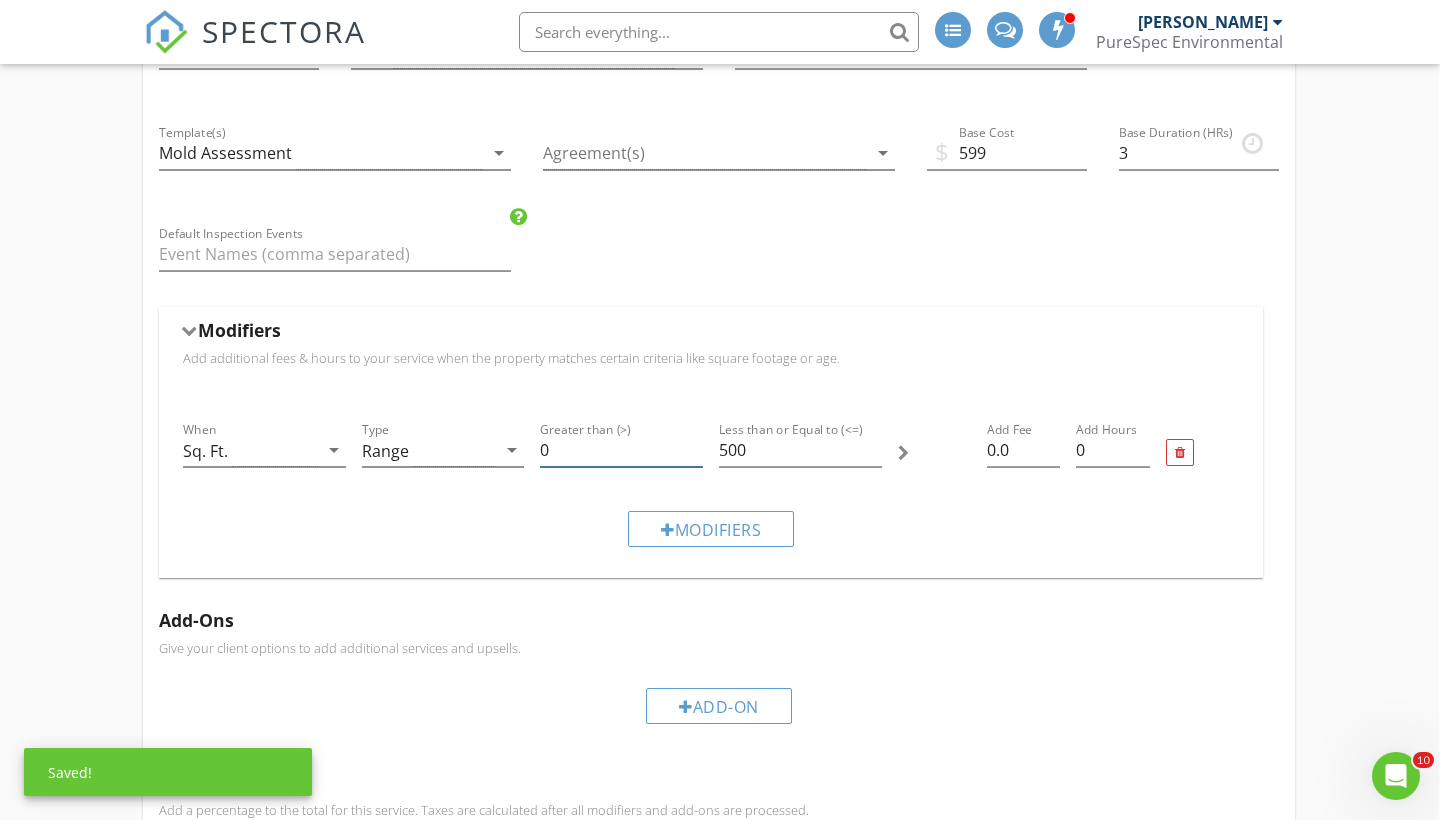 click on "0" at bounding box center [621, 450] 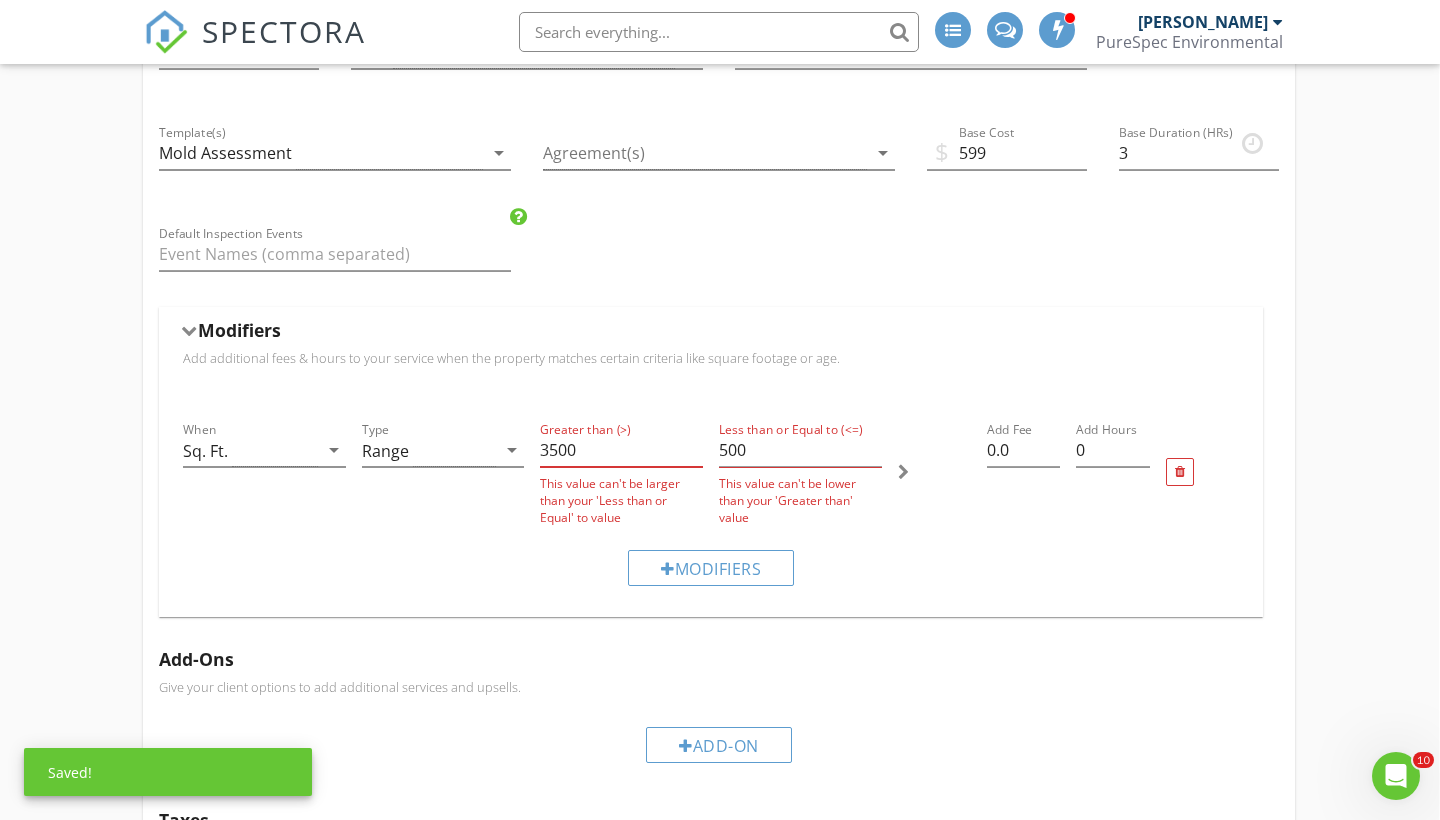 type on "3500" 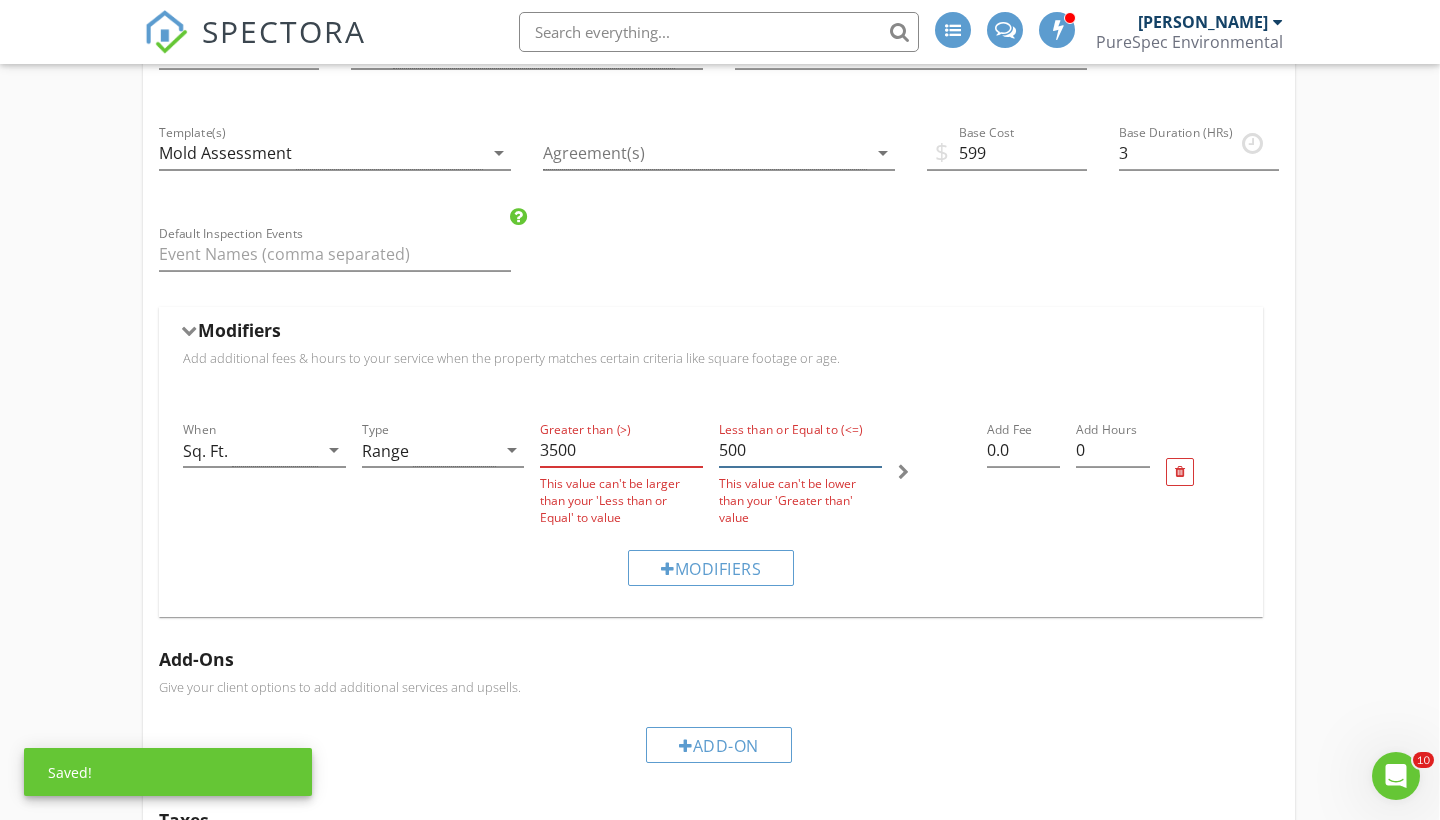 click on "500" at bounding box center (800, 450) 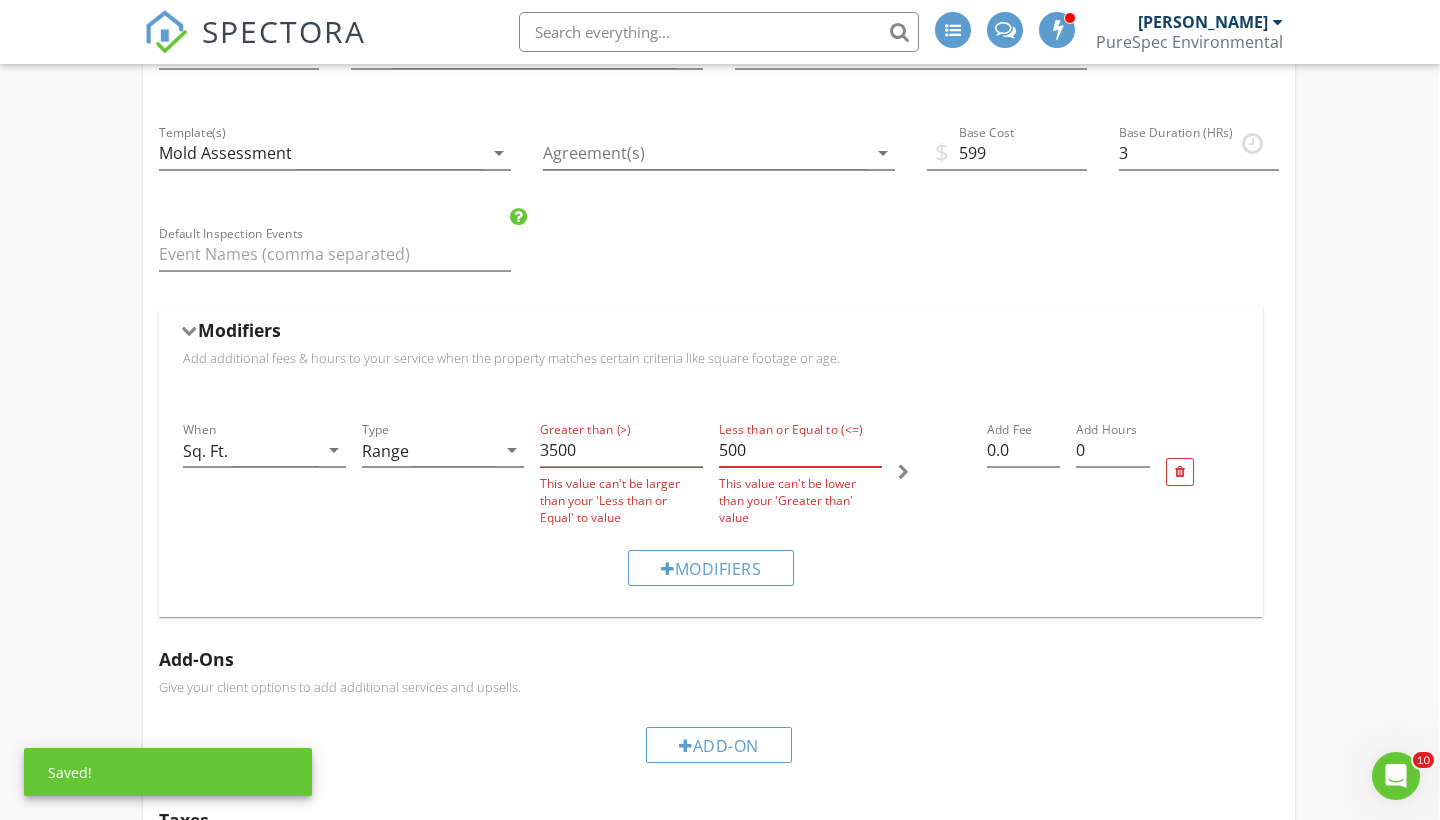 click on "500" at bounding box center [800, 450] 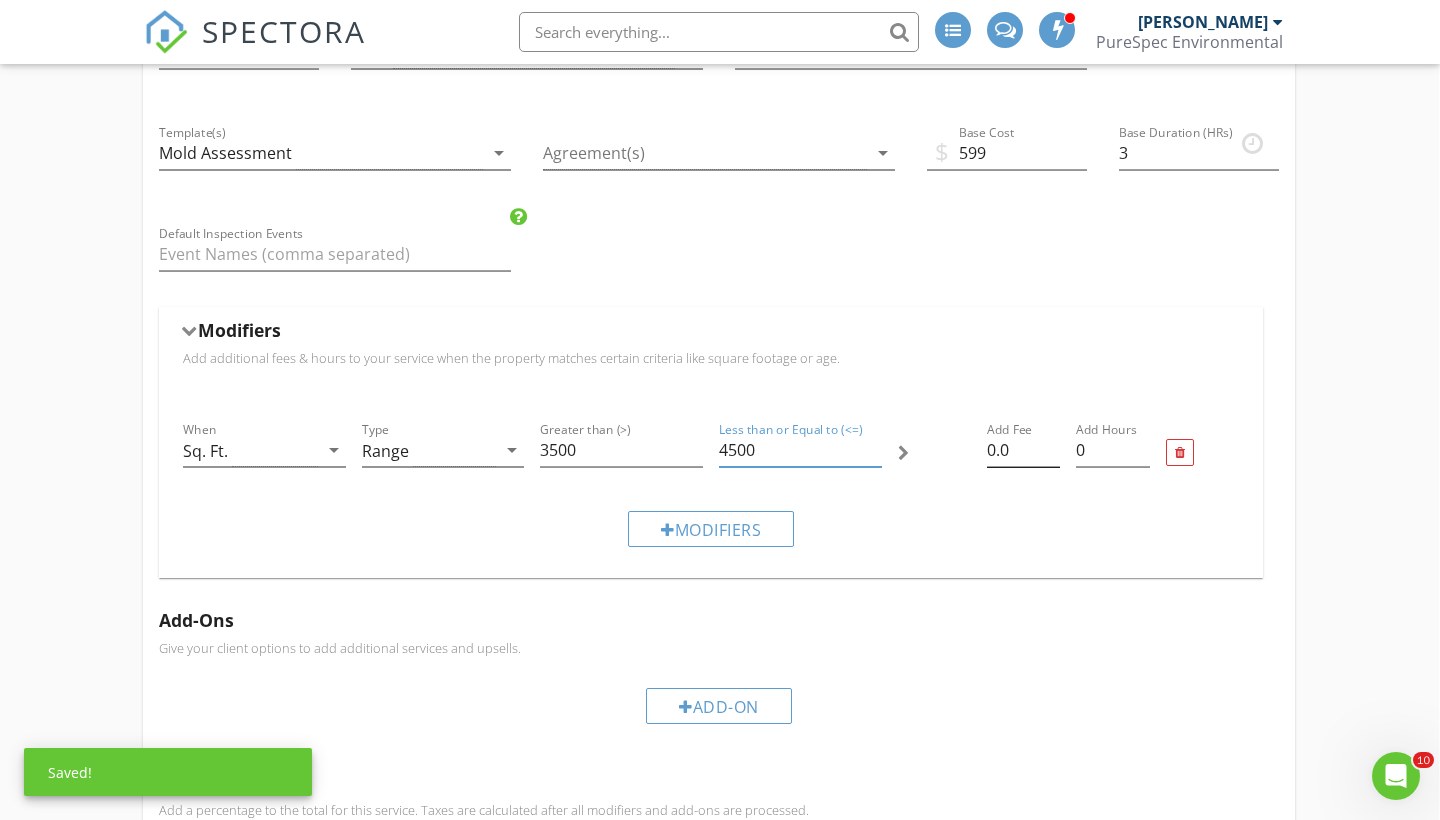 type on "4500" 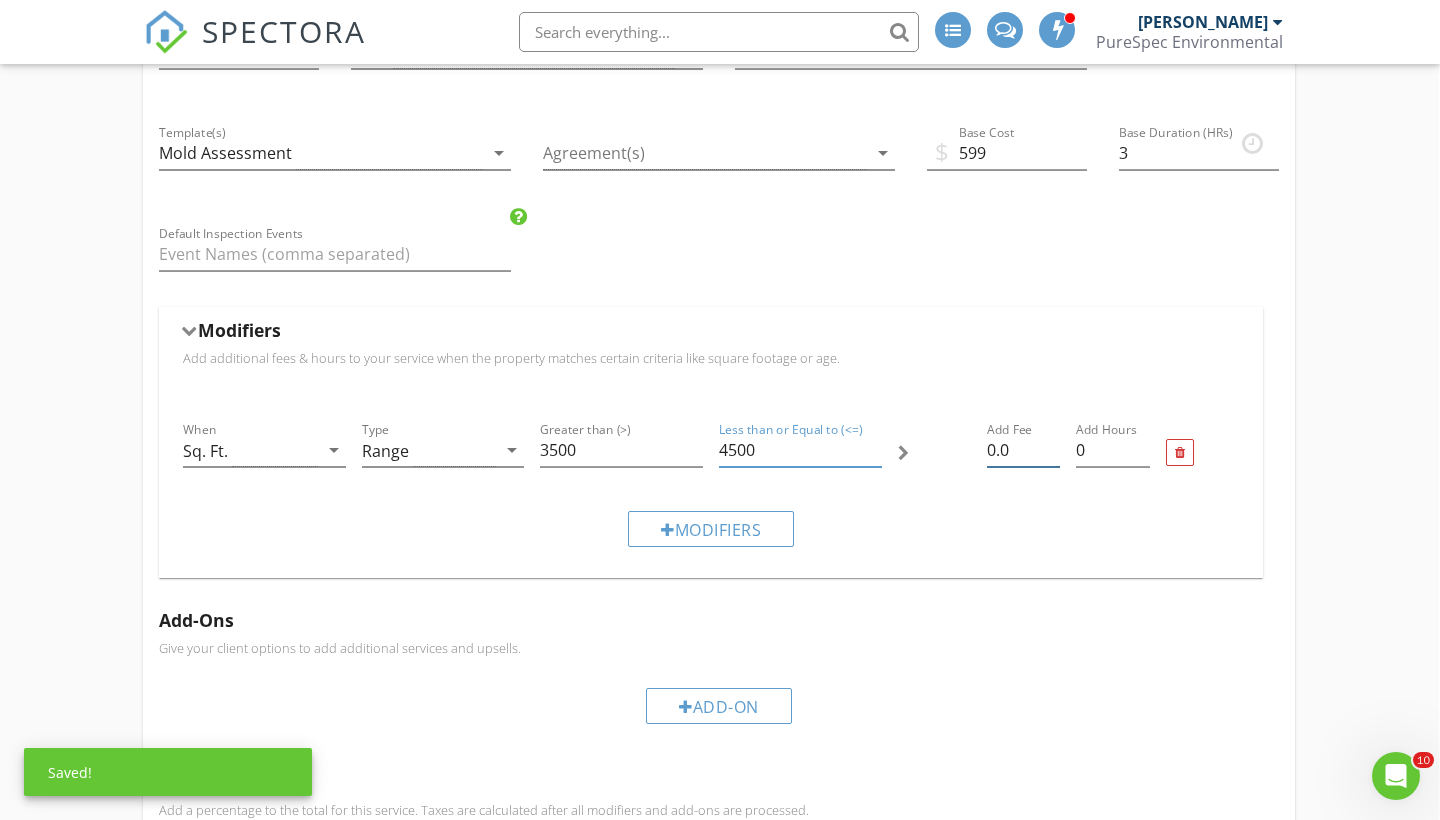 click on "0.0" at bounding box center [1023, 450] 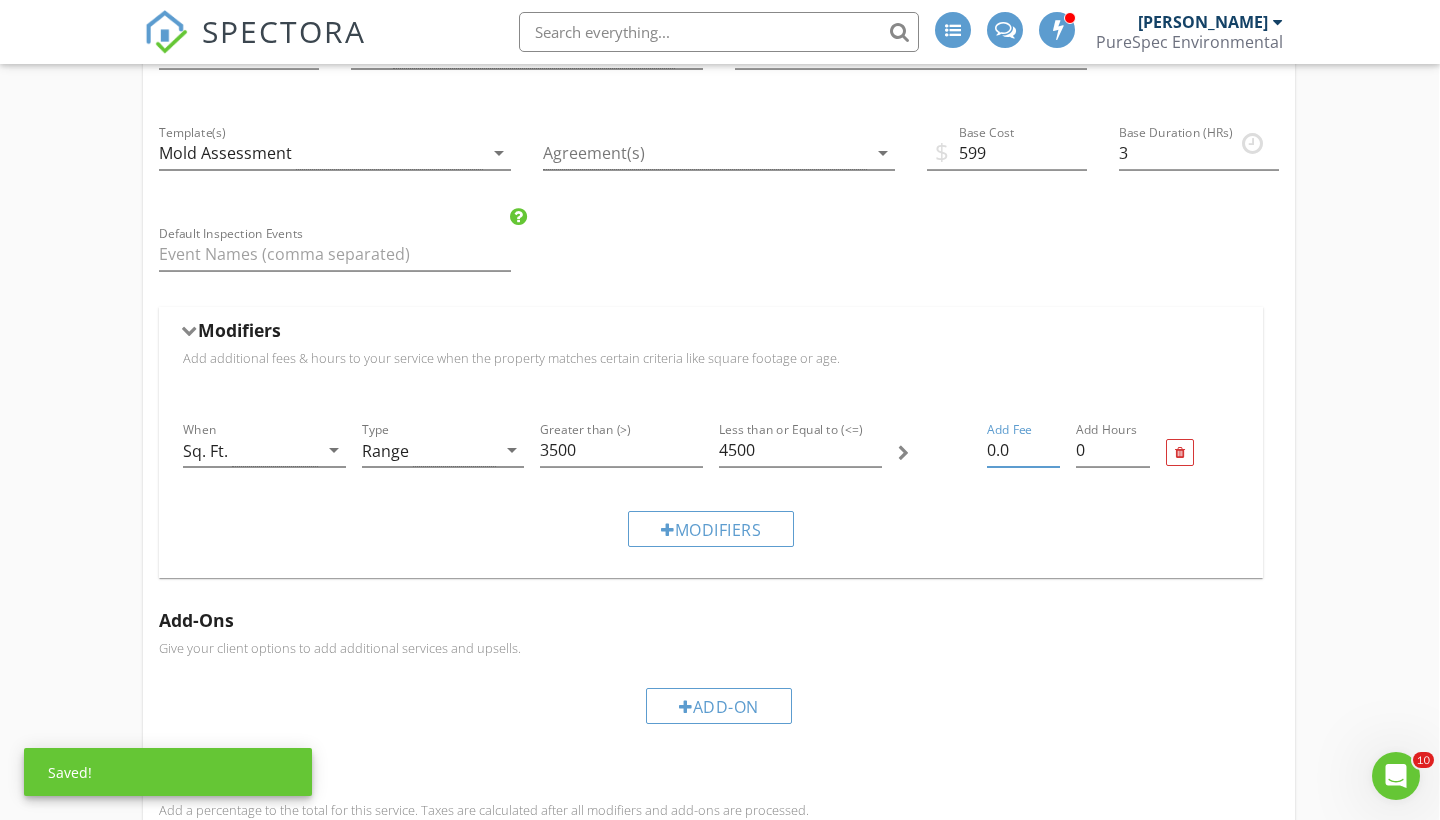 type on "0" 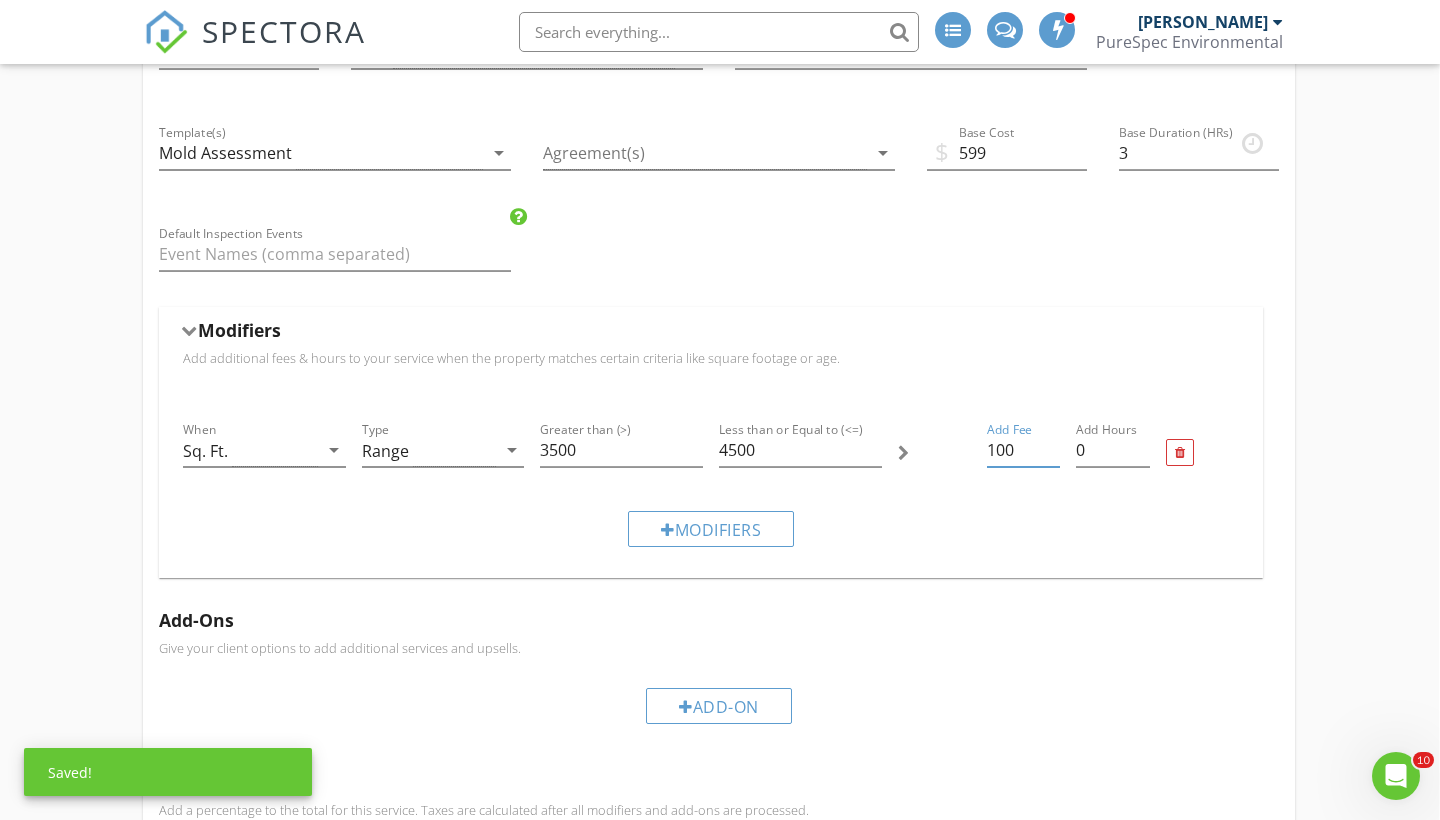 type on "100" 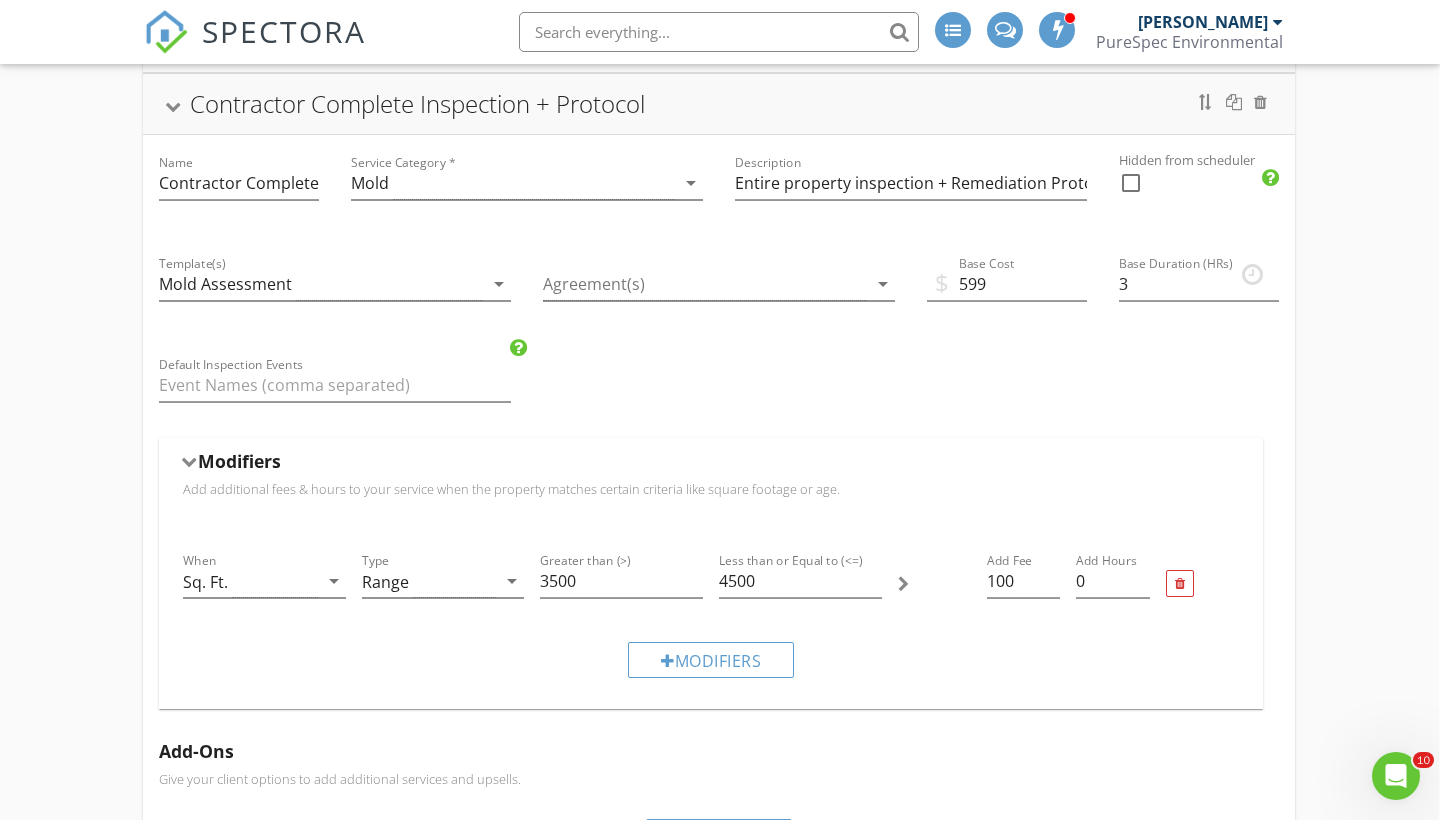 scroll, scrollTop: 715, scrollLeft: 1, axis: both 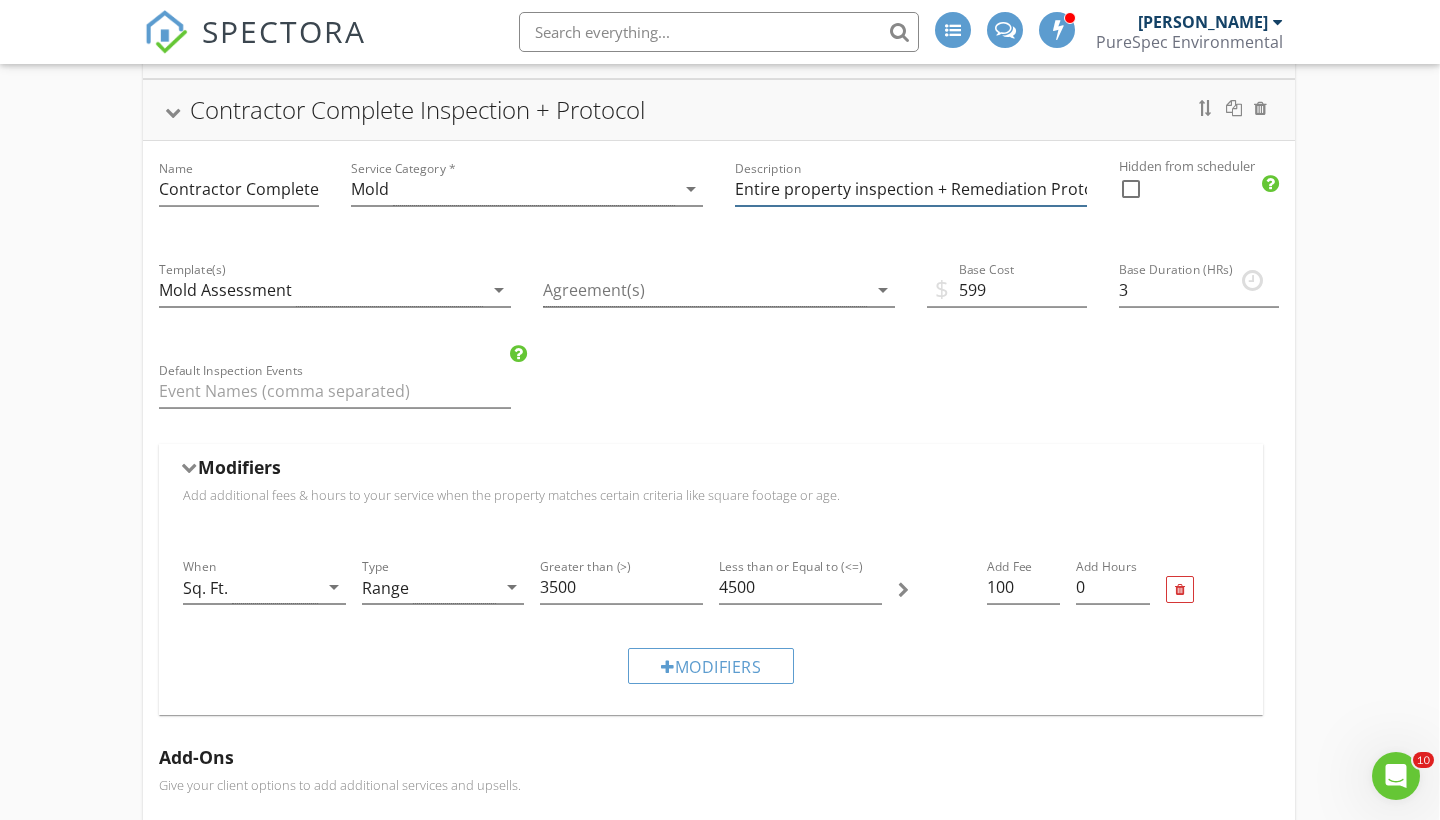 click on "Entire property inspection + Remediation Protocol" at bounding box center (911, 189) 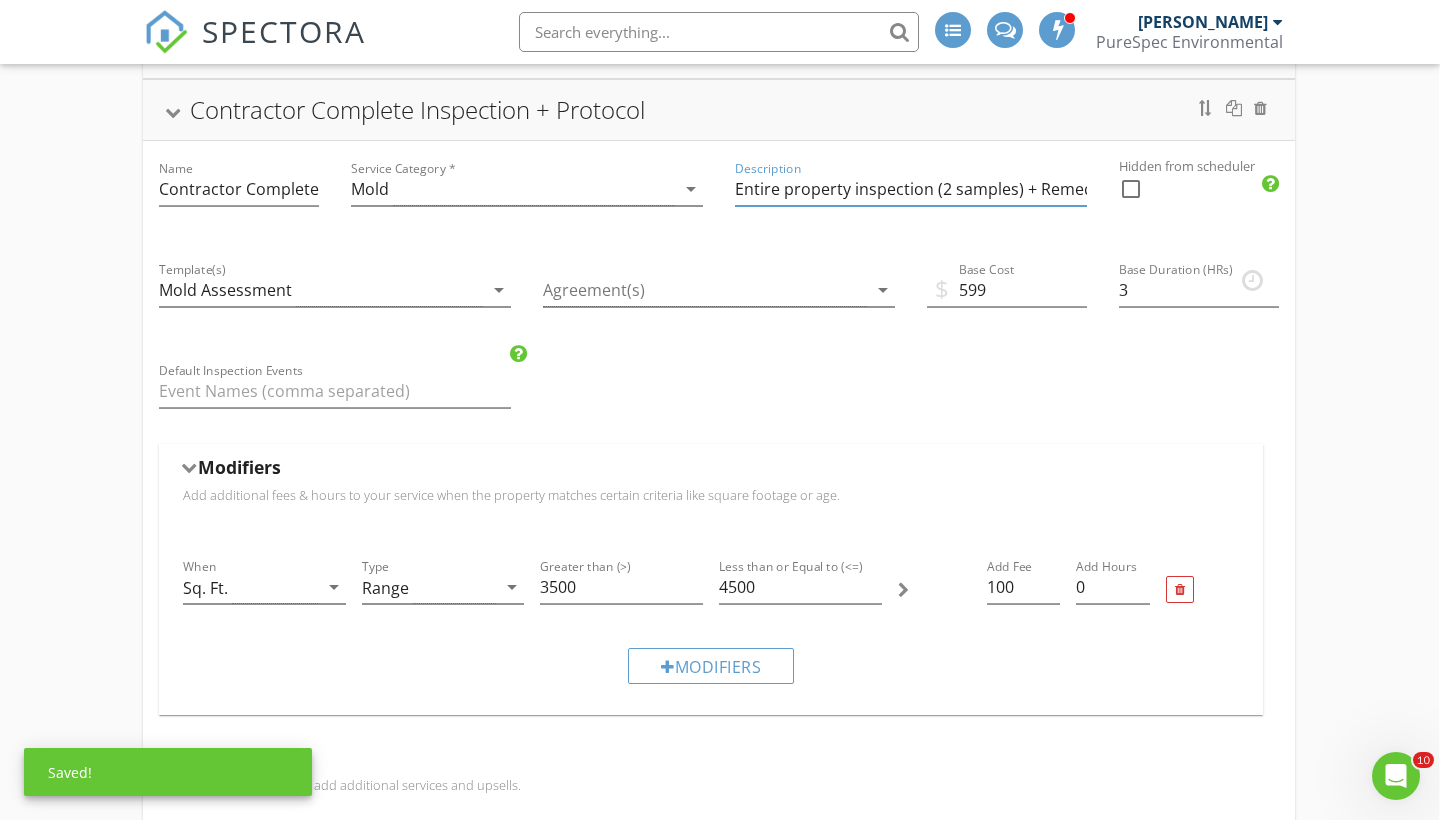 click on "Entire property inspection (2 samples) + Remediation Protocol" at bounding box center [911, 189] 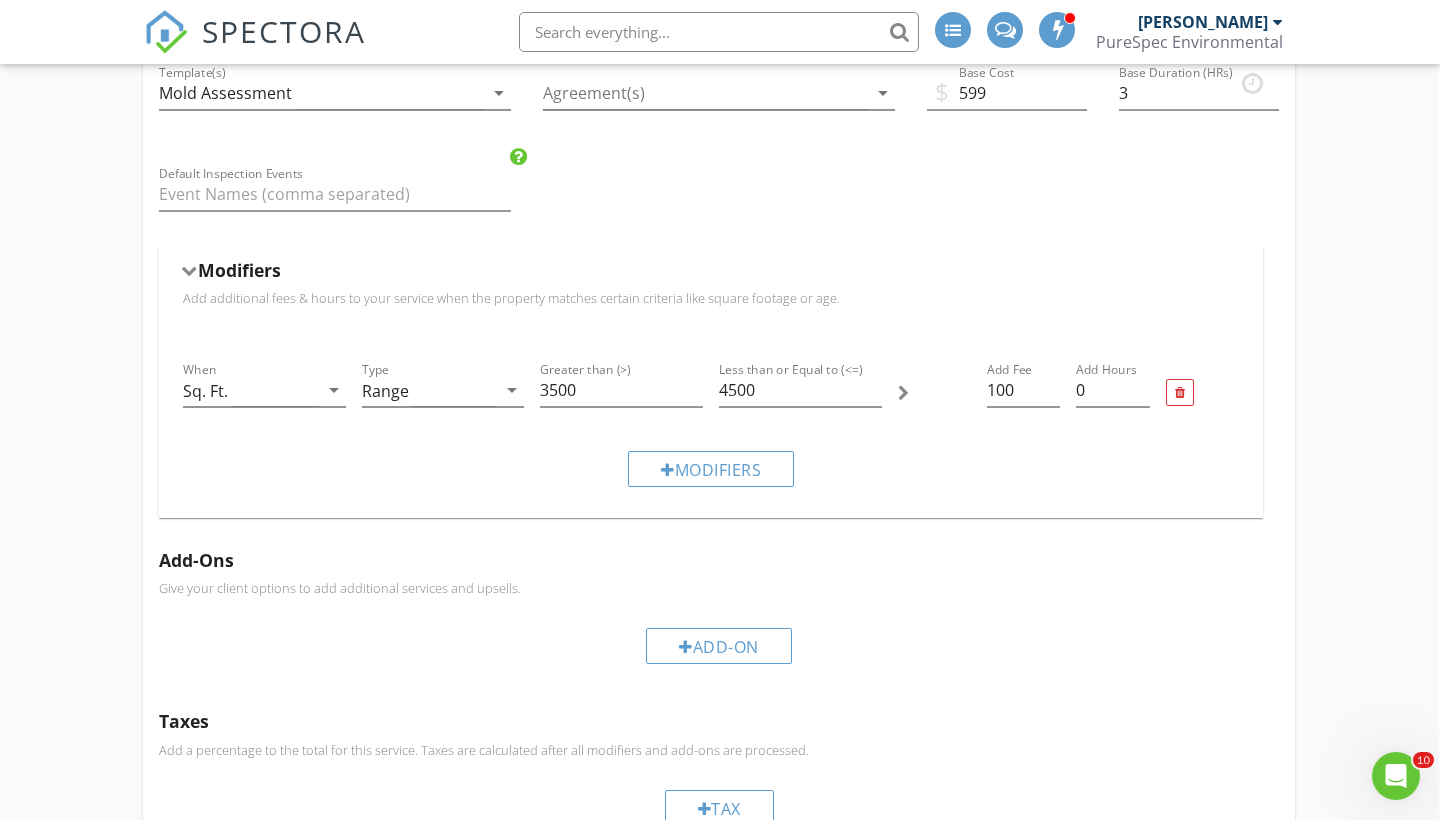 scroll, scrollTop: 1070, scrollLeft: 1, axis: both 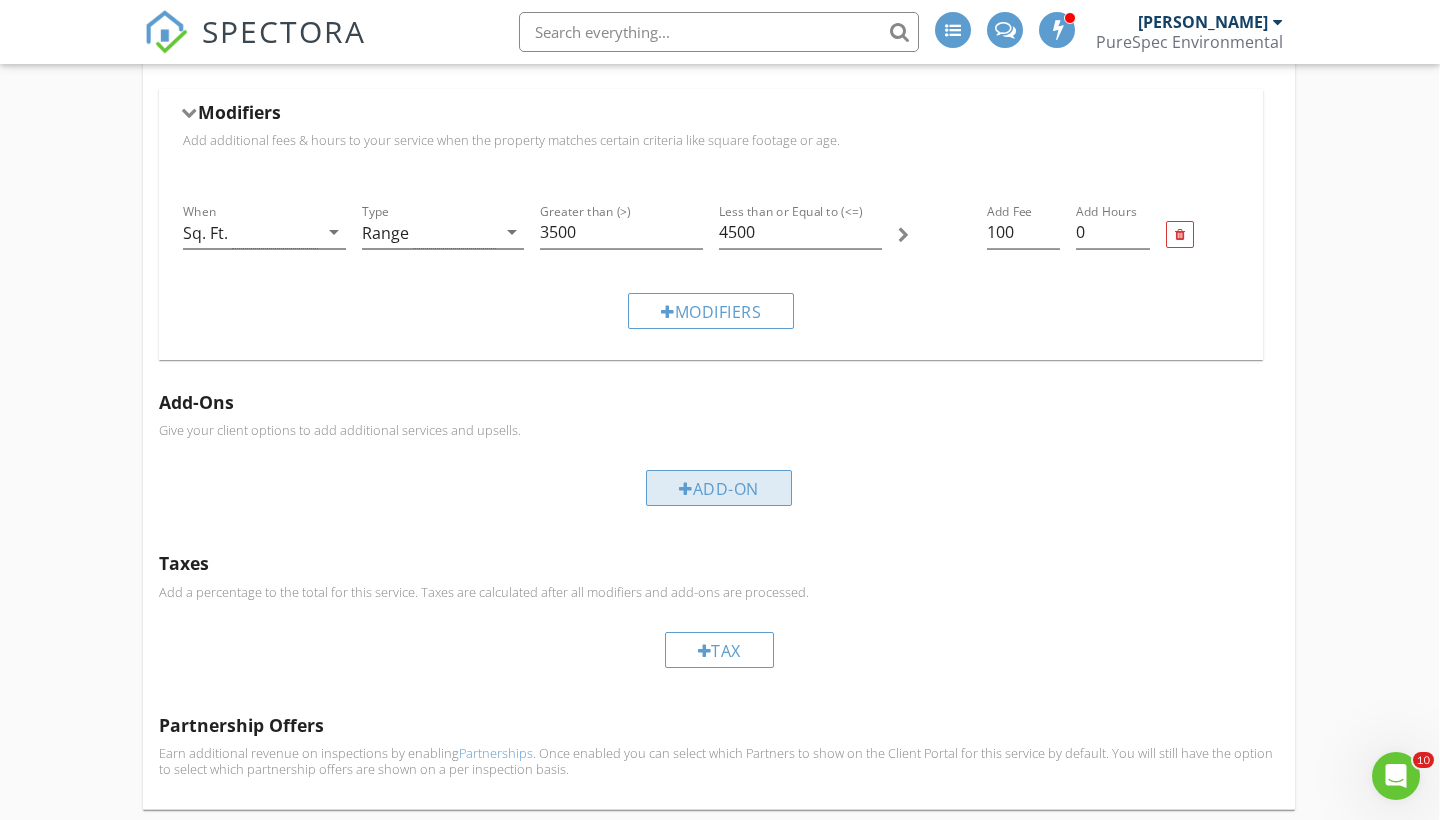 type on "Entire property inspection (2 mold samples) + Remediation Protocol" 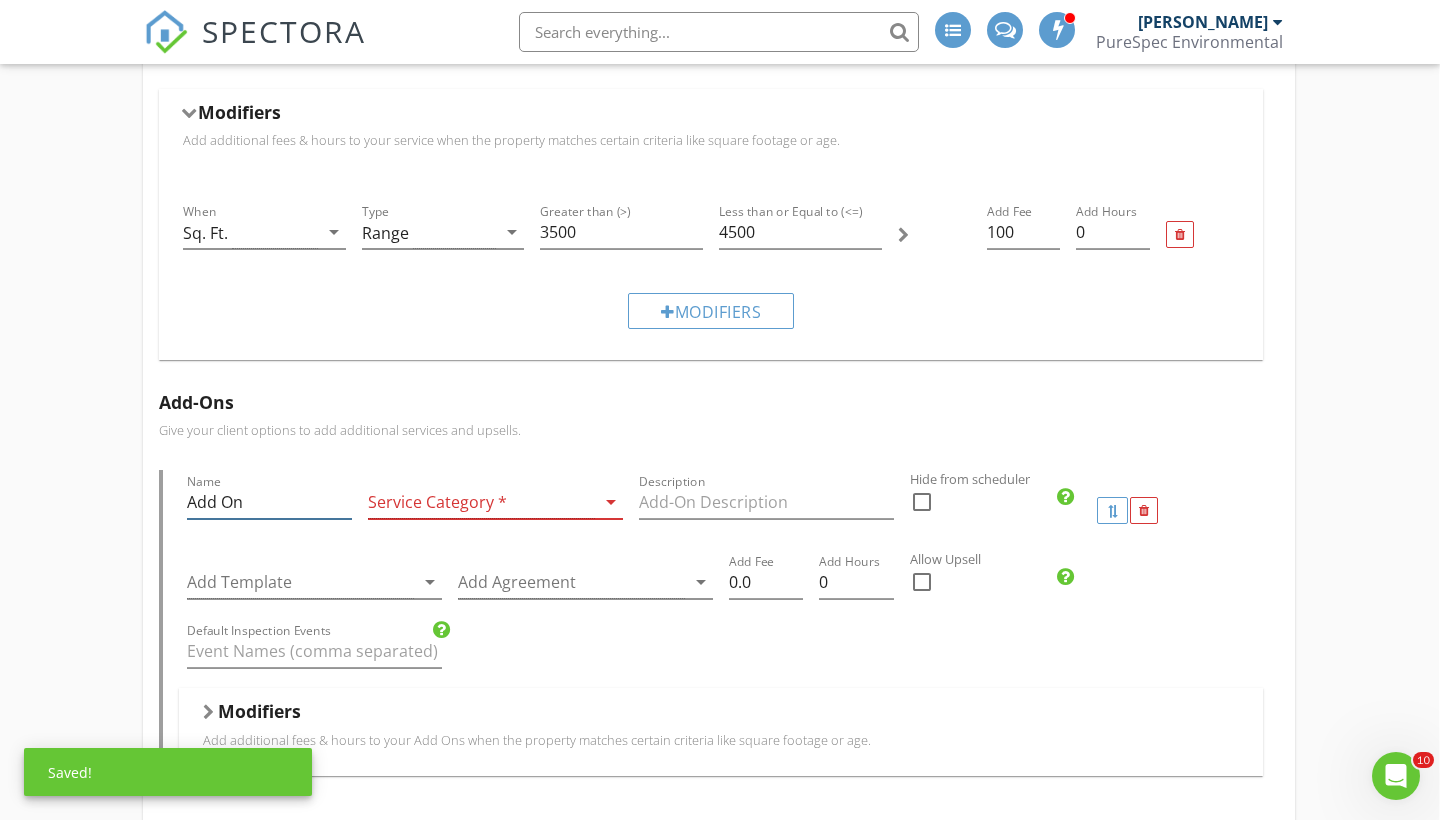 click on "Add On" at bounding box center [269, 502] 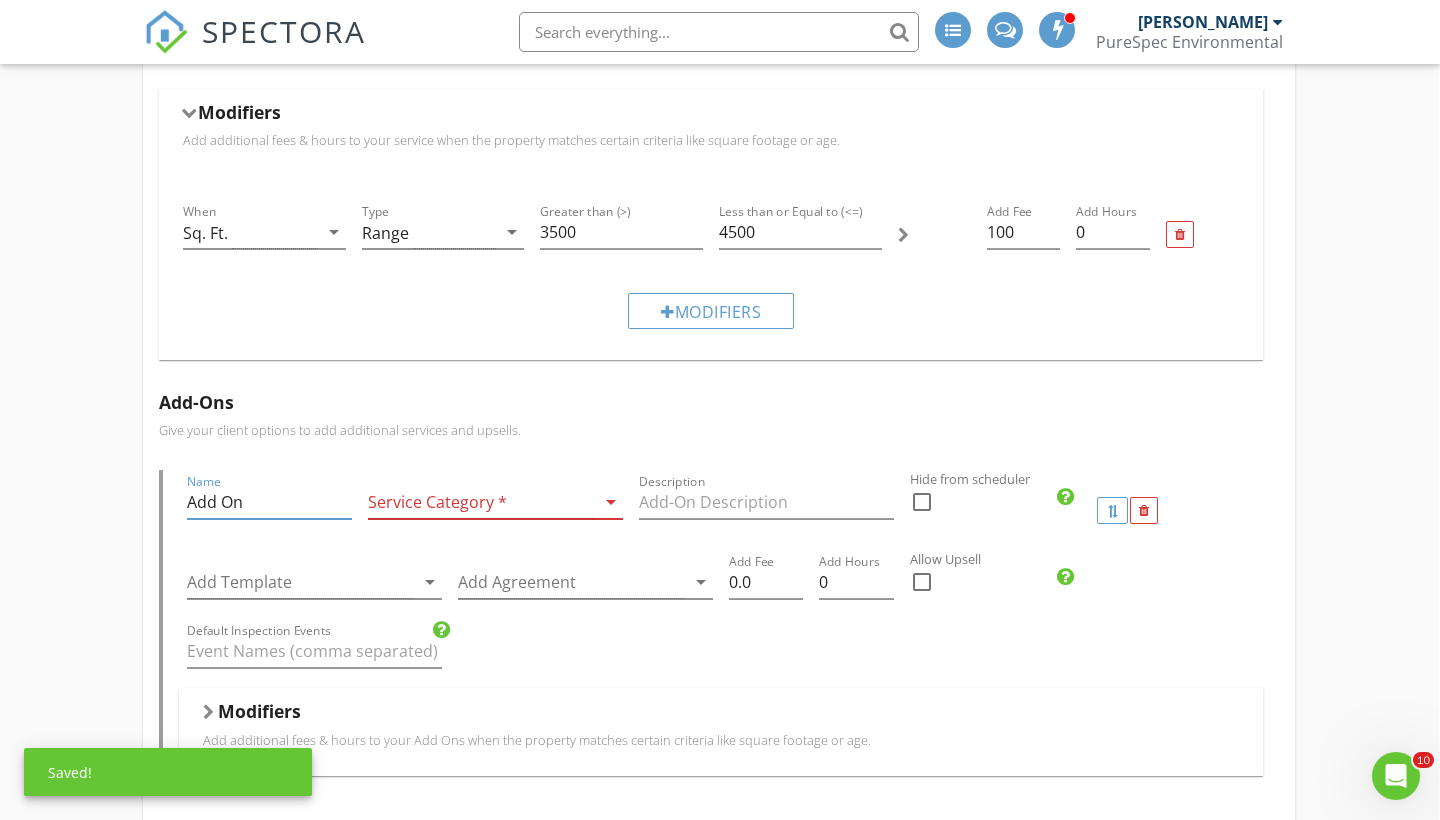 click on "Add On" at bounding box center [269, 502] 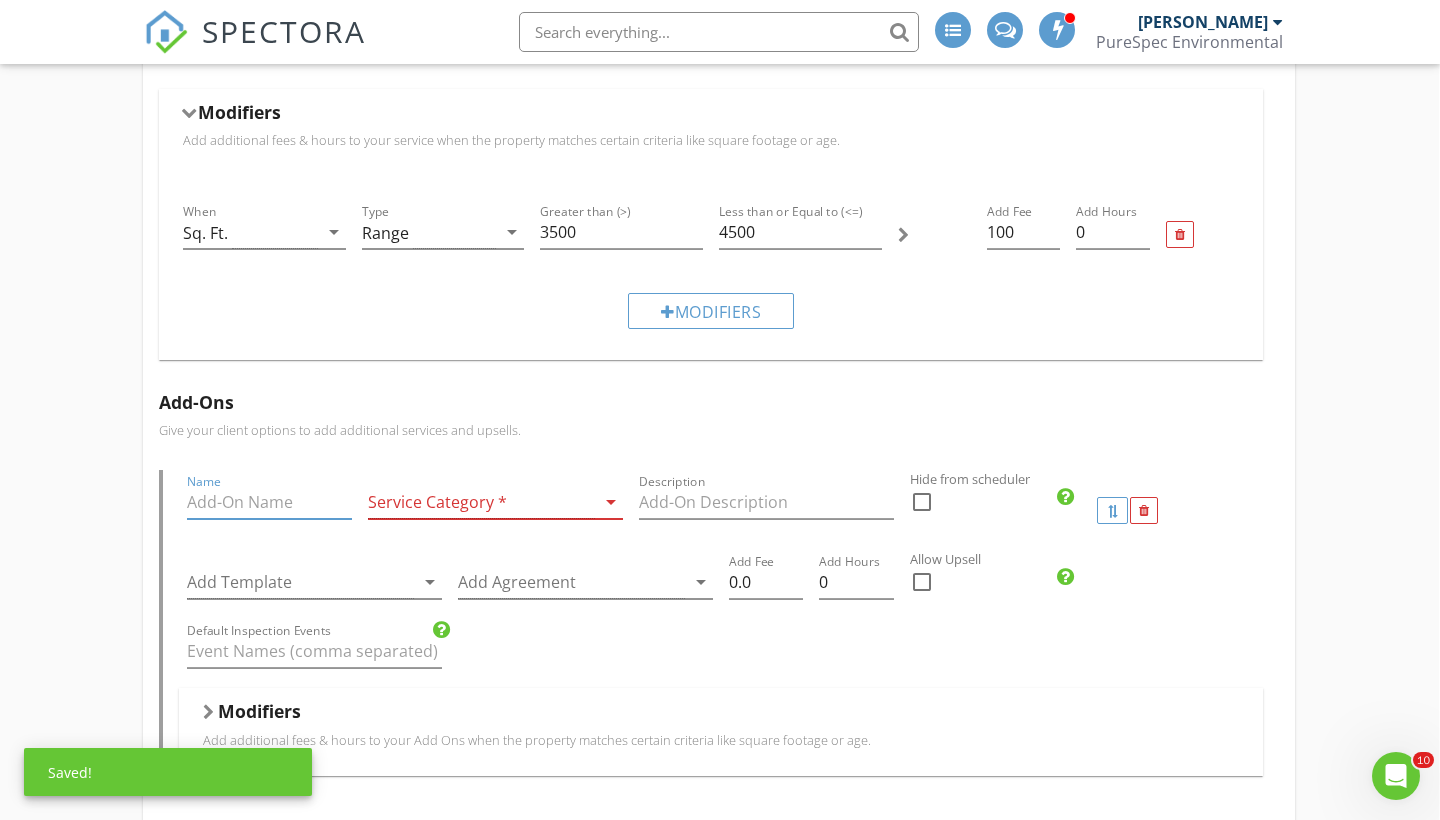 paste on "Air Mold Testing" 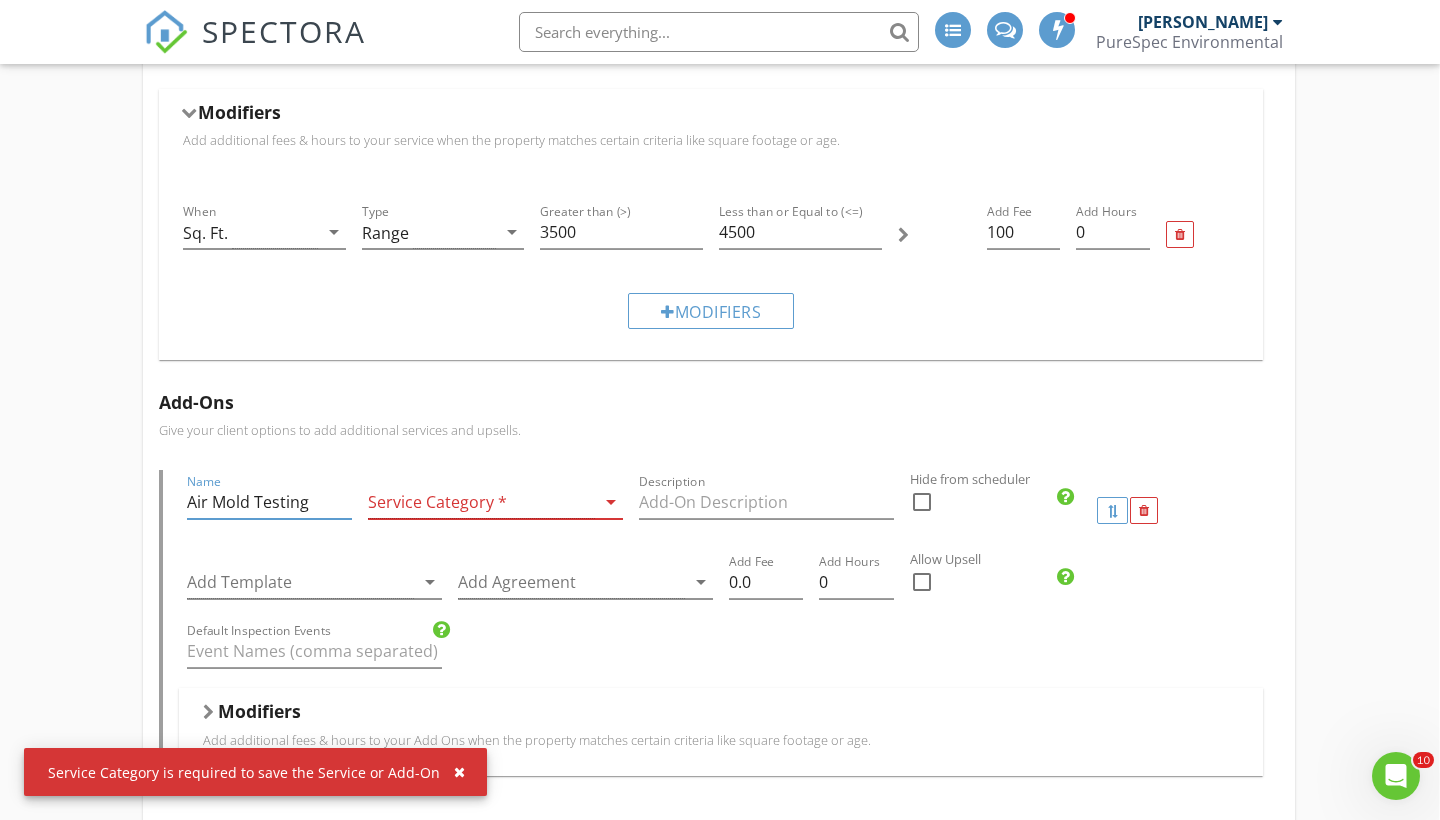 click at bounding box center (481, 502) 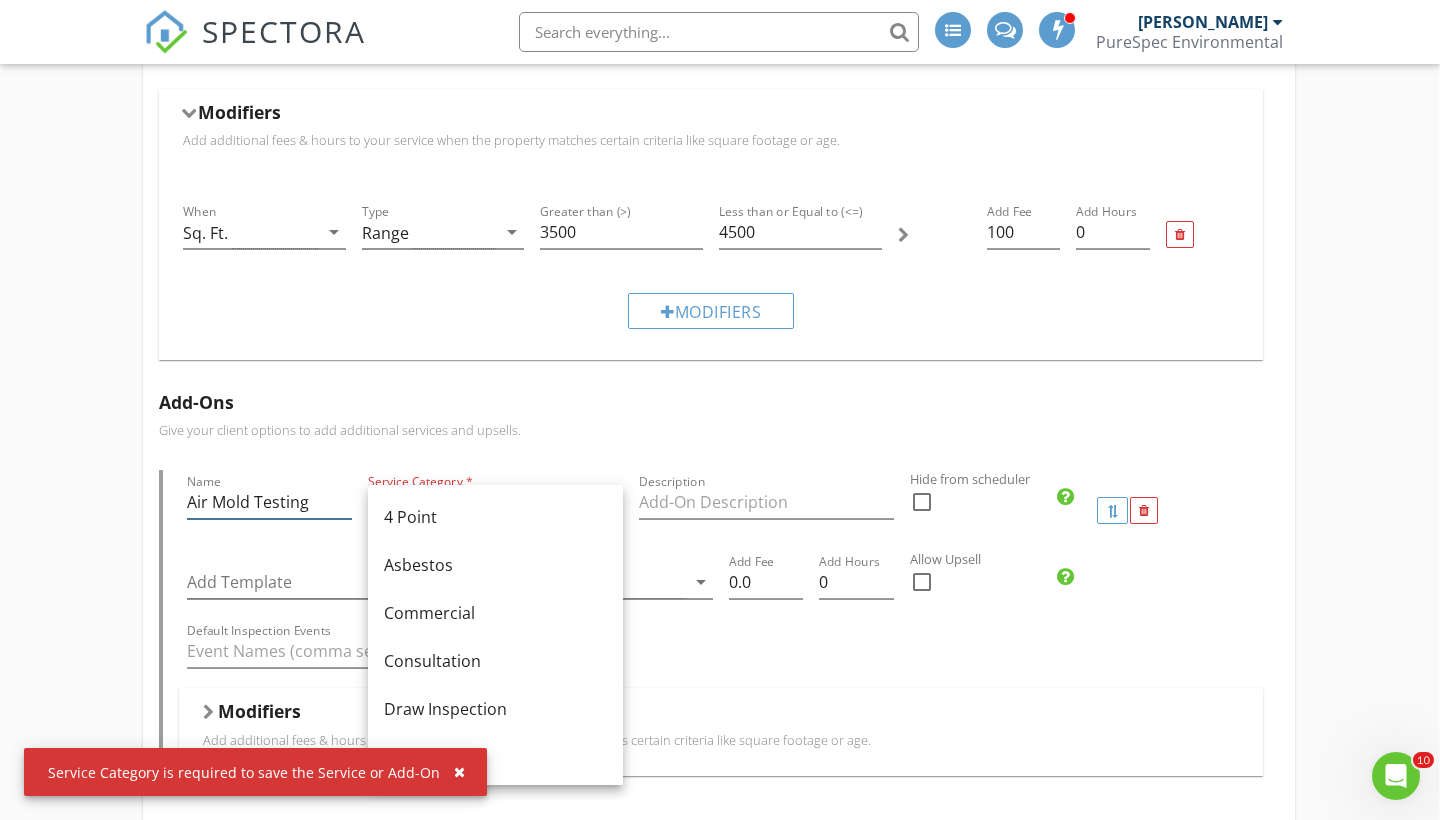 click on "Air Mold Testing" at bounding box center [269, 502] 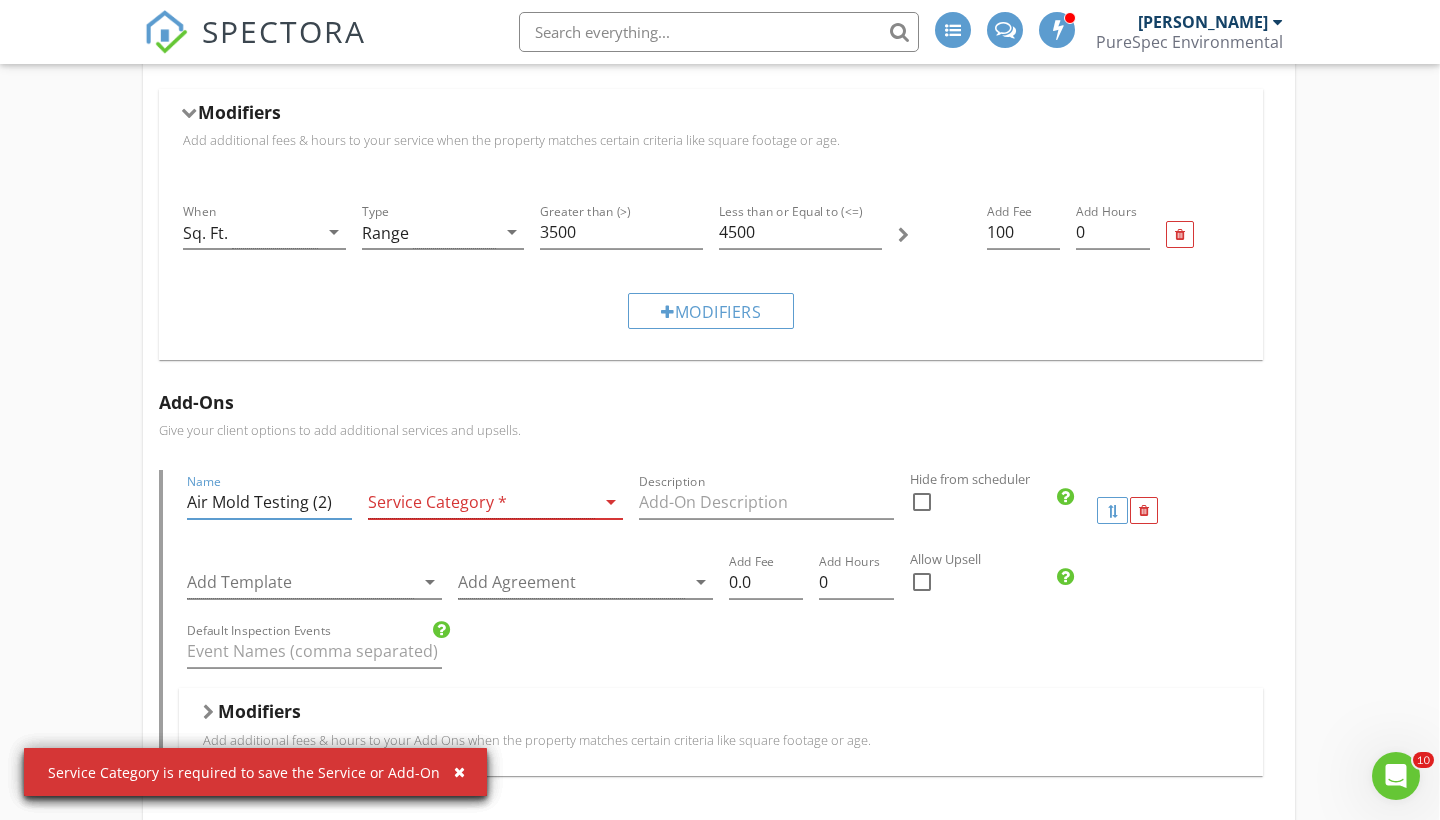 type on "Air Mold Testing (2)" 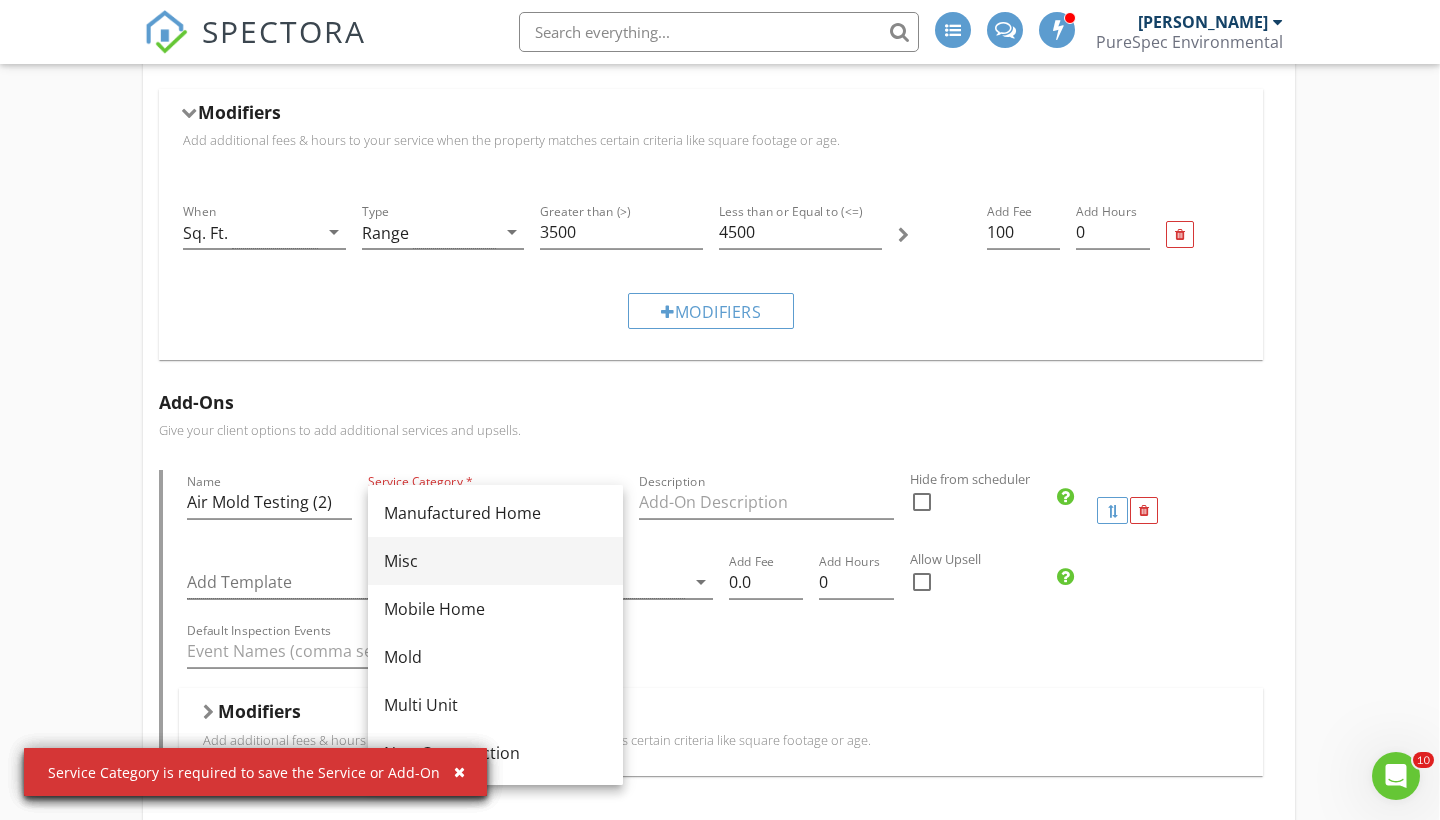 scroll, scrollTop: 390, scrollLeft: 0, axis: vertical 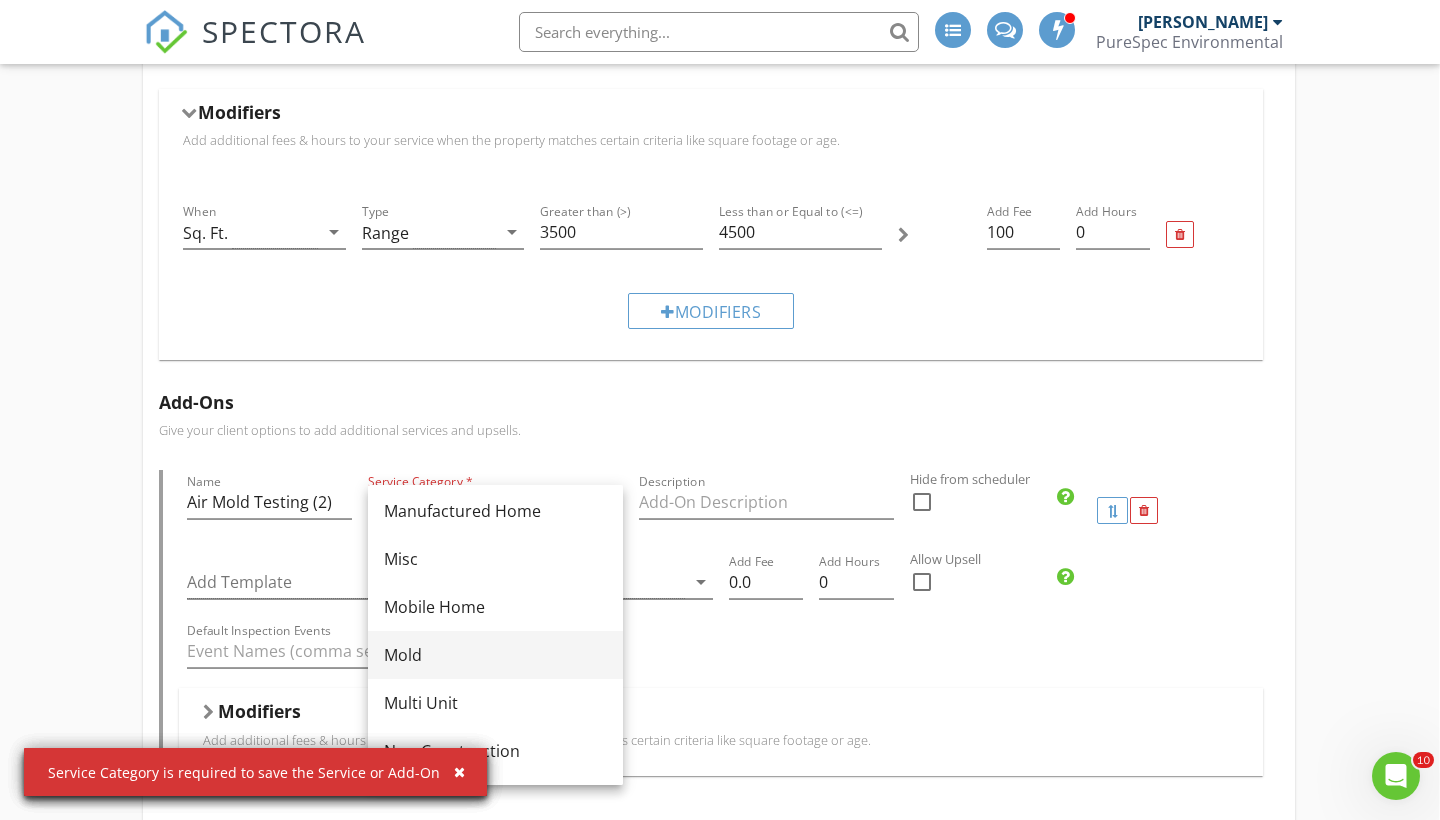 click on "Mold" at bounding box center (495, 655) 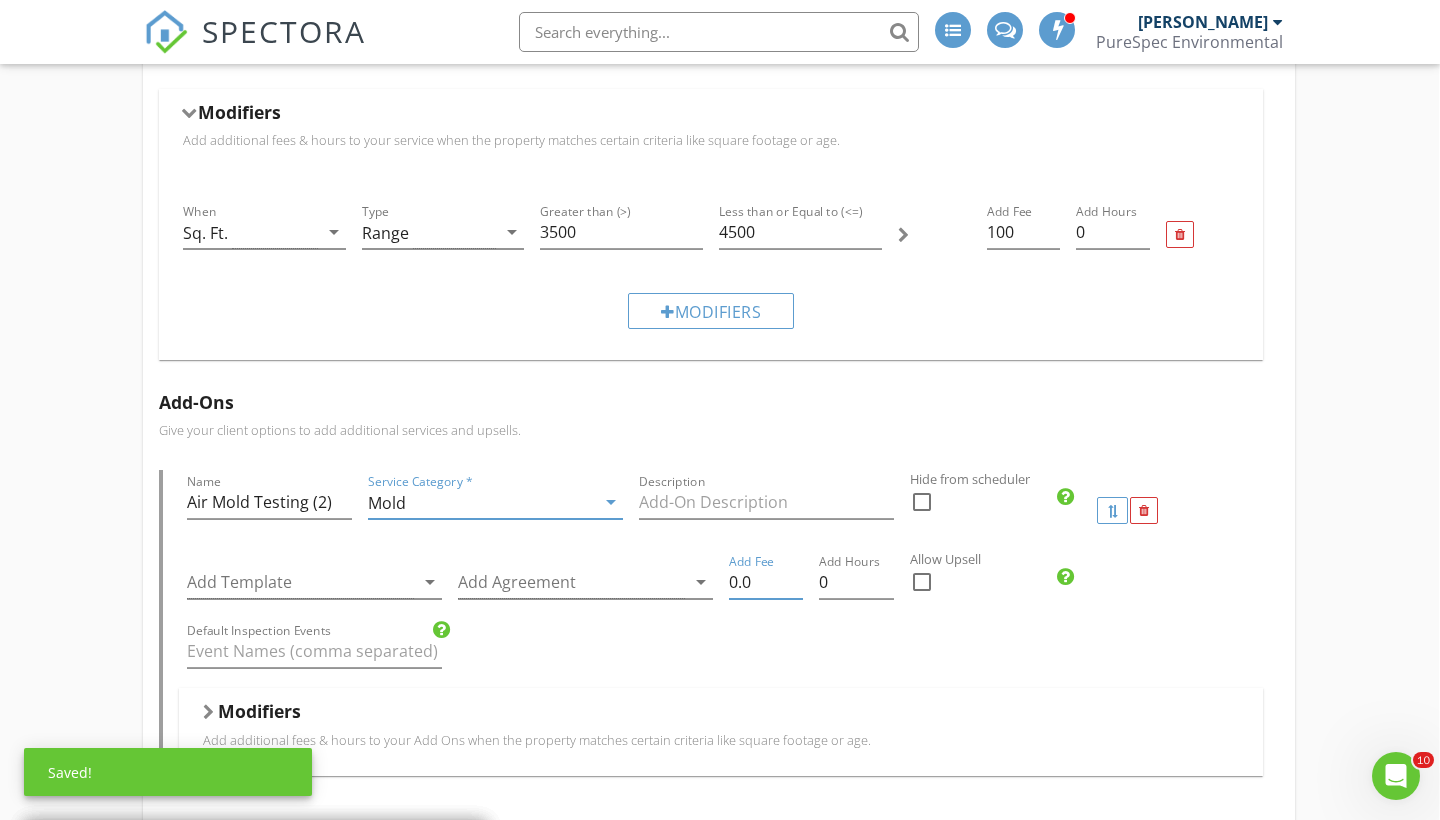 click on "0.0" at bounding box center [766, 582] 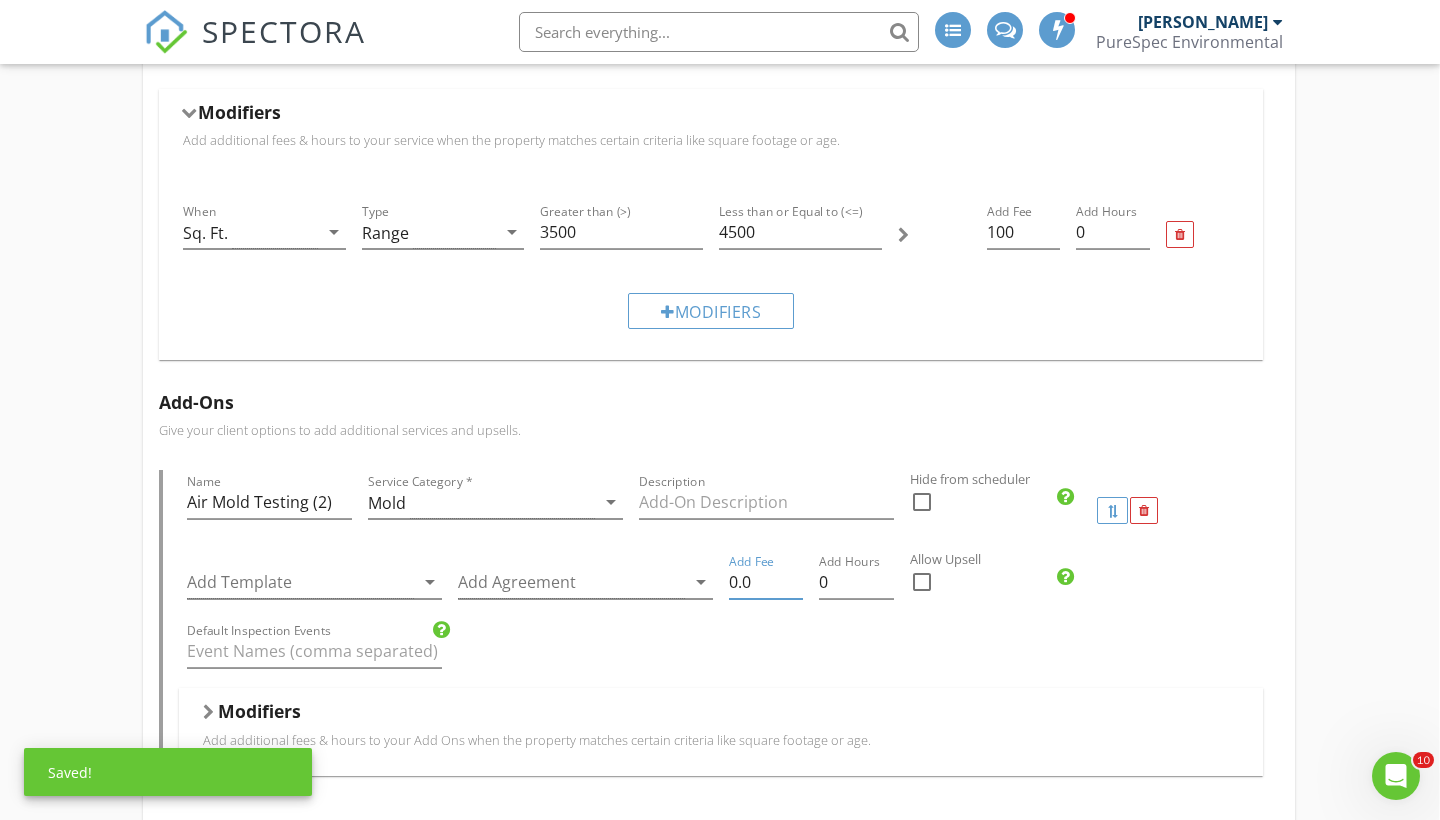 click on "0.0" at bounding box center [766, 582] 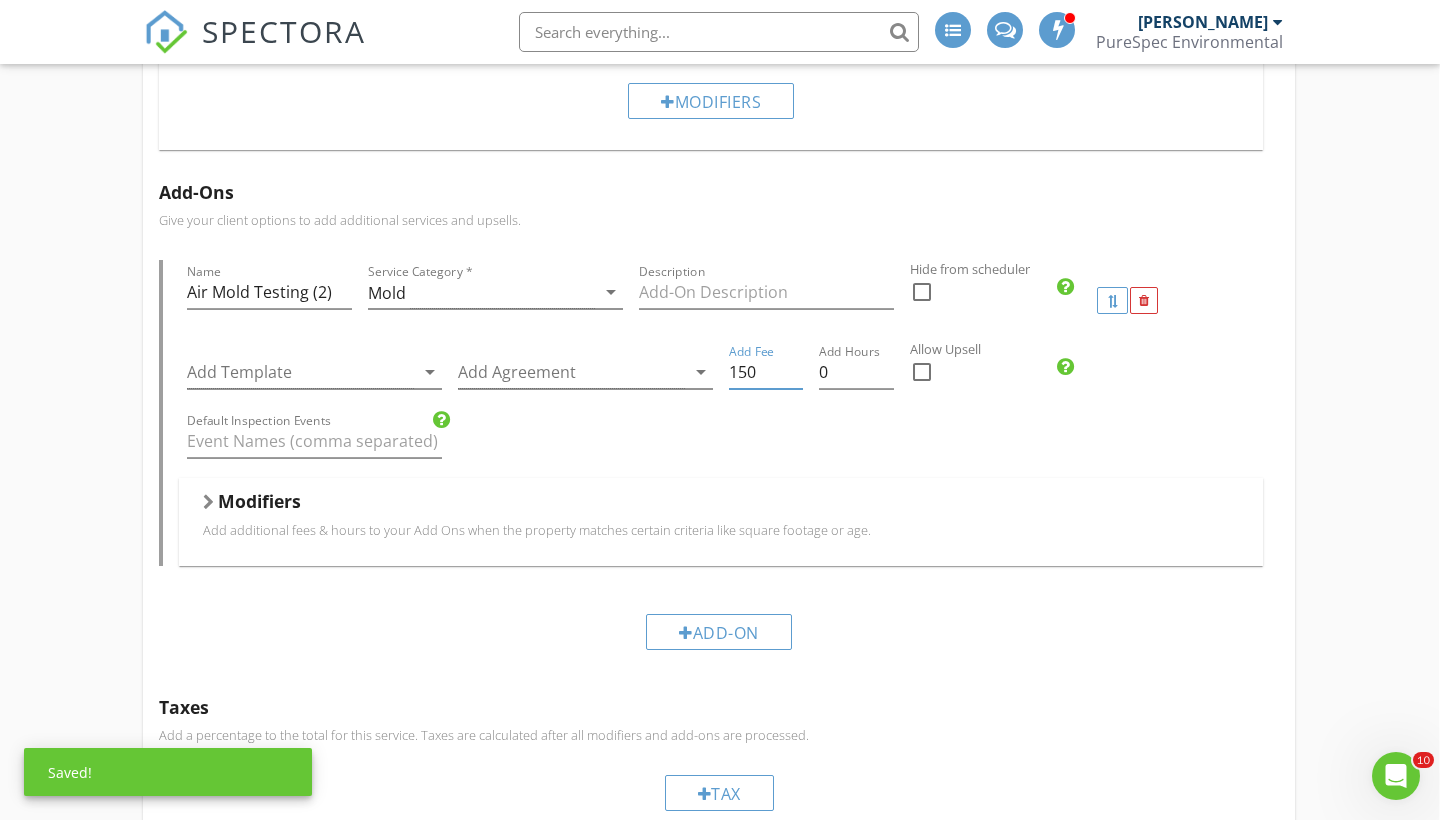 scroll, scrollTop: 1318, scrollLeft: 1, axis: both 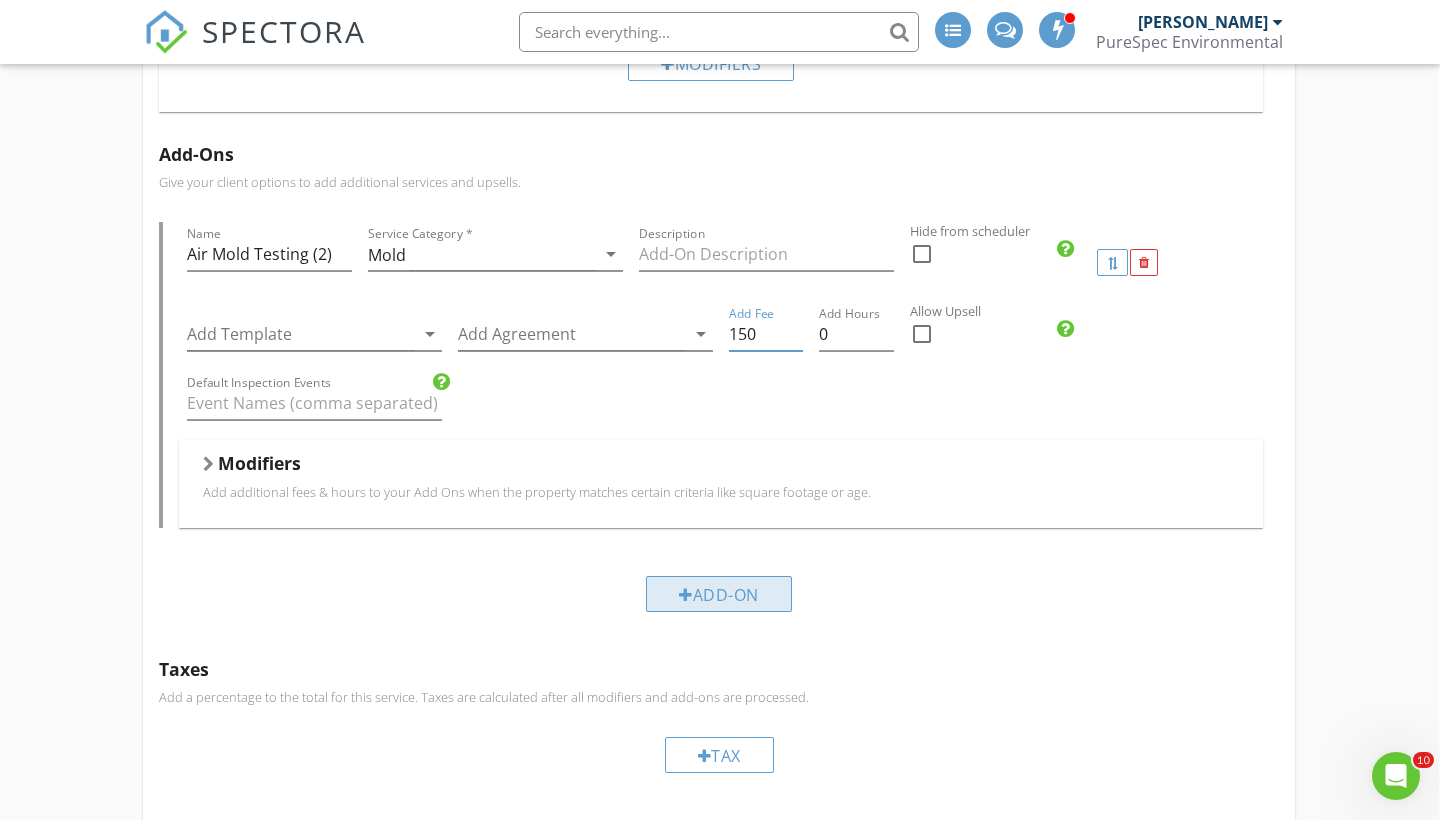 type on "150" 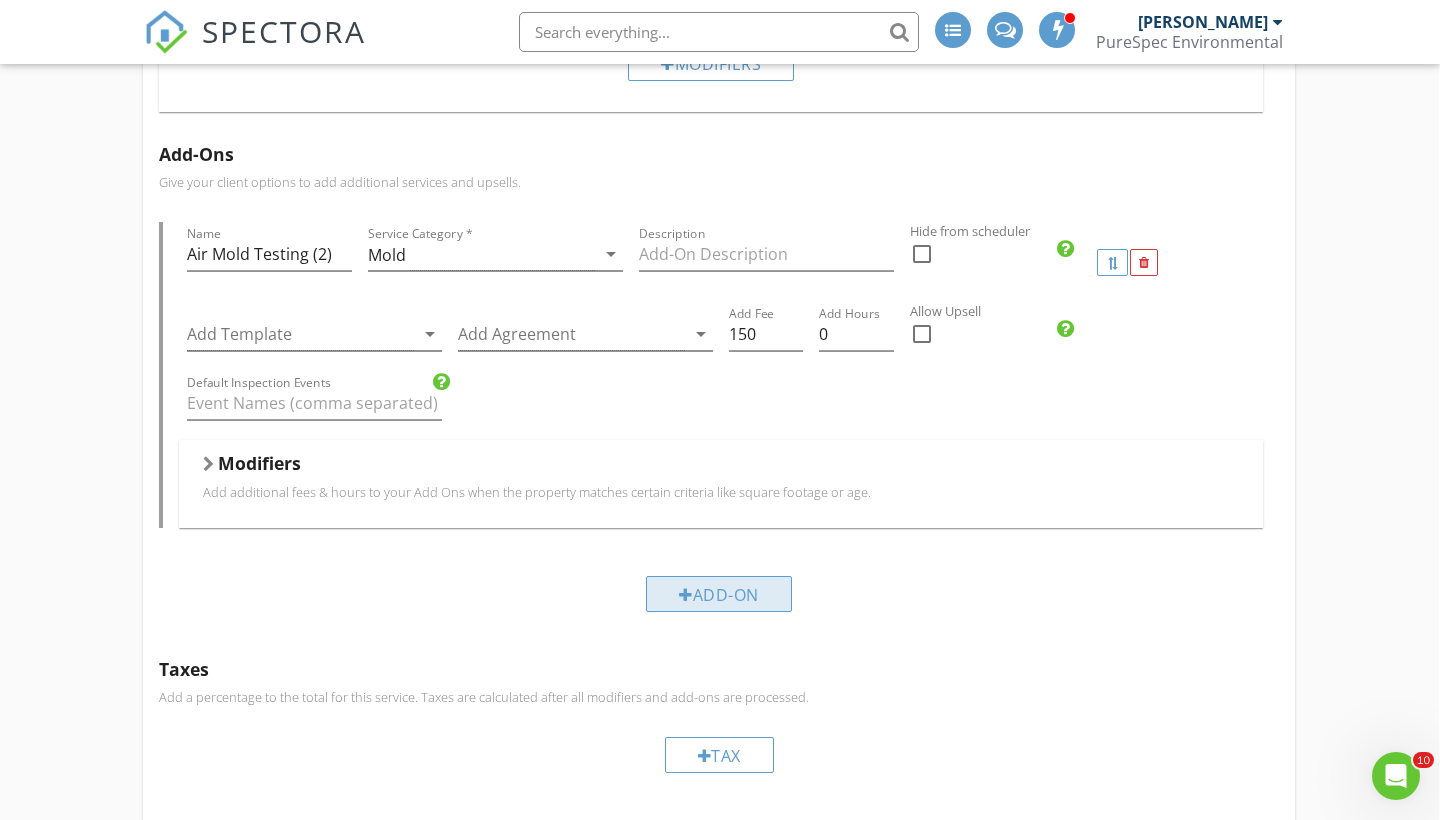 click on "Add-On" at bounding box center [719, 594] 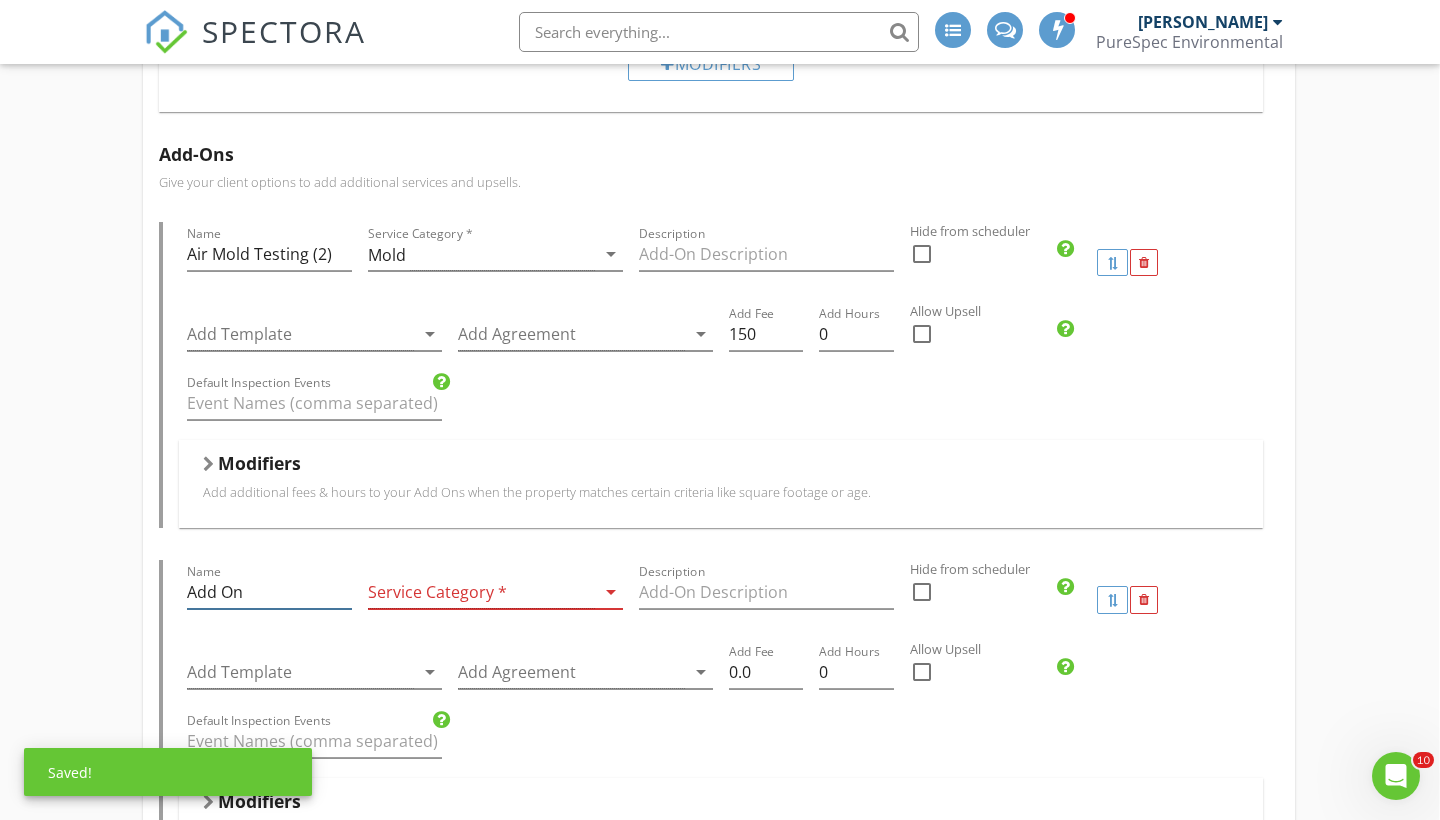 click on "Add On" at bounding box center [269, 592] 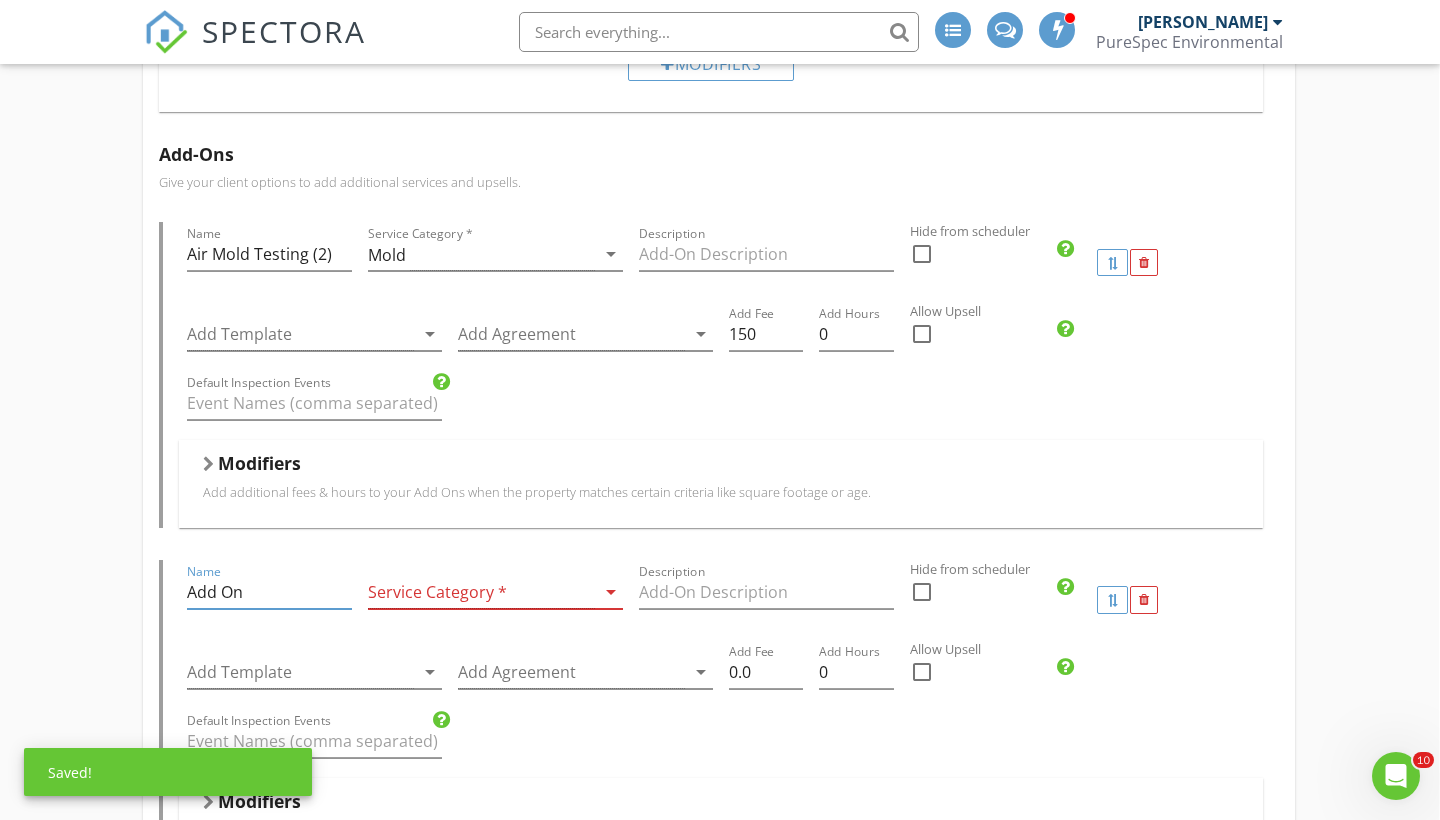 click on "Add On" at bounding box center [269, 592] 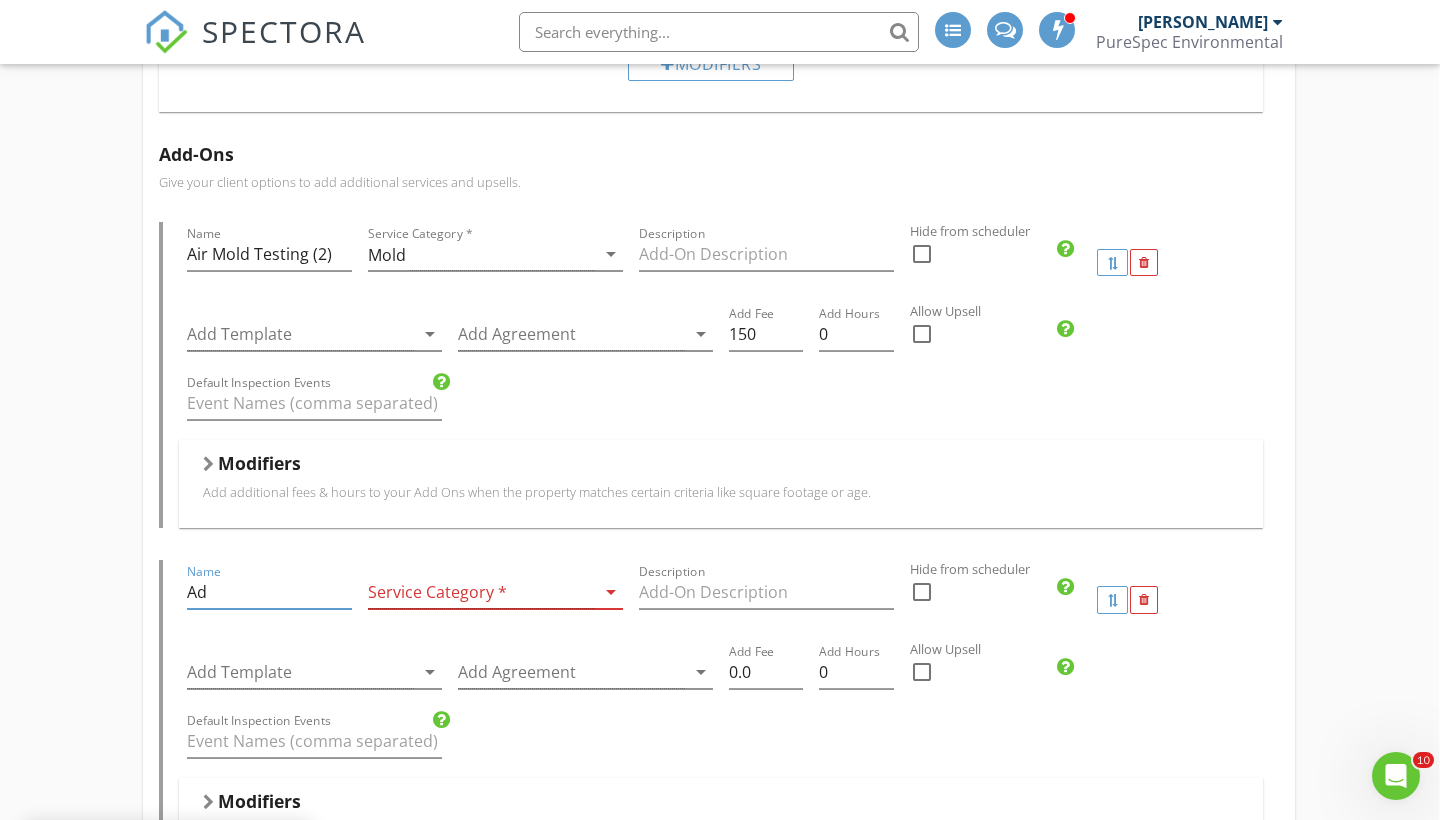 type on "A" 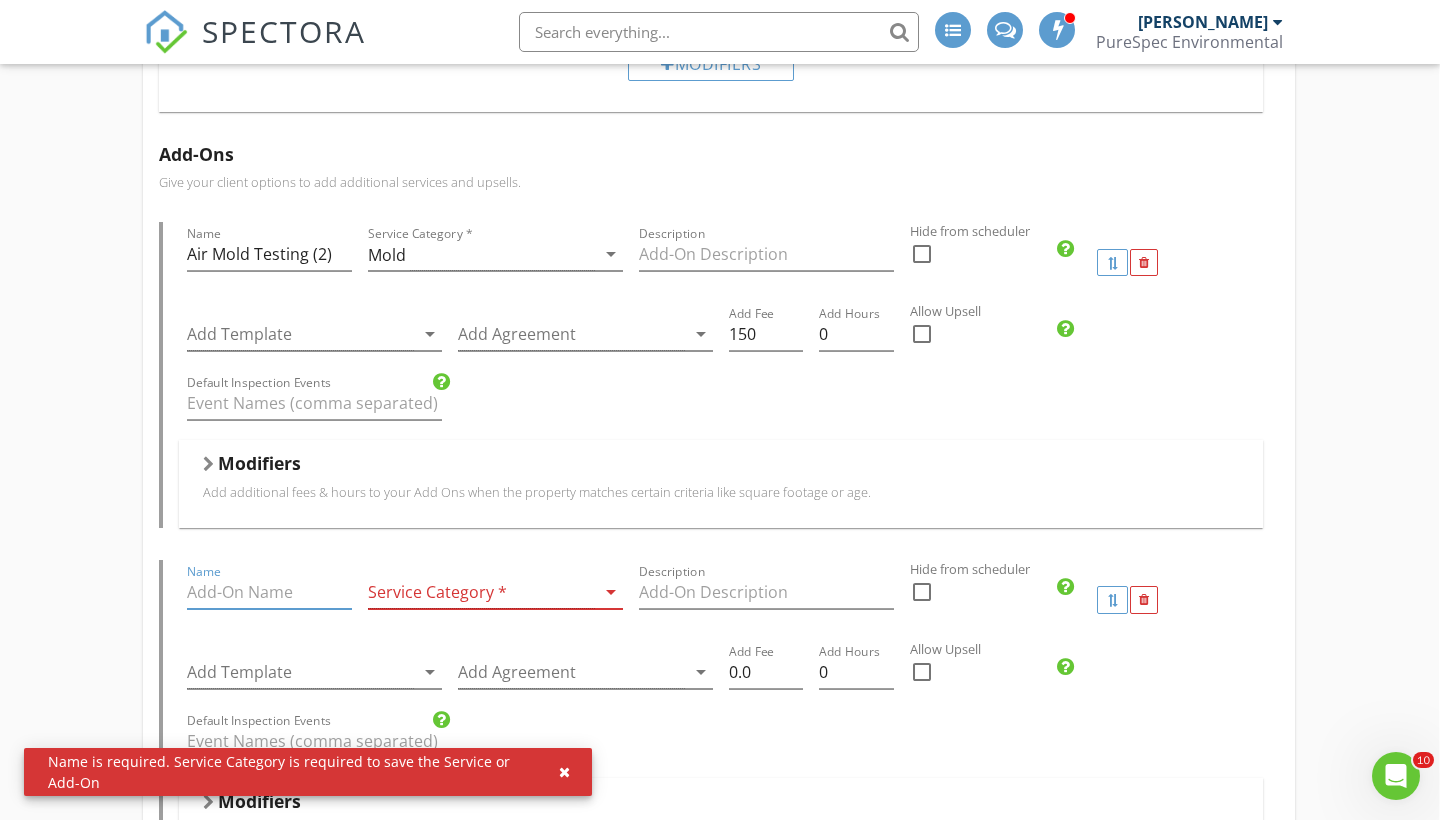 paste on "Air Mold Testing" 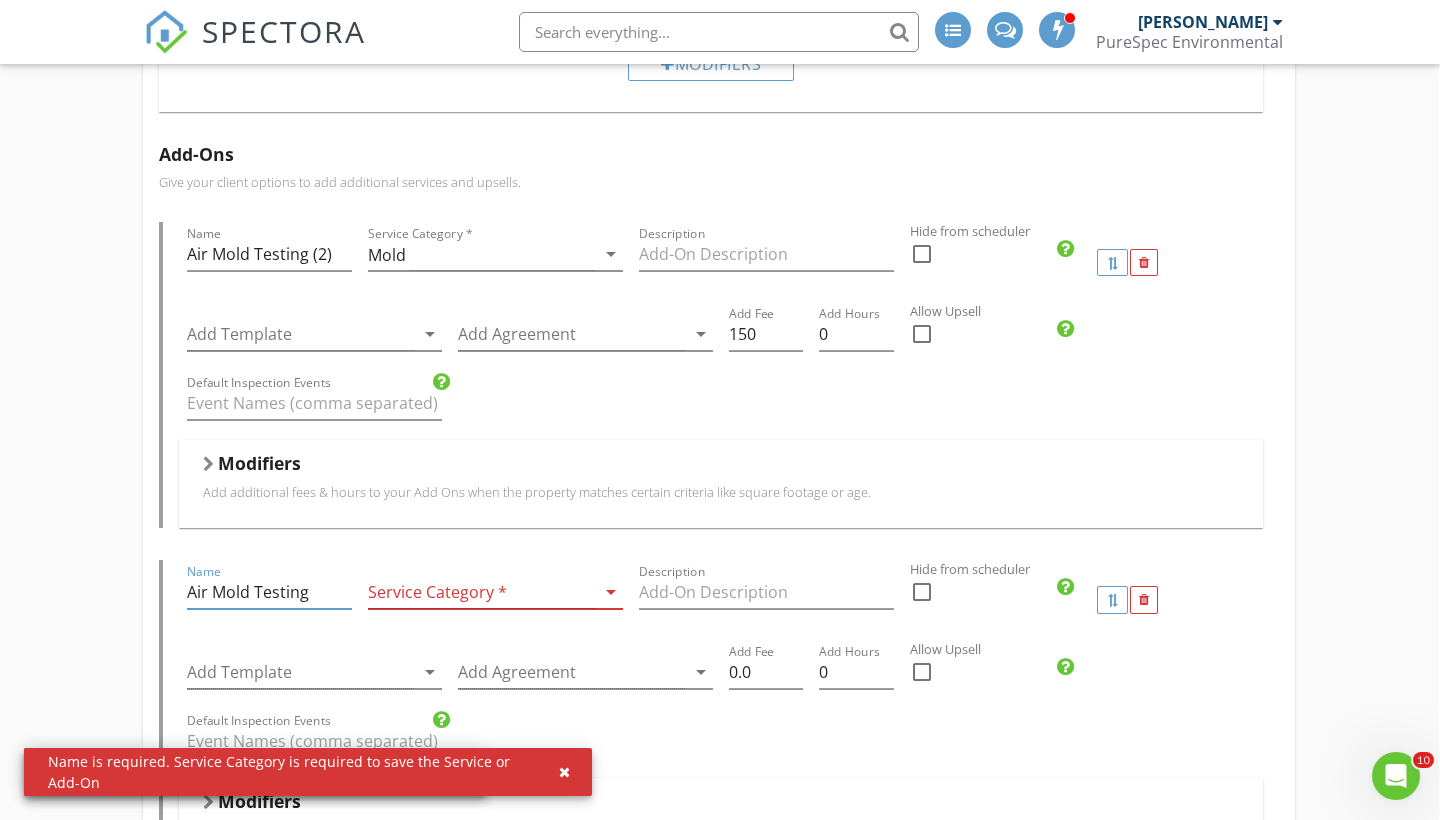 type on "Air Mold Testing" 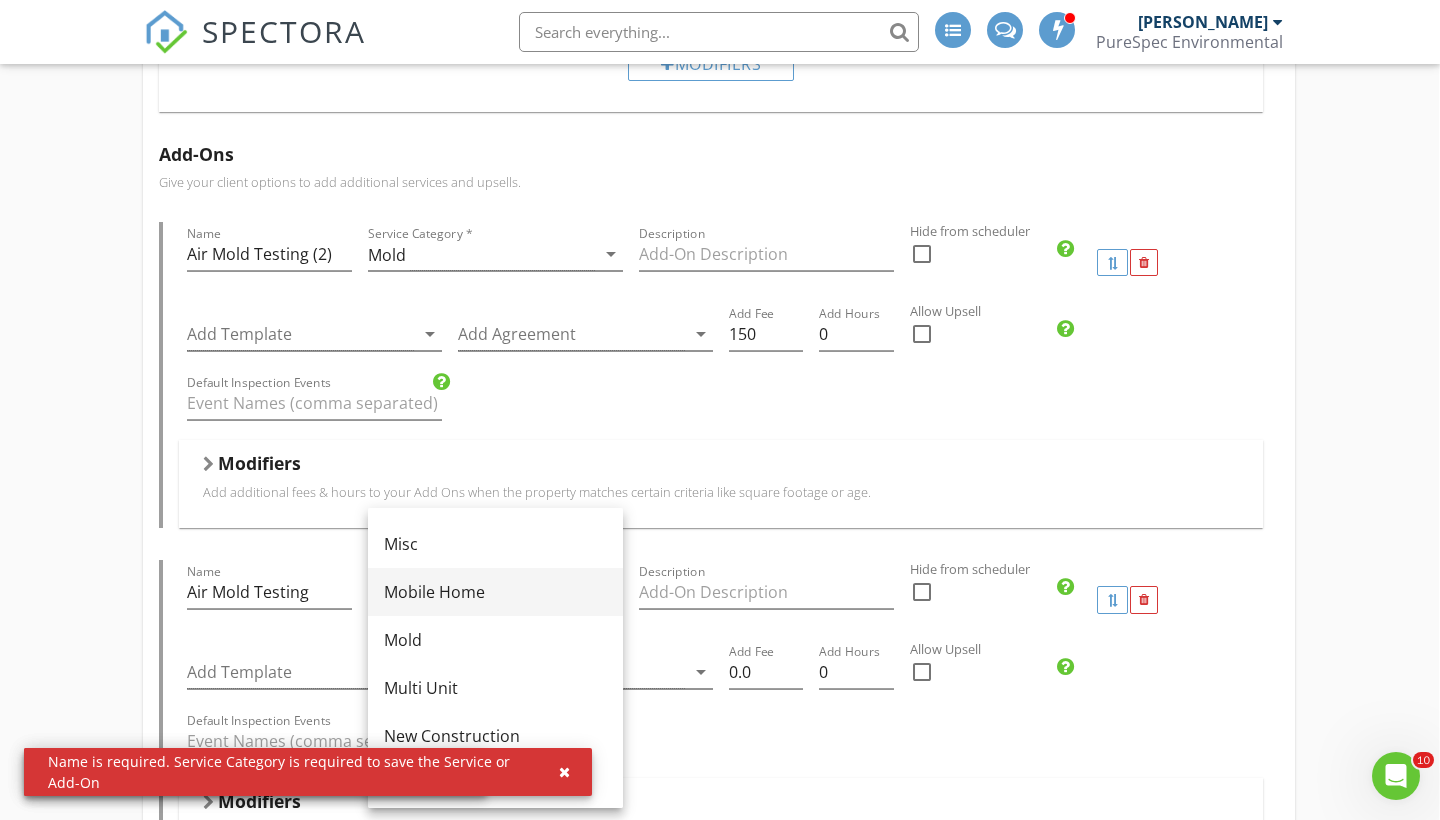 scroll, scrollTop: 441, scrollLeft: 0, axis: vertical 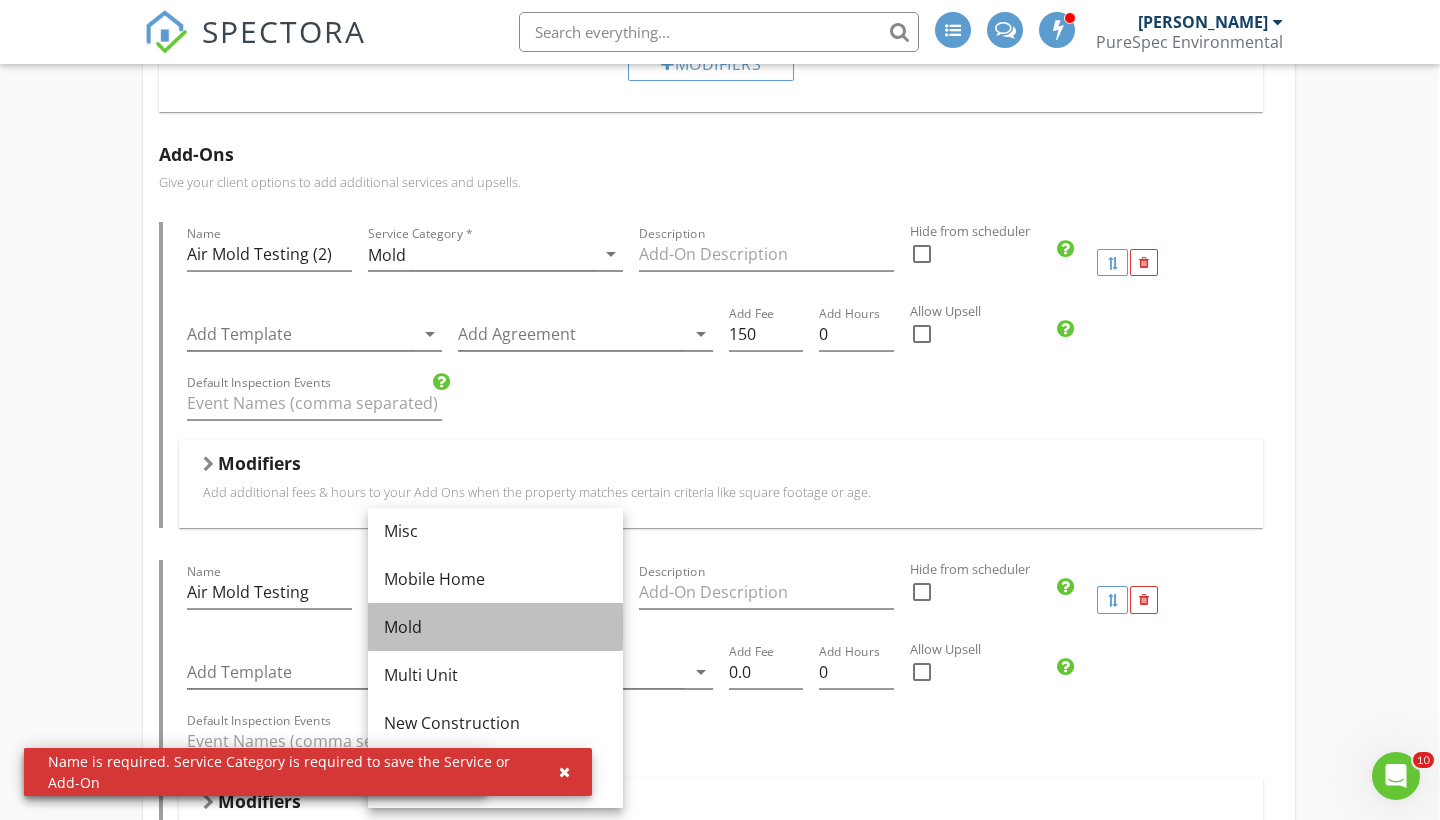 click on "Mold" at bounding box center (495, 627) 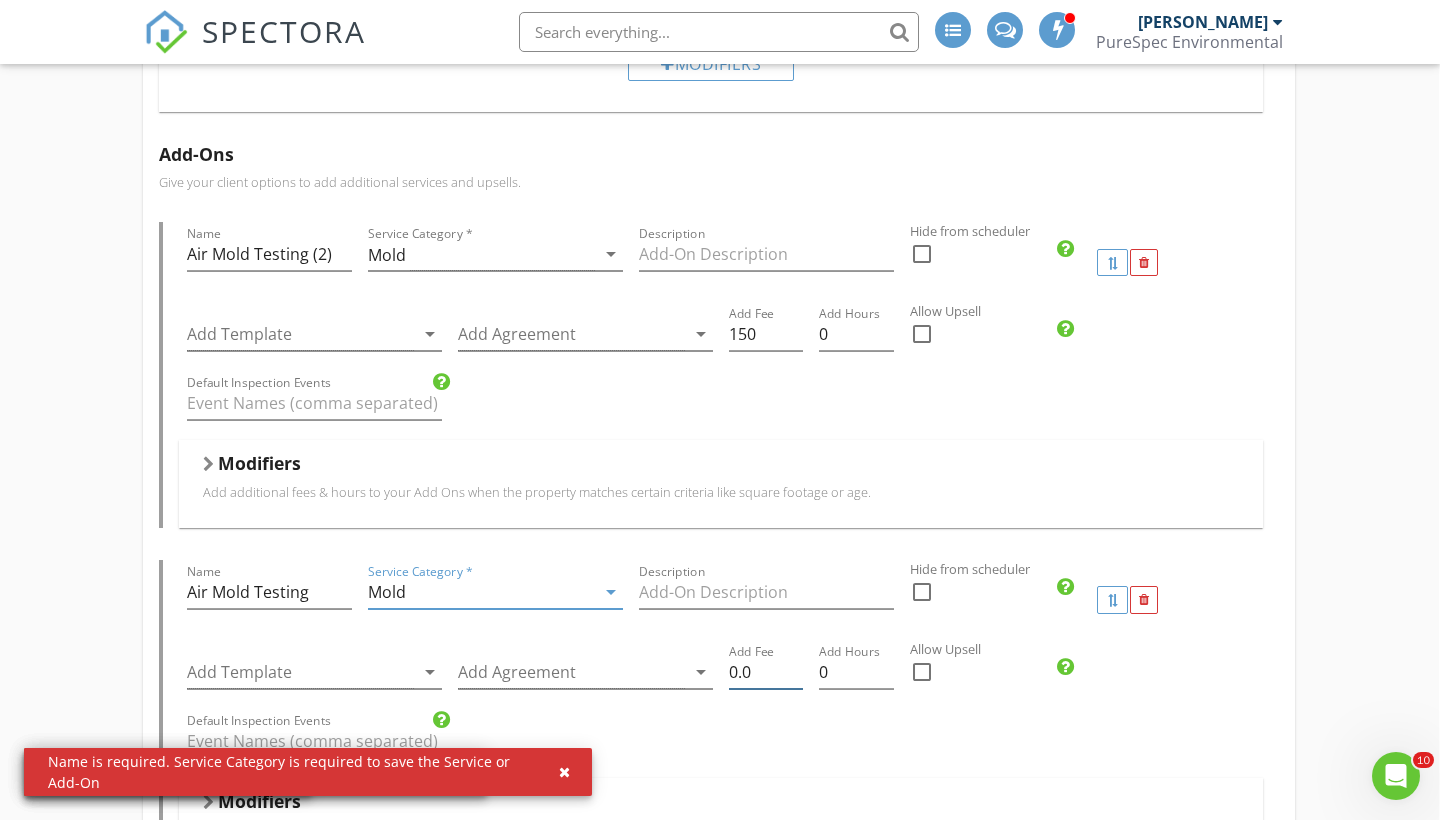 click on "0.0" at bounding box center [766, 672] 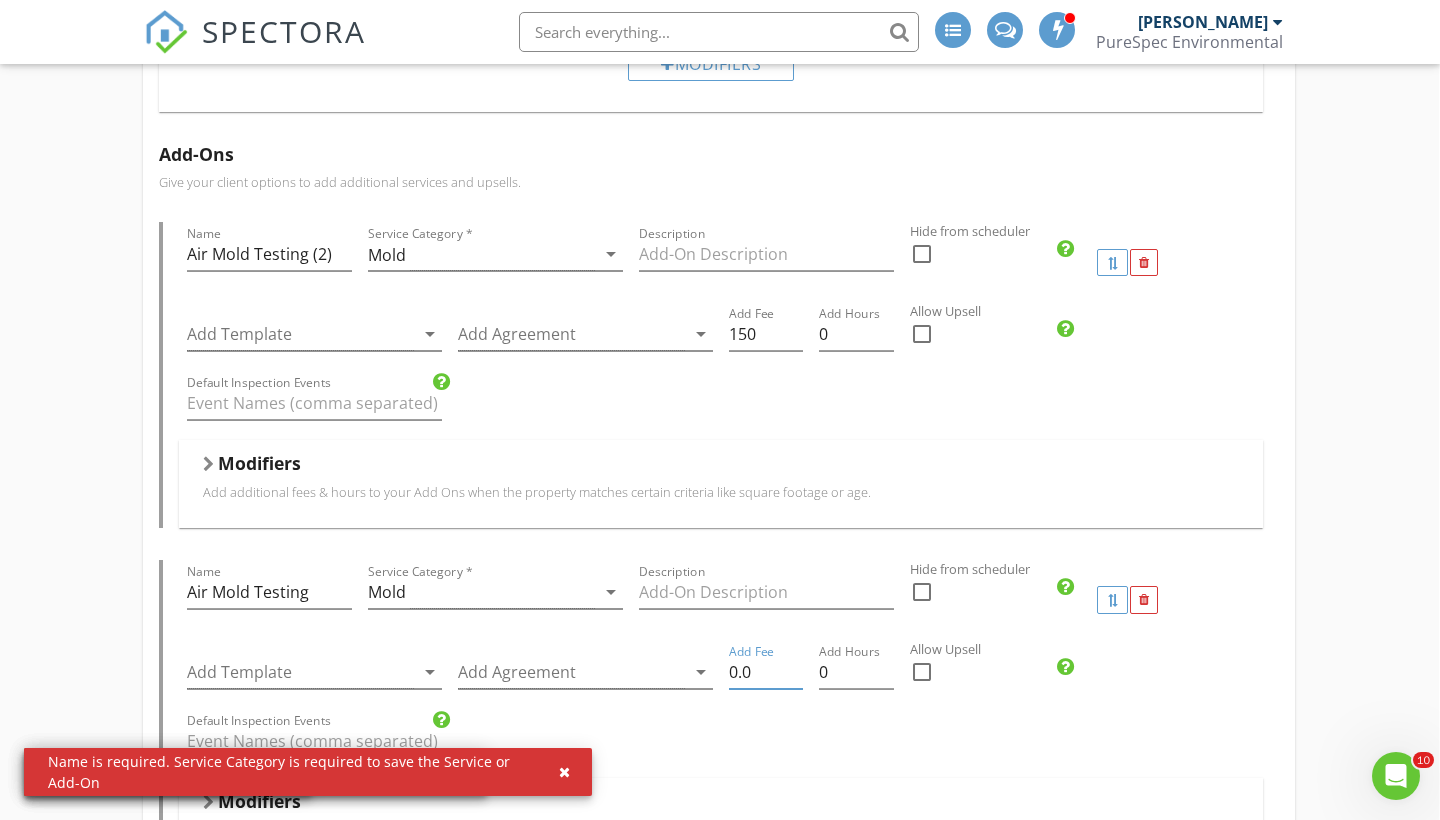 type on "0" 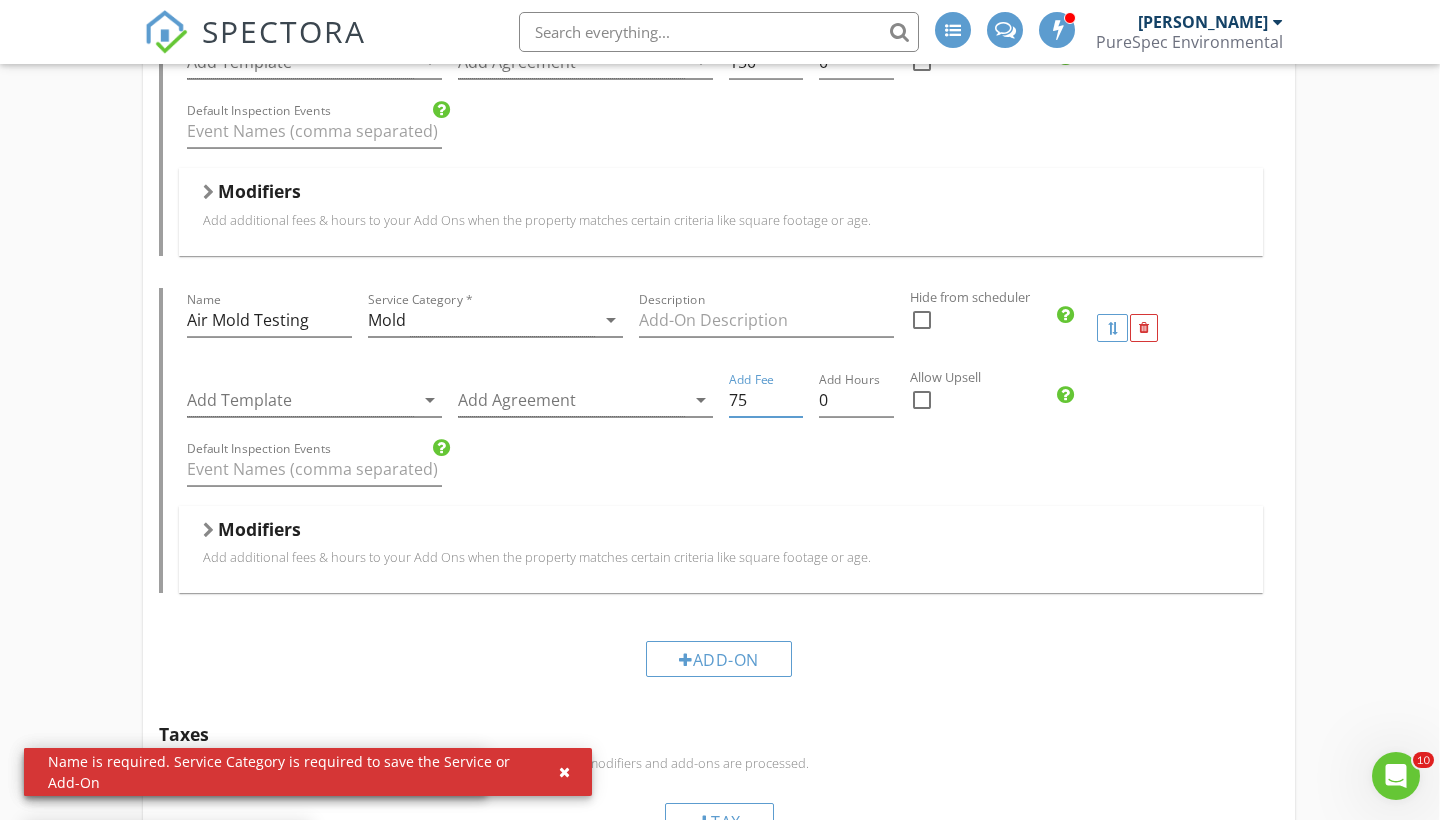 scroll, scrollTop: 1591, scrollLeft: 1, axis: both 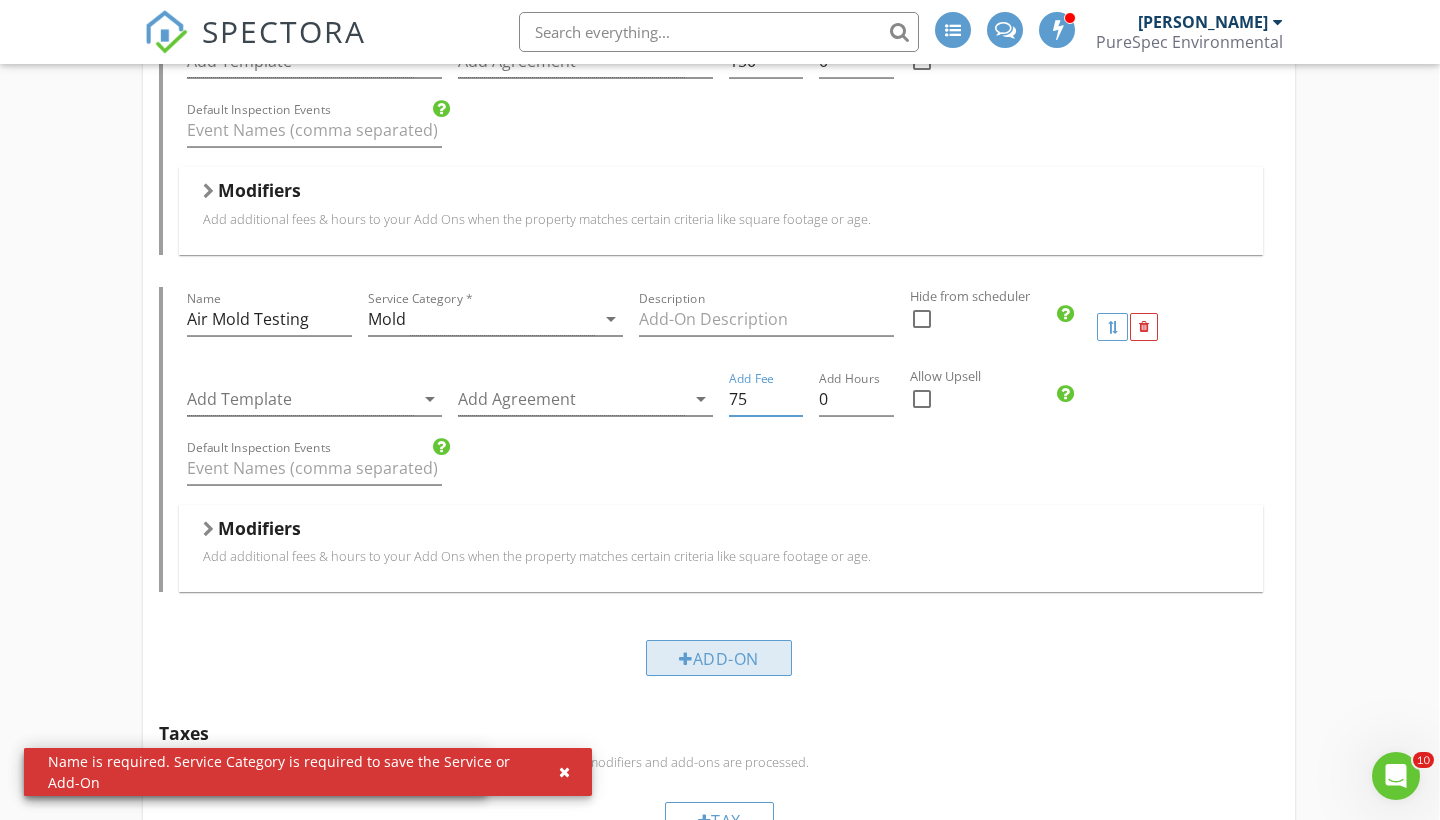 type on "75" 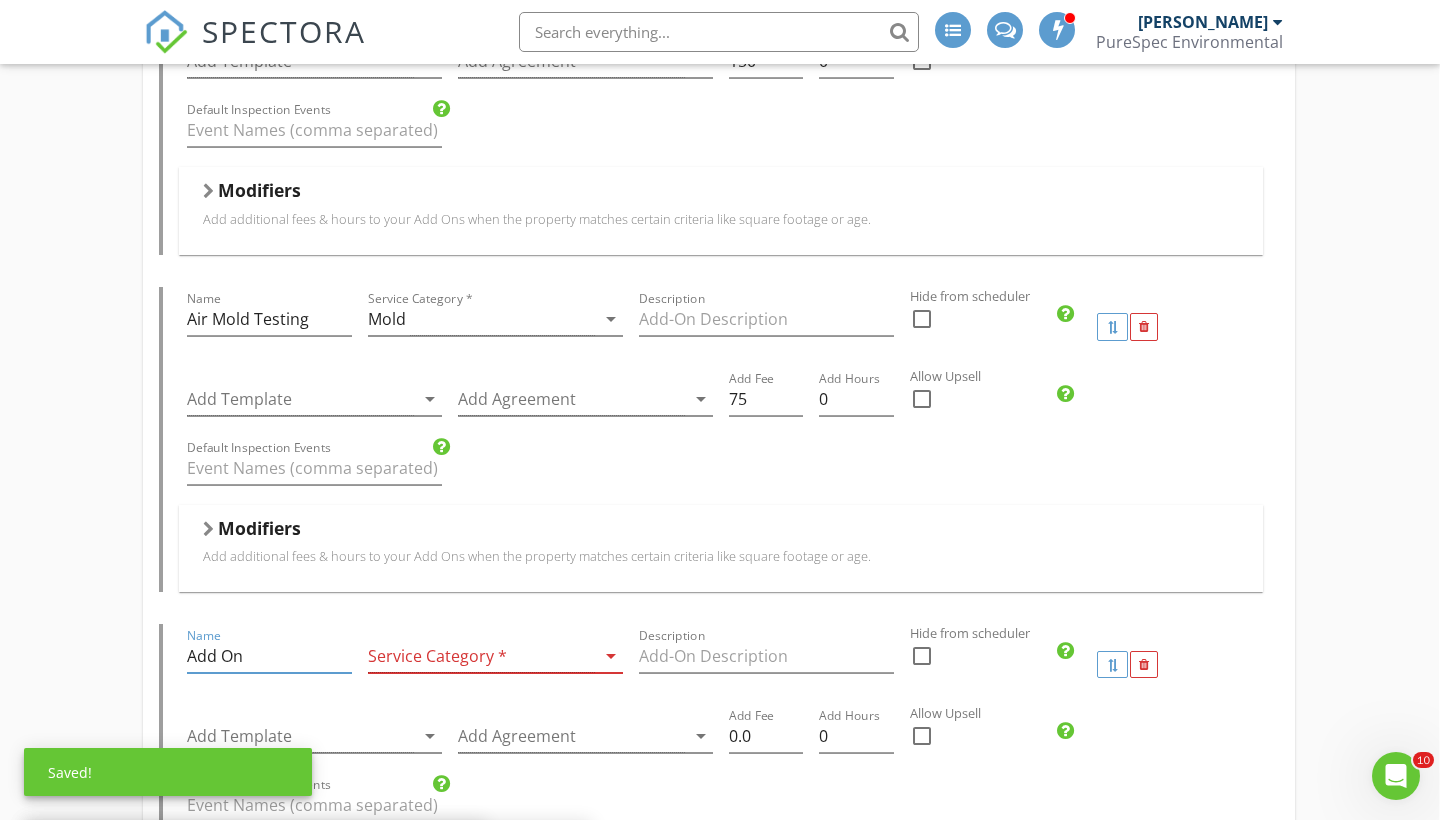 click on "Add On" at bounding box center (269, 656) 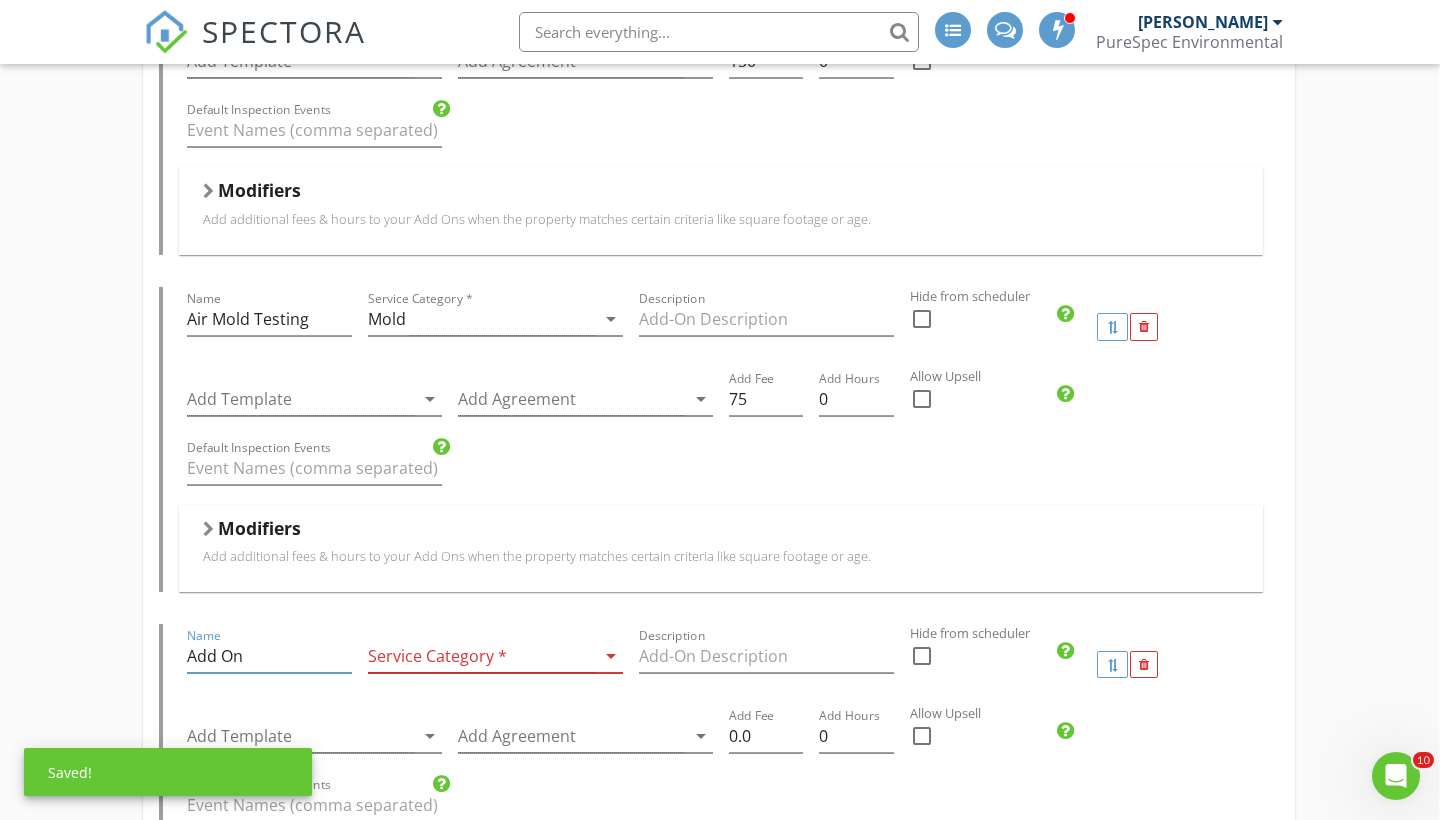 click on "Add On" at bounding box center (269, 656) 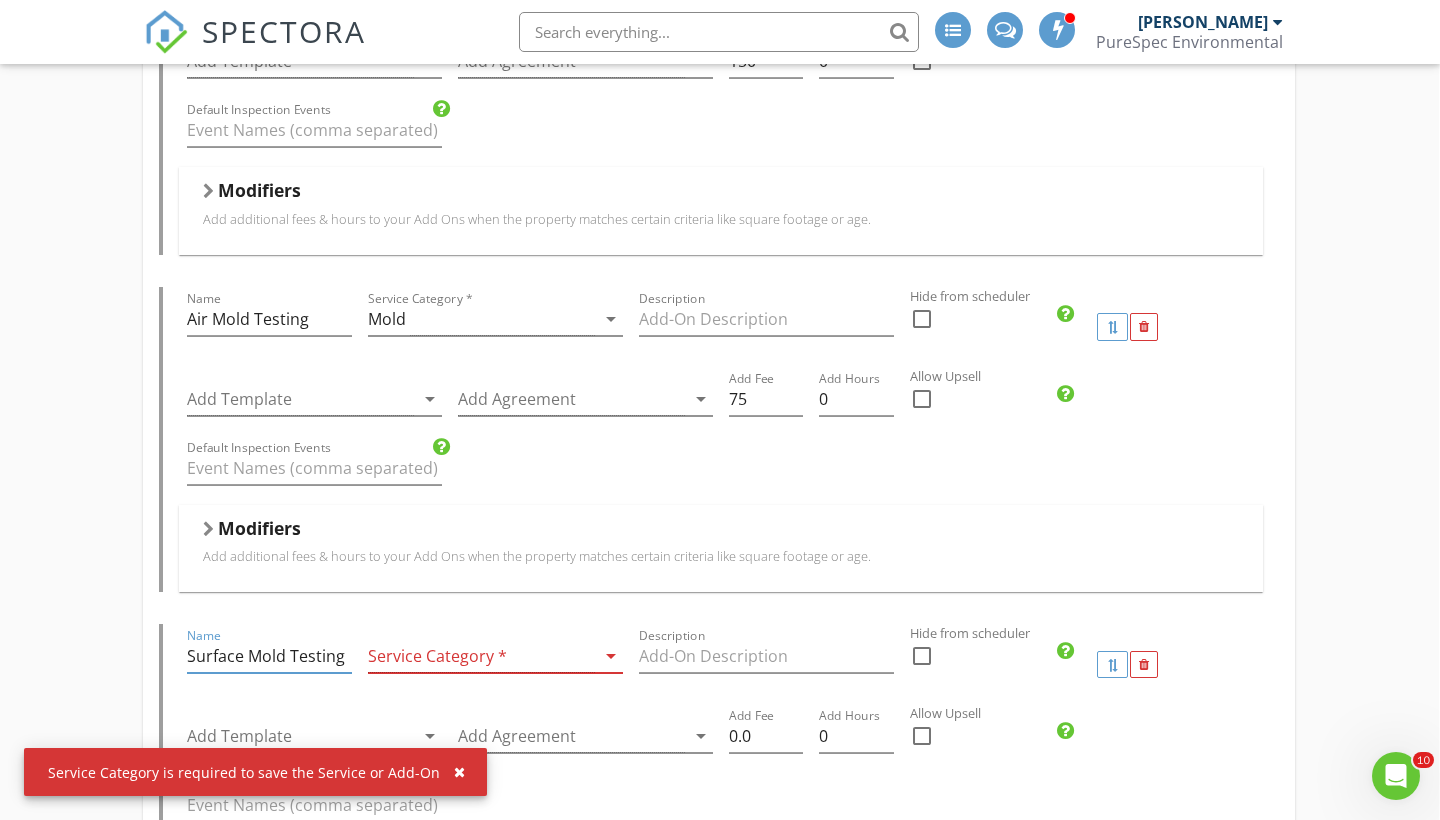 type on "Surface Mold Testing" 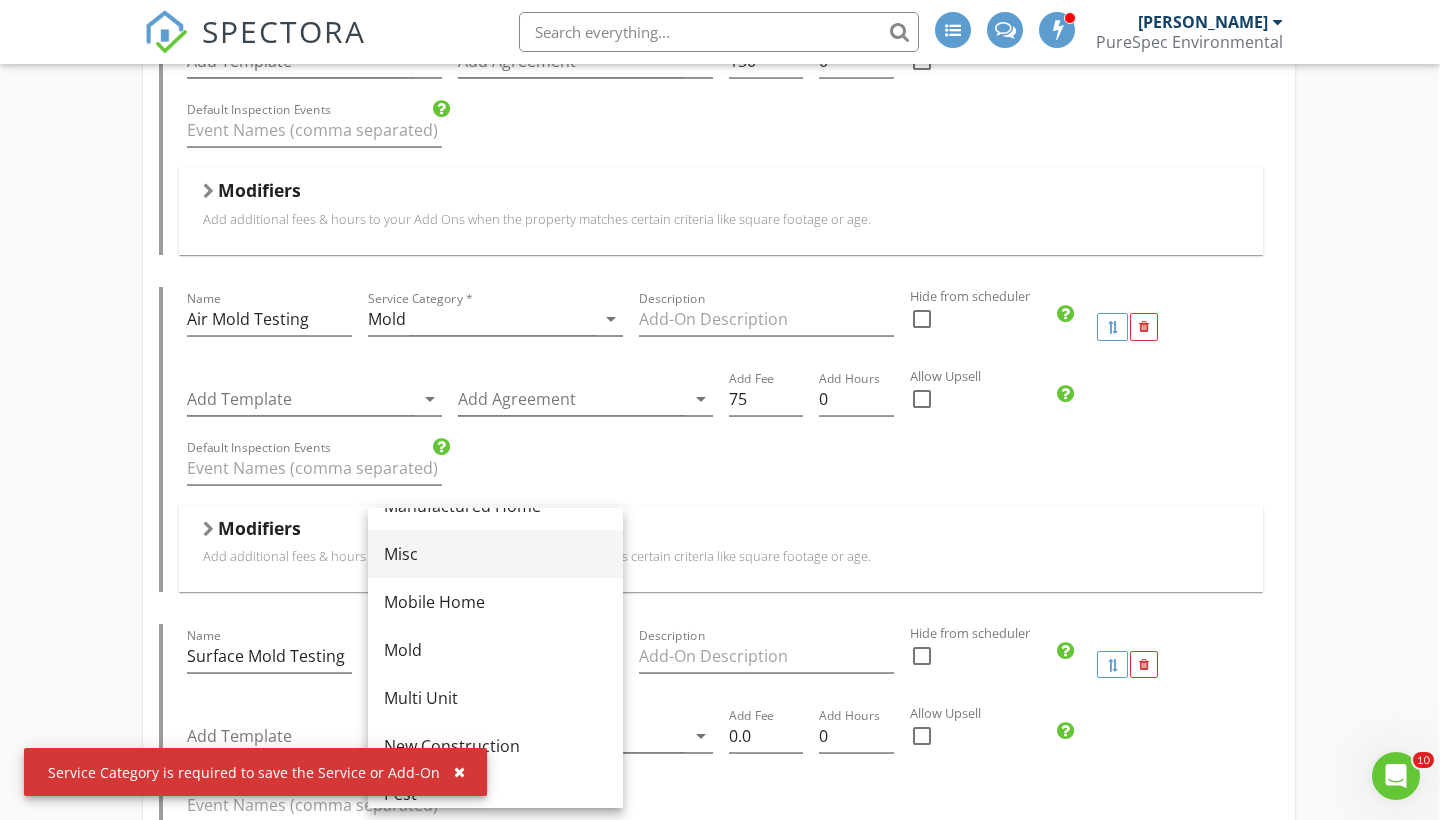 scroll, scrollTop: 418, scrollLeft: 0, axis: vertical 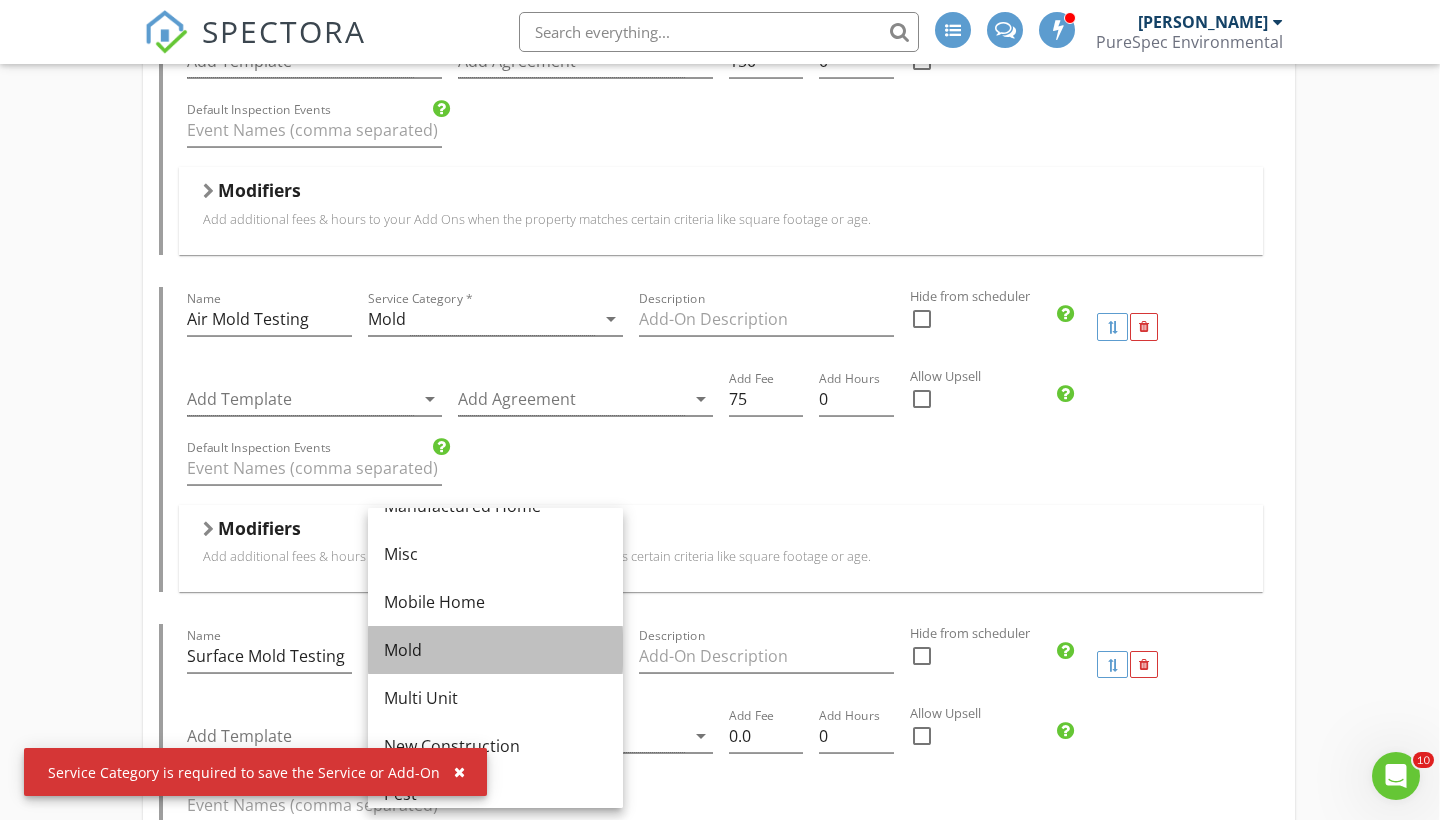click on "Mold" at bounding box center [495, 650] 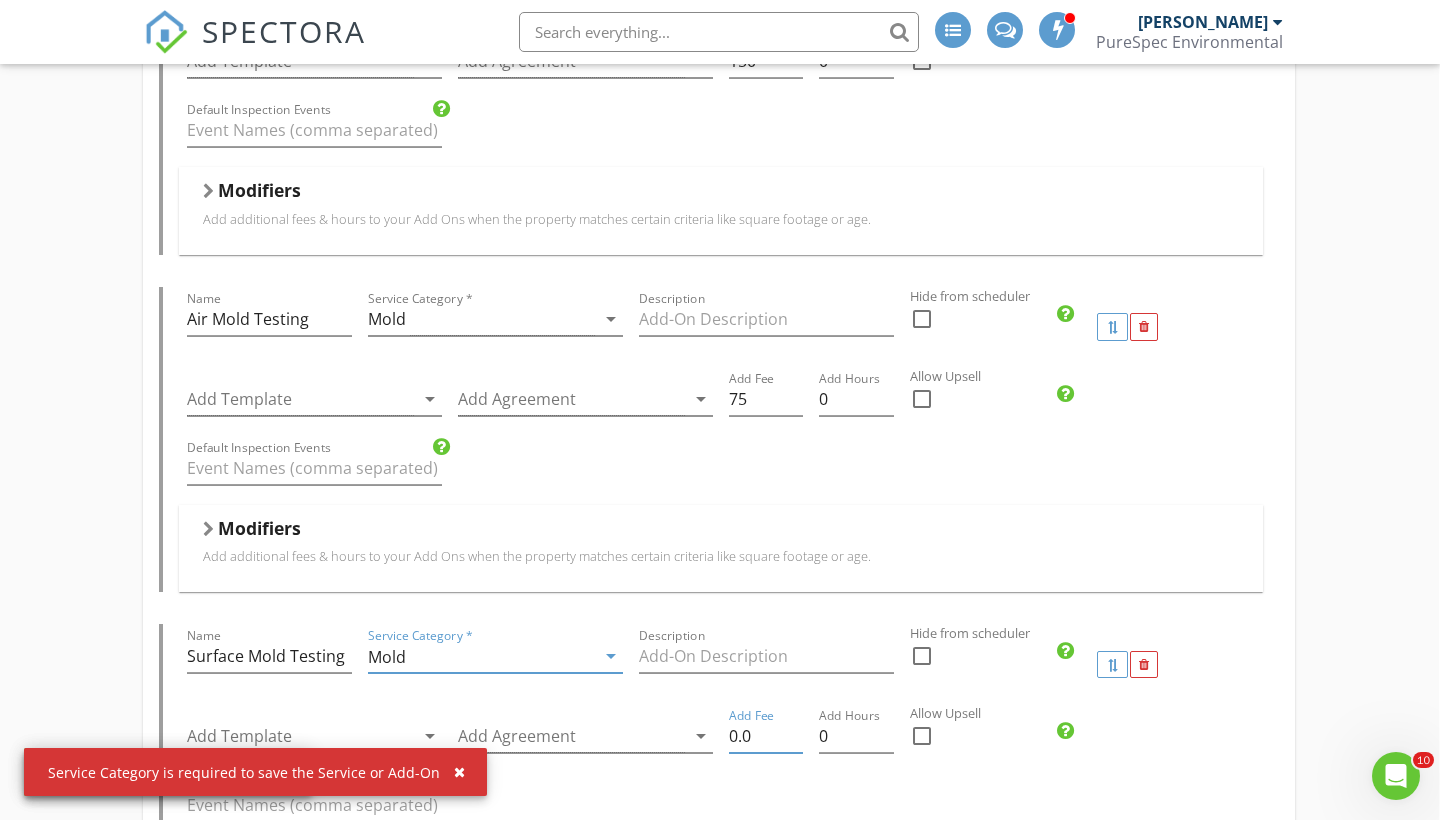 click on "0.0" at bounding box center (766, 736) 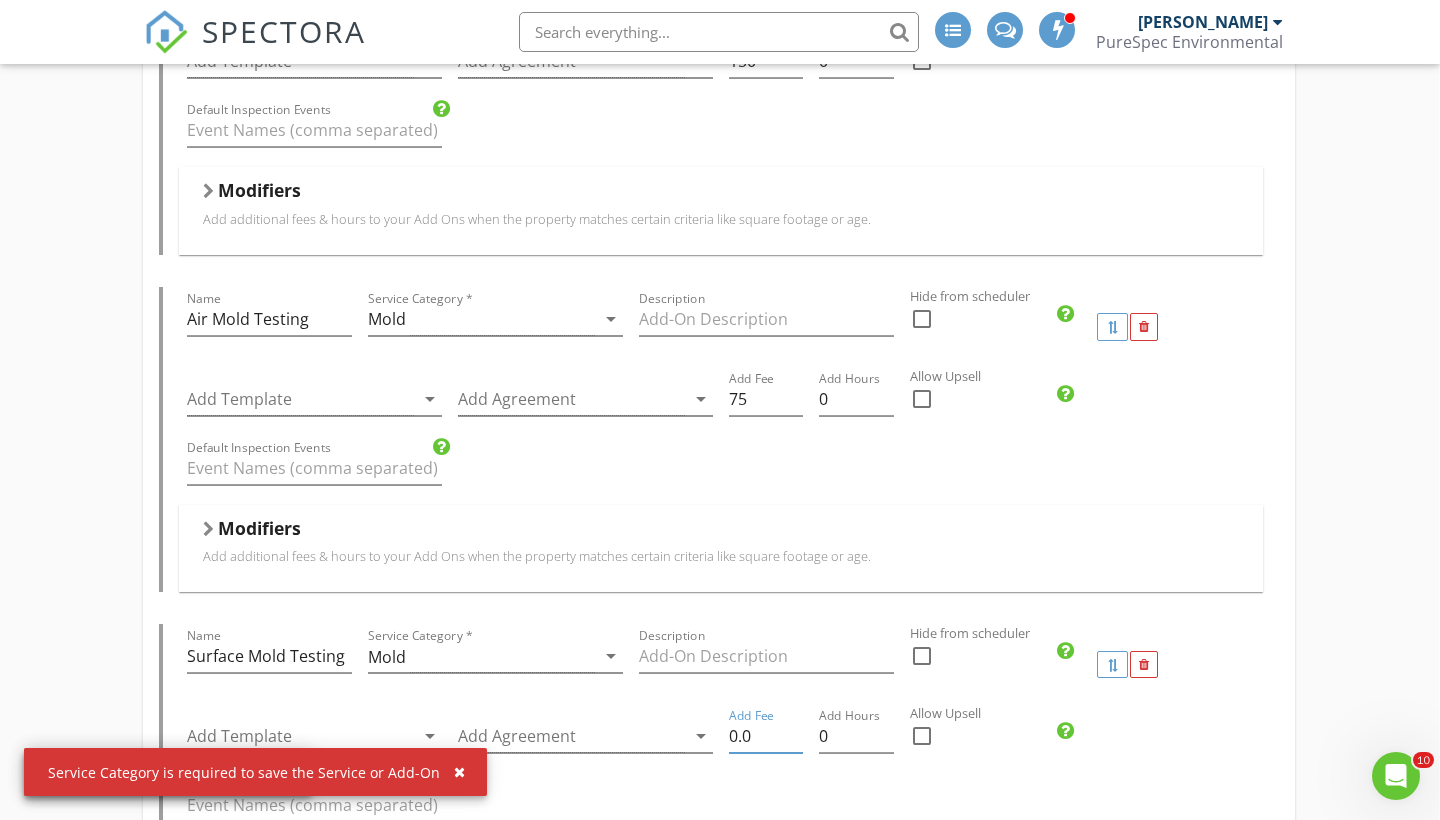 click on "0.0" at bounding box center [766, 736] 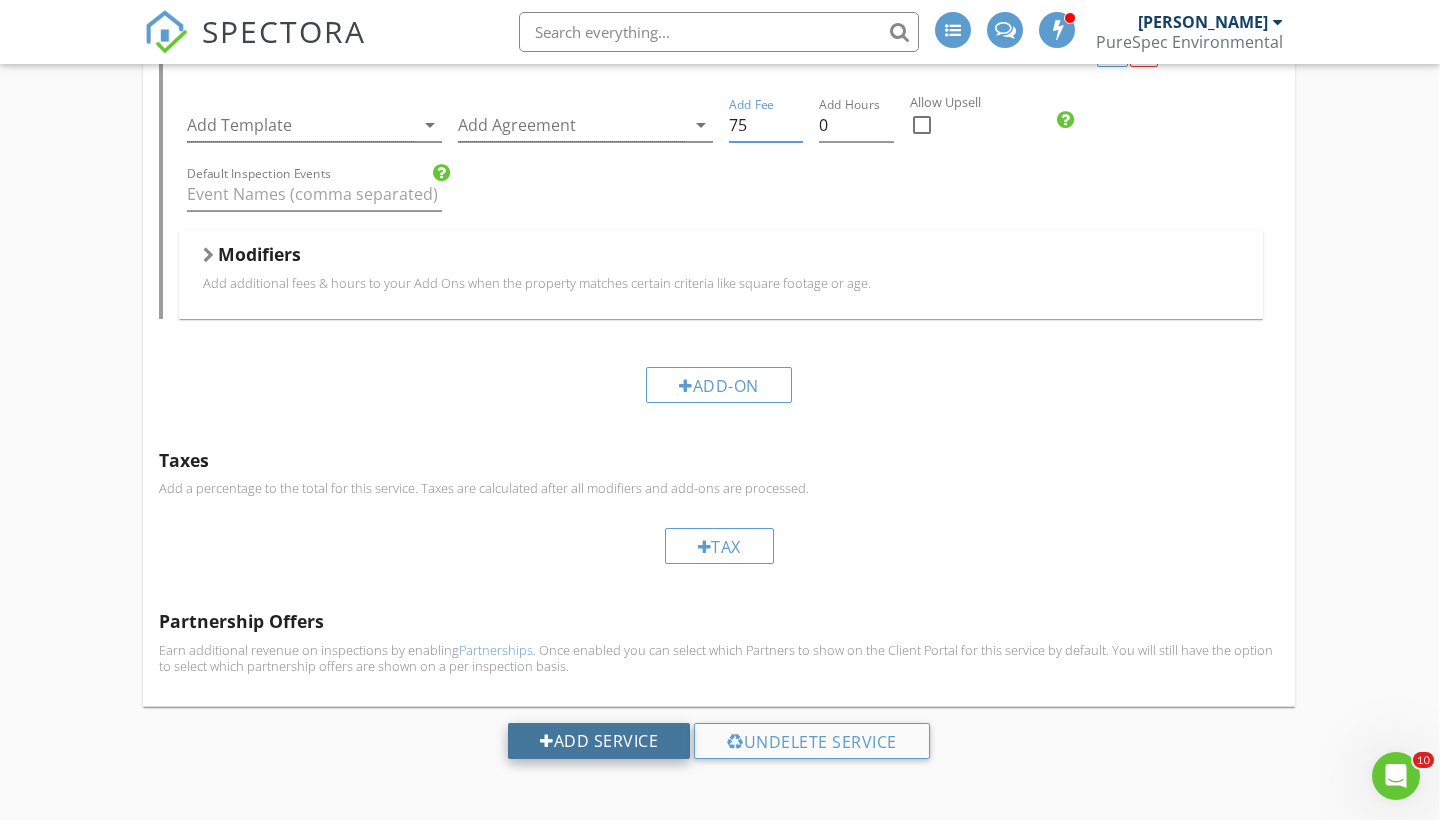 scroll, scrollTop: 2201, scrollLeft: 1, axis: both 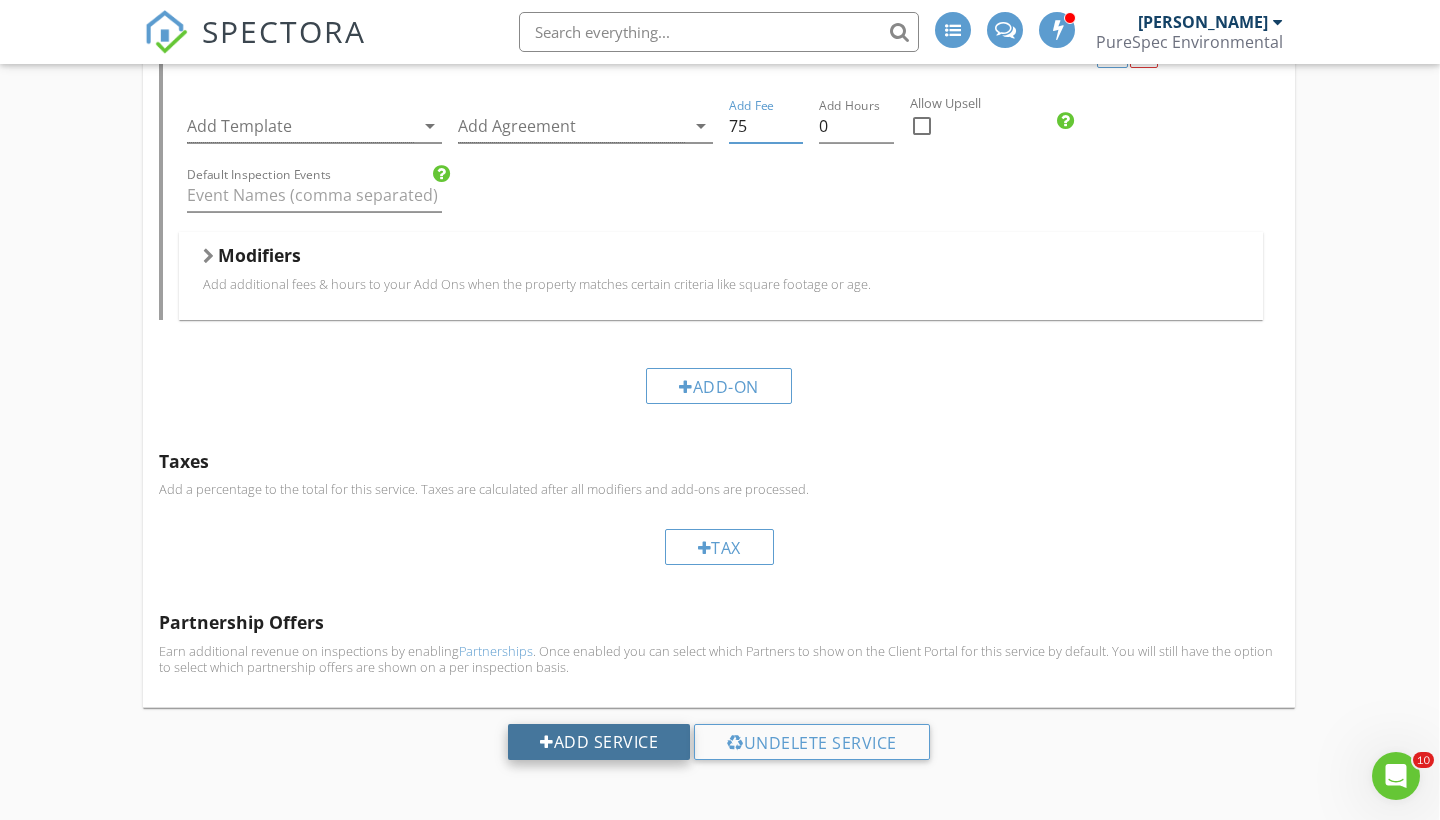 type on "75" 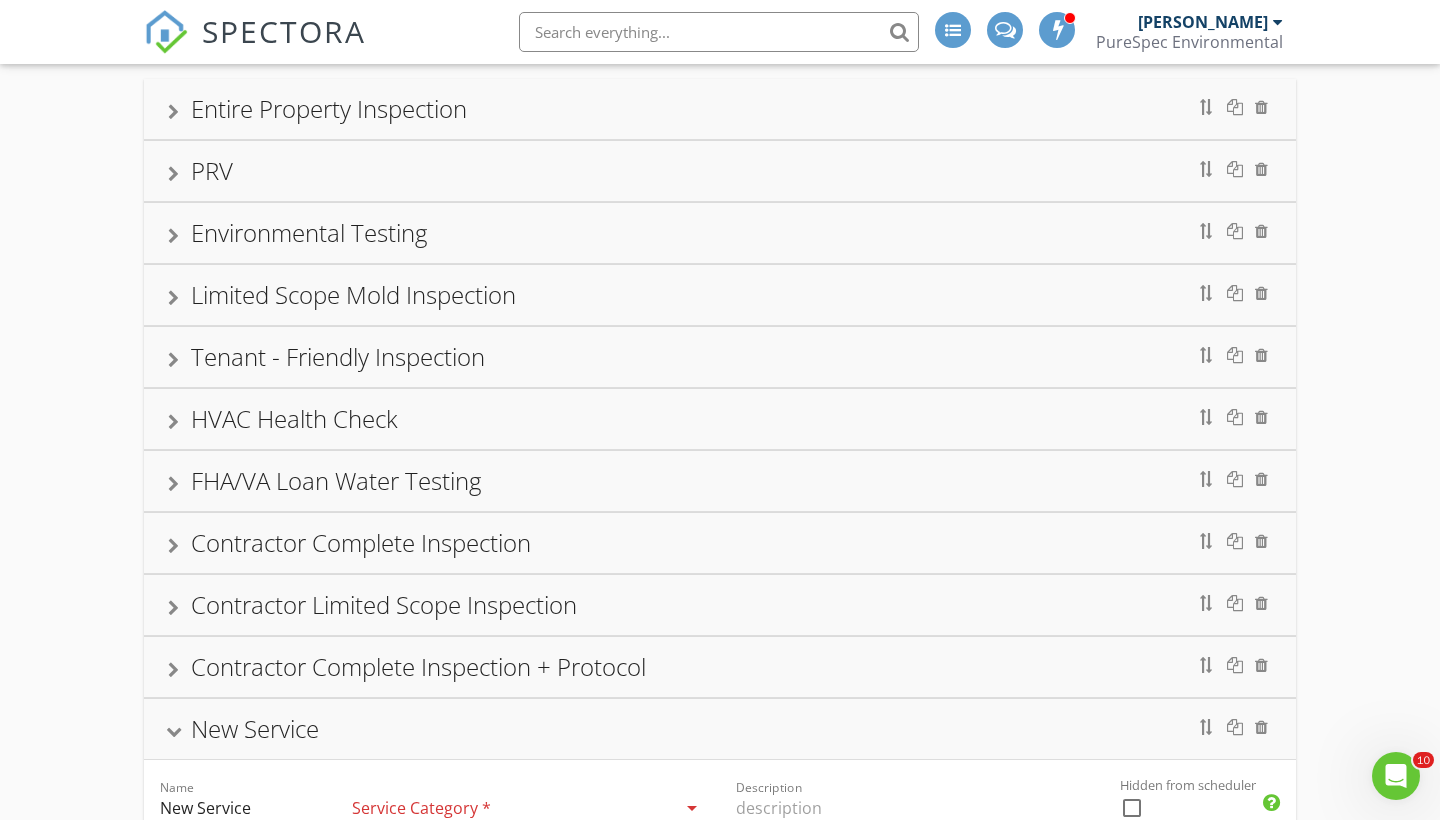 scroll, scrollTop: 155, scrollLeft: 0, axis: vertical 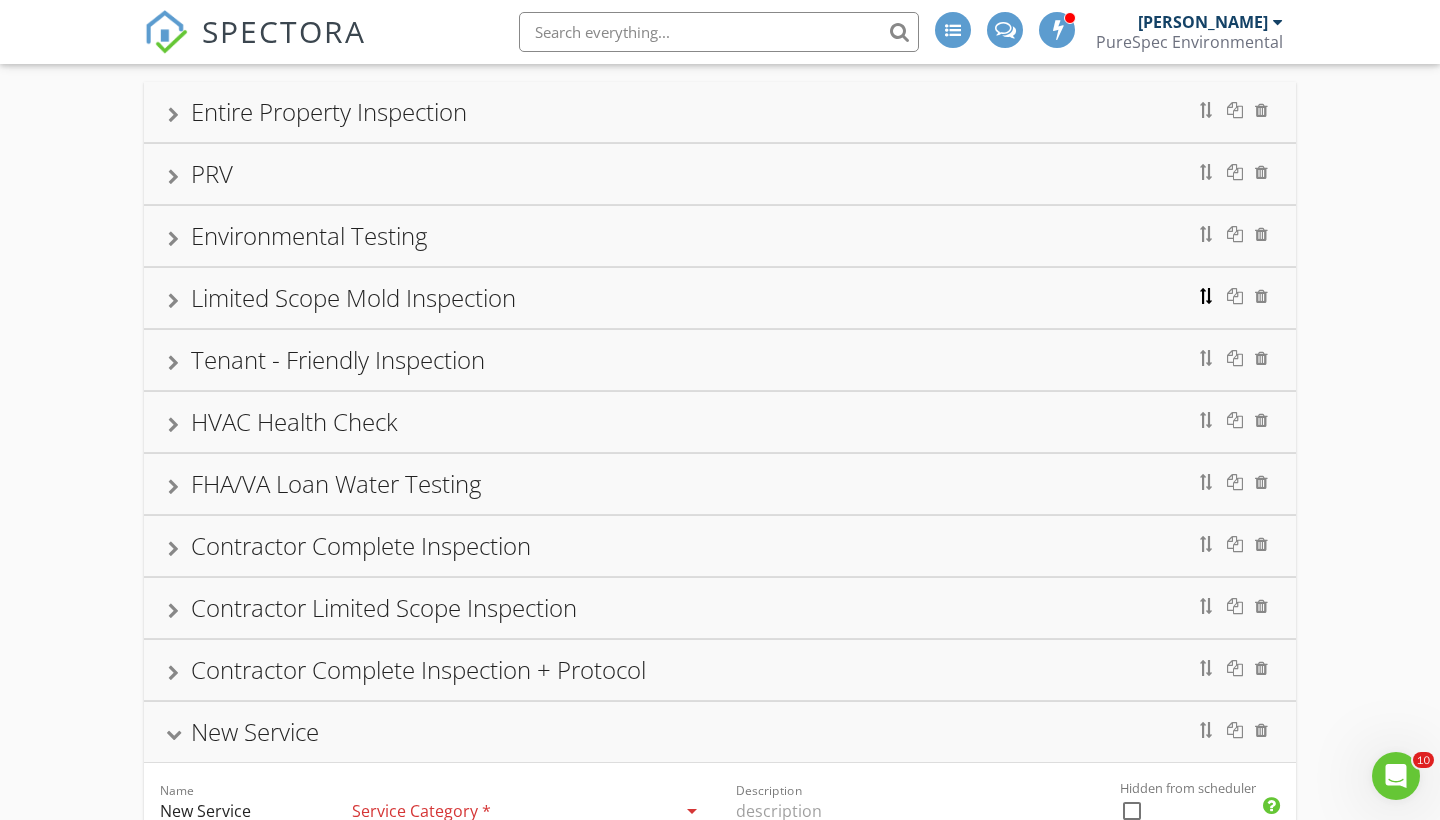 type 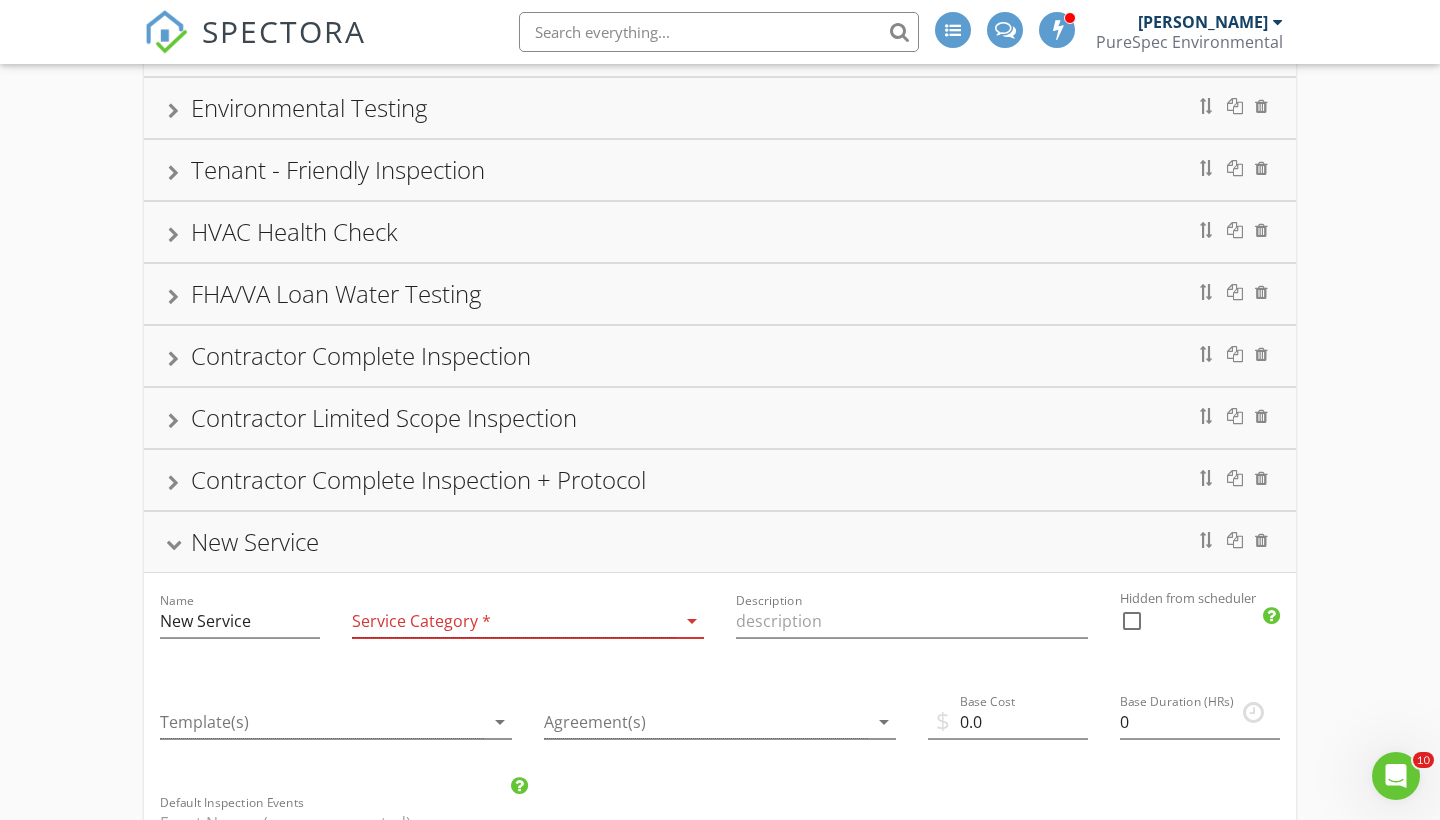 scroll, scrollTop: 362, scrollLeft: 0, axis: vertical 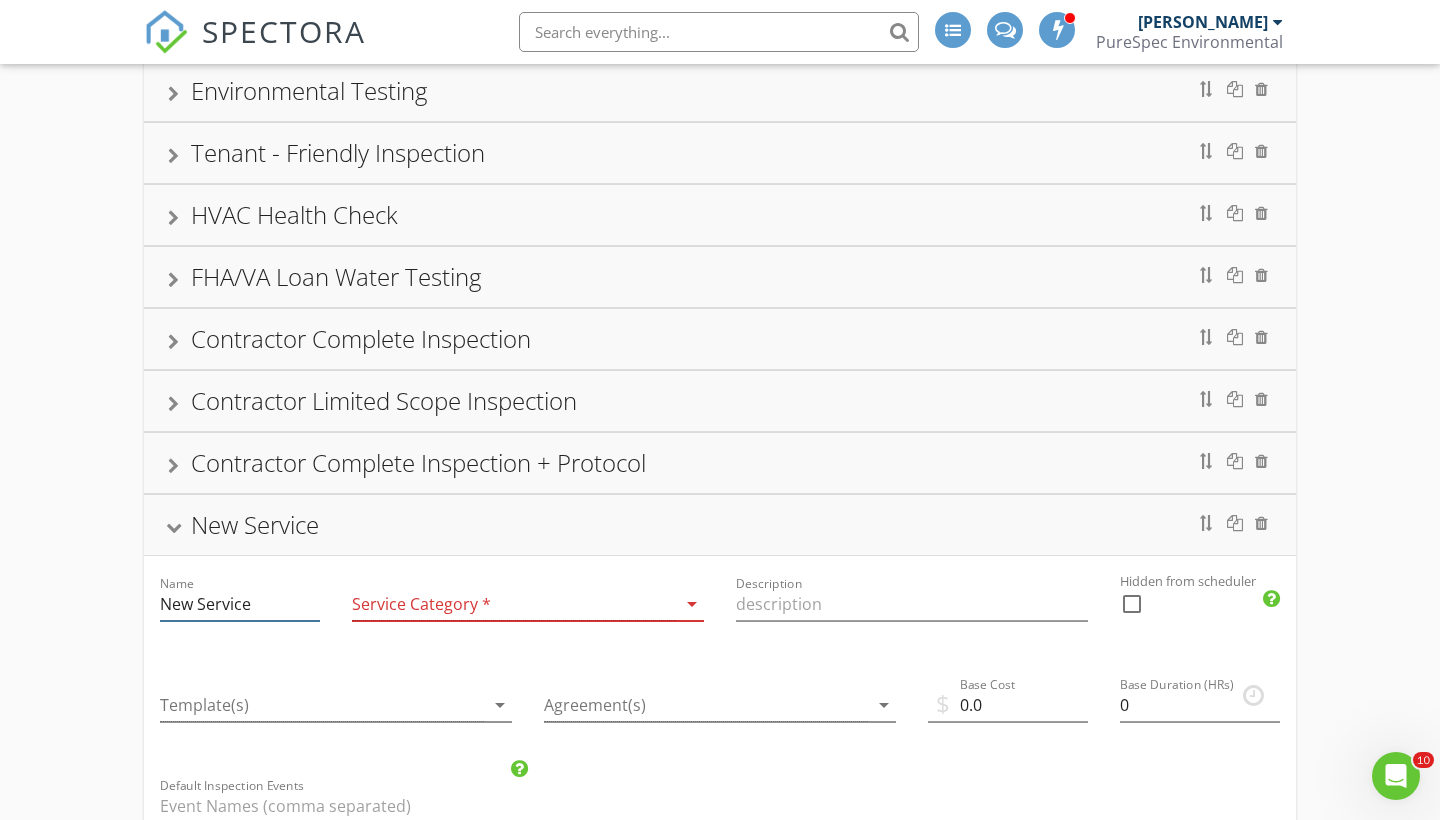 click on "New Service" at bounding box center (240, 604) 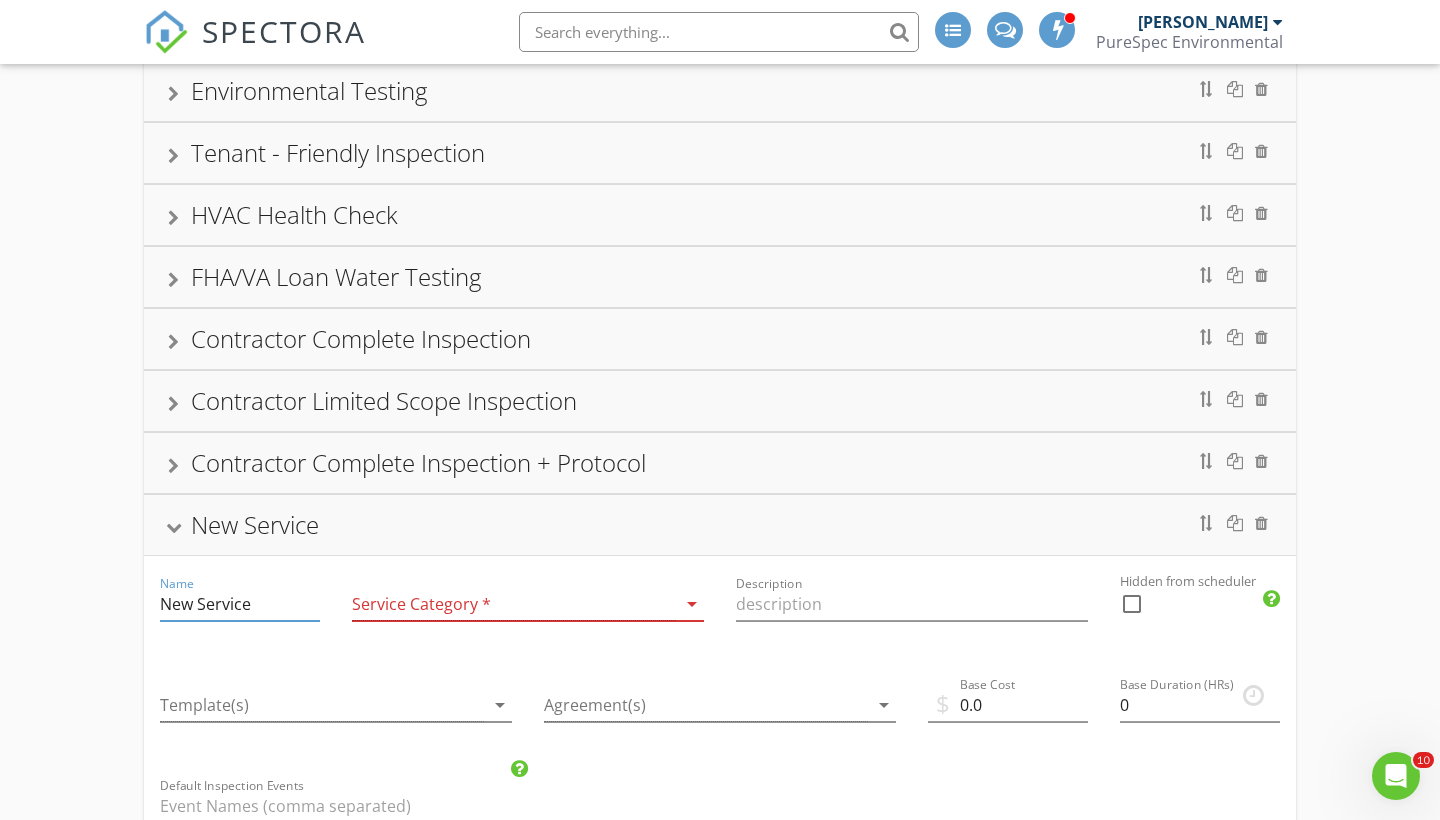 click on "New Service" at bounding box center [240, 604] 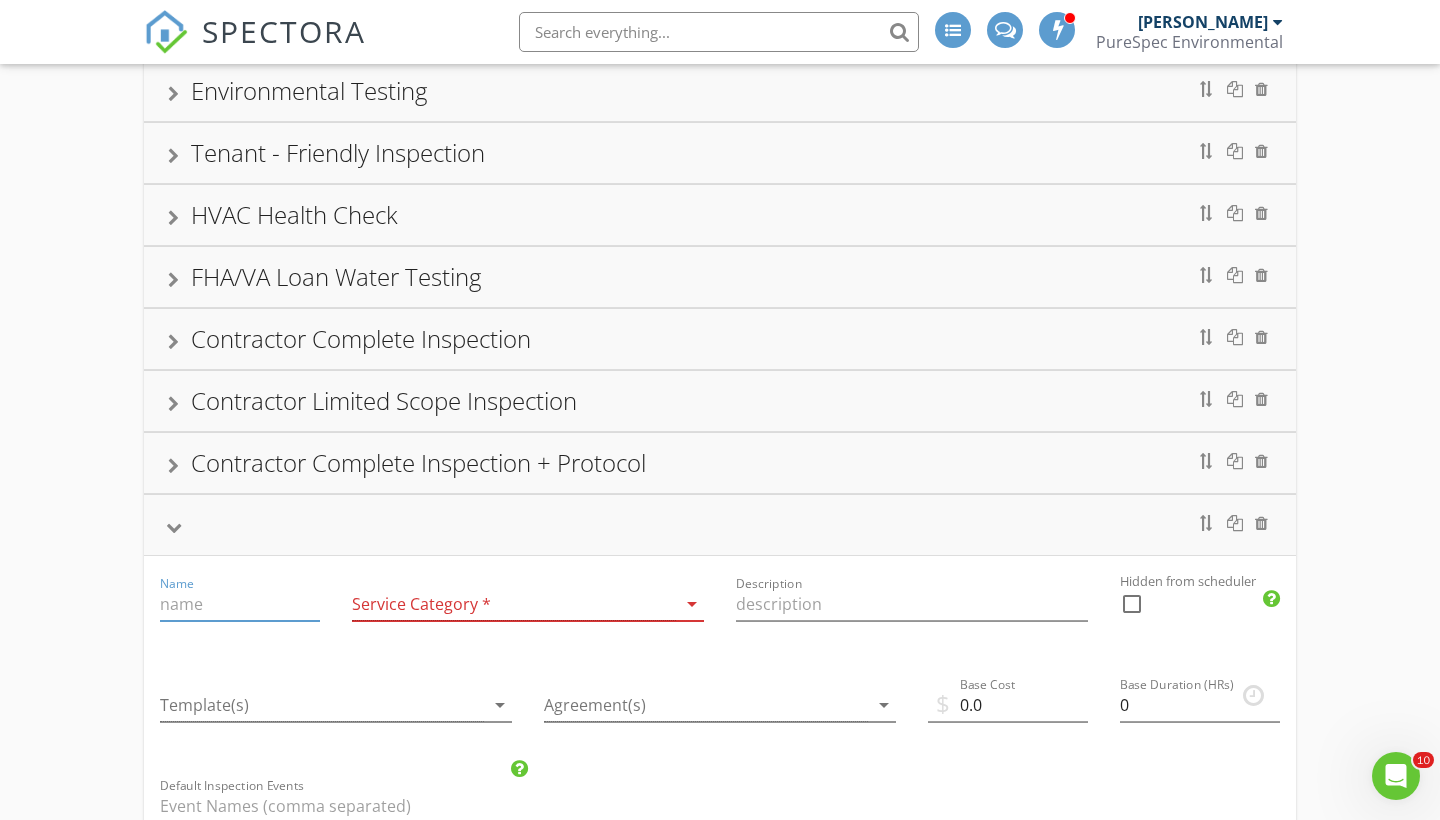 type 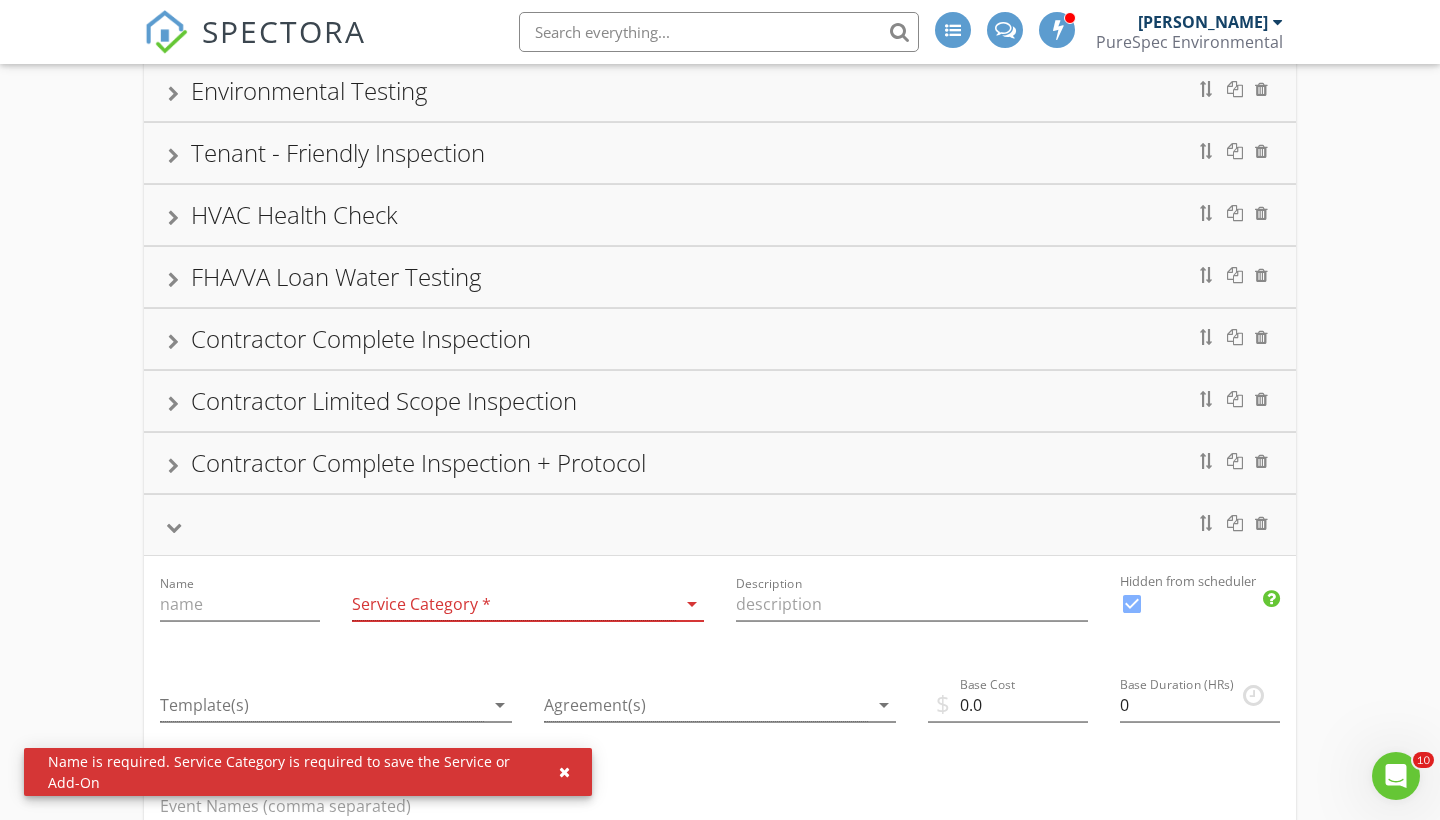click on "Contractor Complete Inspection + Protocol" at bounding box center [720, 463] 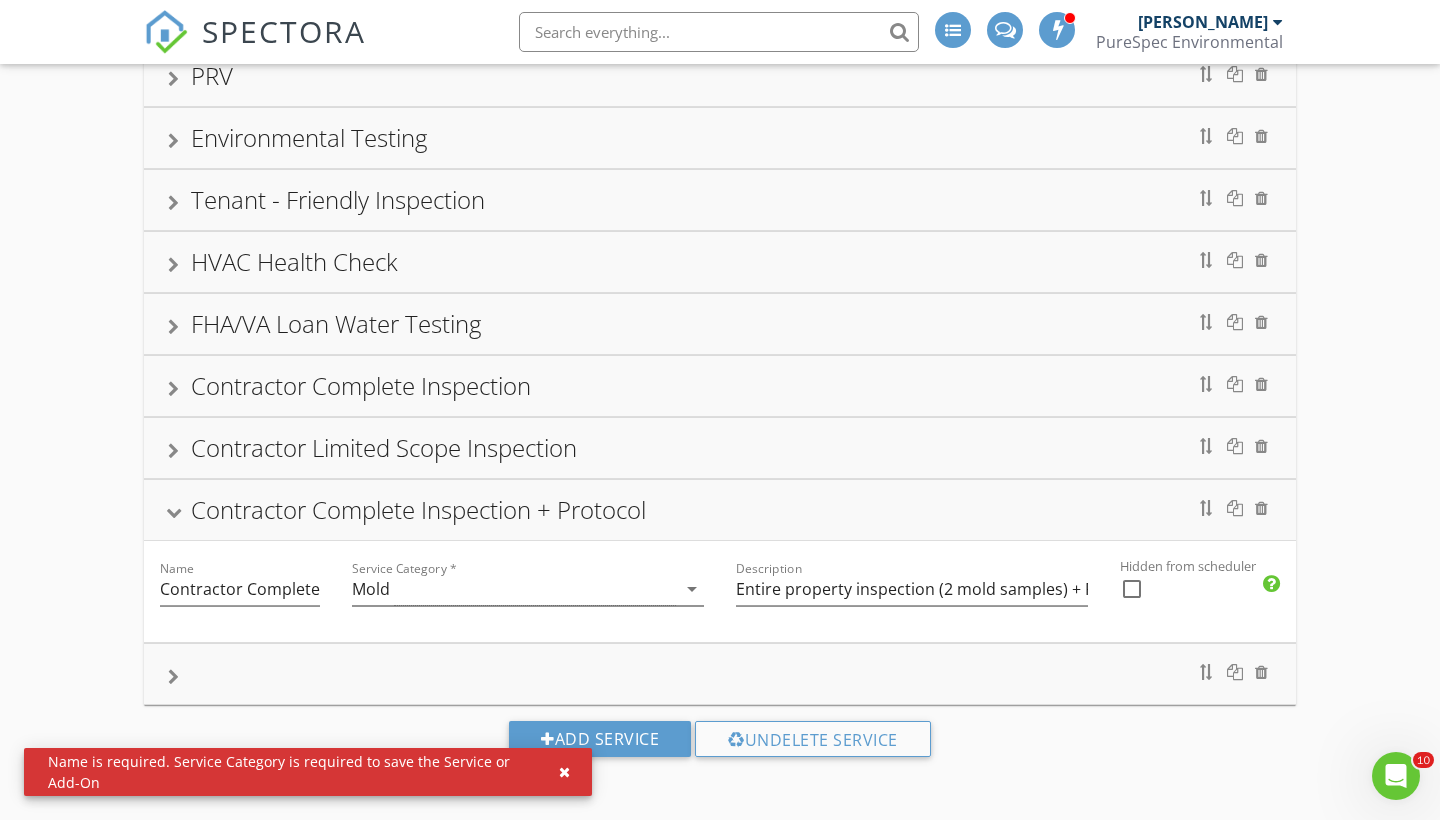 scroll, scrollTop: 315, scrollLeft: 0, axis: vertical 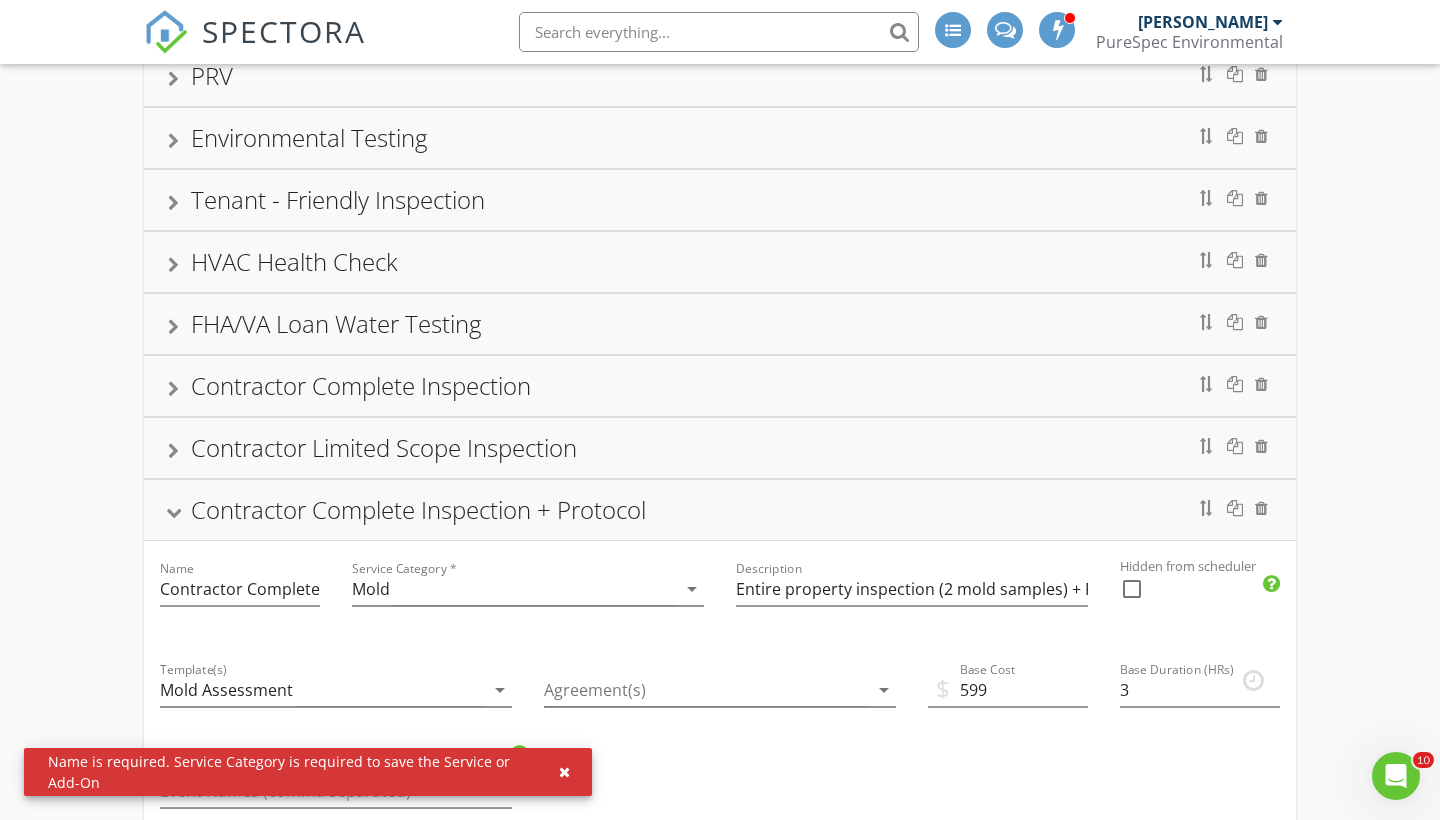 click at bounding box center (1132, 589) 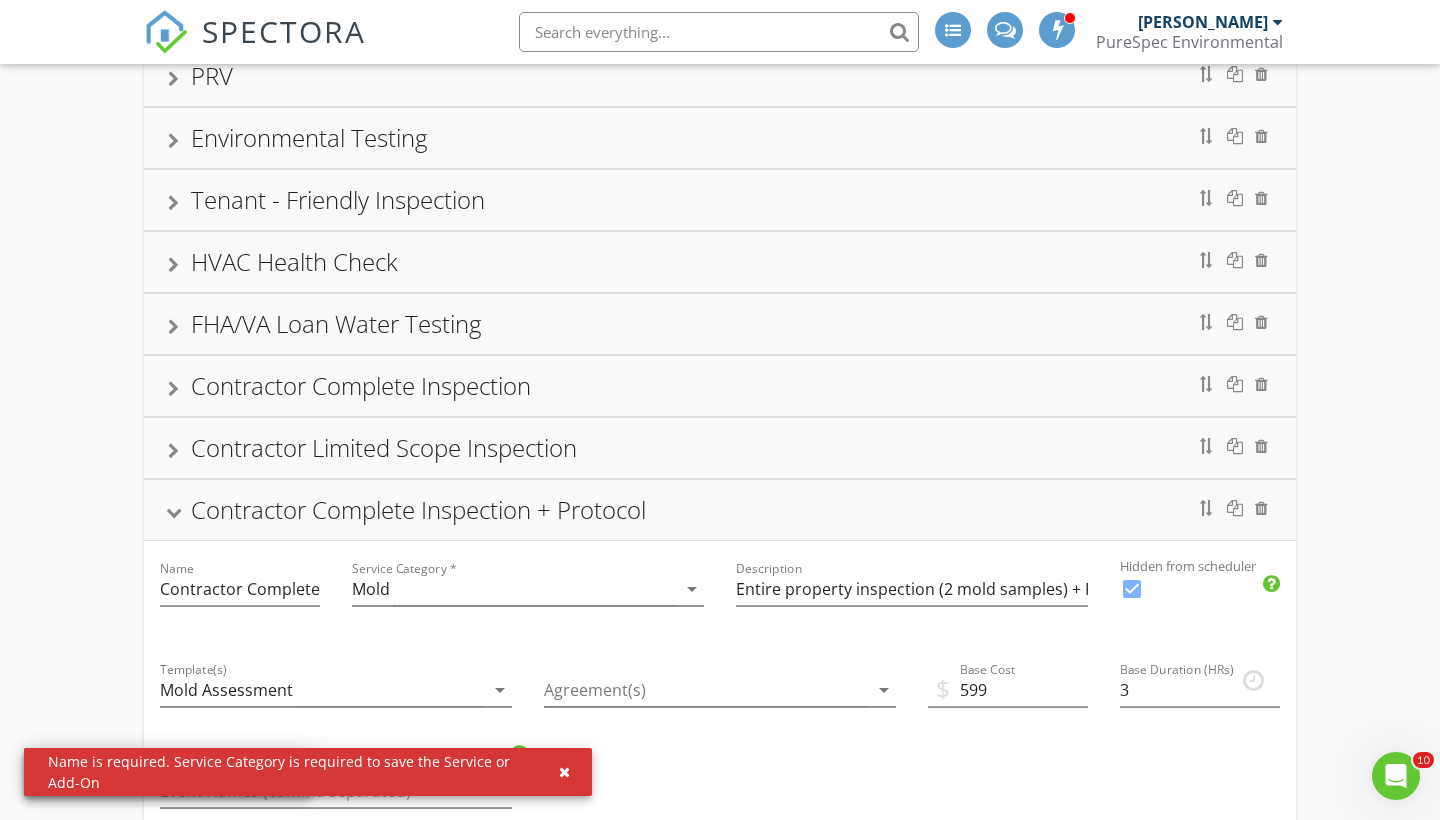 click on "Contractor Limited Scope Inspection" at bounding box center [720, 448] 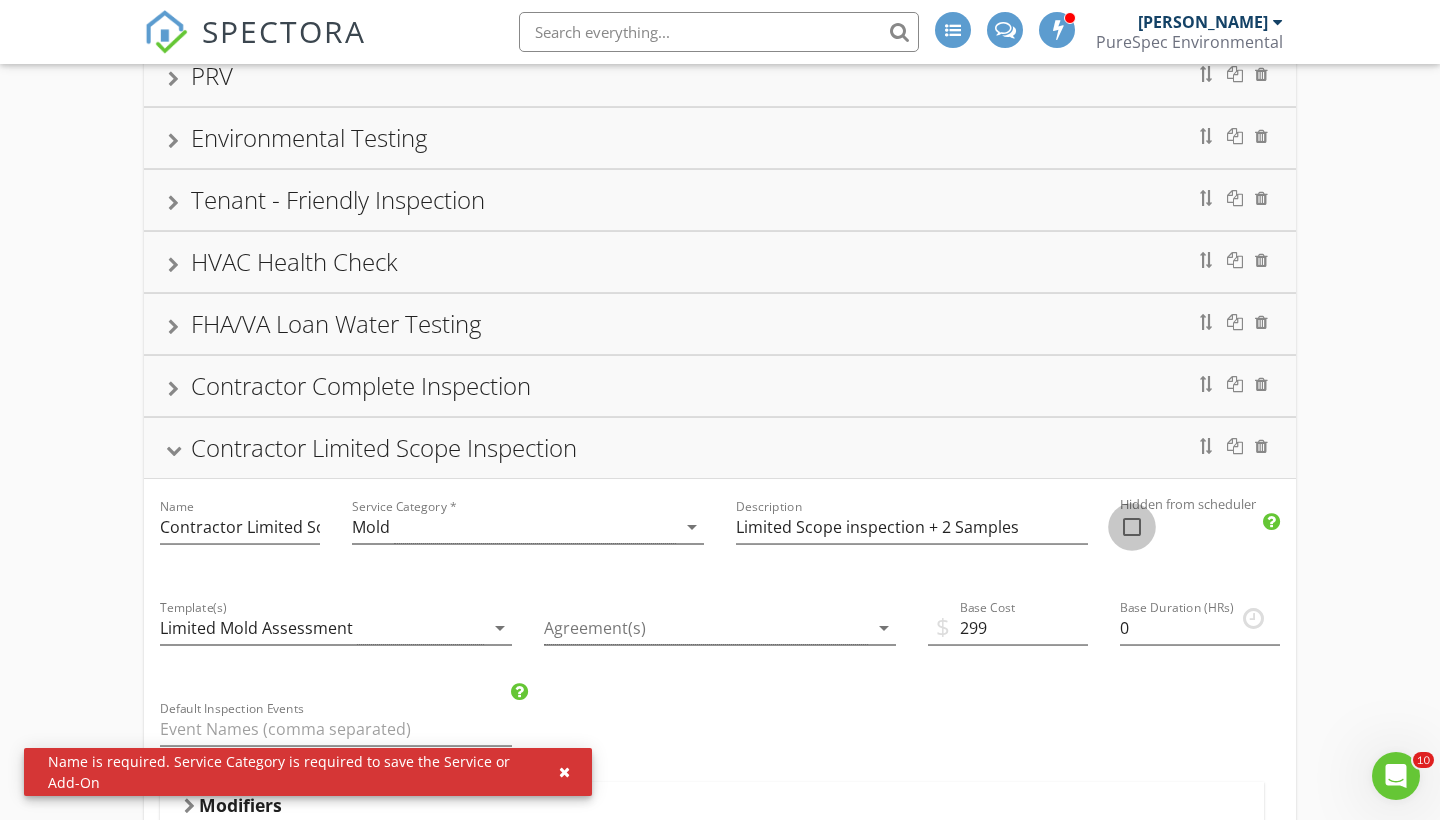 click at bounding box center [1132, 527] 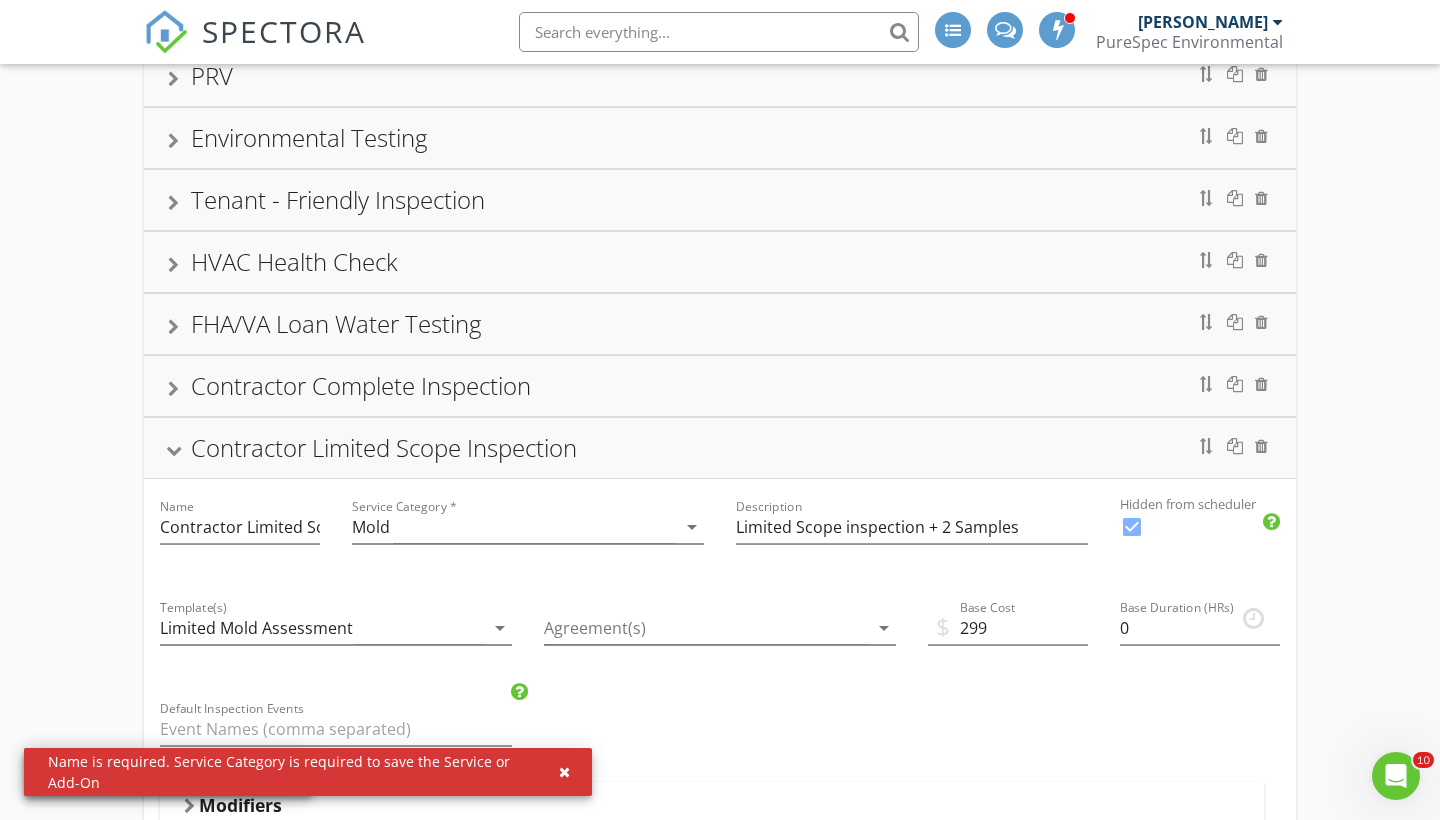 click on "Contractor Complete Inspection" at bounding box center [720, 386] 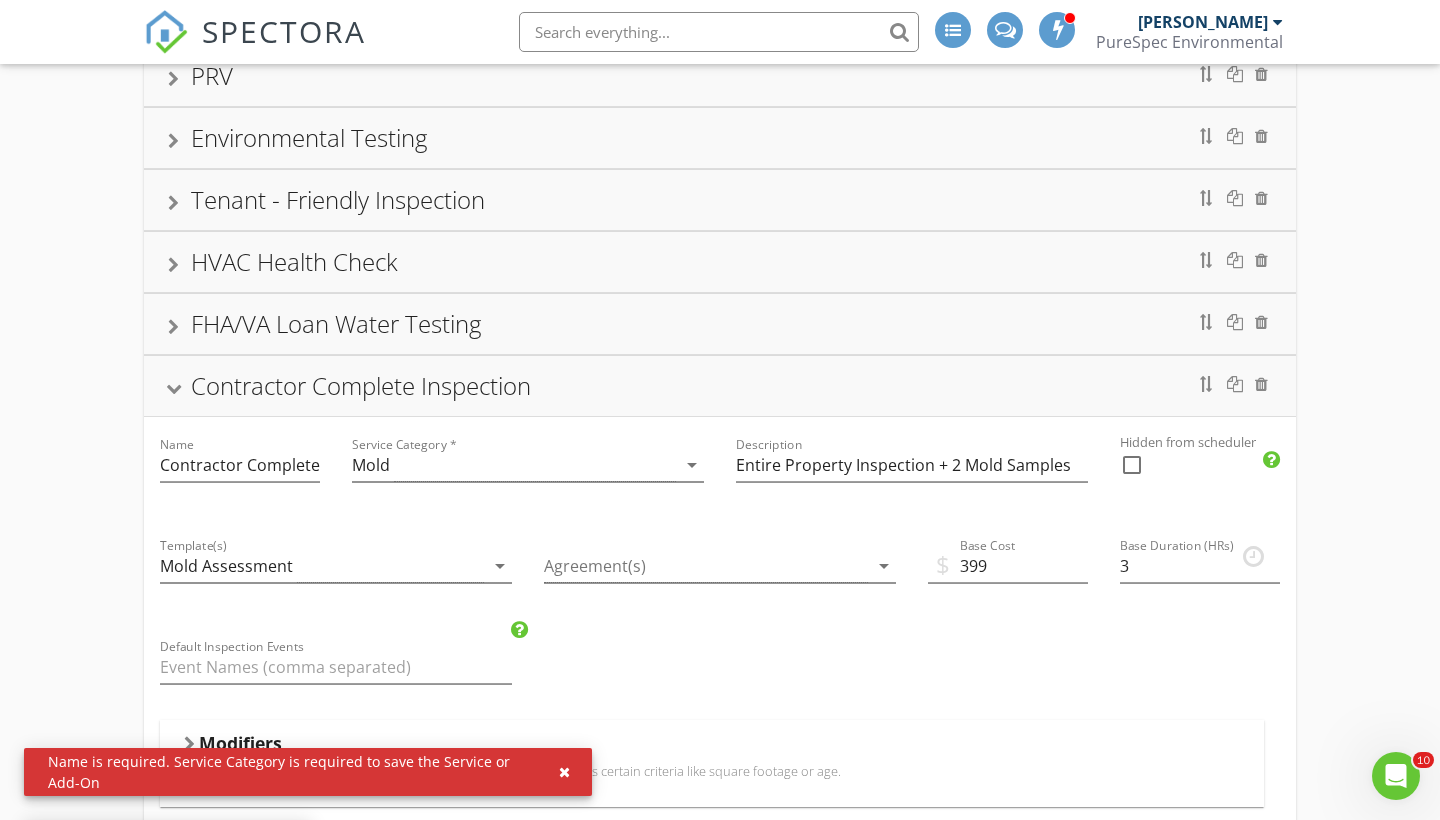 click at bounding box center (1132, 465) 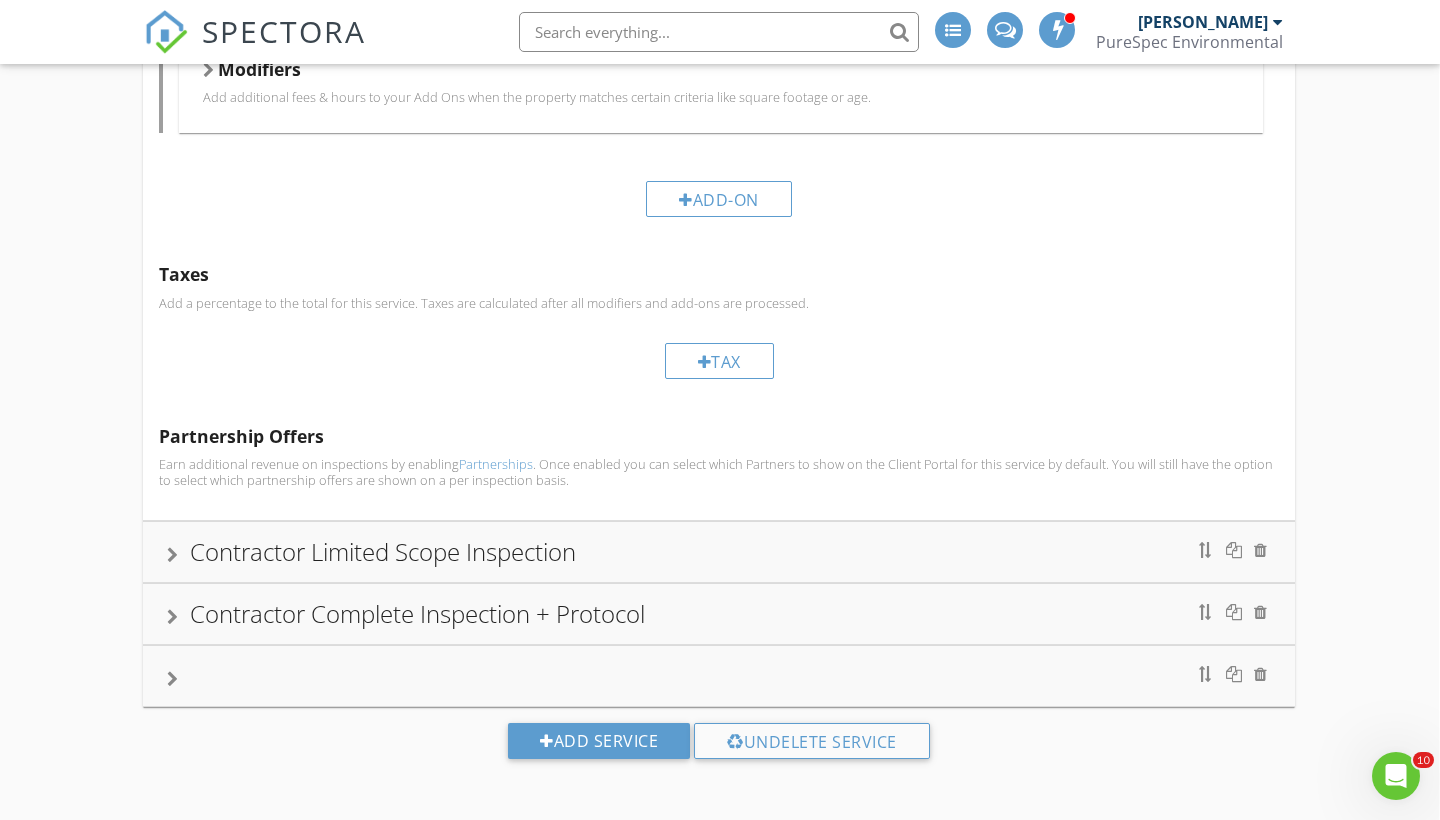 scroll, scrollTop: 2416, scrollLeft: 1, axis: both 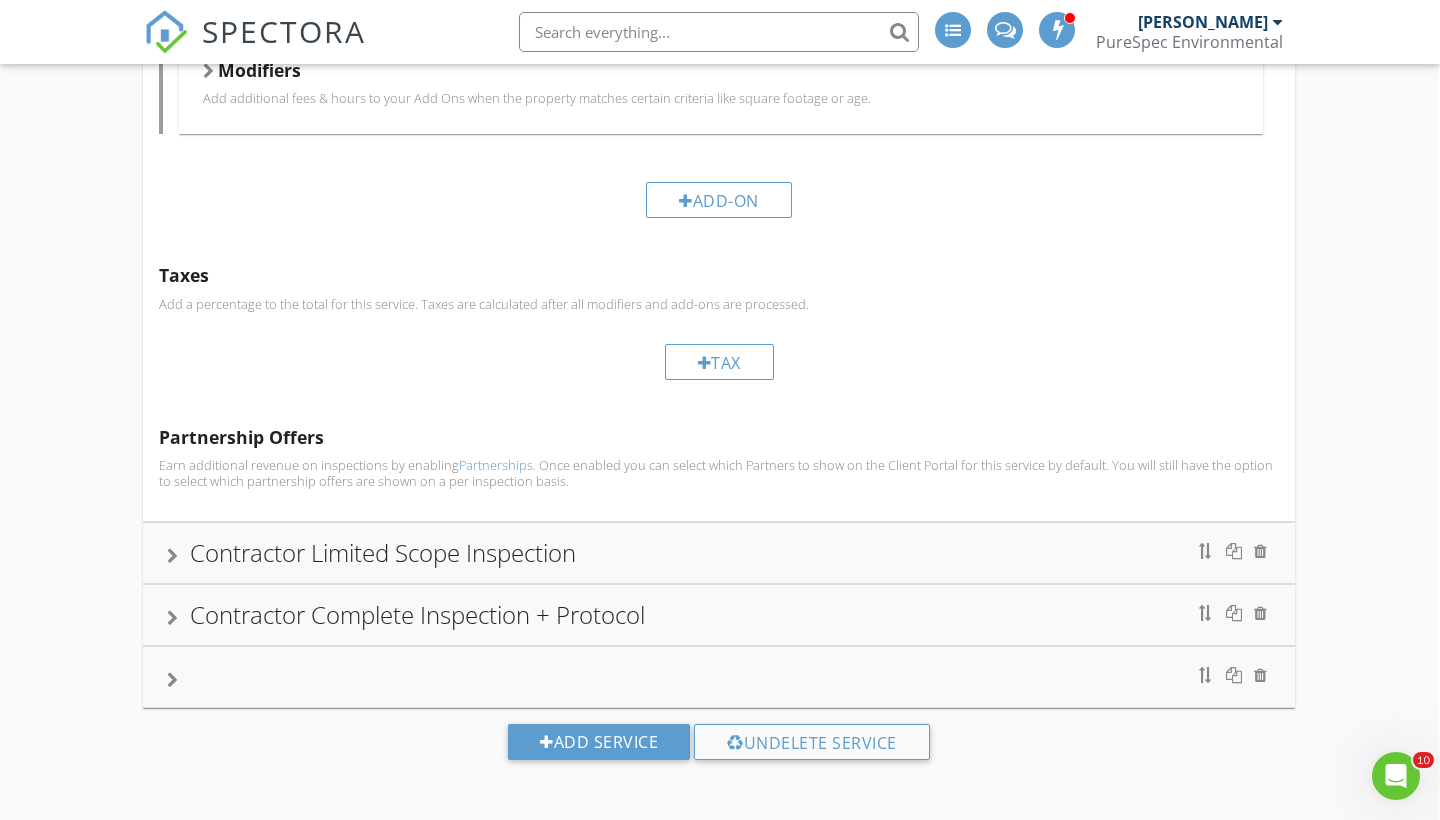 click at bounding box center [719, 677] 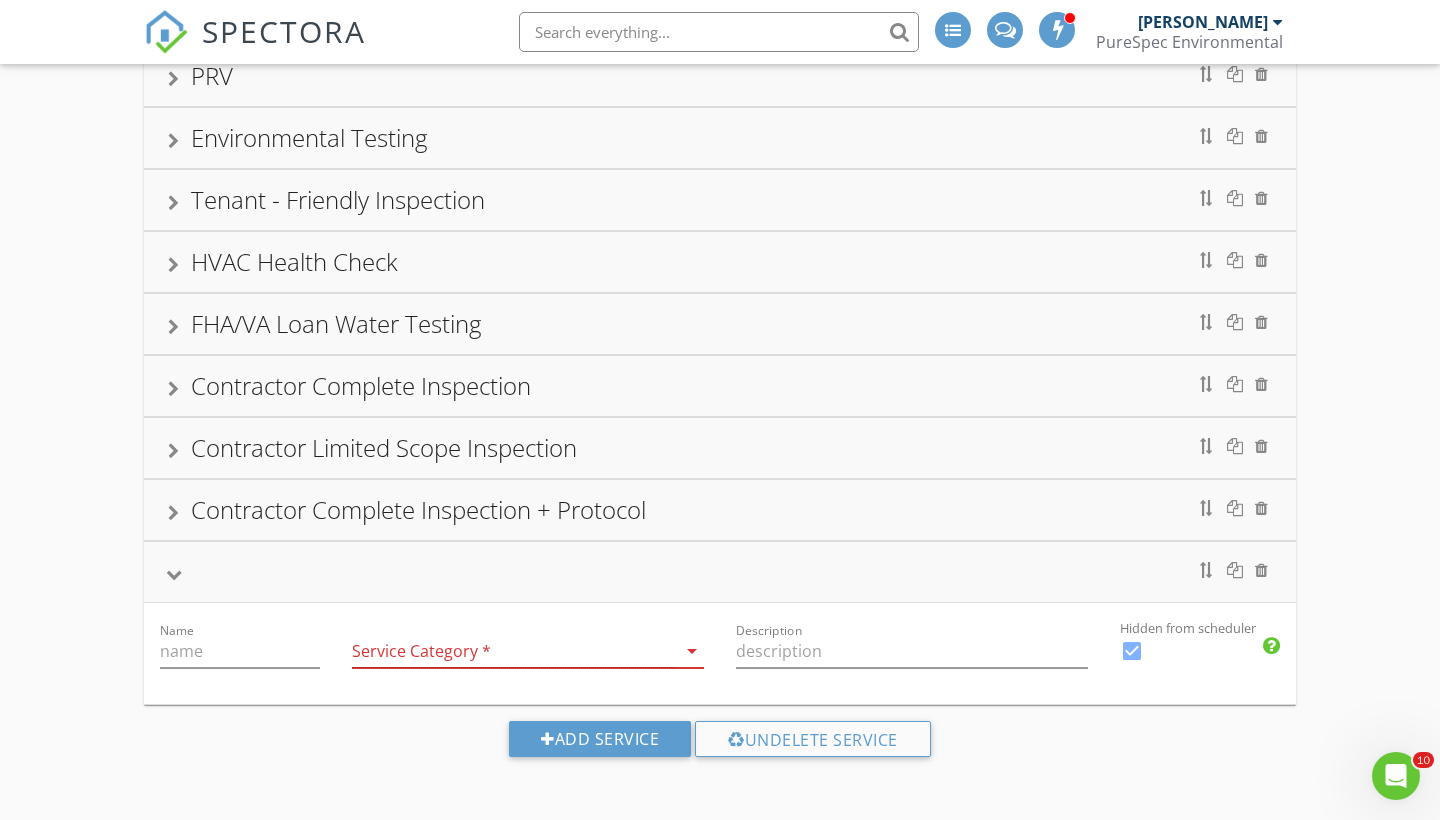 scroll, scrollTop: 316, scrollLeft: 0, axis: vertical 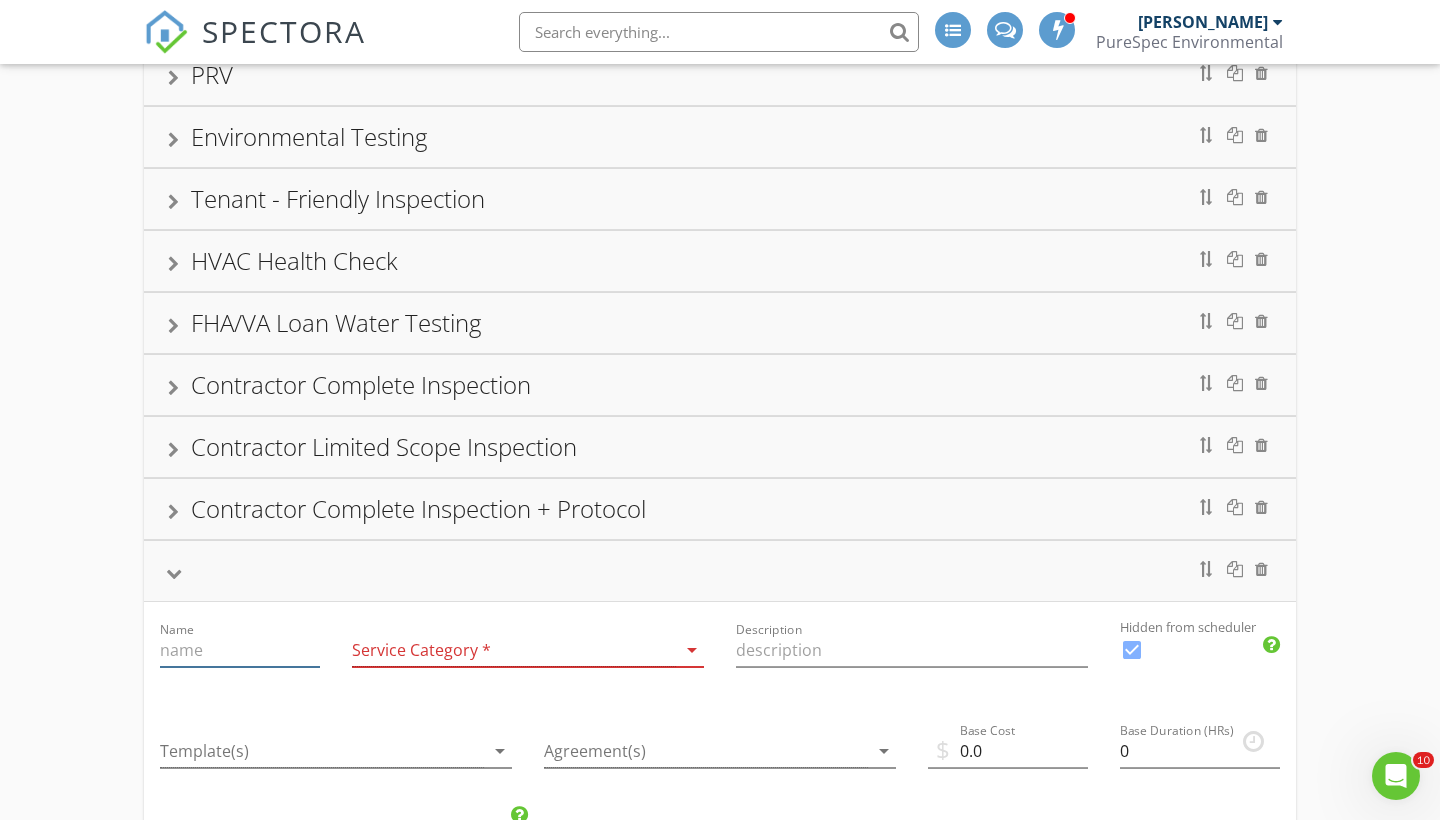 click at bounding box center [240, 650] 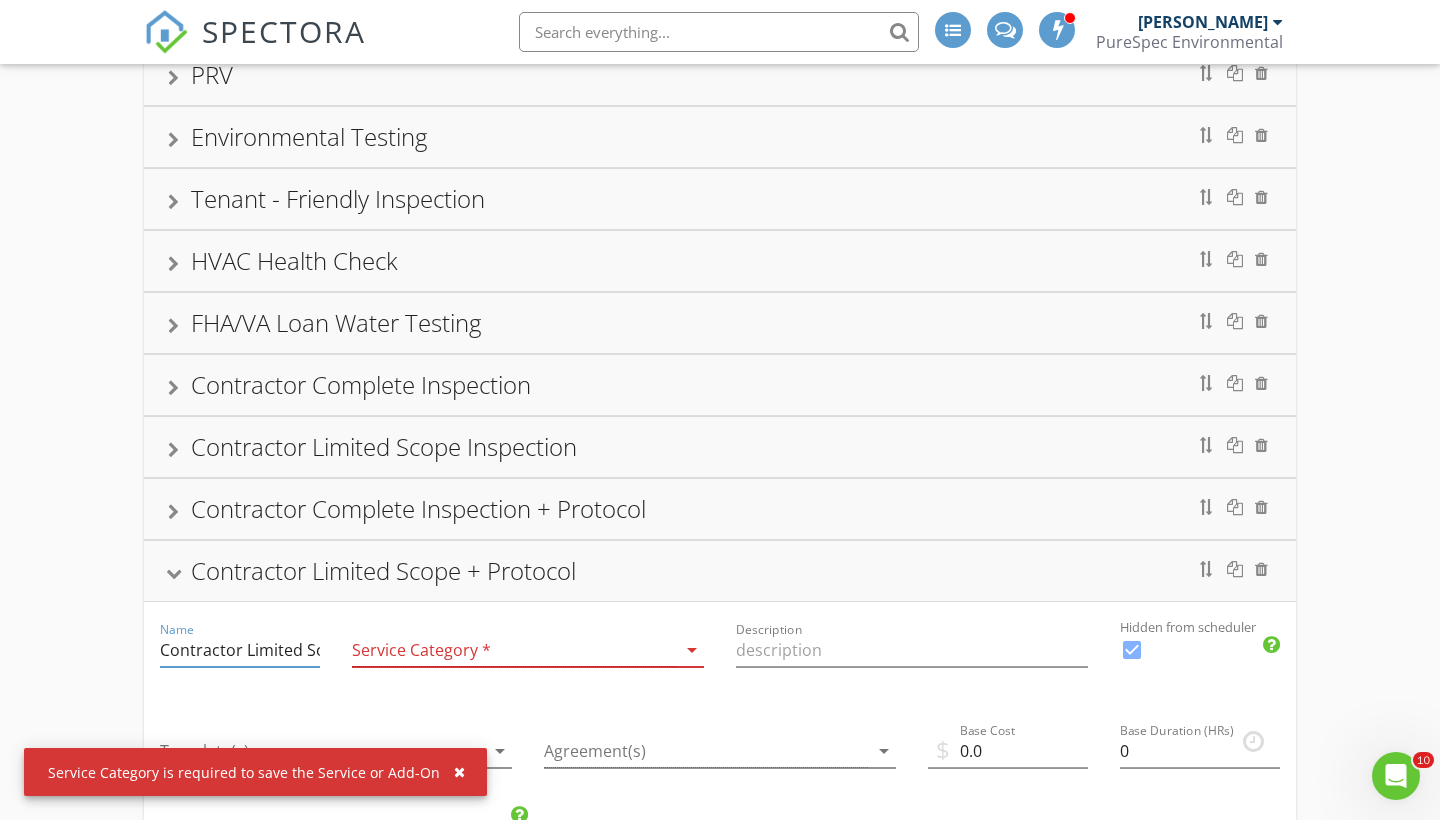 type on "Contractor Limited Scope + Protocol" 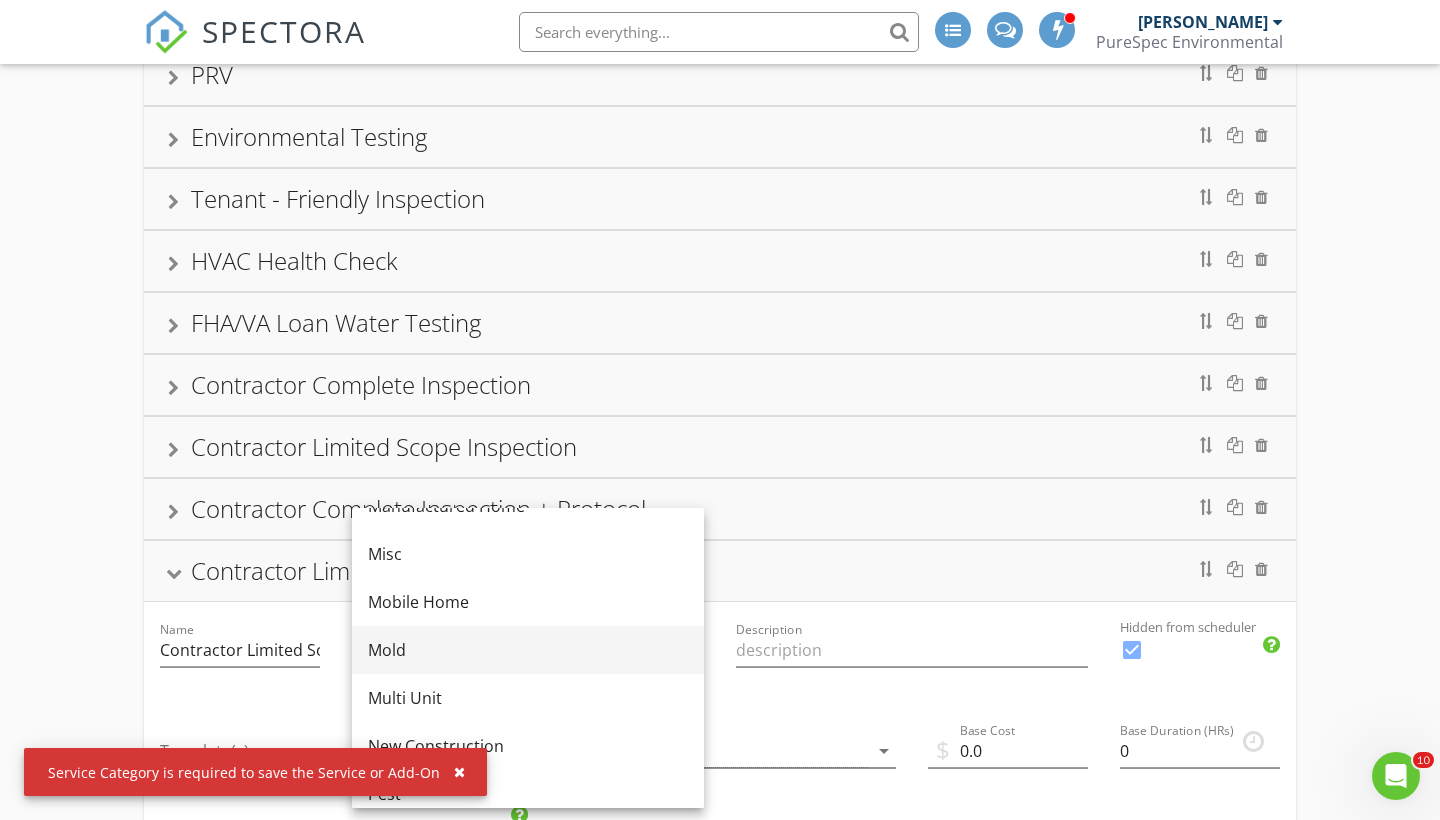 scroll, scrollTop: 417, scrollLeft: 0, axis: vertical 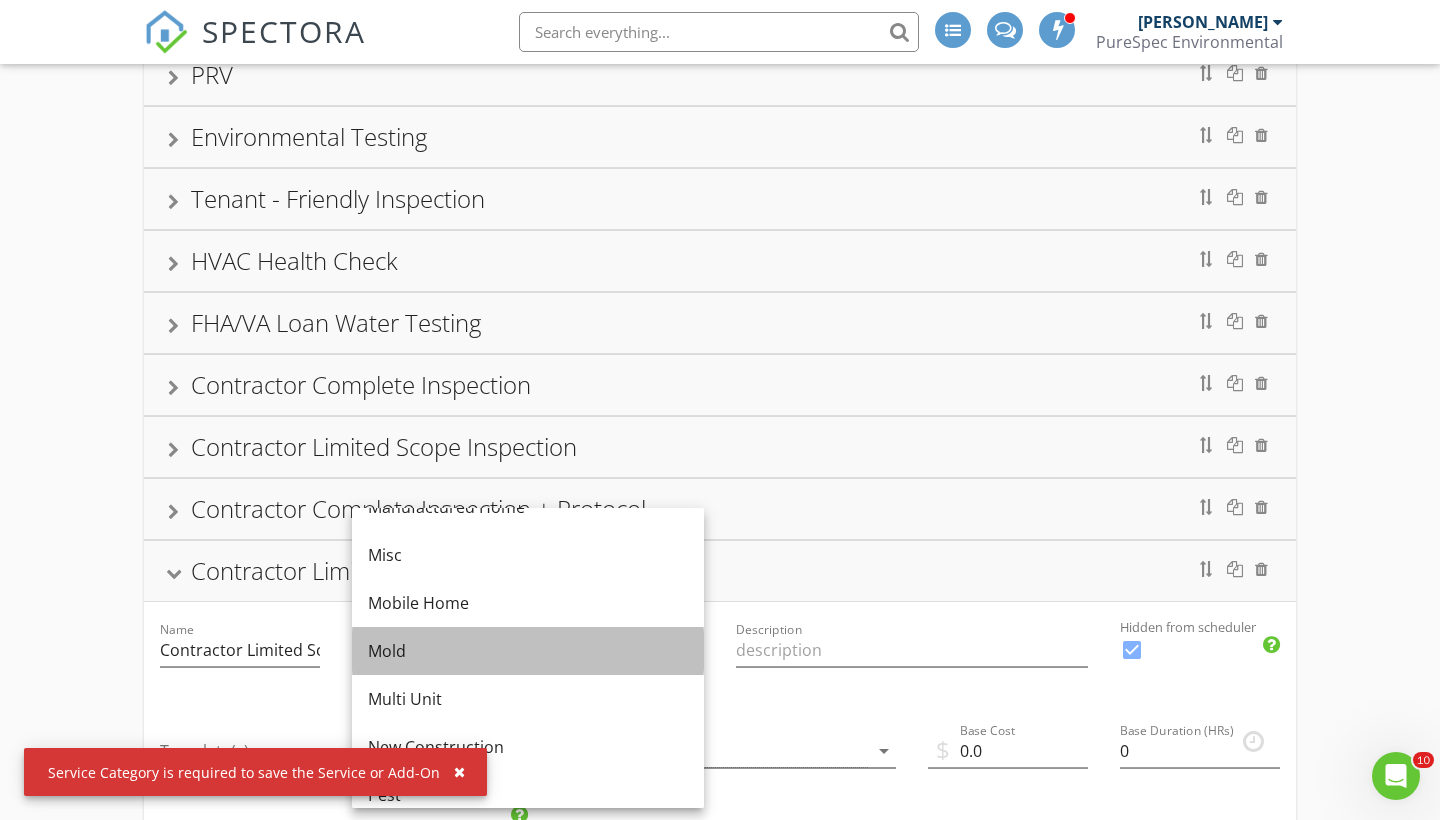 click on "Mold" at bounding box center [528, 651] 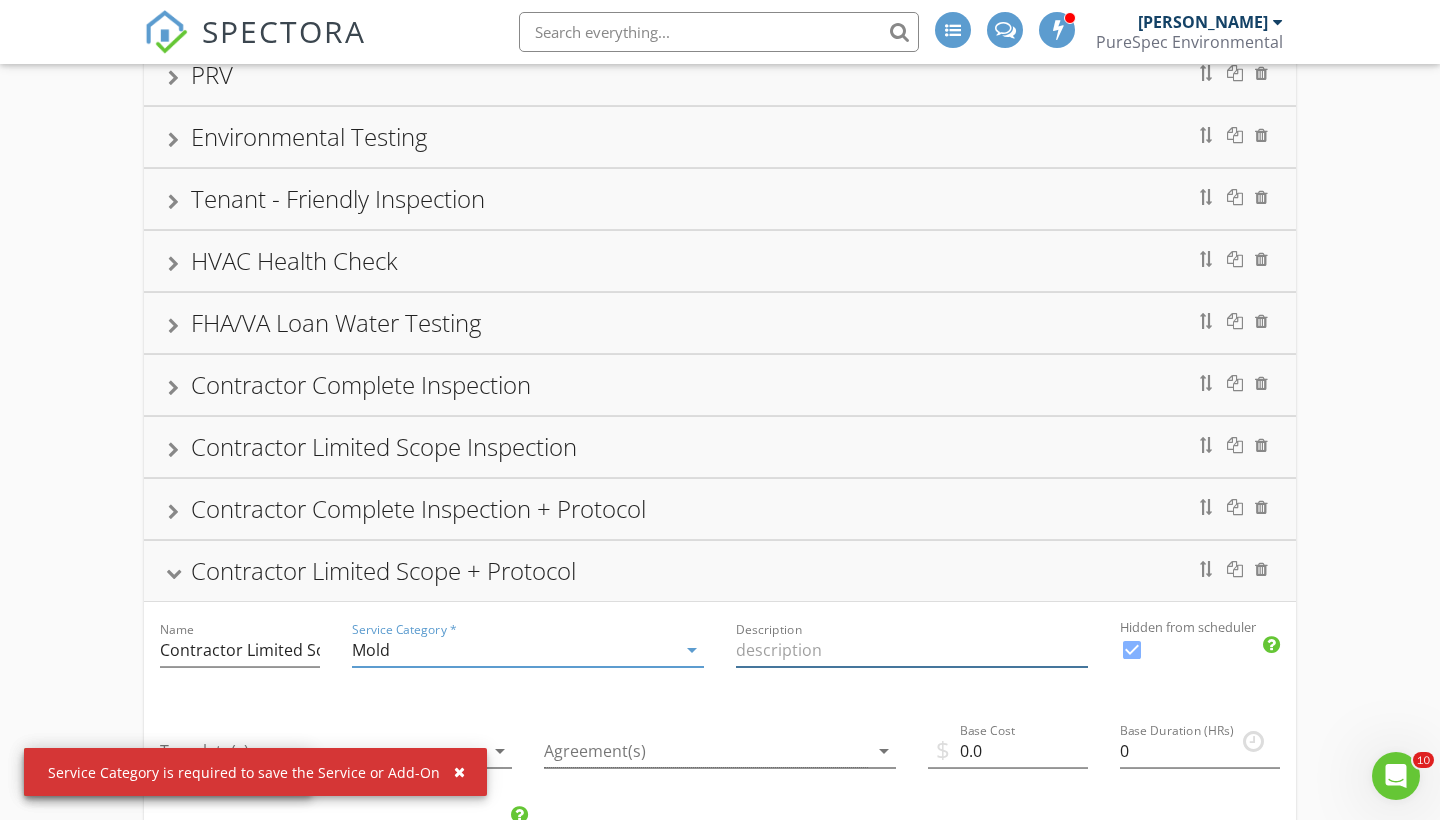 click at bounding box center (912, 650) 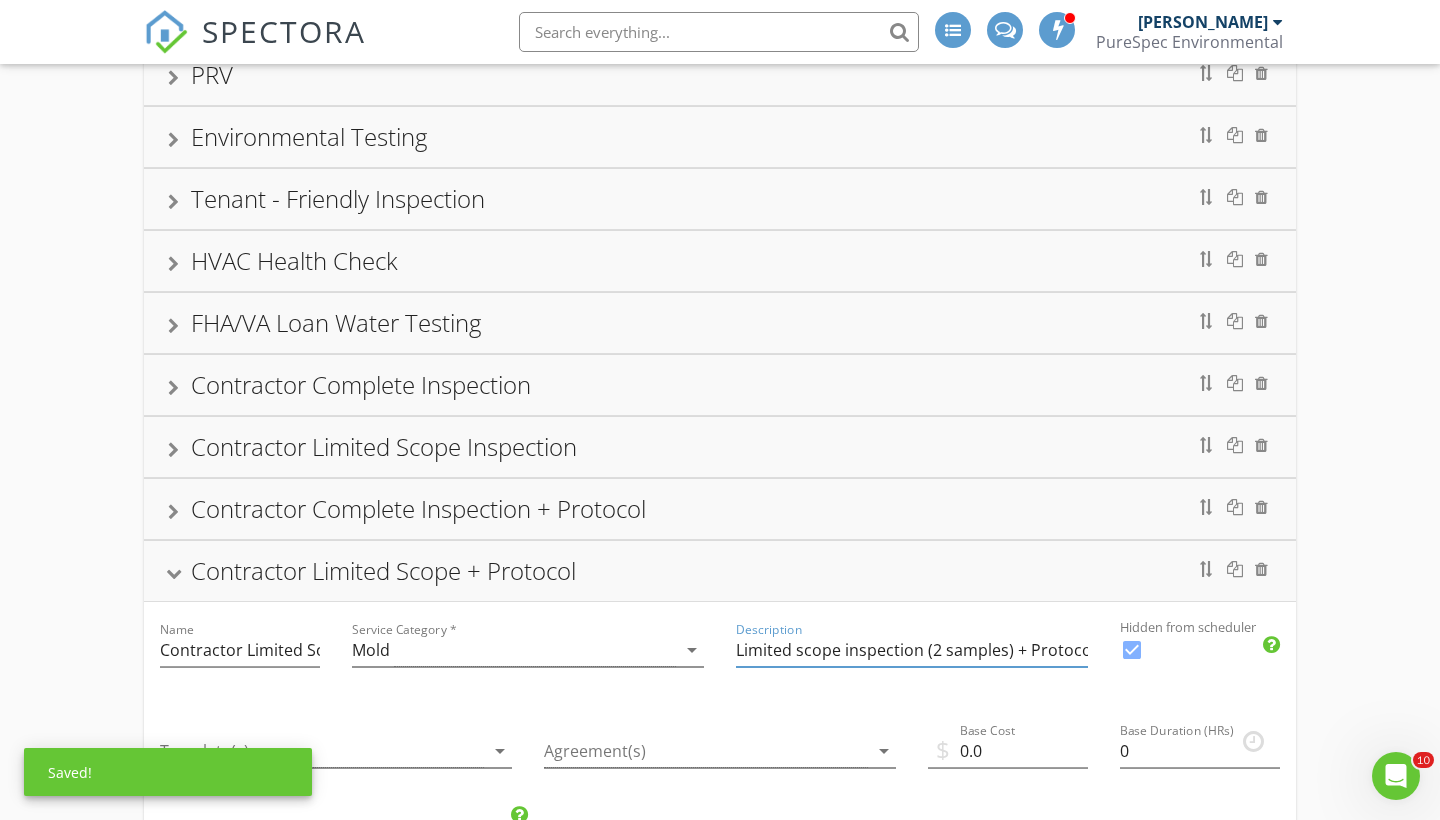type on "Limited scope inspection (2 samples) + Protocol" 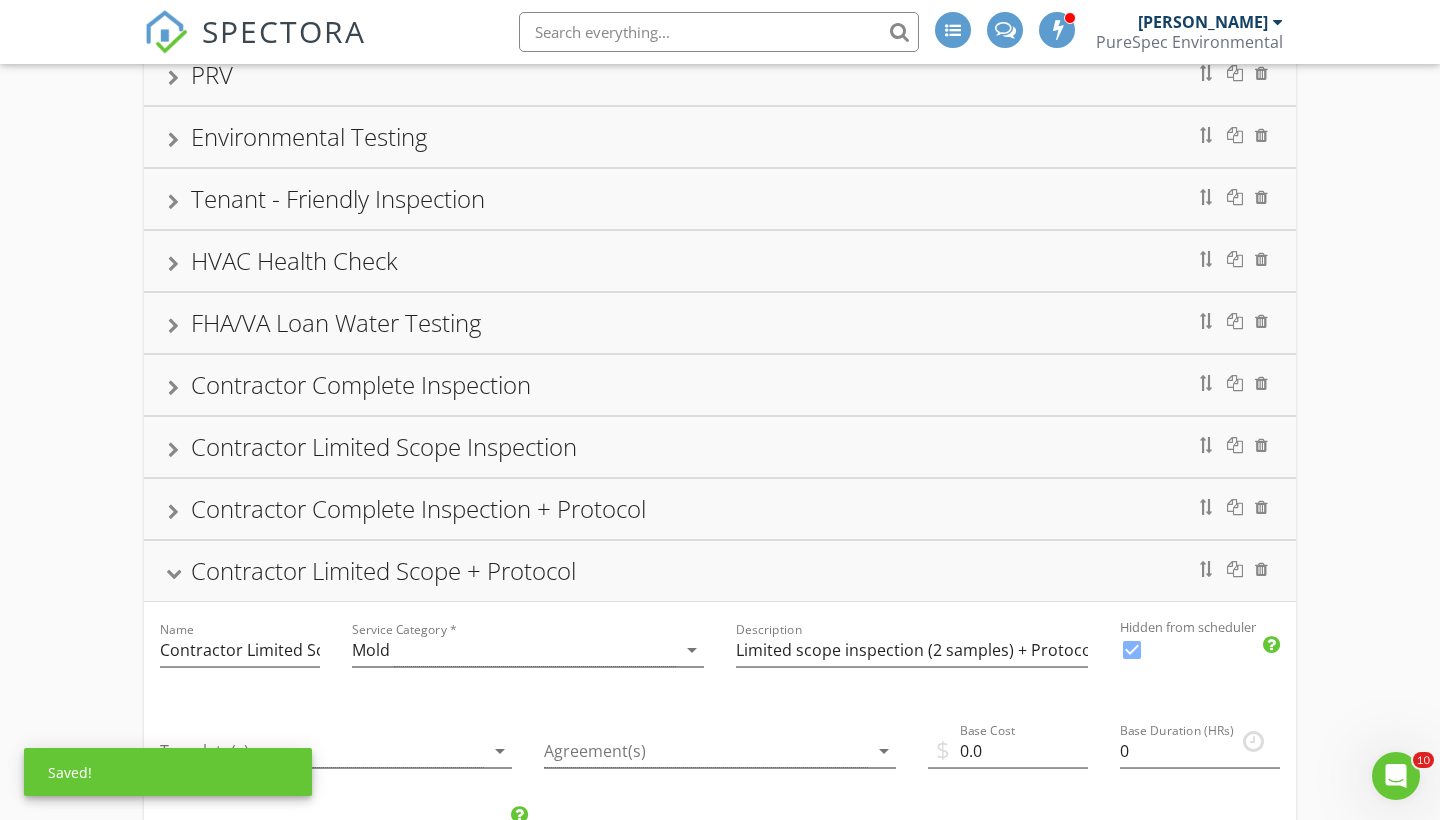 click on "Entire Property Inspection         Limited Scope Mold Inspection         PRV         Environmental Testing         Tenant - Friendly Inspection         HVAC Health Check         FHA/VA Loan Water Testing         Contractor Complete Inspection   Name Contractor Complete Inspection   Service Category * Mold arrow_drop_down   Description Entire Property Inspection + 2 Mold Samples   Hidden from scheduler   check_box             Contractor Limited Scope Inspection   Name Contractor Limited Scope Inspection   Service Category * Mold arrow_drop_down   Description Limited Scope inspection + 2 Samples   Hidden from scheduler   check_box             Contractor Complete Inspection + Protocol   Name Contractor Complete Inspection + Protocol   Service Category * Mold arrow_drop_down   Description Entire property inspection (2 mold samples) + Remediation Protocol   Hidden from scheduler   check_box             Contractor Limited Scope + Protocol   Name Contractor Limited Scope + Protocol   Service Category * Mold" at bounding box center (720, 723) 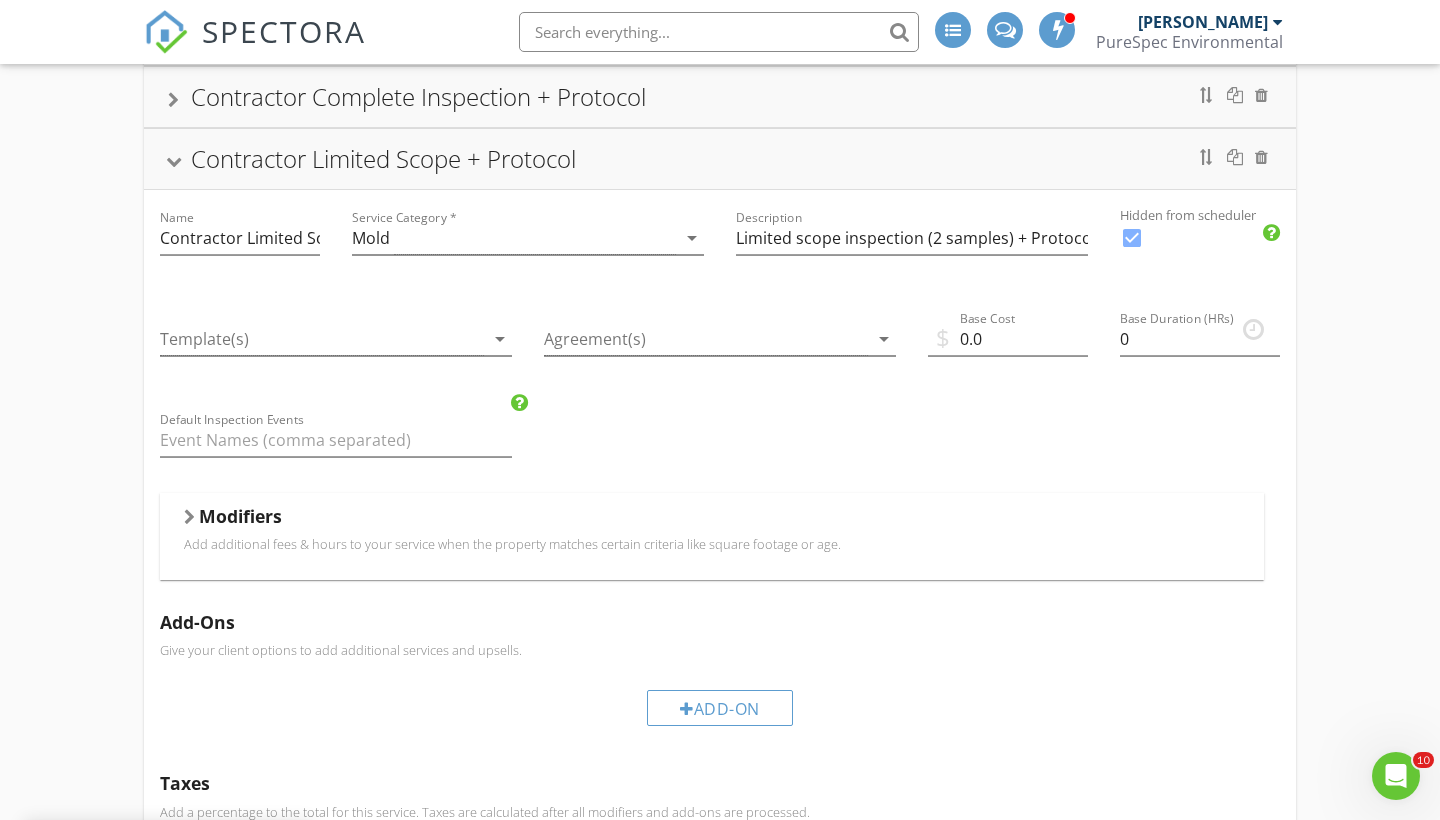 scroll, scrollTop: 729, scrollLeft: 0, axis: vertical 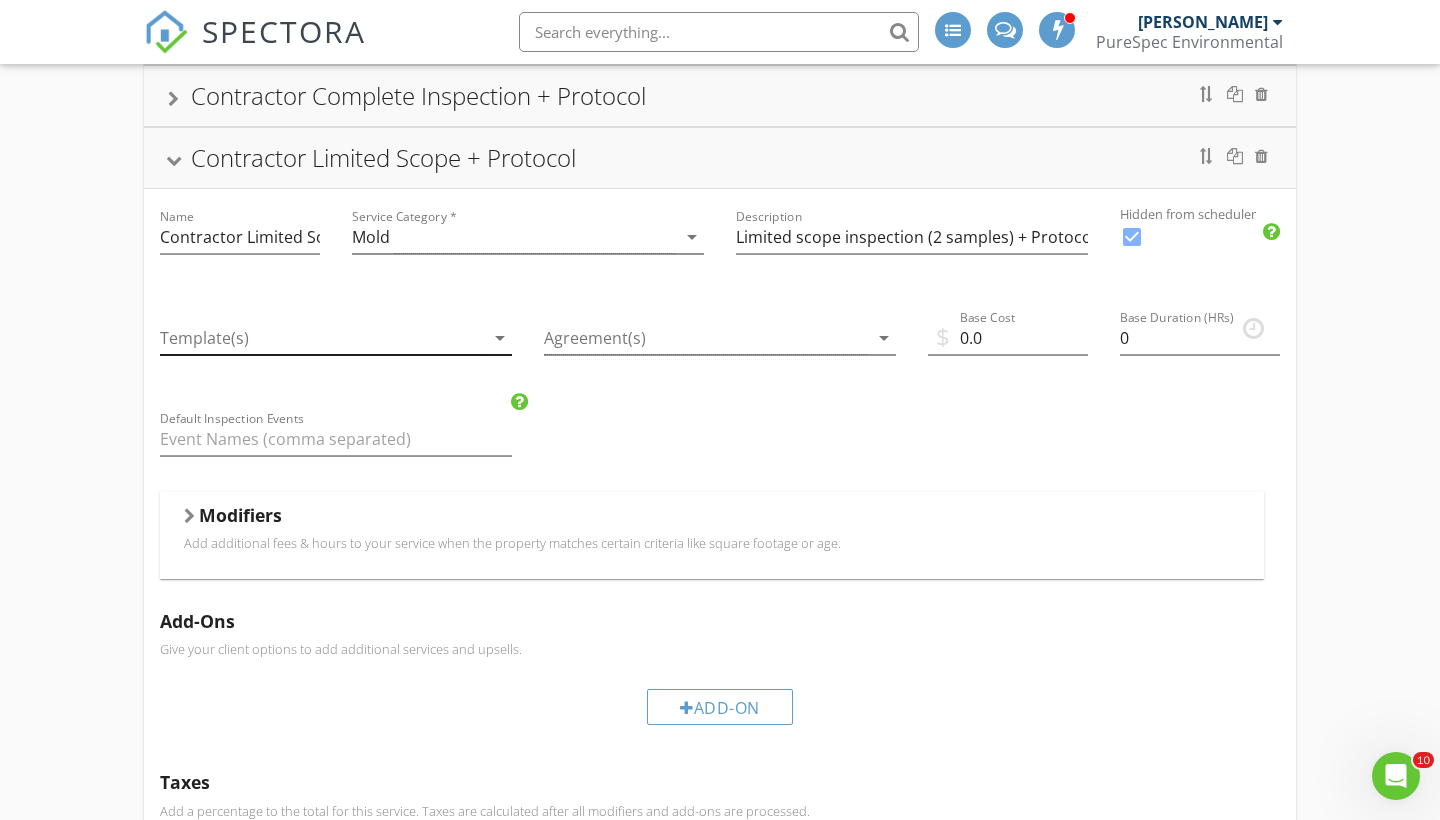 click at bounding box center (322, 338) 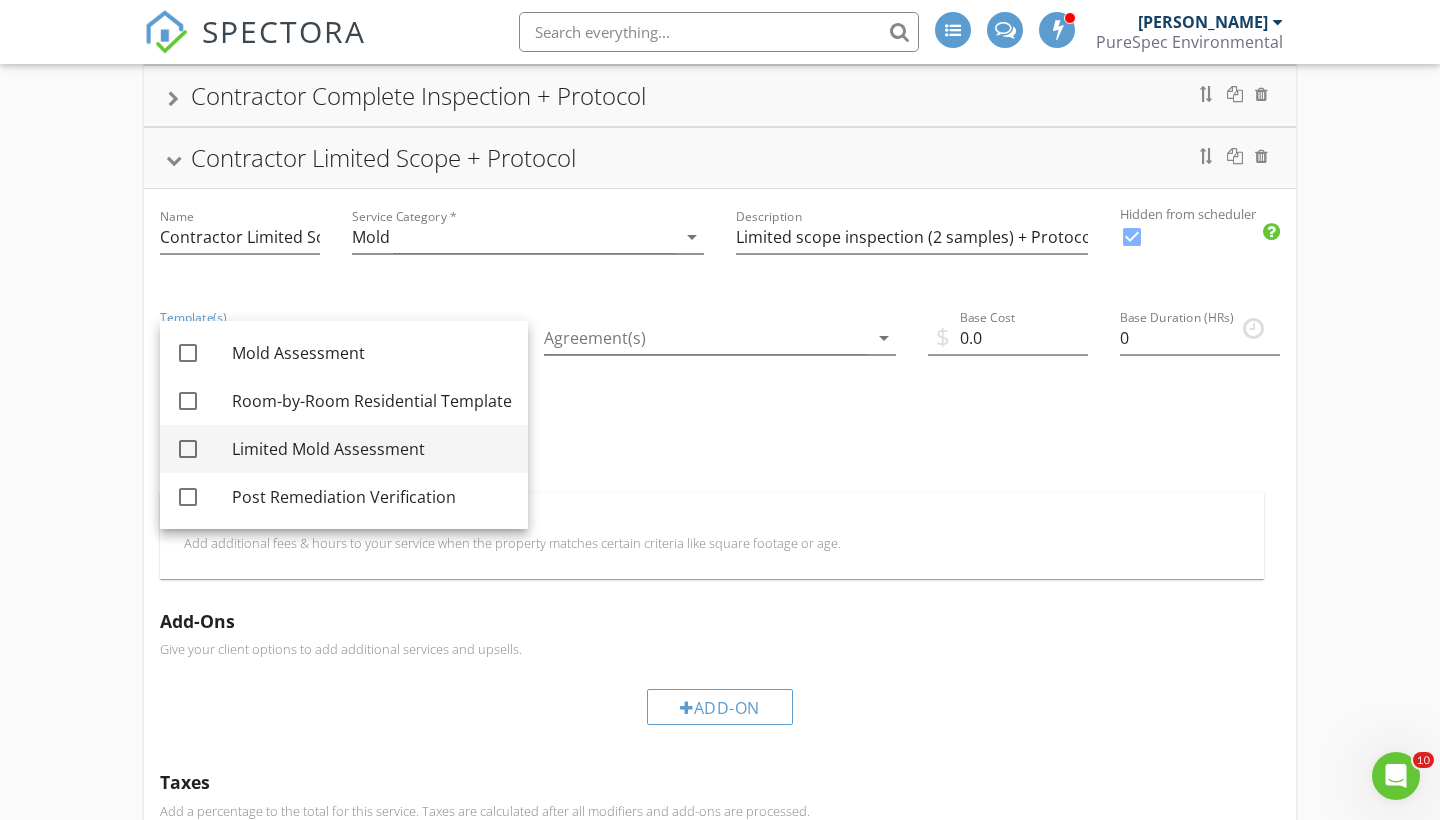 click at bounding box center (188, 449) 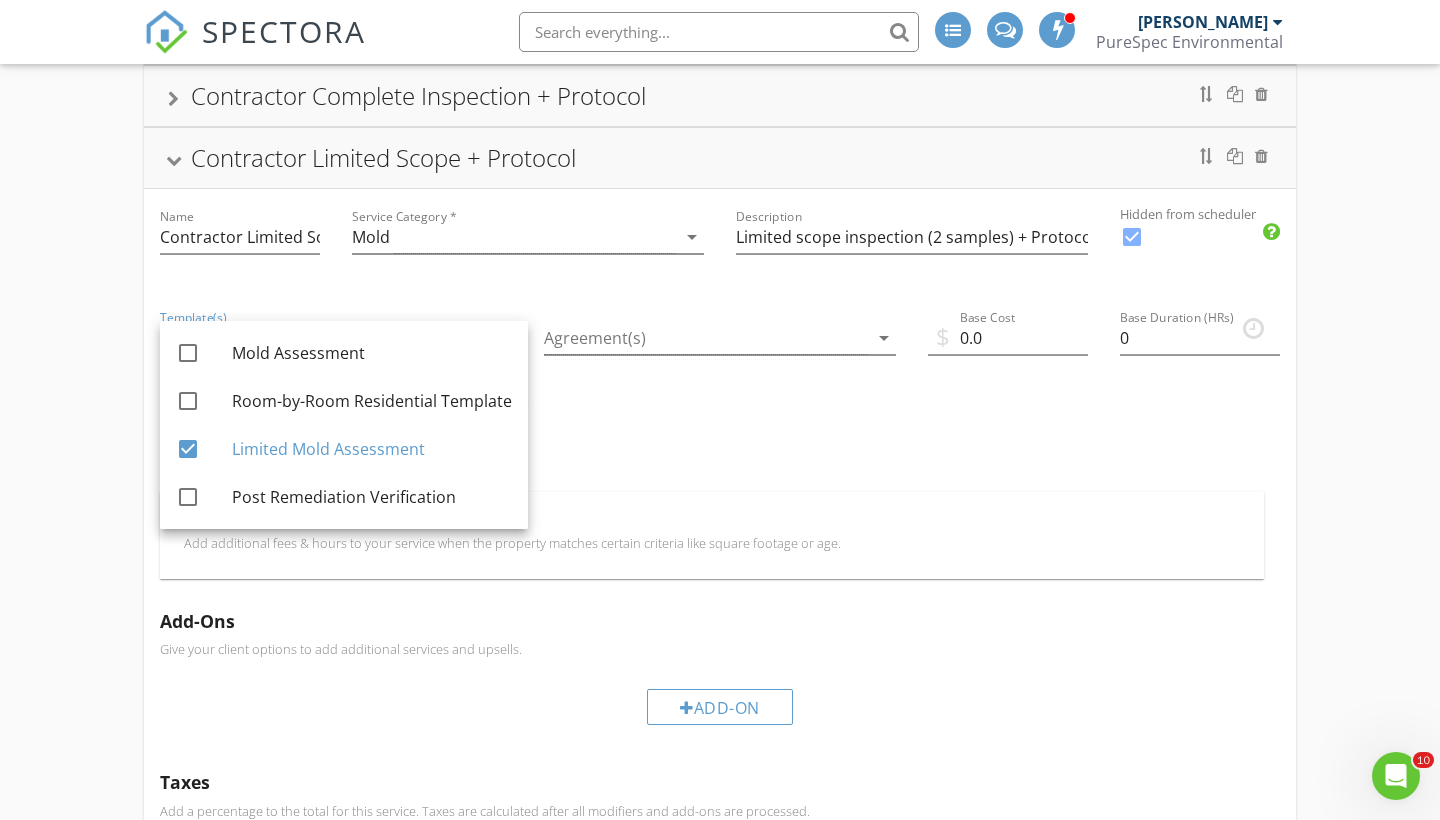 click on "Entire Property Inspection         Limited Scope Mold Inspection         PRV         Environmental Testing         Tenant - Friendly Inspection         HVAC Health Check         FHA/VA Loan Water Testing         Contractor Complete Inspection   Name Contractor Complete Inspection   Service Category * Mold arrow_drop_down   Description Entire Property Inspection + 2 Mold Samples   Hidden from scheduler   check_box             Contractor Limited Scope Inspection   Name Contractor Limited Scope Inspection   Service Category * Mold arrow_drop_down   Description Limited Scope inspection + 2 Samples   Hidden from scheduler   check_box             Contractor Complete Inspection + Protocol   Name Contractor Complete Inspection + Protocol   Service Category * Mold arrow_drop_down   Description Entire property inspection (2 mold samples) + Remediation Protocol   Hidden from scheduler   check_box             Contractor Limited Scope + Protocol   Name Contractor Limited Scope + Protocol   Service Category * Mold" at bounding box center [720, 310] 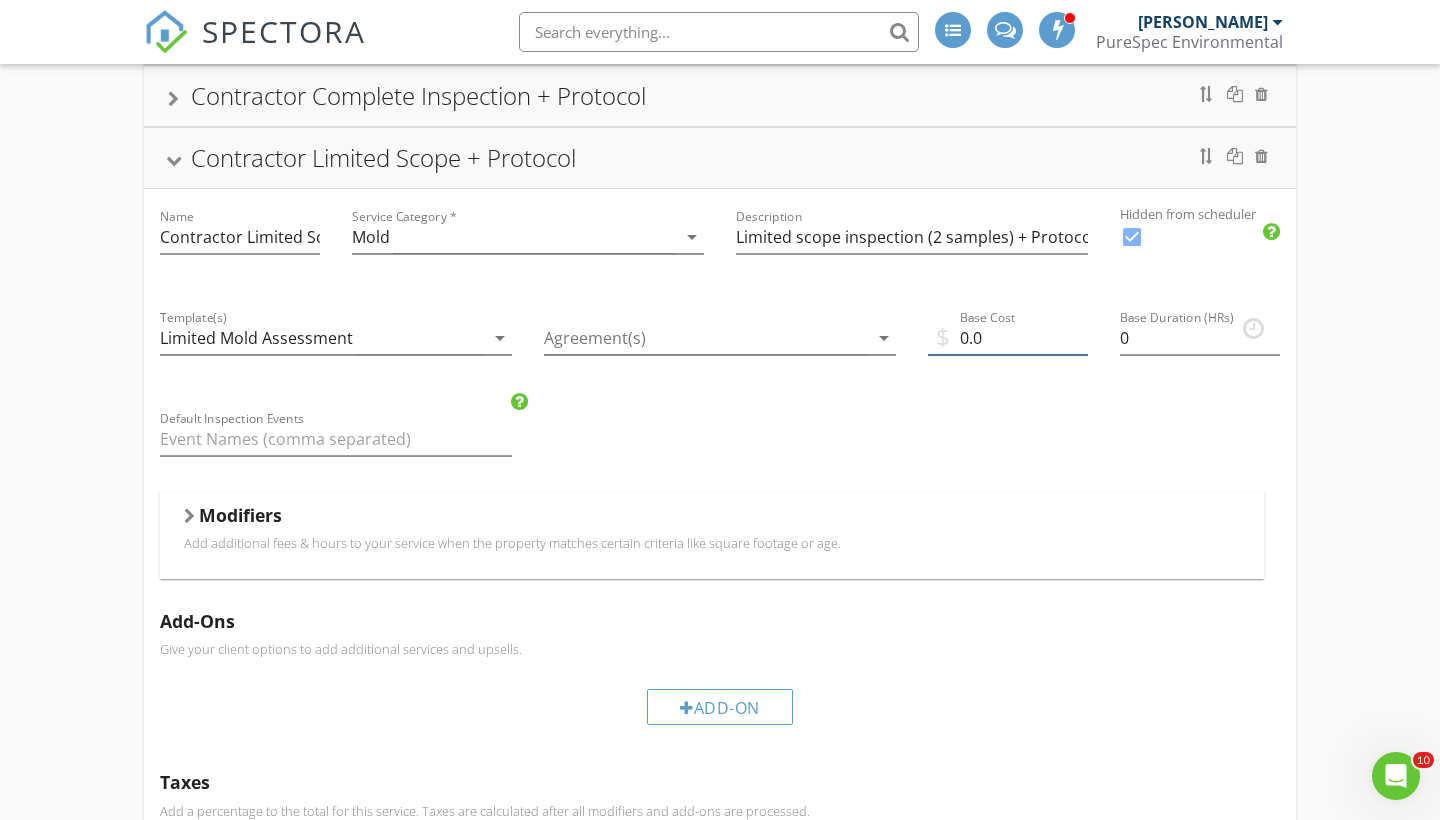 click on "0.0" at bounding box center [1008, 338] 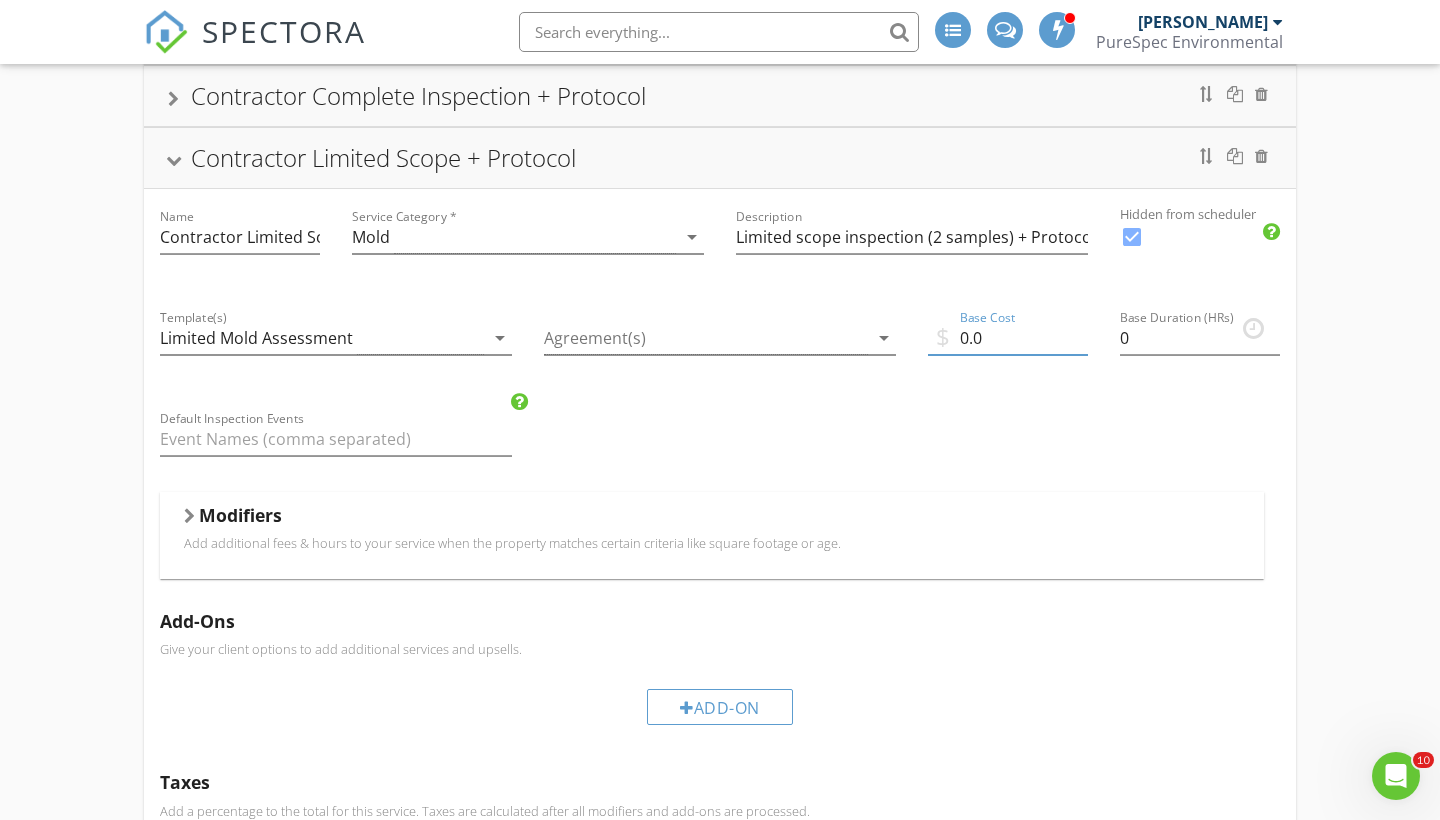click on "0.0" at bounding box center [1008, 338] 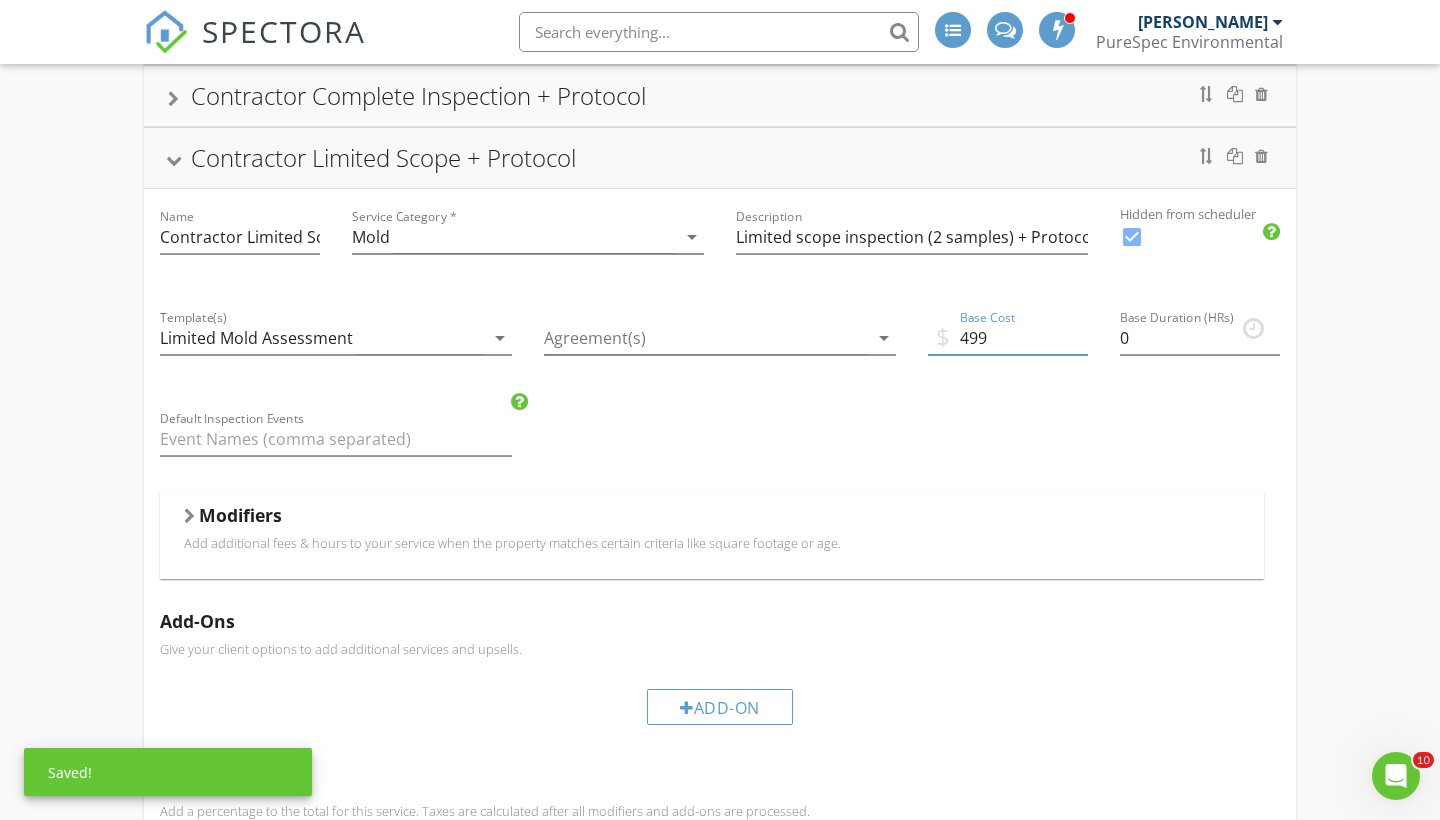 type on "499" 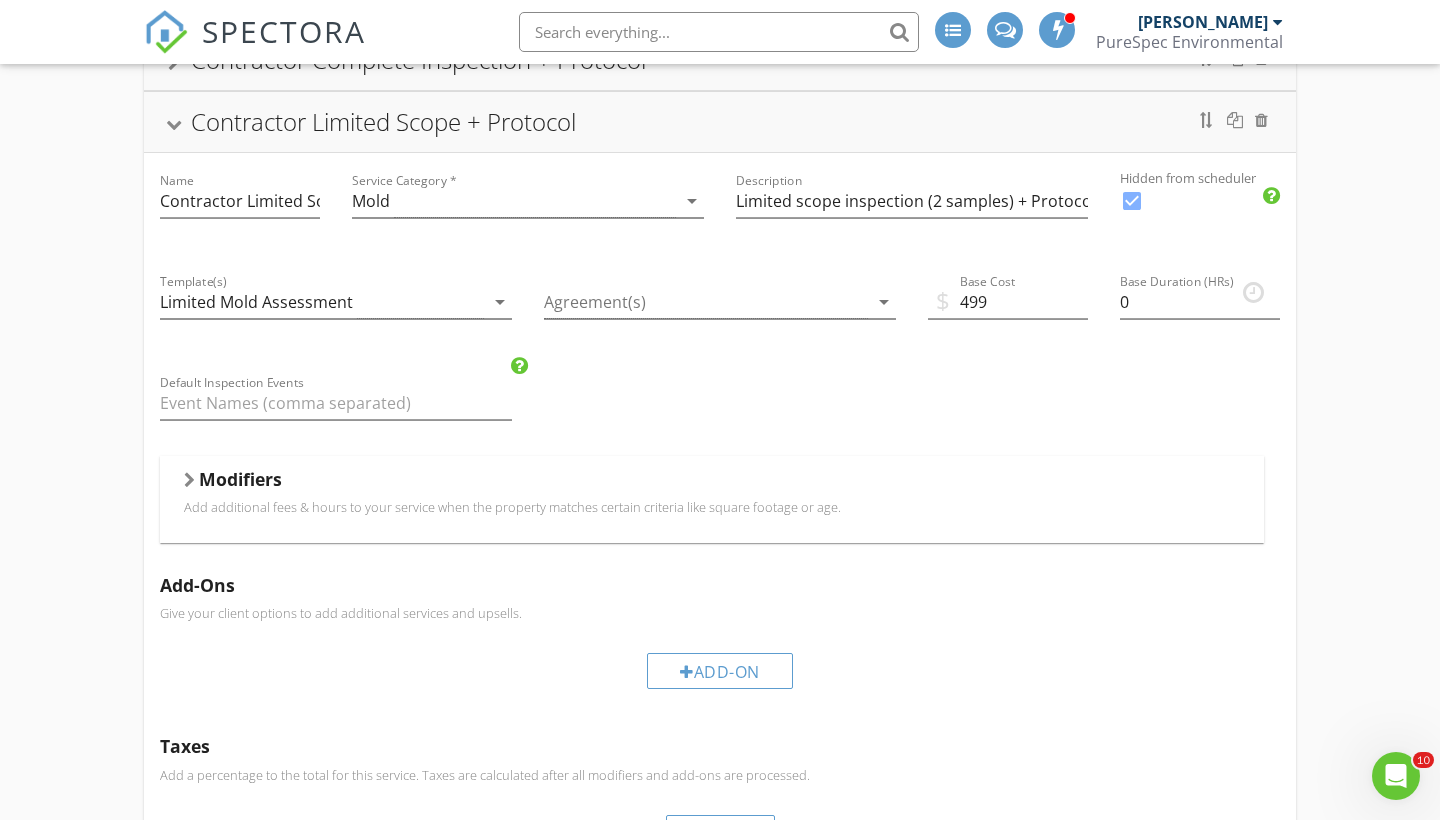 scroll, scrollTop: 753, scrollLeft: 0, axis: vertical 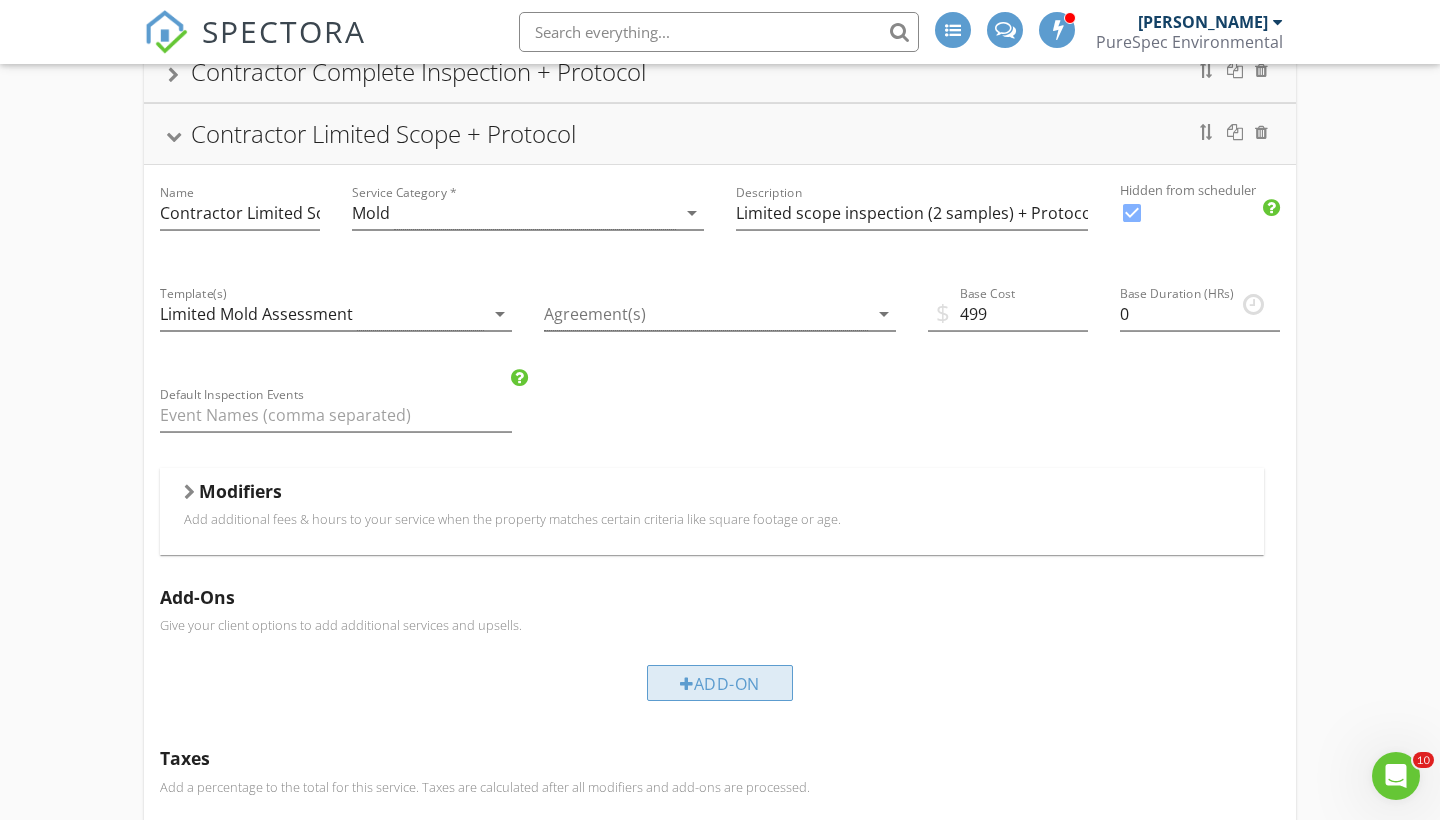 click on "Add-On" at bounding box center (720, 683) 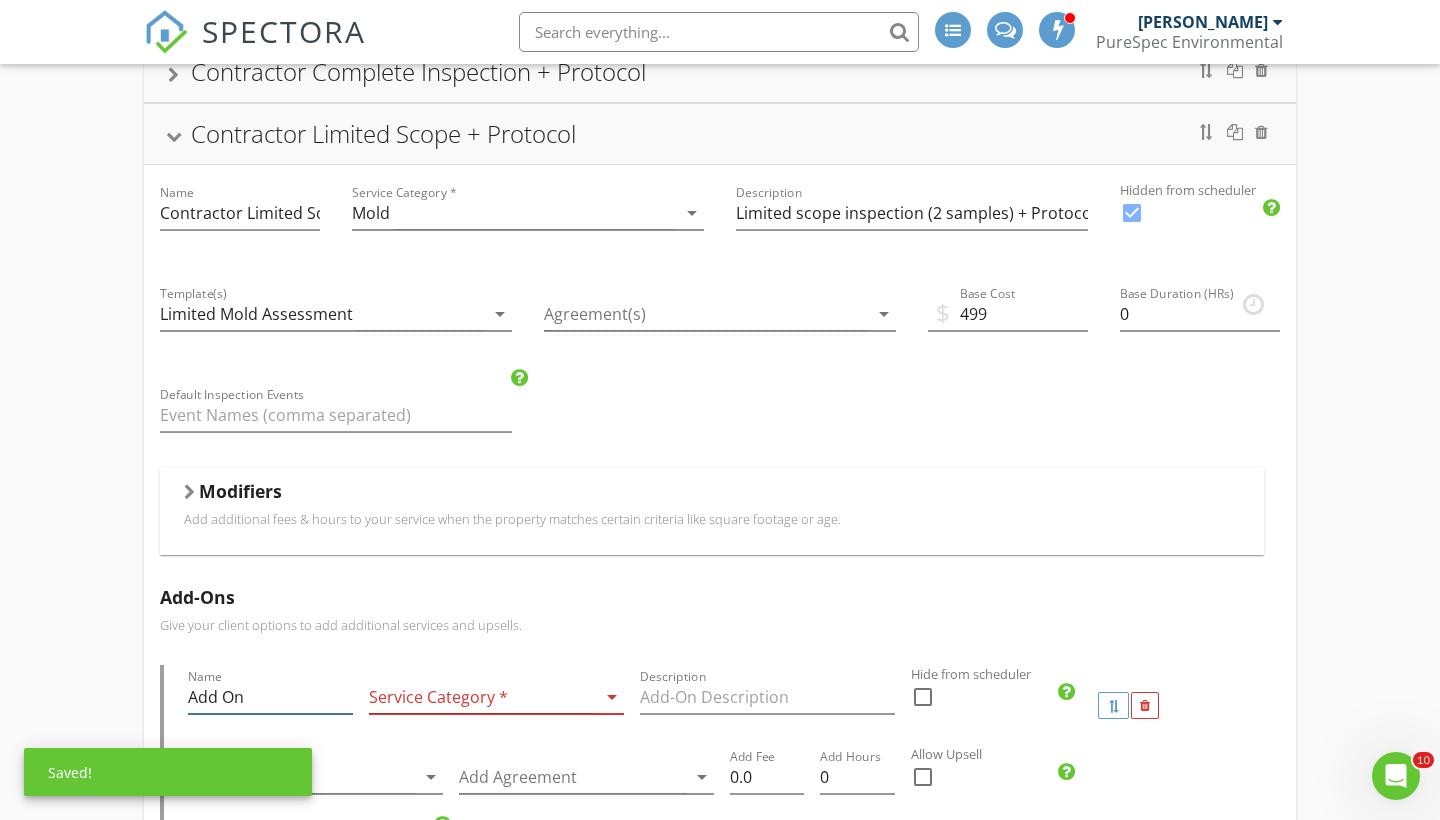 click on "Add On" at bounding box center [270, 697] 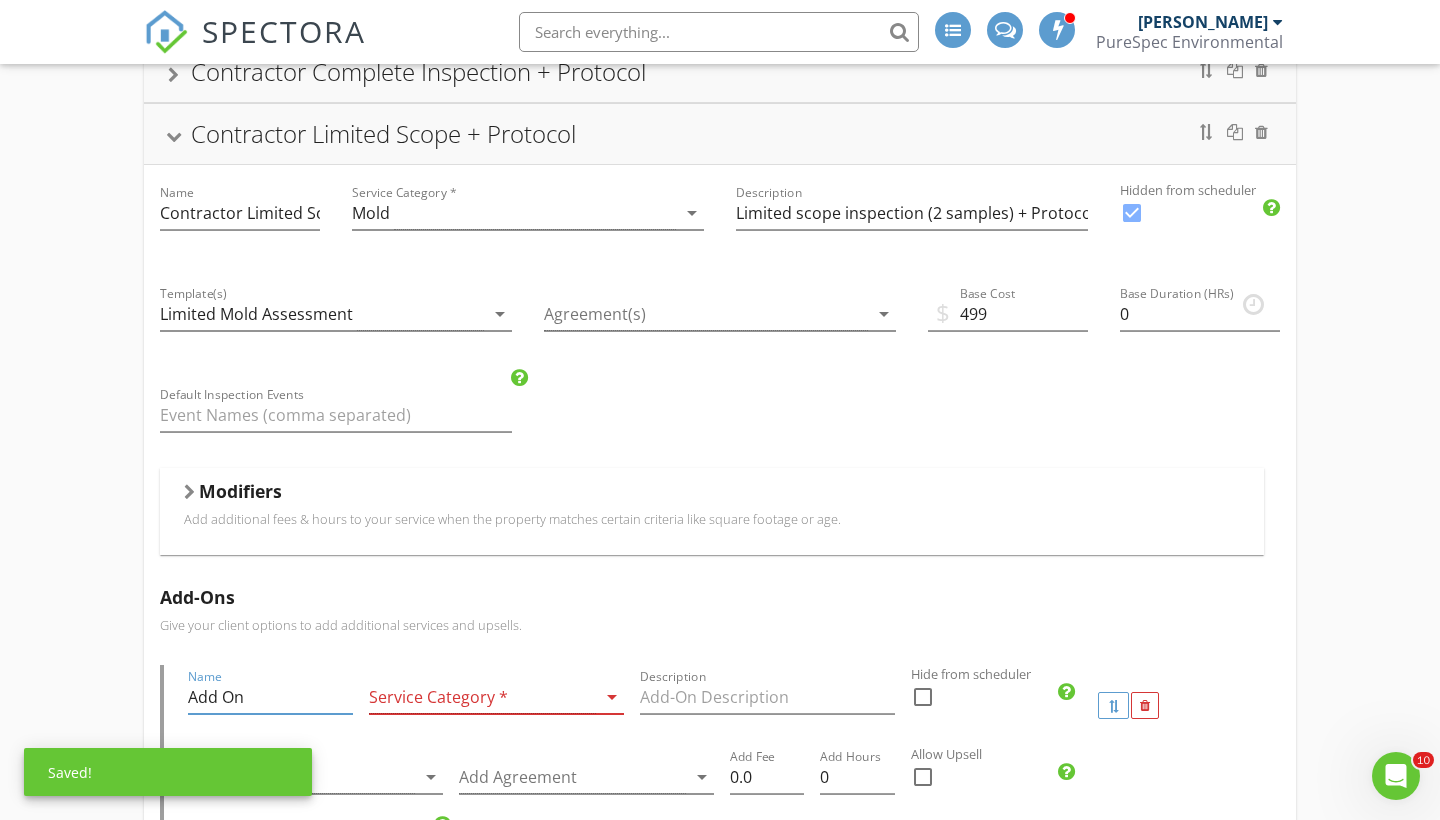 click on "Add On" at bounding box center (270, 697) 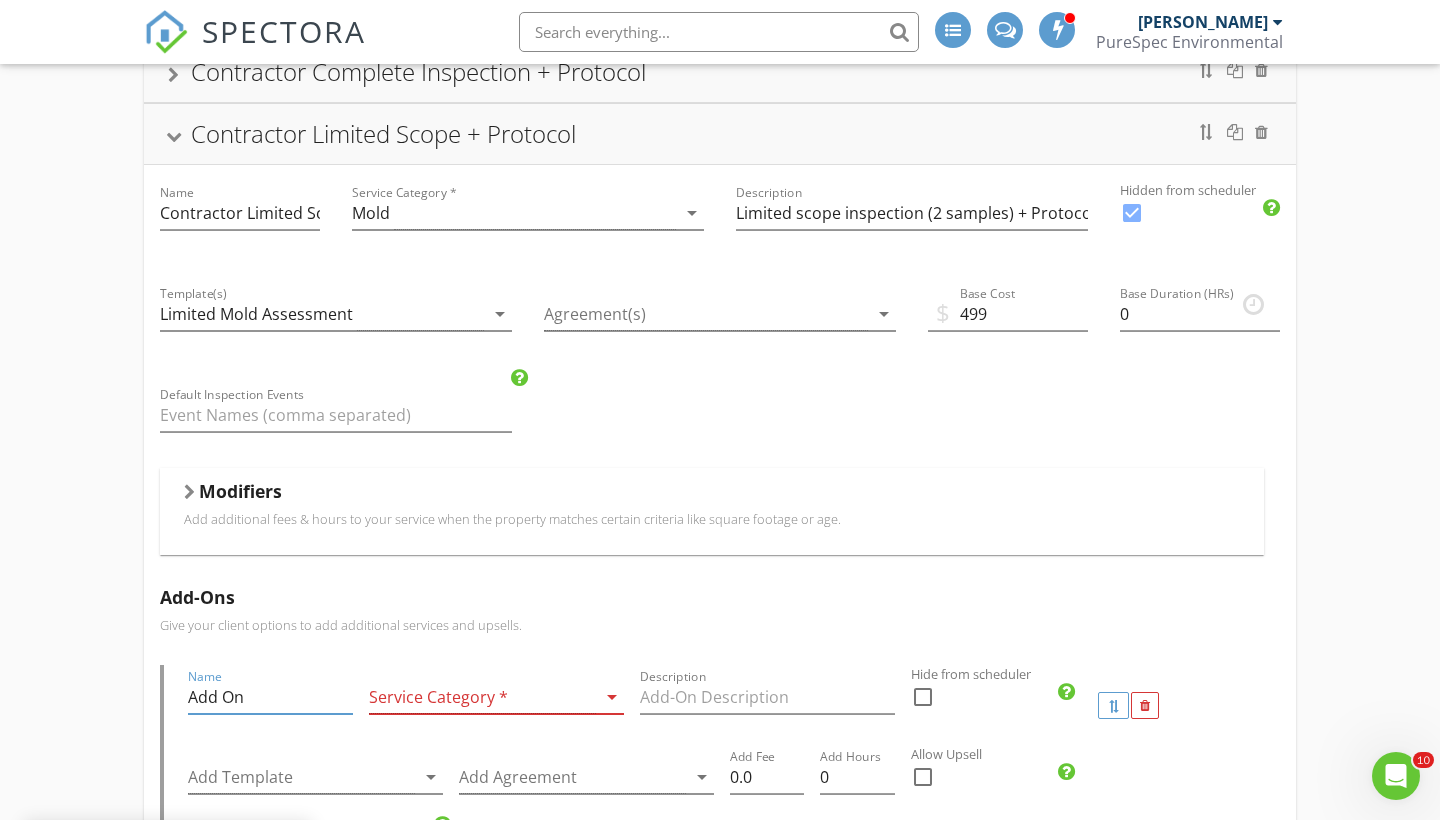 click on "Add On" at bounding box center (270, 697) 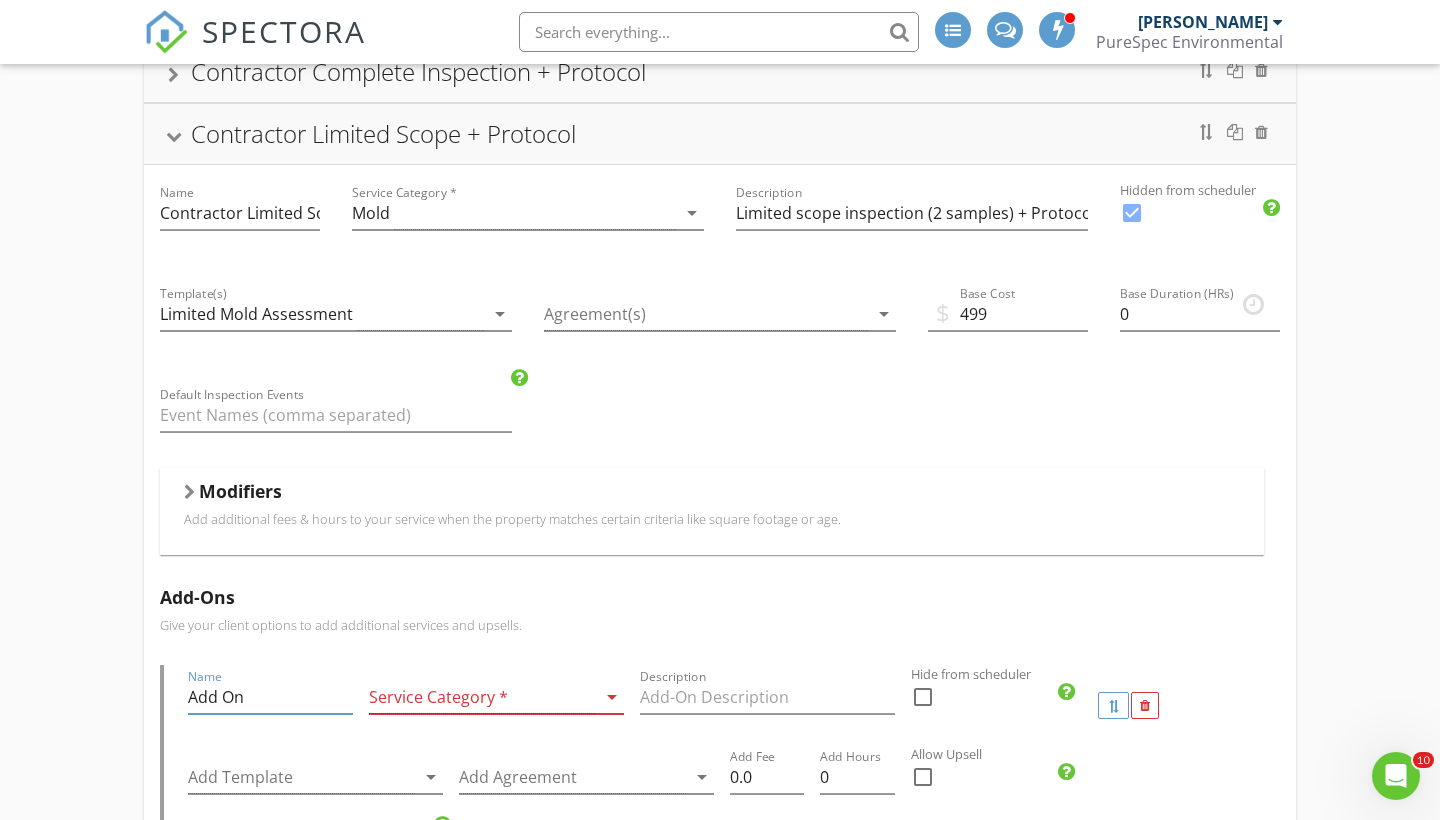 click on "Add On" at bounding box center [270, 697] 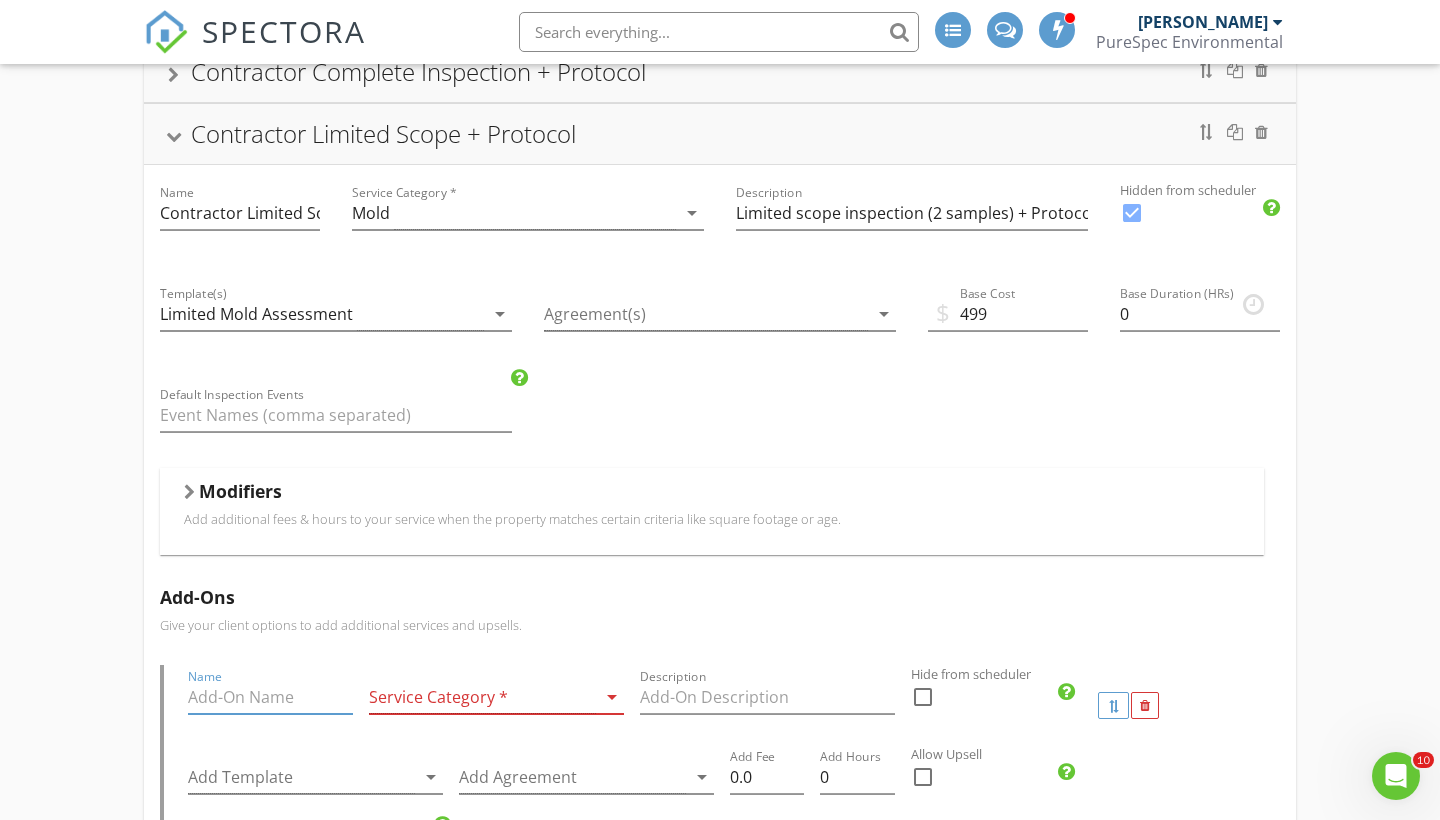 paste on "Air Mold Testing" 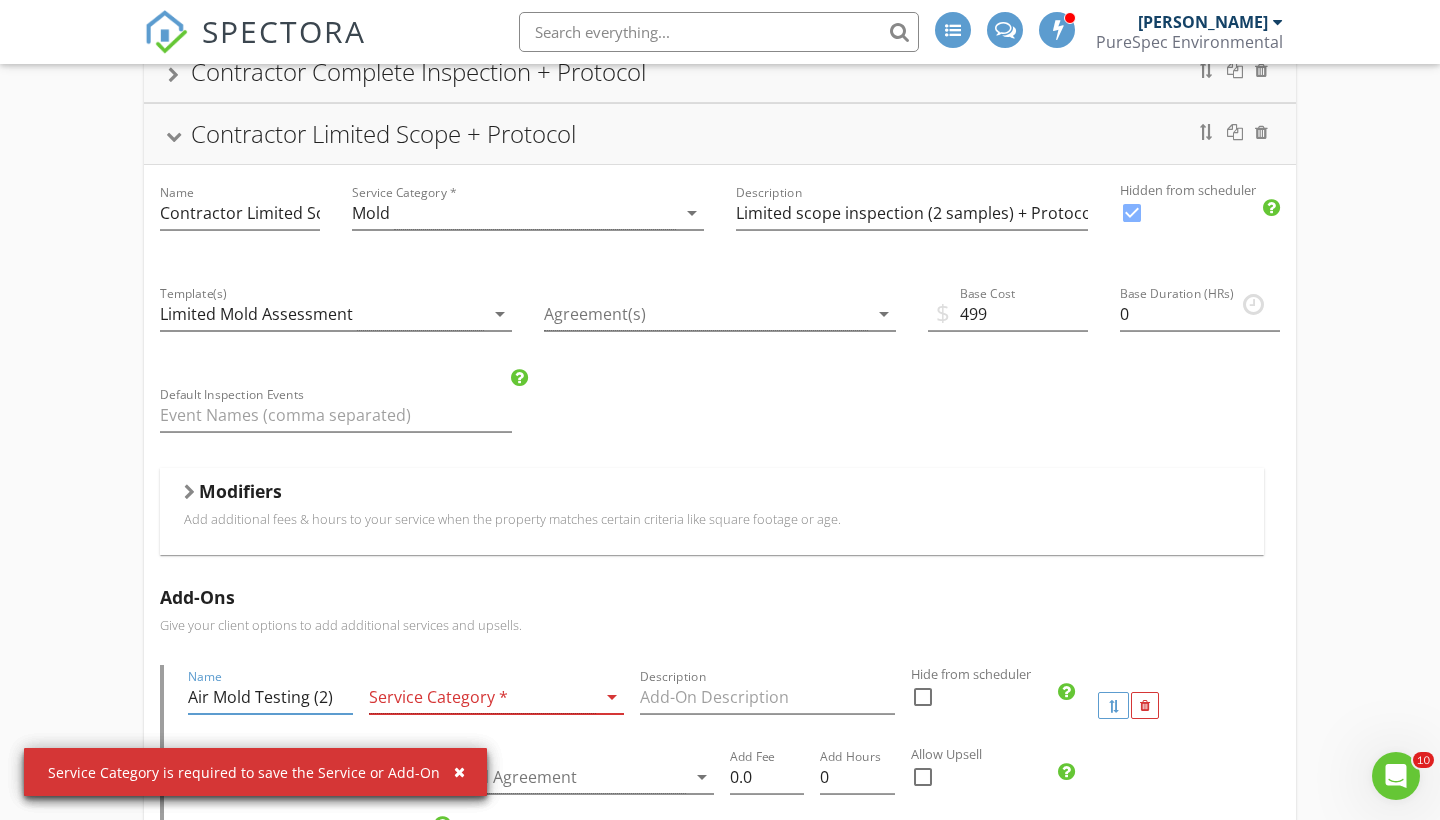 type on "Air Mold Testing (2)" 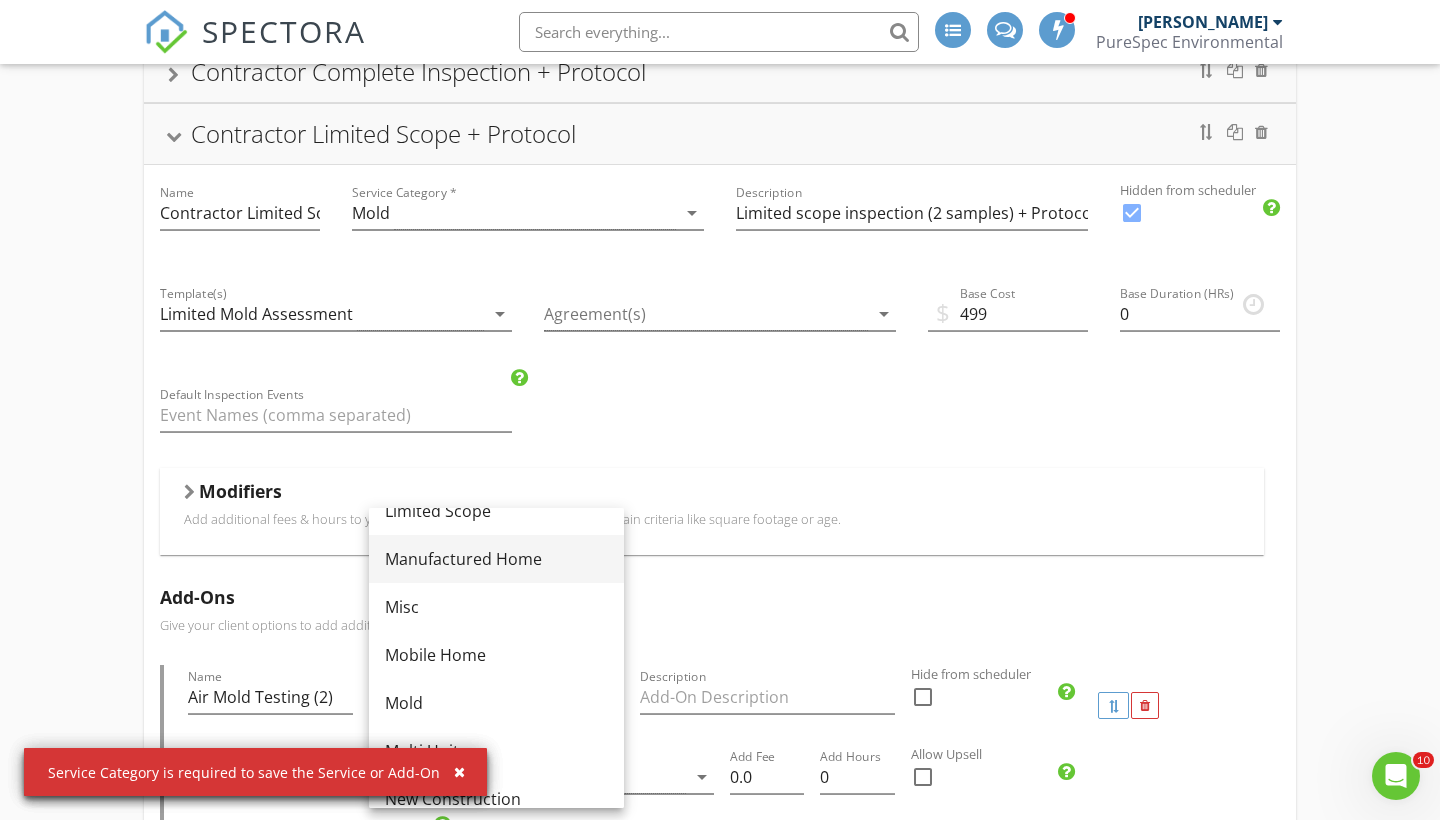 scroll, scrollTop: 367, scrollLeft: 0, axis: vertical 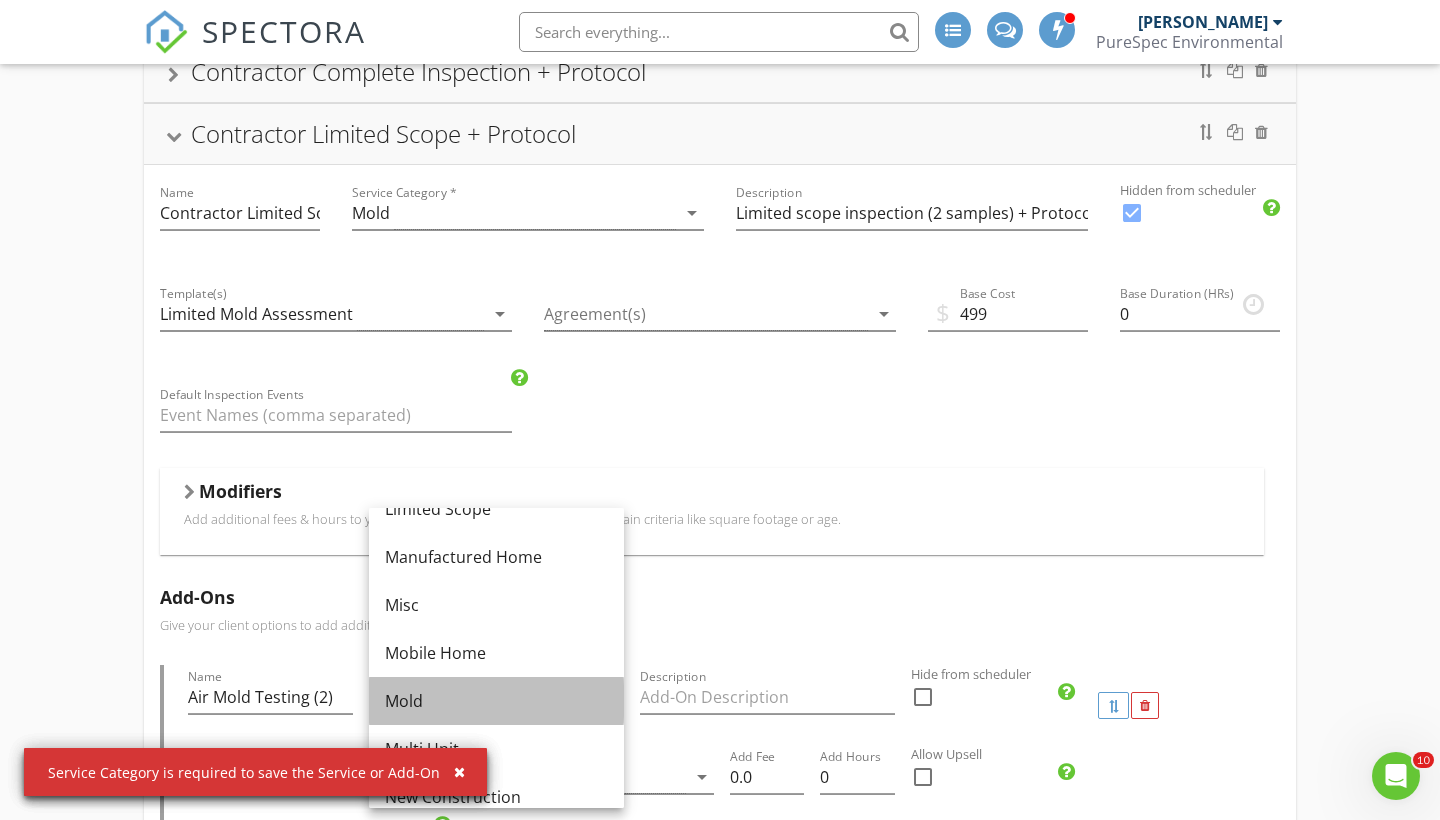 click on "Mold" at bounding box center [496, 701] 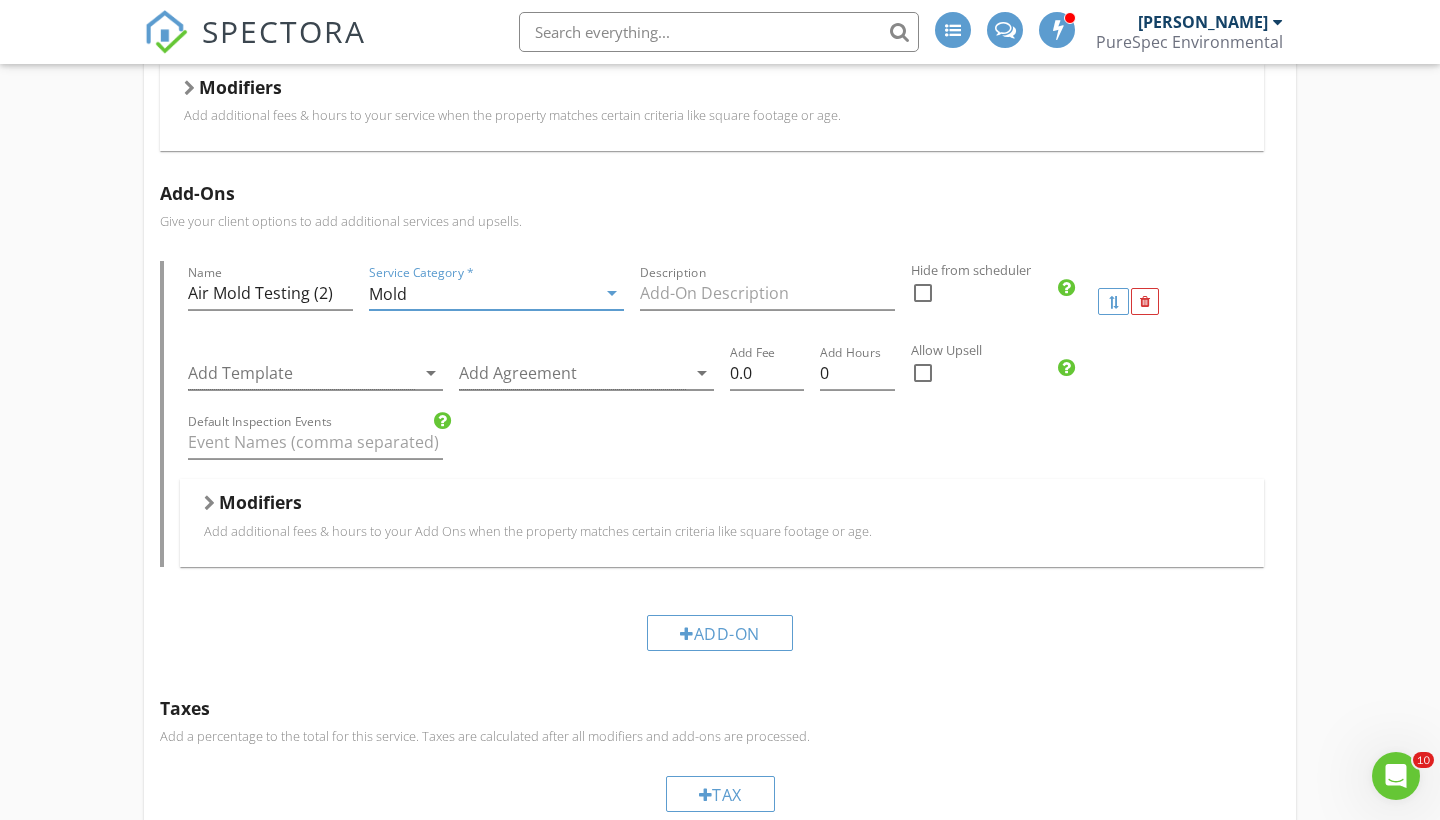 scroll, scrollTop: 1159, scrollLeft: 0, axis: vertical 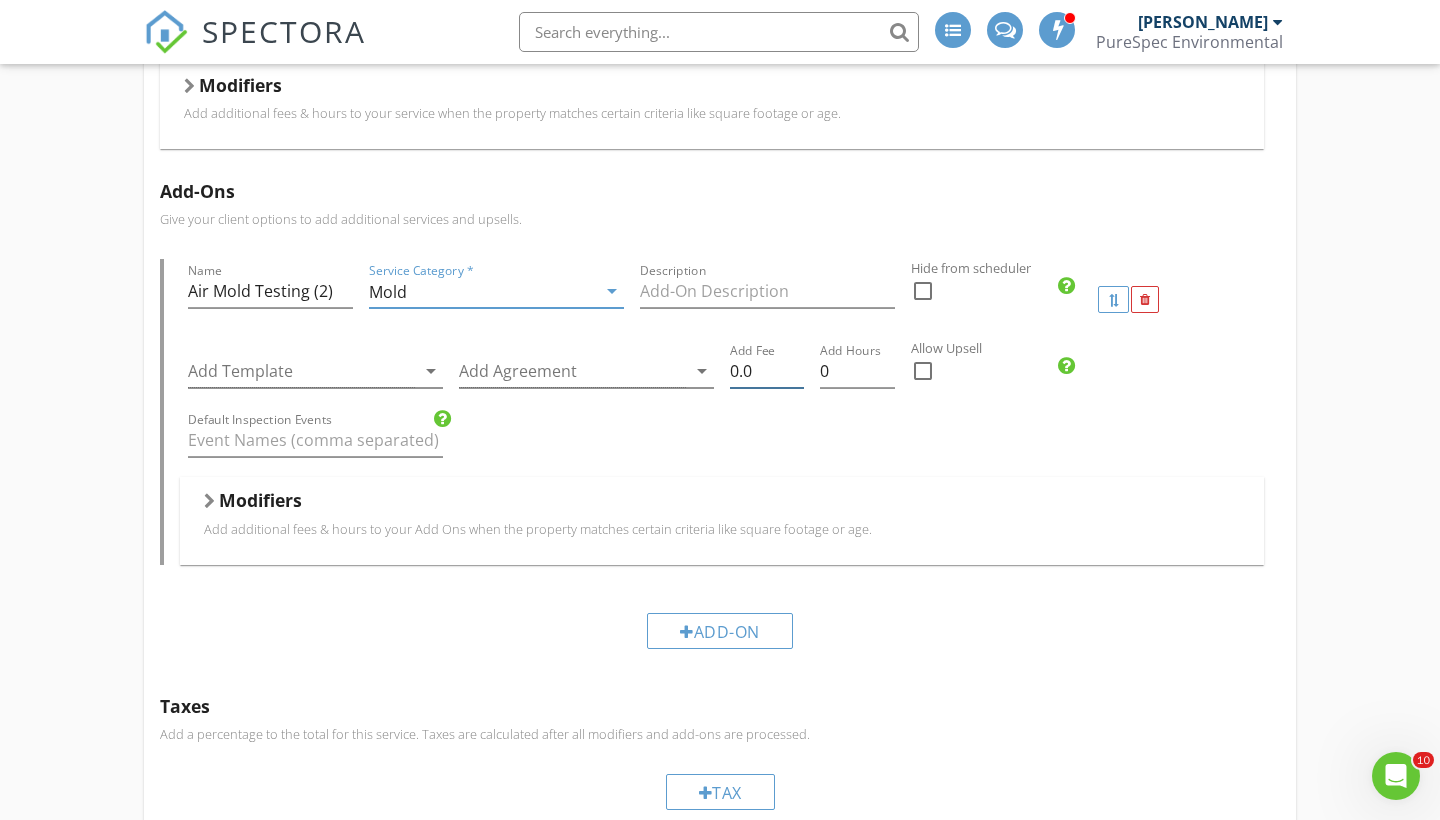 click on "0.0" at bounding box center (767, 371) 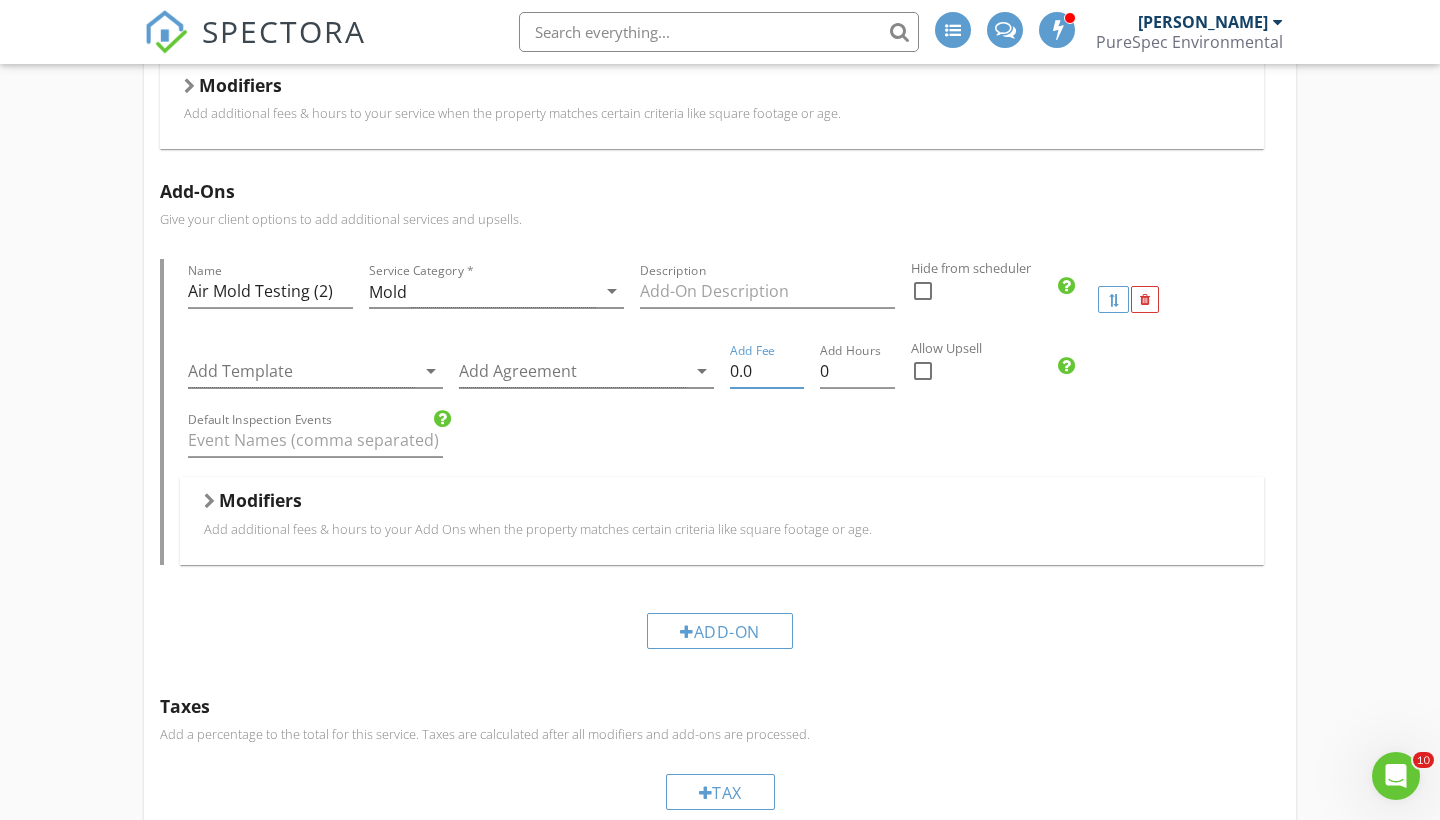 type on "0" 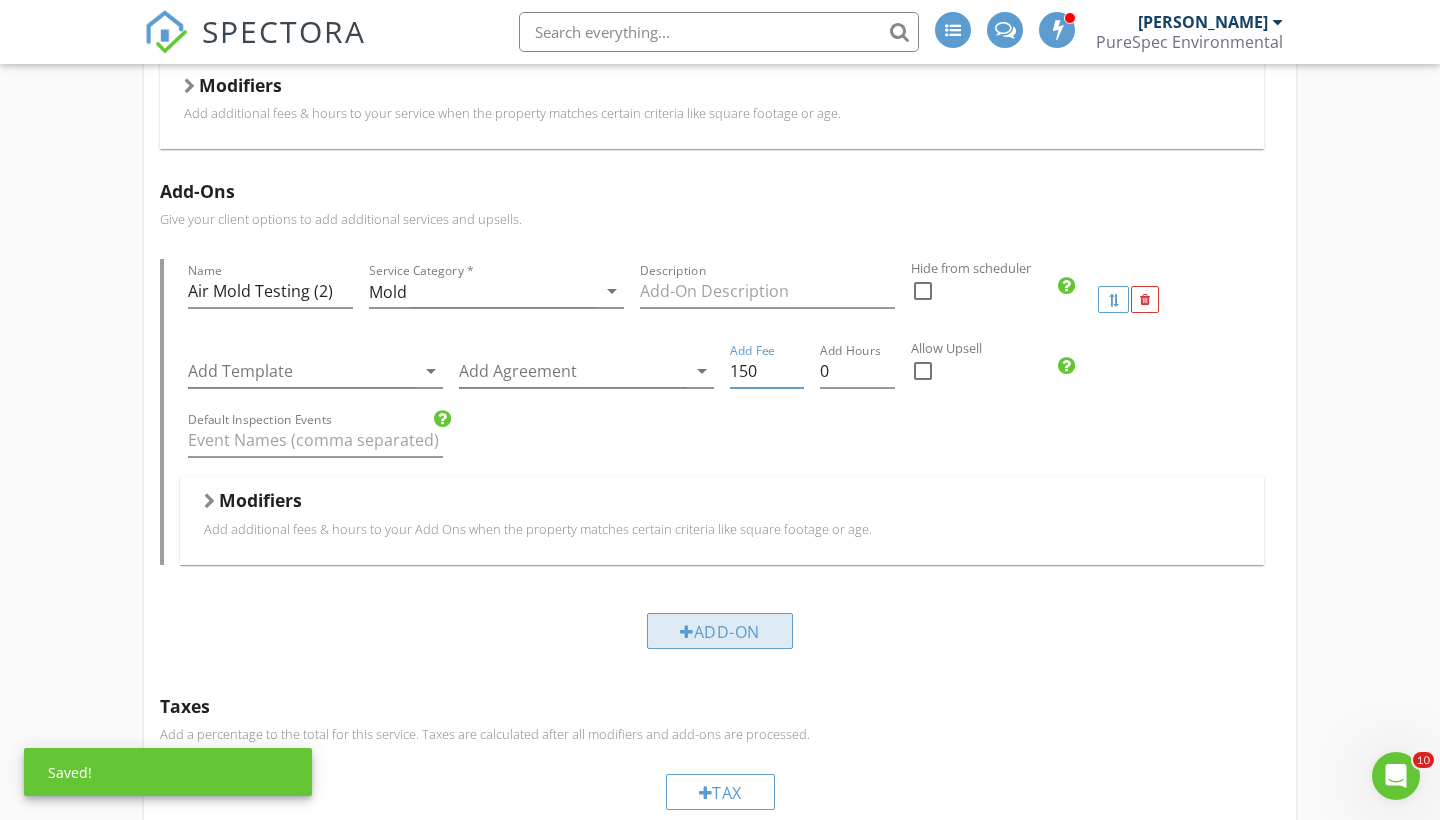 type on "150" 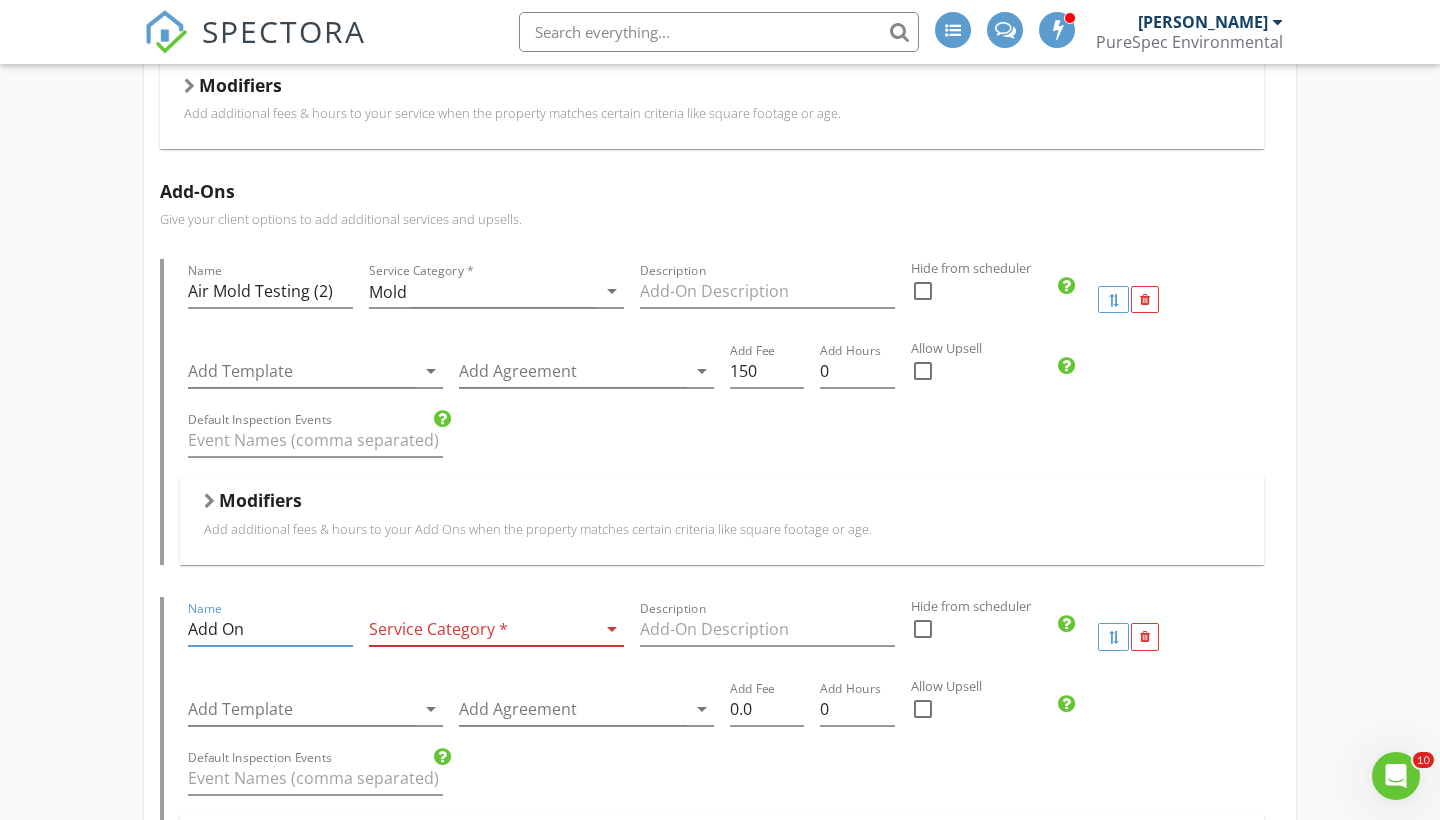 click on "Add On" at bounding box center [270, 629] 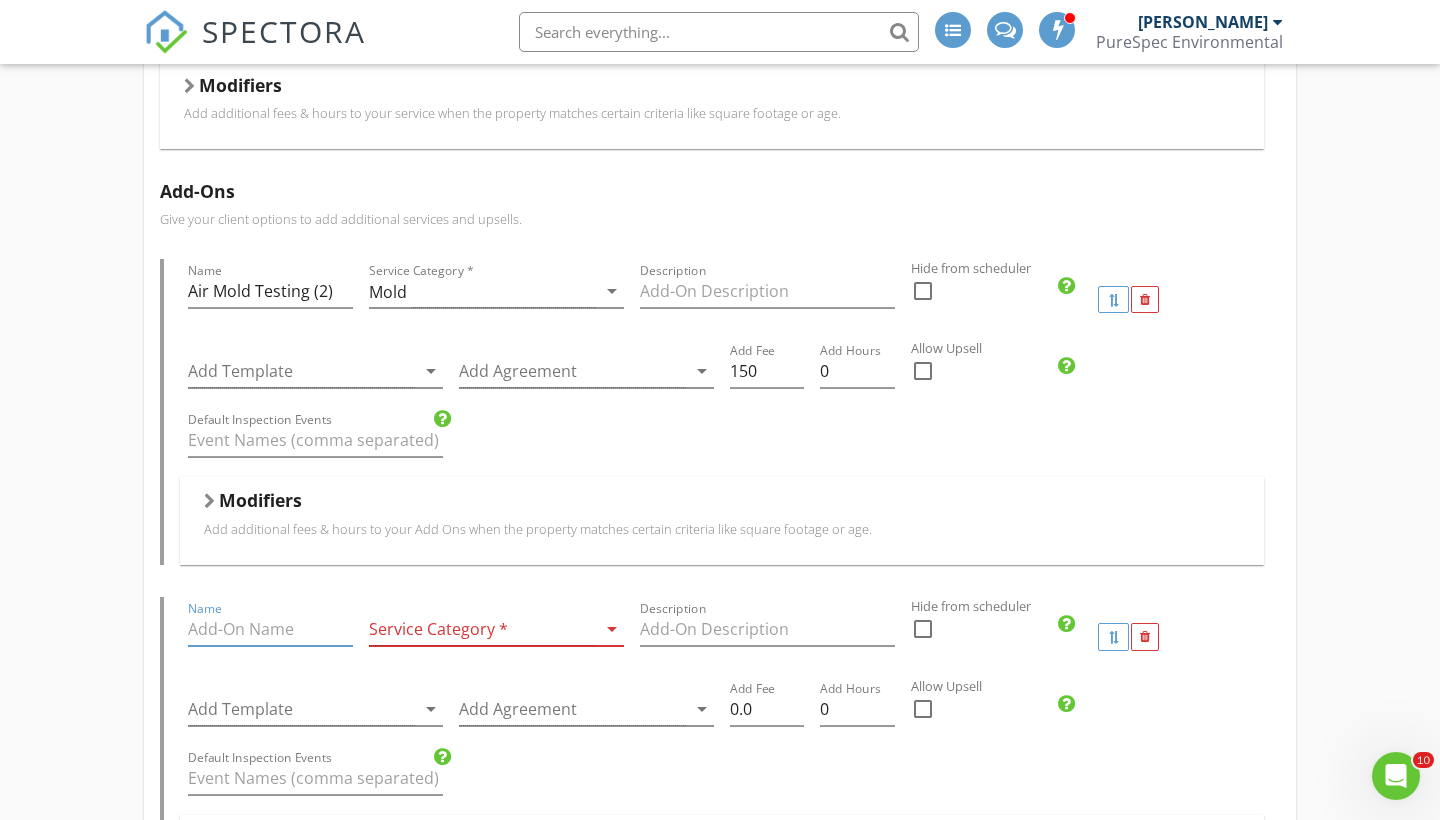 paste on "Air Mold Testing" 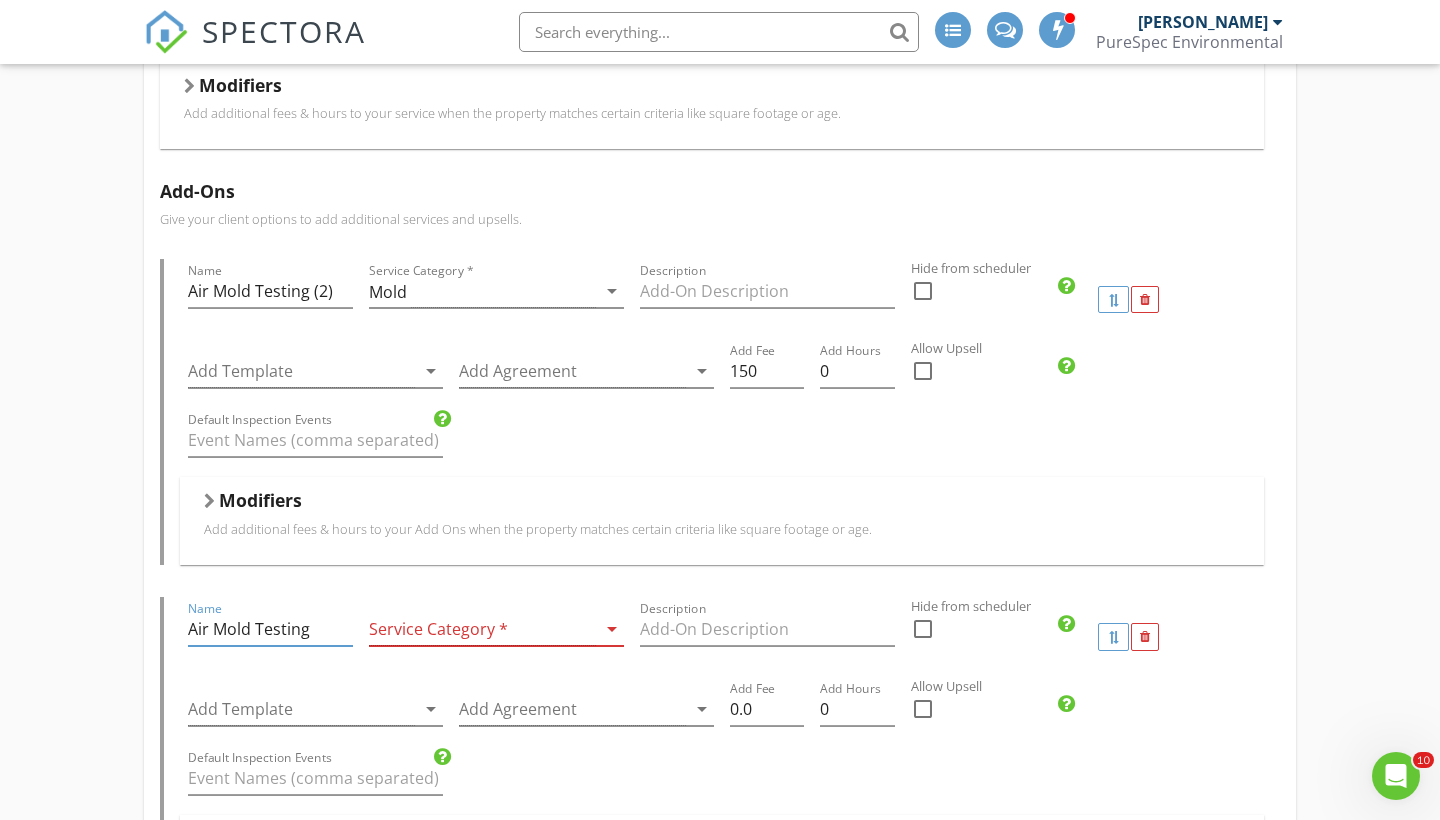 type on "Air Mold Testing" 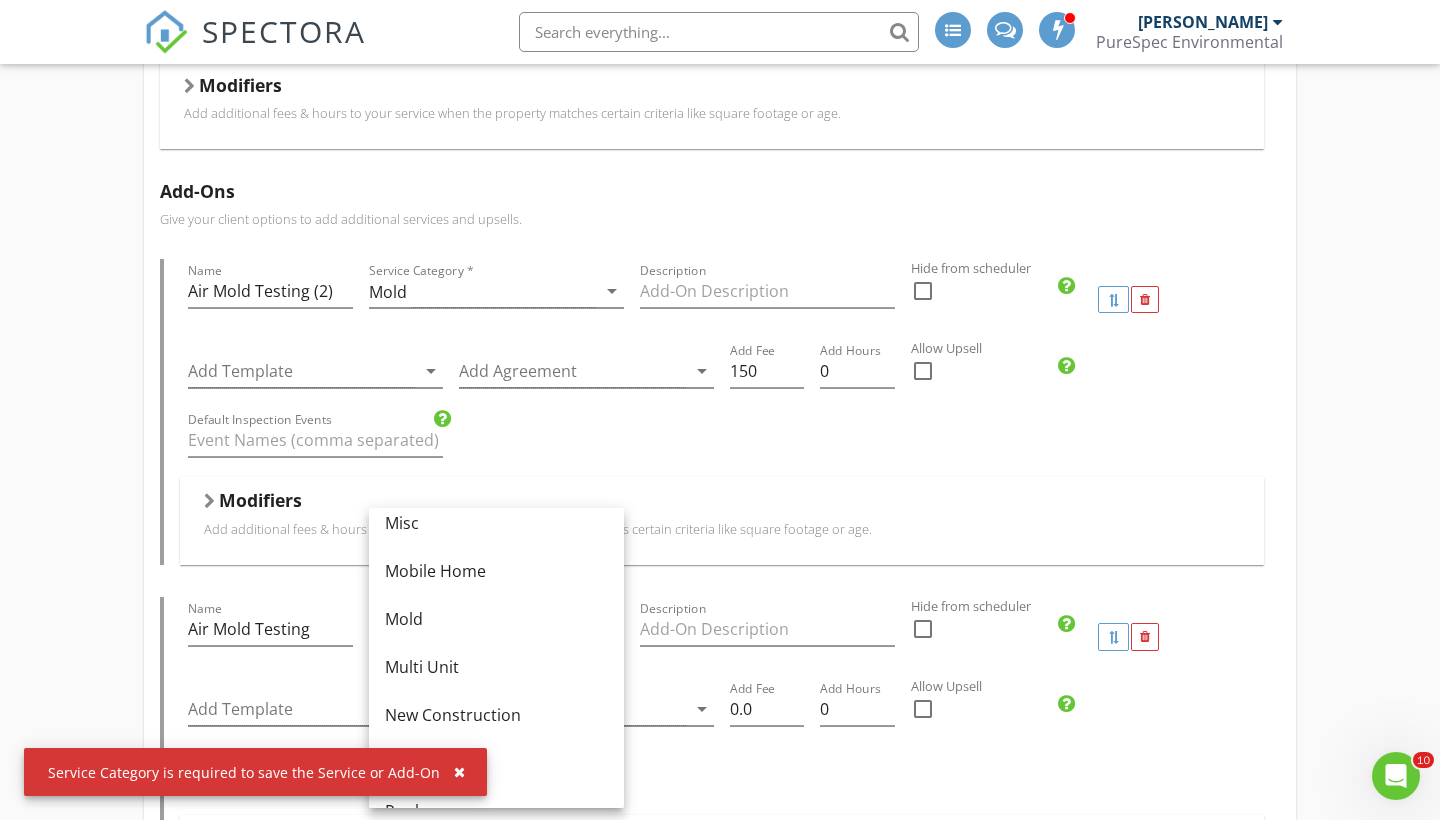 scroll, scrollTop: 455, scrollLeft: 0, axis: vertical 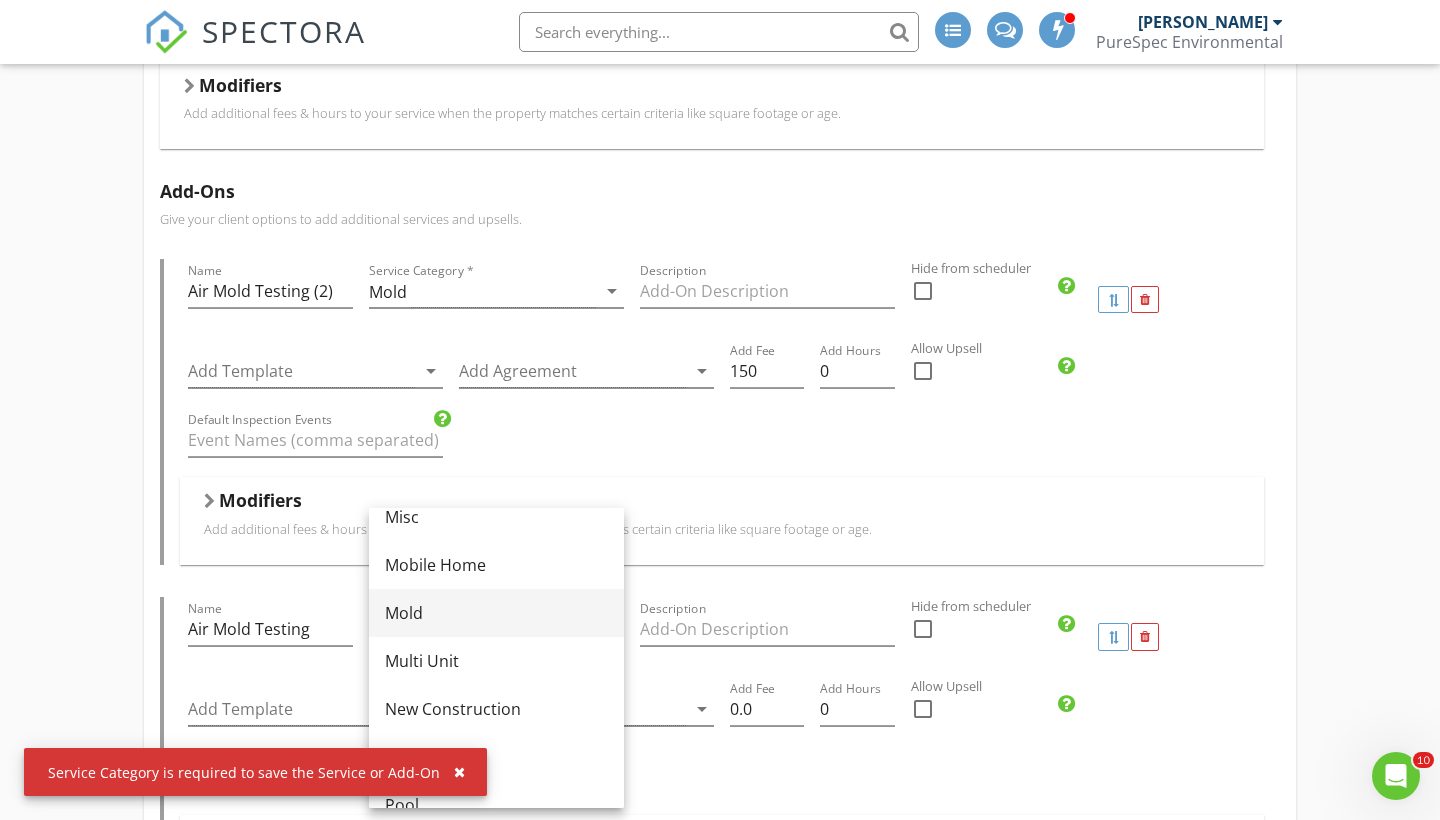 click on "Mold" at bounding box center [496, 613] 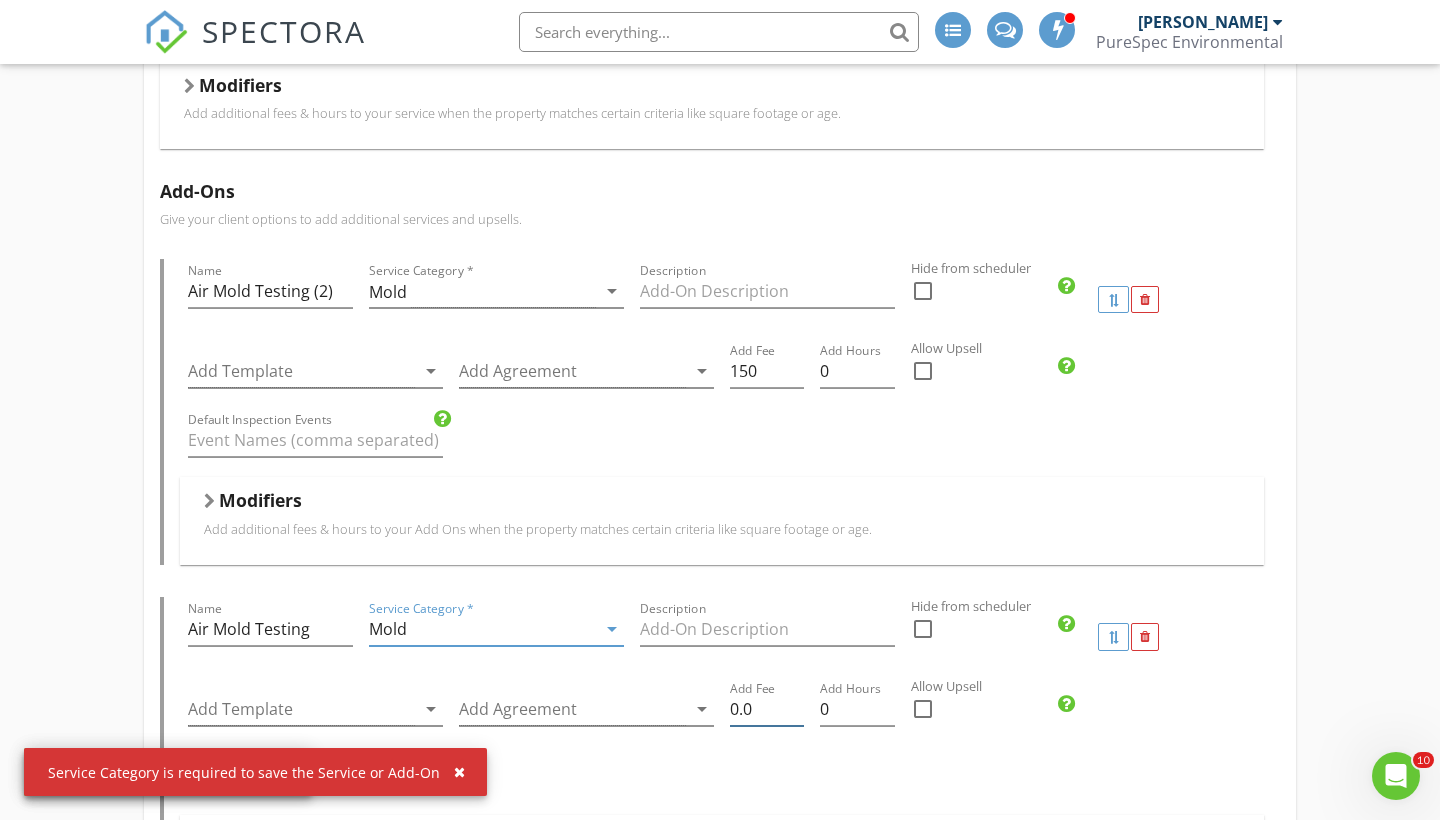 click on "0.0" at bounding box center [767, 709] 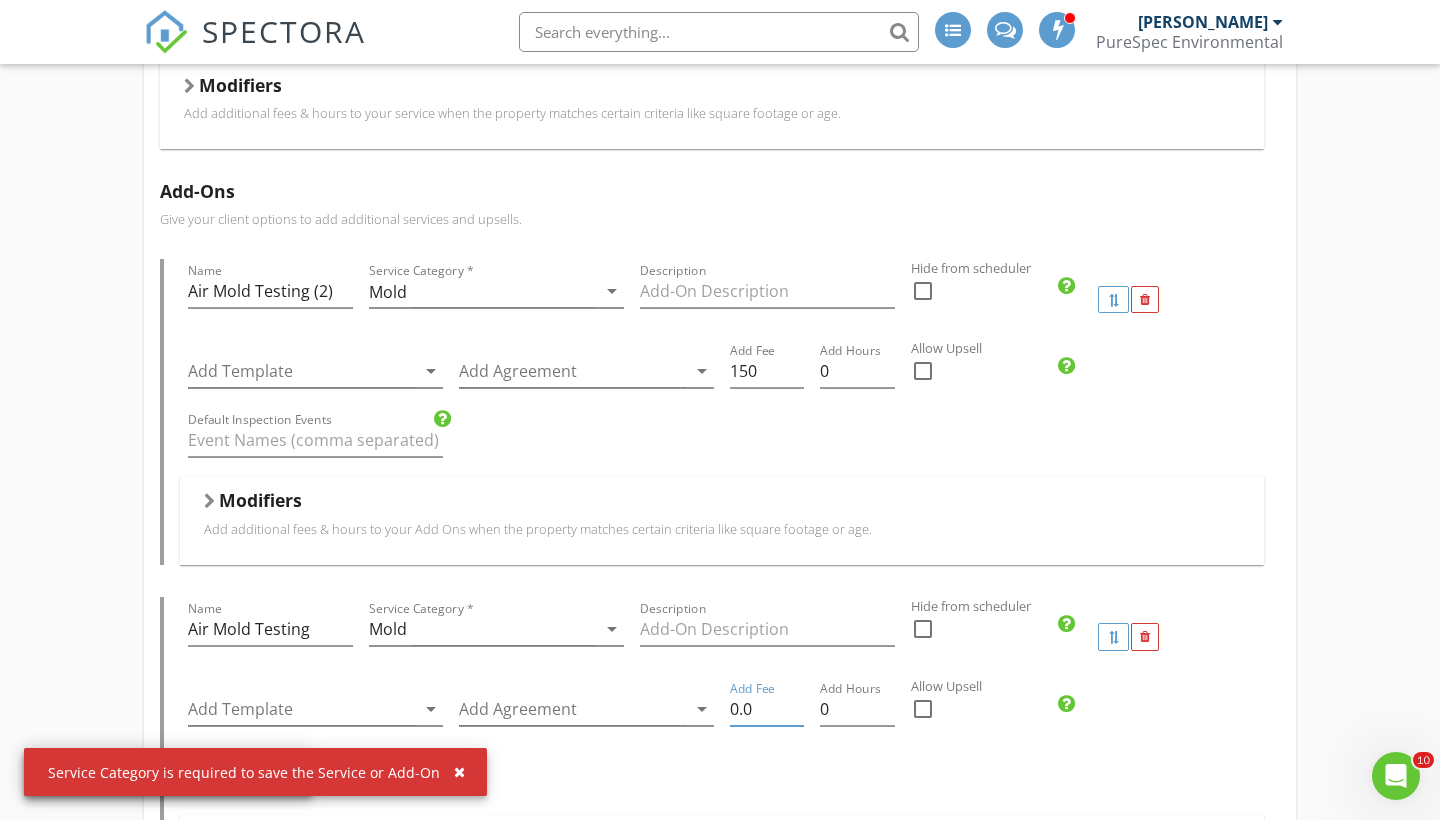 type on "0" 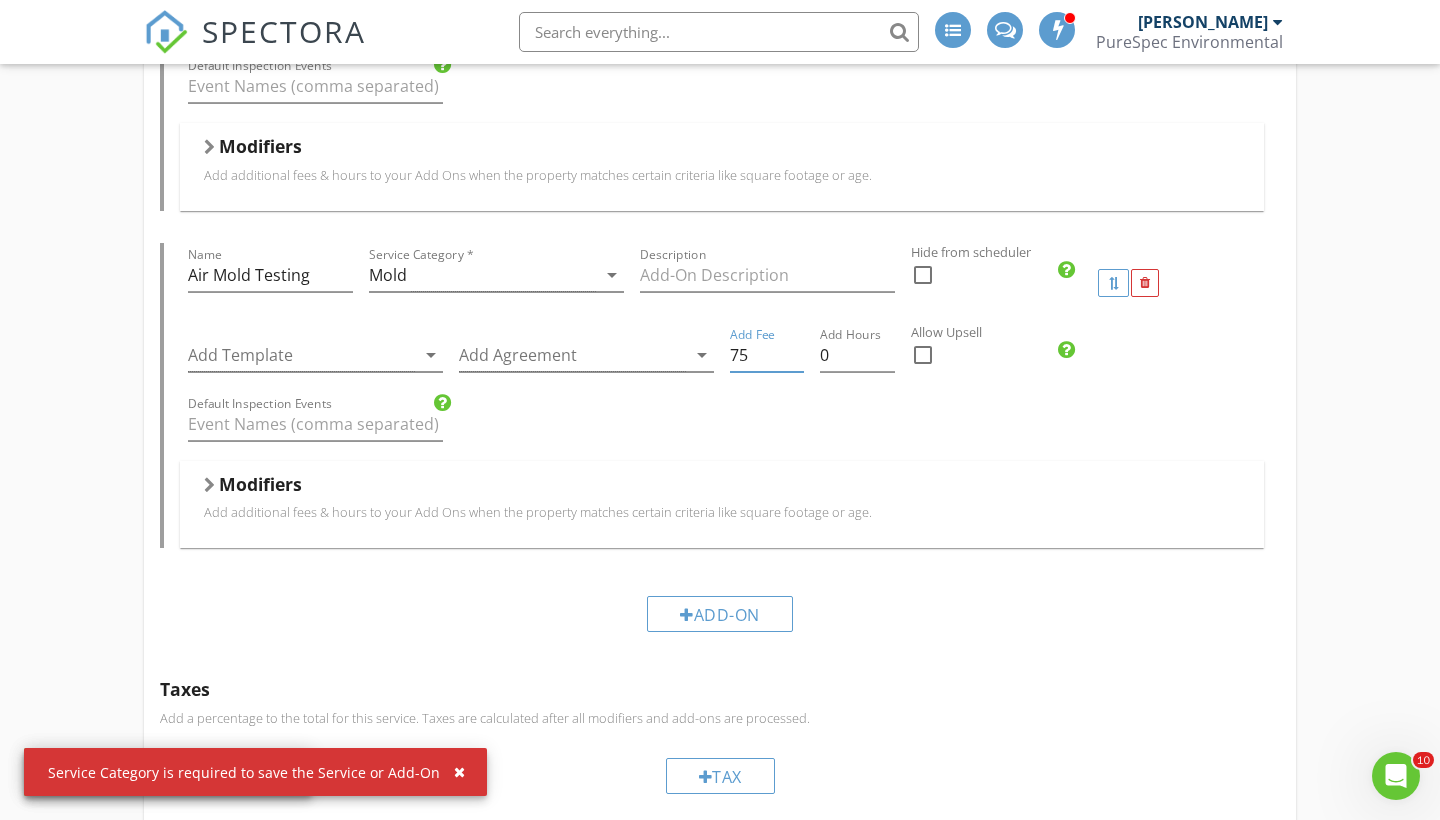 scroll, scrollTop: 1532, scrollLeft: 0, axis: vertical 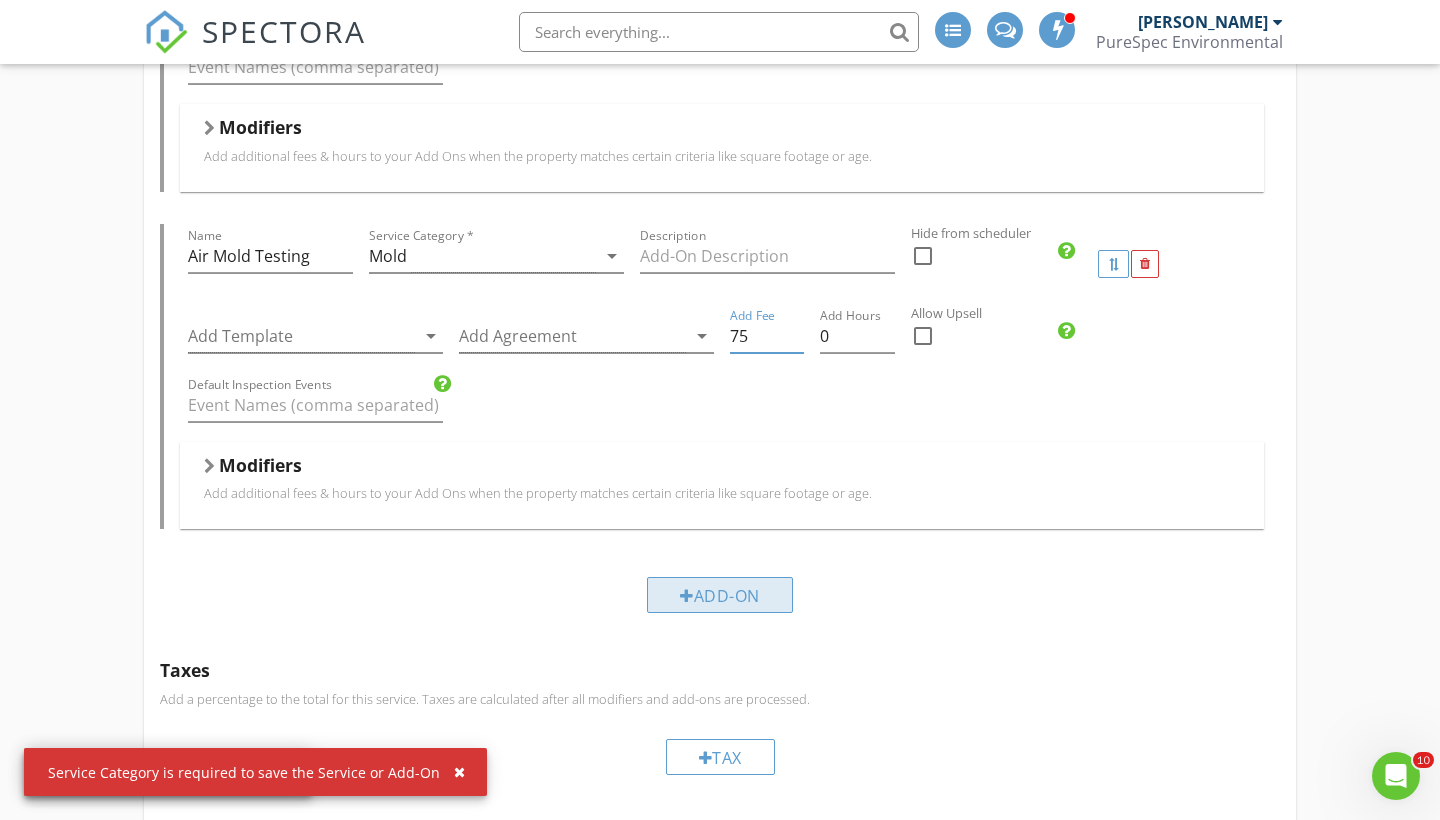 type on "75" 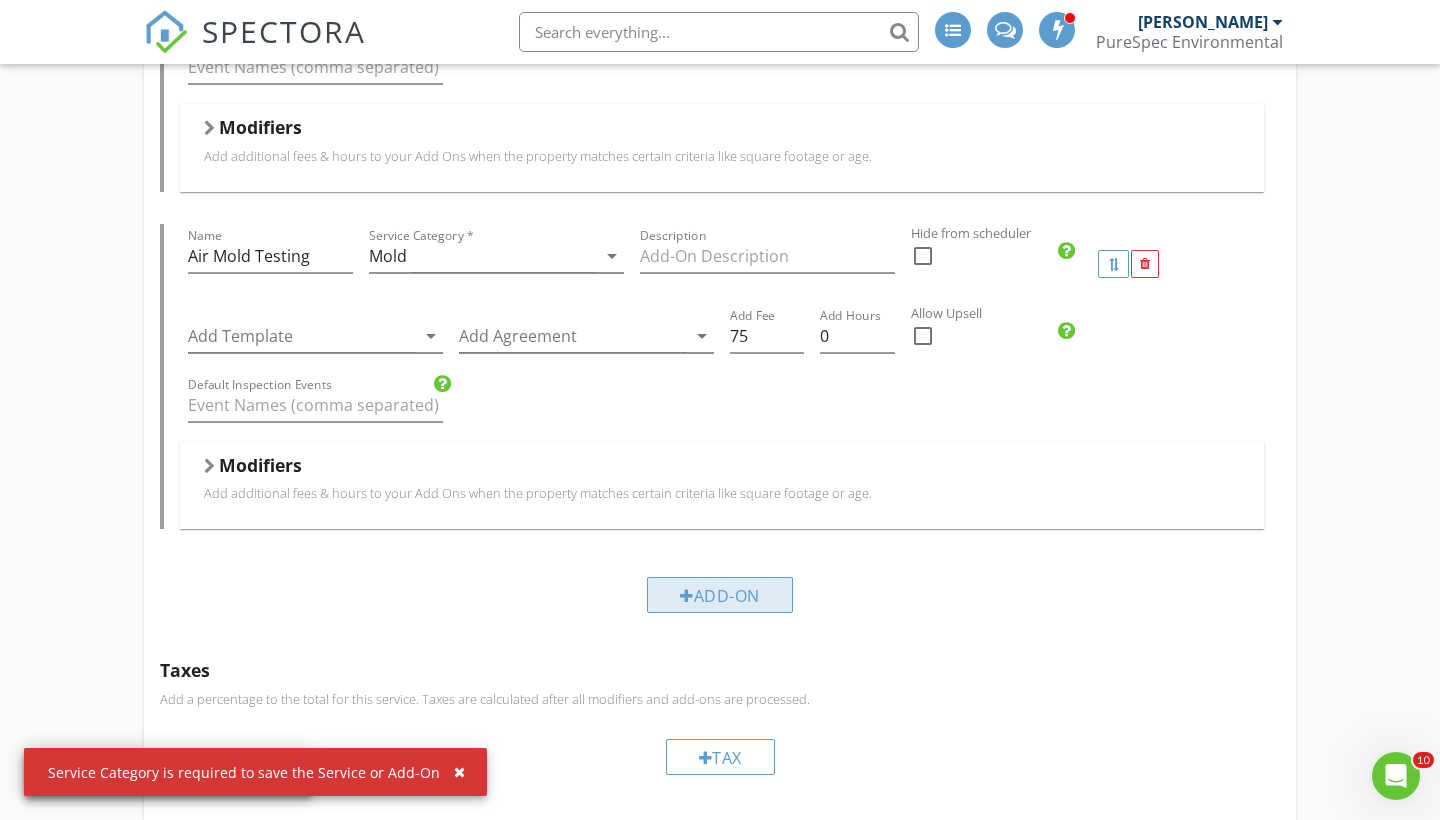 click on "Add-On" at bounding box center (720, 595) 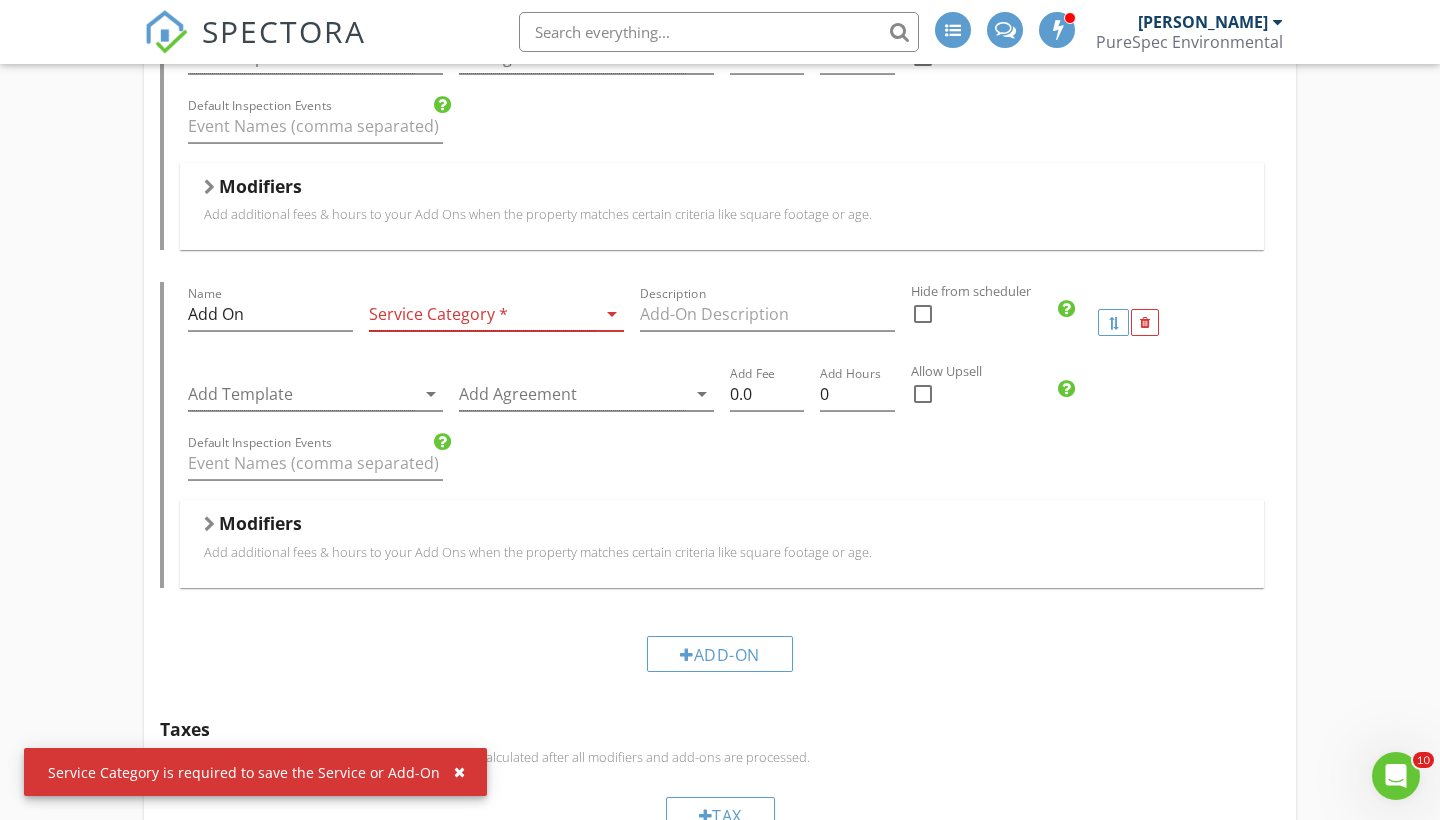 scroll, scrollTop: 1896, scrollLeft: 0, axis: vertical 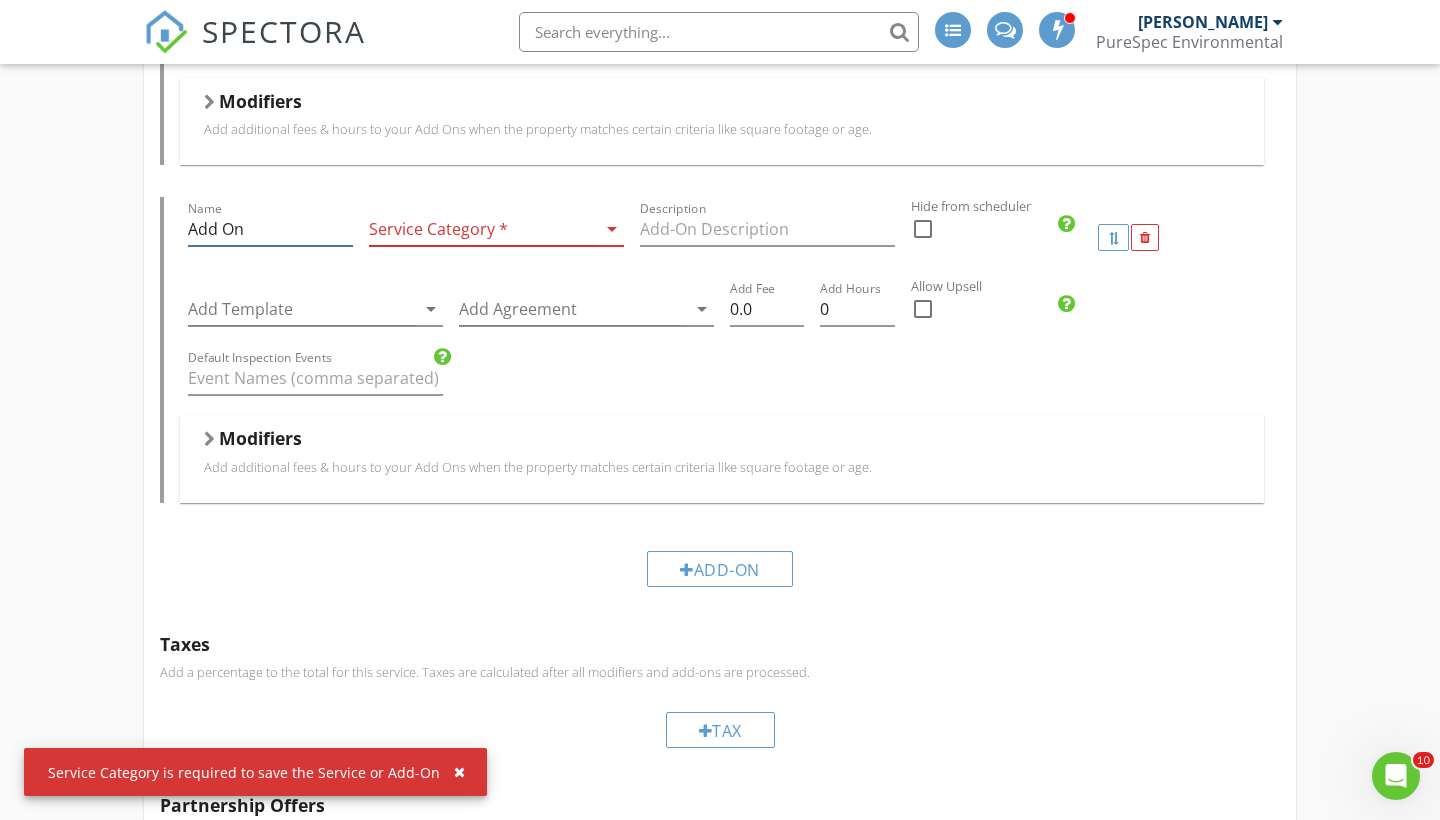 click on "Add On" at bounding box center (270, 229) 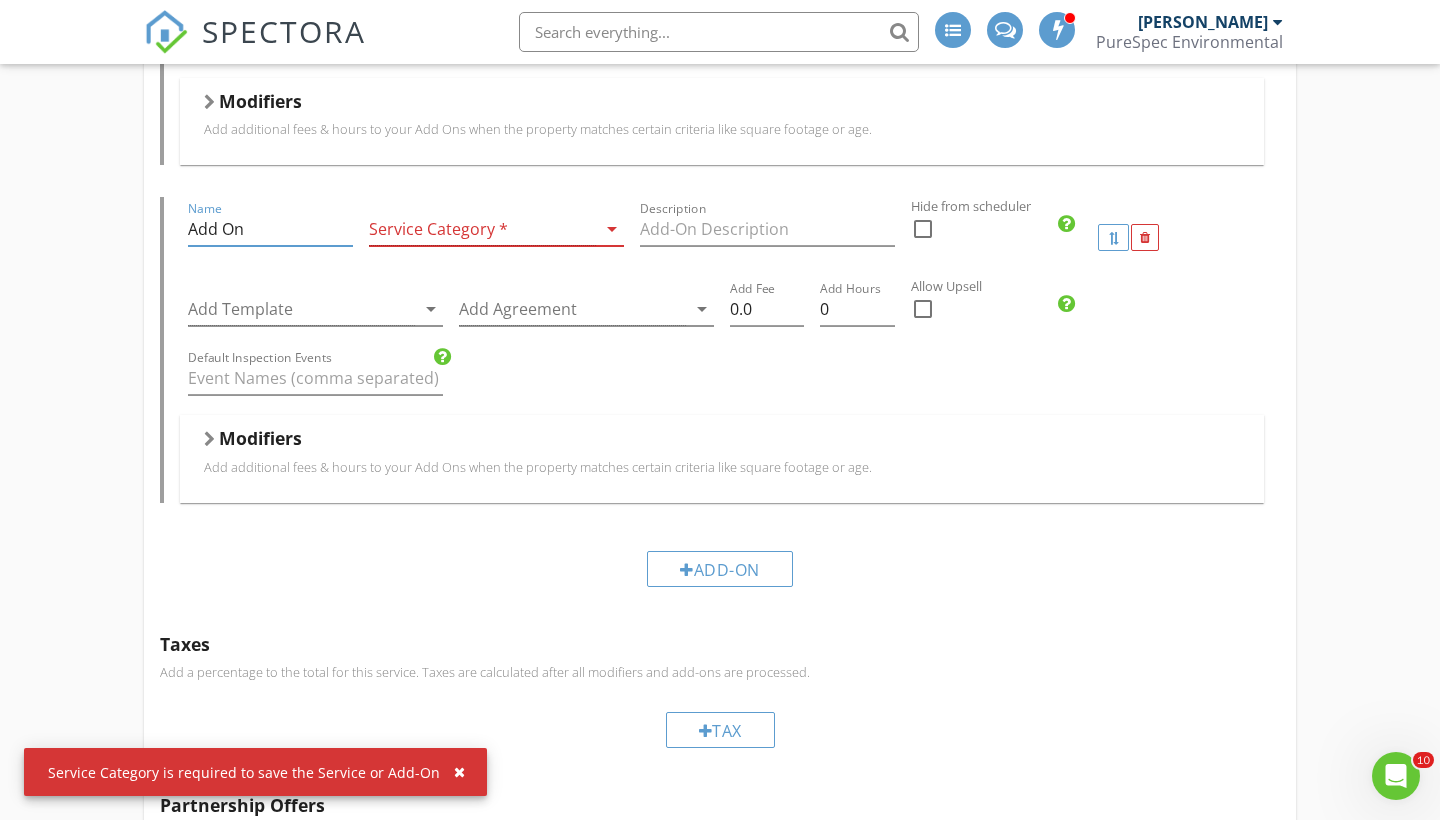 click on "Add On" at bounding box center (270, 229) 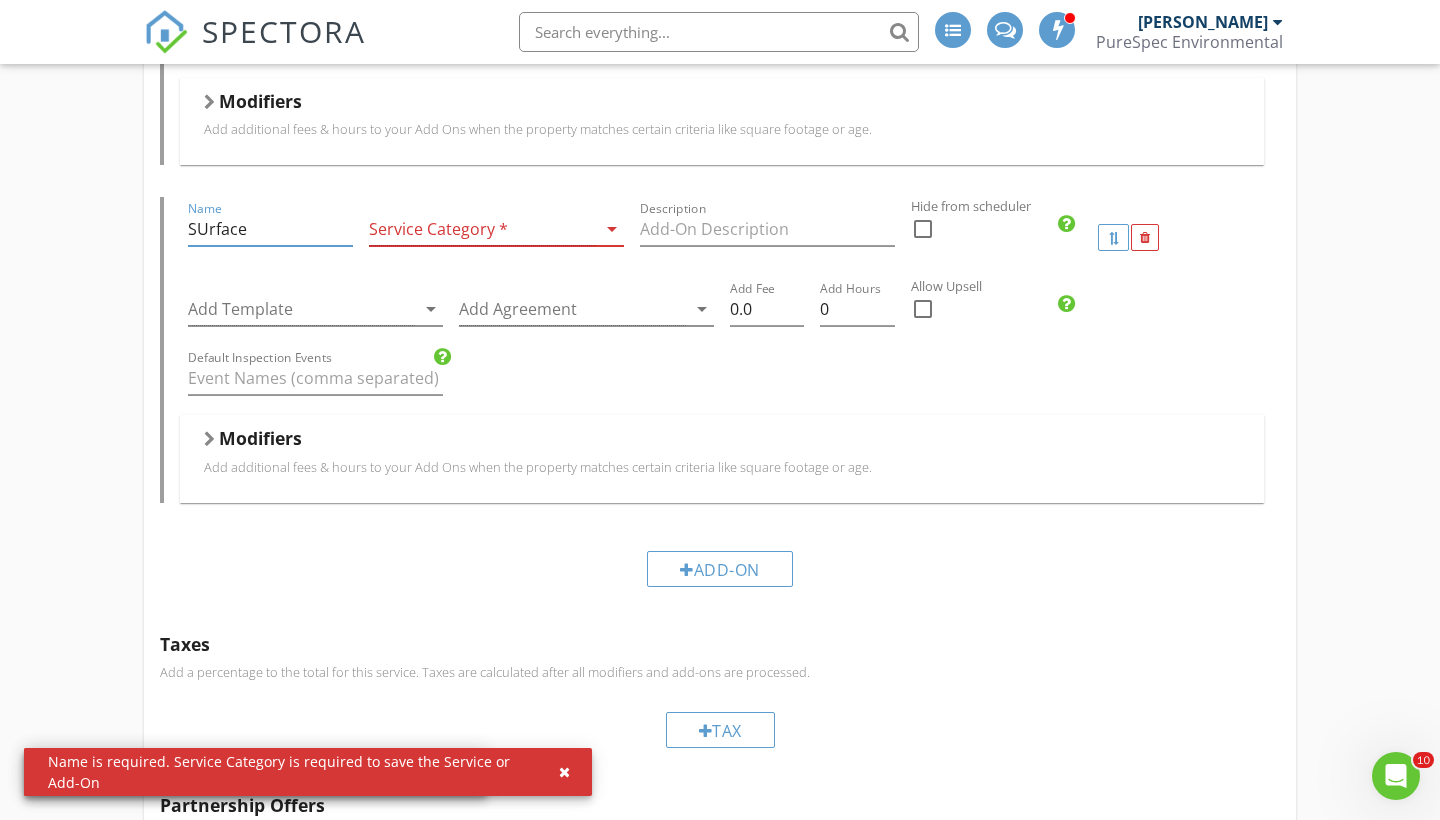 click on "SUrface" at bounding box center (270, 229) 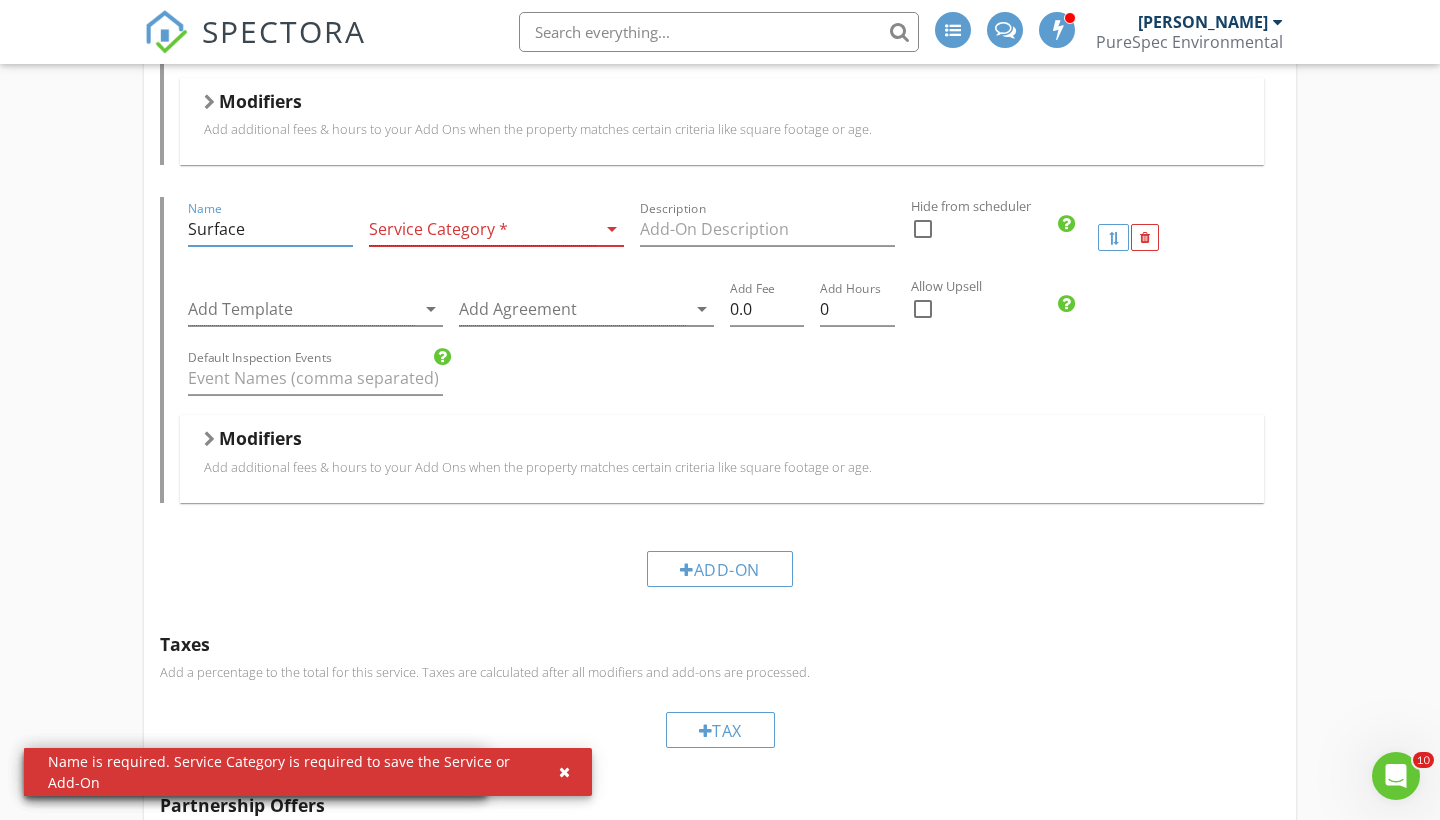 click on "Surface" at bounding box center [270, 229] 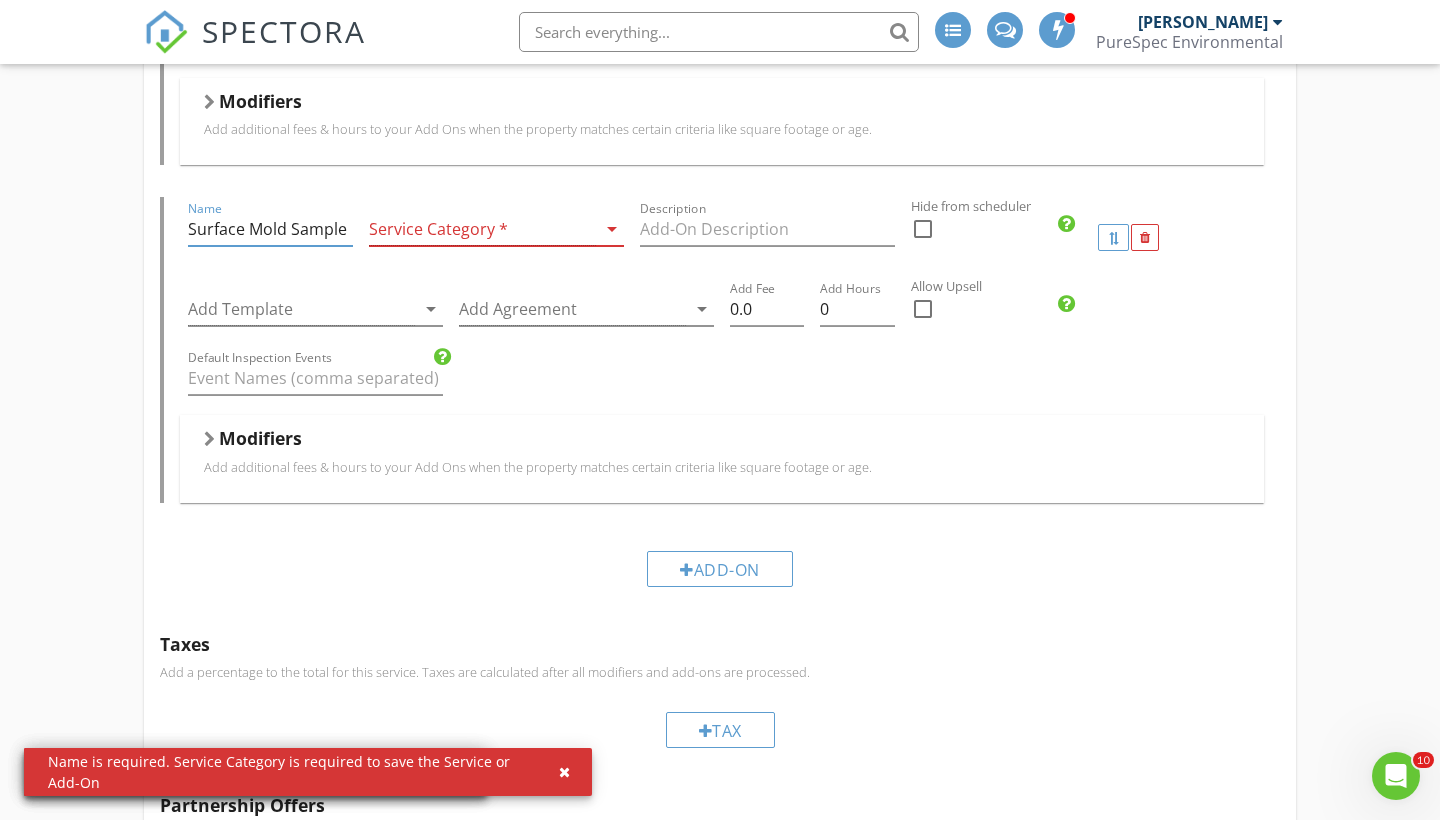type on "Surface Mold Sample" 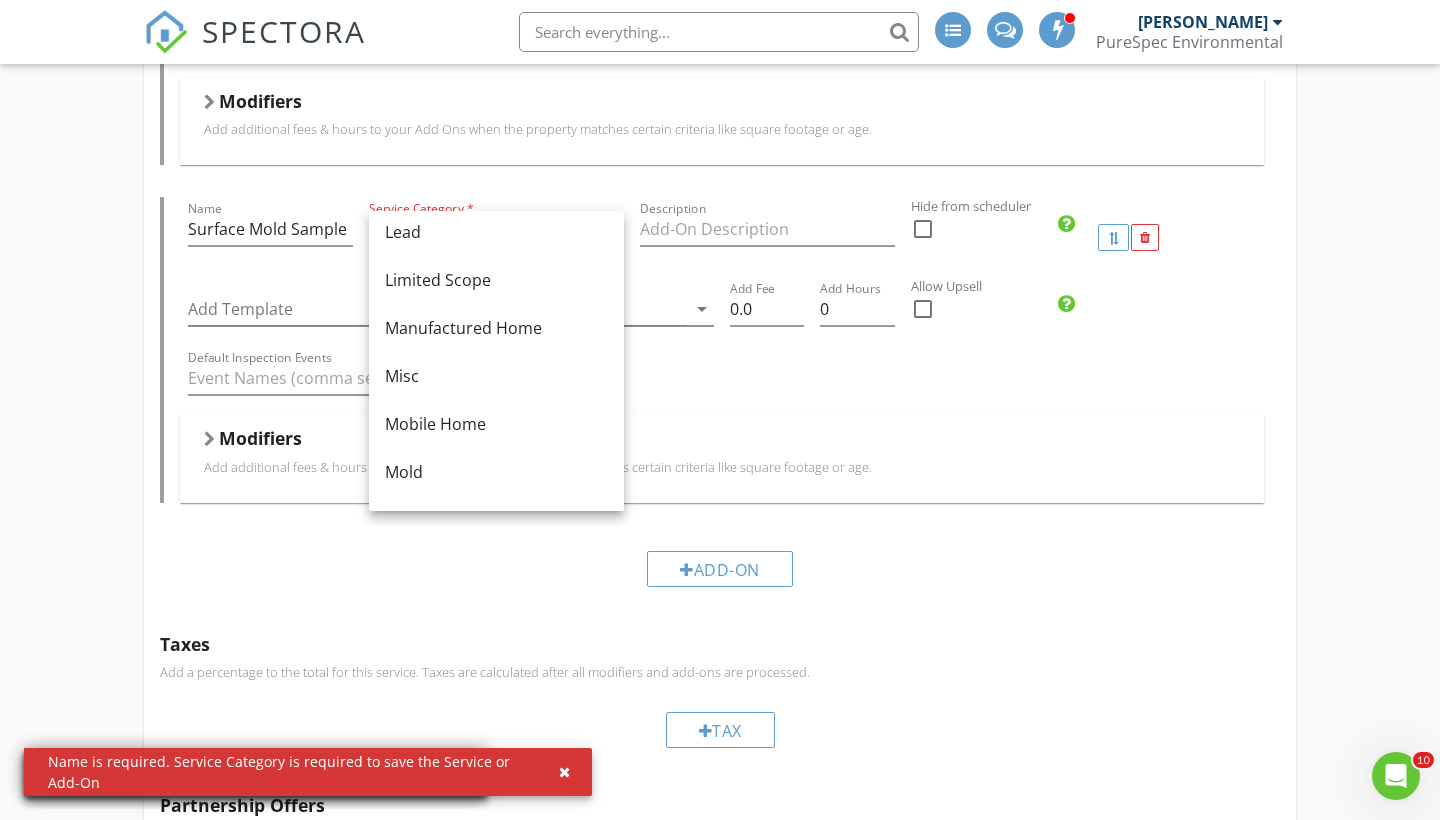 scroll, scrollTop: 301, scrollLeft: 0, axis: vertical 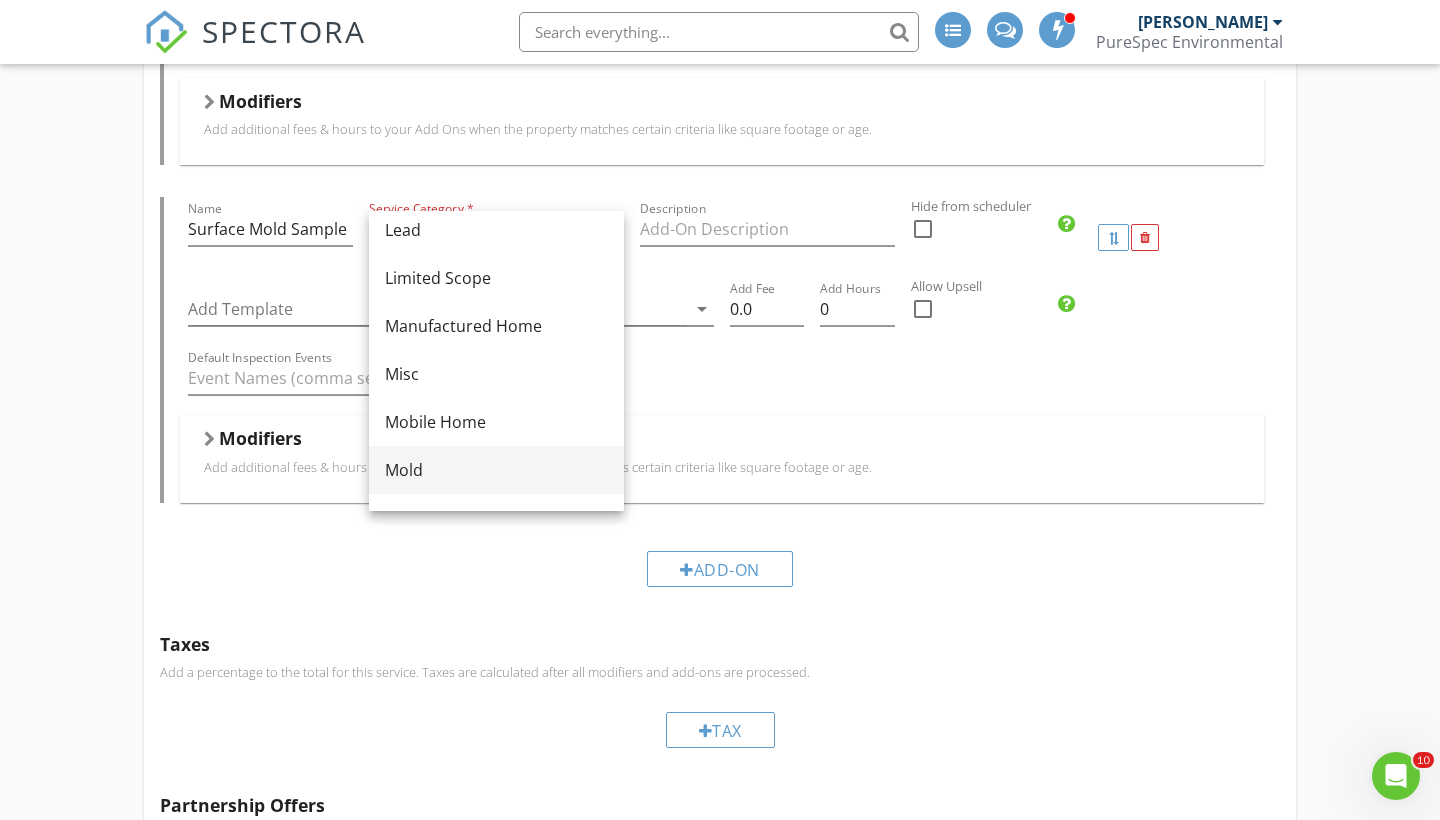 click on "Mold" at bounding box center [496, 470] 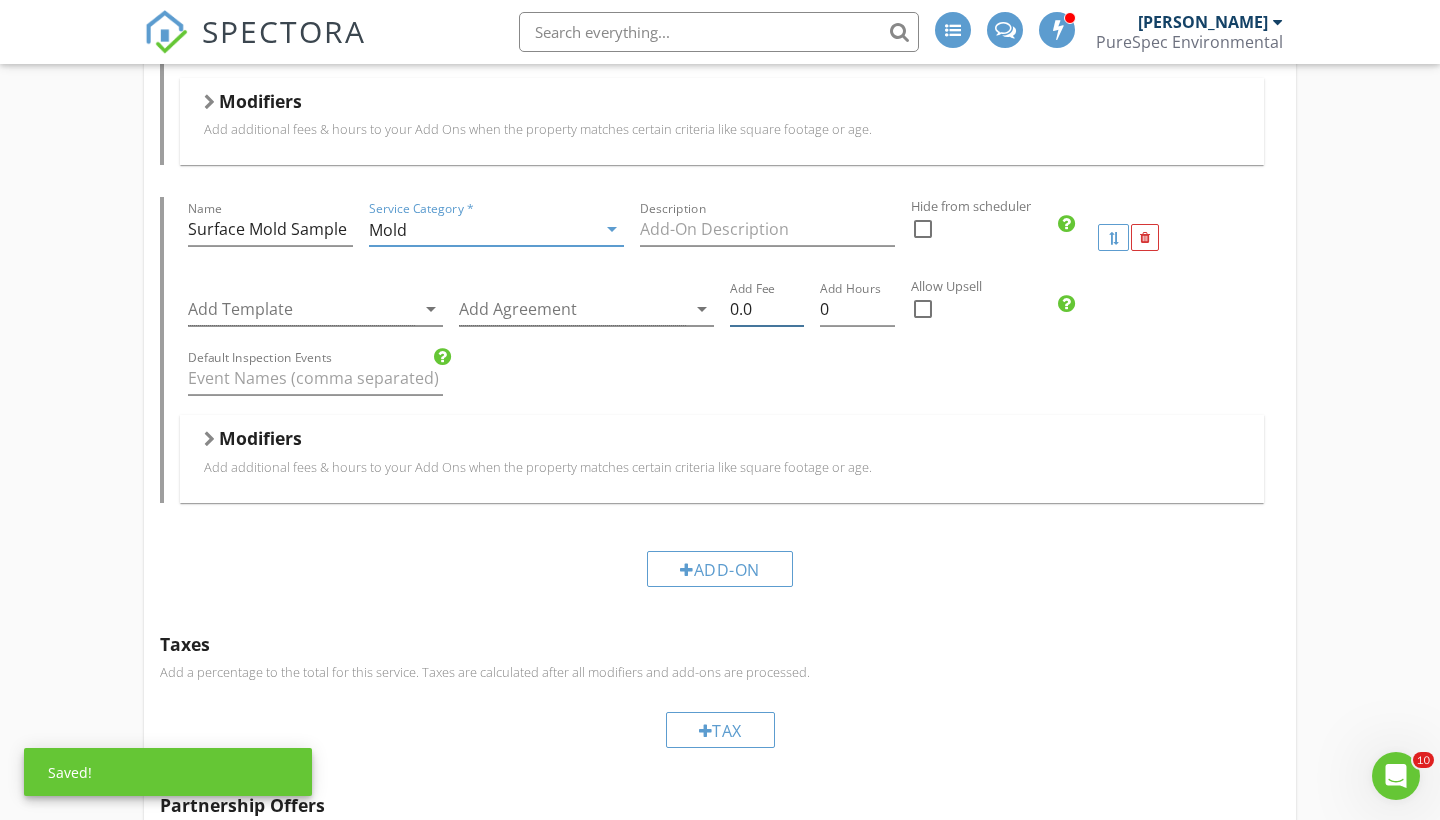 click on "0.0" at bounding box center (767, 309) 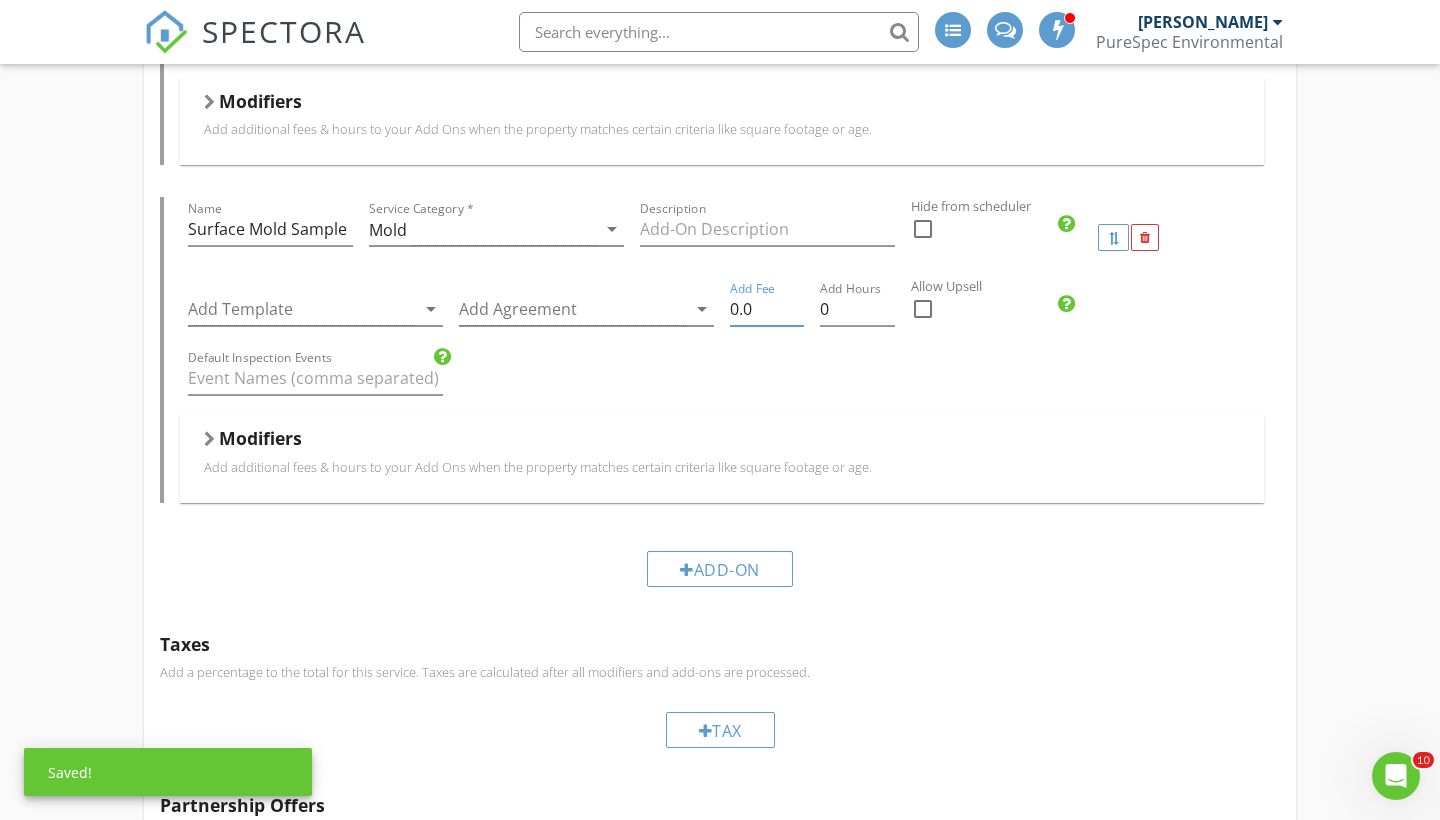 click on "0.0" at bounding box center [767, 309] 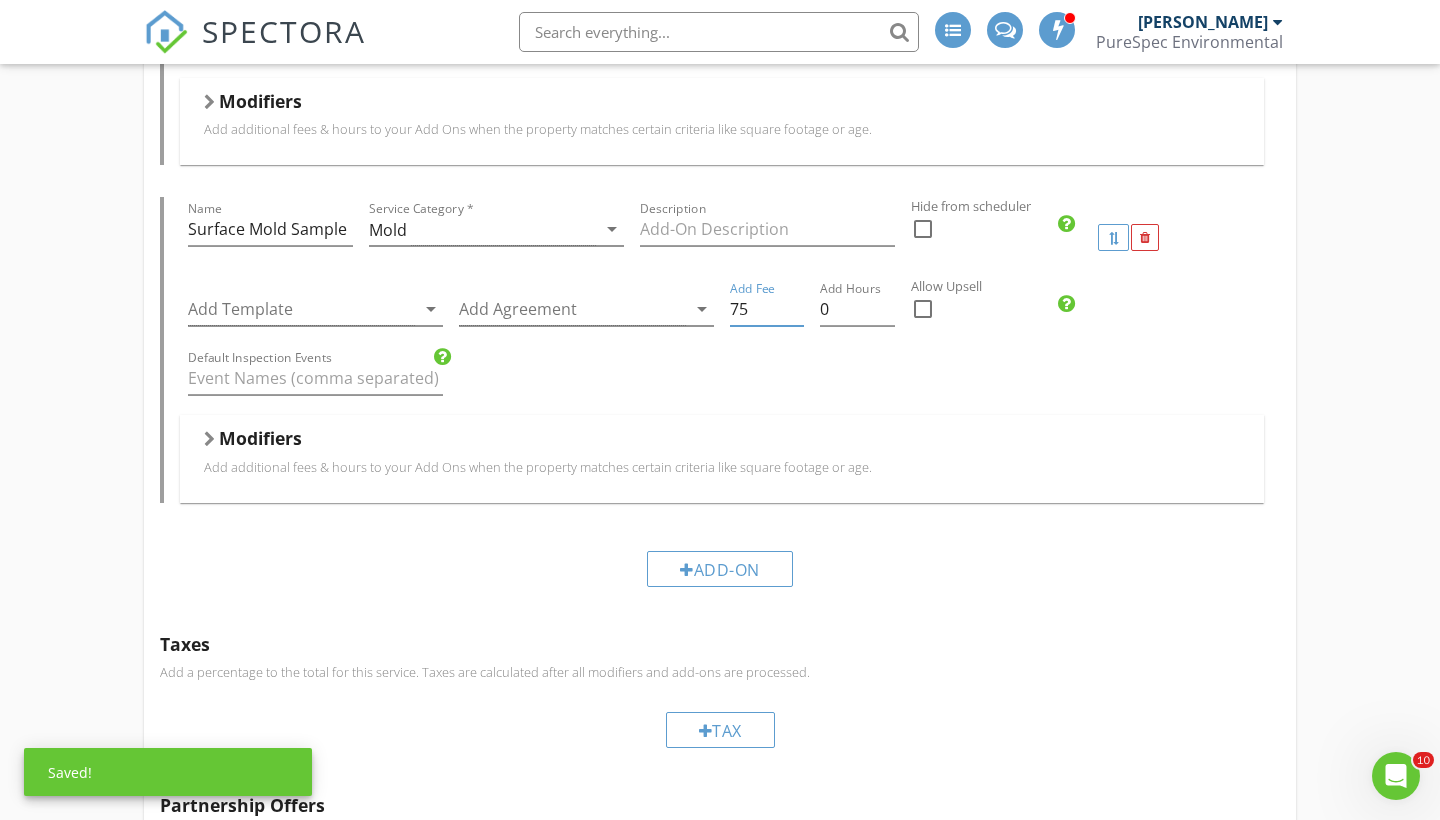 type on "75" 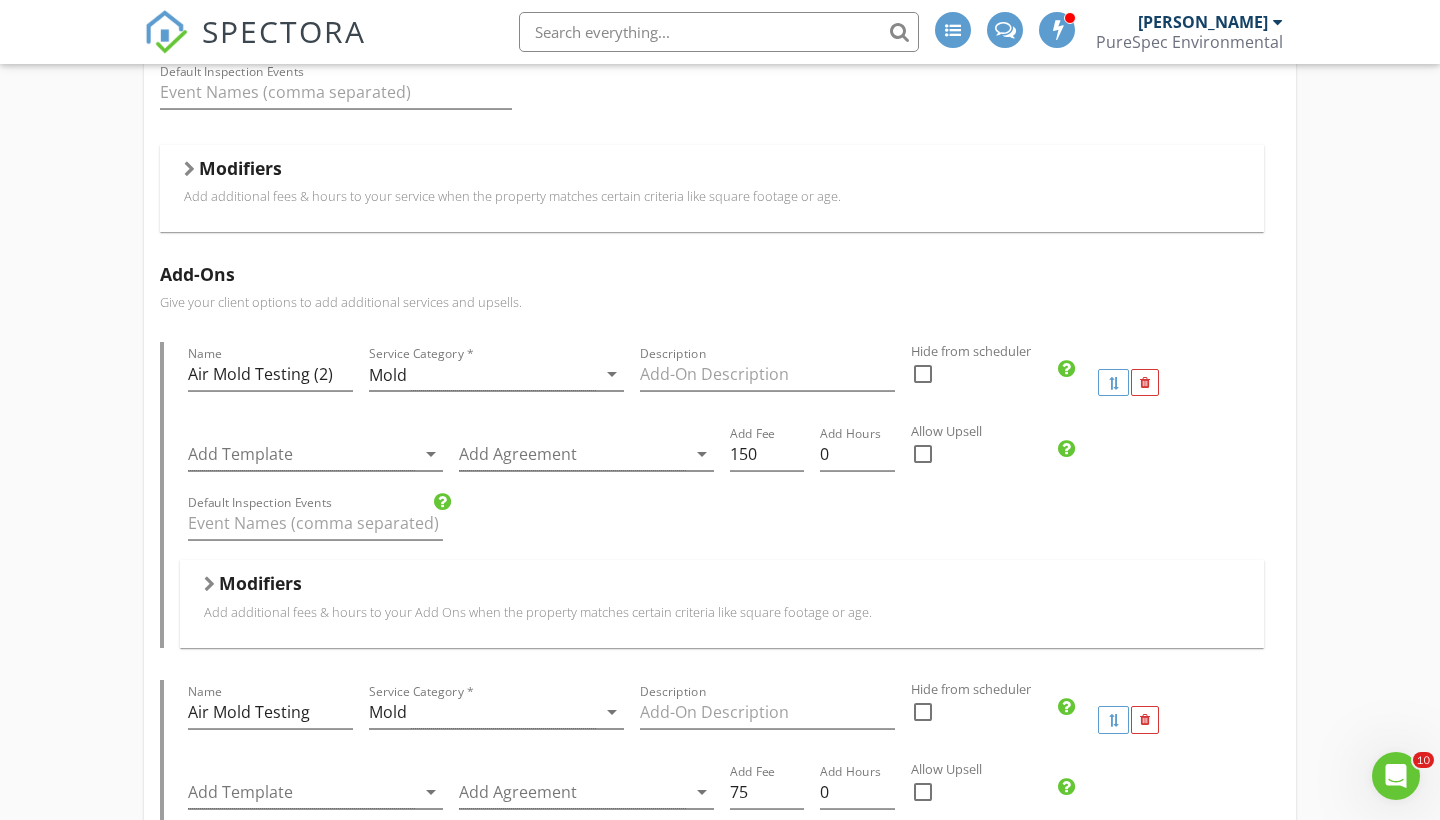 scroll, scrollTop: 1075, scrollLeft: 0, axis: vertical 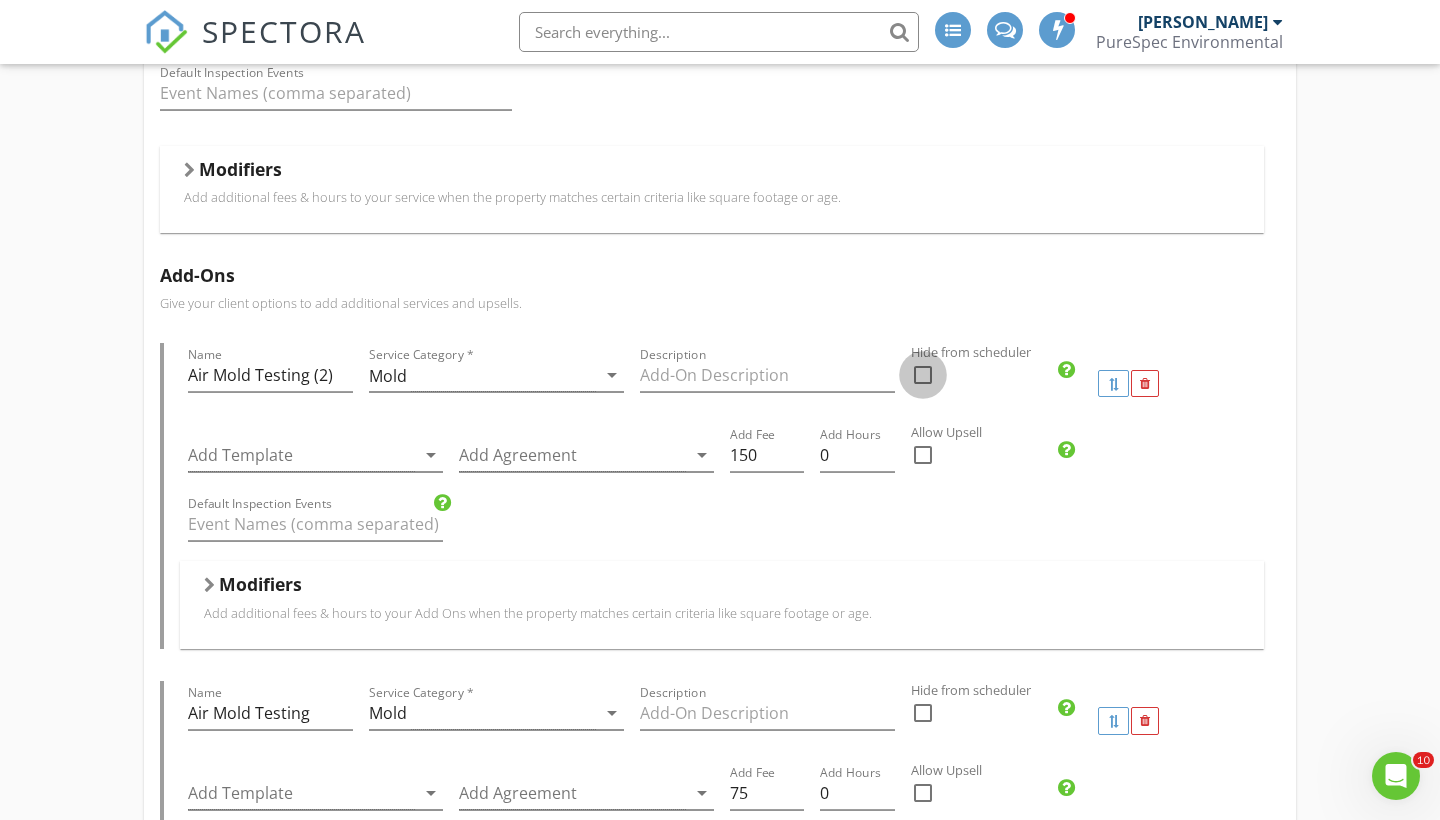 click at bounding box center (923, 375) 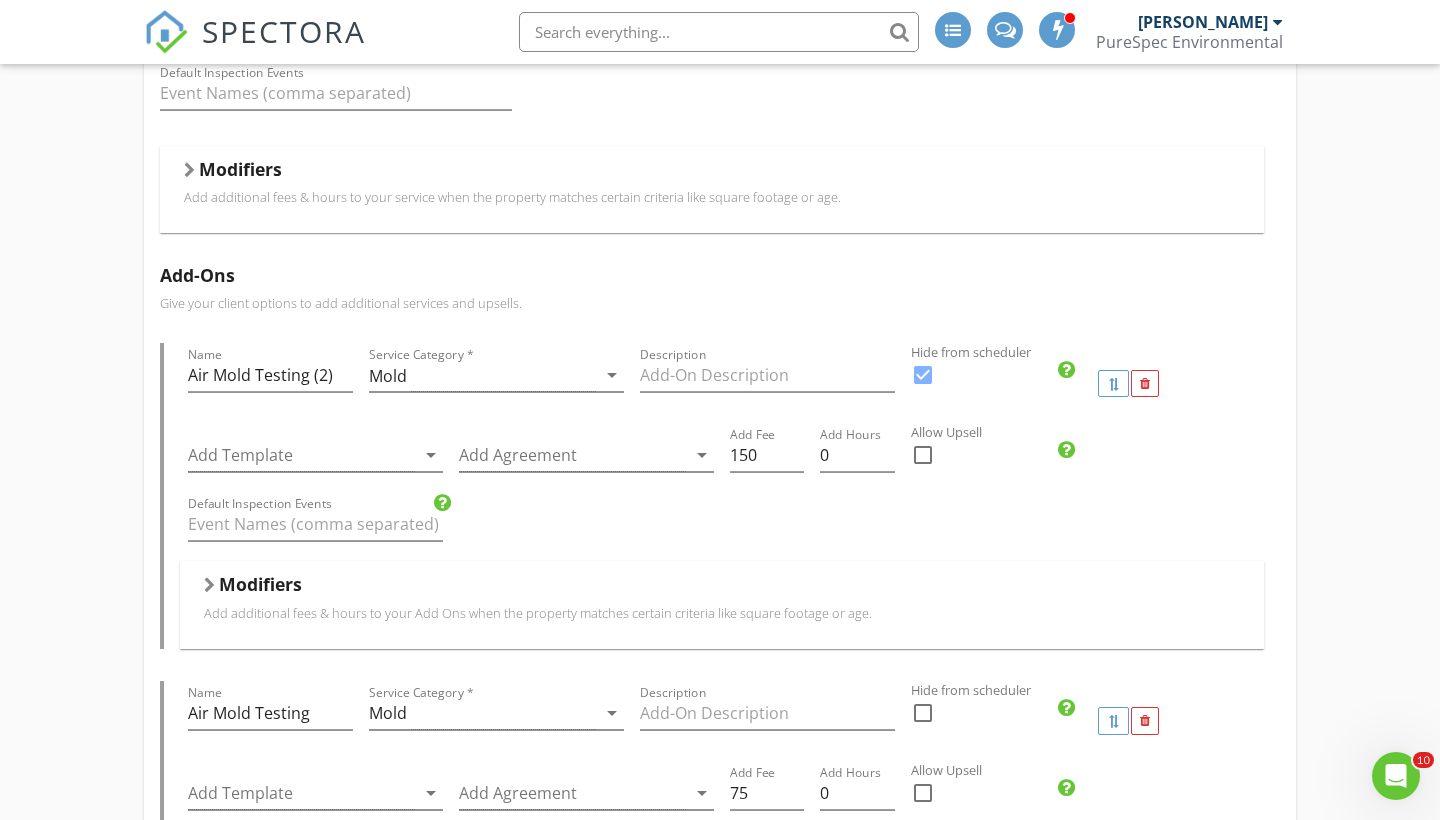 click on "Add-Ons
Give your client options to add additional services and upsells.
Name Air Mold Testing (2)   Service Category * Mold arrow_drop_down   Description   Hide from scheduler   check_box         Add Template arrow_drop_down   Add Agreement arrow_drop_down   Add Fee 150   Add Hours 0   Allow Upsell   check_box_outline_blank     Default Inspection Events         Modifiers
Add additional fees & hours to your Add Ons when the property
matches certain criteria like square footage or age.
Modifiers
Name Air Mold Testing   Service Category * Mold arrow_drop_down   Description   Hide from scheduler   check_box_outline_blank         Add Template arrow_drop_down   Add Agreement arrow_drop_down   Add Fee 75   Add Hours 0   Allow Upsell   check_box_outline_blank     Default Inspection Events         Modifiers
Modifiers
Name Surface Mold Sample   Service Category * Mold arrow_drop_down   Description" at bounding box center (720, 844) 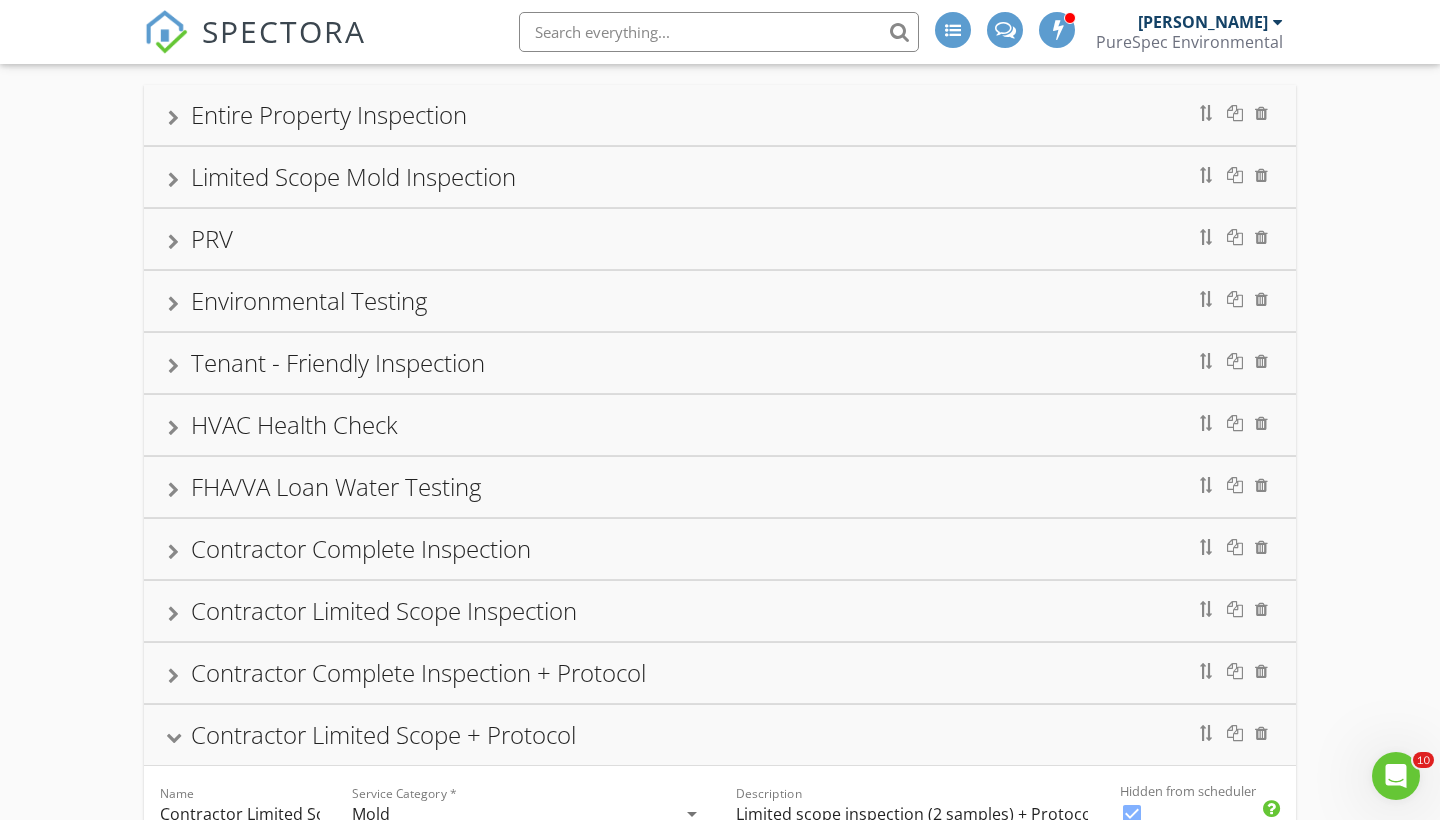 scroll, scrollTop: 153, scrollLeft: 0, axis: vertical 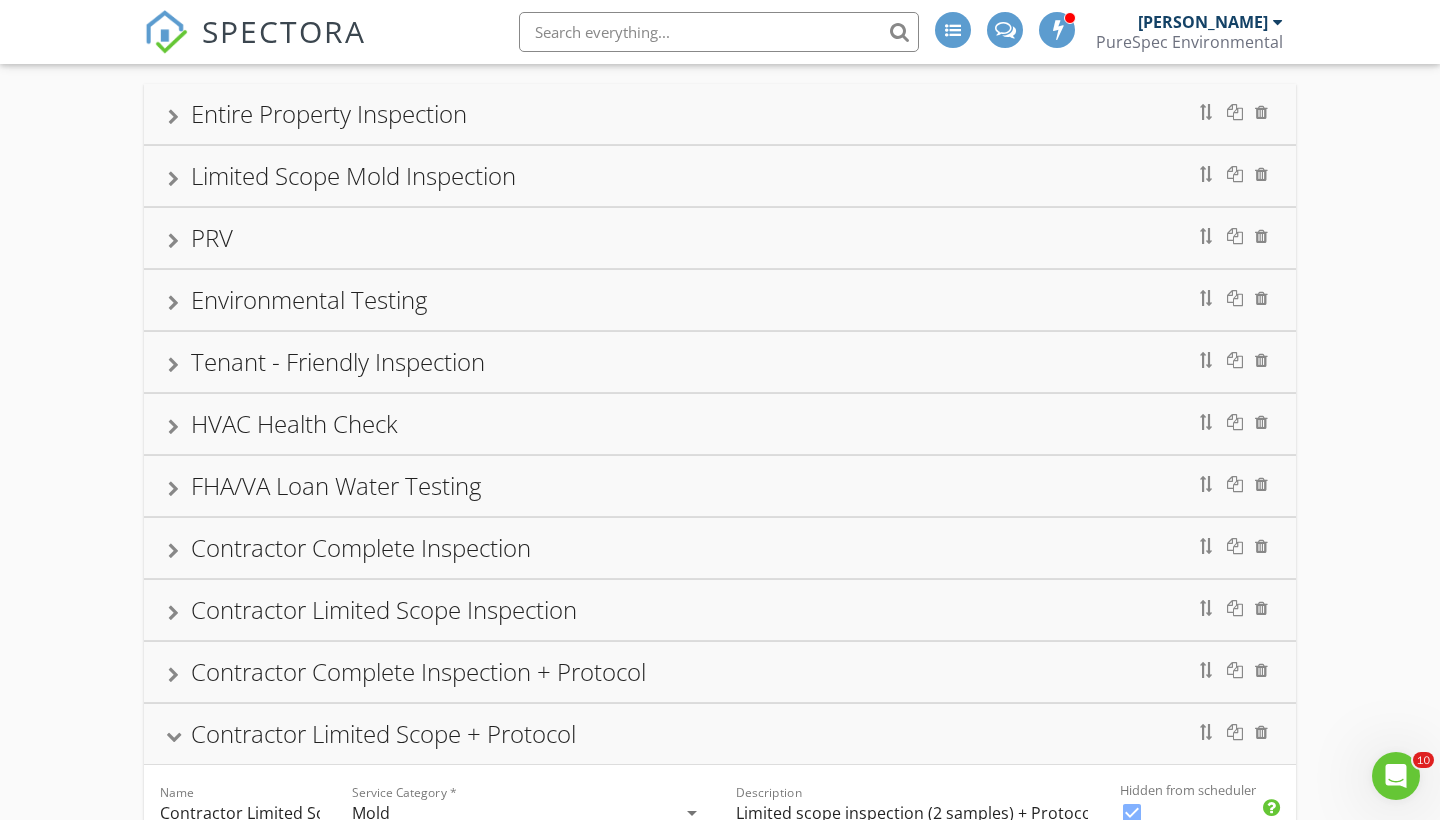 click on "FHA/VA Loan Water Testing" at bounding box center [720, 486] 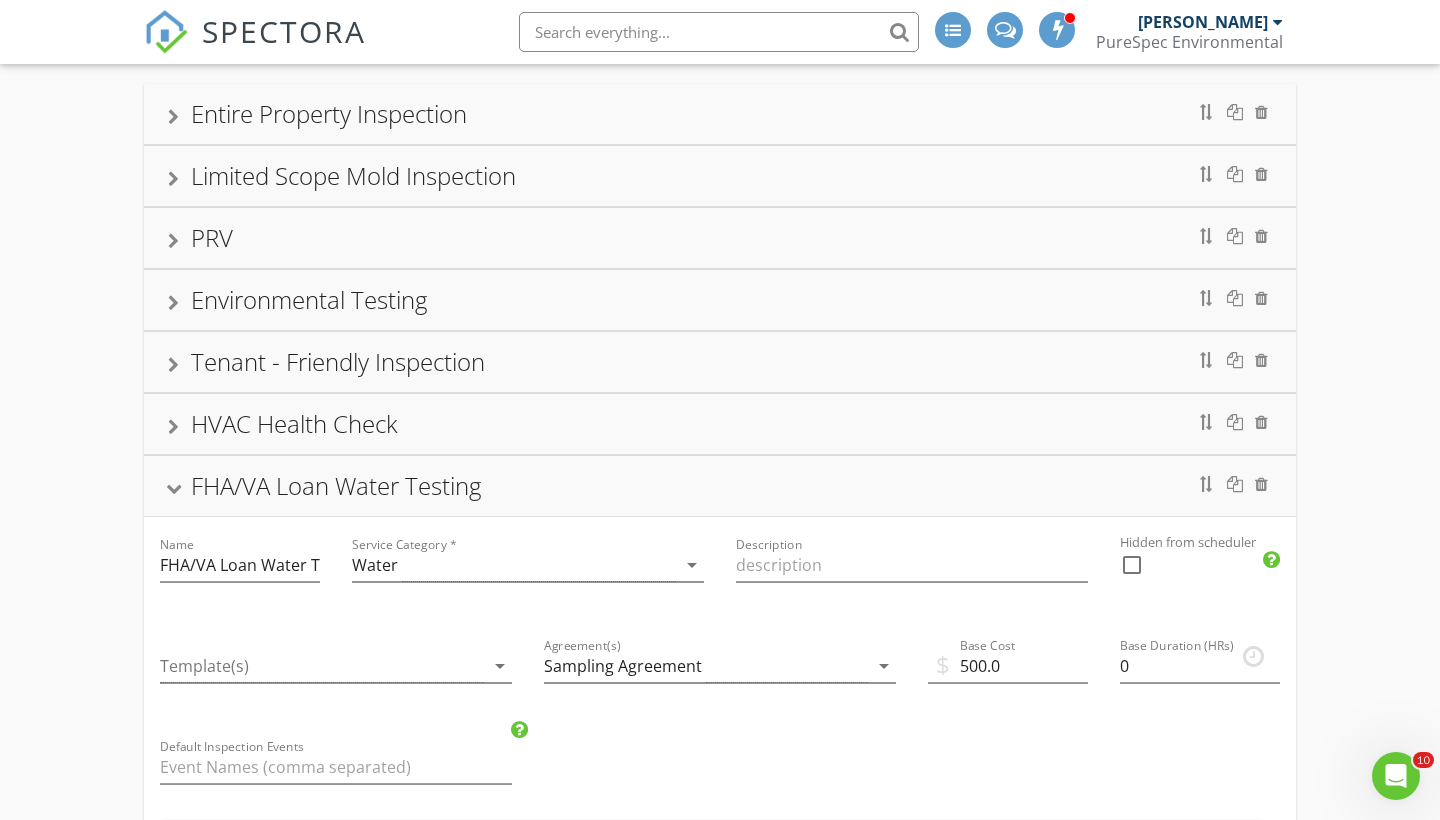 click at bounding box center (1132, 565) 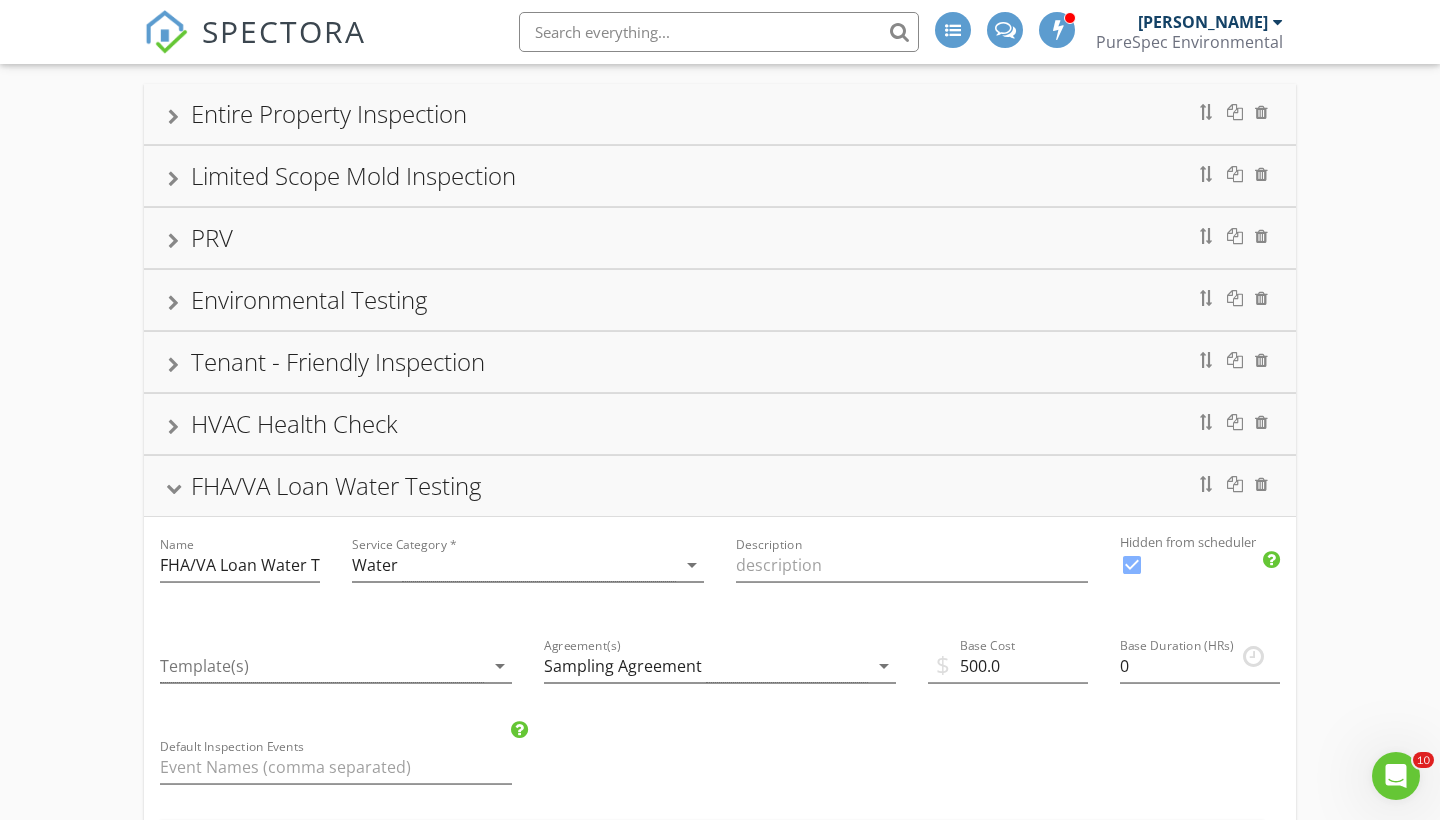 click on "Tenant - Friendly Inspection" at bounding box center (720, 362) 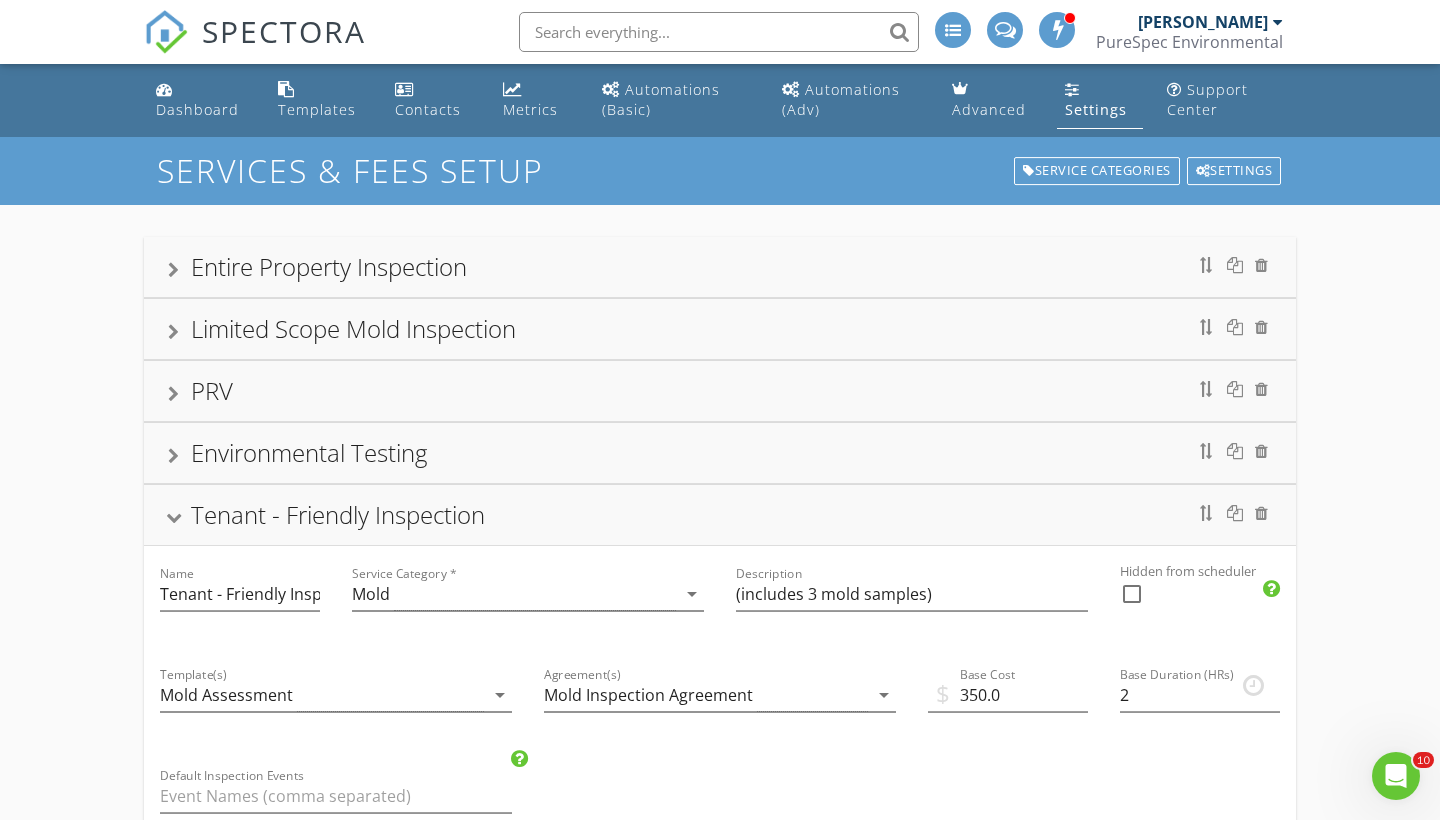 scroll, scrollTop: 0, scrollLeft: 0, axis: both 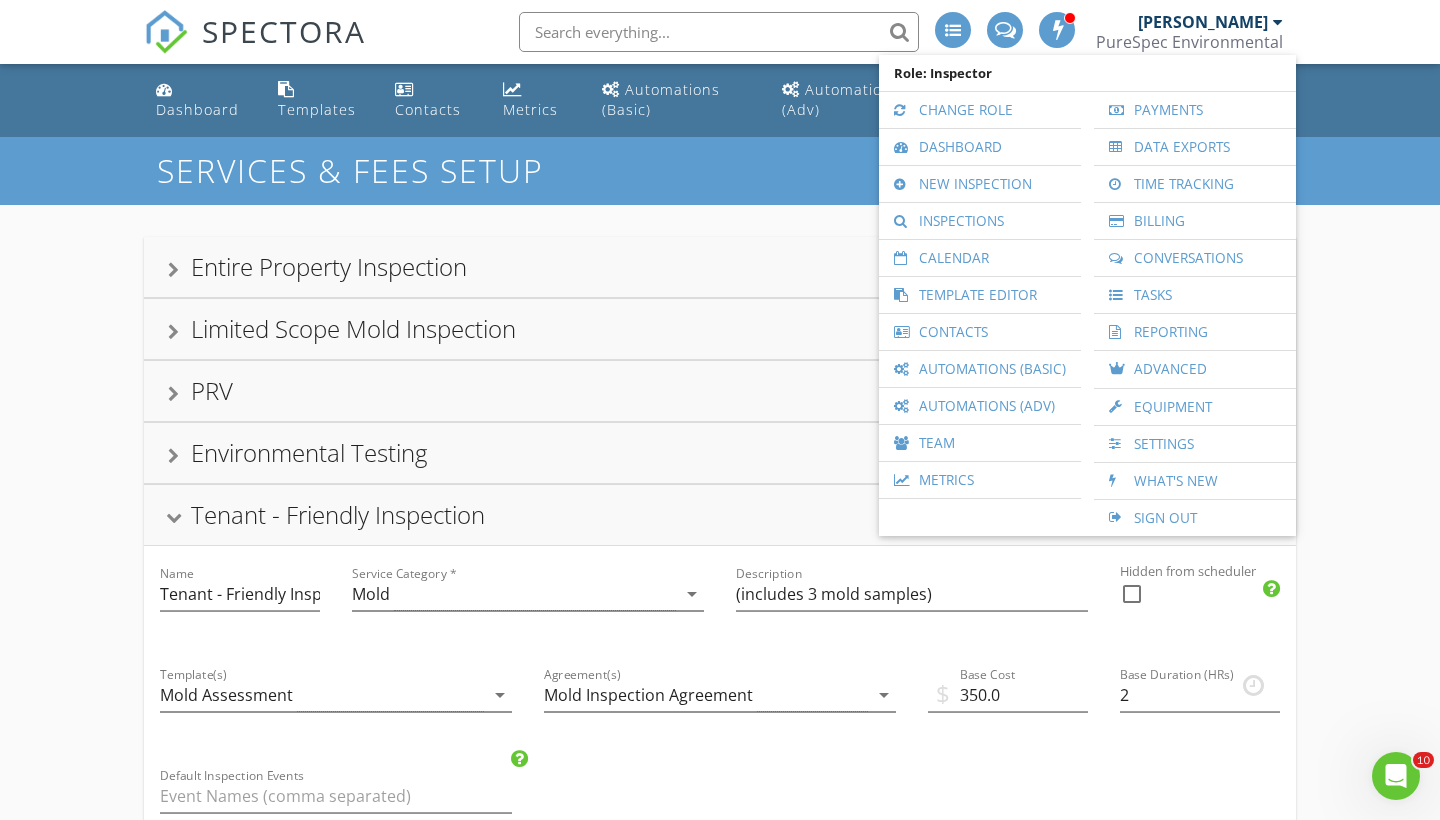 click on "Entire Property Inspection" at bounding box center (720, 267) 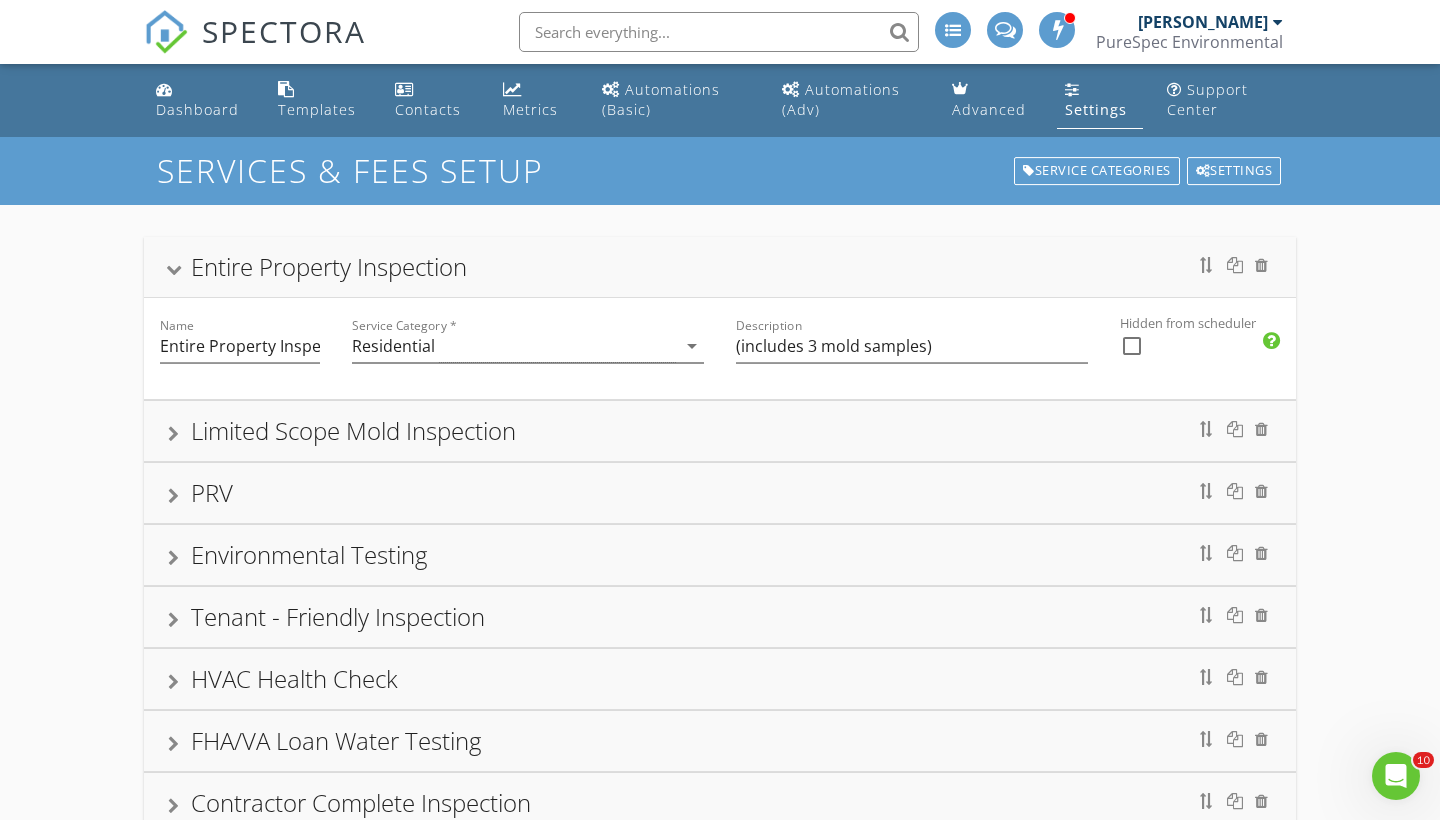 click on "Entire Property Inspection   Name Entire Property Inspection   Service Category * Residential arrow_drop_down   Description (includes 3 mold samples)   Hidden from scheduler   check_box_outline_blank     Template(s) Mold Assessment arrow_drop_down   Agreement(s) Mold Inspection Agreement arrow_drop_down   $   Base Cost 450.0   Base Duration (HRs) 2.5   Default Inspection Events               Modifiers
Add additional fees & hours to your service when the
property matches certain criteria like square footage or age.
When Miles from inspector's home address arrow_drop_down   Type Range arrow_drop_down   Greater than (>) 30   Less than or Equal to (<=) 51       Add Fee 25.0   Add Hours 0   When Sq. Ft. arrow_drop_down   Type Range arrow_drop_down   Greater than (>) 1   Less than or Equal to (<=) 1000       Add Fee 0.0   Add Hours 1   When Sq. Ft. arrow_drop_down   Type Range arrow_drop_down   Greater than (>) 1000   Less than or Equal to (<=) 2000" at bounding box center [720, 670] 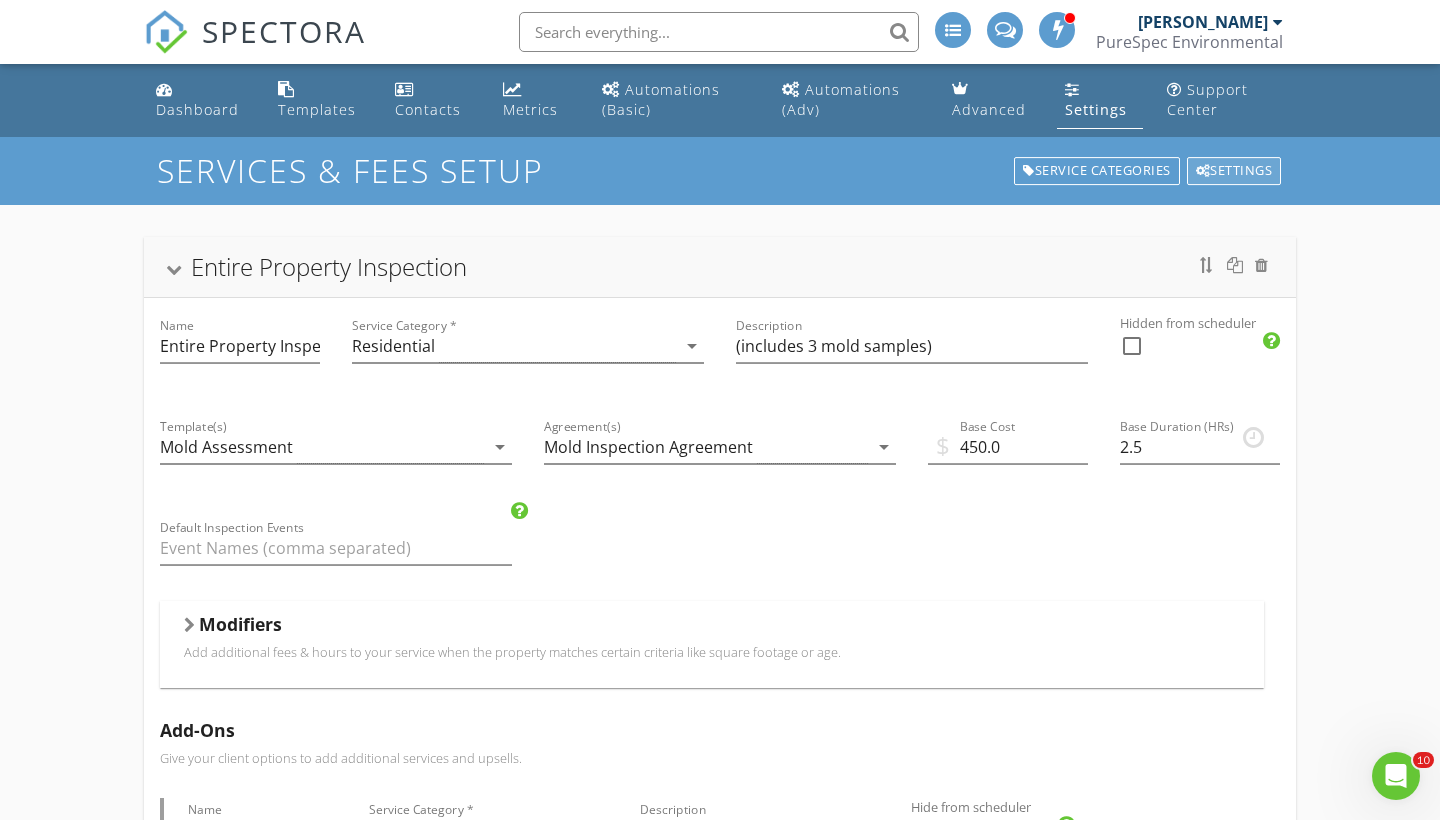 click on "Settings" at bounding box center (1234, 171) 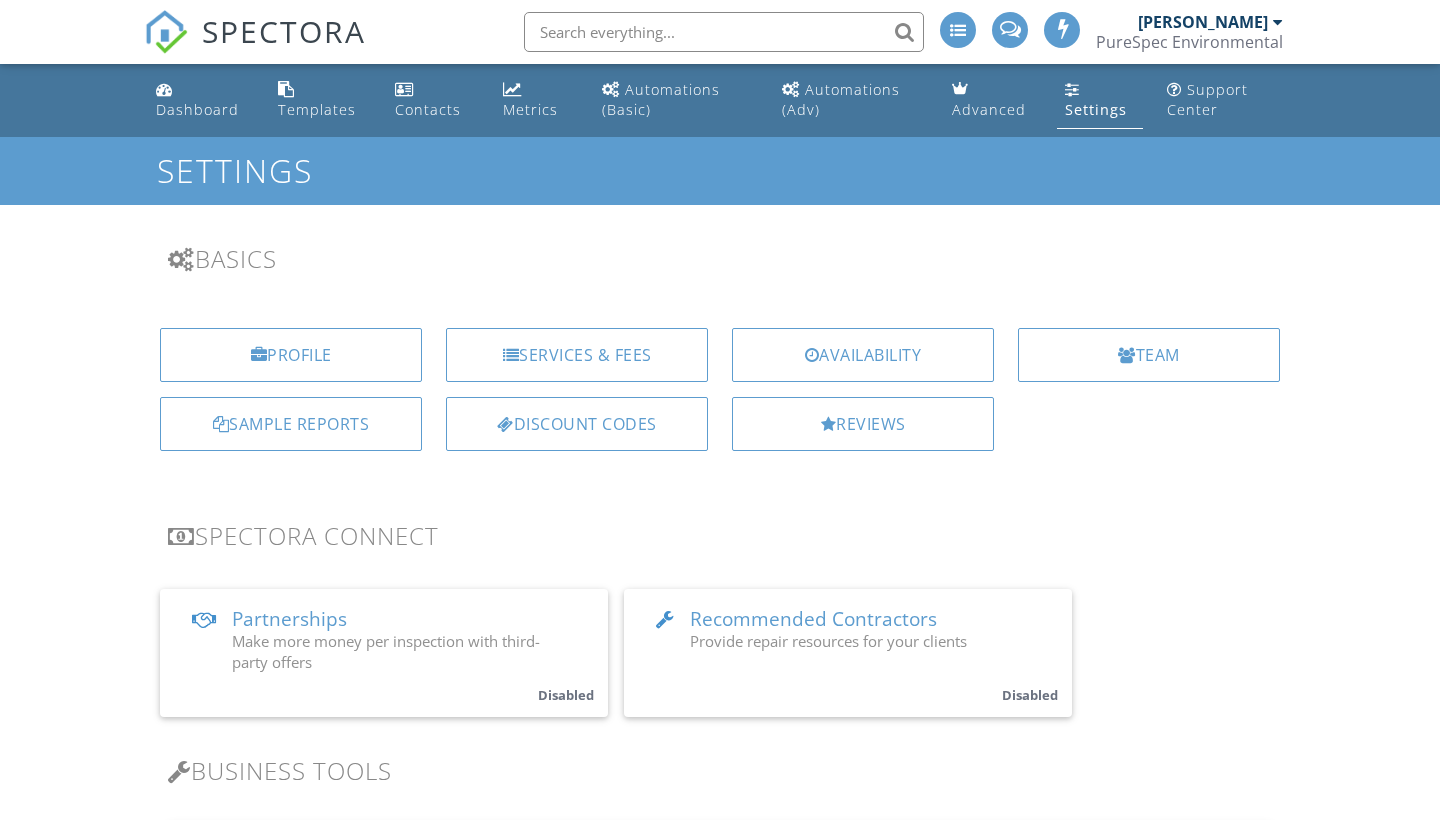 scroll, scrollTop: 0, scrollLeft: 0, axis: both 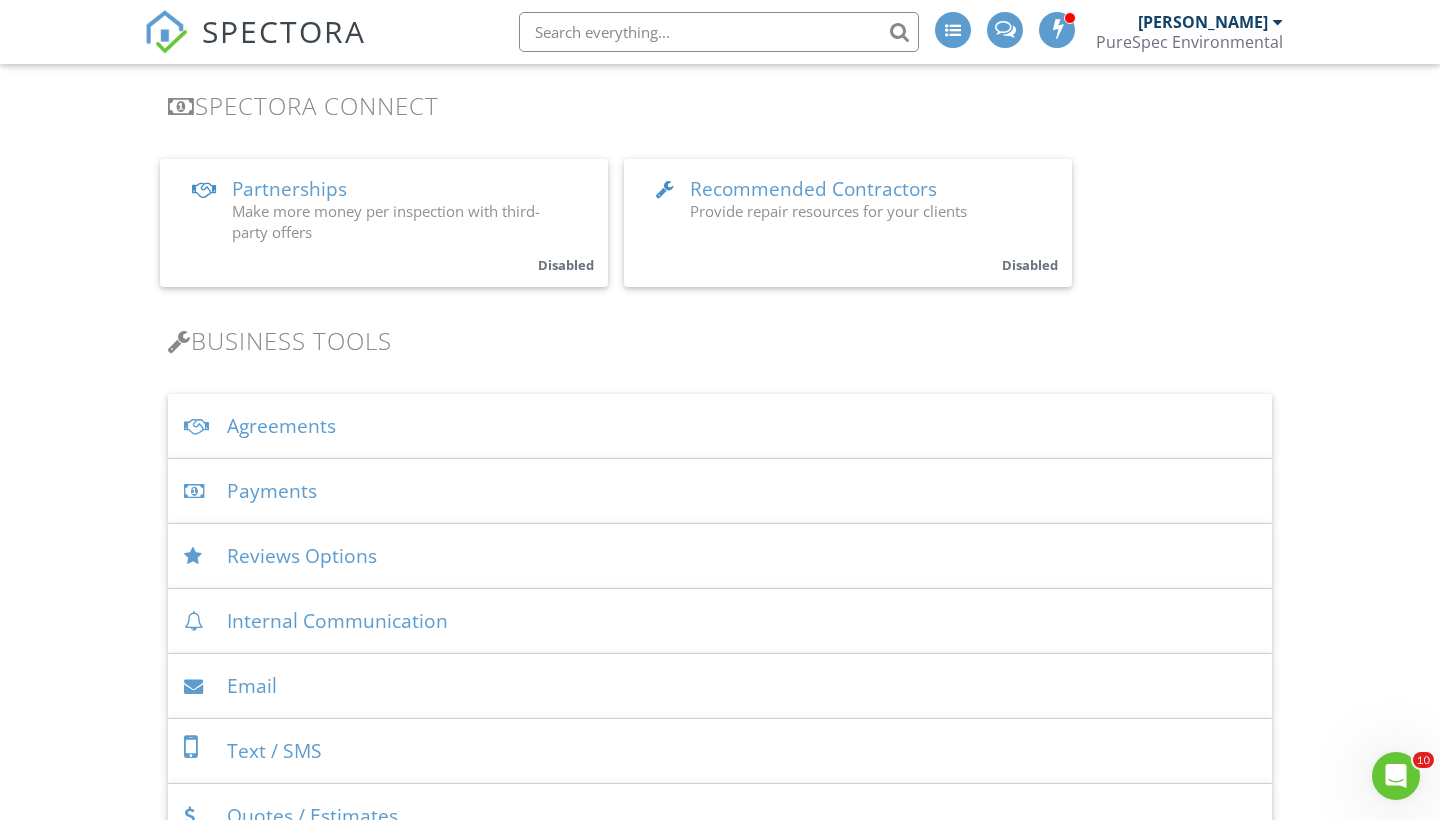 click on "Agreements" at bounding box center [720, 426] 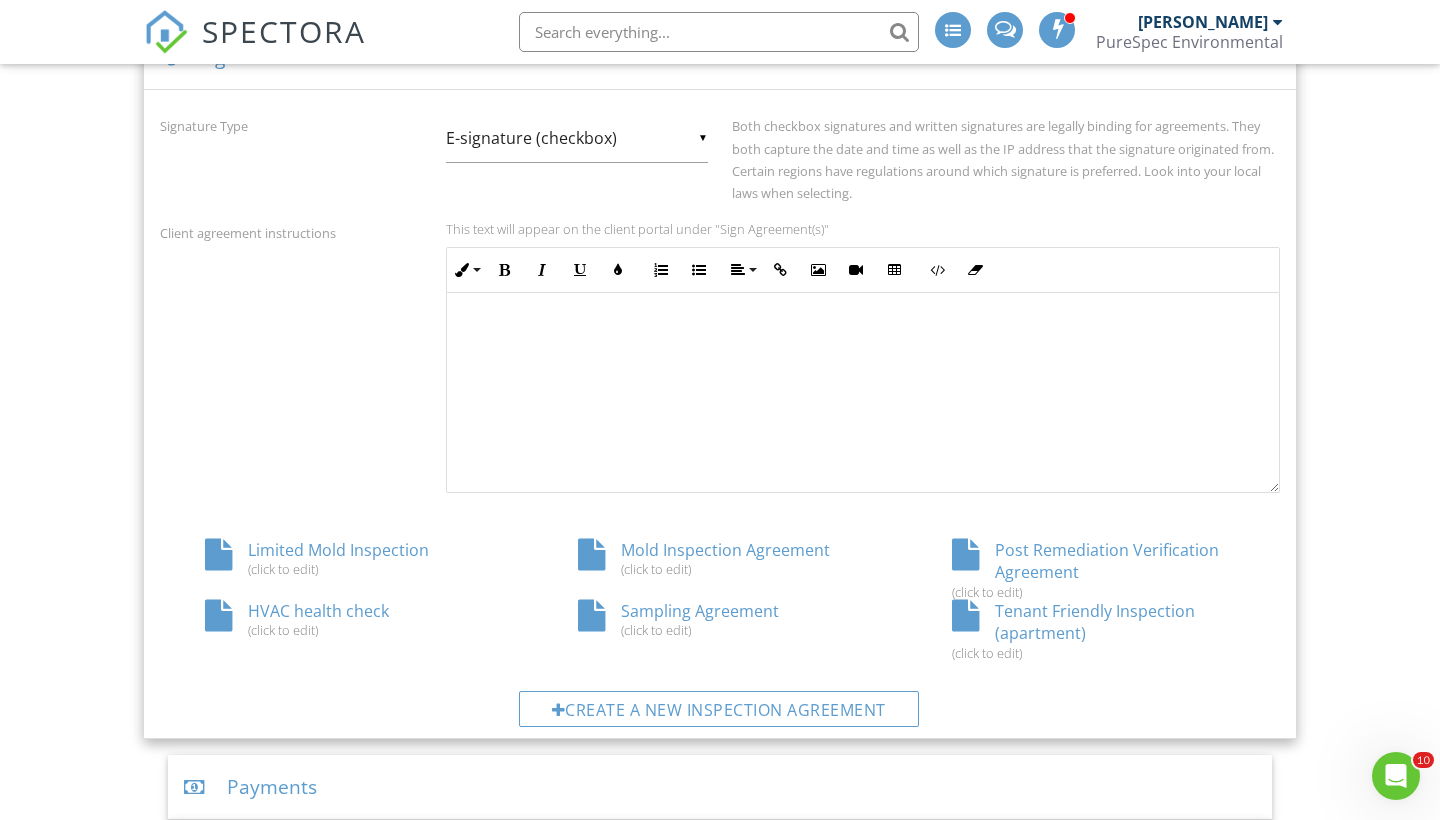 scroll, scrollTop: 803, scrollLeft: 0, axis: vertical 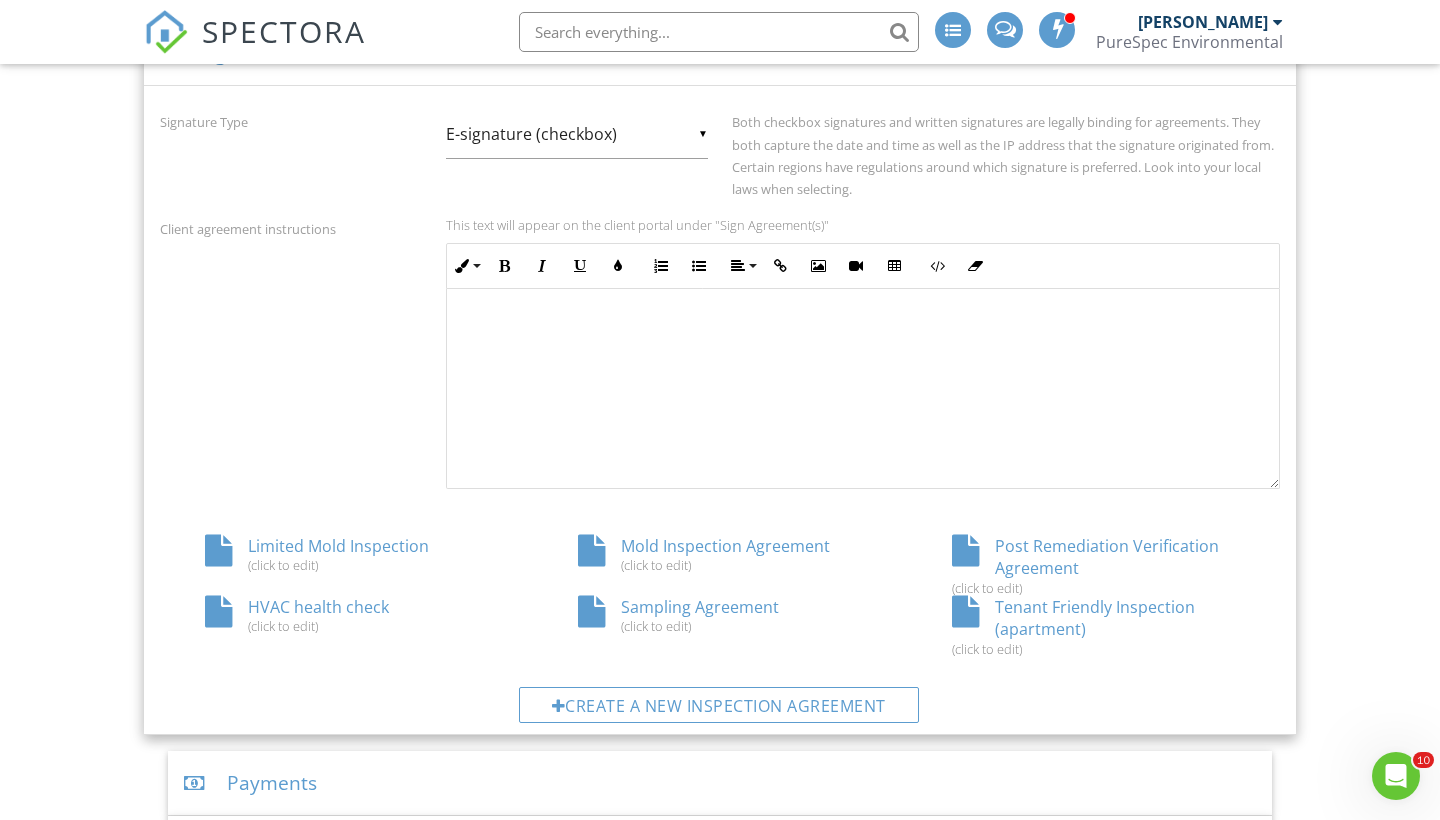 click on "Mold Inspection Agreement
(click to edit)" at bounding box center (719, 554) 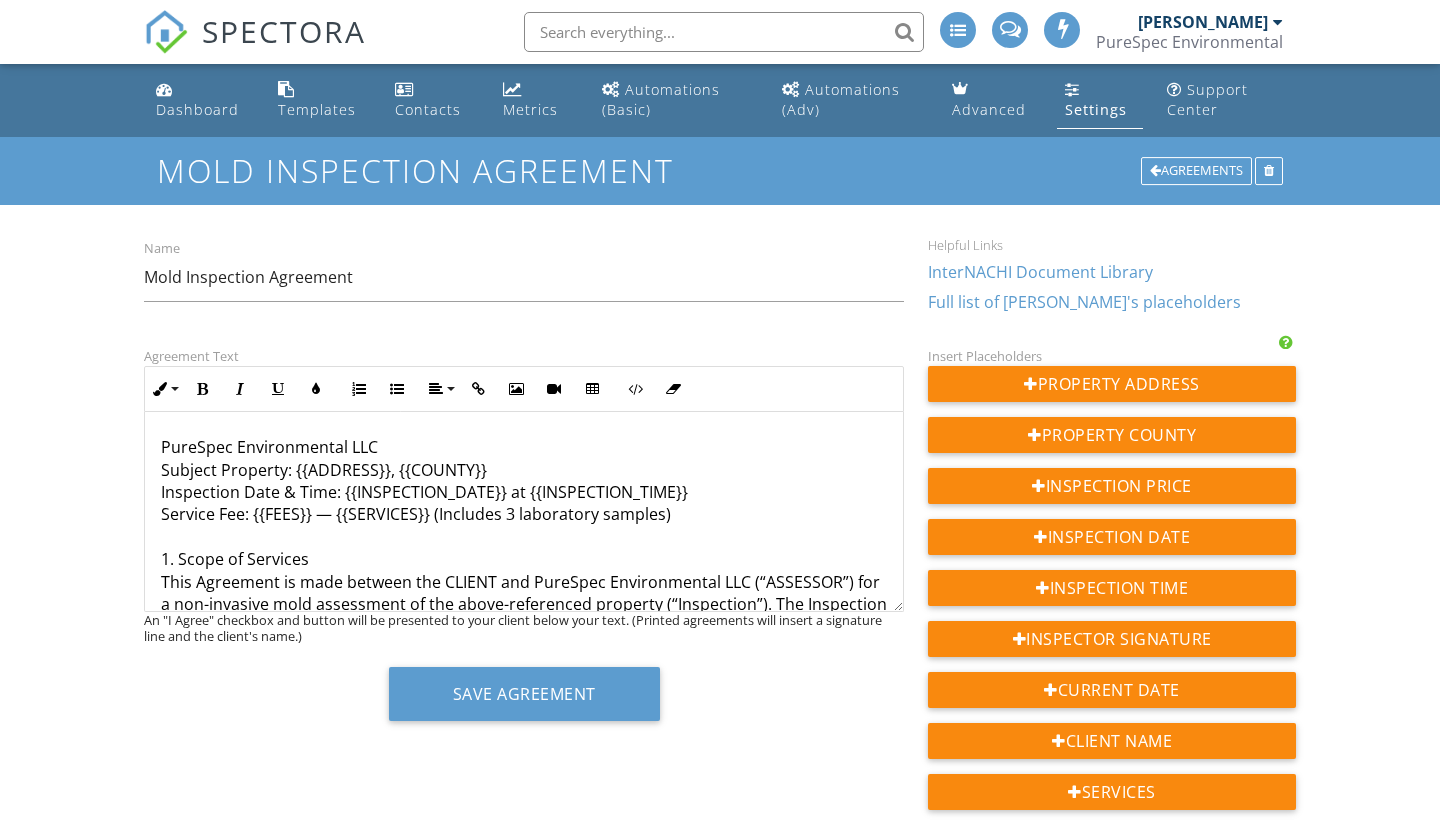 scroll, scrollTop: 0, scrollLeft: 0, axis: both 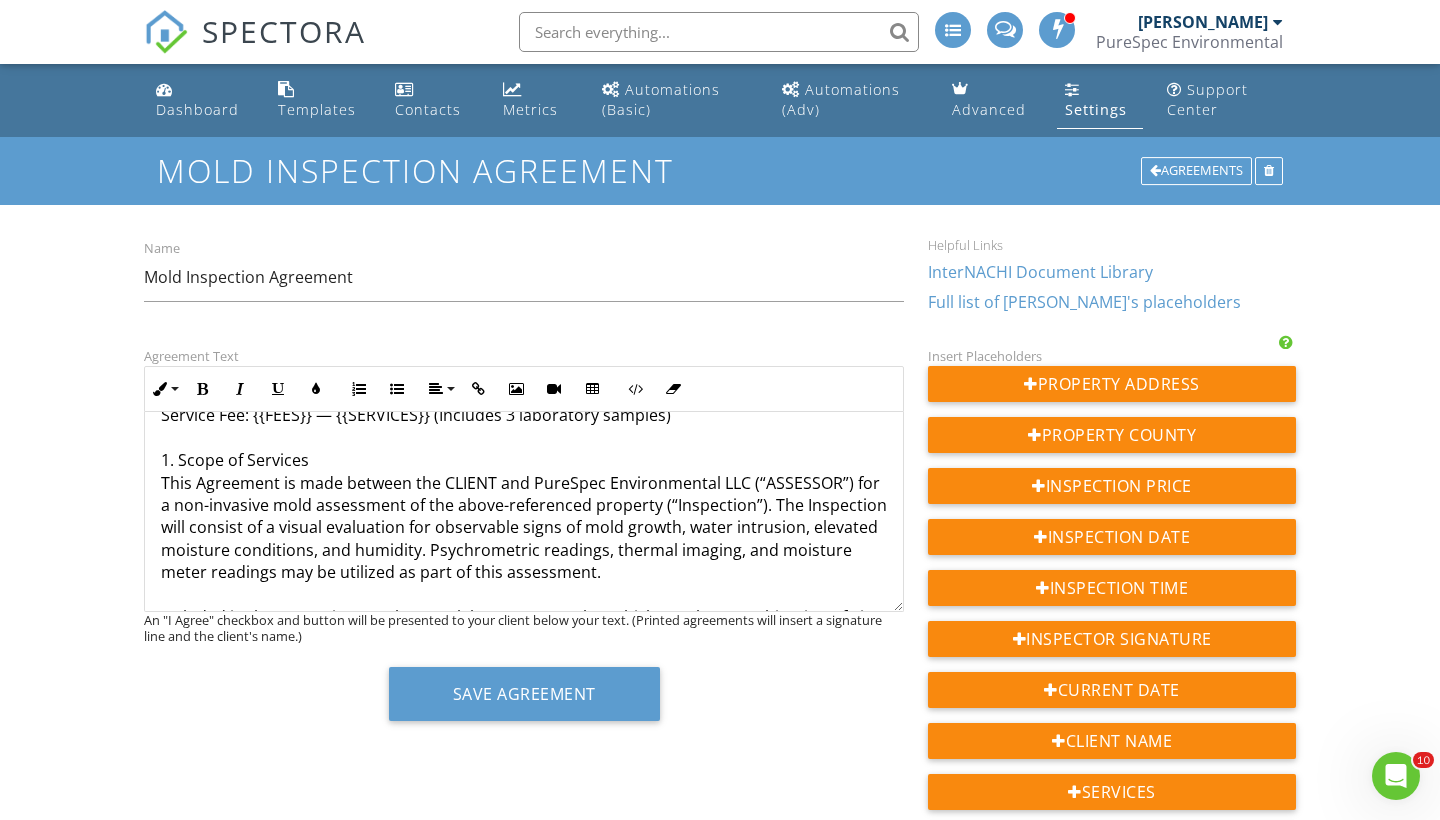 click on "PureSpec Environmental LLC Subject Property: {{ADDRESS}}, {{COUNTY}} Inspection Date & Time: {{INSPECTION_DATE}} at {{INSPECTION_TIME}} Service Fee: {{FEES}} — {{SERVICES}} (Includes 3 laboratory samples) 1. Scope of Services This Agreement is made between the CLIENT and PureSpec Environmental LLC (“ASSESSOR”) for a non-invasive mold assessment of the above-referenced property (“Inspection”). The Inspection will consist of a visual evaluation for observable signs of mold growth, water intrusion, elevated moisture conditions, and humidity. Psychrometric readings, thermal imaging, and moisture meter readings may be utilized as part of this assessment. 2. Standards of Practice All services will be conducted in accordance with Chapter 468, [US_STATE] Statutes, and applicable state regulations for licensed mold assessors. The Inspection may also reference industry protocols including, but not limited to: ASTM D7338 – Standard Guide for Assessment of Fungal Growth in Buildings 3. Limitations of Inspection" at bounding box center (524, 1277) 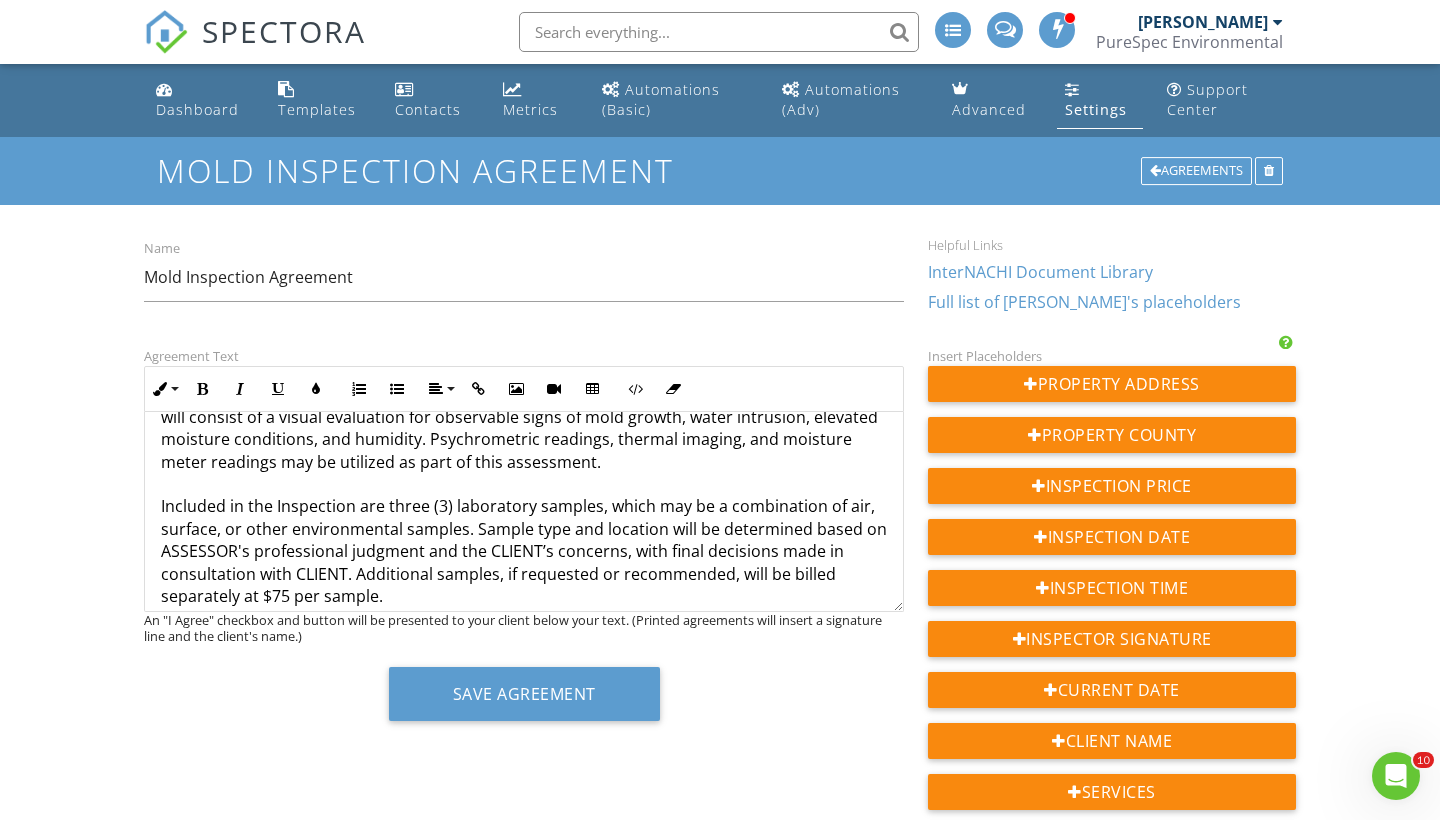 scroll, scrollTop: 387, scrollLeft: 0, axis: vertical 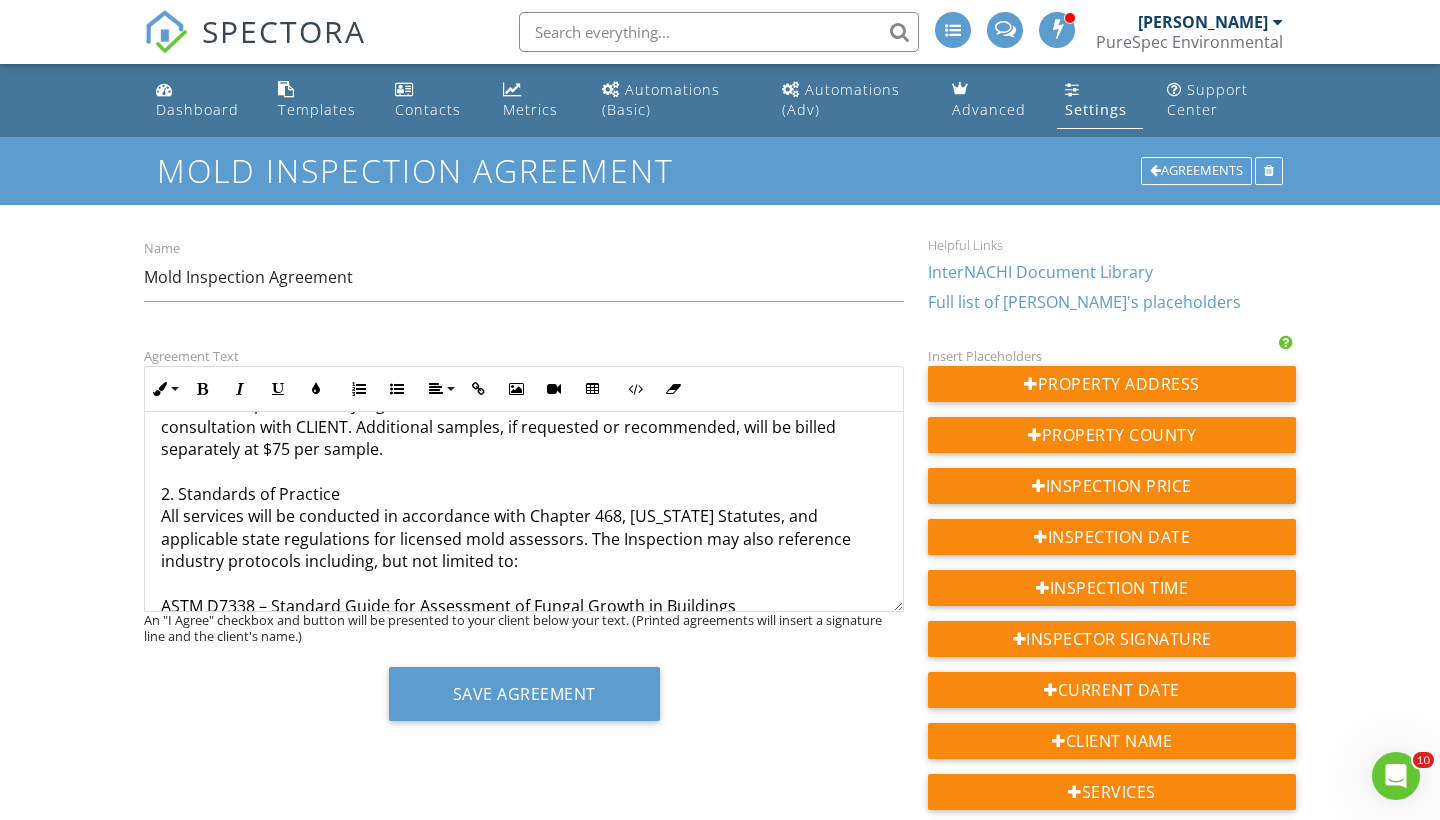 click on "This Agreement is made between the CLIENT and PureSpec Environmental LLC (“ASSESSOR”) for a non-invasive mold assessment of the above-referenced property (“Inspection”). The Inspection will consist of a visual evaluation for observable signs of mold growth, water intrusion, elevated moisture conditions, and humidity. Psychrometric readings, thermal imaging, and moisture meter readings may be utilized as part of this assessment. Included in the Inspection are three (3) laboratory samples, which may be a combination of air, surface, or other environmental samples. Sample type and location will be determined based on ASSESSOR's professional judgment and the CLIENT’s concerns, with final decisions made in consultation with CLIENT. Additional samples, if requested or recommended, will be billed separately at $75 per sample. 2. Standards of Practice ASTM D7338 – Standard Guide for Assessment of Fungal Growth in Buildings ACGIH Bioaerosols: Assessment and Control – Section [TECHNICAL_ID] CLIENT" at bounding box center (524, 1076) 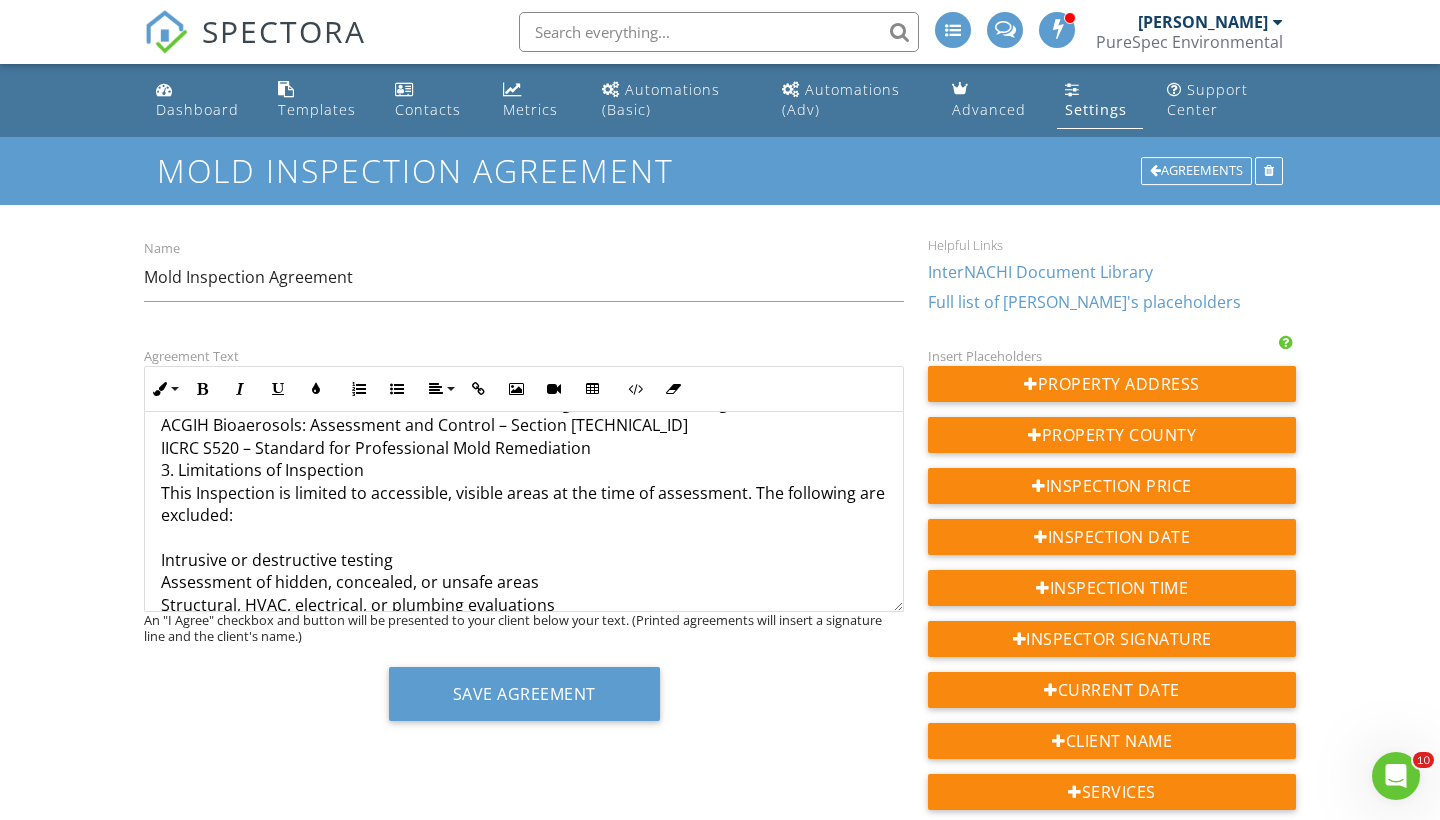 scroll, scrollTop: 551, scrollLeft: 0, axis: vertical 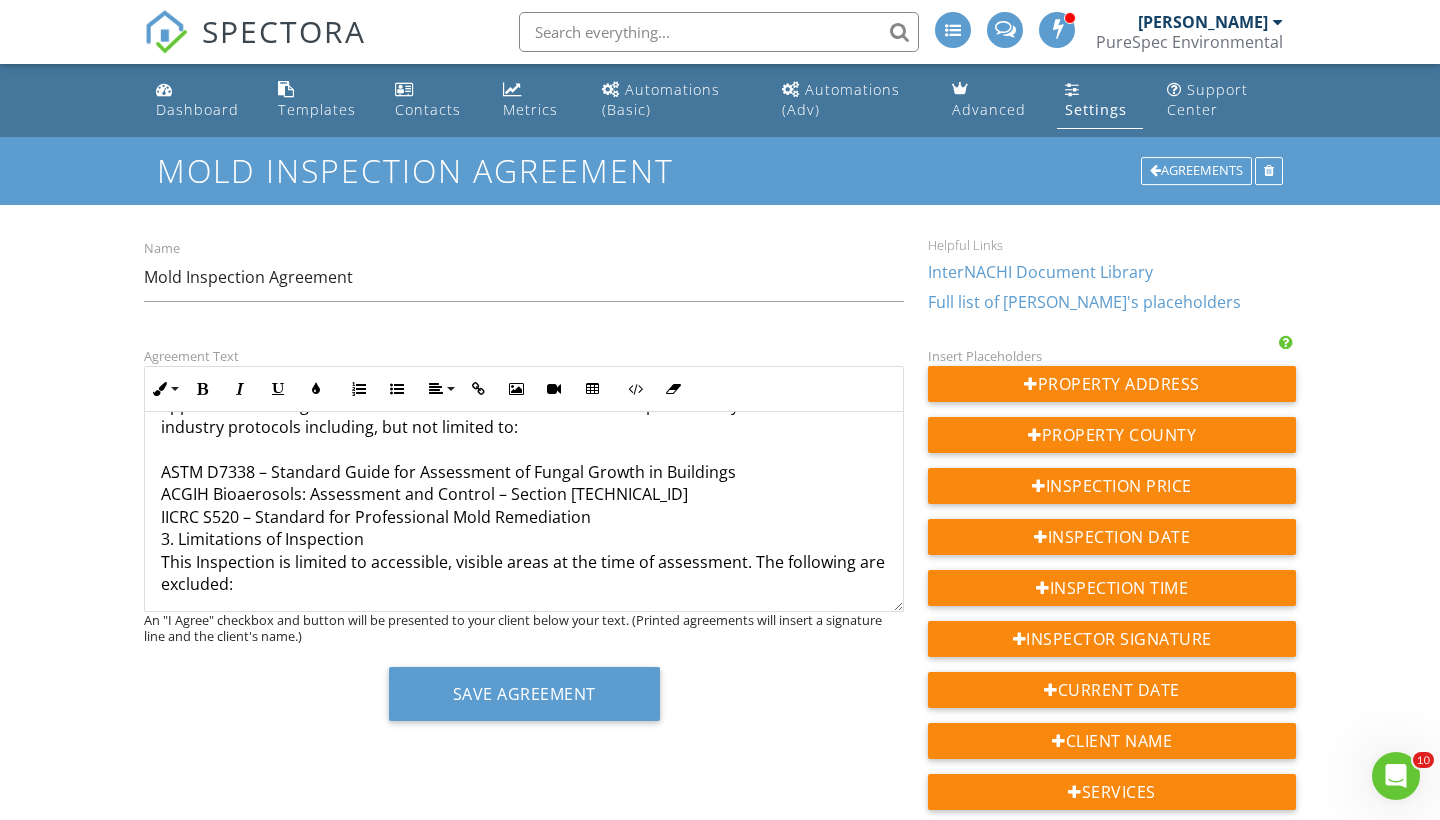 click on "All services will be conducted in accordance with Chapter 468, Florida Statutes, and applicable state regulations for licensed mold assessors. The Inspection may also reference industry protocols including, but not limited to: ASTM D7338 – Standard Guide for Assessment of Fungal Growth in Buildings ACGIH Bioaerosols: Assessment and Control – Section 19.5.3.1 IICRC S520 – Standard for Professional Mold Remediation 3. Limitations of Inspection This Inspection is limited to accessible, visible areas at the time of assessment. The following are excluded: Intrusive or destructive testing Assessment of hidden, concealed, or unsafe areas Structural, HVAC, electrical, or plumbing evaluations Determination of code compliance or property value Testing for asbestos, radon, lead, or other hazards Remediation protocol (unless specifically contracted) Pest or vermin evaluation ASSESSOR does not guarantee the future condition of the property or the absence of mold following the date of this inspection. CLIENT" at bounding box center [524, 1088] 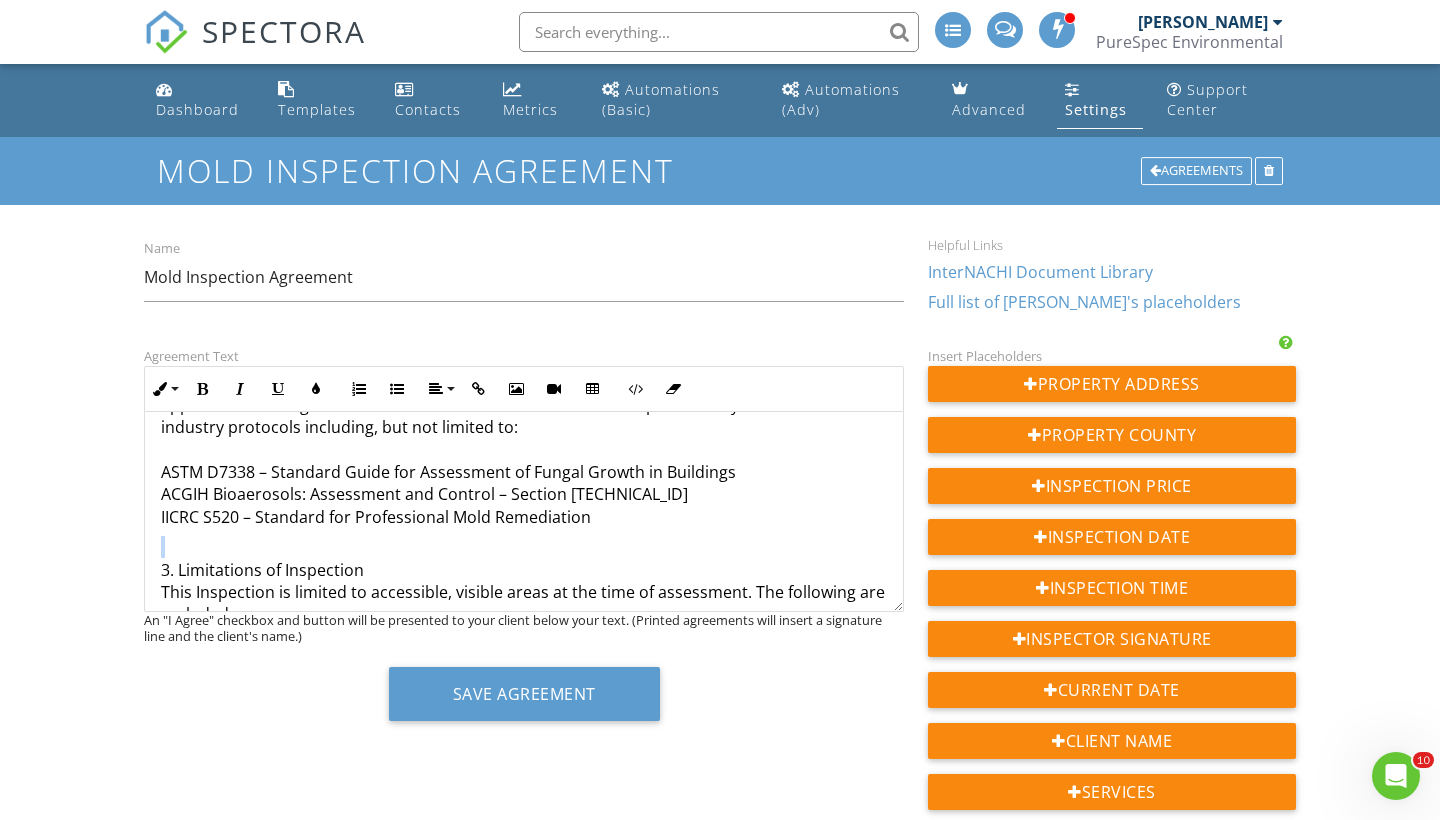 click on "3. Limitations of Inspection This Inspection is limited to accessible, visible areas at the time of assessment. The following are excluded: Intrusive or destructive testing Assessment of hidden, concealed, or unsafe areas Structural, HVAC, electrical, or plumbing evaluations Determination of code compliance or property value Testing for asbestos, radon, lead, or other hazards Remediation protocol (unless specifically contracted) Pest or vermin evaluation ASSESSOR does not guarantee the future condition of the property or the absence of mold following the date of this inspection. 4. Sample Testing and Laboratory Analysis The three samples included in the Inspection fee will be analyzed by an accredited laboratory. ASSESSOR will interpret the results and include findings in the written report. CLIENT understands that: Samples are limited representations of site conditions at the time of sampling. Laboratory results do not confirm or deny occupant exposure or health effects. 6. Liability and Indemnification" at bounding box center (524, 1196) 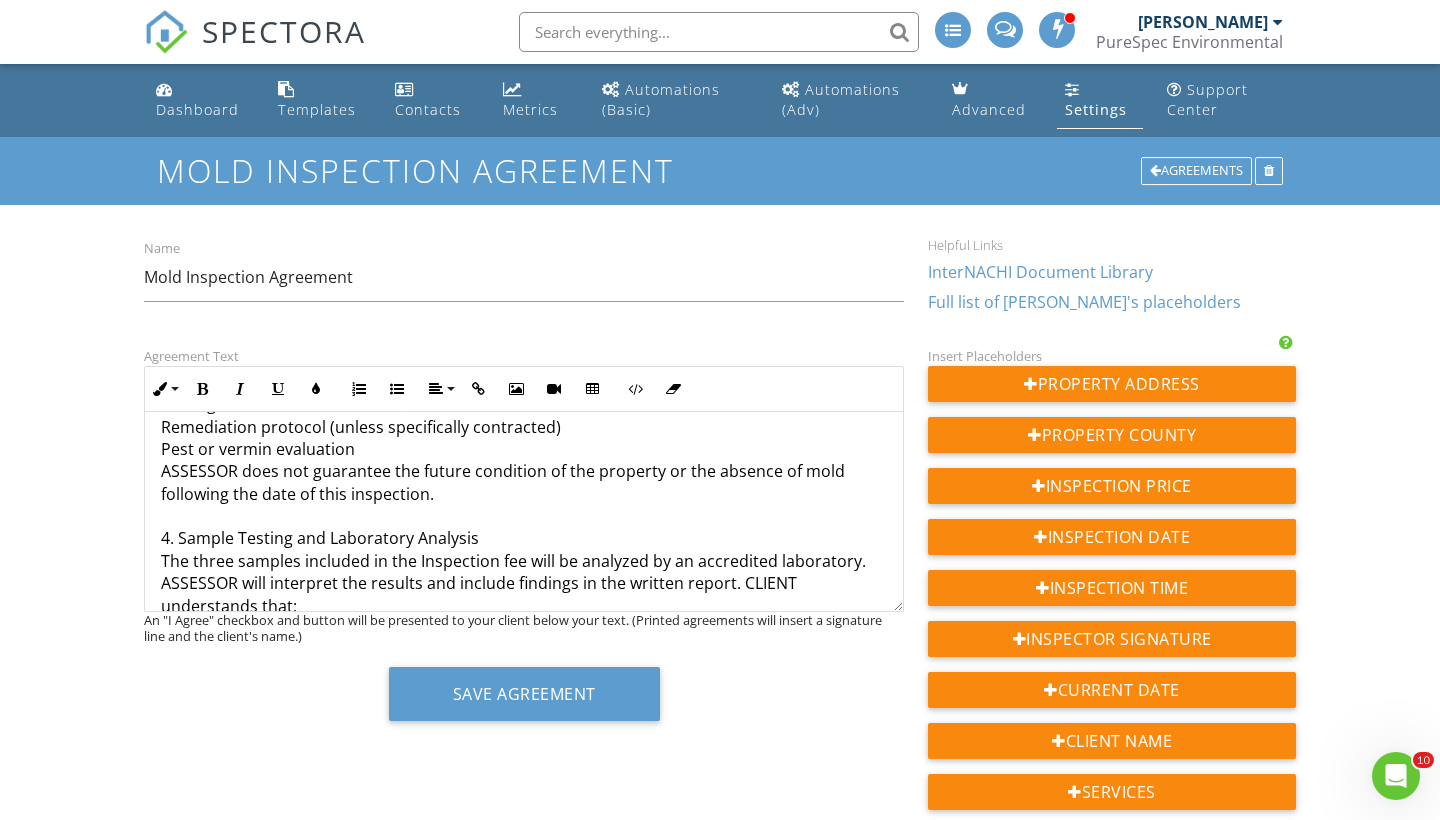 scroll, scrollTop: 927, scrollLeft: 0, axis: vertical 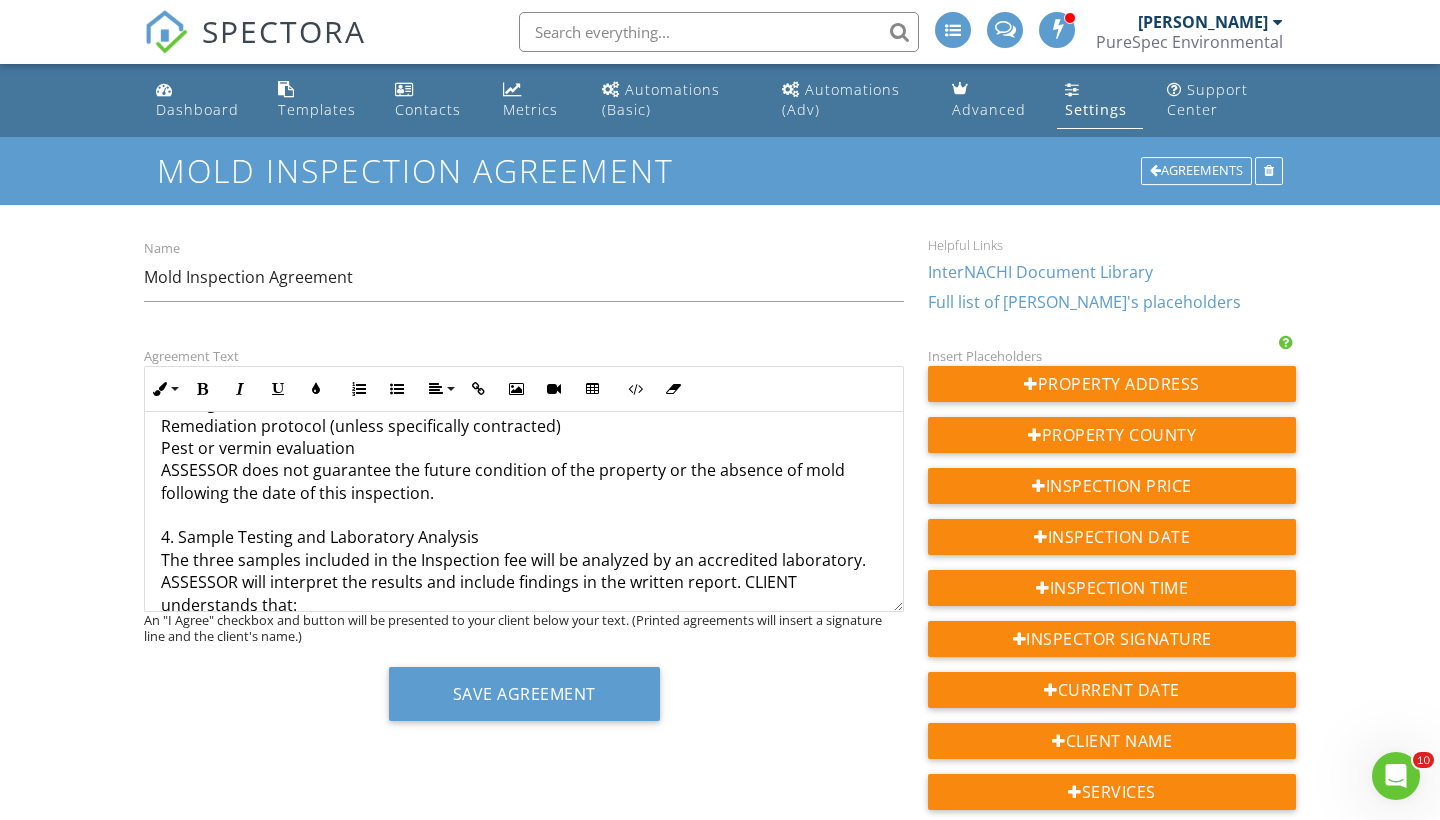 click on "PureSpec Environmental LLC Subject Property: {{ADDRESS}}, {{COUNTY}} Inspection Date & Time: {{INSPECTION_DATE}} at {{INSPECTION_TIME}} Service Fee: {{FEES}} — {{SERVICES}} (Includes 3 laboratory samples) 1. Scope of Services This Agreement is made between the CLIENT and PureSpec Environmental LLC (“ASSESSOR”) for a non-invasive mold assessment of the above-referenced property (“Inspection”). The Inspection will consist of a visual evaluation for observable signs of mold growth, water intrusion, elevated moisture conditions, and humidity. Psychrometric readings, thermal imaging, and moisture meter readings may be utilized as part of this assessment. 2. Standards of Practice All services will be conducted in accordance with Chapter 468, Florida Statutes, and applicable state regulations for licensed mold assessors. The Inspection may also reference industry protocols including, but not limited to: ASTM D7338 – Standard Guide for Assessment of Fungal Growth in Buildings 3. Limitations of Inspection" at bounding box center (524, 522) 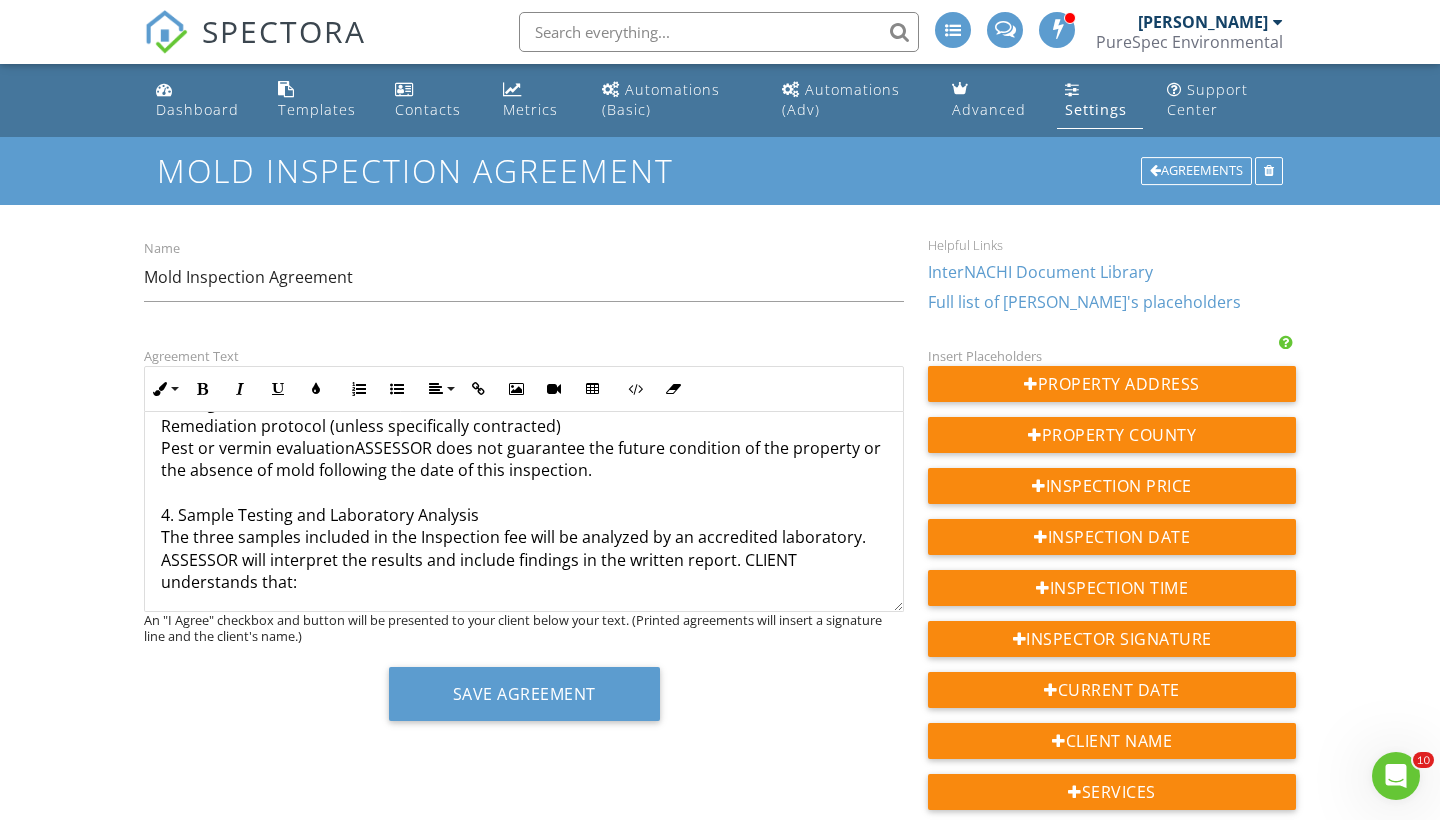 type 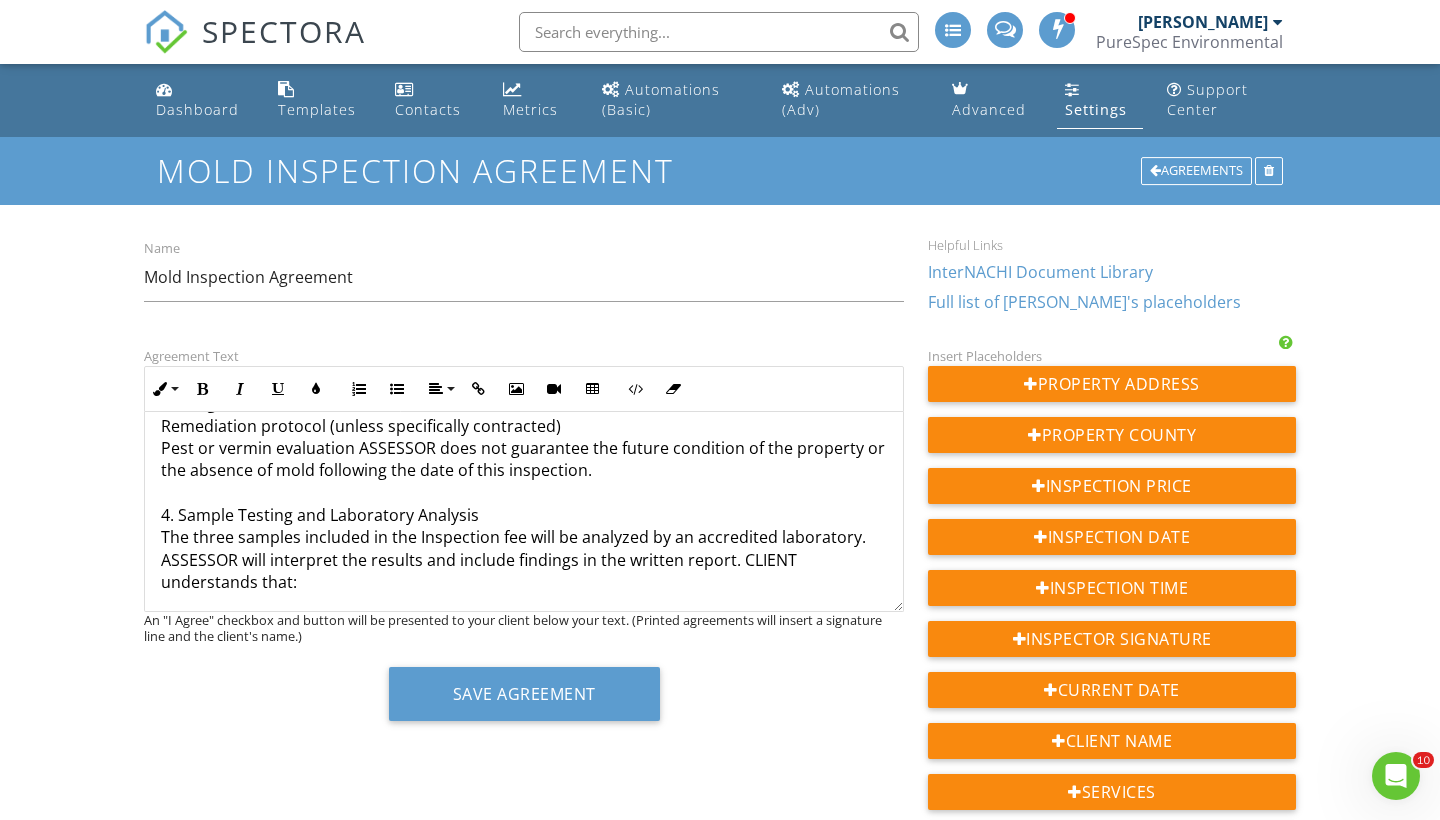 click on "This Inspection is limited to accessible, visible areas at the time of assessment. The following are excluded: Intrusive or destructive testing Assessment of hidden, concealed, or unsafe areas Structural, HVAC, electrical, or plumbing evaluations Determination of code compliance or property value Testing for asbestos, radon, lead, or other hazards Remediation protocol (unless specifically contracted) Pest or vermin evaluation ASSESSOR does not guarantee the future condition of the property or the absence of mold following the date of this inspection. 4. Sample Testing and Laboratory Analysis The three samples included in the Inspection fee will be analyzed by an accredited laboratory. ASSESSOR will interpret the results and include findings in the written report. CLIENT understands that: Samples are limited representations of site conditions at the time of sampling. Laboratory results do not confirm or deny occupant exposure or health effects. 5. Inspection Report and Confidentiality 7. Dispute Resolution" at bounding box center (524, 851) 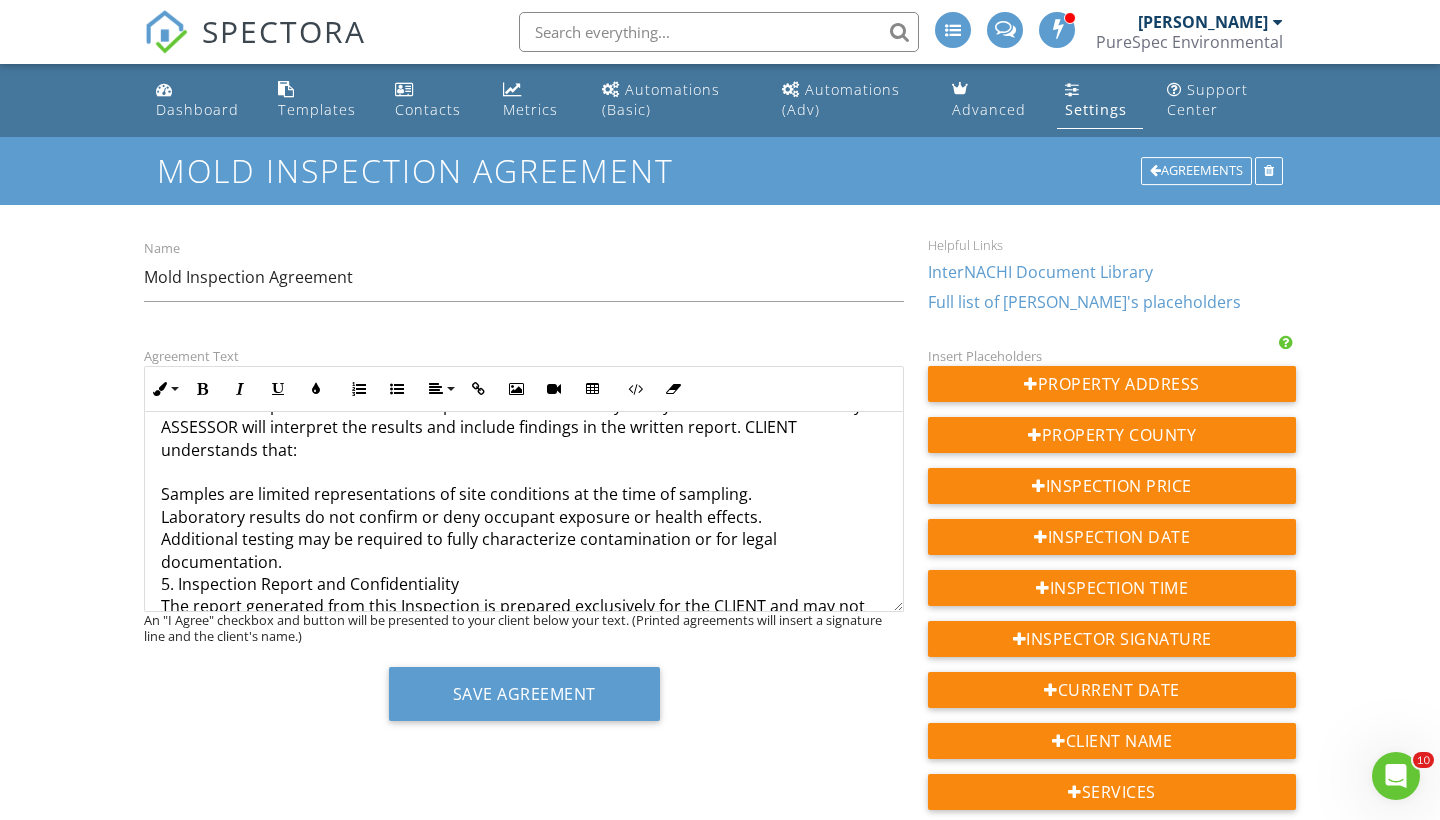 scroll, scrollTop: 1112, scrollLeft: 0, axis: vertical 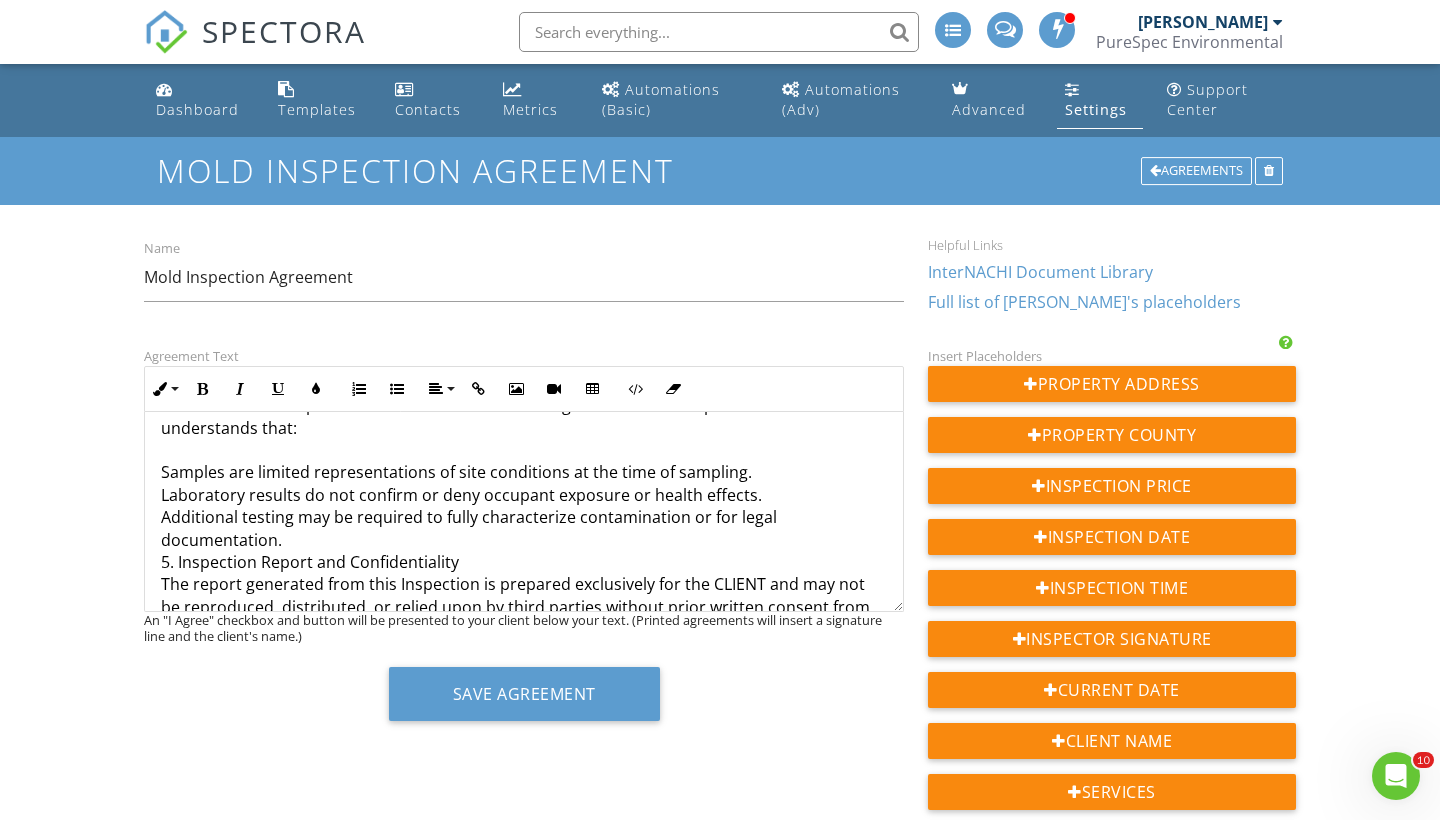 click on "The three samples included in the Inspection fee will be analyzed by an accredited laboratory. ASSESSOR will interpret the results and include findings in the written report. CLIENT understands that: Samples are limited representations of site conditions at the time of sampling. Laboratory results do not confirm or deny occupant exposure or health effects. Additional testing may be required to fully characterize contamination or for legal documentation. 5. Inspection Report and Confidentiality The report generated from this Inspection is prepared exclusively for the CLIENT and may not be reproduced, distributed, or relied upon by third parties without prior written consent from PureSpec Environmental LLC. The findings are valid only on the date of the inspection and may not reflect future conditions or changes. 6. Liability and Indemnification 7. Dispute Resolution 8. Entire Agreement and Modification Acknowledgment & Acceptance PureSpec Environmental LLC By: {{INSPECTOR_NAME}} CLIENT Name: {{CLIENT_NAME}}" at bounding box center [524, 841] 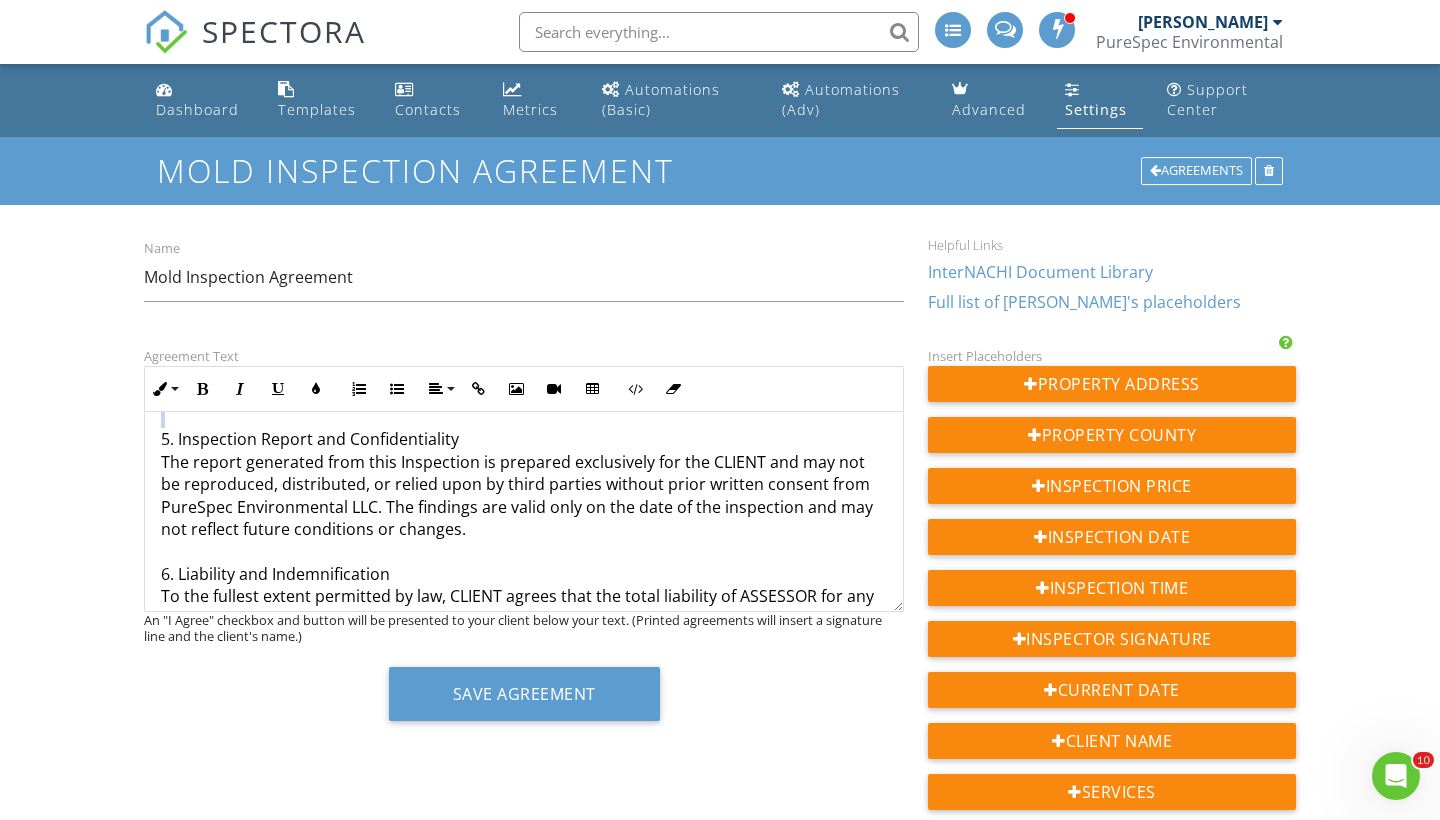 scroll, scrollTop: 1268, scrollLeft: 0, axis: vertical 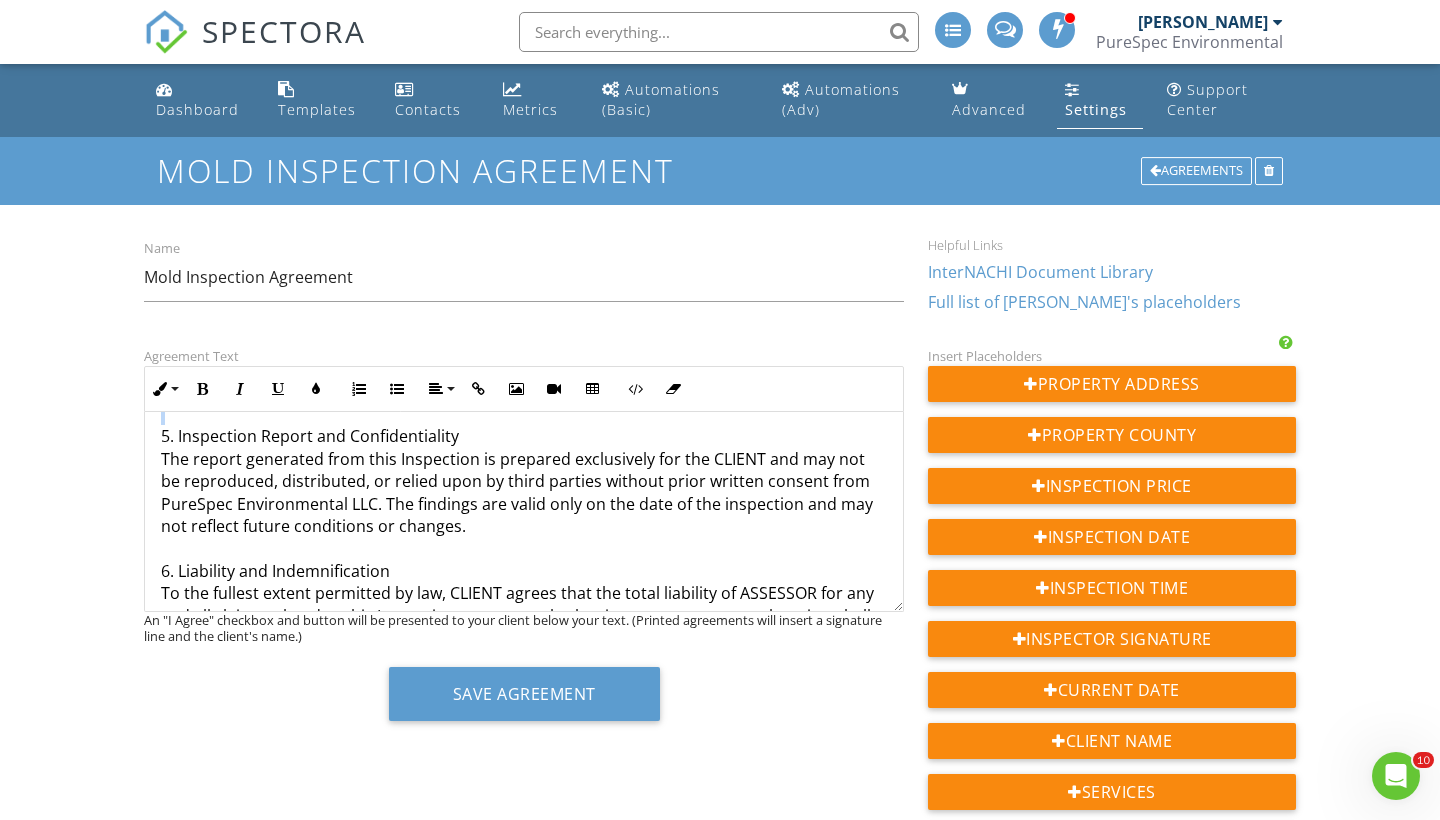 click on "5. Inspection Report and Confidentiality The report generated from this Inspection is prepared exclusively for the CLIENT and may not be reproduced, distributed, or relied upon by third parties without prior written consent from PureSpec Environmental LLC. The findings are valid only on the date of the inspection and may not reflect future conditions or changes. 6. Liability and Indemnification To the fullest extent permitted by law, CLIENT agrees that the total liability of ASSESSOR for any and all claims related to this Inspection or report, whether in contract, tort, or otherwise, shall be strictly limited to the total amount paid for the Inspection. ASSESSOR shall not be liable for any indirect, special, incidental, or consequential damages. CLIENT agrees to indemnify and hold harmless ASSESSOR from any and all claims by third parties related to the use or disclosure of the report, or actions taken or not taken based on its contents. 7. Dispute Resolution 8. Entire Agreement and Modification CLIENT" at bounding box center [524, 806] 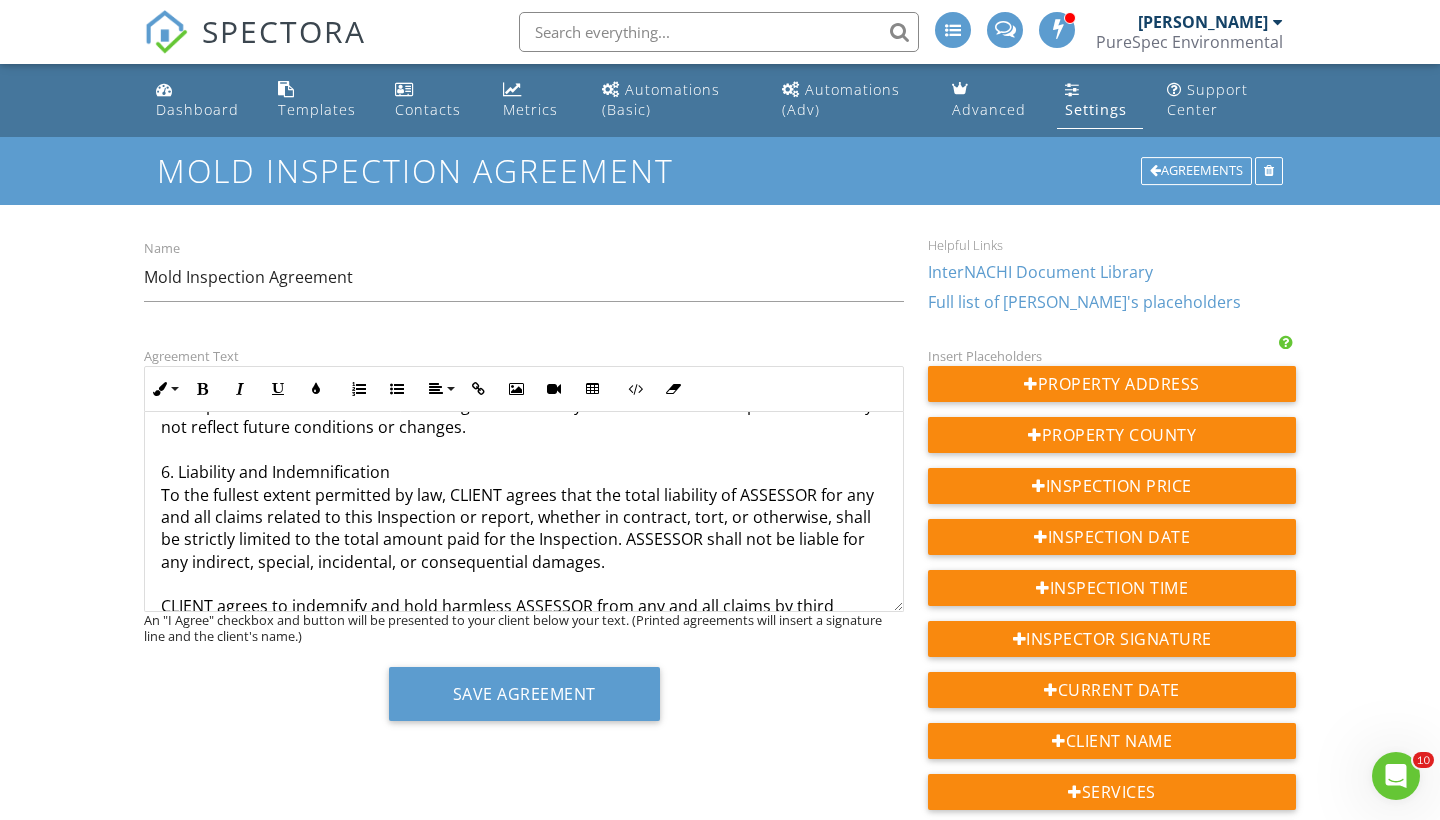 scroll, scrollTop: 1407, scrollLeft: 0, axis: vertical 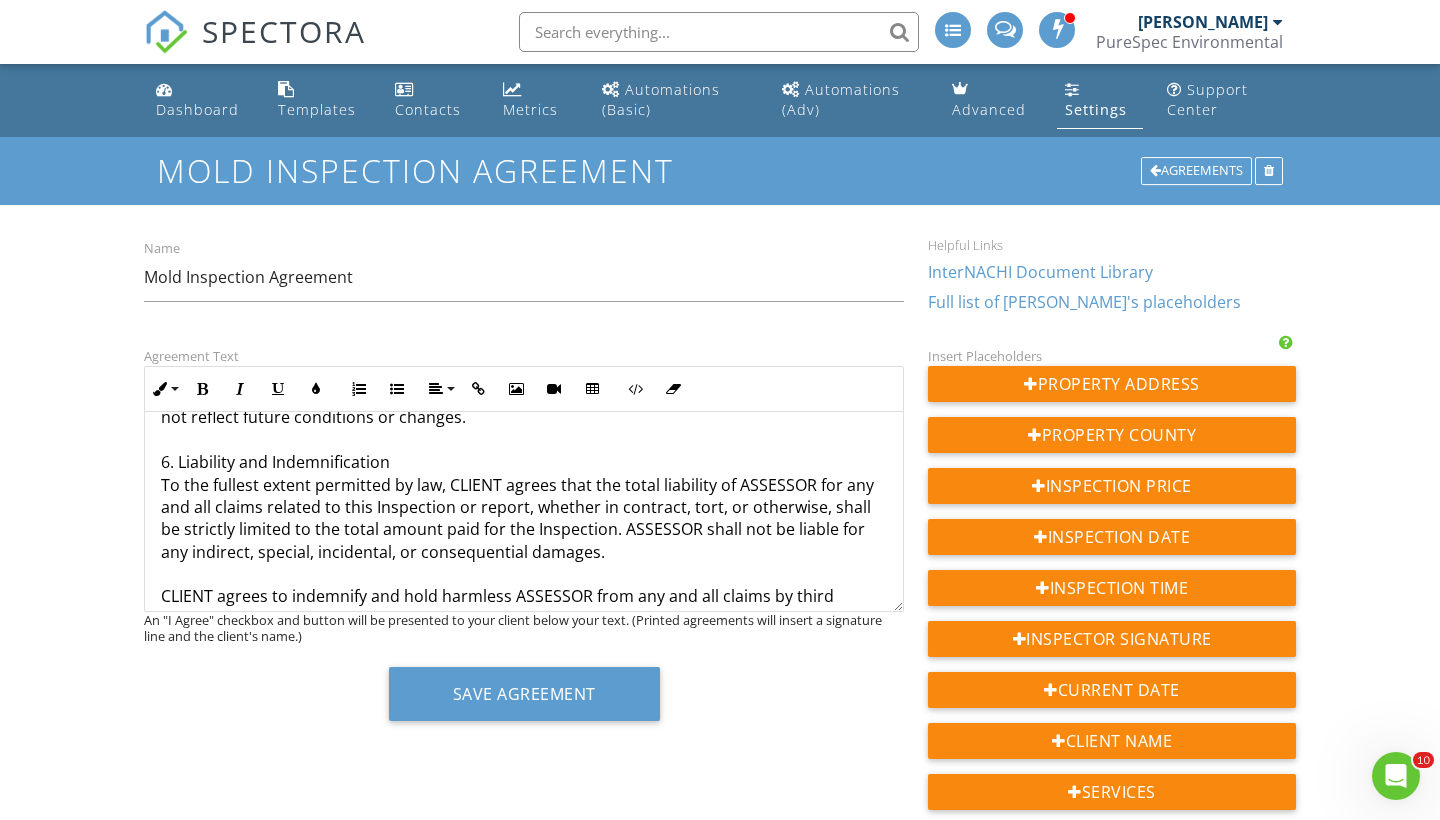 click on "The report generated from this Inspection is prepared exclusively for the CLIENT and may not be reproduced, distributed, or relied upon by third parties without prior written consent from PureSpec Environmental LLC. The findings are valid only on the date of the inspection and may not reflect future conditions or changes. 6. Liability and Indemnification To the fullest extent permitted by law, CLIENT agrees that the total liability of ASSESSOR for any and all claims related to this Inspection or report, whether in contract, tort, or otherwise, shall be strictly limited to the total amount paid for the Inspection. ASSESSOR shall not be liable for any indirect, special, incidental, or consequential damages. CLIENT agrees to indemnify and hold harmless ASSESSOR from any and all claims by third parties related to the use or disclosure of the report, or actions taken or not taken based on its contents. 7. Dispute Resolution 8. Entire Agreement and Modification Acknowledgment & Acceptance PureSpec Environmental LLC" at bounding box center [524, 709] 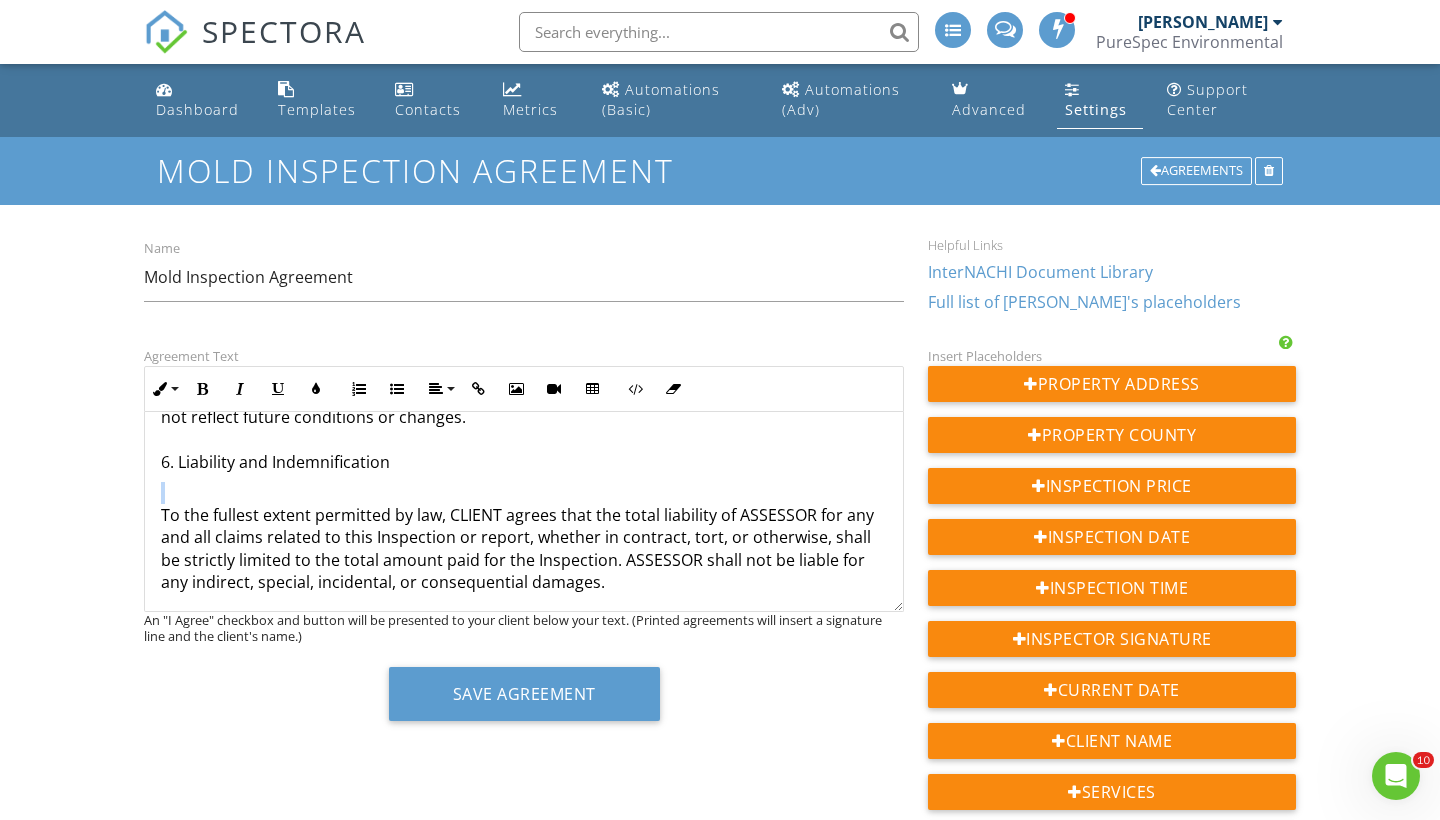 click on "The report generated from this Inspection is prepared exclusively for the CLIENT and may not be reproduced, distributed, or relied upon by third parties without prior written consent from PureSpec Environmental LLC. The findings are valid only on the date of the inspection and may not reflect future conditions or changes. 6. Liability and Indemnification" at bounding box center [524, 395] 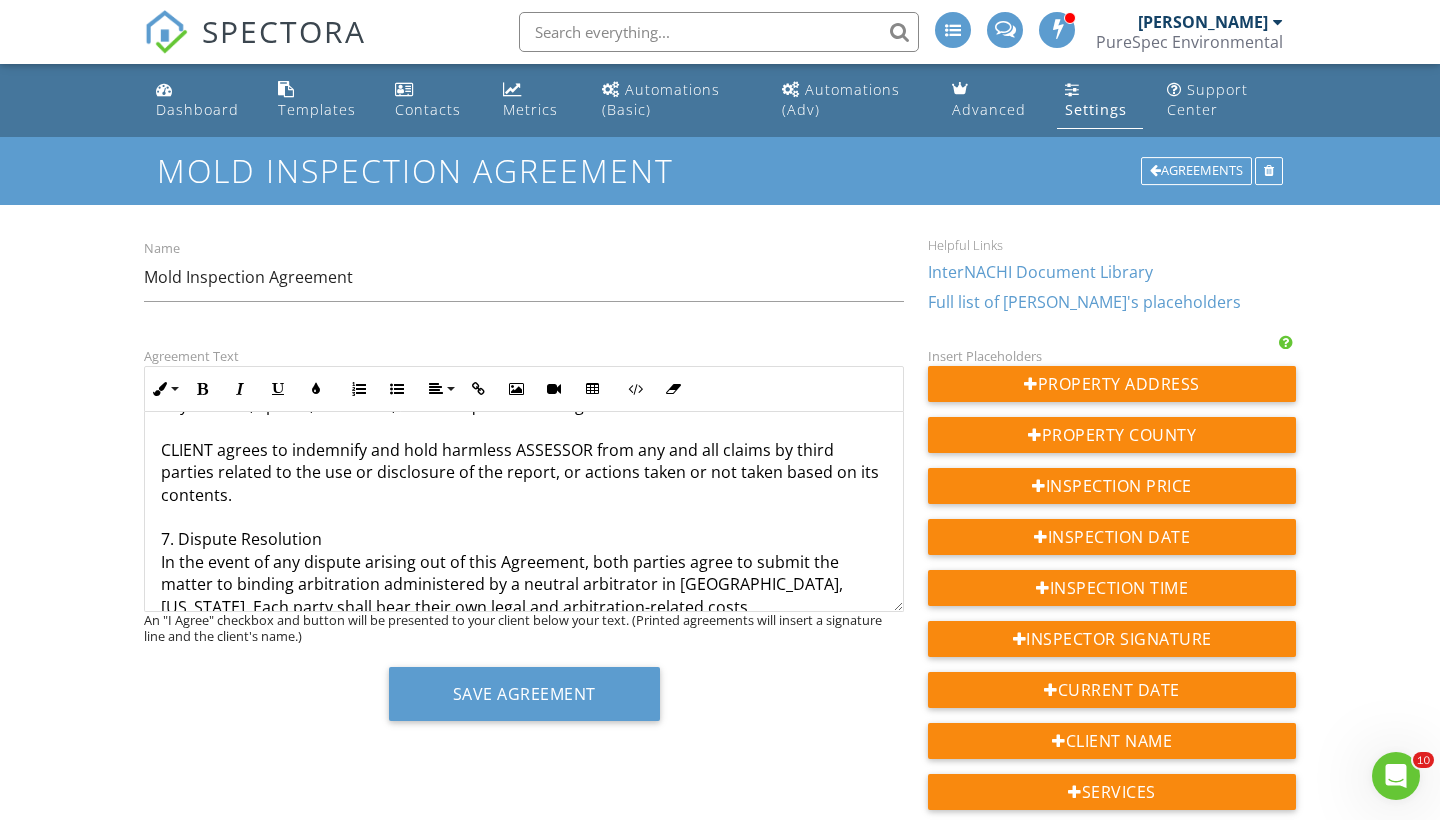 scroll, scrollTop: 1586, scrollLeft: 0, axis: vertical 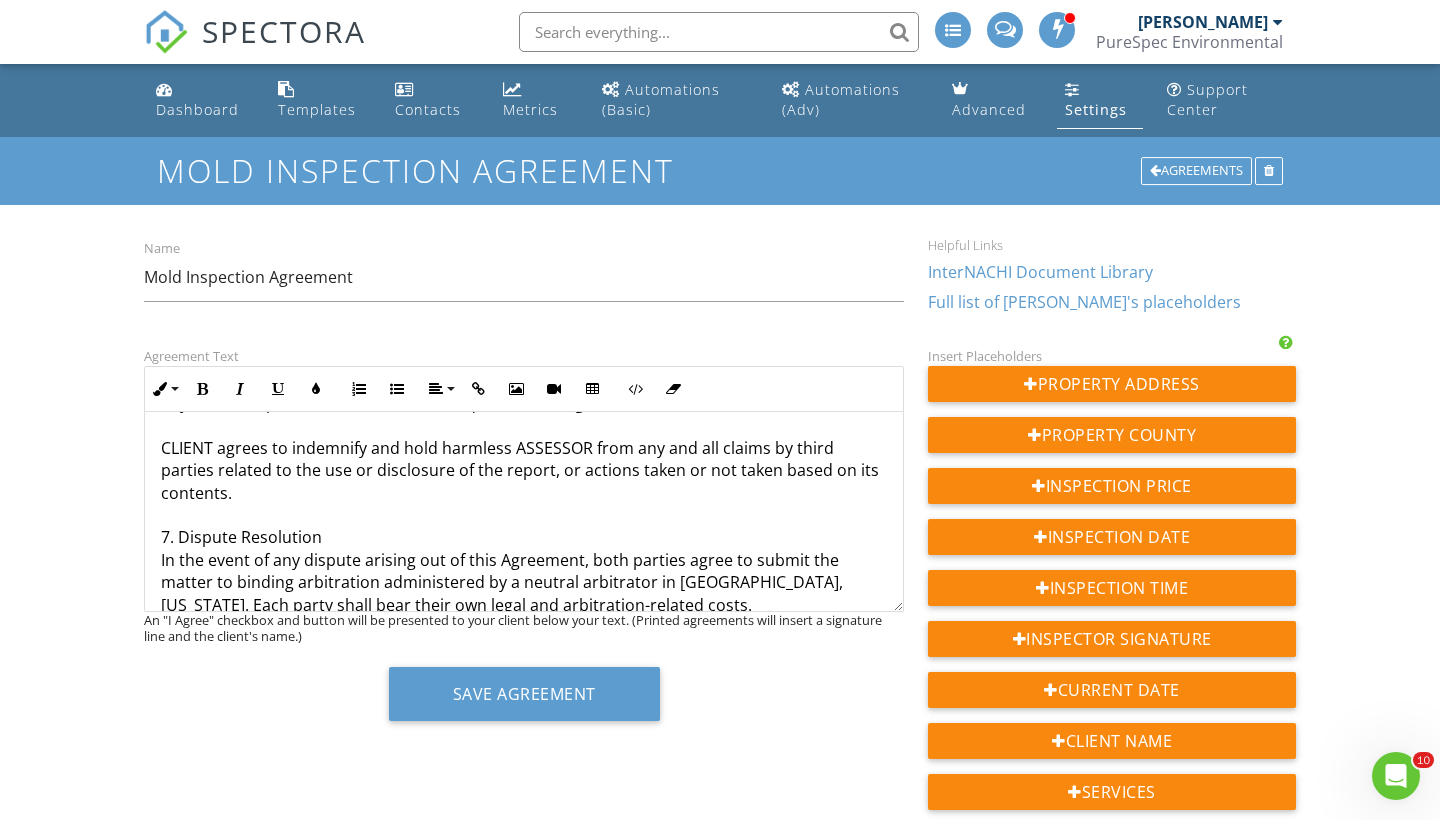click on "To the fullest extent permitted by law, CLIENT agrees that the total liability of ASSESSOR for any and all claims related to this Inspection or report, whether in contract, tort, or otherwise, shall be strictly limited to the total amount paid for the Inspection. ASSESSOR shall not be liable for any indirect, special, incidental, or consequential damages. CLIENT agrees to indemnify and hold harmless ASSESSOR from any and all claims by third parties related to the use or disclosure of the report, or actions taken or not taken based on its contents. 7. Dispute Resolution In the event of any dispute arising out of this Agreement, both parties agree to submit the matter to binding arbitration administered by a neutral arbitrator in Orange County, Florida. Each party shall bear their own legal and arbitration-related costs. 8. Entire Agreement and Modification Acknowledgment & Acceptance By signing below, CLIENT confirms they have read, understood, and agree to the terms of this Agreement. By: {{INSPECTOR_NAME}}" at bounding box center [524, 627] 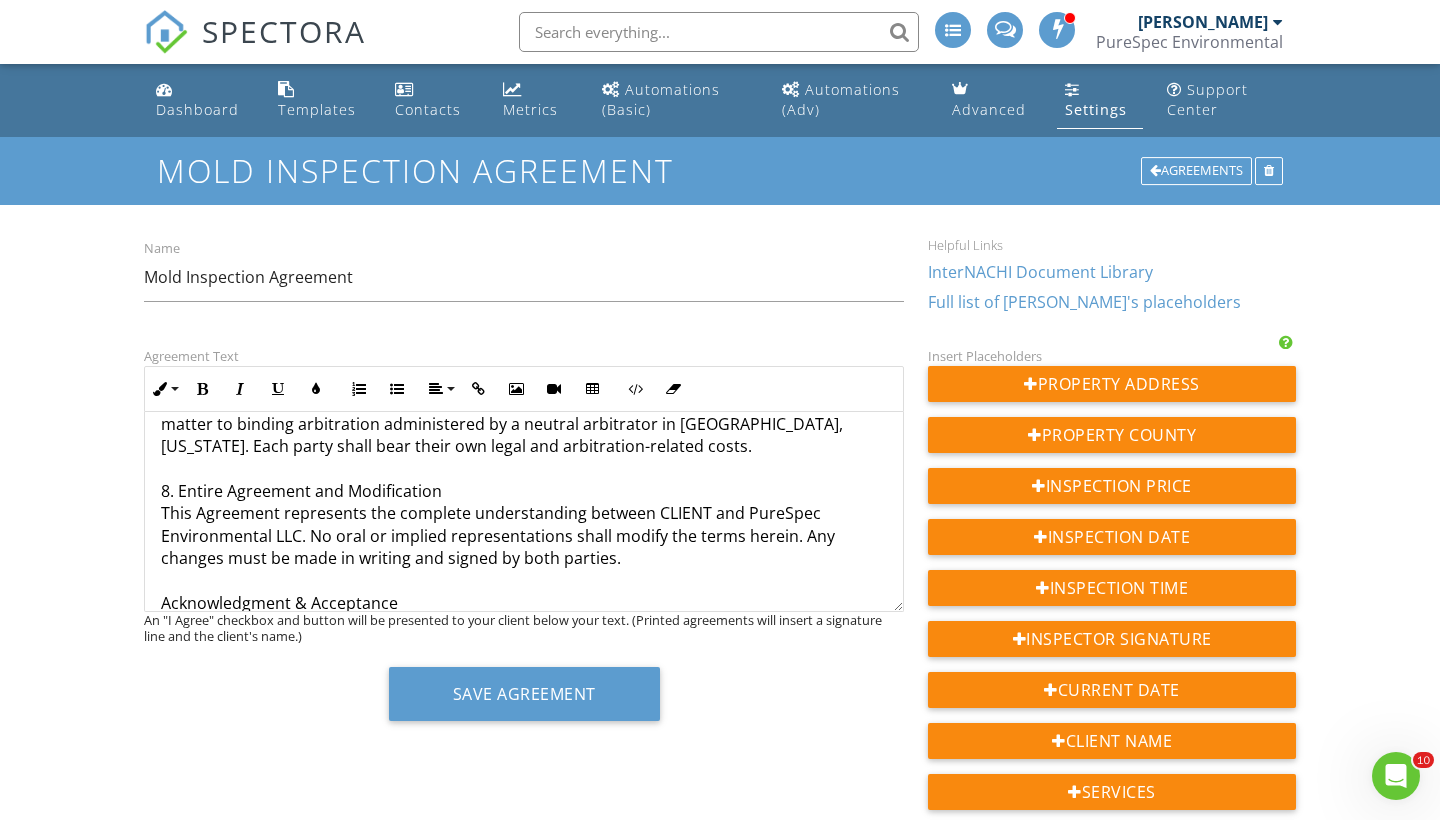 scroll, scrollTop: 1775, scrollLeft: 0, axis: vertical 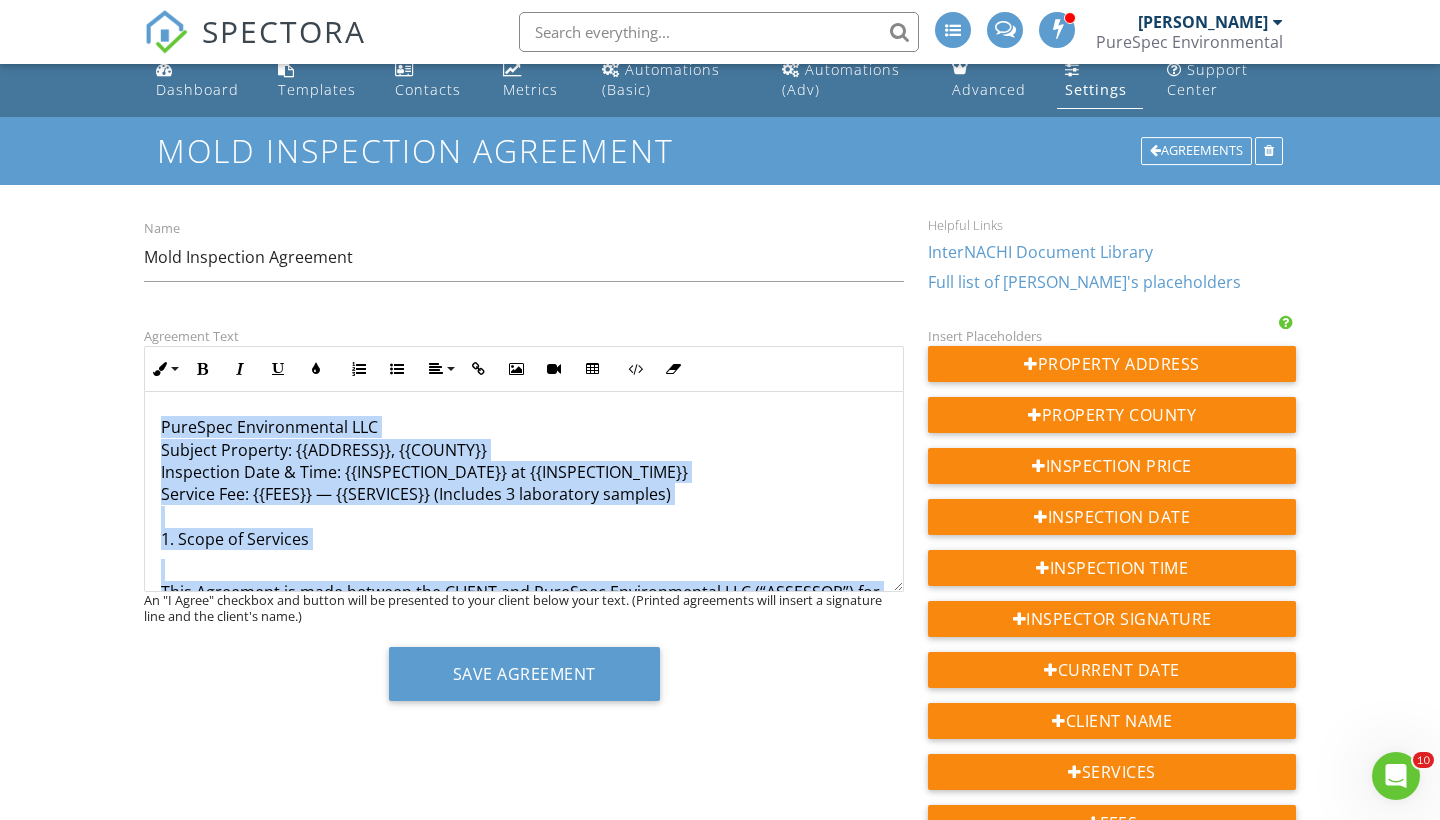 drag, startPoint x: 354, startPoint y: 531, endPoint x: 157, endPoint y: 415, distance: 228.6154 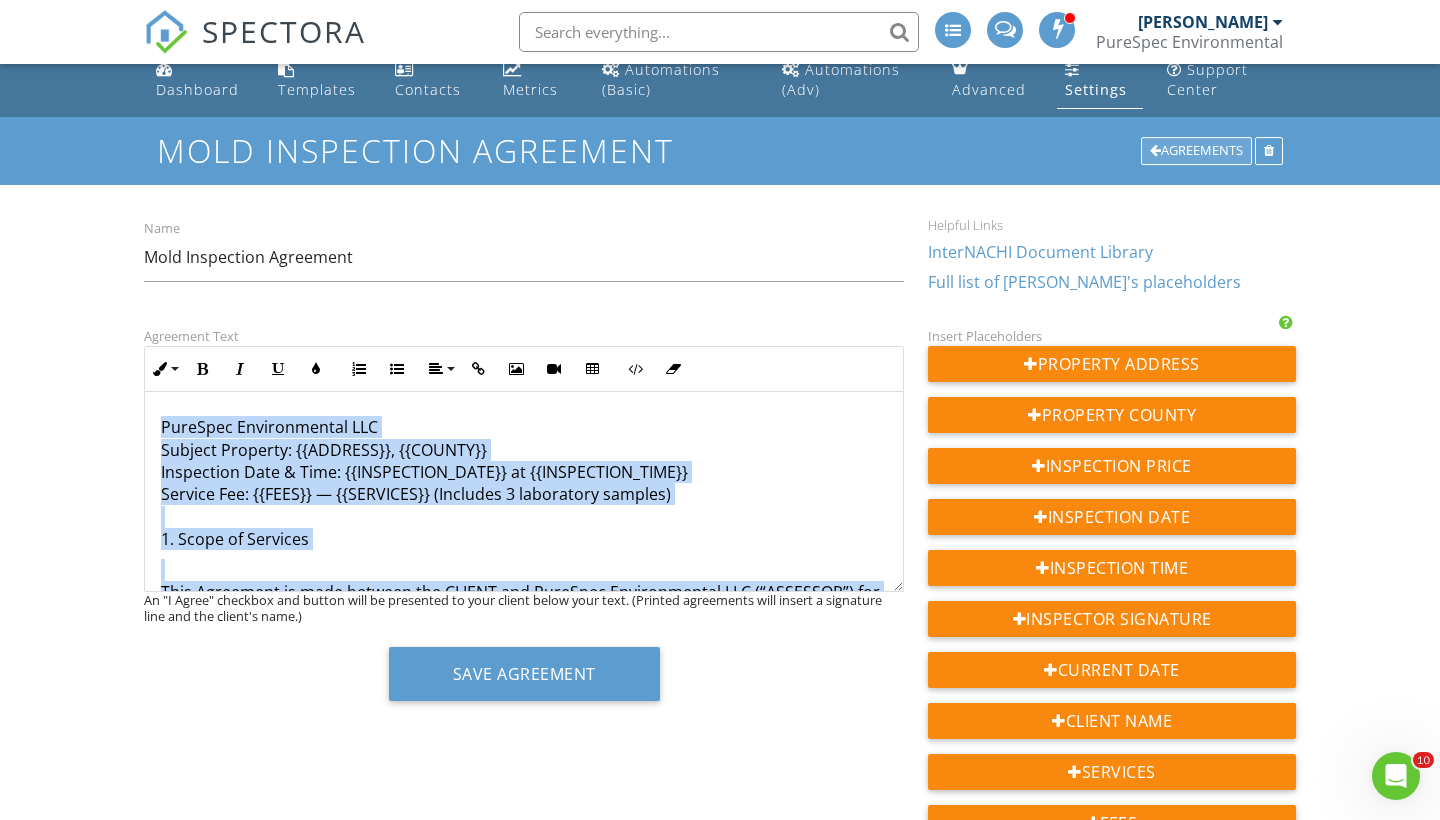click on "Agreements" at bounding box center (1196, 151) 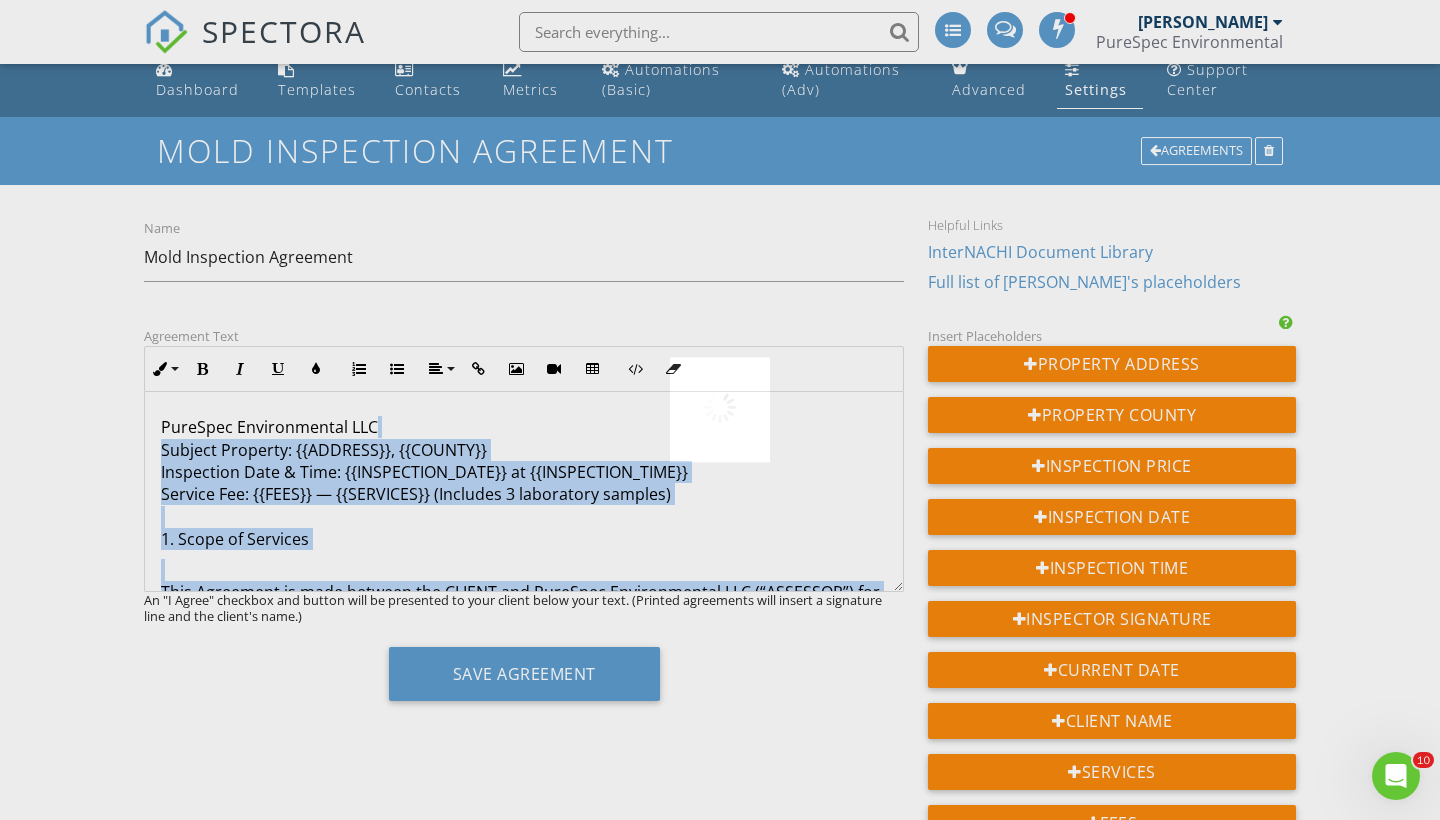 click at bounding box center [720, 410] 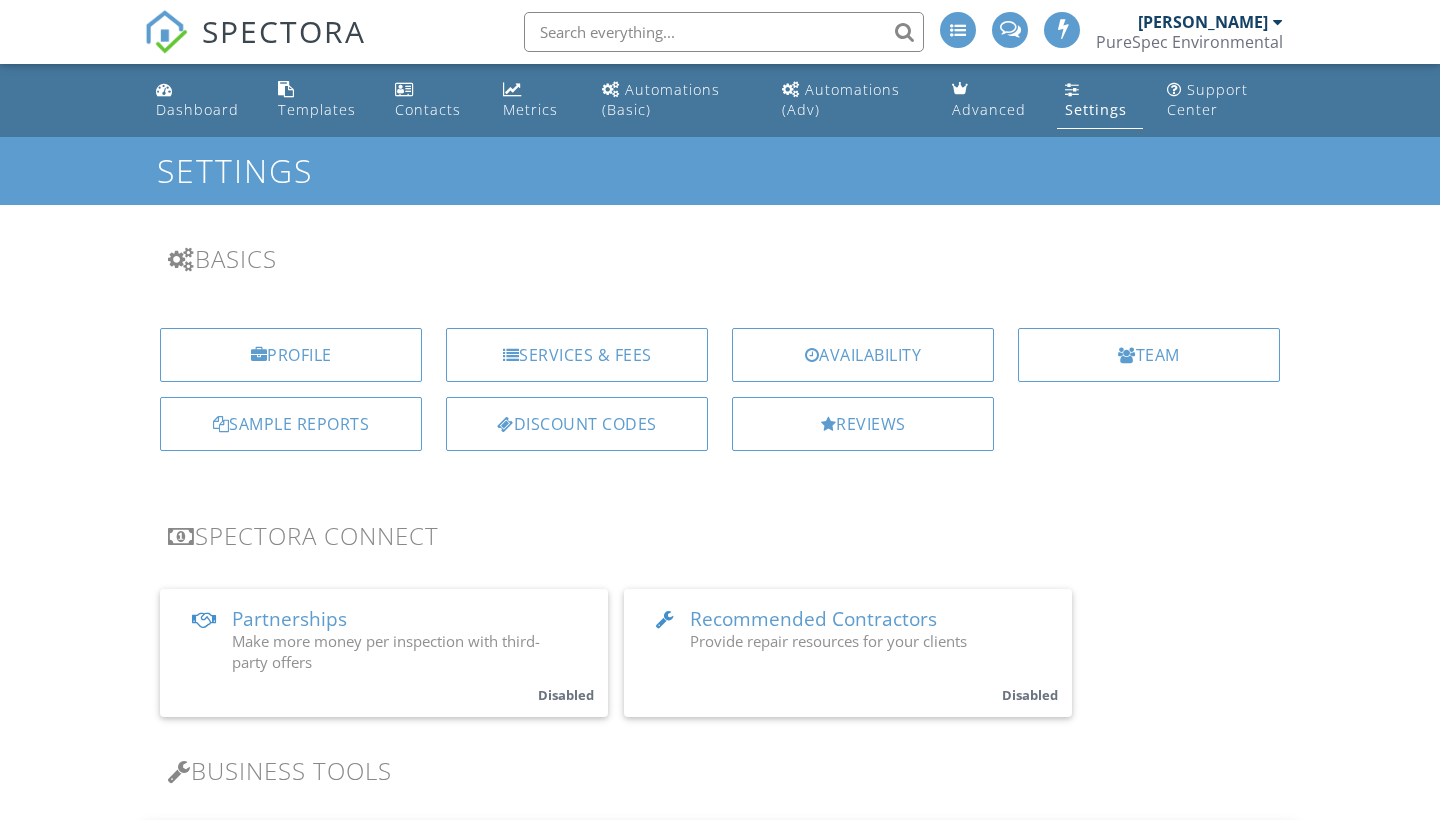 scroll, scrollTop: 823, scrollLeft: 0, axis: vertical 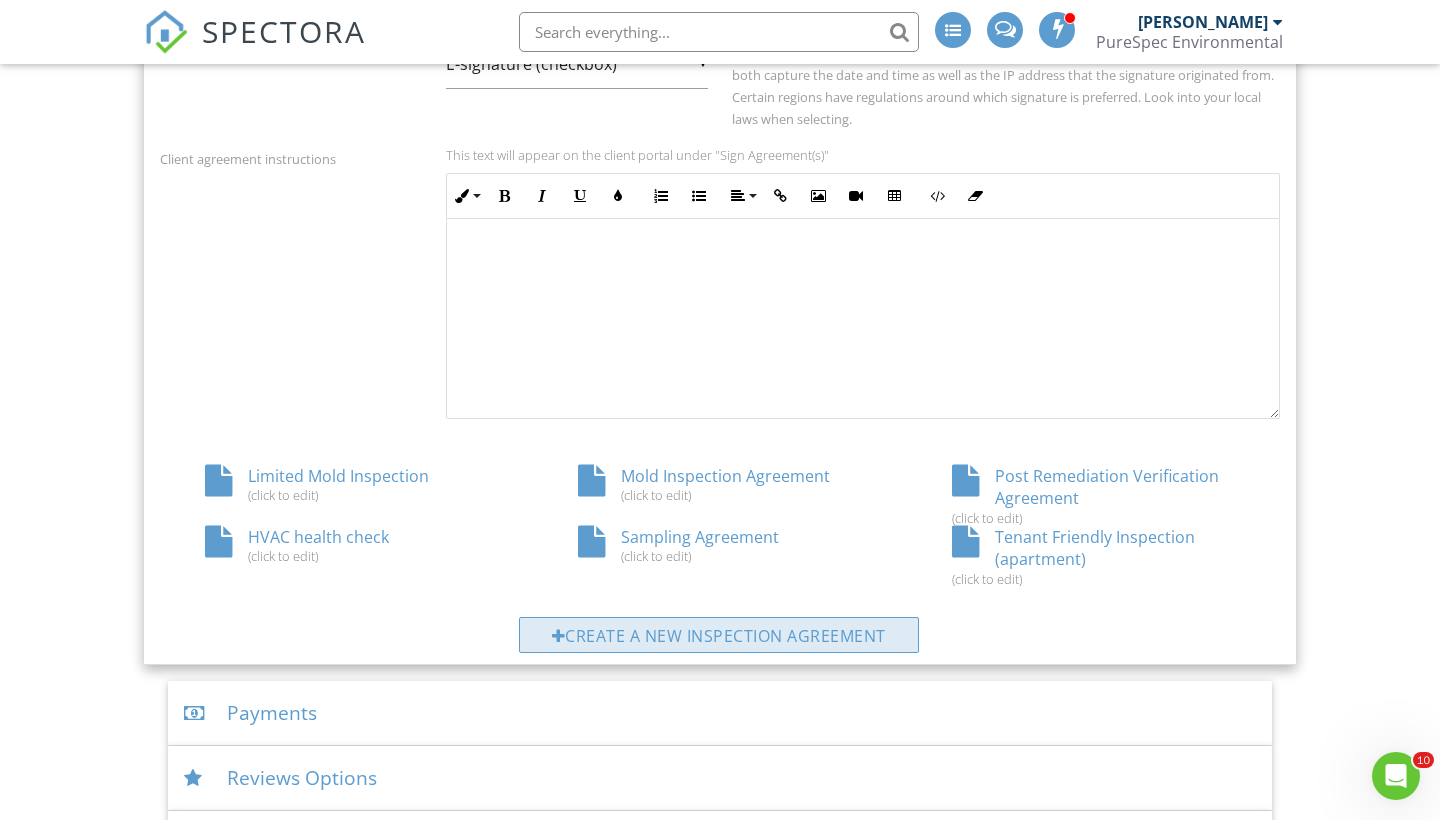 click on "Create a new inspection agreement" at bounding box center (719, 635) 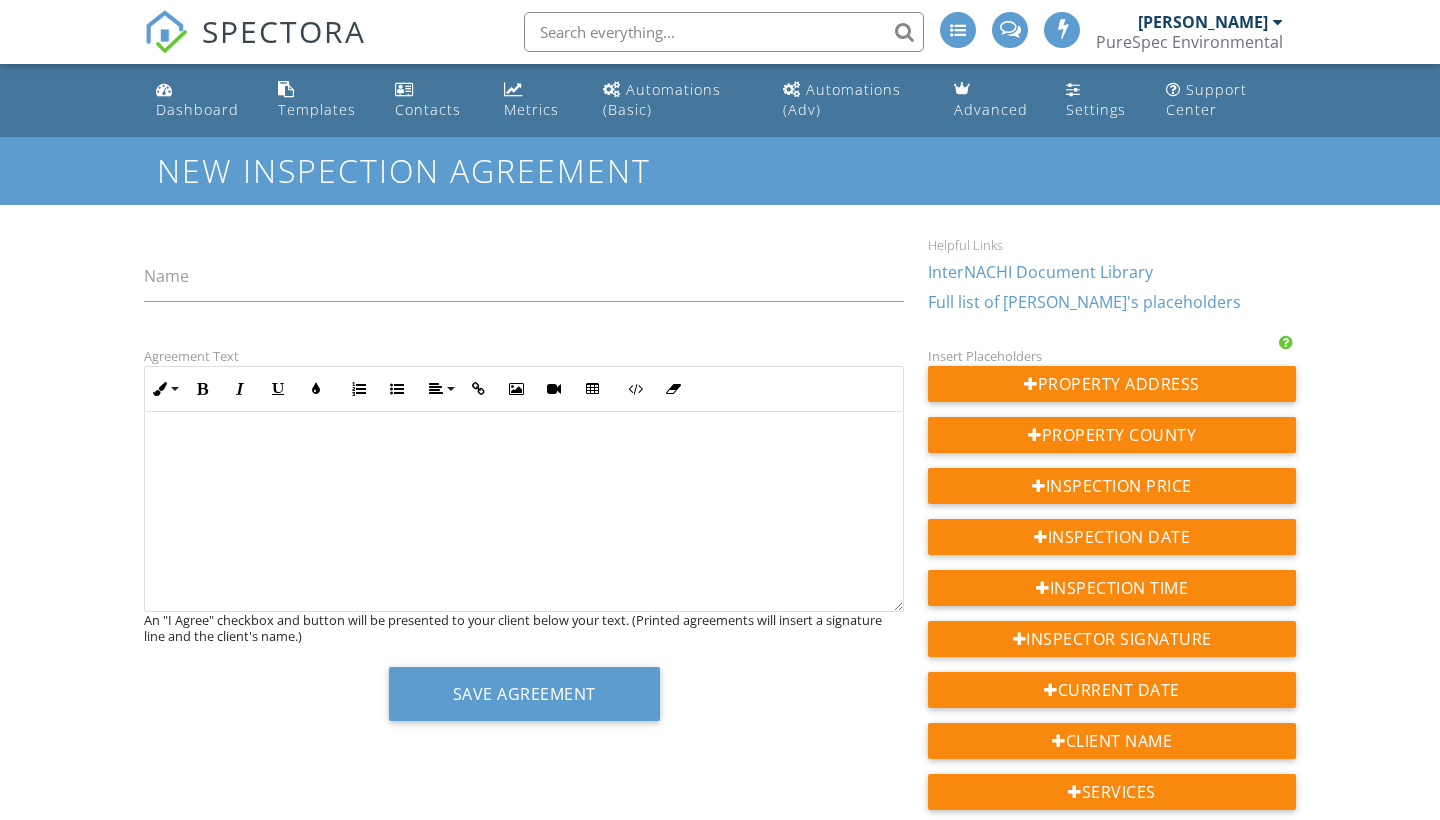 scroll, scrollTop: 0, scrollLeft: 0, axis: both 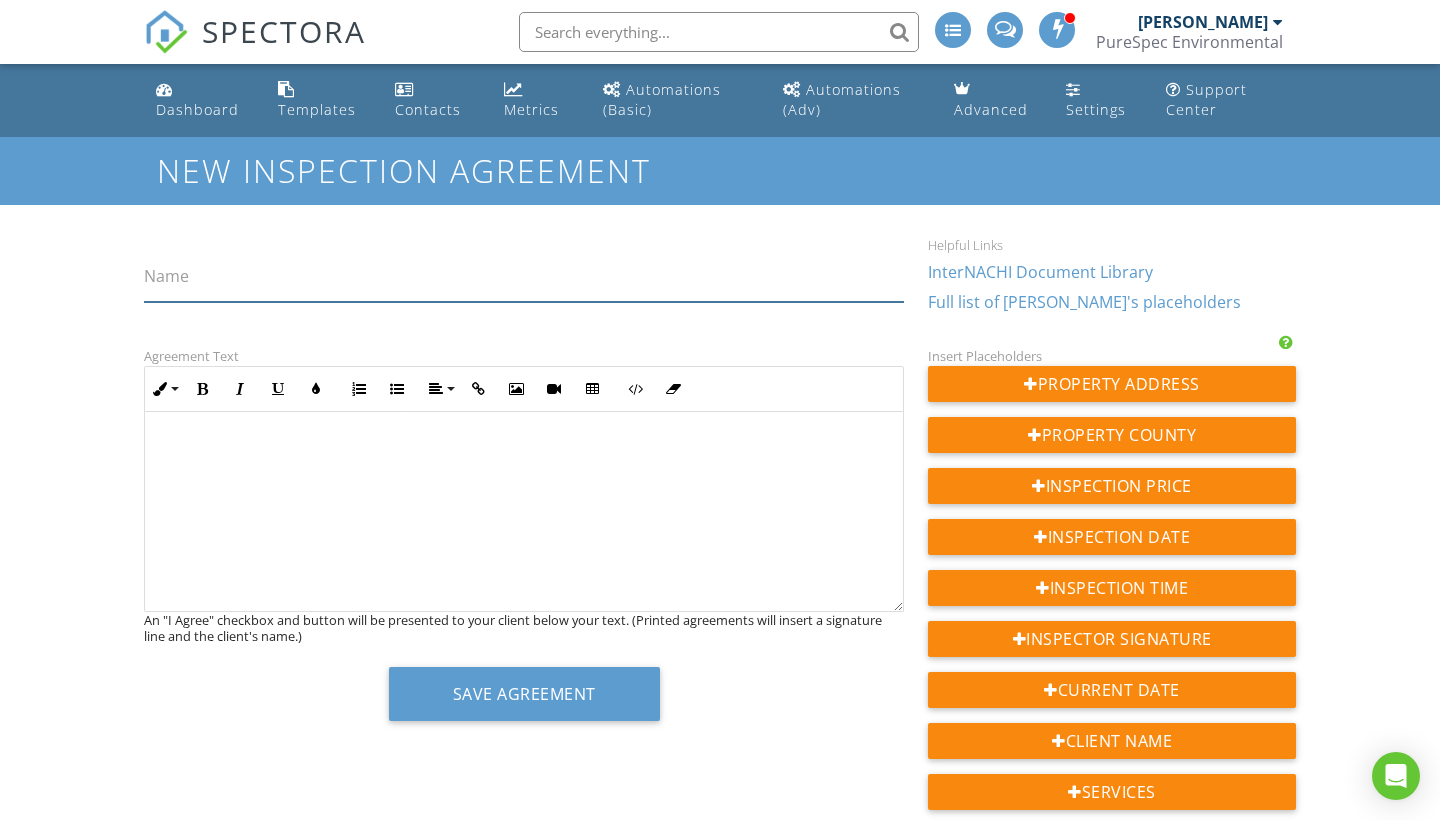 click on "Name" at bounding box center [524, 277] 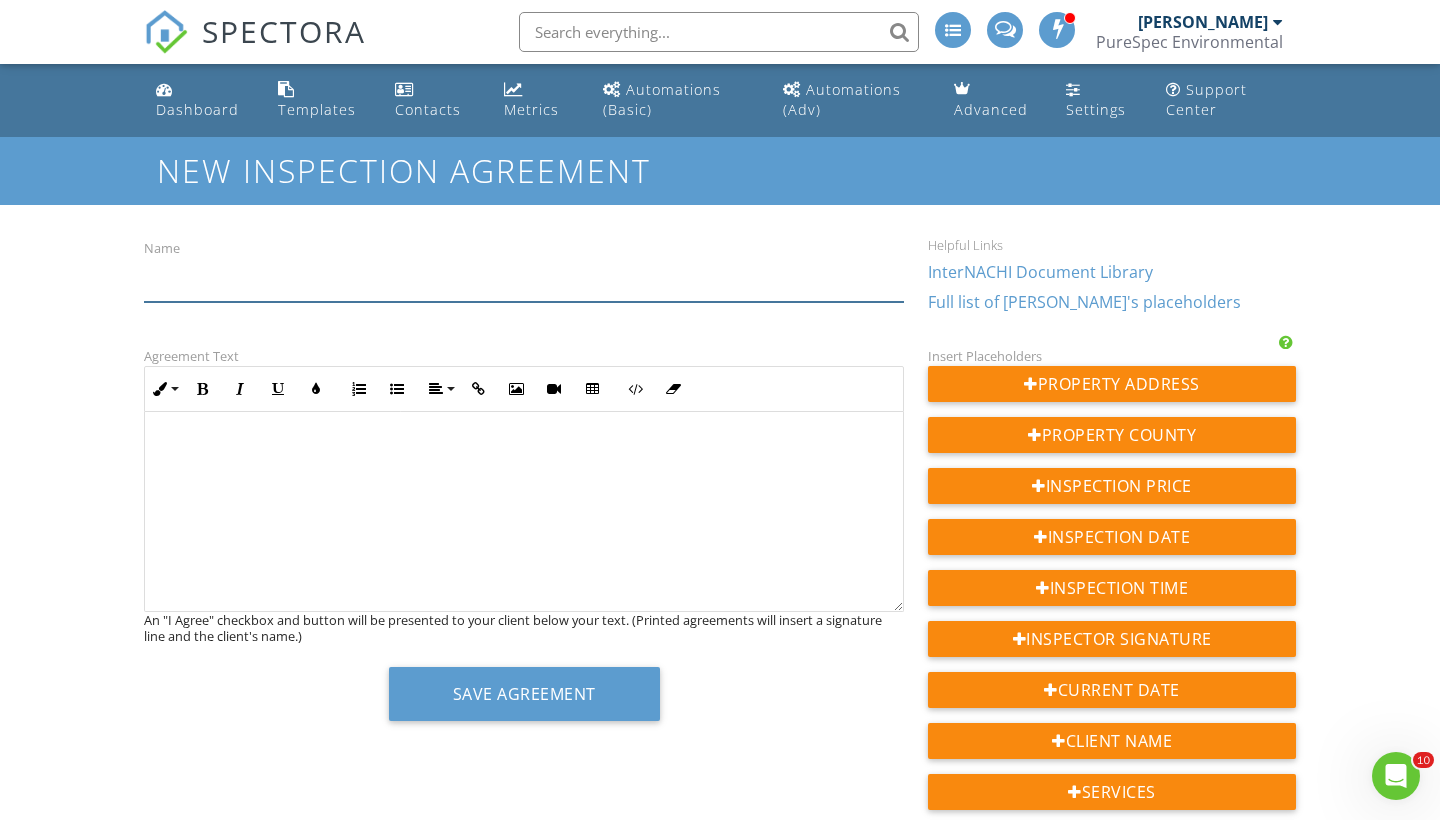 scroll, scrollTop: 0, scrollLeft: 0, axis: both 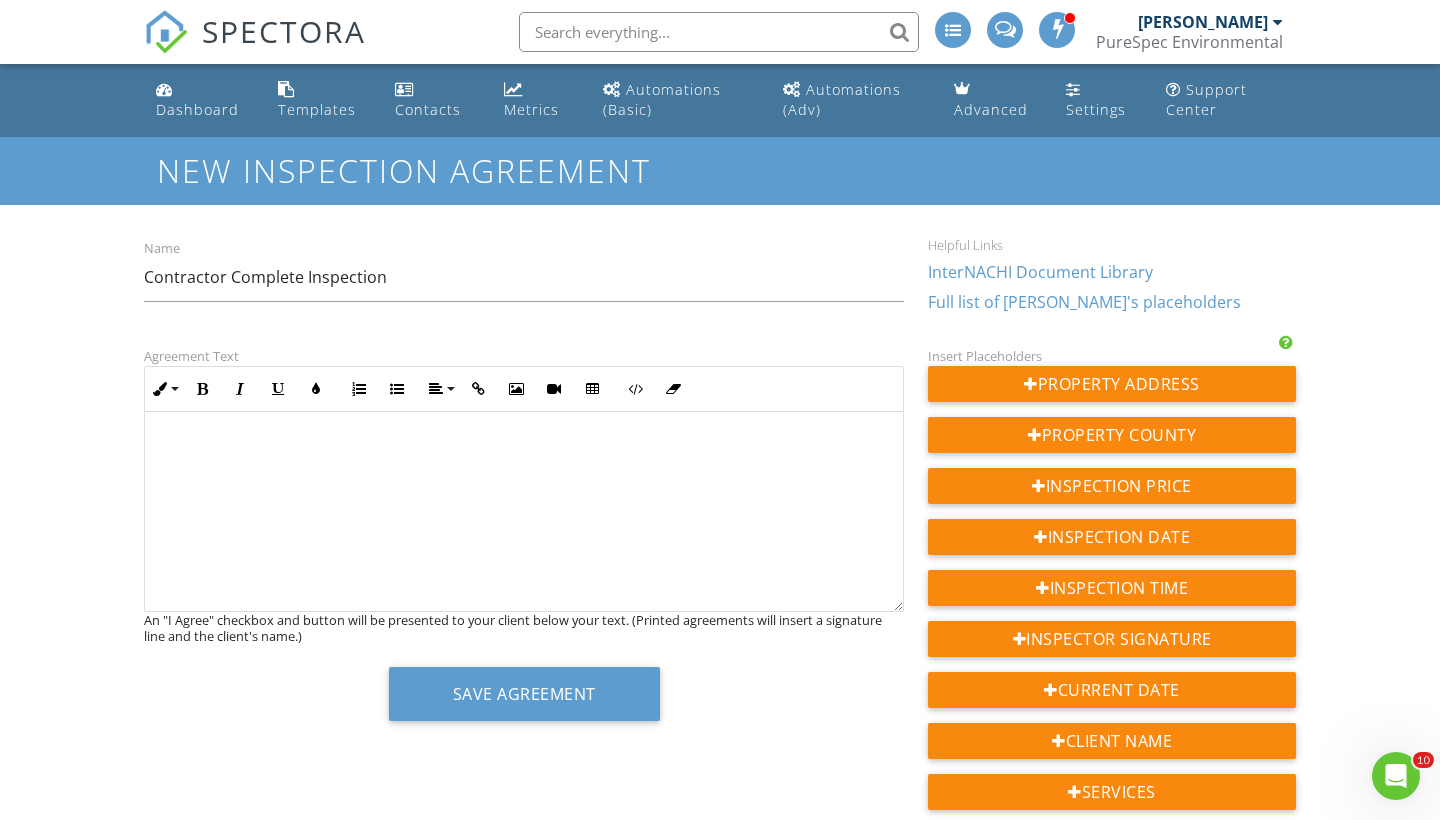 click at bounding box center (524, 512) 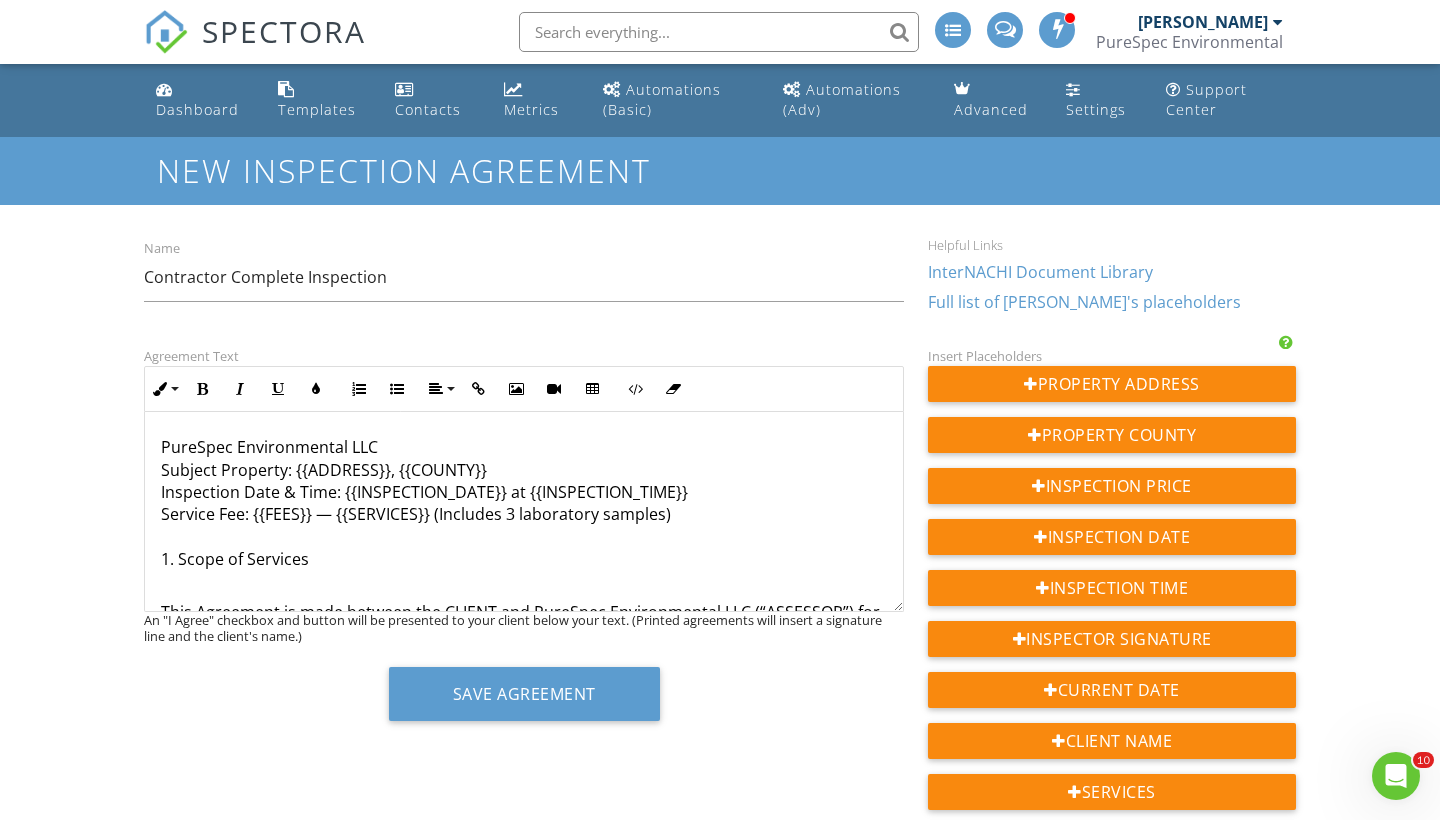 scroll, scrollTop: 0, scrollLeft: 0, axis: both 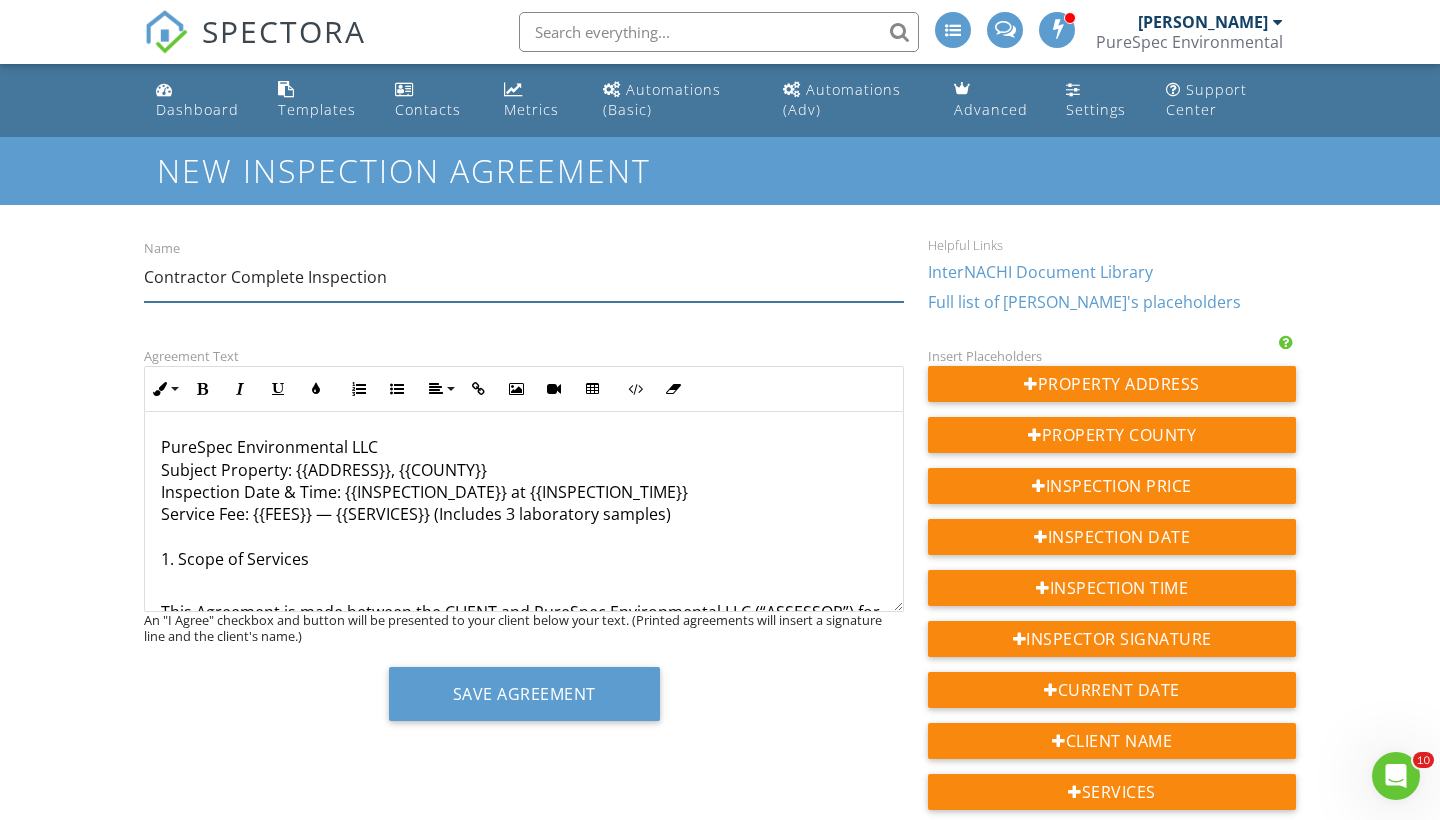 click on "Contractor Complete Inspection" at bounding box center (524, 277) 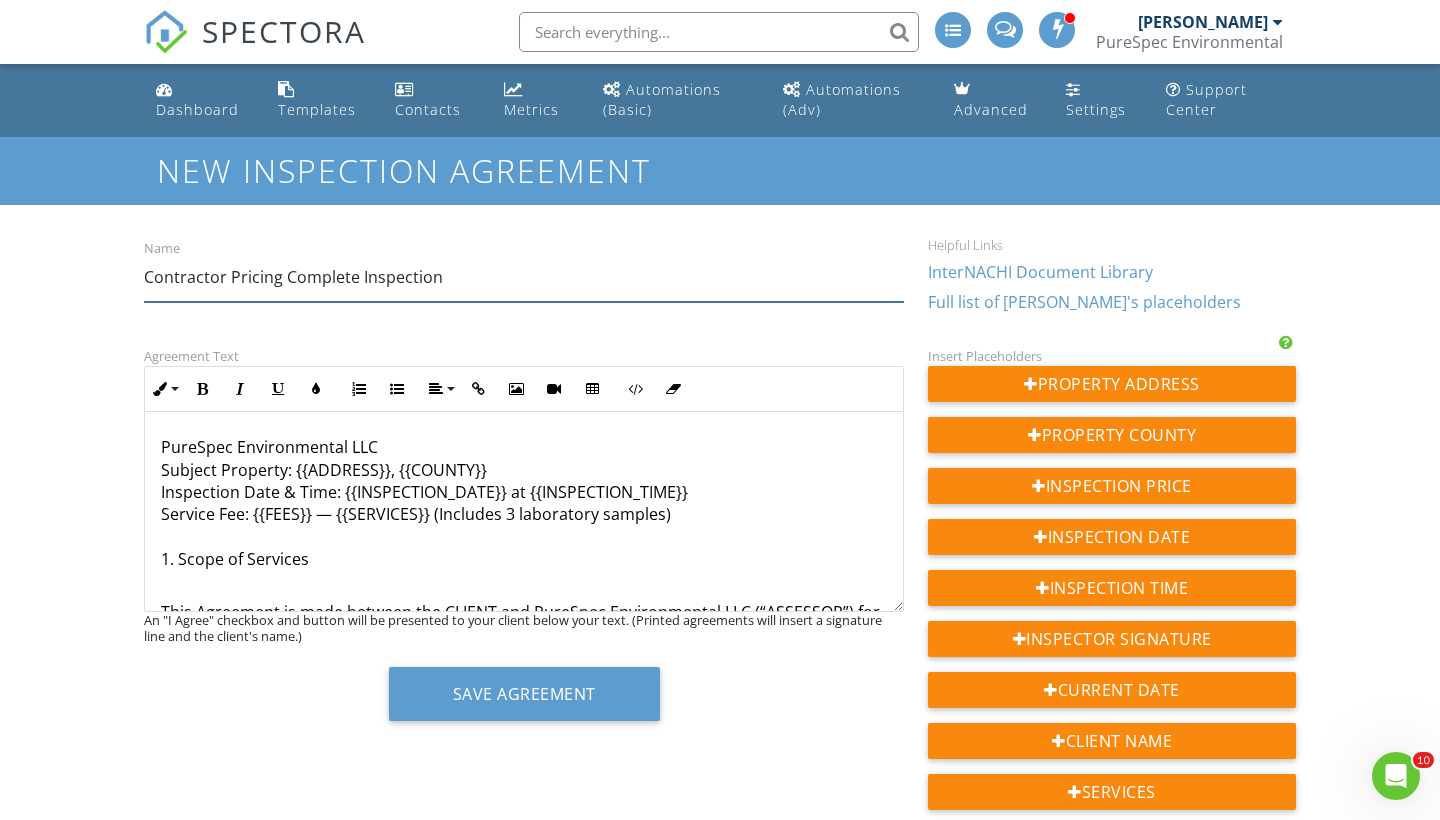 type on "Contractor Pricing Complete Inspection" 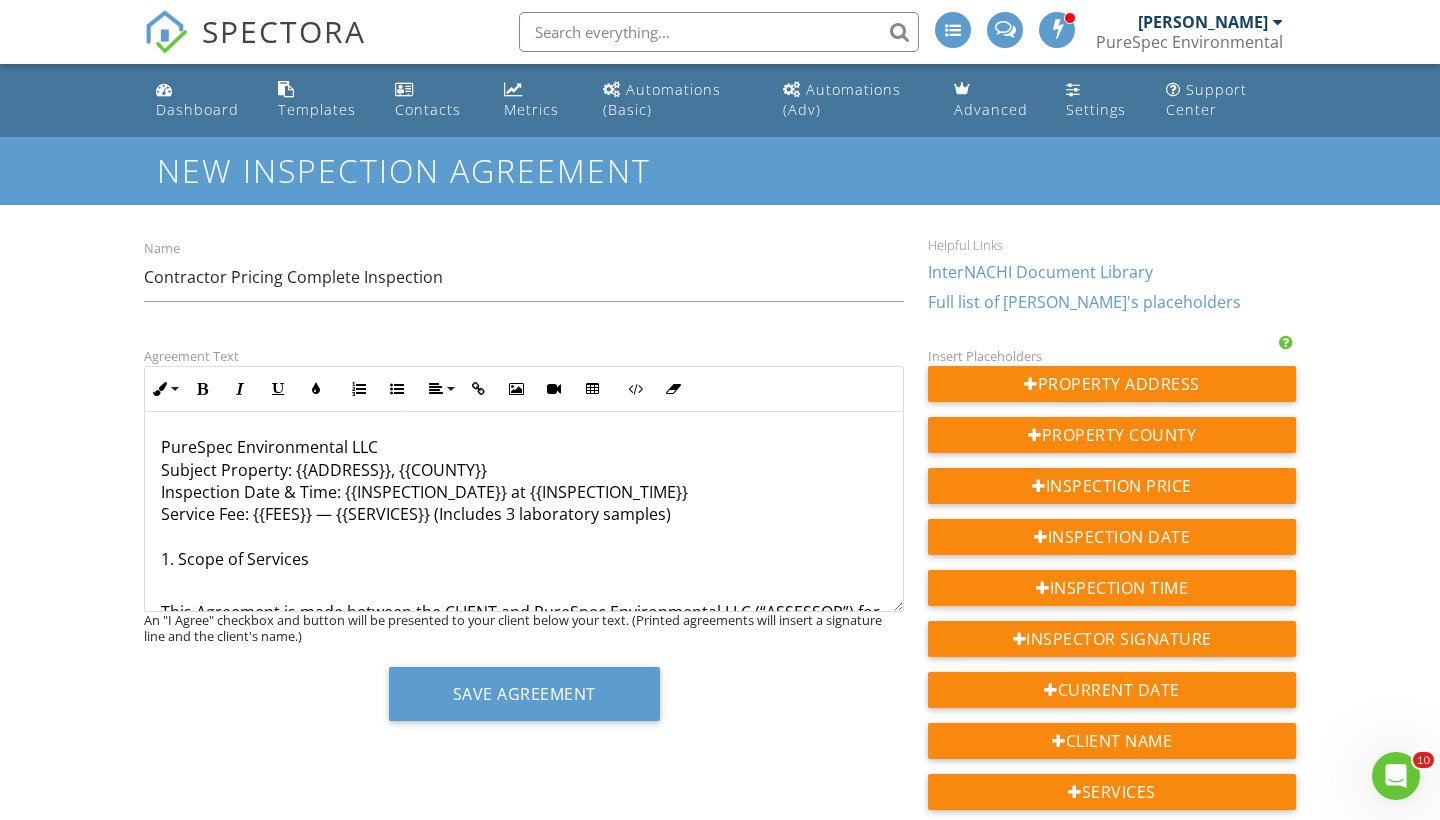 click on "PureSpec Environmental LLC Subject Property: {{ADDRESS}}, {{COUNTY}} Inspection Date & Time: {{INSPECTION_DATE}} at {{INSPECTION_TIME}} Service Fee: {{FEES}} — {{SERVICES}} (Includes 3 laboratory samples) 1. Scope of Services" at bounding box center (524, 503) 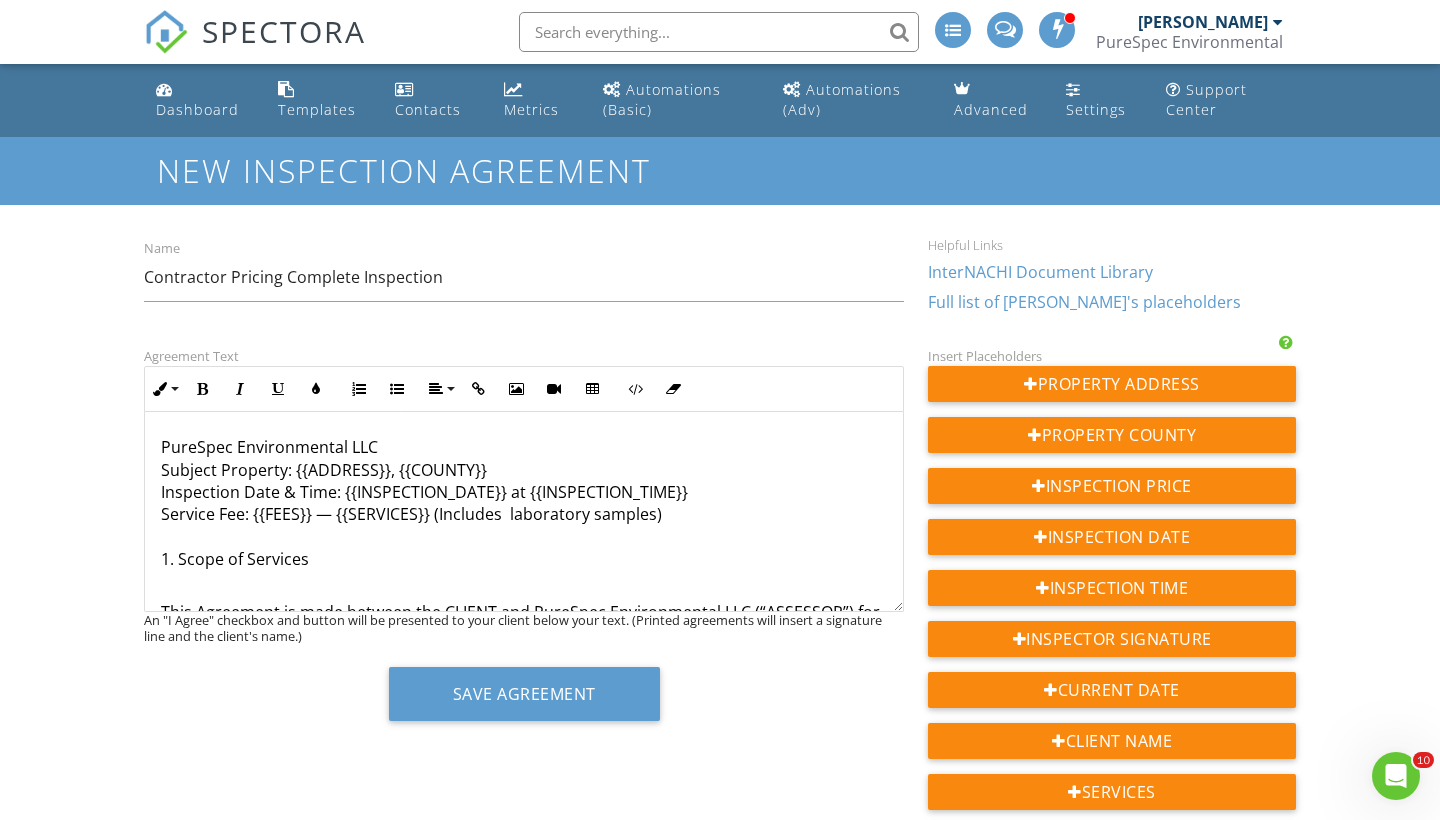 type 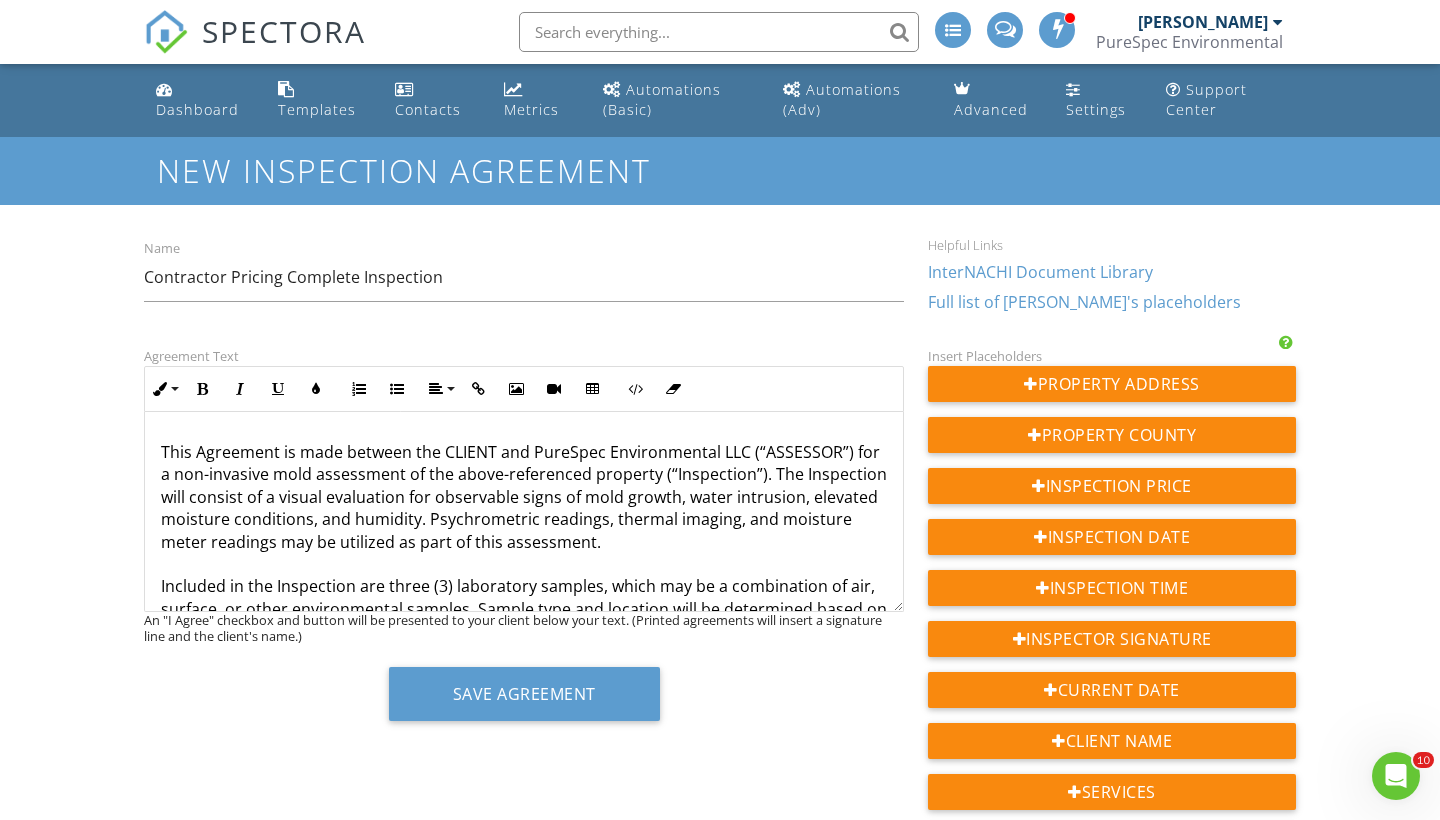 scroll, scrollTop: 169, scrollLeft: 0, axis: vertical 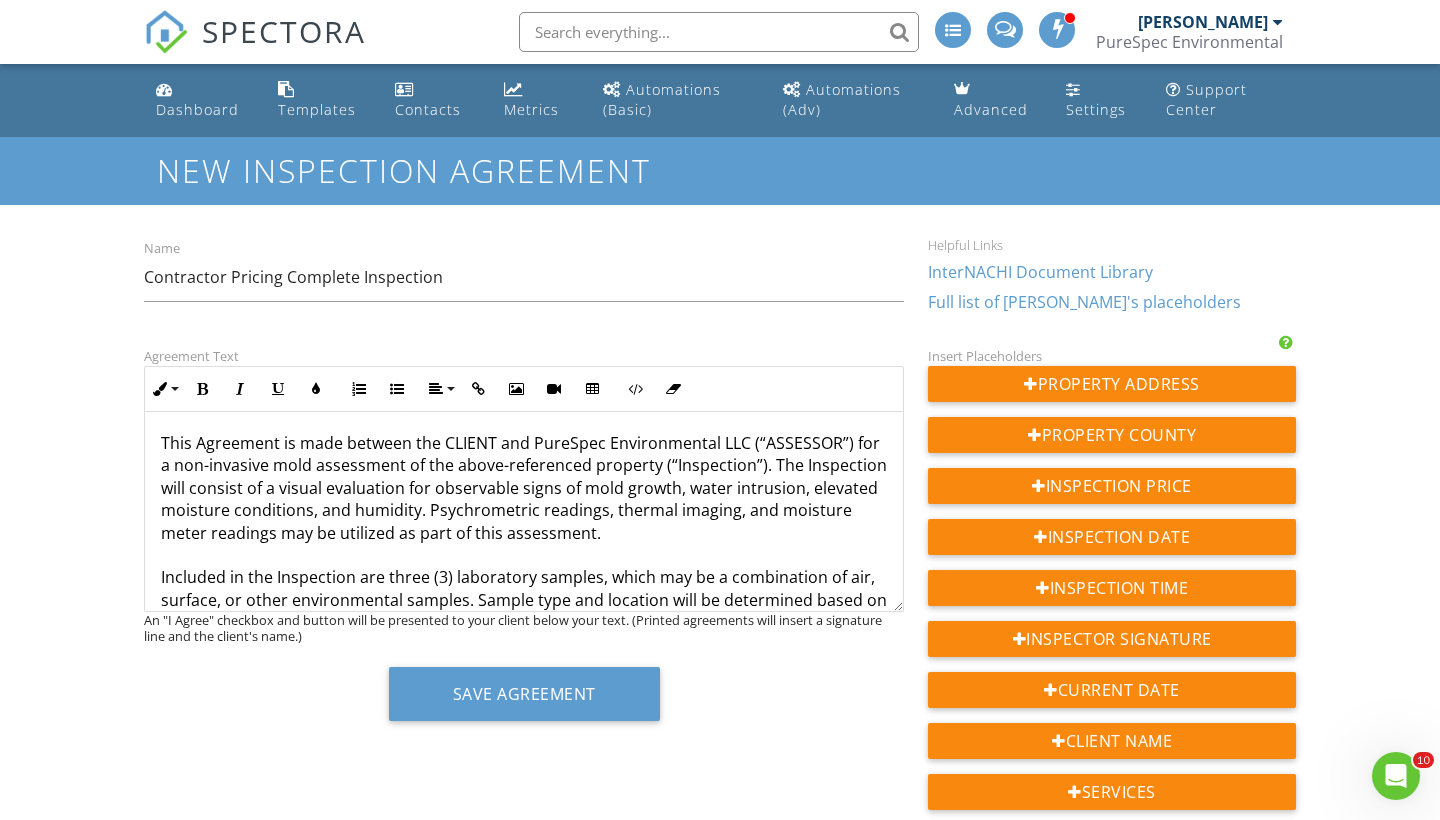 click on "This Agreement is made between the CLIENT and PureSpec Environmental LLC (“ASSESSOR”) for a non-invasive mold assessment of the above-referenced property (“Inspection”). The Inspection will consist of a visual evaluation for observable signs of mold growth, water intrusion, elevated moisture conditions, and humidity. Psychrometric readings, thermal imaging, and moisture meter readings may be utilized as part of this assessment. Included in the Inspection are three (3) laboratory samples, which may be a combination of air, surface, or other environmental samples. Sample type and location will be determined based on ASSESSOR's professional judgment and the CLIENT’s concerns, with final decisions made in consultation with CLIENT. Additional samples, if requested or recommended, will be billed separately at $75 per sample. 2. Standards of Practice" at bounding box center [524, 566] 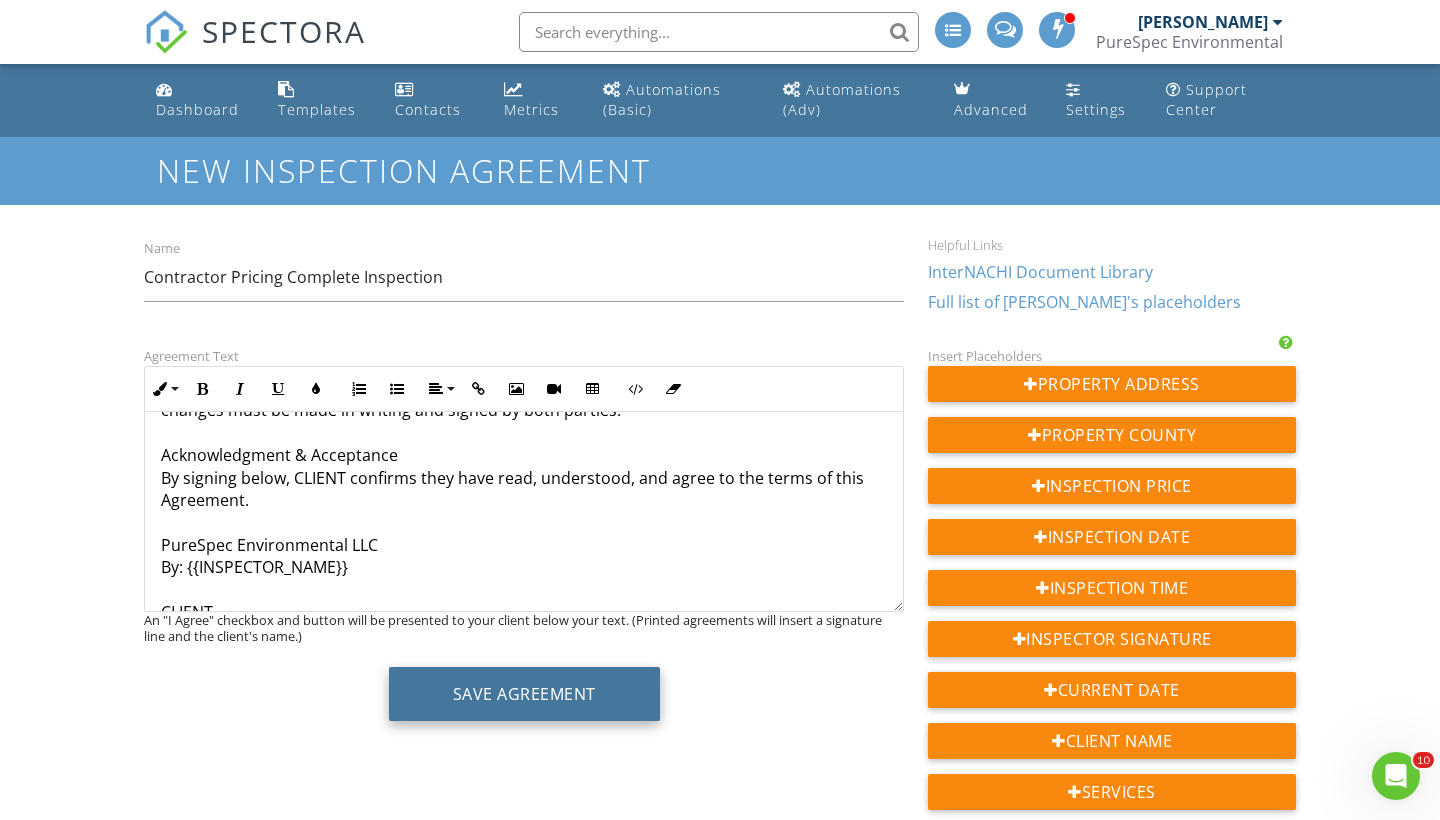 click on "Save Agreement" at bounding box center [524, 694] 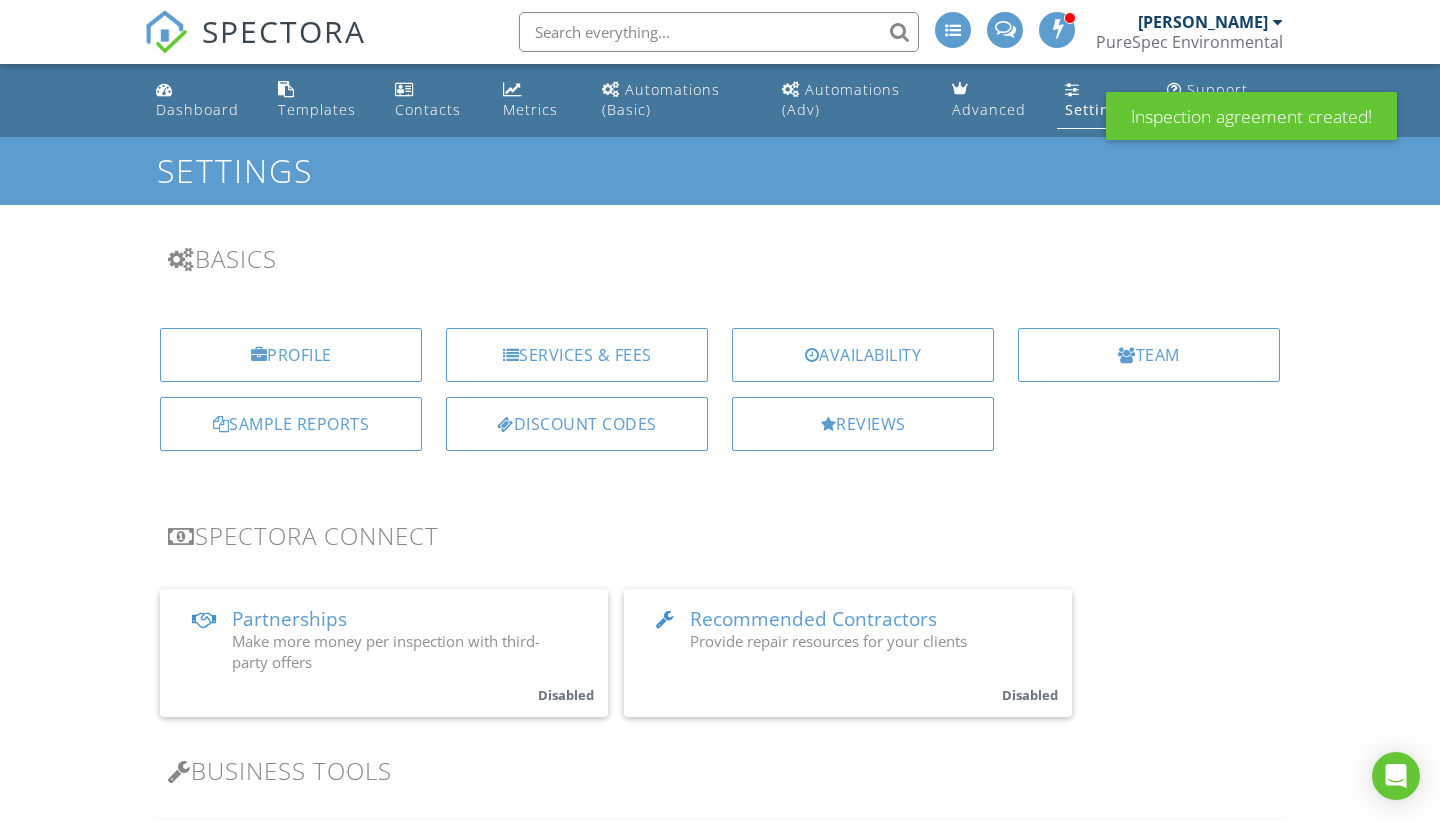 scroll, scrollTop: 763, scrollLeft: 0, axis: vertical 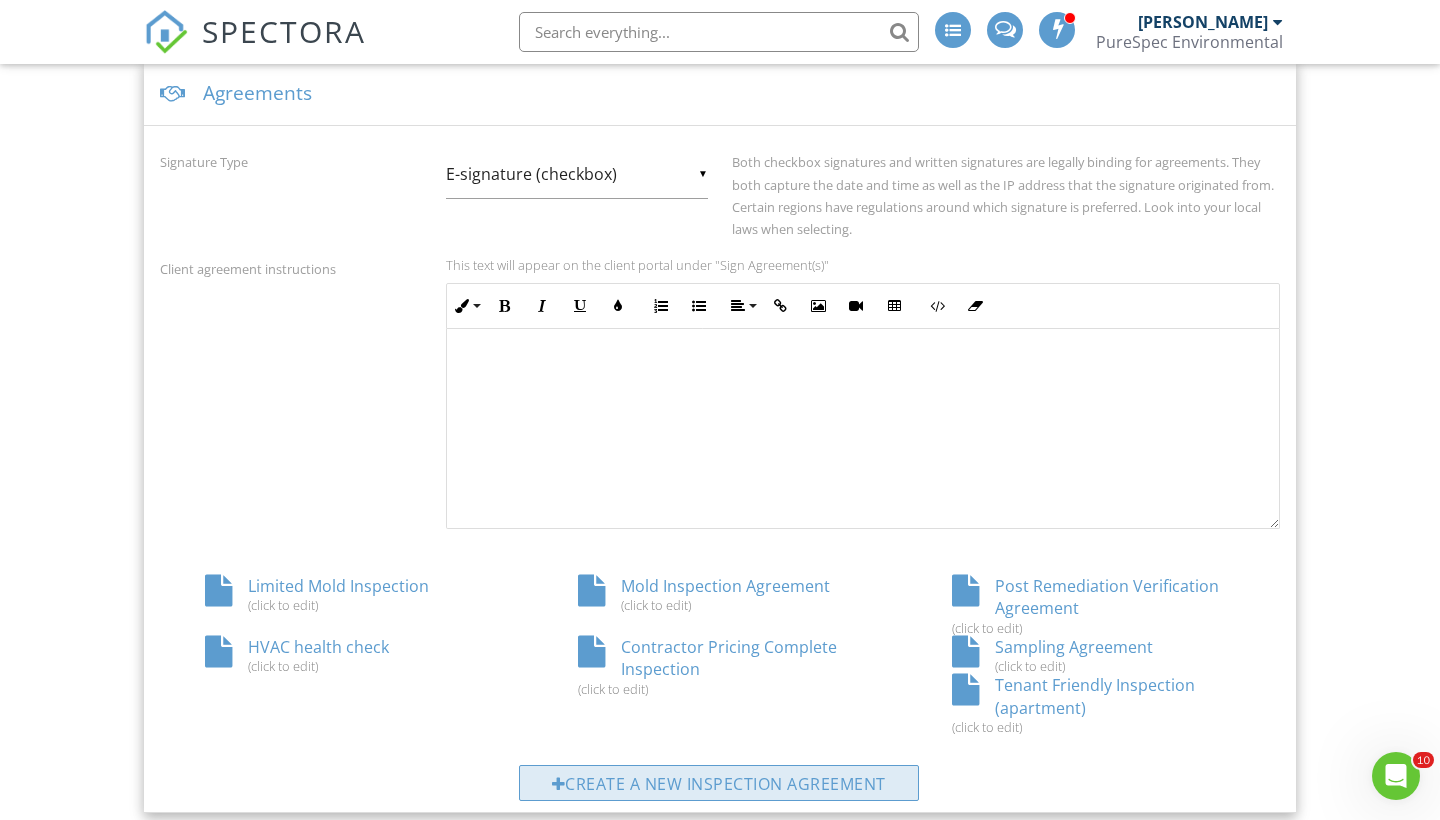 click on "Create a new inspection agreement" at bounding box center (719, 783) 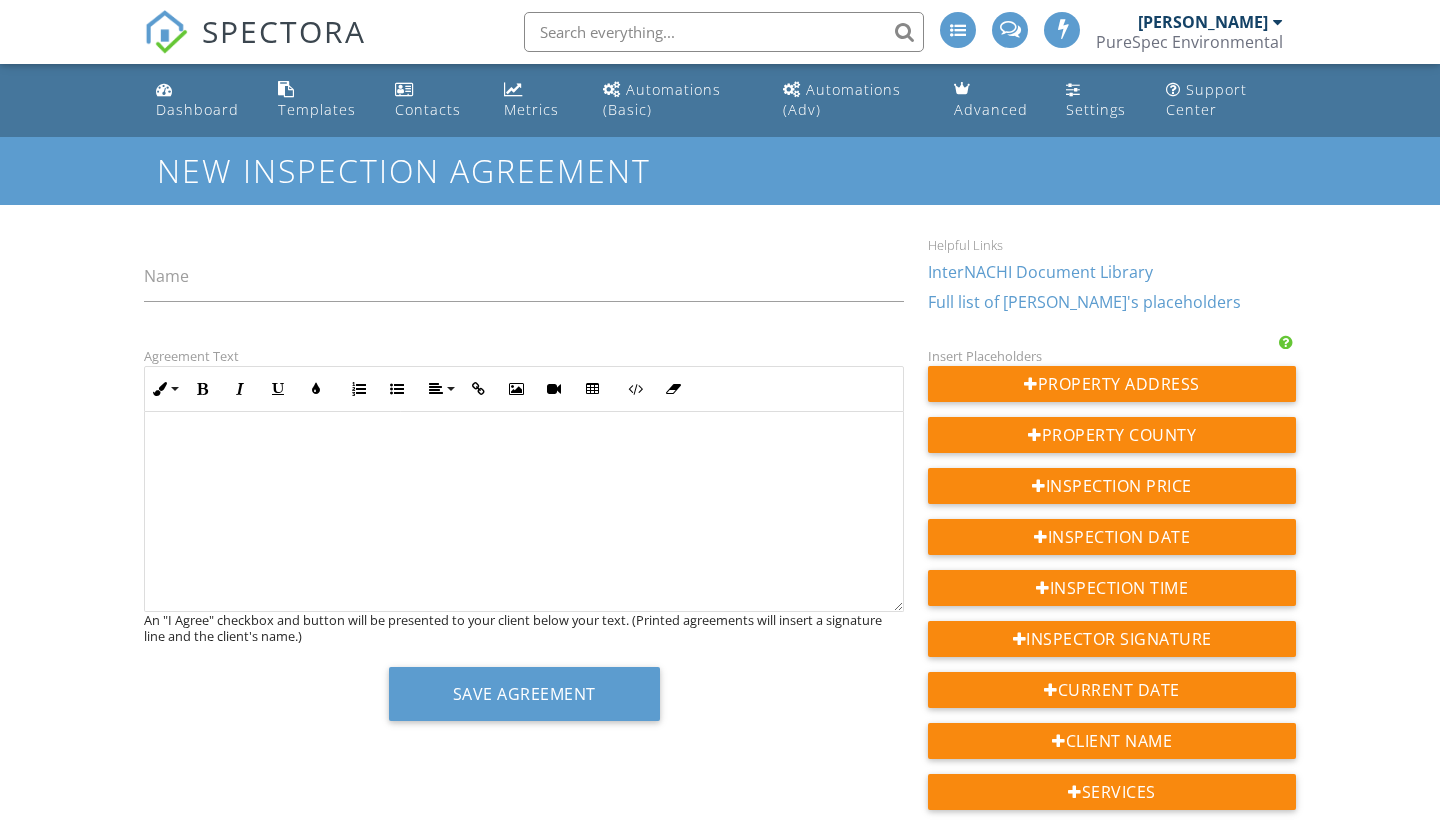 scroll, scrollTop: 0, scrollLeft: 0, axis: both 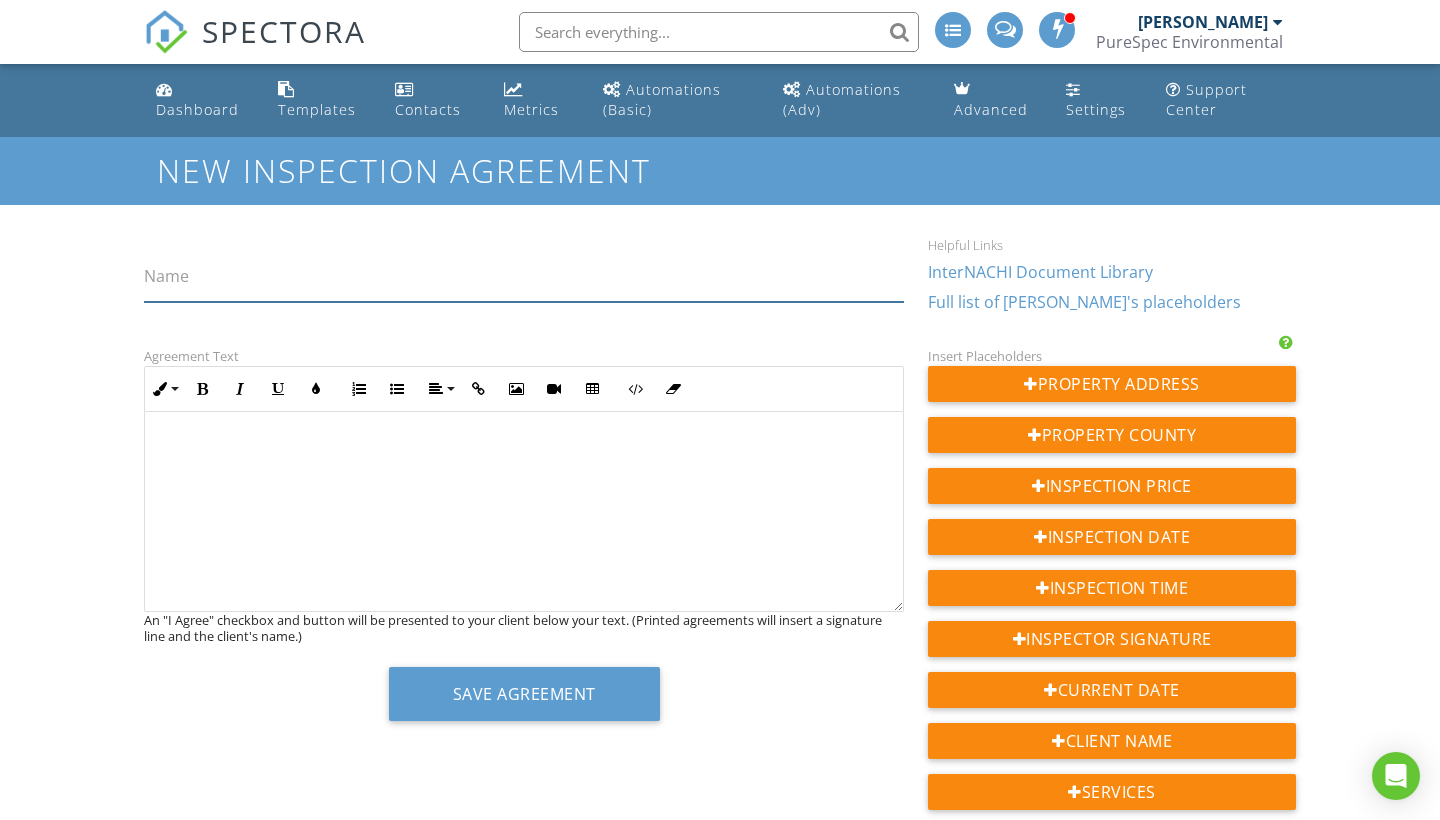 click on "Name" at bounding box center [524, 277] 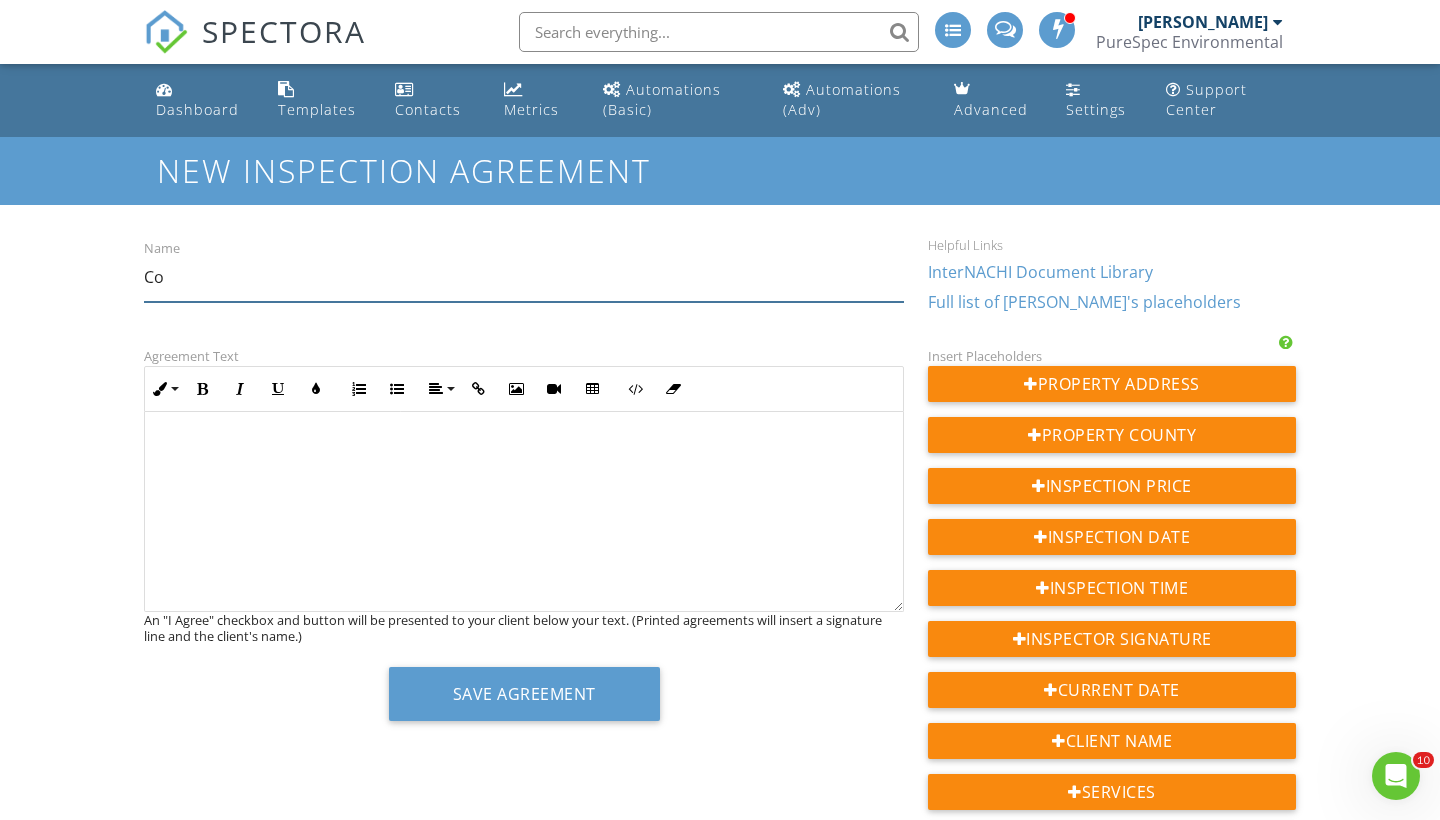 scroll, scrollTop: 0, scrollLeft: 0, axis: both 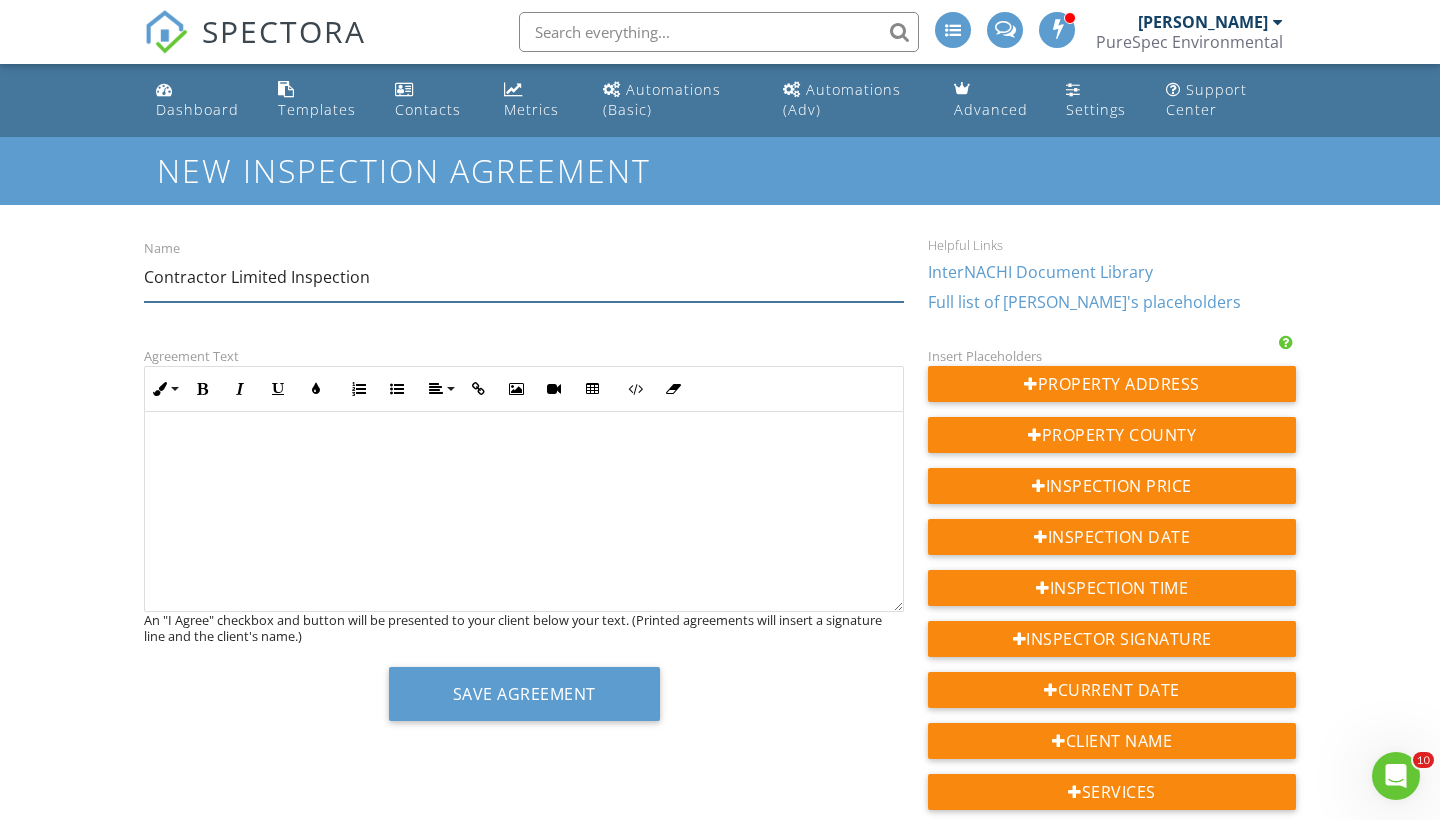 click on "Contractor Limited Inspection" at bounding box center [524, 277] 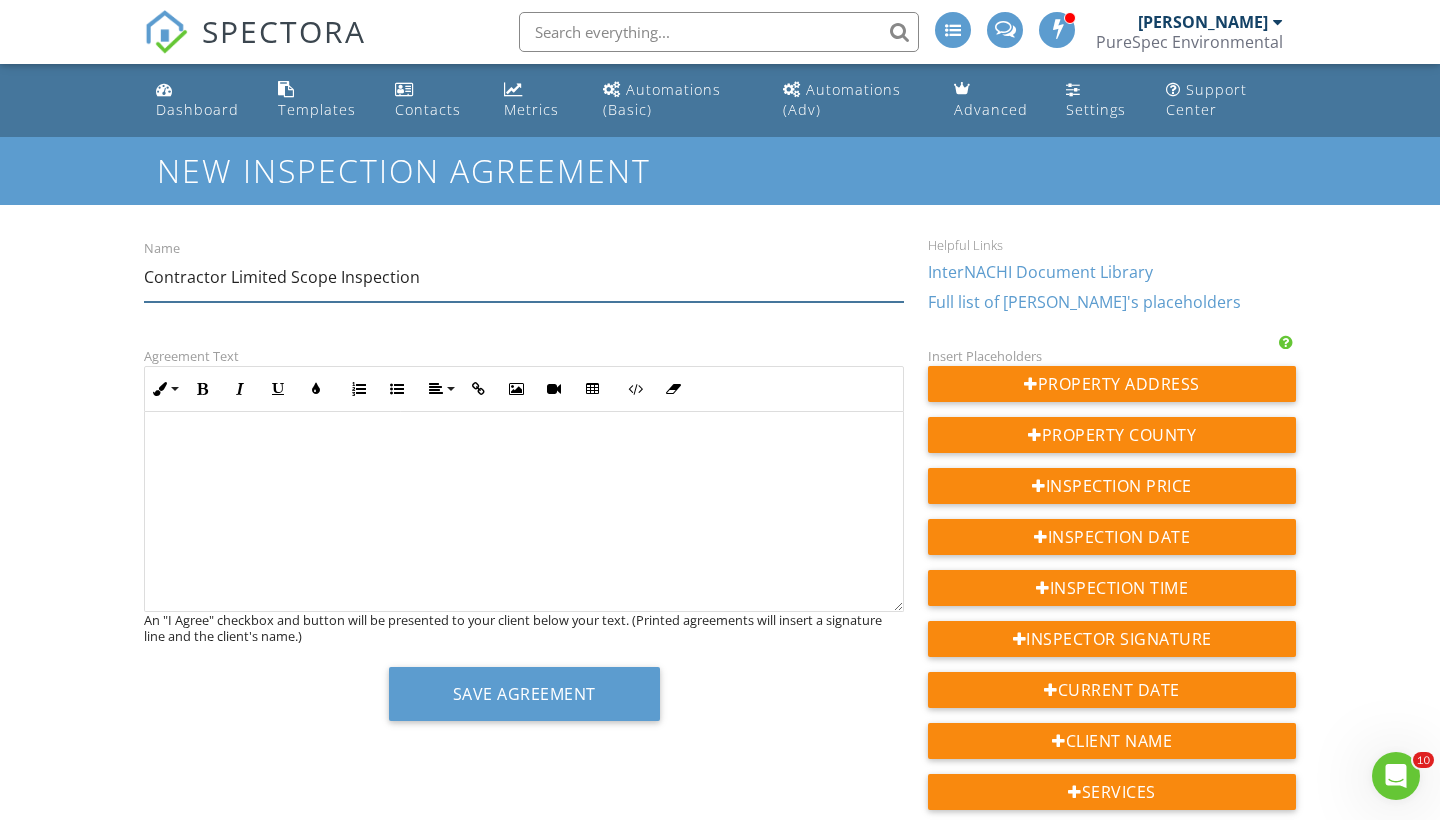click on "Contractor Limited Scope Inspection" at bounding box center [524, 277] 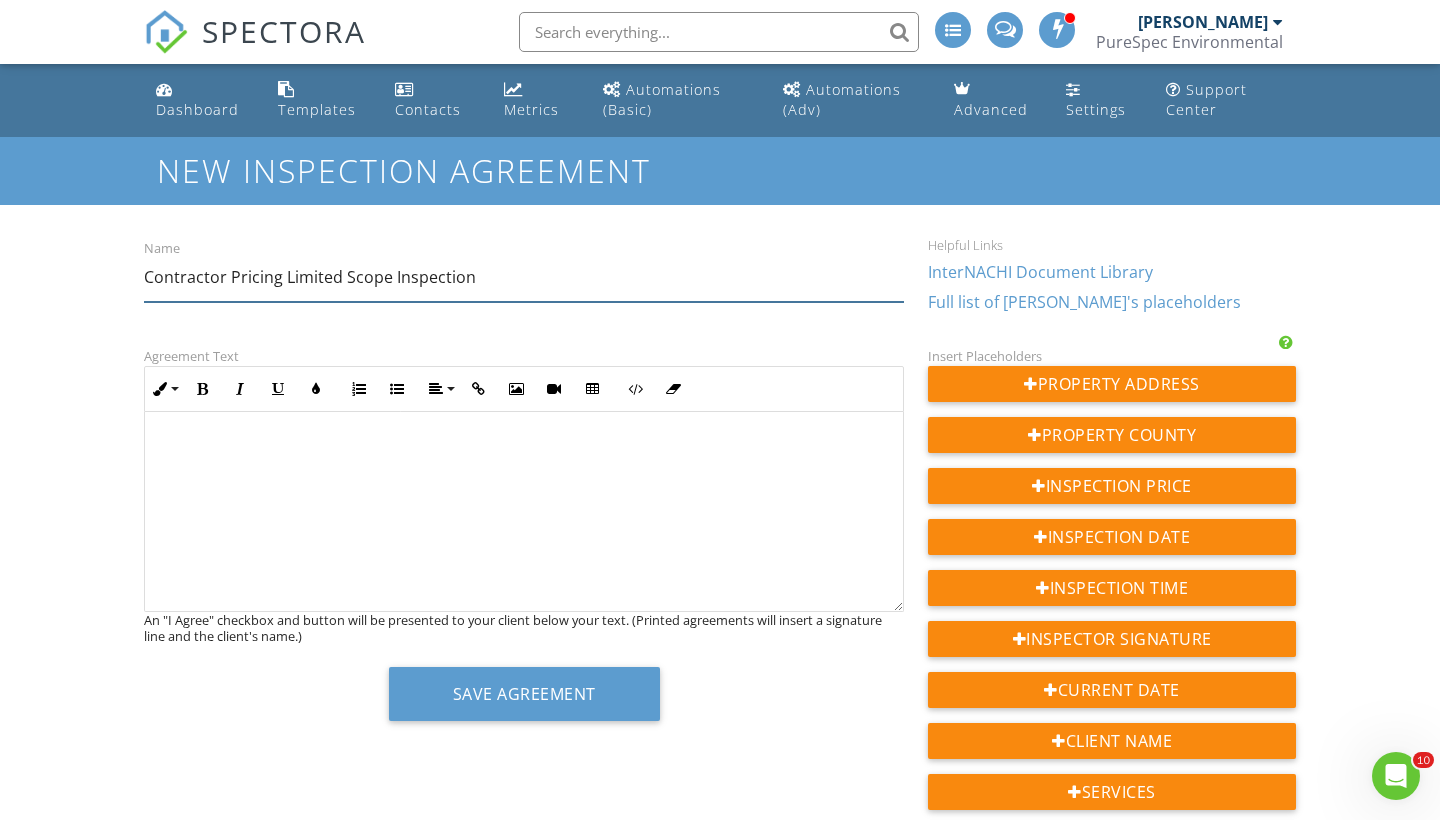 type on "Contractor Pricing Limited Scope Inspection" 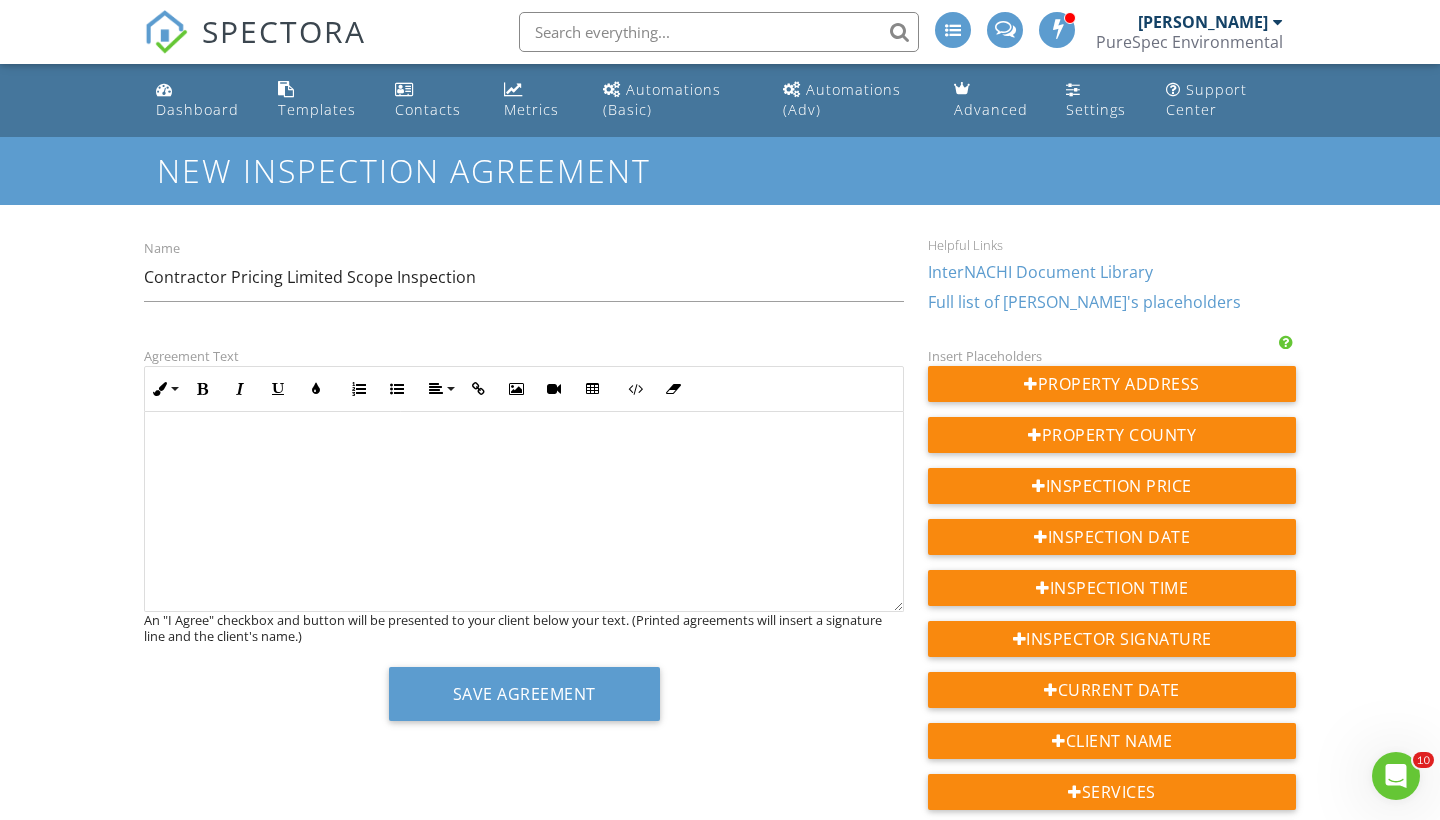 click at bounding box center [524, 512] 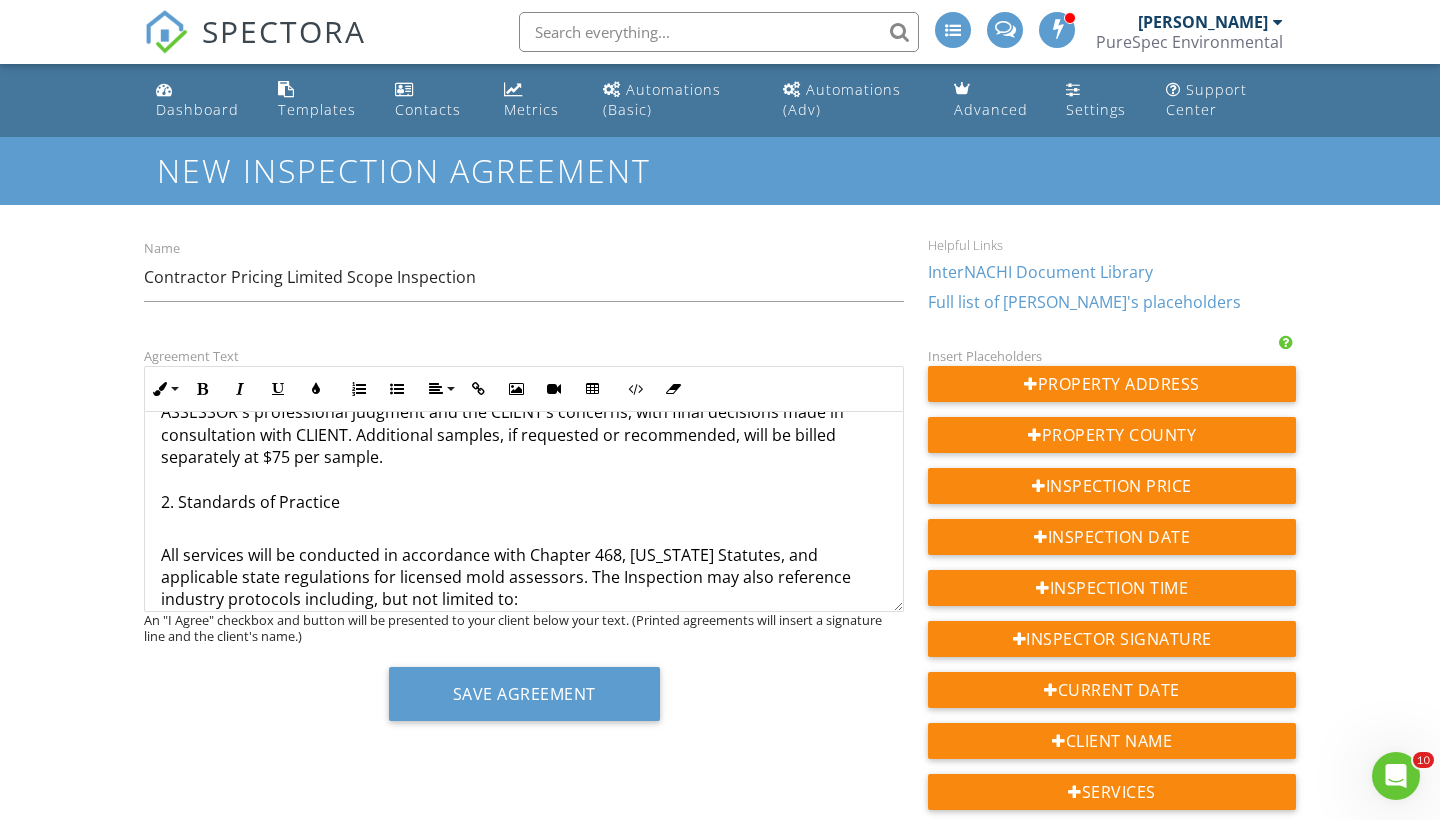 scroll, scrollTop: 263, scrollLeft: 0, axis: vertical 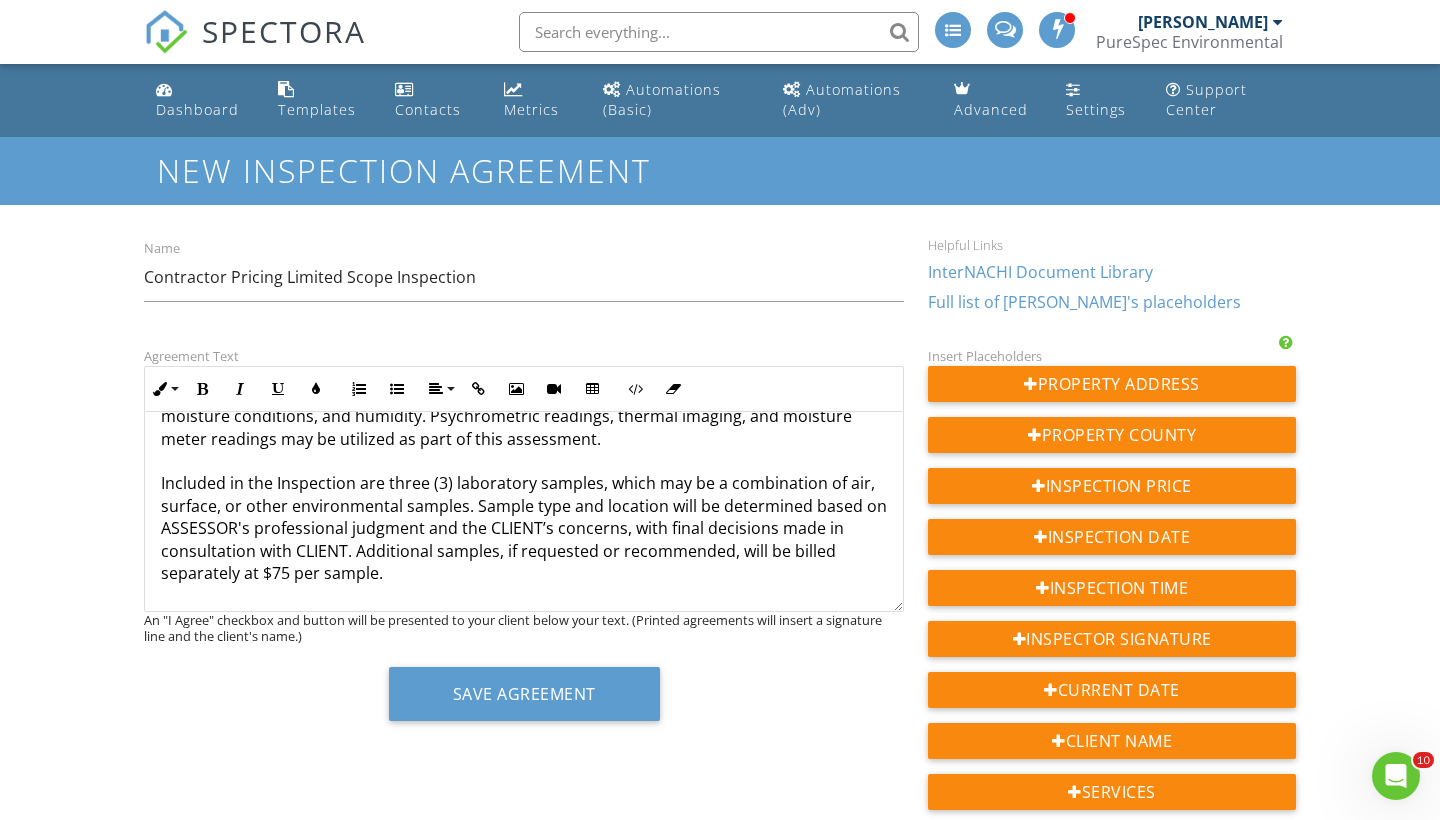click on "This Agreement is made between the CLIENT and PureSpec Environmental LLC (“ASSESSOR”) for a non-invasive mold assessment of the above-referenced property (“Inspection”). The Inspection will consist of a visual evaluation for observable signs of mold growth, water intrusion, elevated moisture conditions, and humidity. Psychrometric readings, thermal imaging, and moisture meter readings may be utilized as part of this assessment. Included in the Inspection are three (3) laboratory samples, which may be a combination of air, surface, or other environmental samples. Sample type and location will be determined based on ASSESSOR's professional judgment and the CLIENT’s concerns, with final decisions made in consultation with CLIENT. Additional samples, if requested or recommended, will be billed separately at $75 per sample. 2. Standards of Practice" at bounding box center [524, 472] 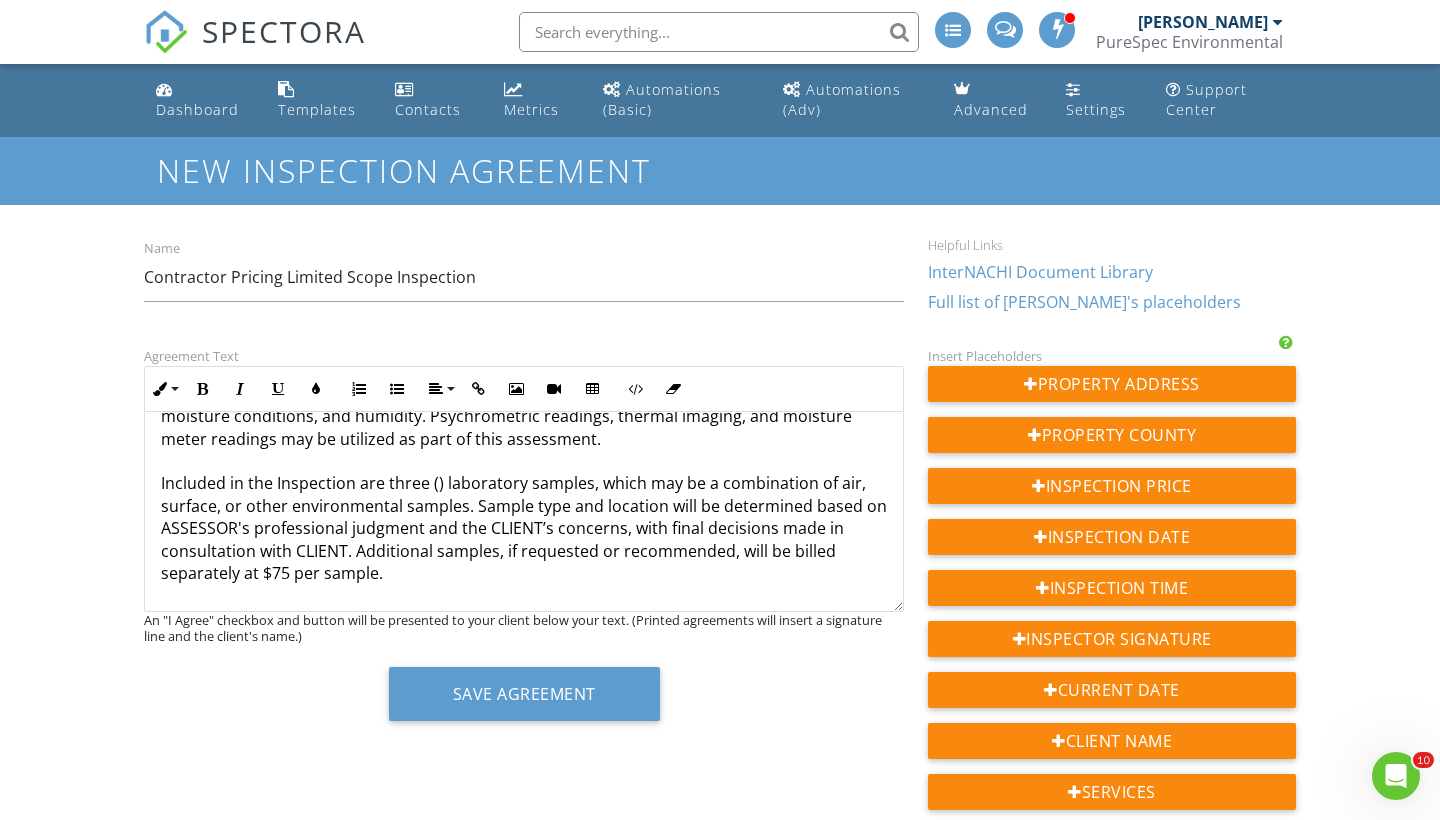 type 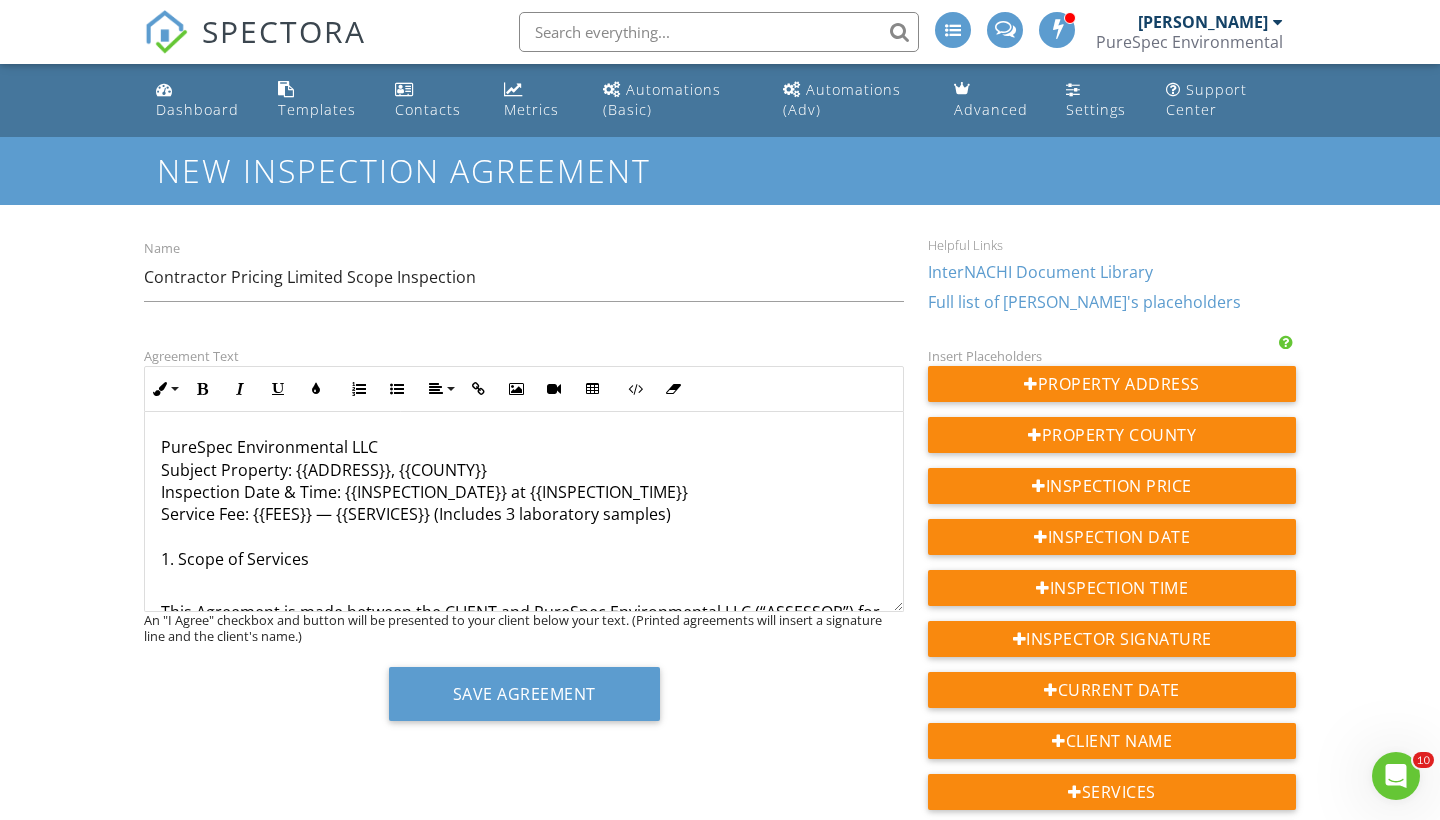 scroll, scrollTop: 0, scrollLeft: 0, axis: both 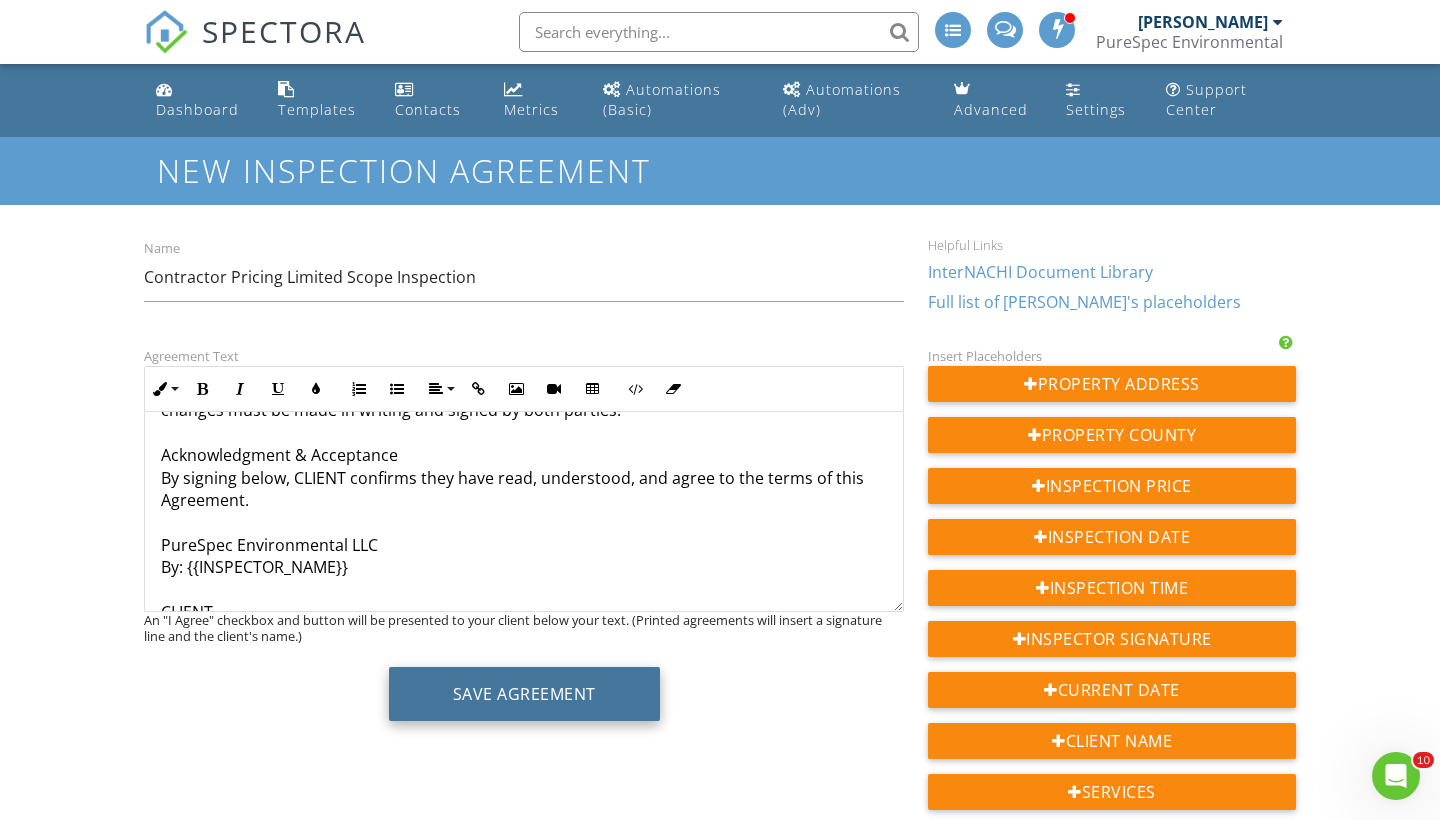 click on "Save Agreement" at bounding box center [524, 694] 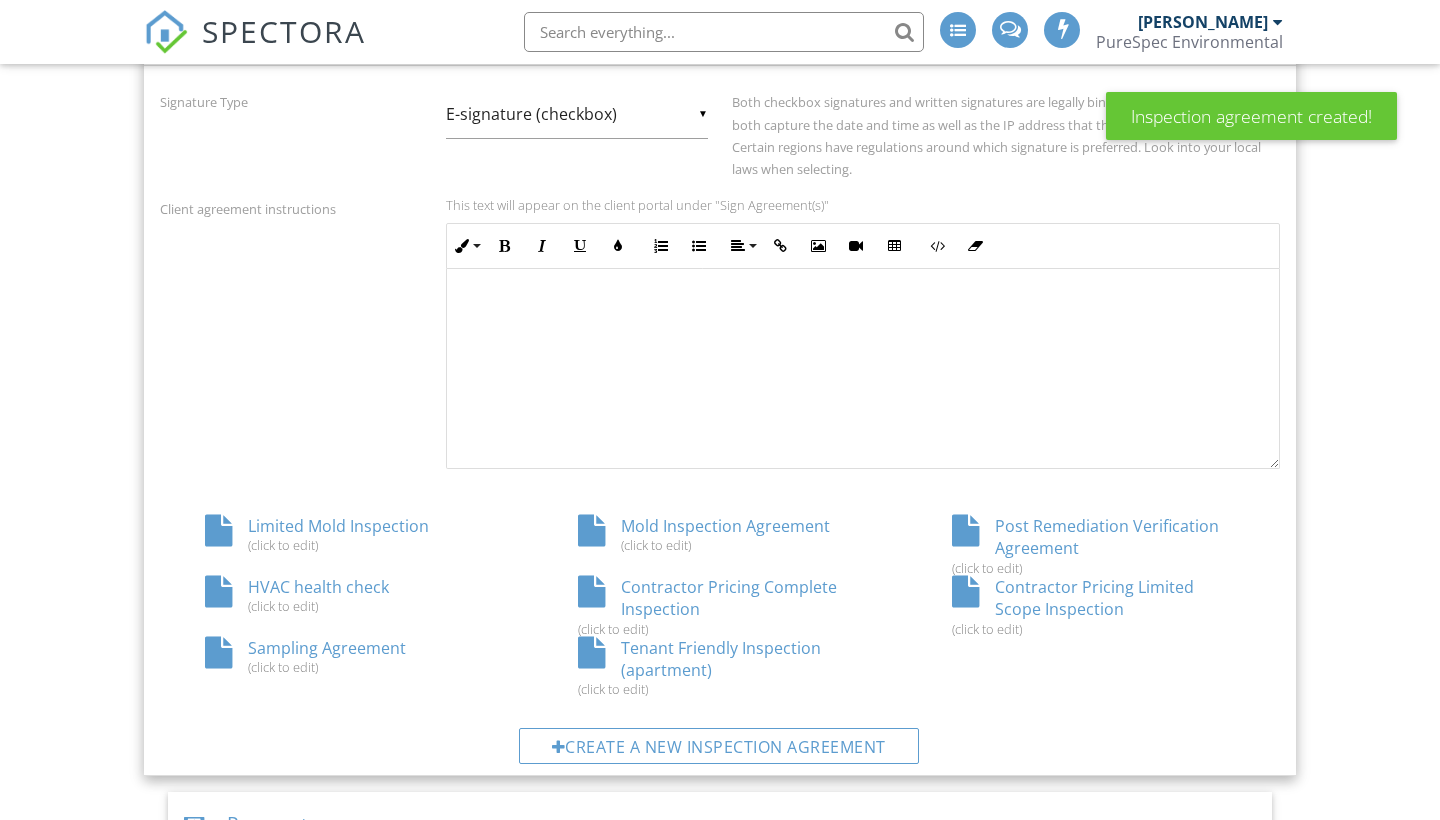 scroll, scrollTop: 0, scrollLeft: 0, axis: both 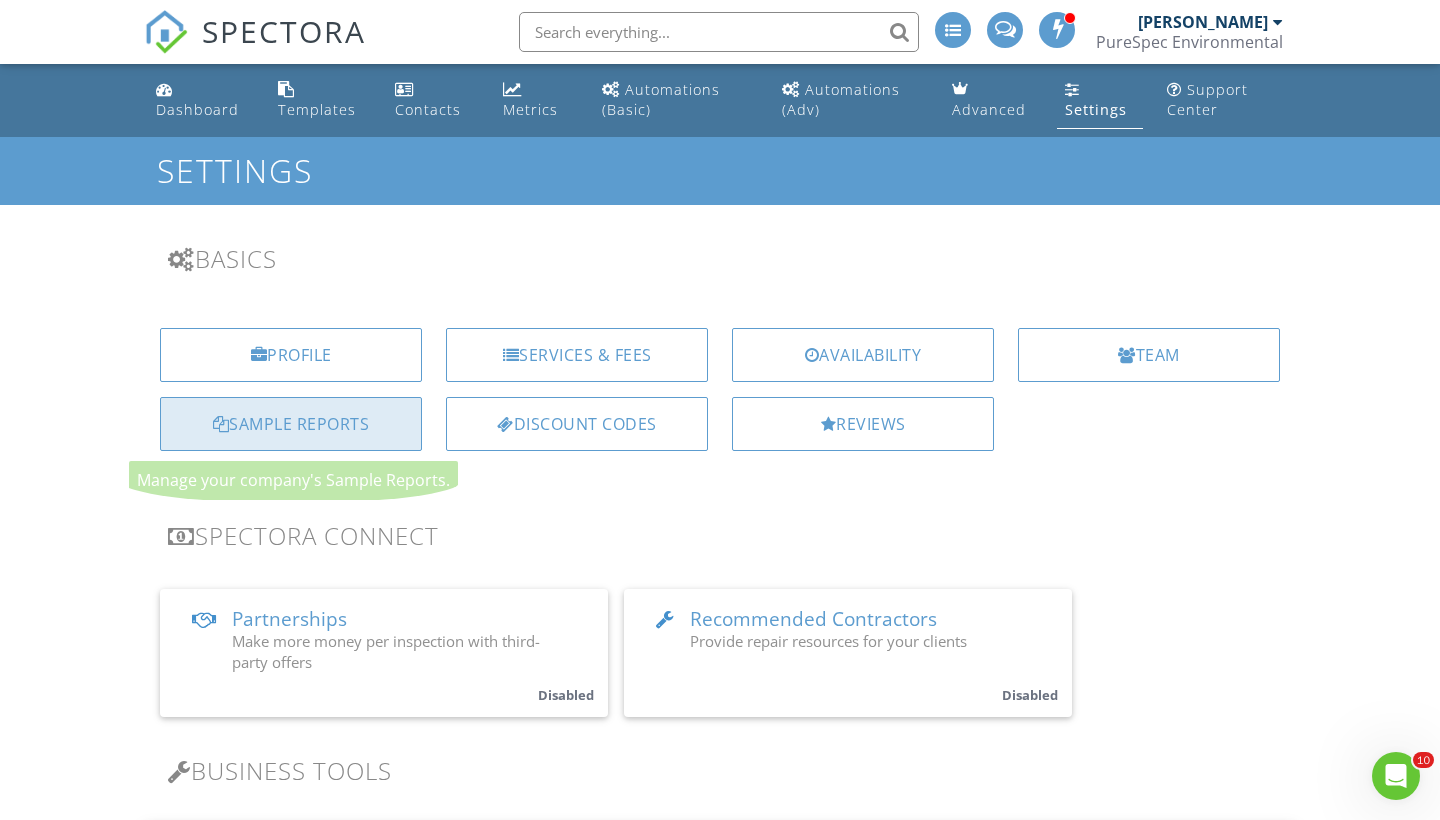 click on "Sample Reports" at bounding box center [291, 424] 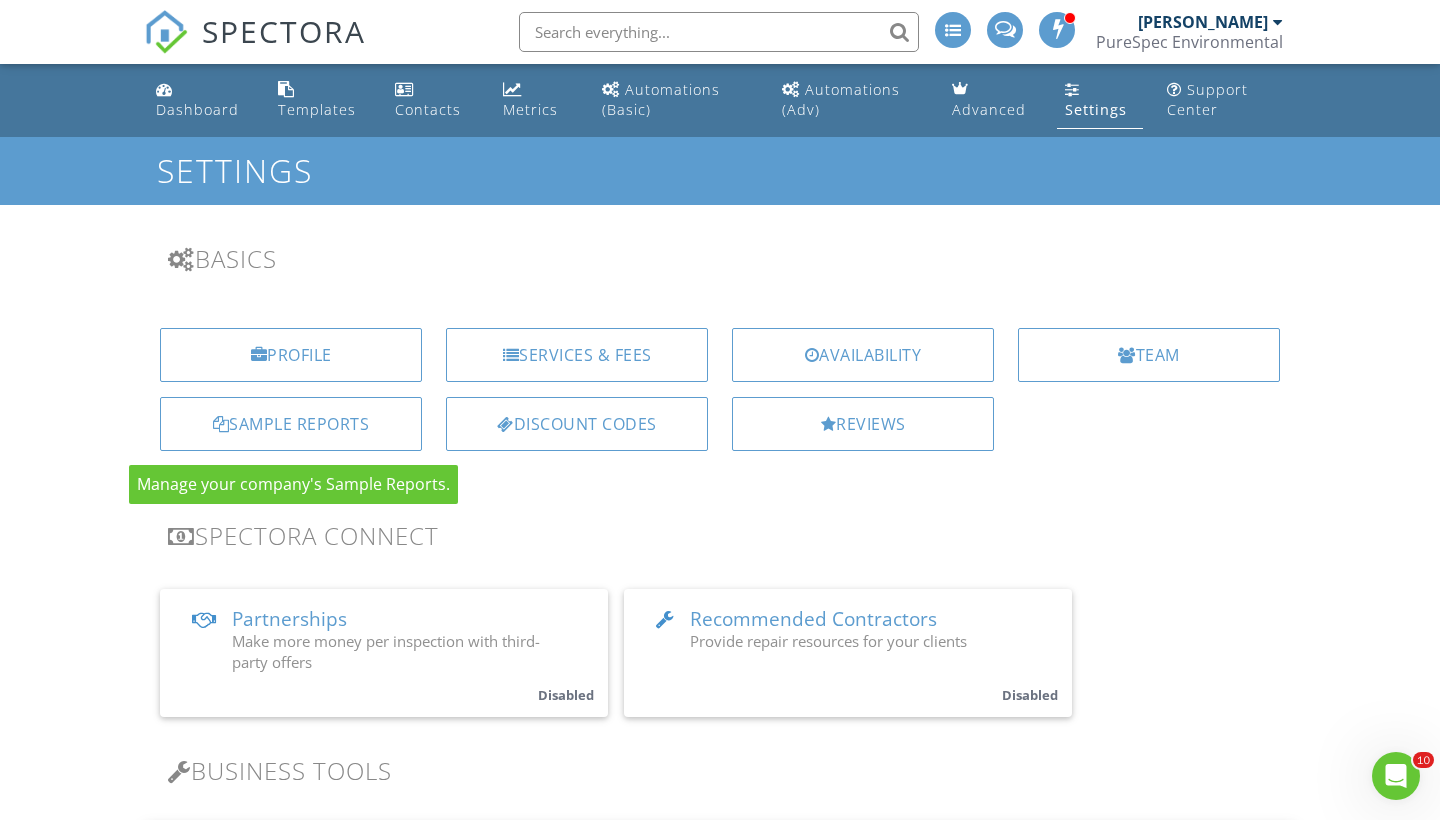 click on "[PERSON_NAME]" at bounding box center (1203, 22) 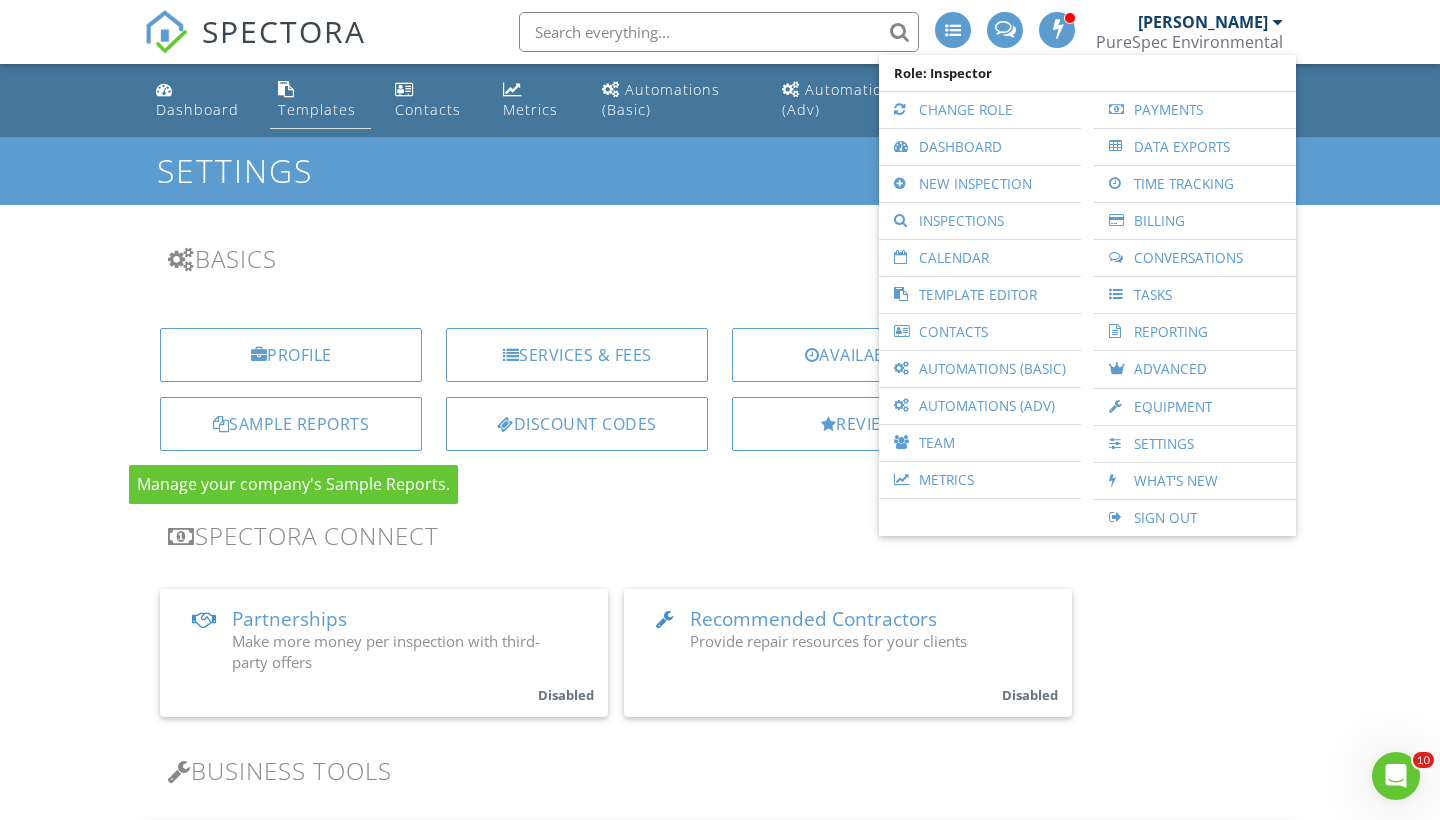 click on "Templates" at bounding box center (320, 100) 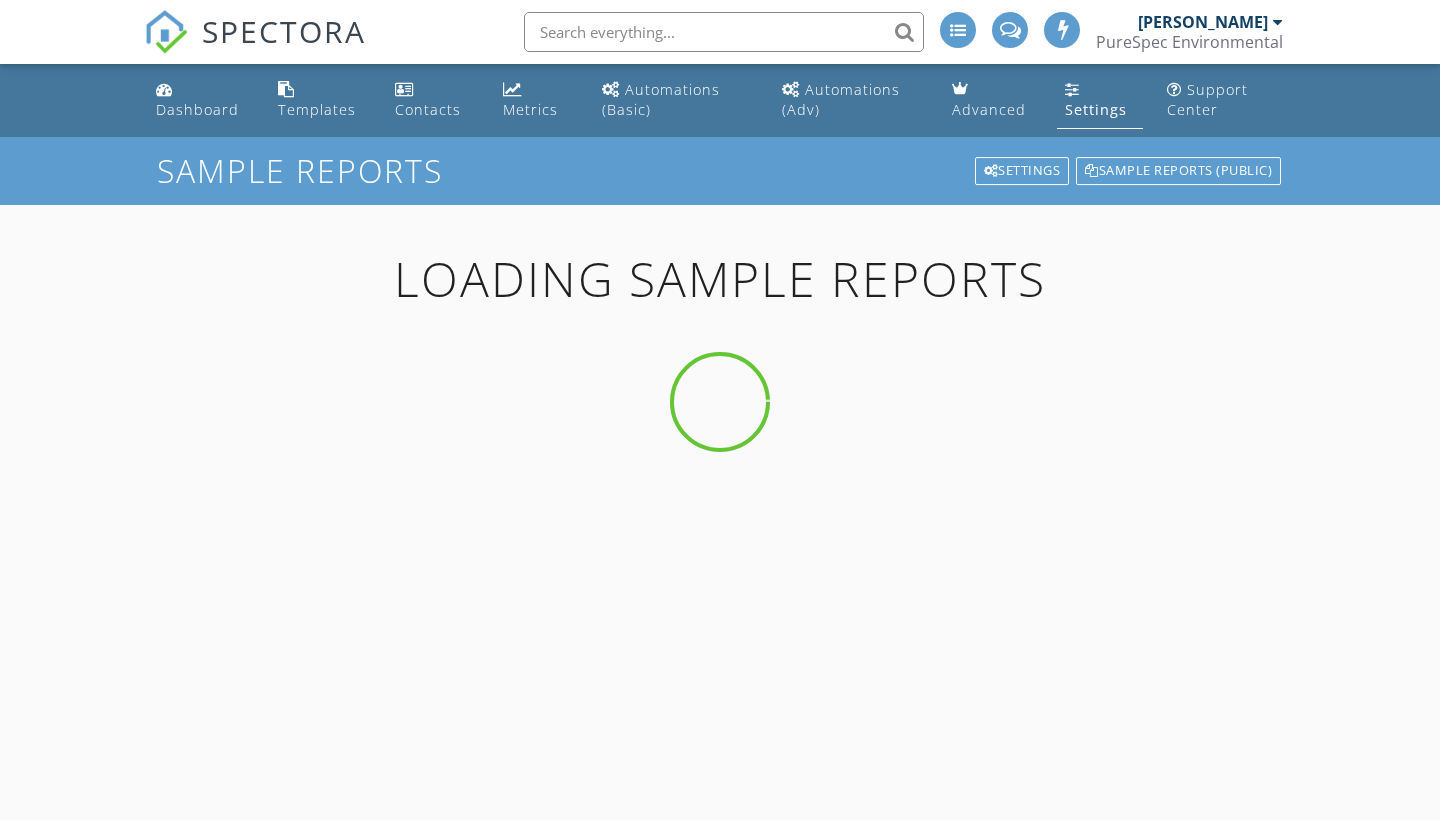 scroll, scrollTop: 0, scrollLeft: 0, axis: both 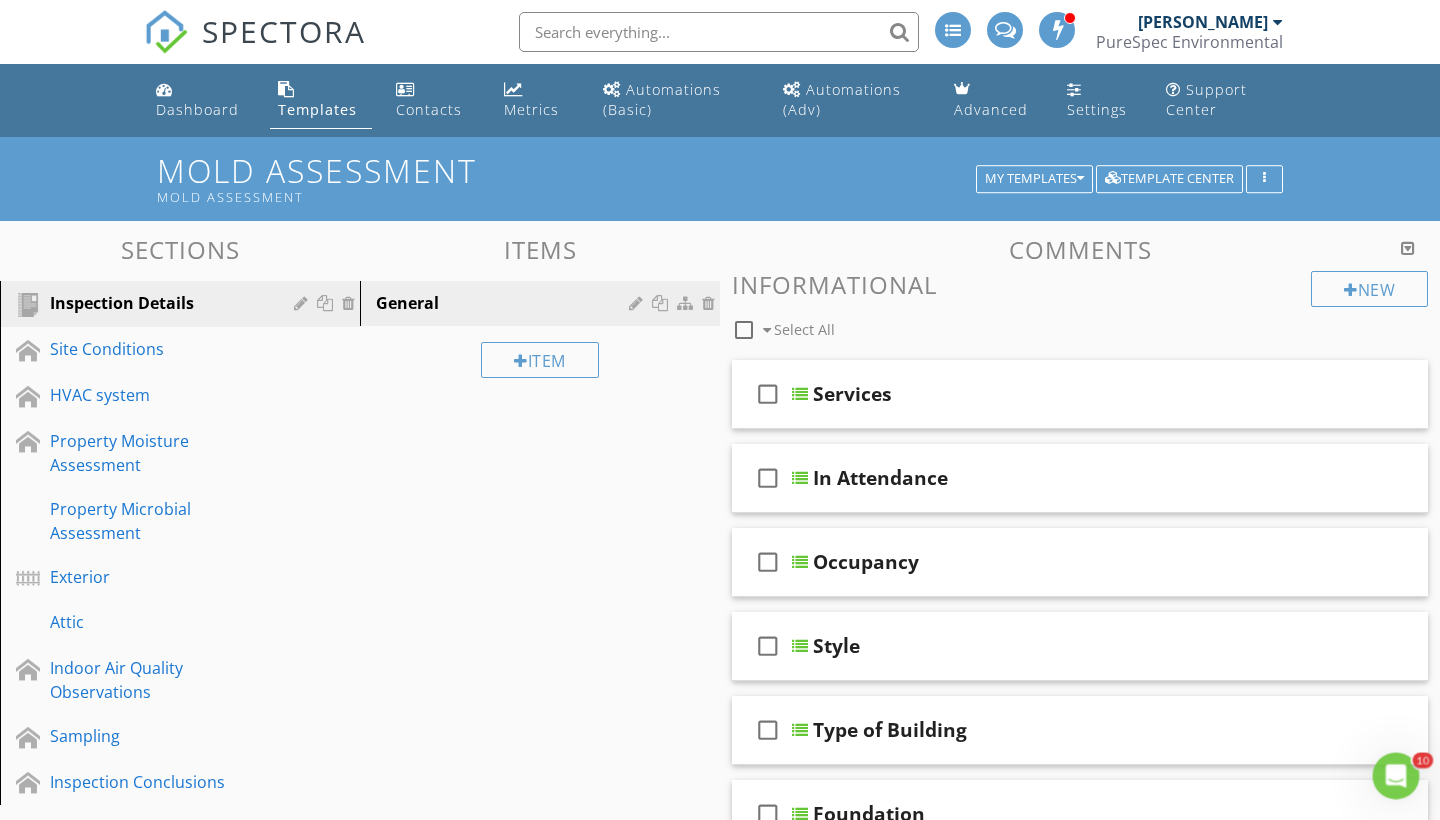 click on "PureSpec Environmental" at bounding box center (1189, 42) 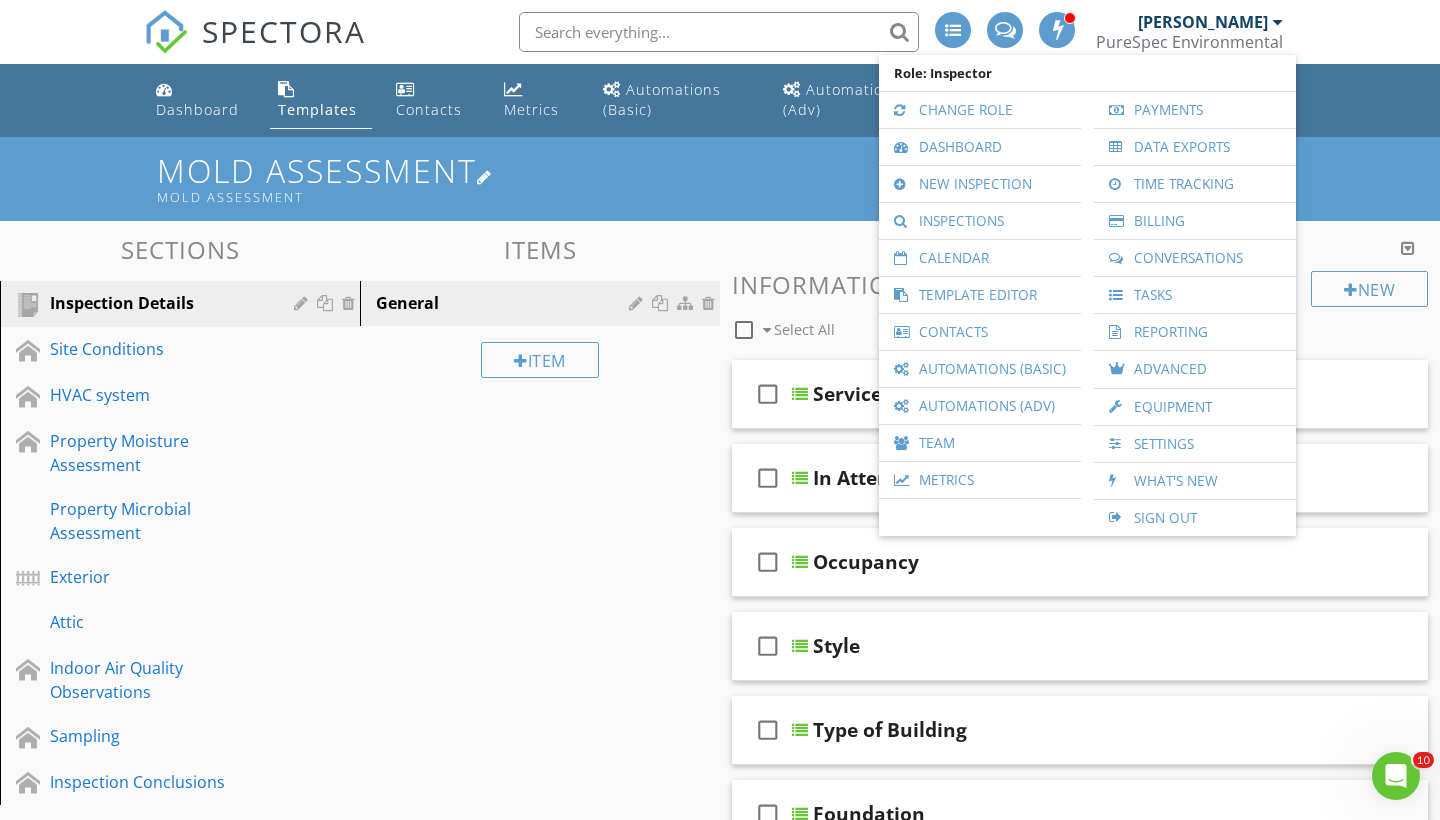 click on "Mold Assessment
Mold Assessment" at bounding box center (720, 178) 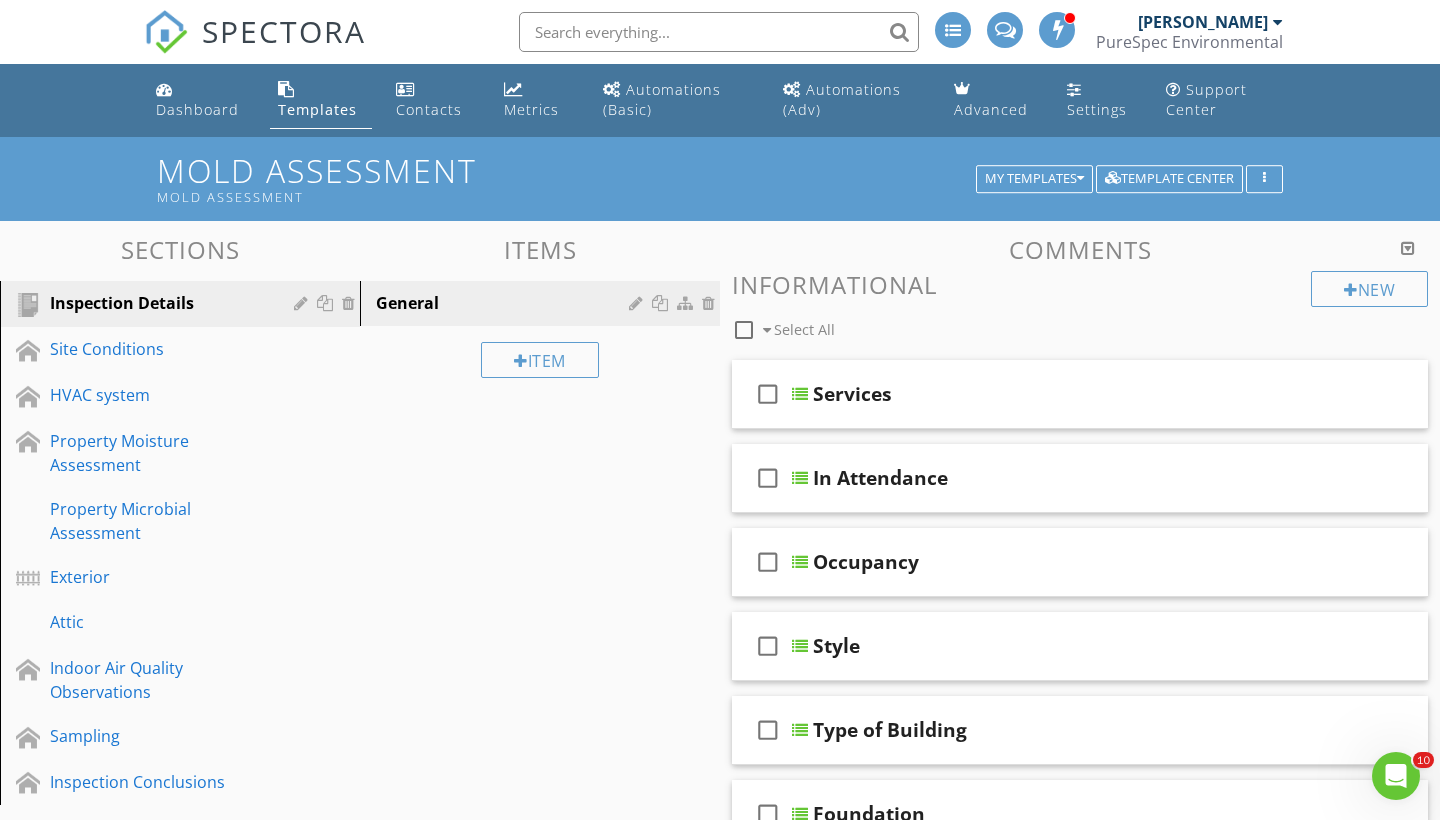 click at bounding box center [720, 410] 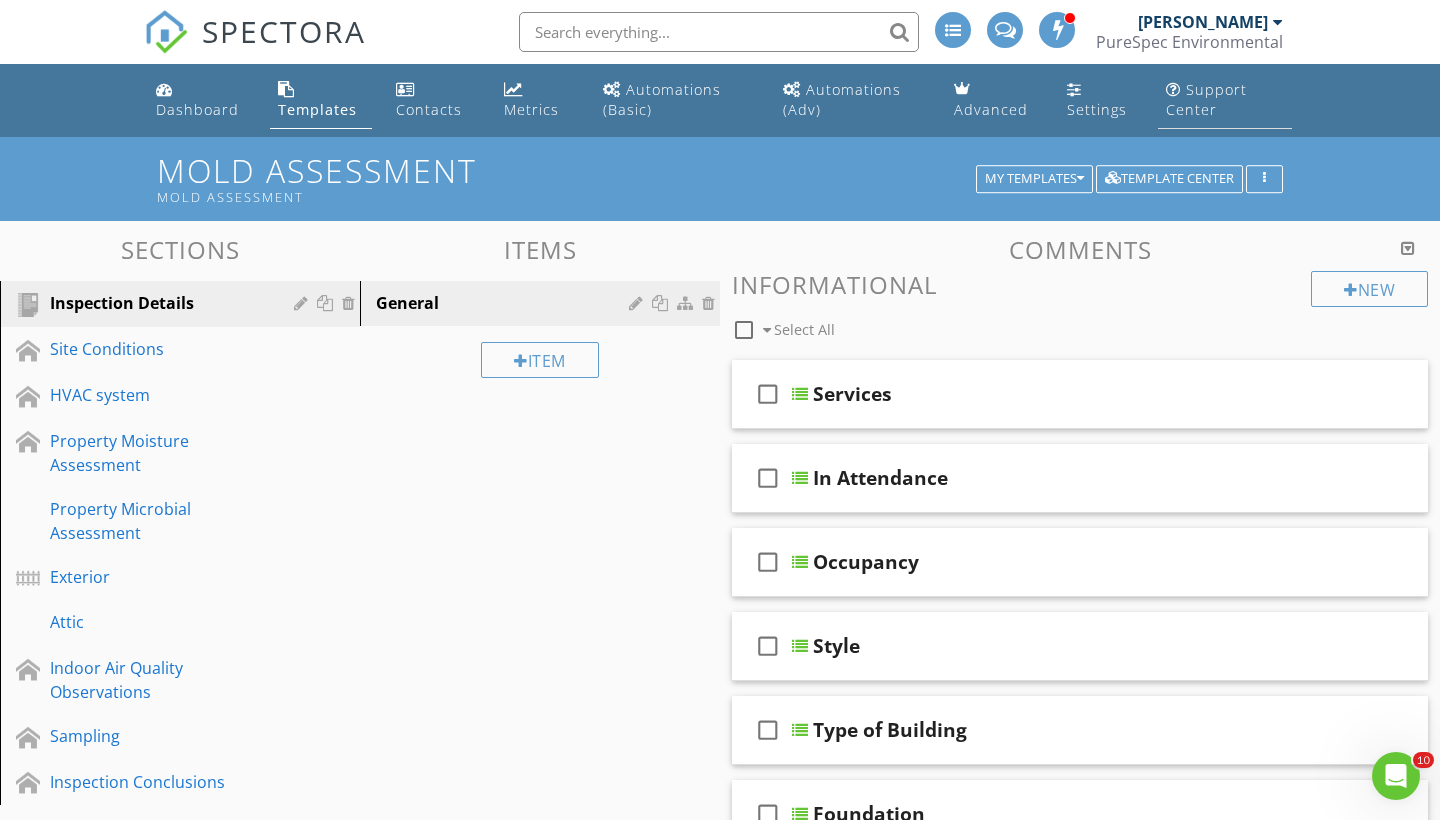 click on "Support Center" at bounding box center [1206, 99] 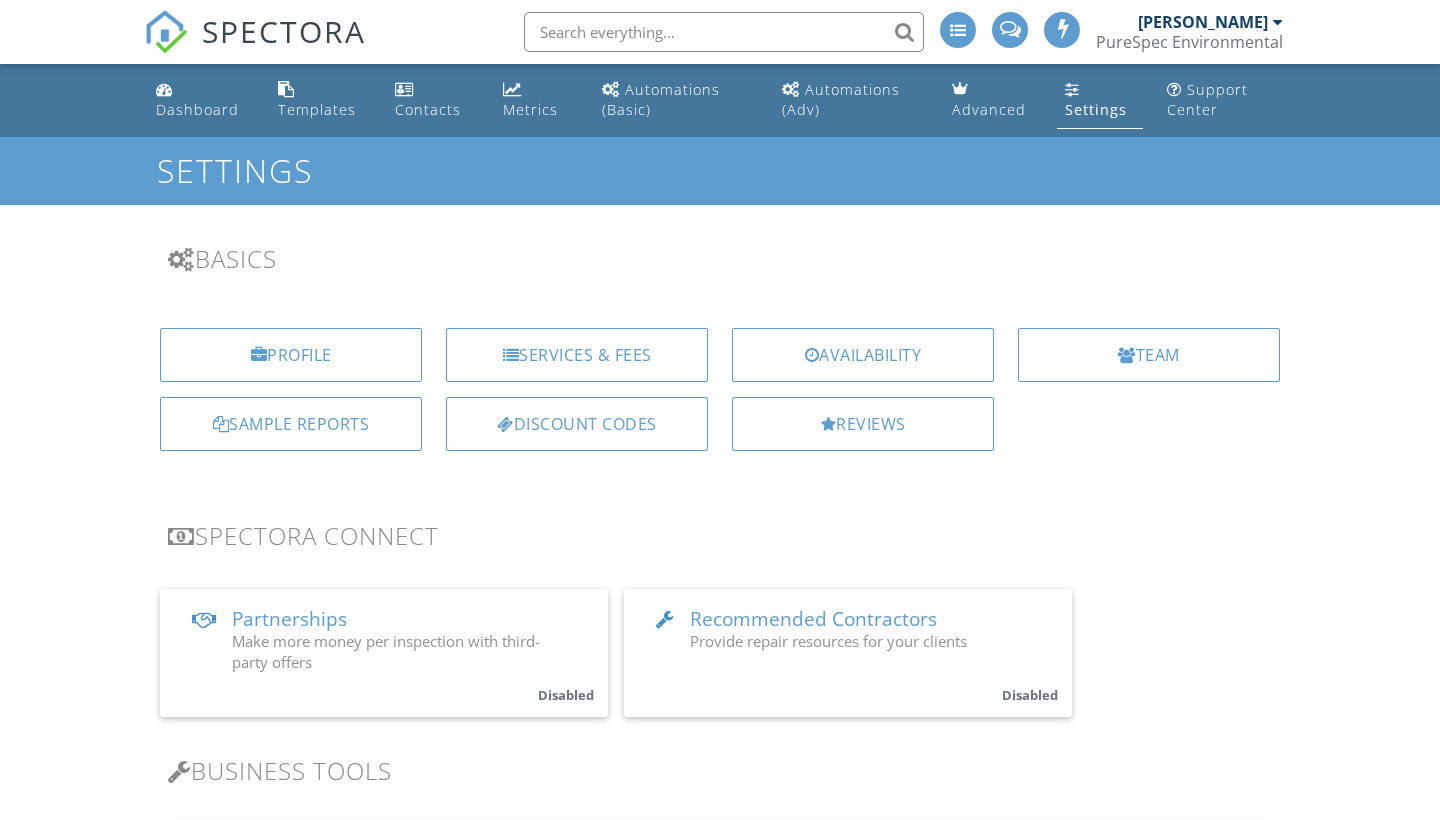 scroll, scrollTop: 0, scrollLeft: 0, axis: both 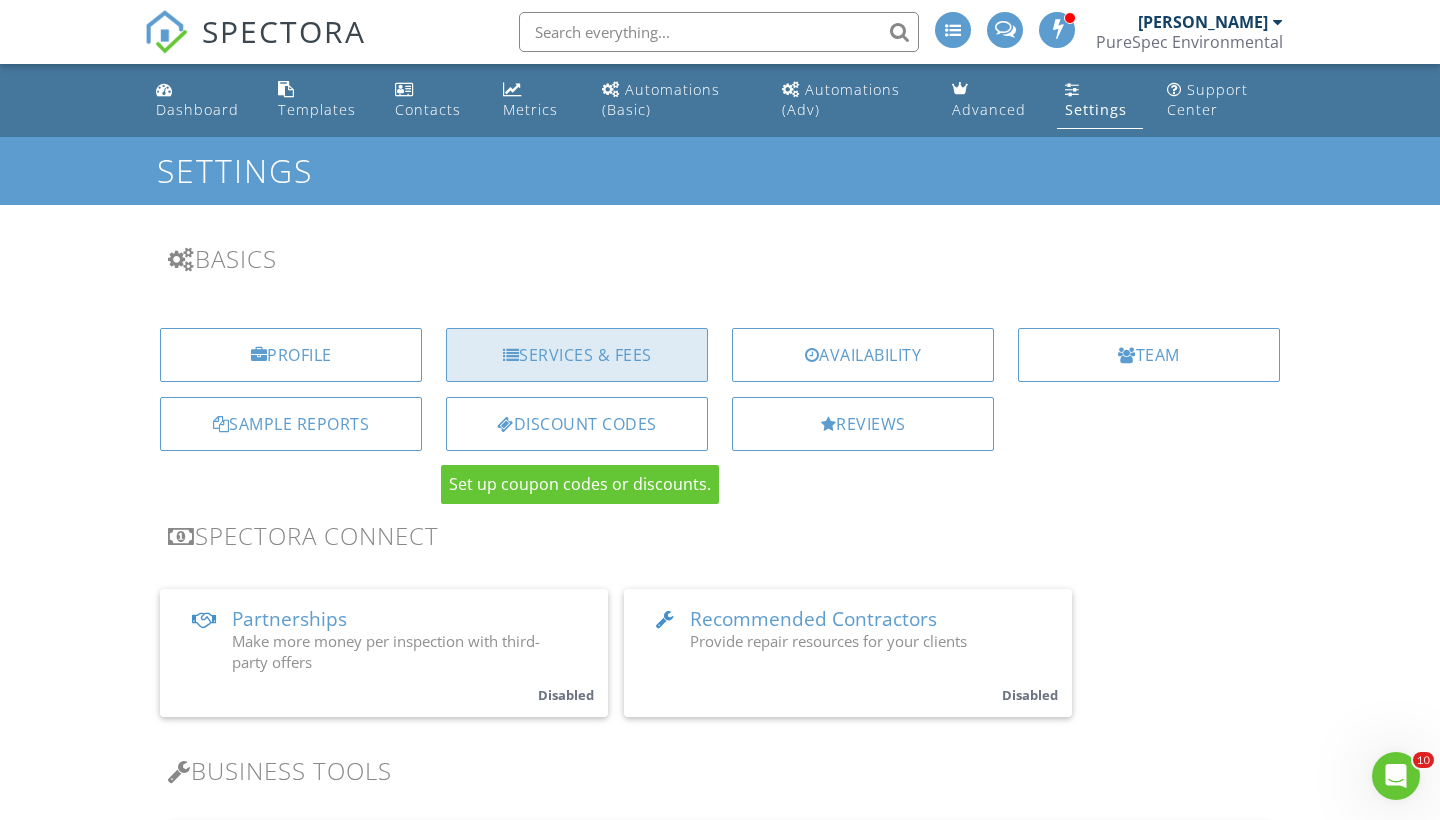click on "Services & Fees" at bounding box center [577, 355] 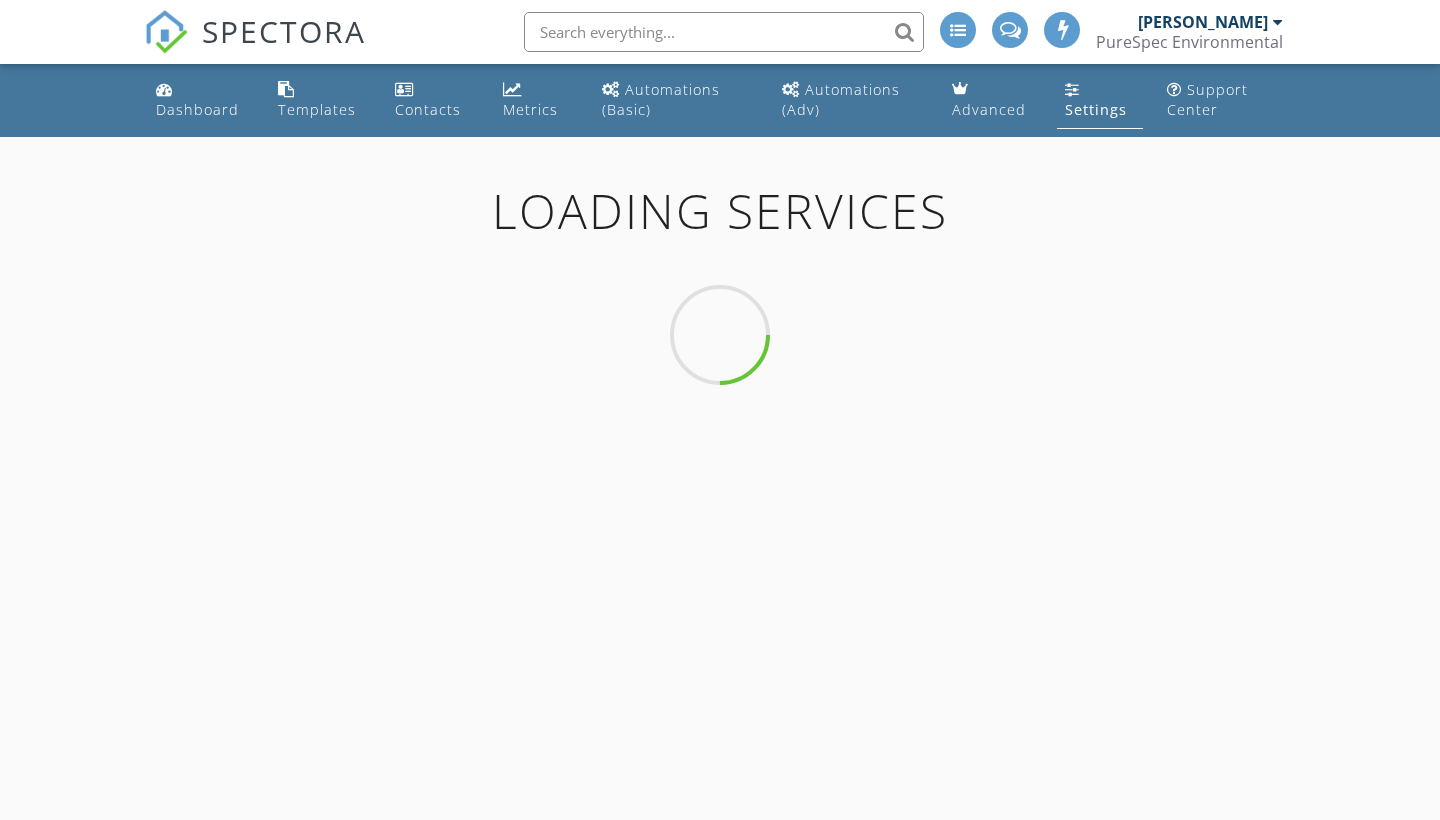 scroll, scrollTop: 0, scrollLeft: 0, axis: both 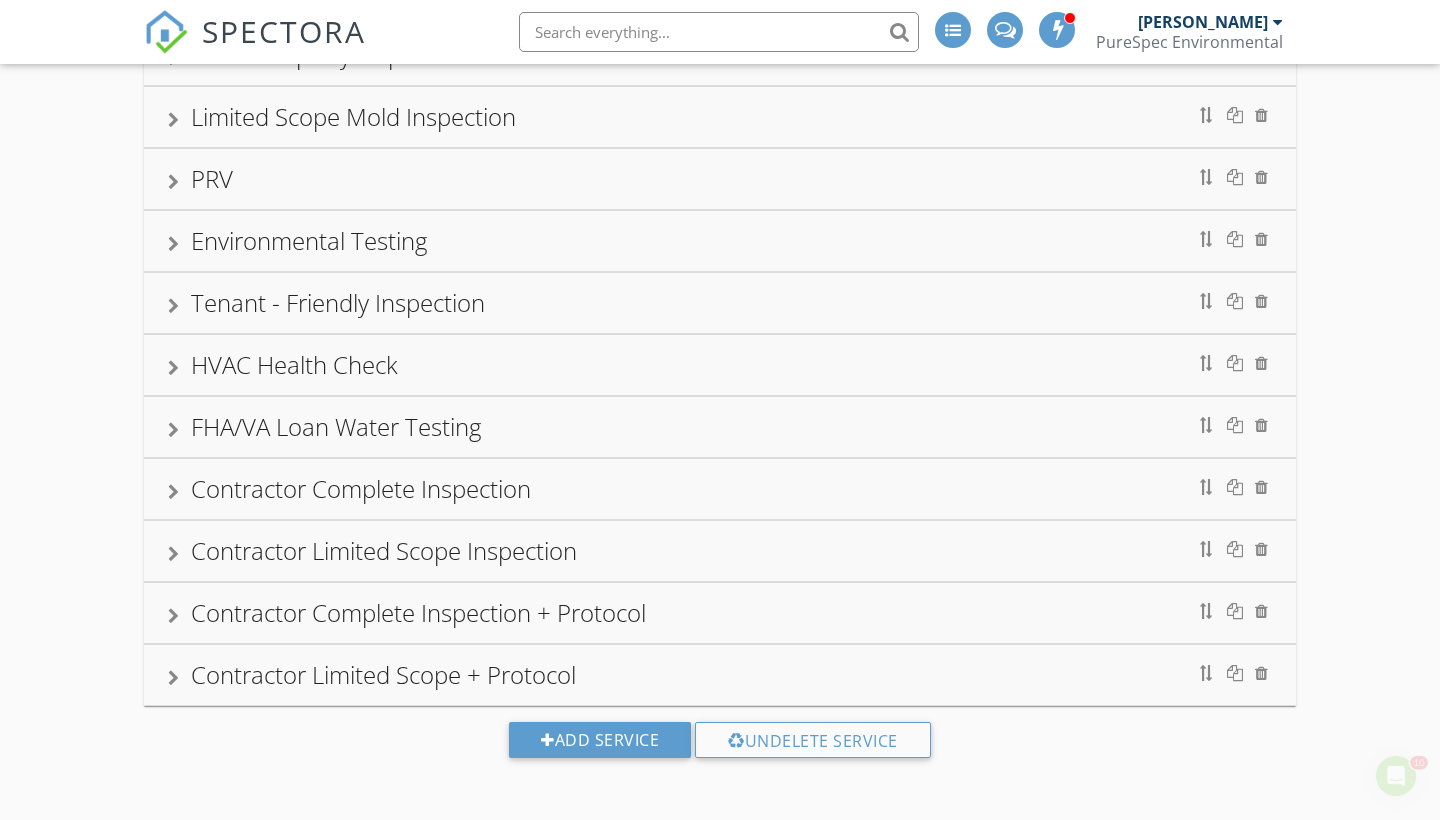 click on "Contractor Complete Inspection" at bounding box center (720, 489) 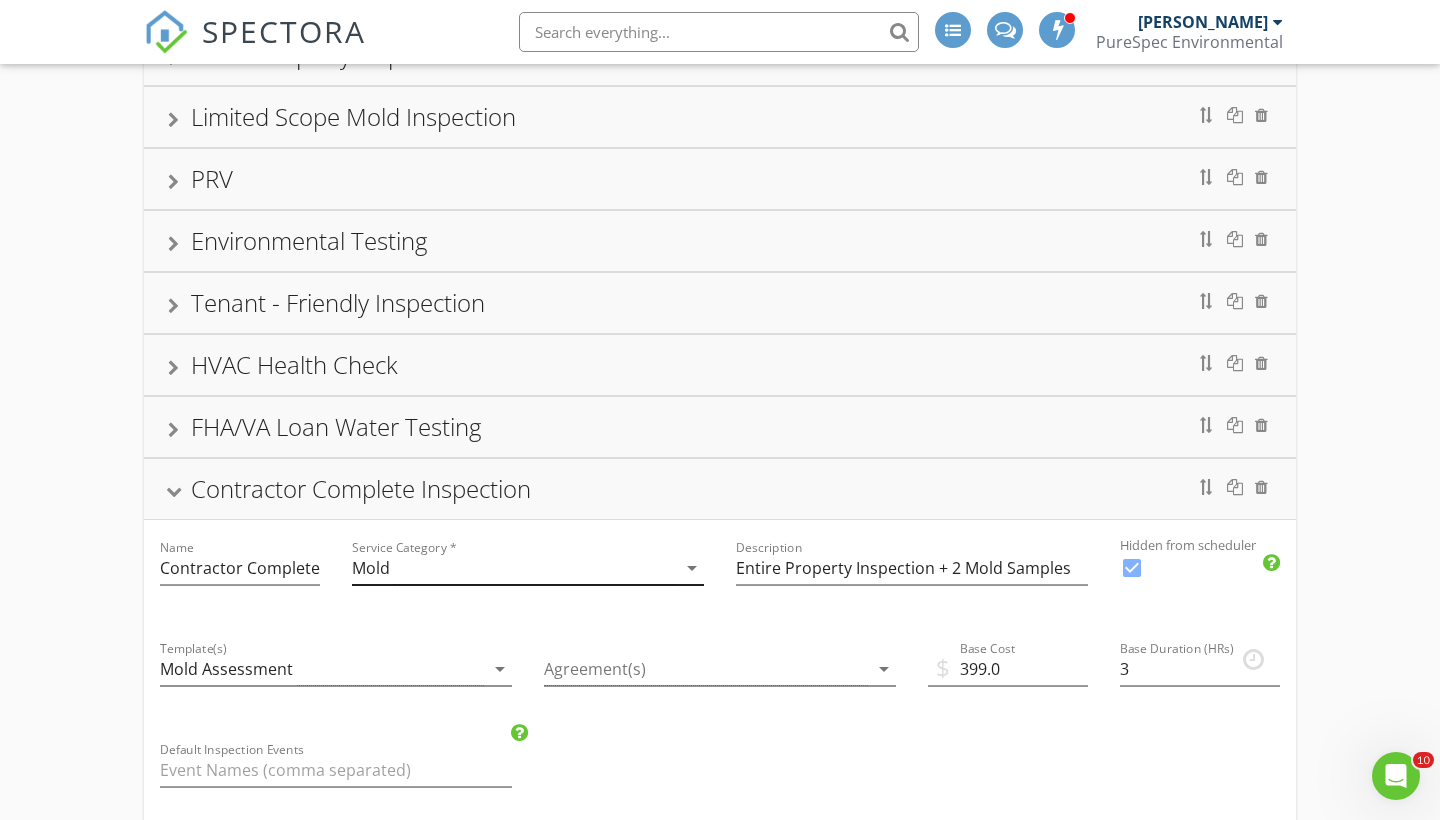 scroll, scrollTop: 337, scrollLeft: 0, axis: vertical 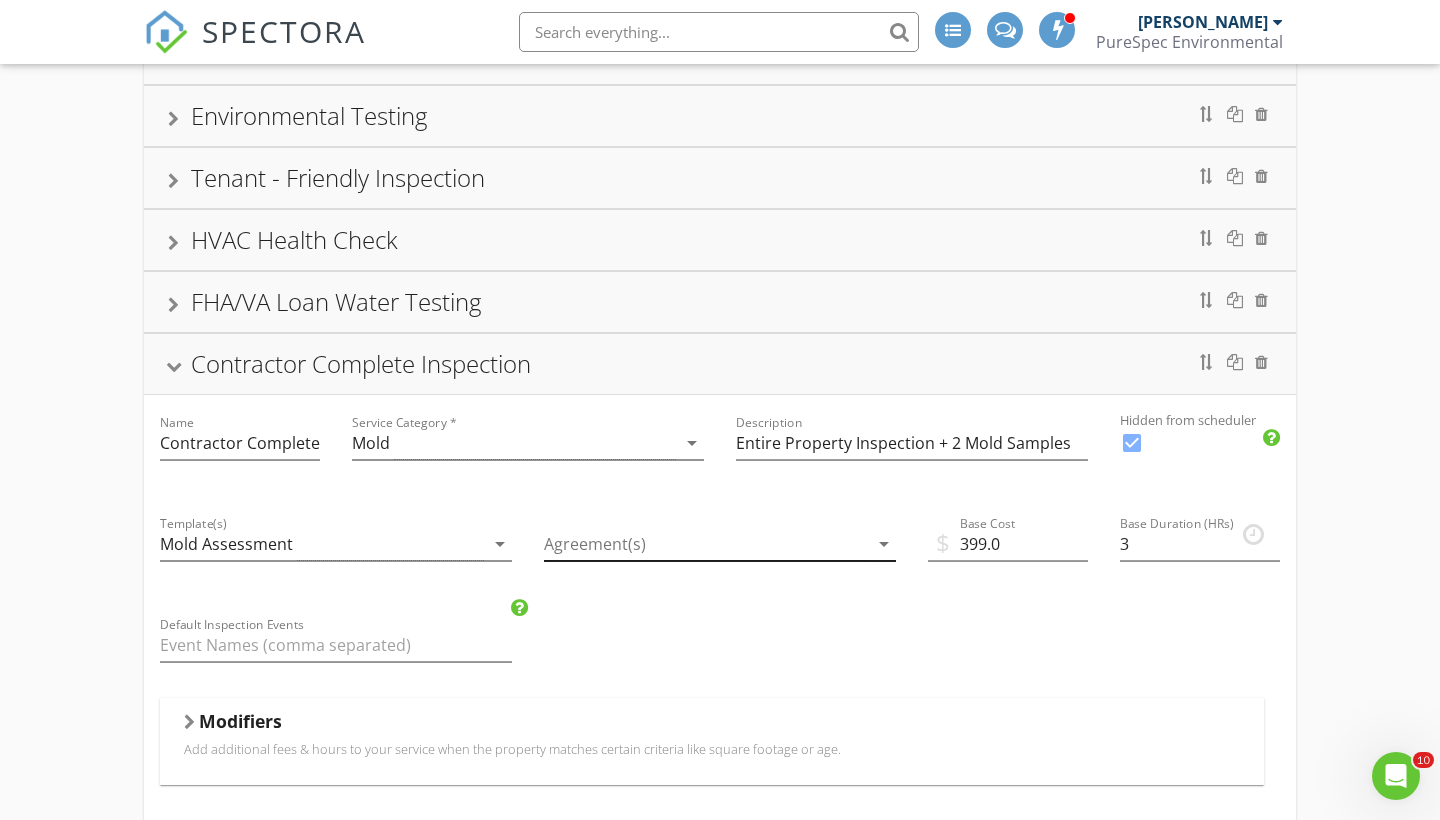 click at bounding box center [706, 544] 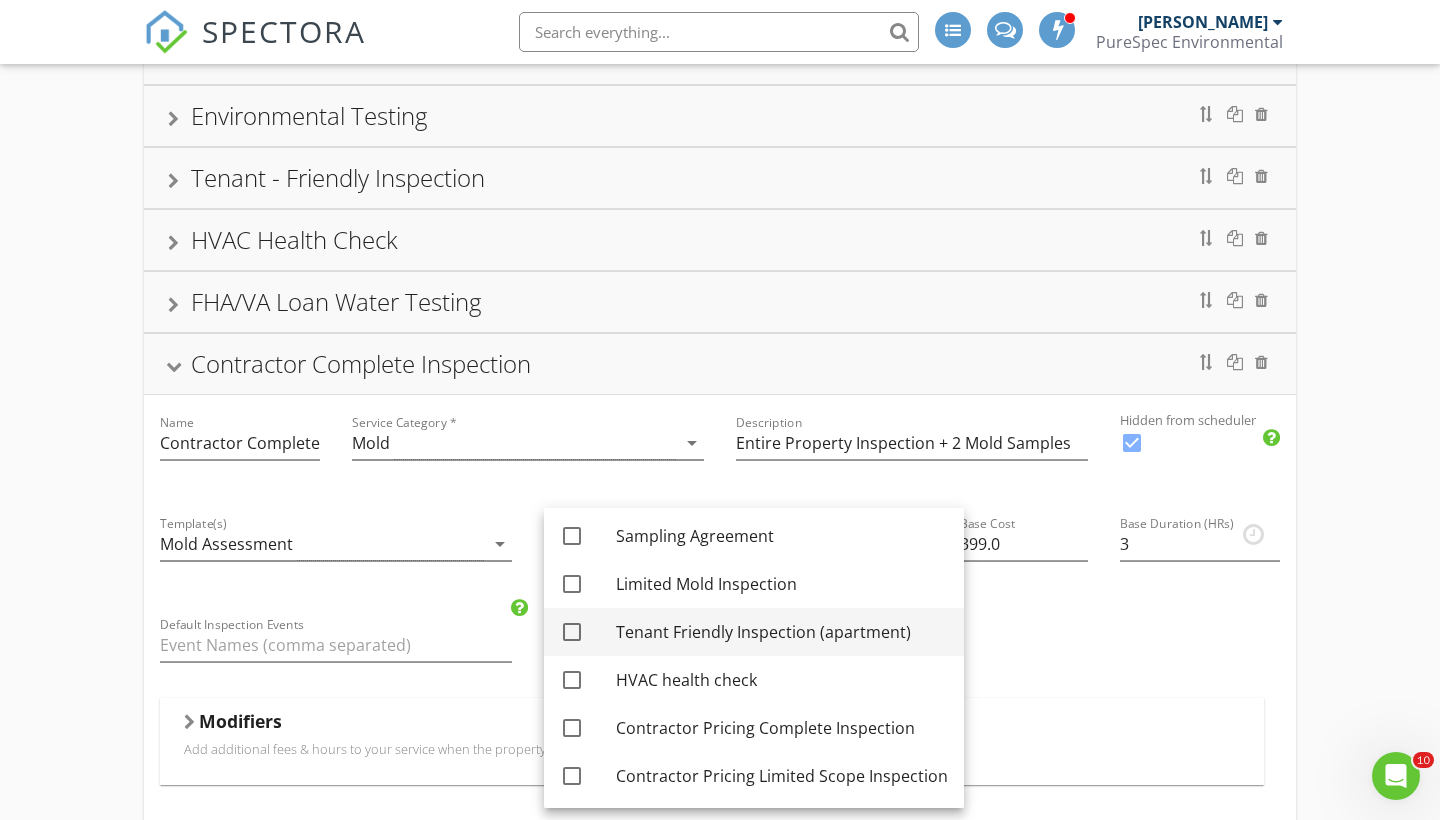 scroll, scrollTop: 100, scrollLeft: 0, axis: vertical 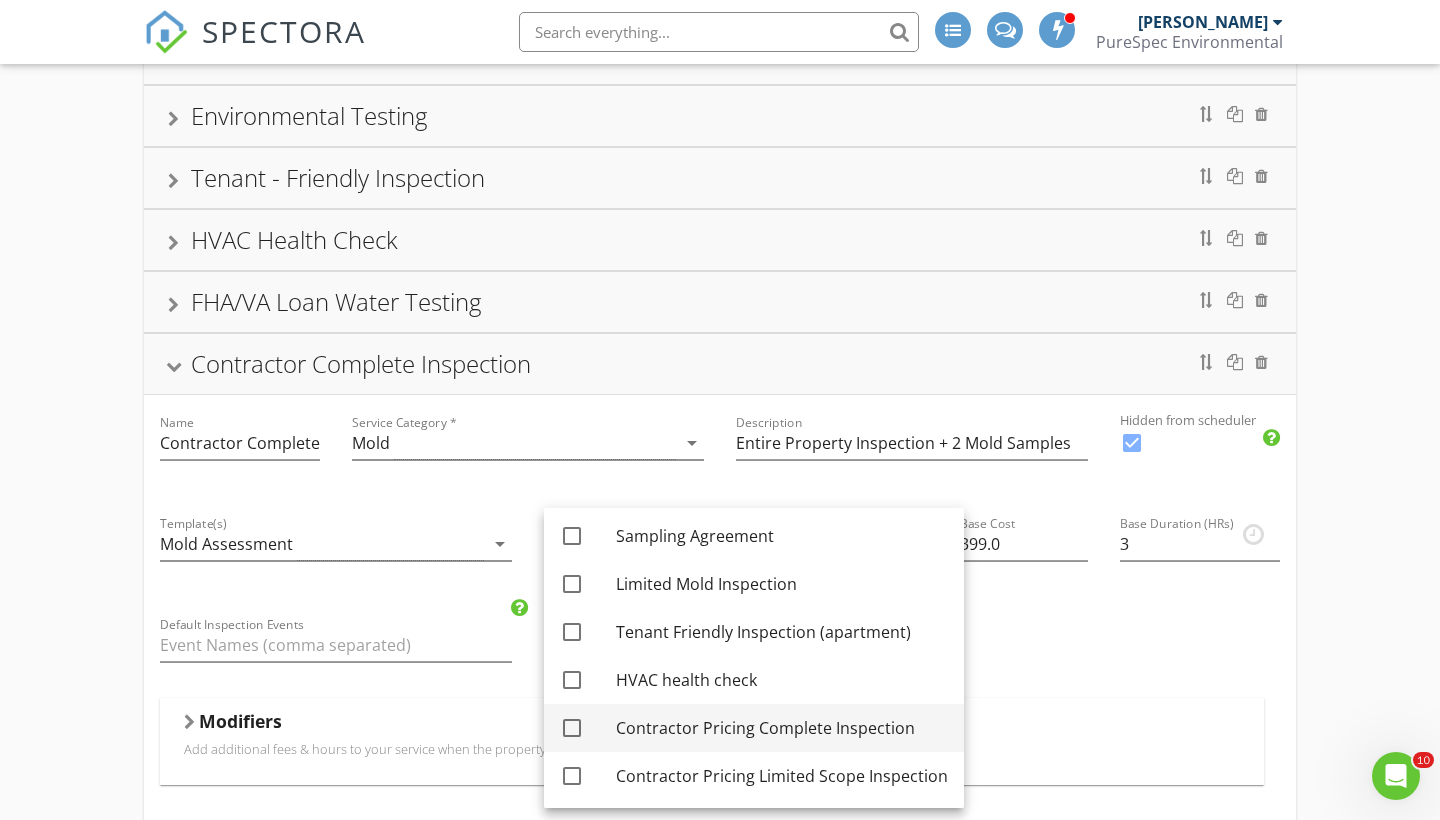 click at bounding box center [572, 728] 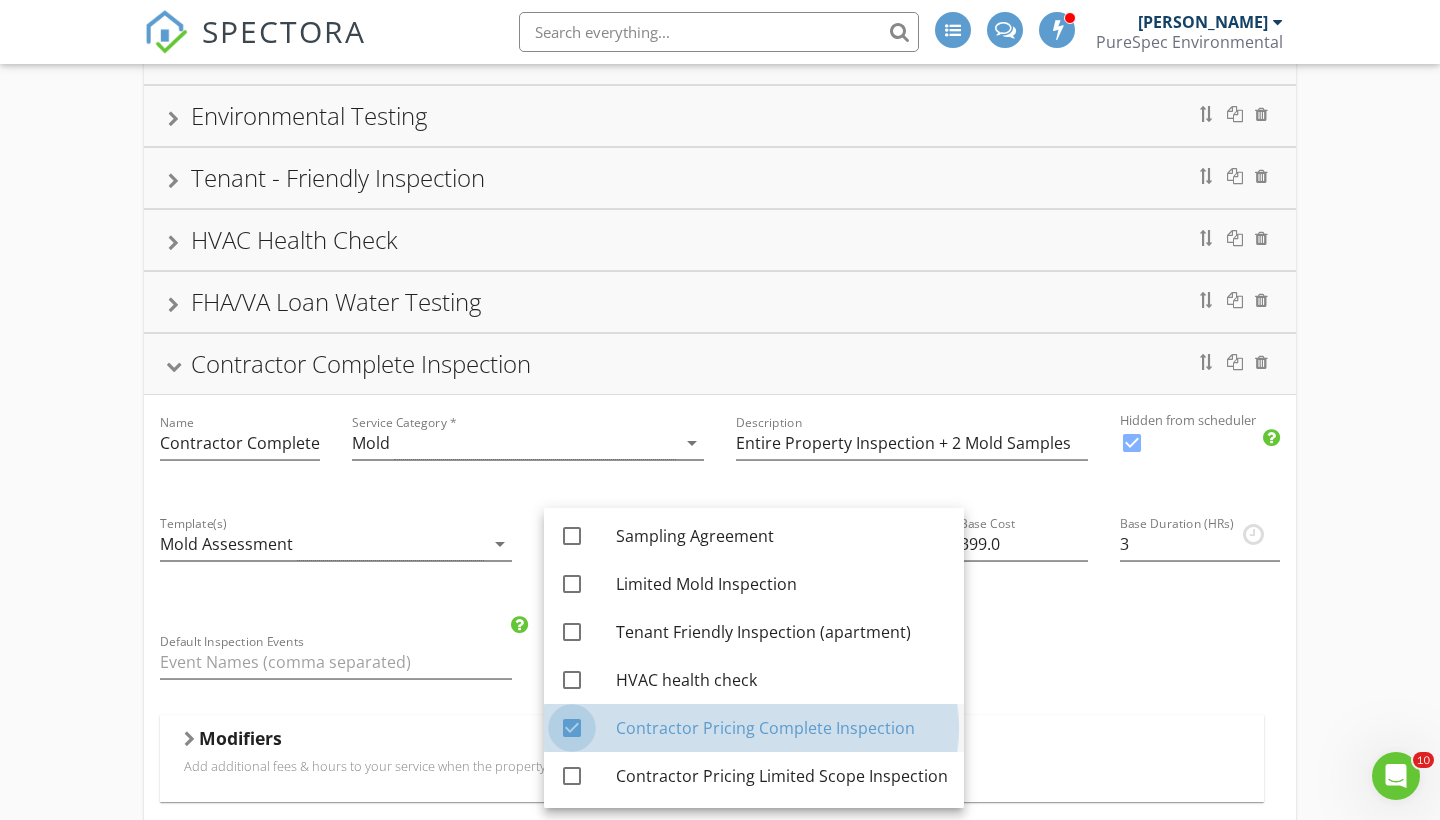 checkbox on "true" 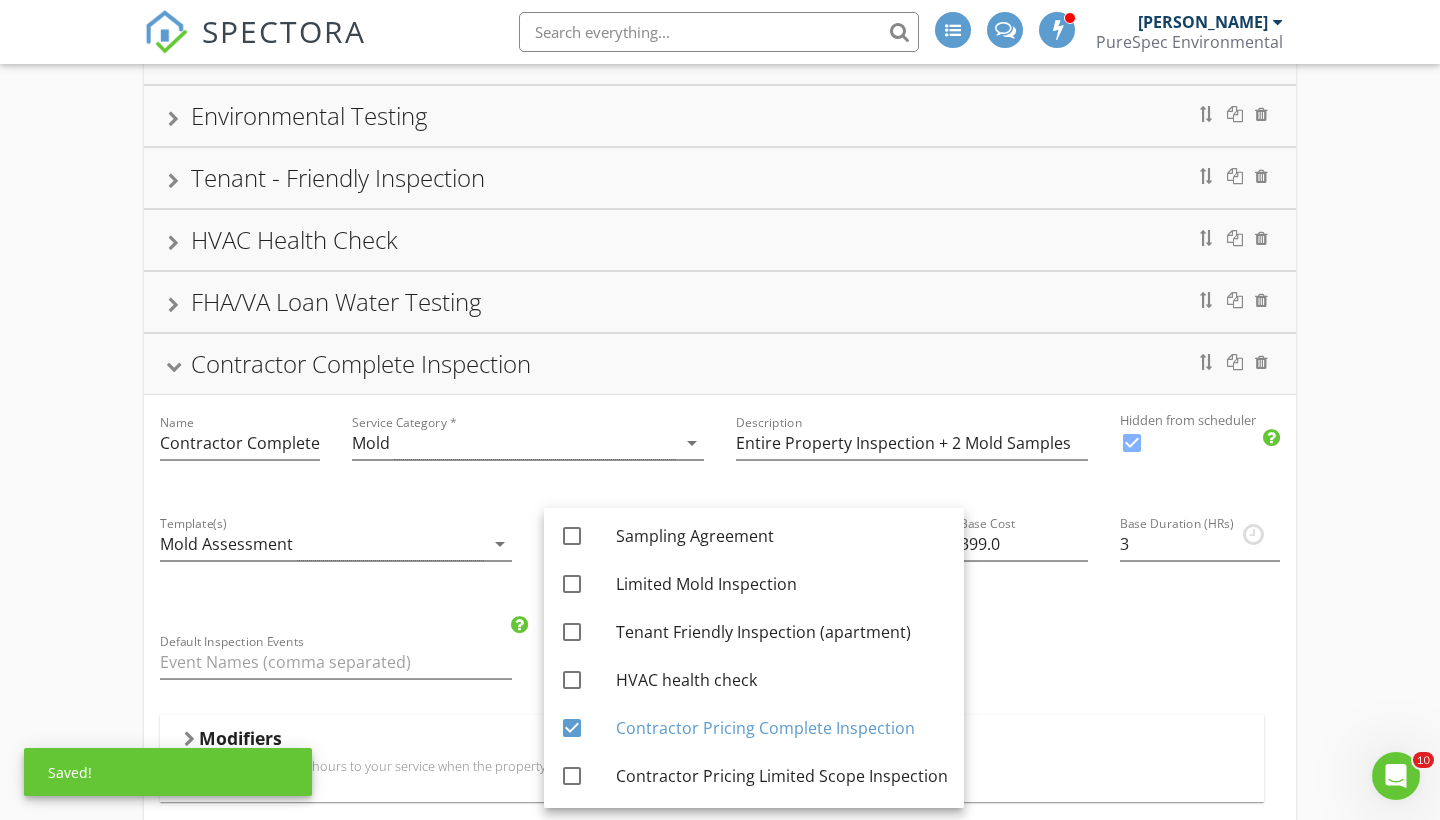 click on "Name Contractor Complete Inspection   Service Category * Mold arrow_drop_down   Description Entire Property Inspection + 2 Mold Samples   Hidden from scheduler   check_box     Template(s) Mold Assessment arrow_drop_down   Agreement(s) Contractor Pricing Complete Inspection arrow_drop_down   $   Base Cost 399.0   Base Duration (HRs) 3   Default Inspection Events               Modifiers
Add additional fees & hours to your service when the
property matches certain criteria like square footage or age.
When Sq. Ft. arrow_drop_down   Type Range arrow_drop_down   Greater than (>) 3500   Less than or Equal to (<=) 4500       Add Fee 100.0   Add Hours 0
Modifiers
Add-Ons
Give your client options to add additional services and upsells.
Name Air Mold Testing (2)   Service Category * Mold arrow_drop_down   Description 2 Samples   Hide from scheduler   check_box_outline_blank         Add Template     150.0" at bounding box center (720, 1506) 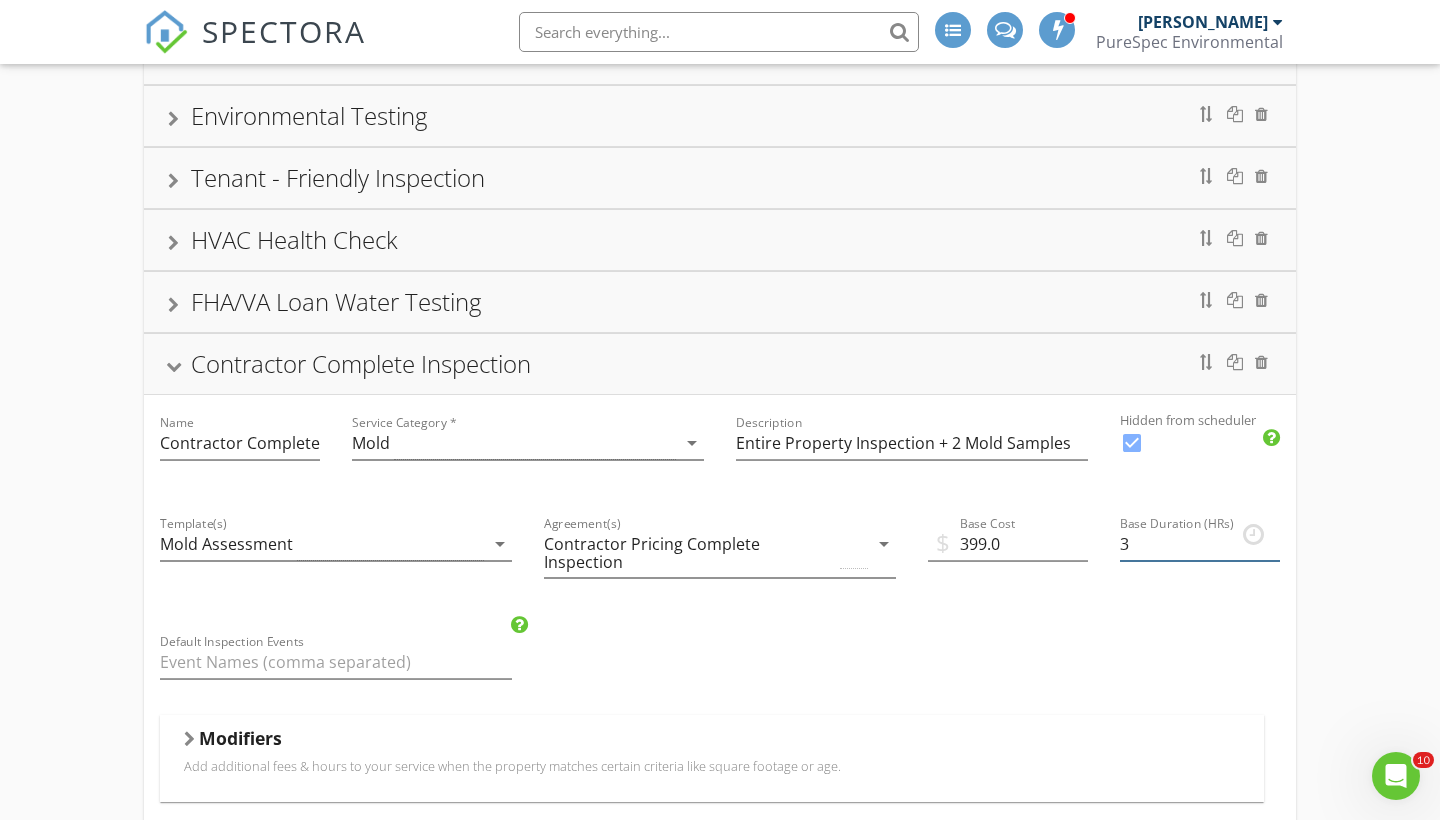click on "3" at bounding box center [1200, 544] 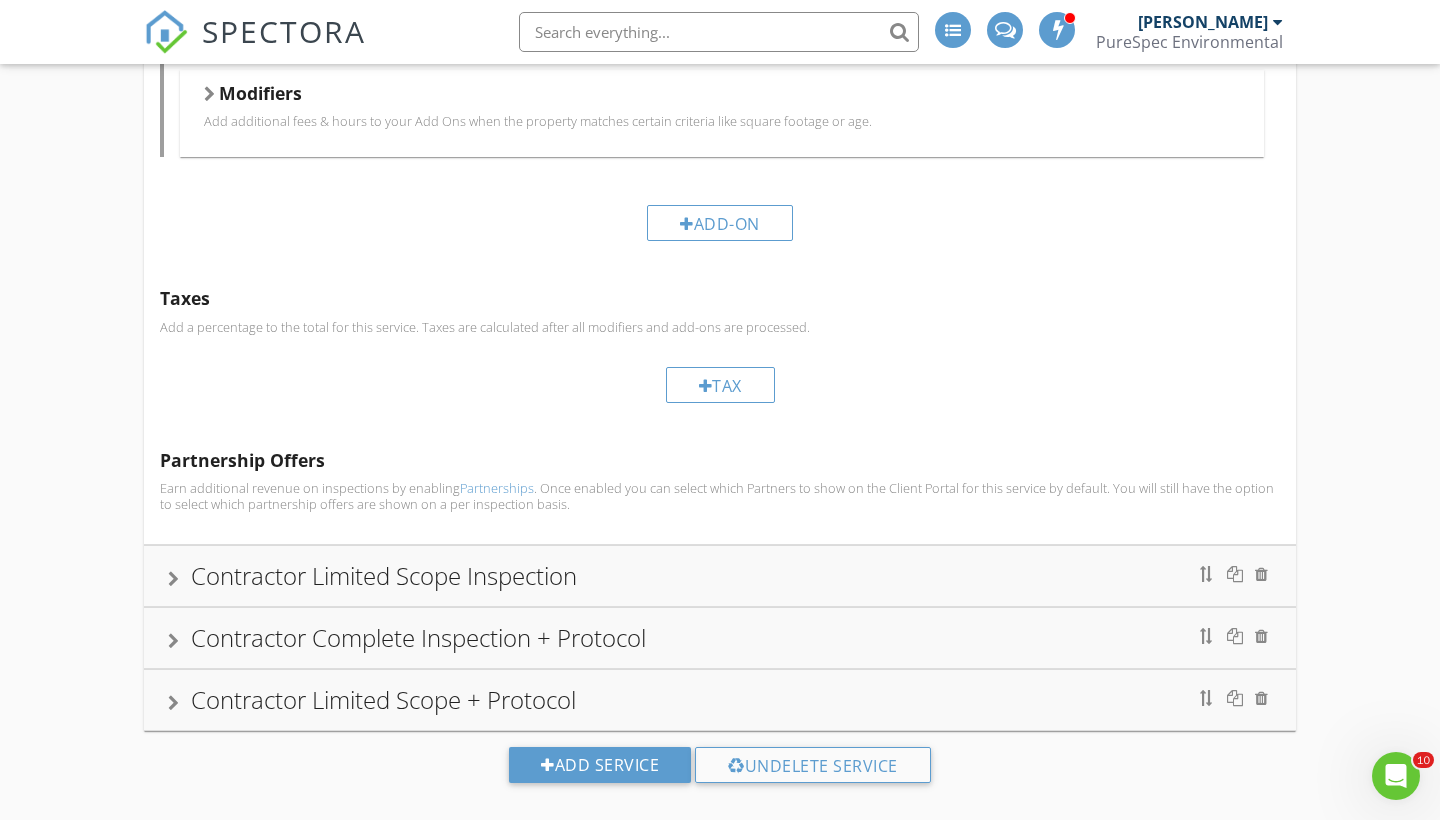 scroll, scrollTop: 2406, scrollLeft: 0, axis: vertical 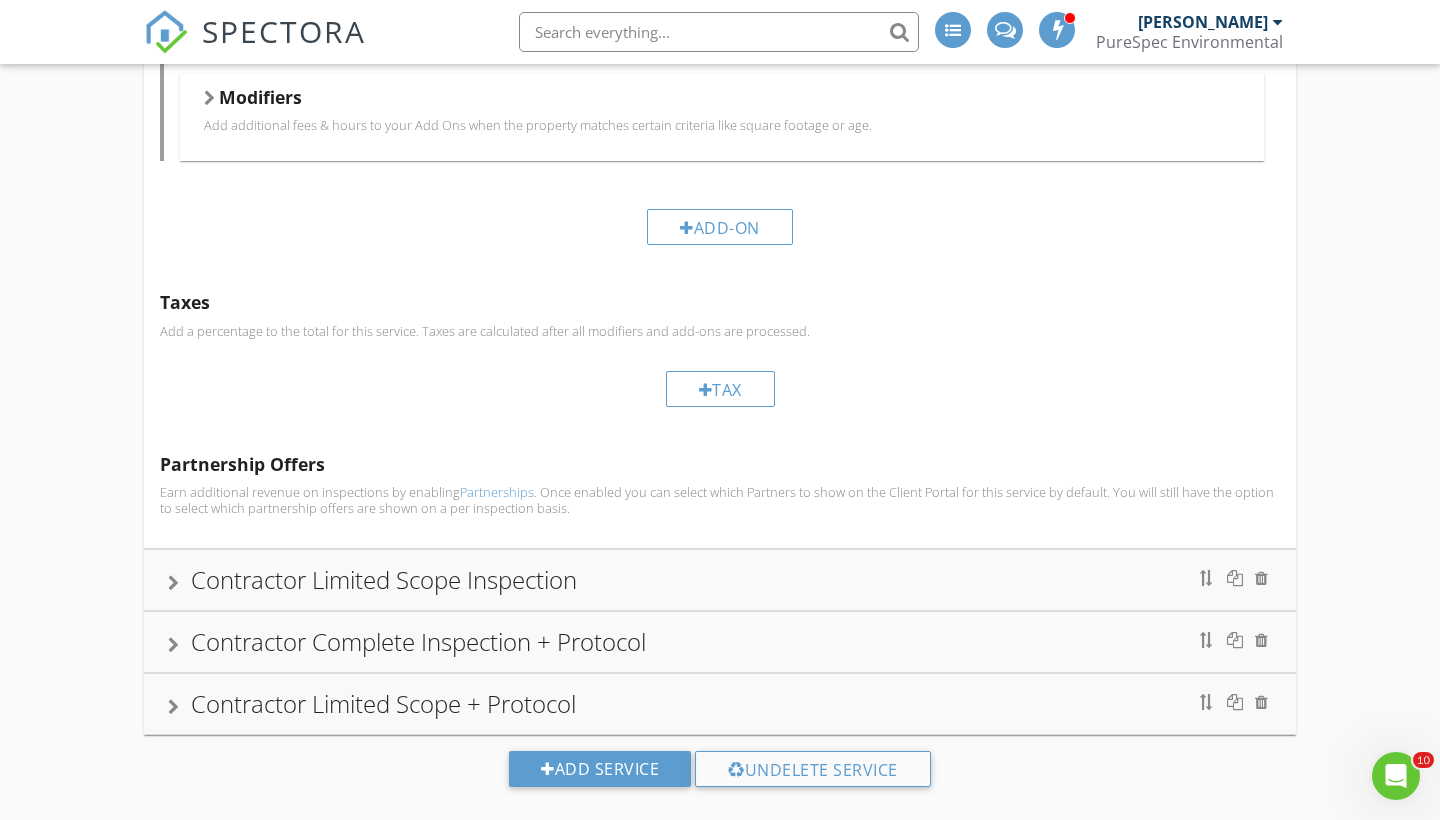 type on "2" 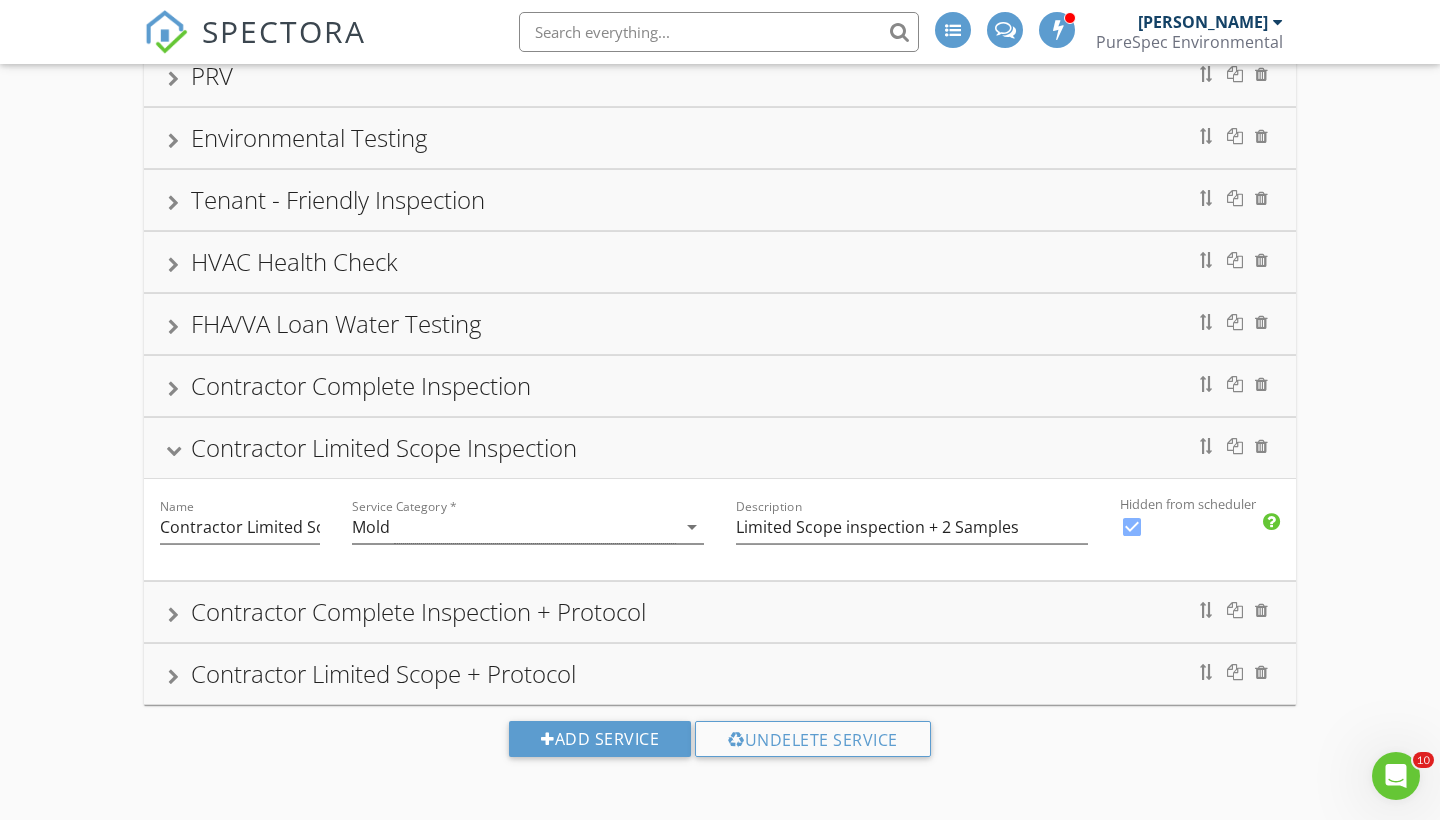 scroll, scrollTop: 315, scrollLeft: 0, axis: vertical 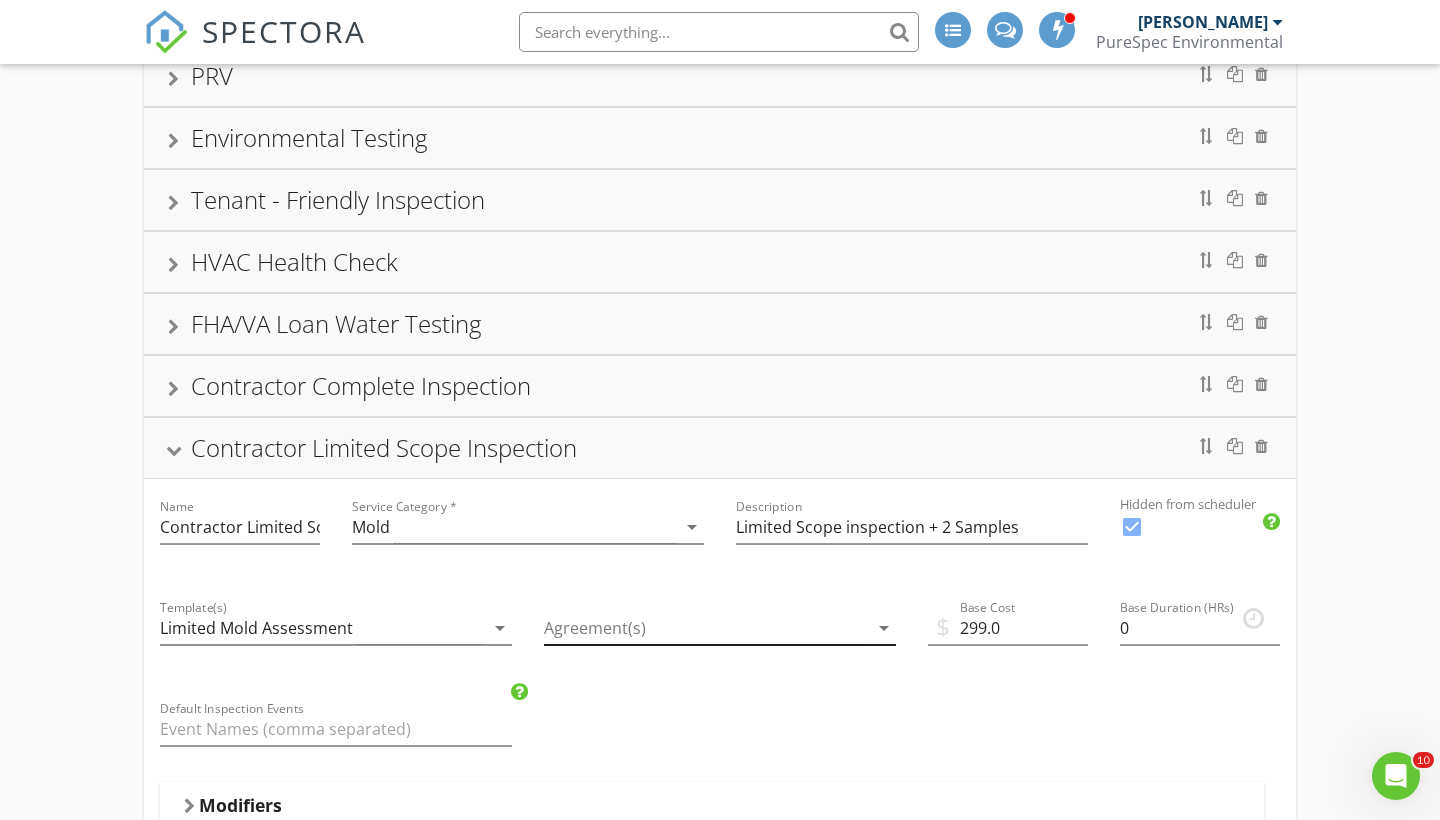 click at bounding box center [706, 628] 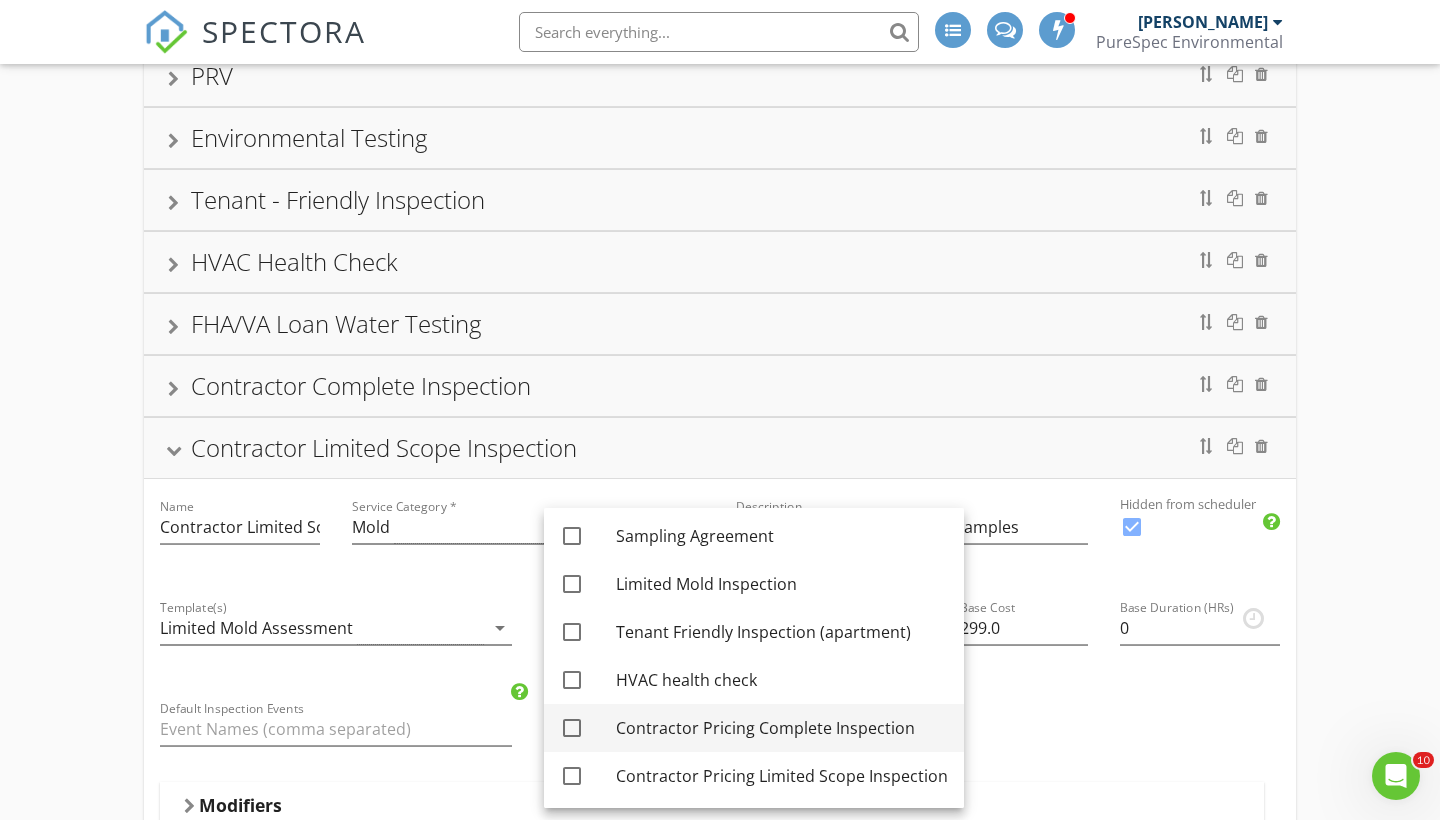 scroll, scrollTop: 100, scrollLeft: 0, axis: vertical 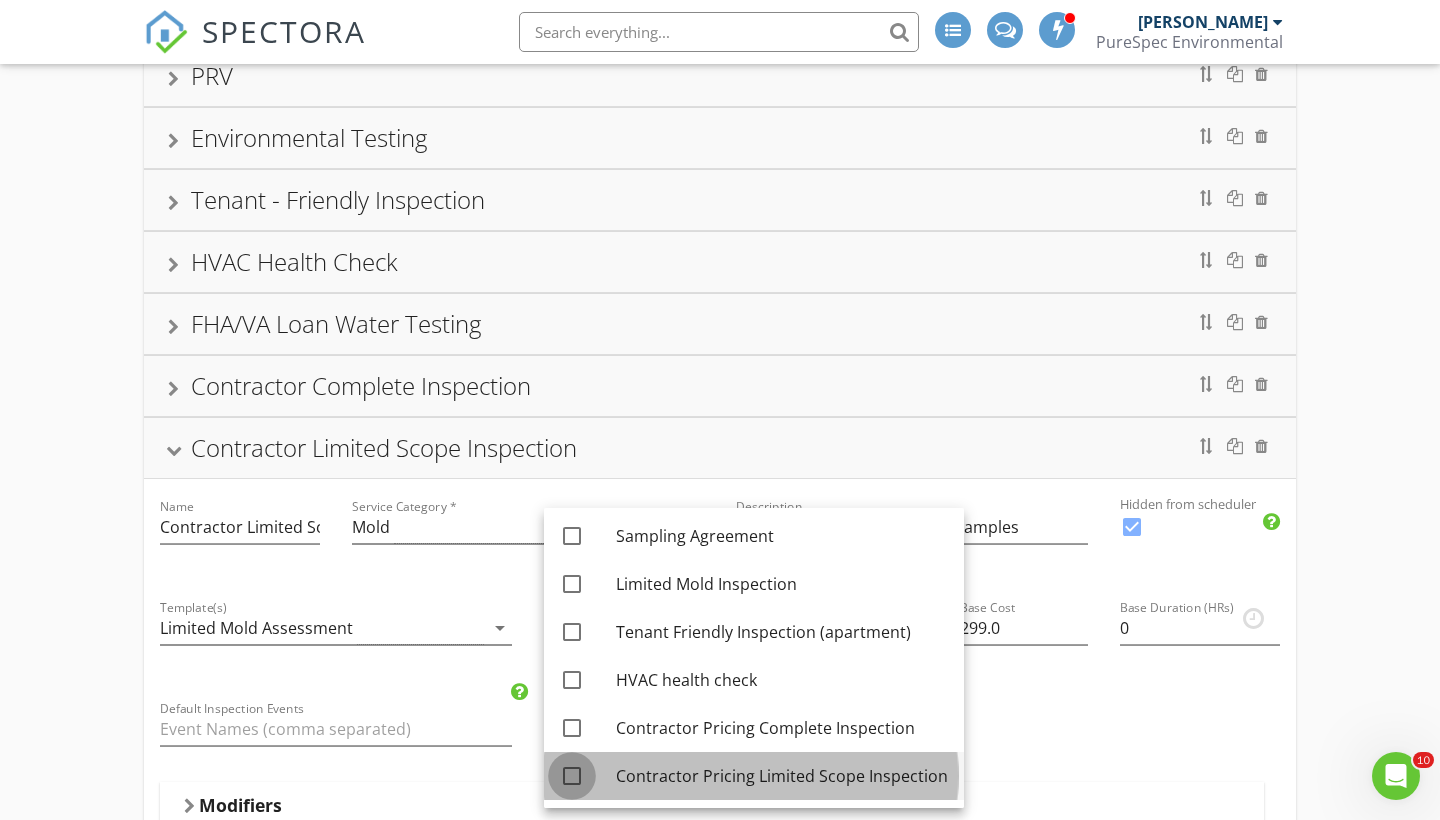 click at bounding box center [572, 776] 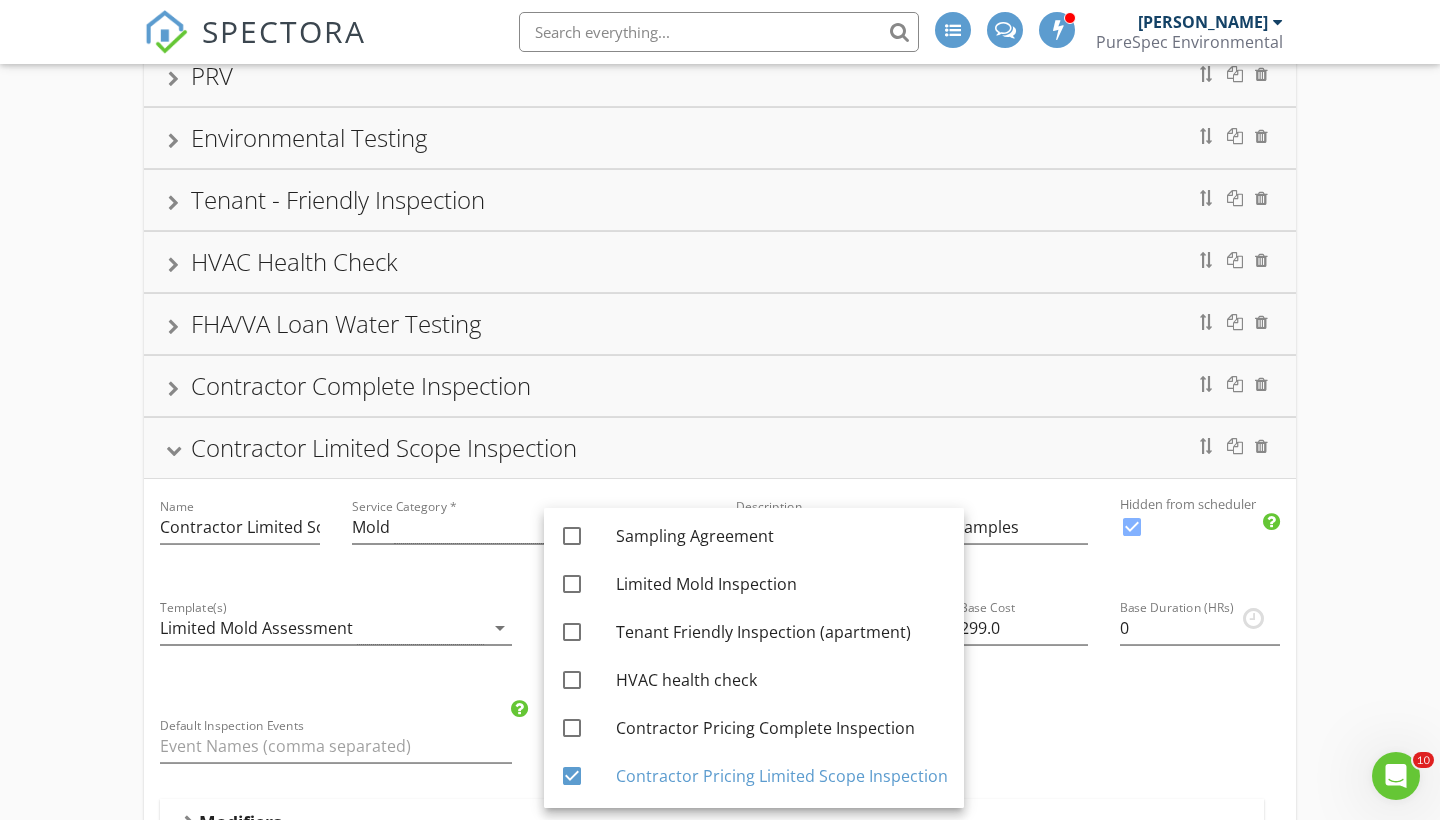 click on "Name Contractor Limited Scope Inspection   Service Category * Mold arrow_drop_down   Description Limited Scope inspection + 2 Samples   Hidden from scheduler   check_box     Template(s) Limited Mold Assessment arrow_drop_down   Agreement(s) Contractor Pricing Limited Scope Inspection arrow_drop_down   $   Base Cost 299.0   Base Duration (HRs) 0   Default Inspection Events               Modifiers
Add additional fees & hours to your service when the
property matches certain criteria like square footage or age.
Modifiers
Add-Ons
Give your client options to add additional services and upsells.
Name Air Mold Testing (2)   Service Category * Mold arrow_drop_down   Description 2 samples   Hide from scheduler   check_box_outline_blank         Add Template arrow_drop_down   Add Agreement arrow_drop_down   Add Fee 150.0   Add Hours 0   Allow Upsell   check_box_outline_blank     Default Inspection Events" at bounding box center (720, 1421) 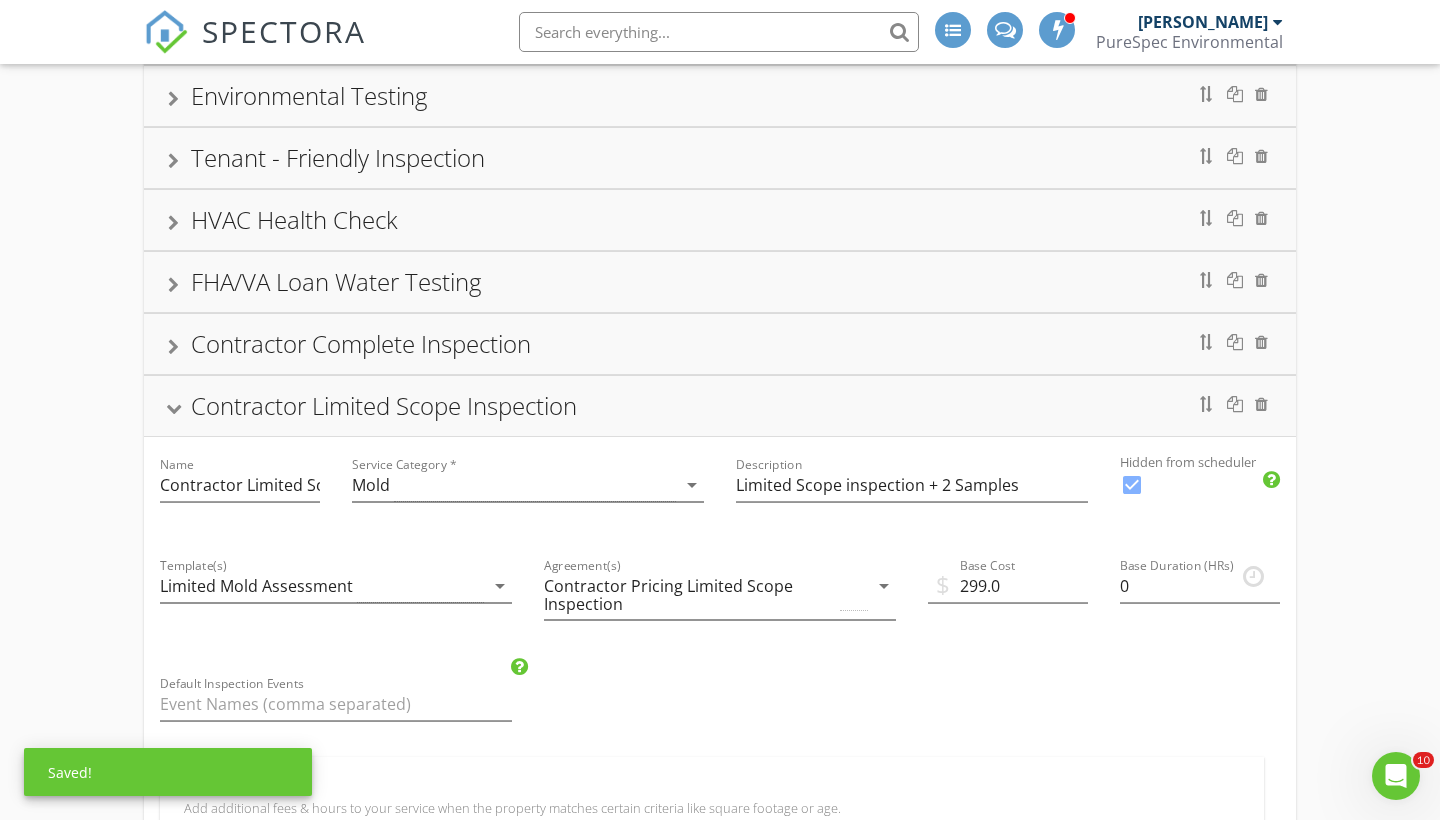 scroll, scrollTop: 359, scrollLeft: 0, axis: vertical 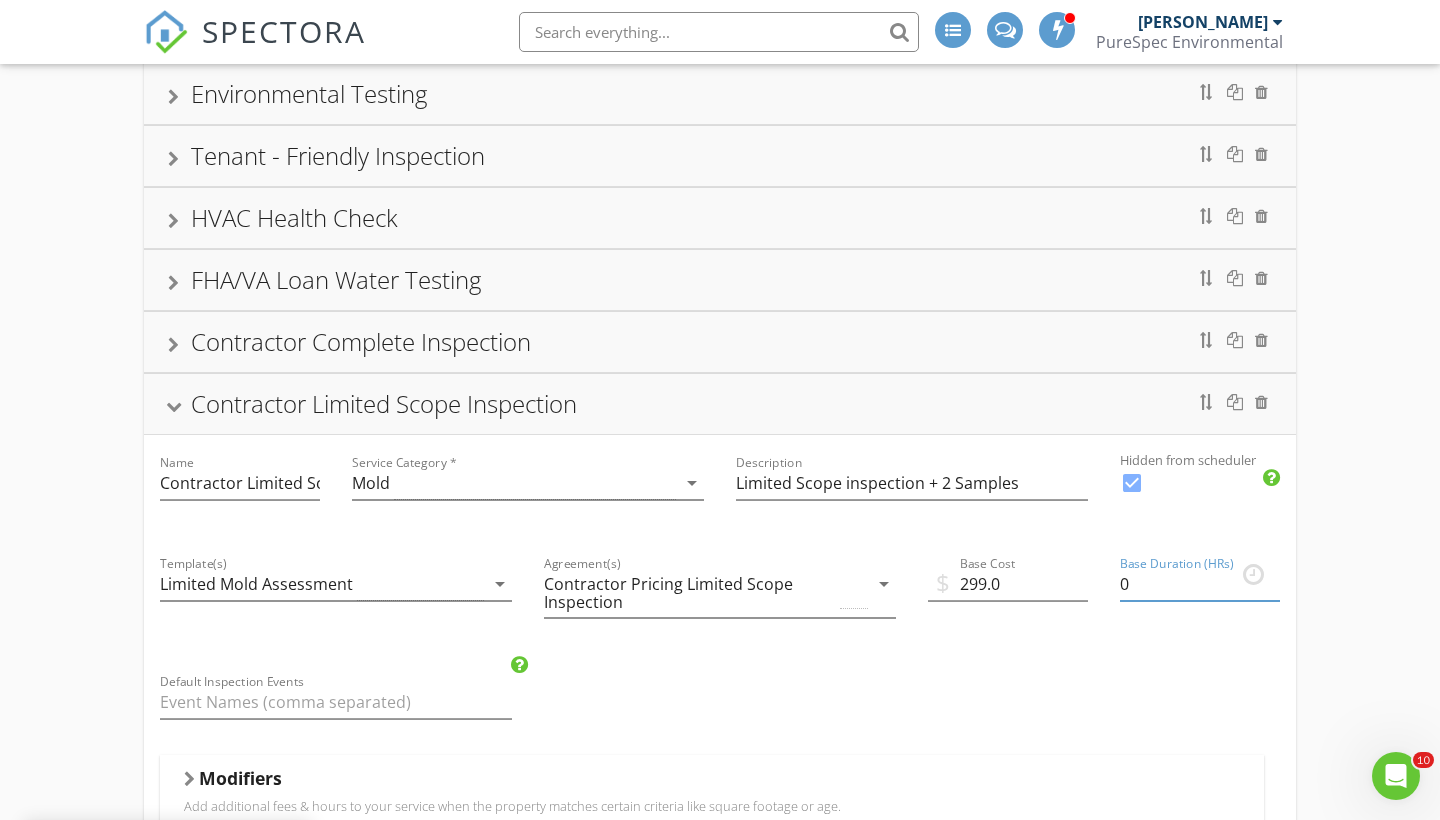 click on "0" at bounding box center [1200, 584] 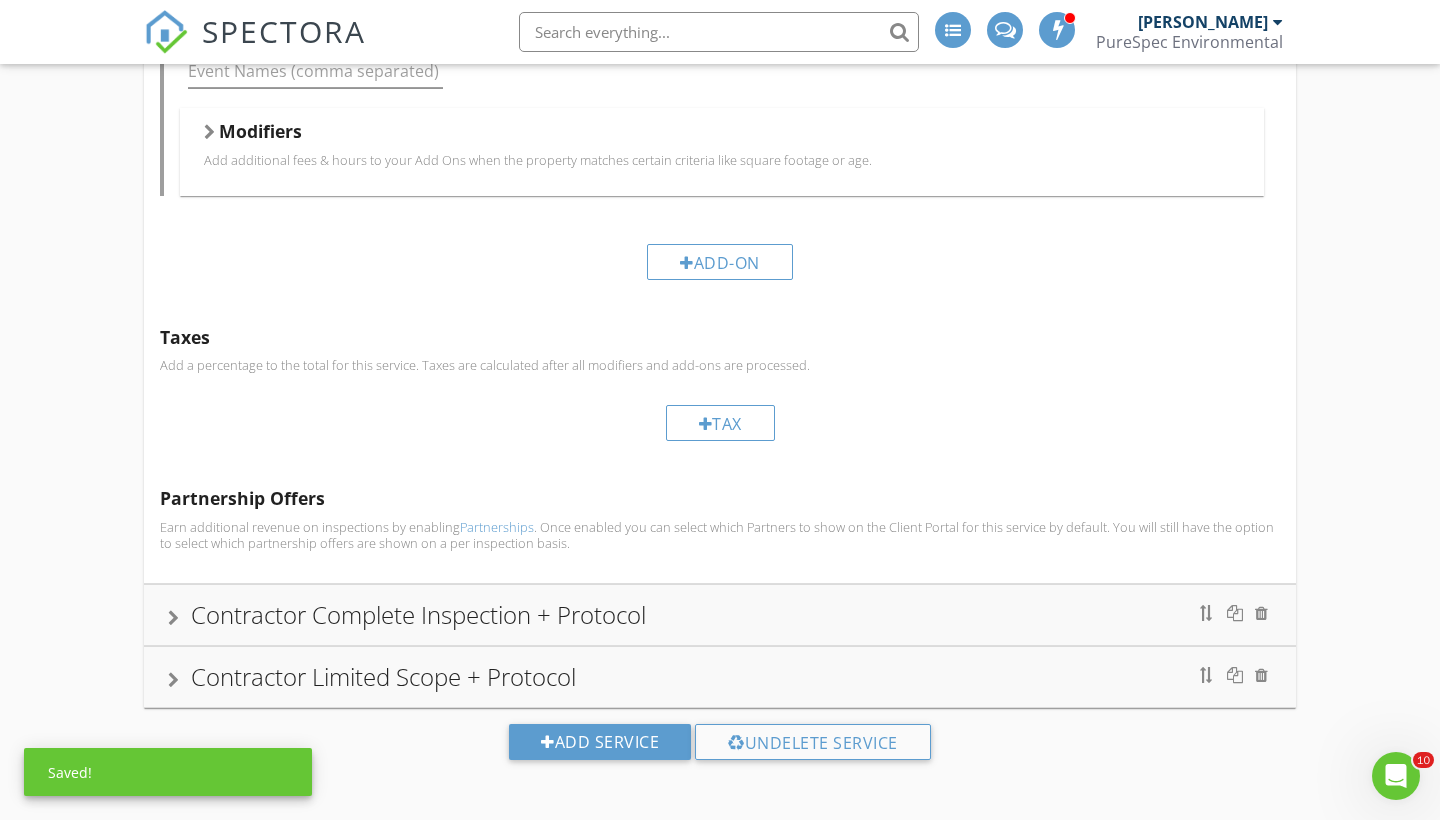 type on "2" 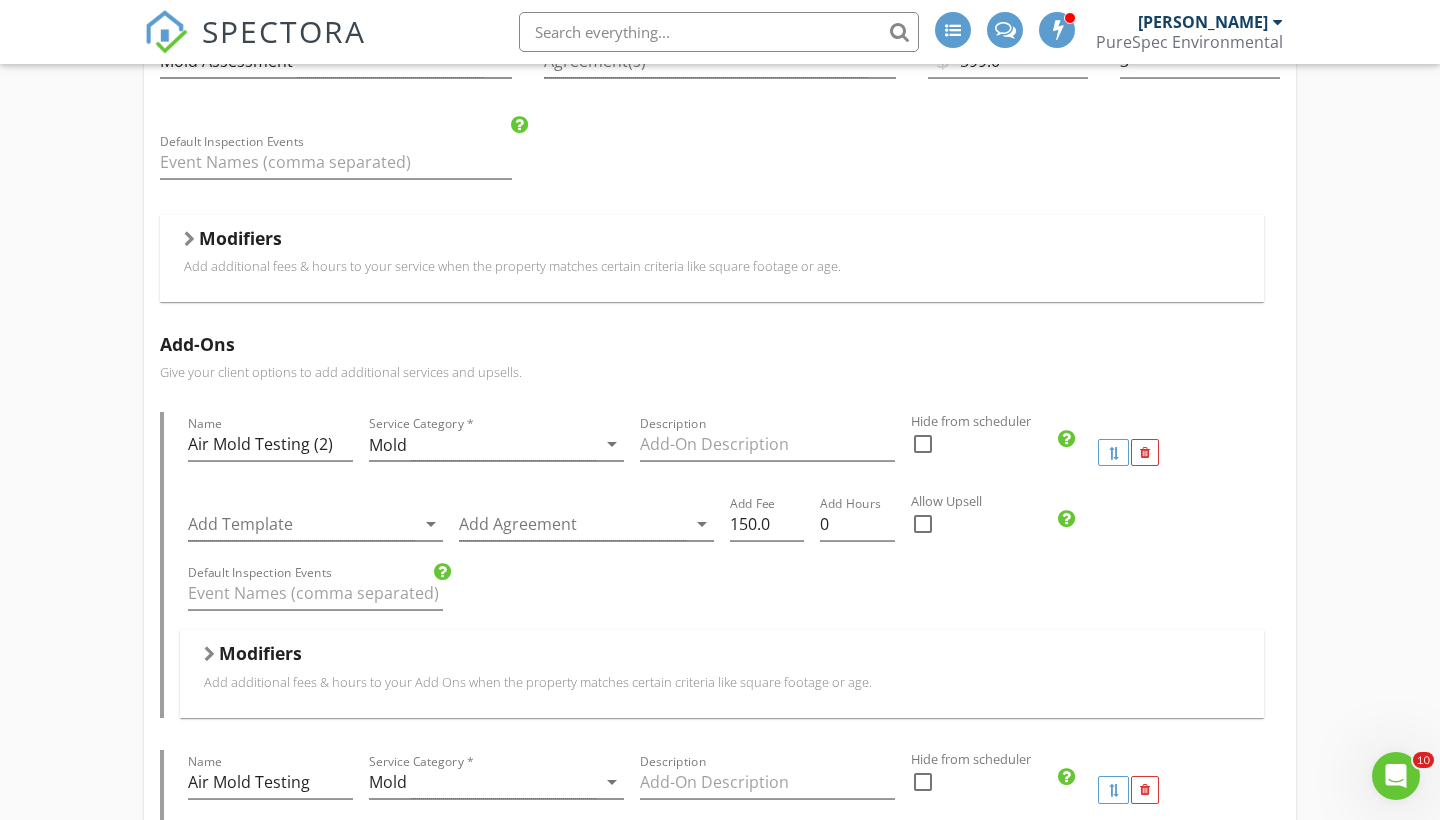 scroll, scrollTop: 960, scrollLeft: 0, axis: vertical 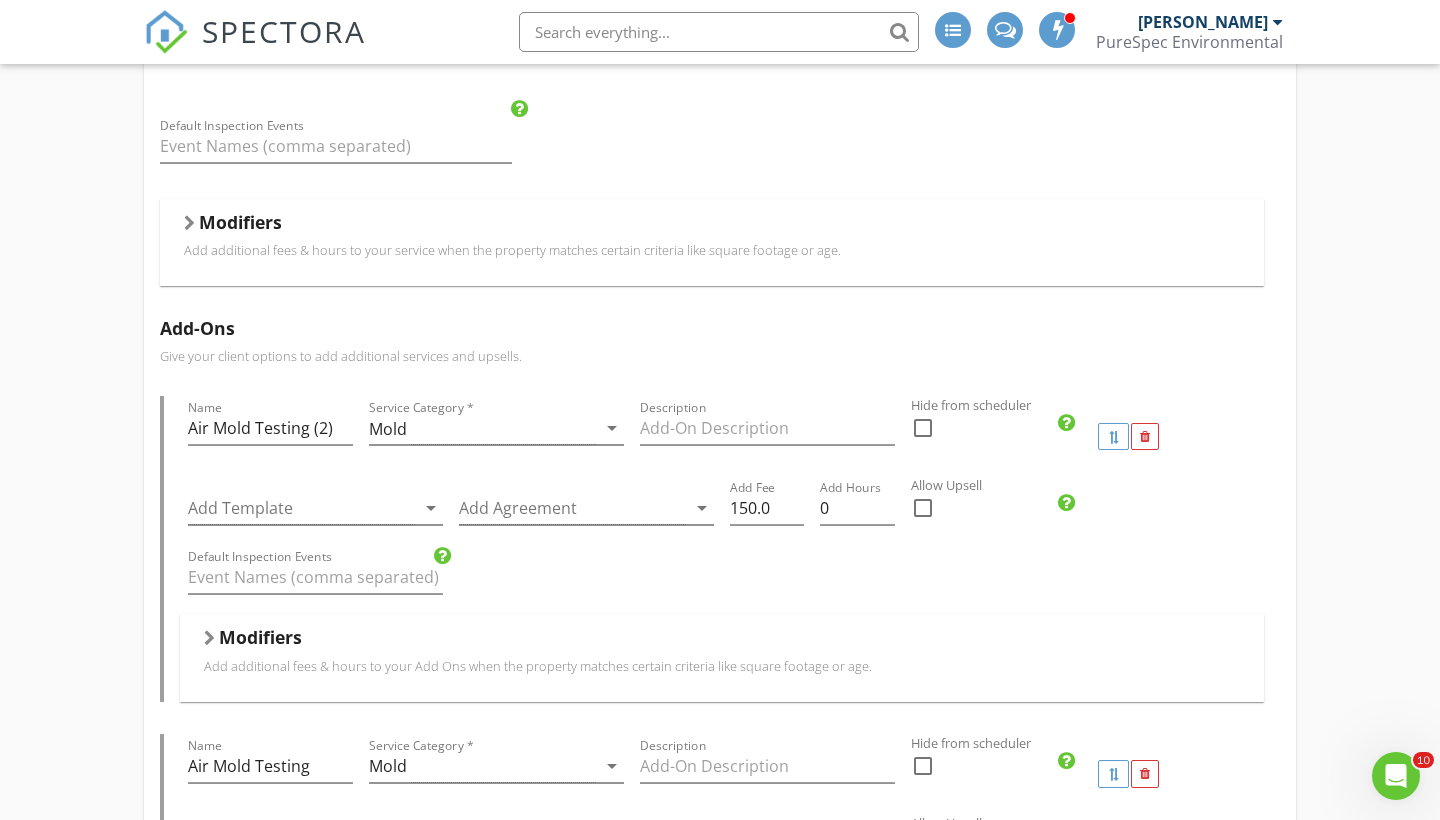 click on "Modifiers" at bounding box center [712, 226] 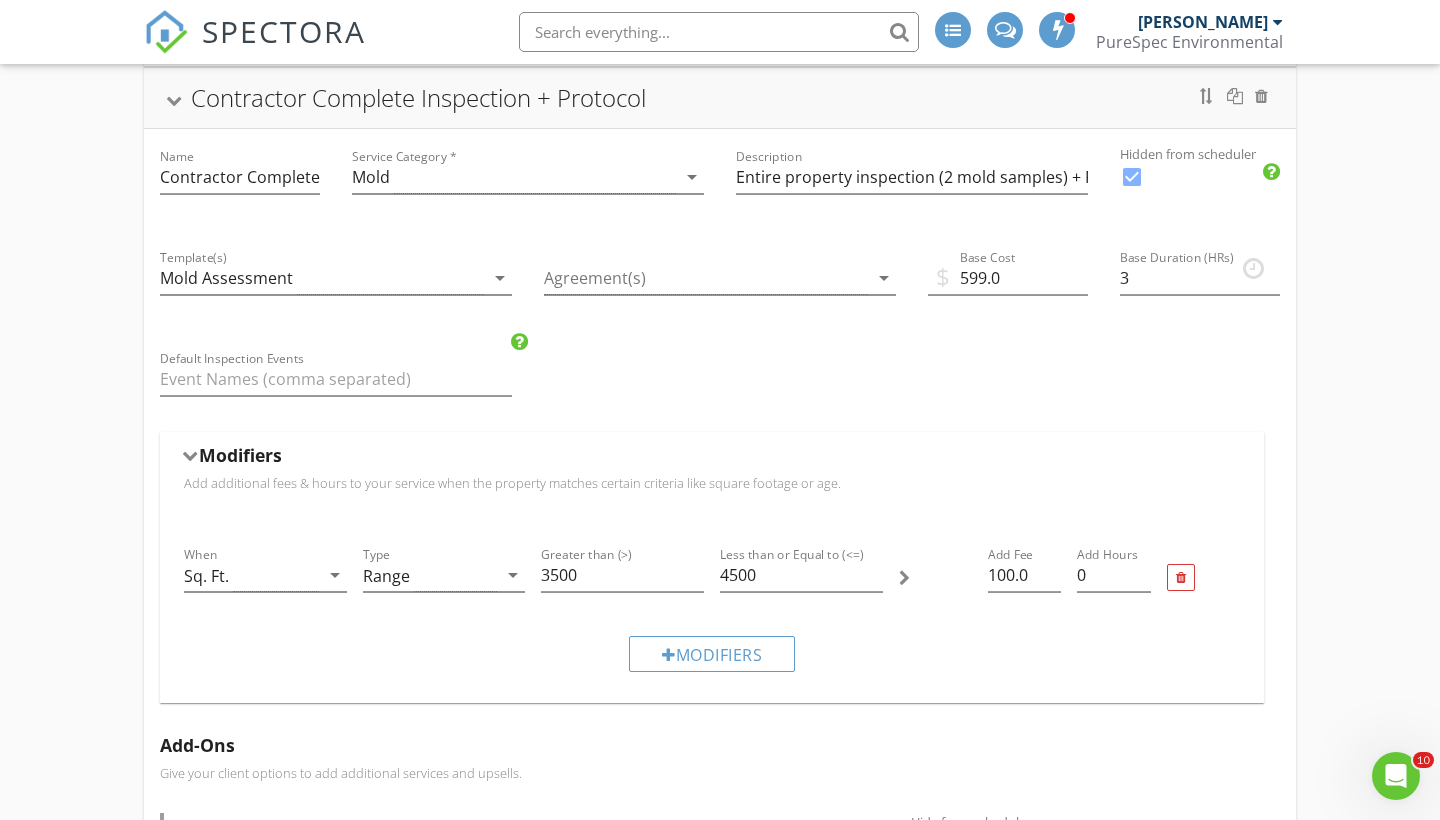 scroll, scrollTop: 724, scrollLeft: 0, axis: vertical 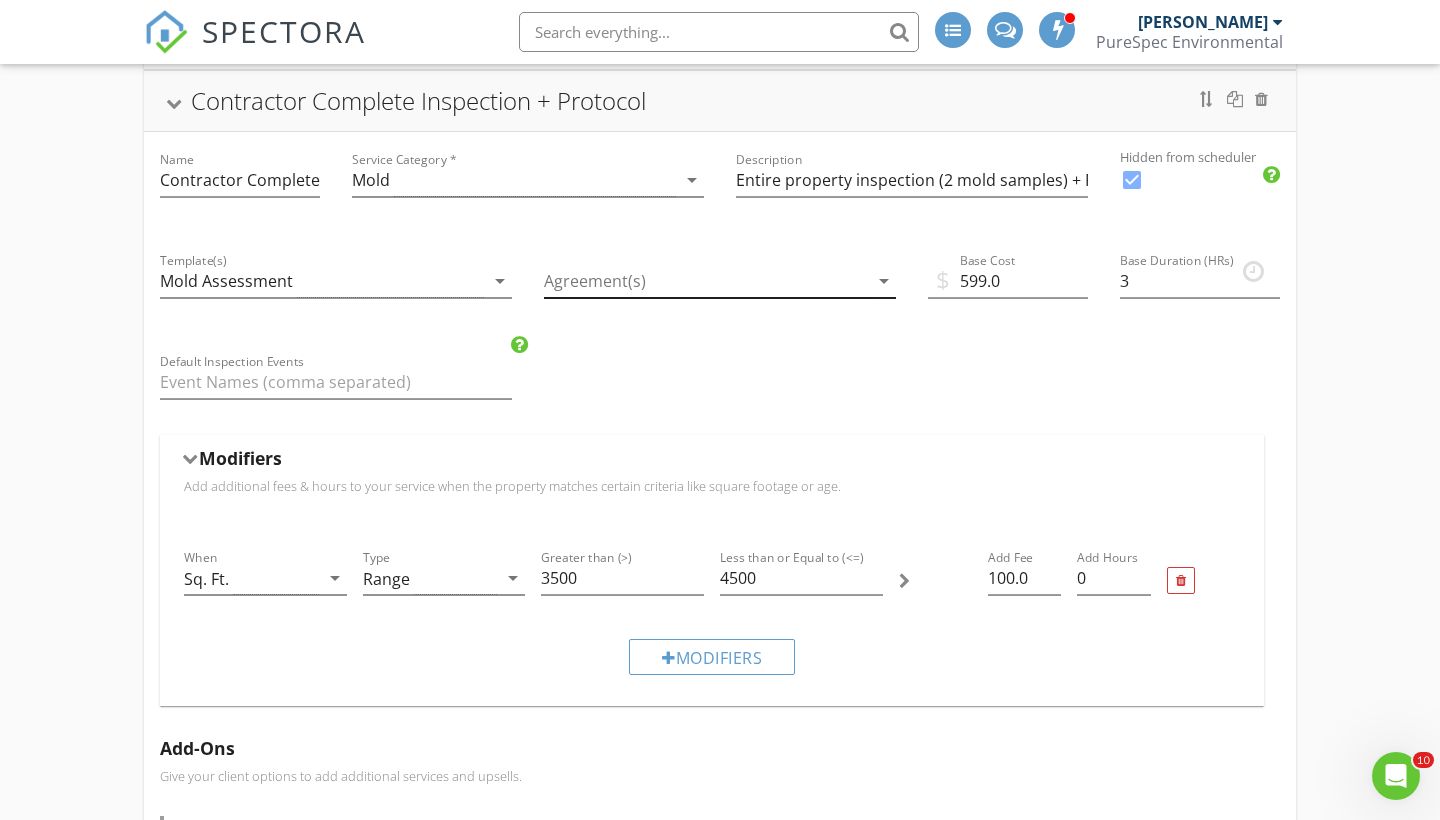 click at bounding box center (706, 281) 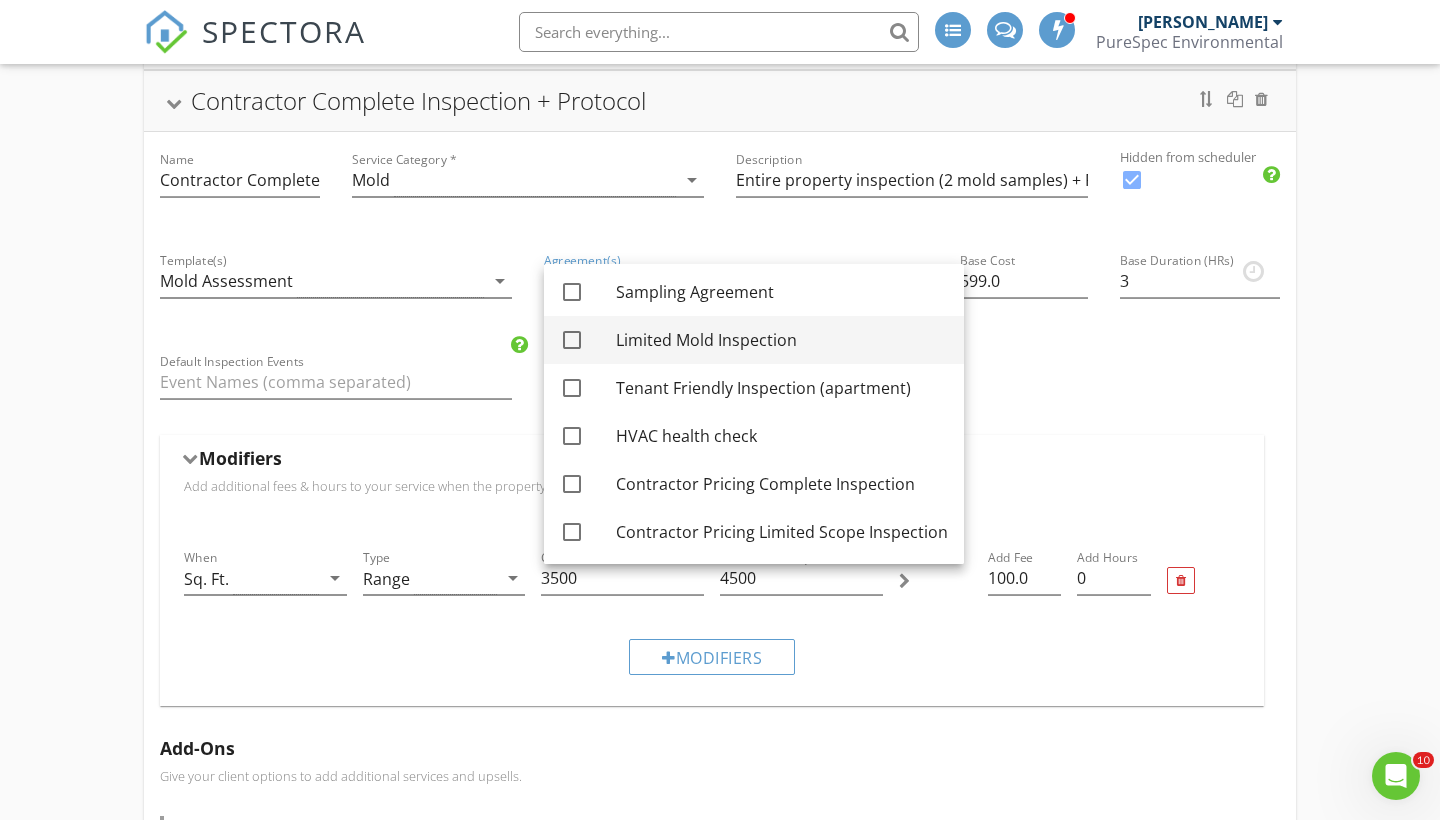 scroll, scrollTop: 100, scrollLeft: 0, axis: vertical 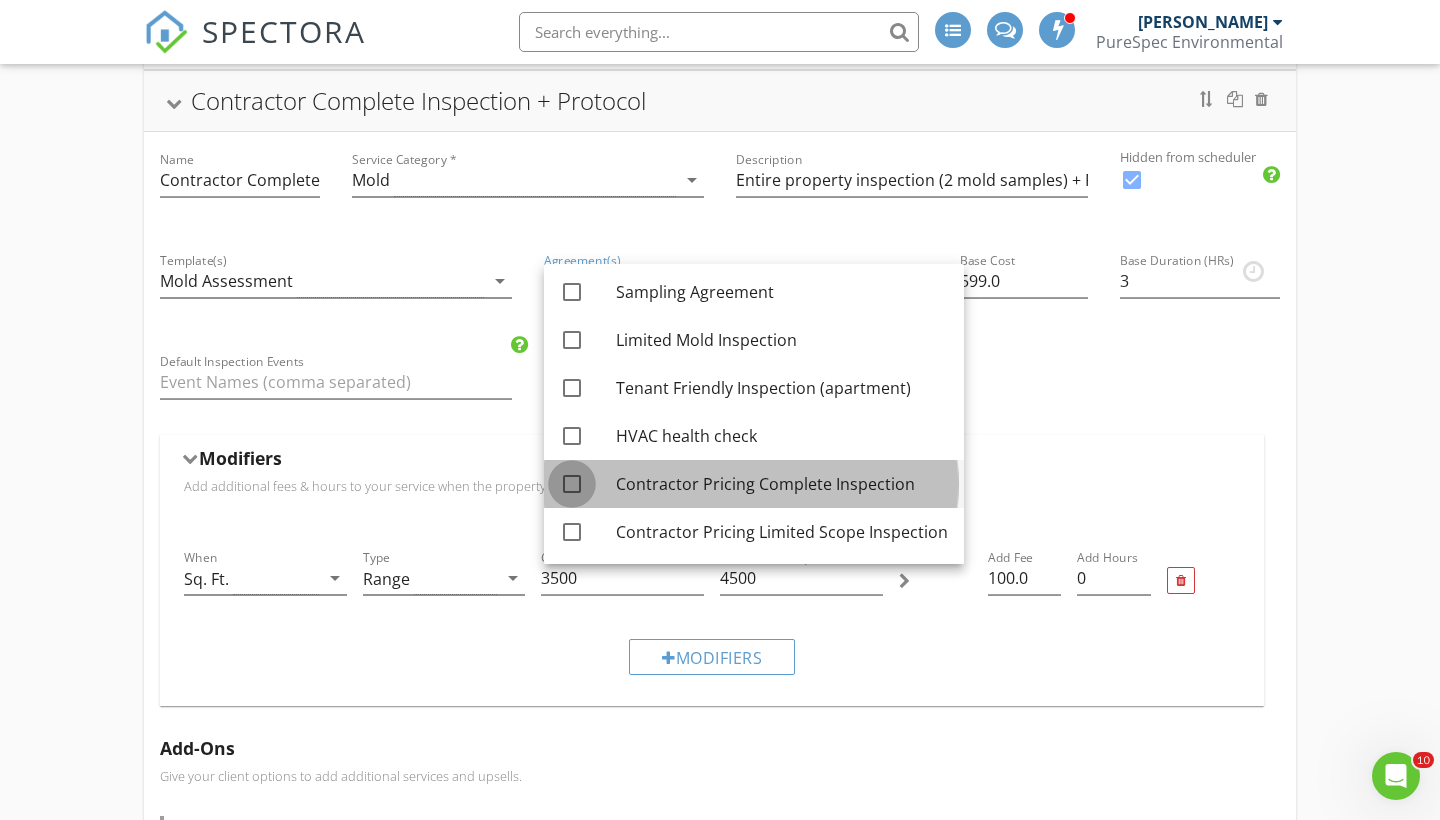 click at bounding box center (572, 484) 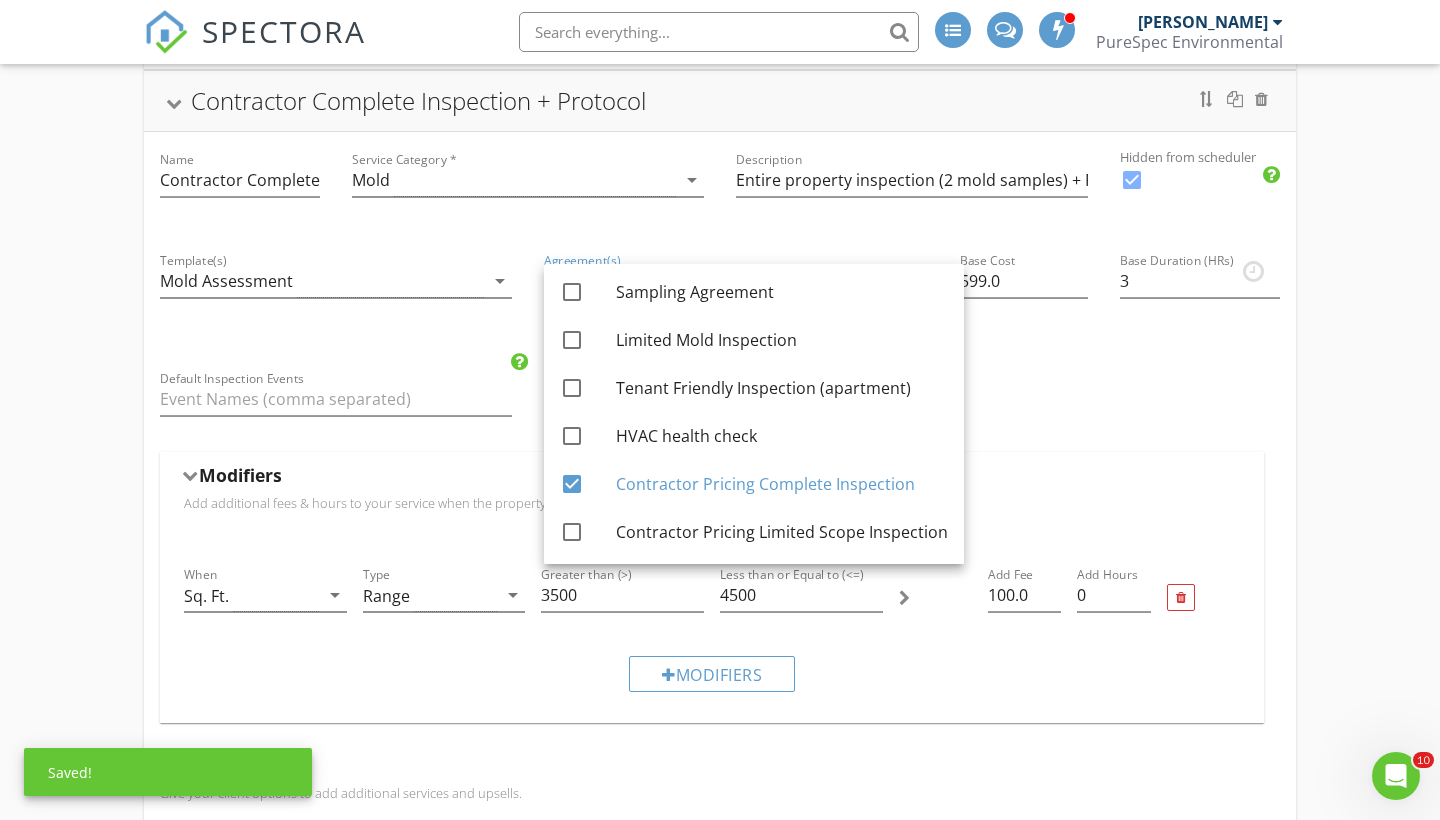 click on "Name Contractor Complete Inspection + Protocol   Service Category * Mold arrow_drop_down   Description Entire property inspection (2 mold samples) + Remediation Protocol   Hidden from scheduler   check_box     Template(s) Mold Assessment arrow_drop_down   Agreement(s) Contractor Pricing Complete Inspection arrow_drop_down   $   Base Cost 599.0   Base Duration (HRs) 3   Default Inspection Events               Modifiers
Add additional fees & hours to your service when the
property matches certain criteria like square footage or age.
When Sq. Ft. arrow_drop_down   Type Range arrow_drop_down   Greater than (>) 3500   Less than or Equal to (<=) 4500       Add Fee 100.0   Add Hours 0
Modifiers
Add-Ons
Give your client options to add additional services and upsells.
Name Air Mold Testing (2)   Service Category * Mold arrow_drop_down   Description   Hide from scheduler   check_box_outline_blank" at bounding box center [720, 1166] 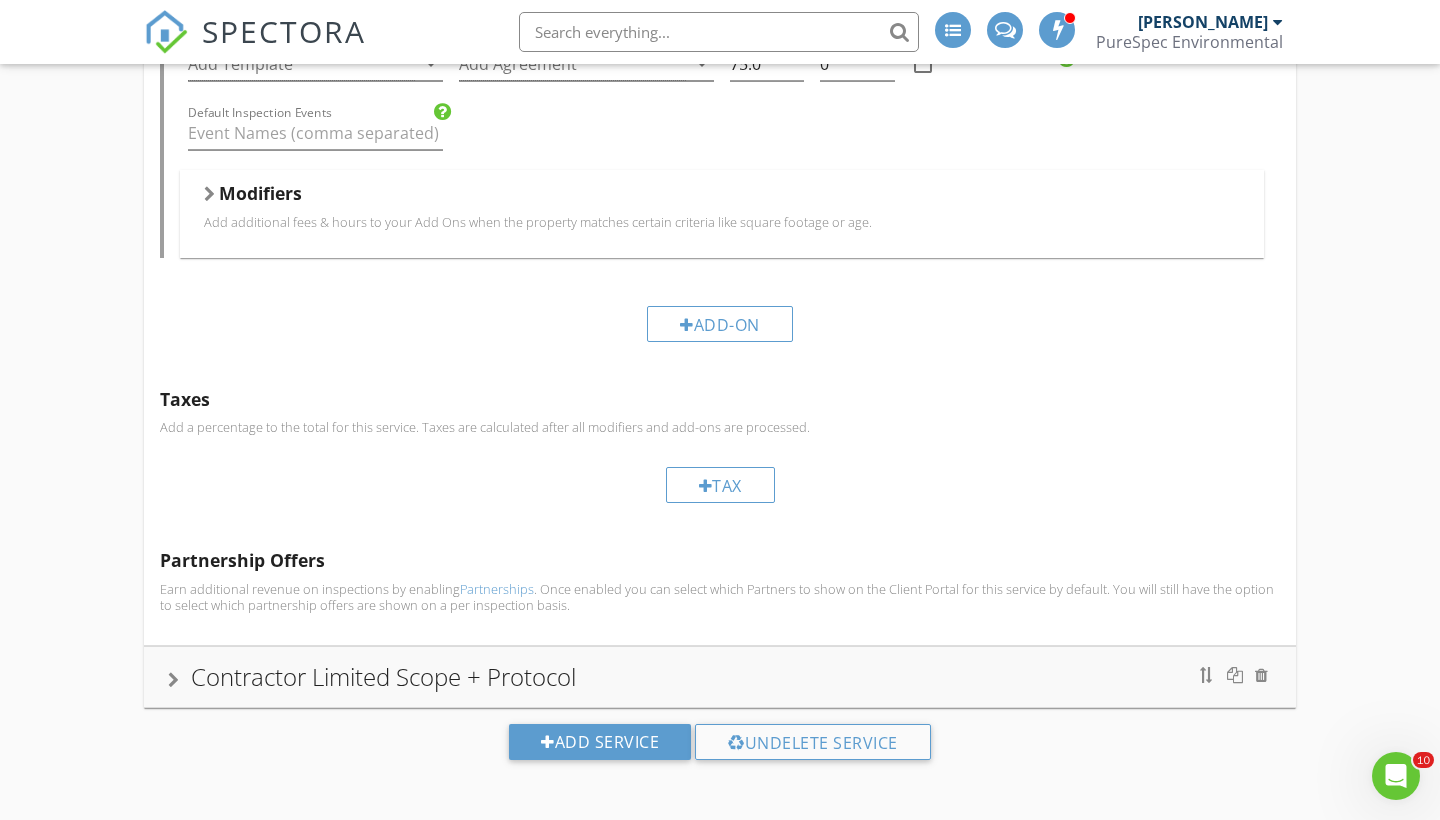 click on "Contractor Limited Scope + Protocol" at bounding box center [720, 677] 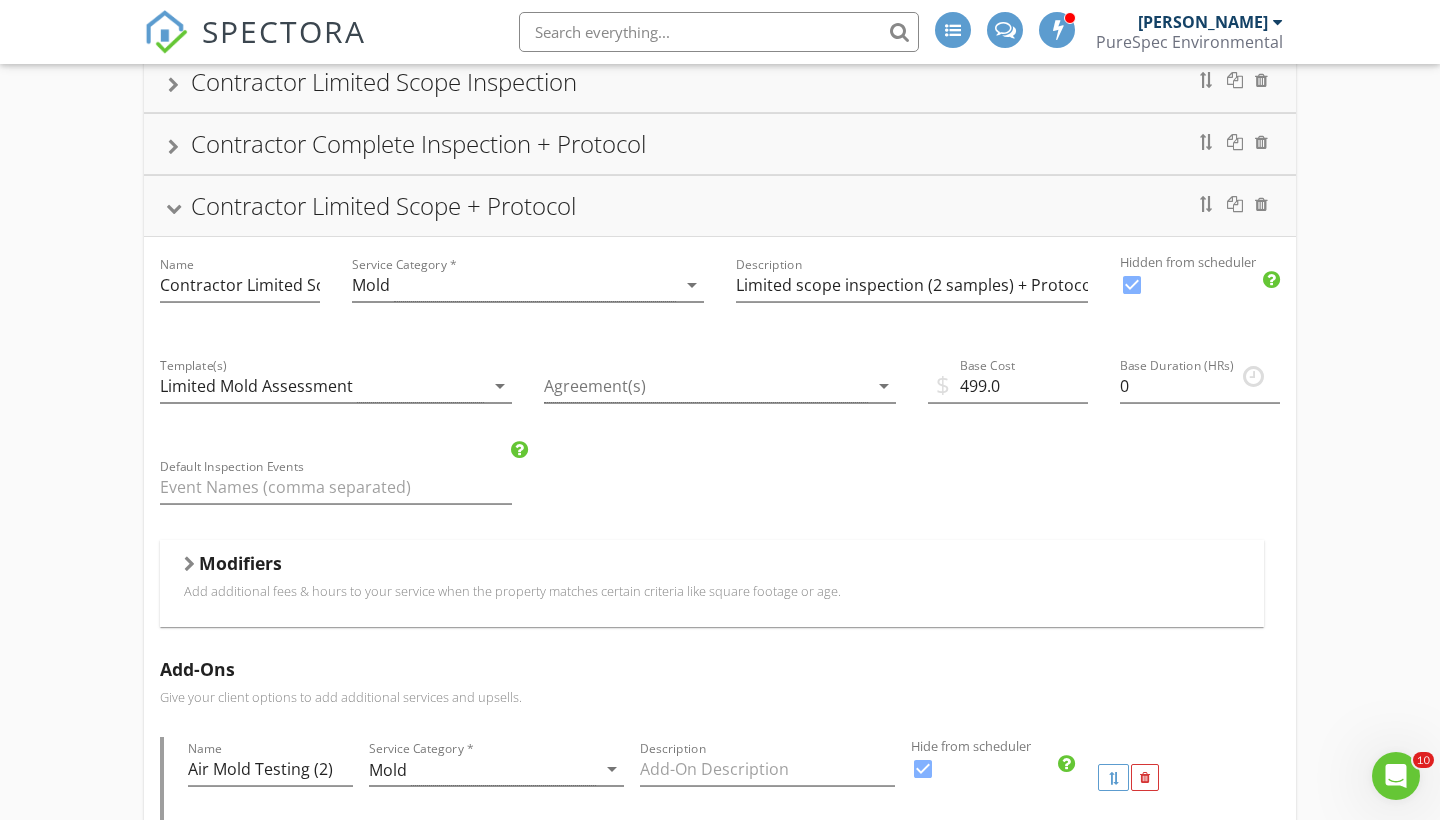scroll, scrollTop: 685, scrollLeft: 0, axis: vertical 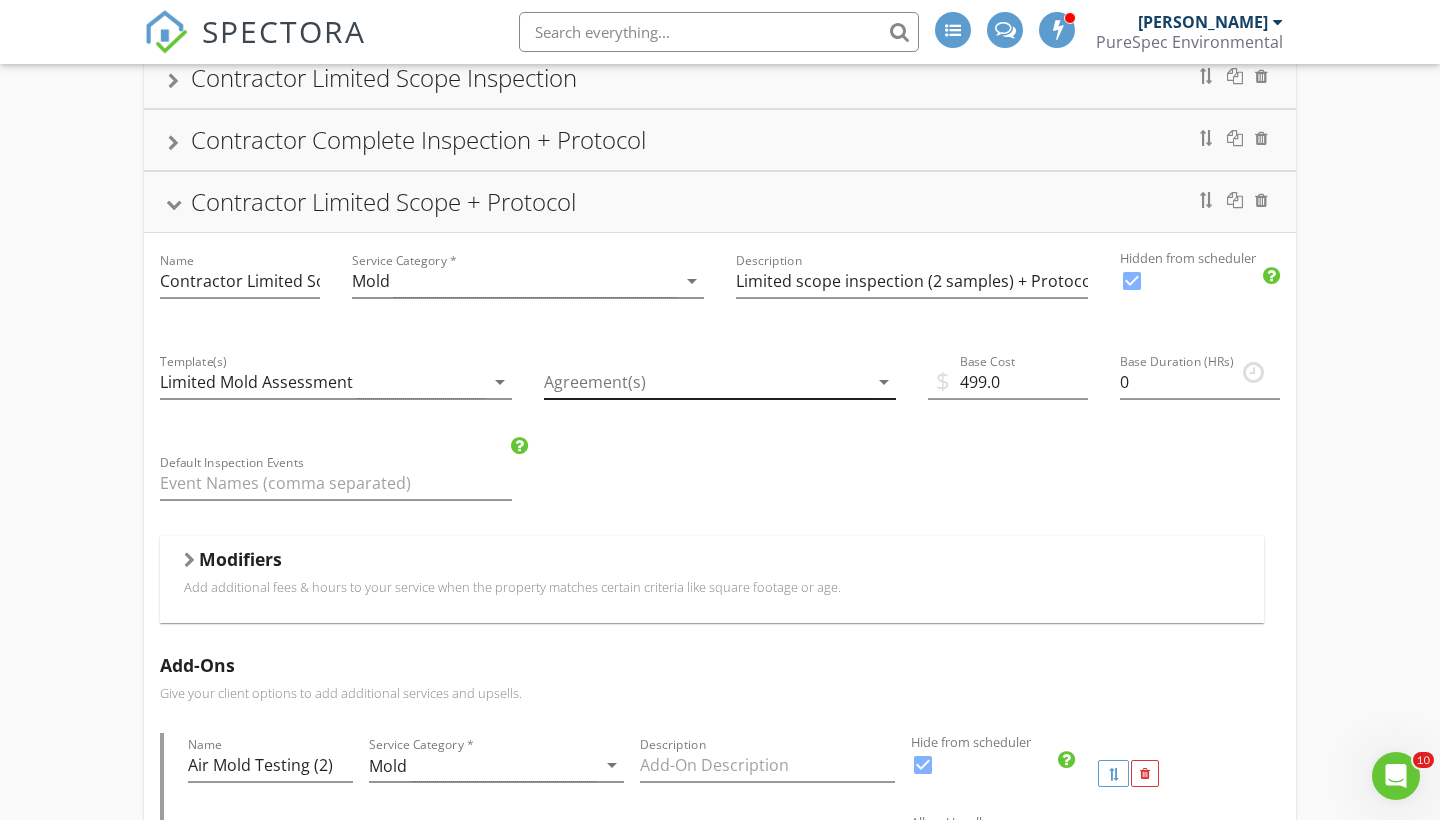 click at bounding box center [706, 382] 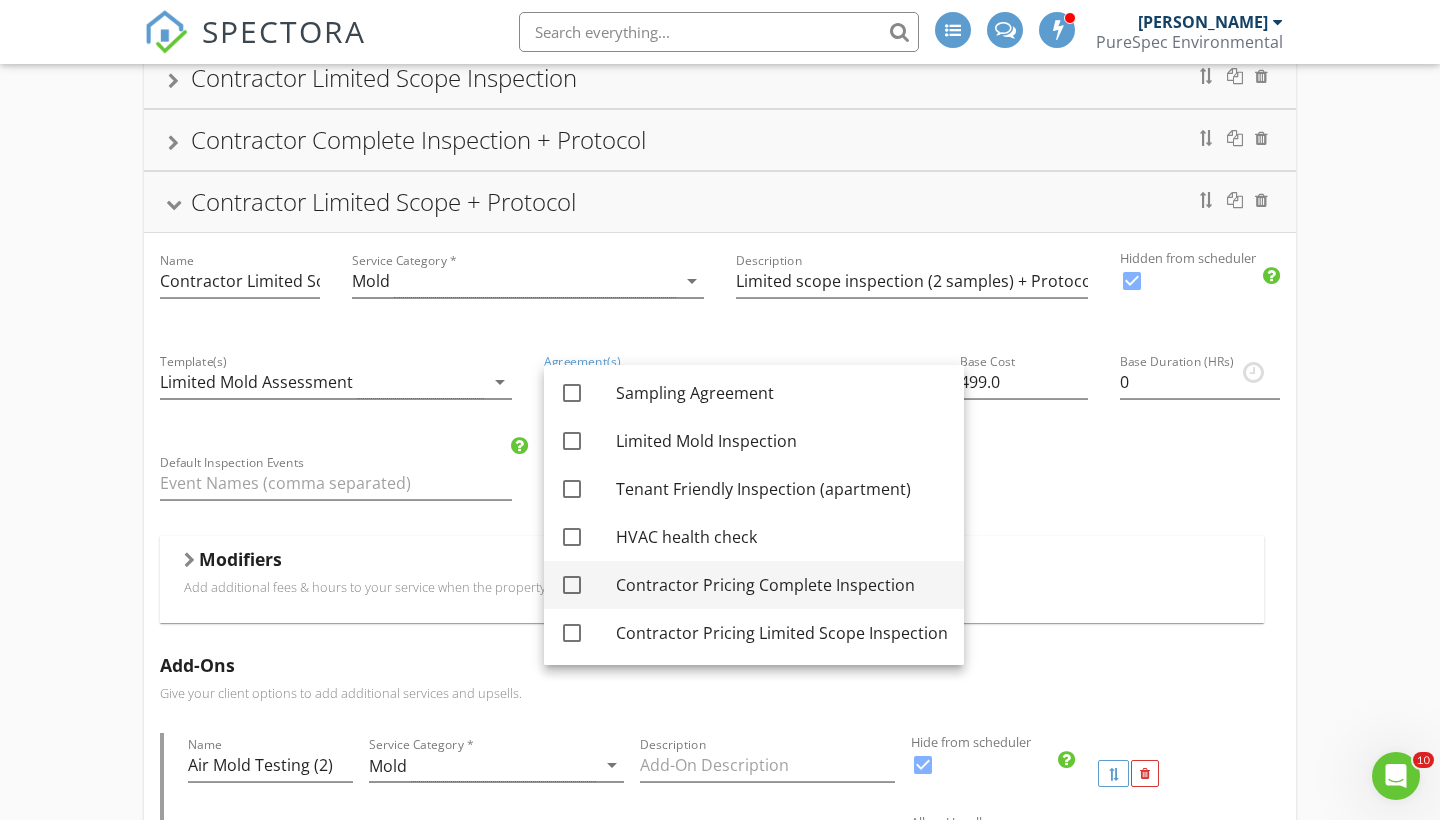 scroll, scrollTop: 100, scrollLeft: 0, axis: vertical 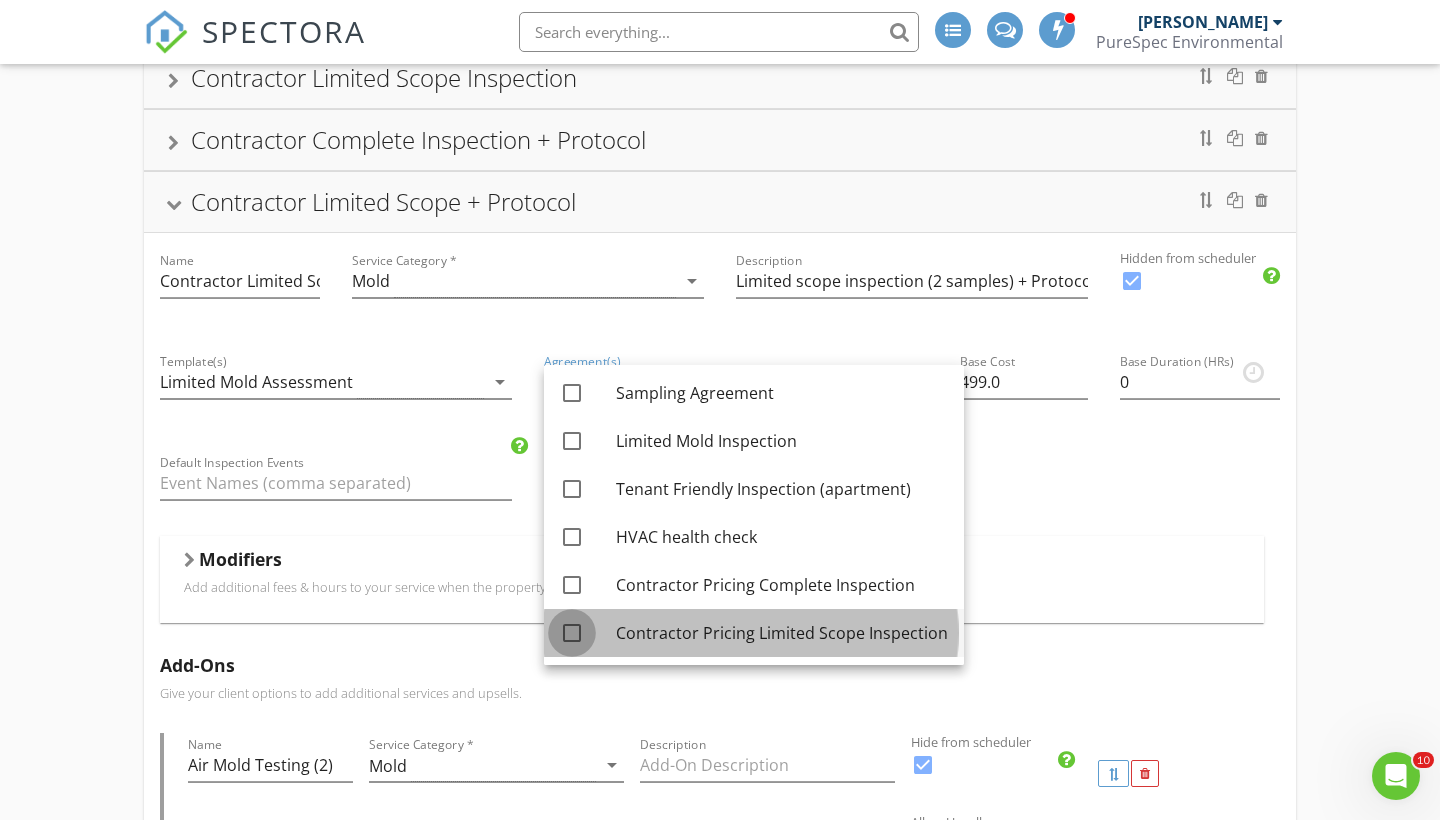 click at bounding box center [572, 633] 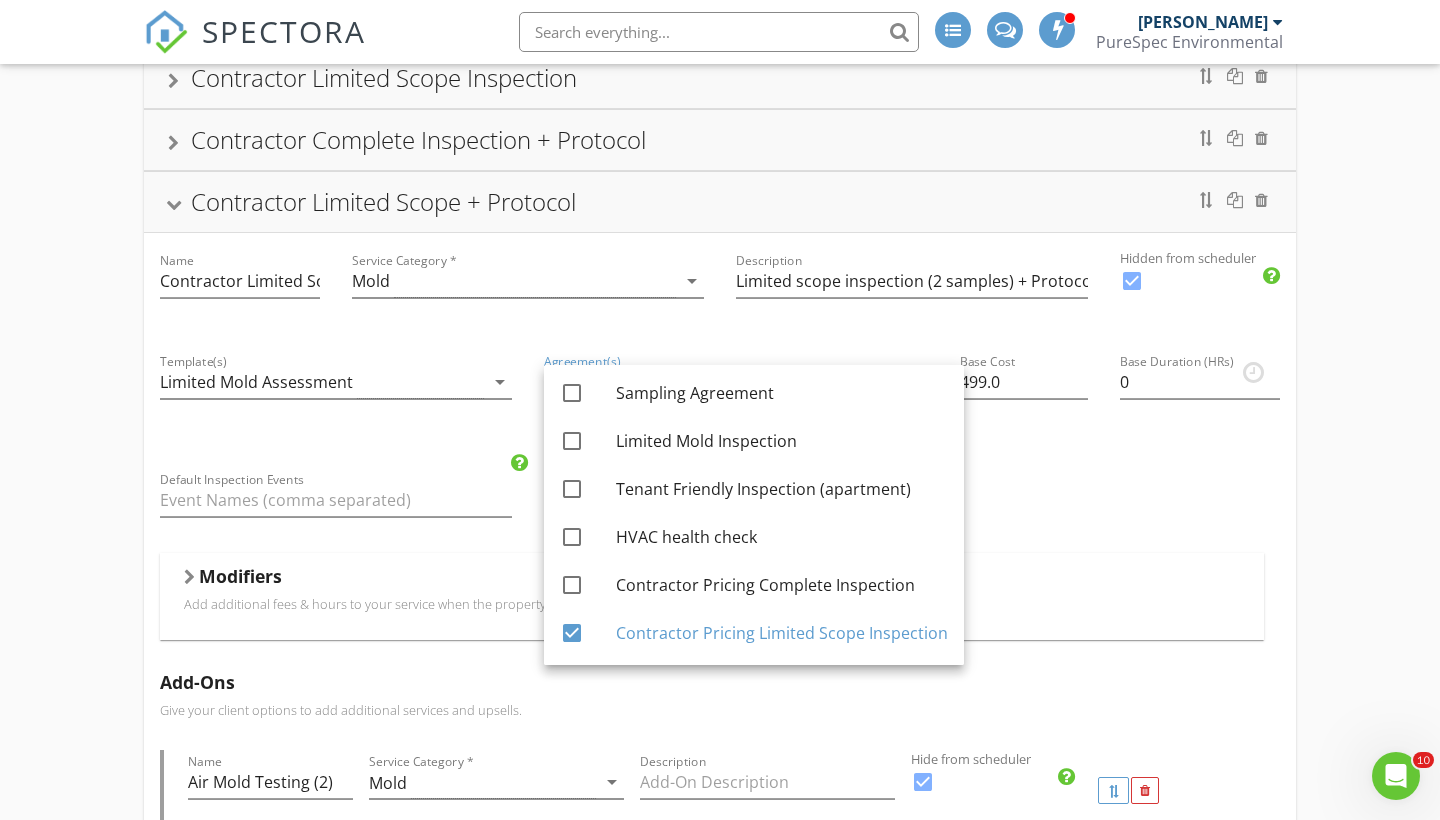 click on "Name Contractor Limited Scope + Protocol   Service Category * Mold arrow_drop_down   Description Limited scope inspection (2 samples) + Protocol   Hidden from scheduler   check_box     Template(s) Limited Mold Assessment arrow_drop_down   Agreement(s) Contractor Pricing Limited Scope Inspection arrow_drop_down   $   Base Cost 499.0   Base Duration (HRs) 0   Default Inspection Events               Modifiers
Add additional fees & hours to your service when the
property matches certain criteria like square footage or age.
Modifiers
Add-Ons
Give your client options to add additional services and upsells.
Name Air Mold Testing (2)   Service Category * Mold arrow_drop_down   Description   Hide from scheduler   check_box         Add Template arrow_drop_down   Add Agreement arrow_drop_down   Add Fee 150.0   Add Hours 0   Allow Upsell   check_box_outline_blank     Default Inspection Events" at bounding box center (720, 1175) 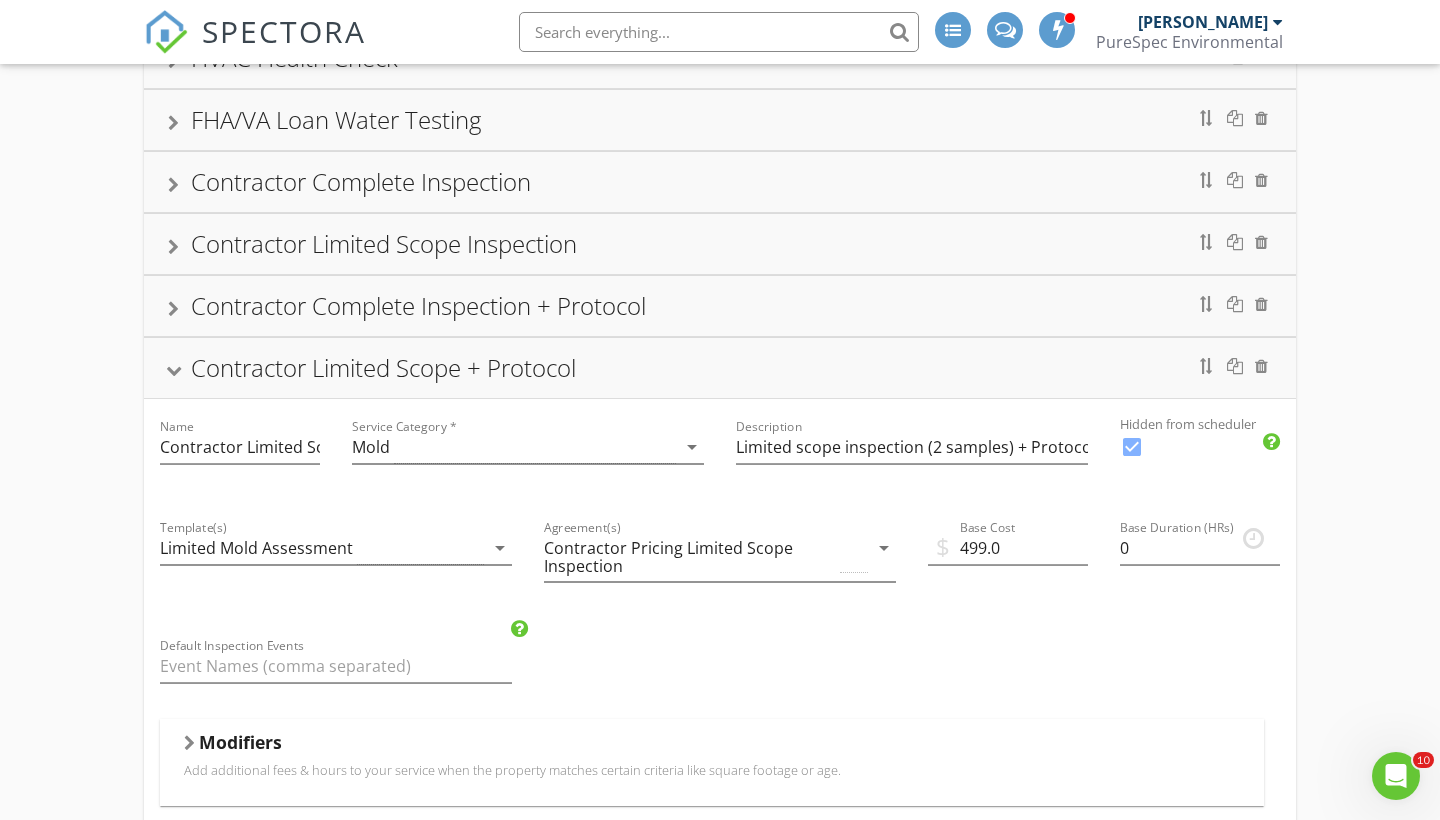 scroll, scrollTop: 524, scrollLeft: 0, axis: vertical 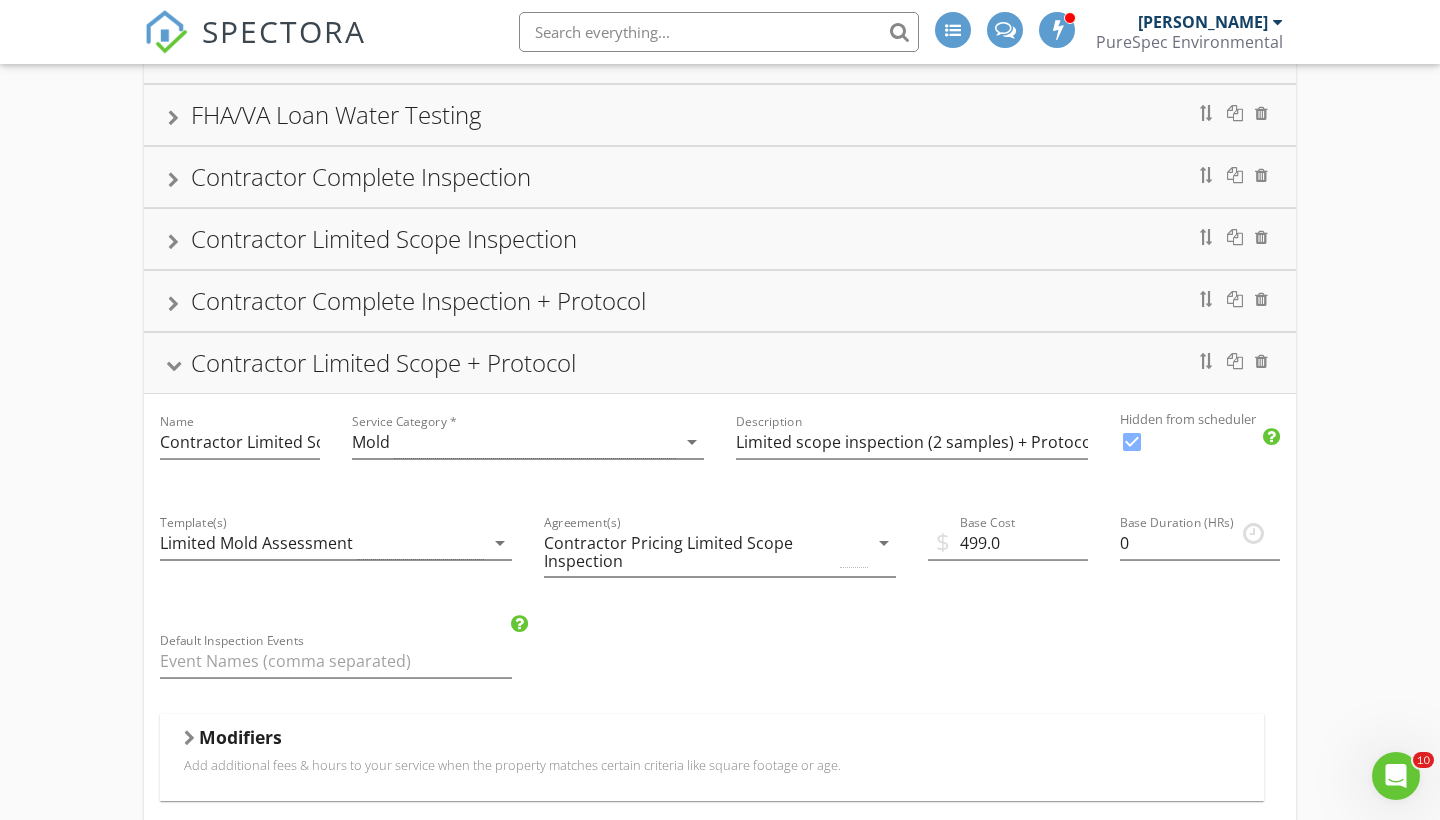 click on "Contractor Complete Inspection" at bounding box center (720, 177) 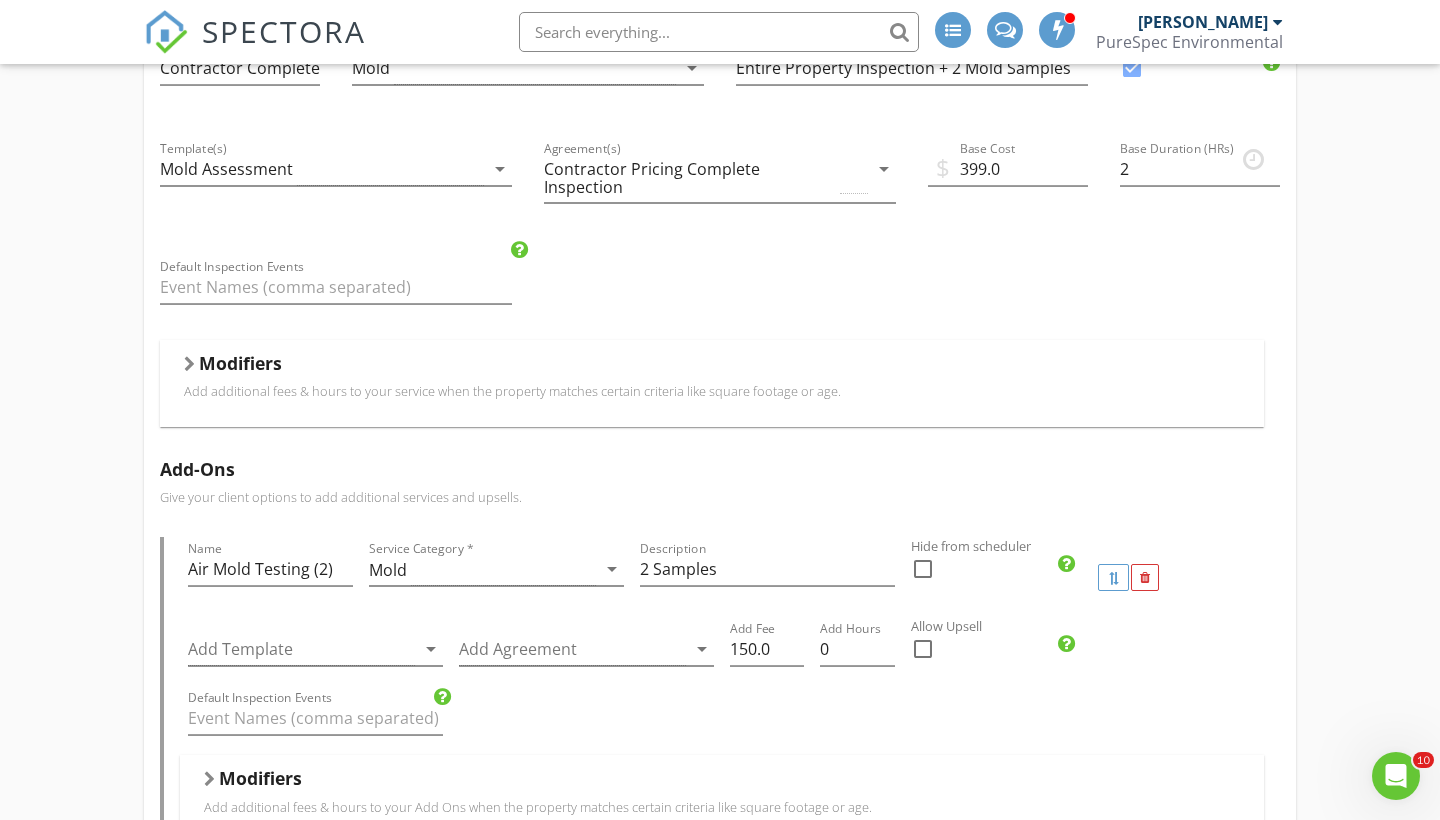 scroll, scrollTop: 715, scrollLeft: 0, axis: vertical 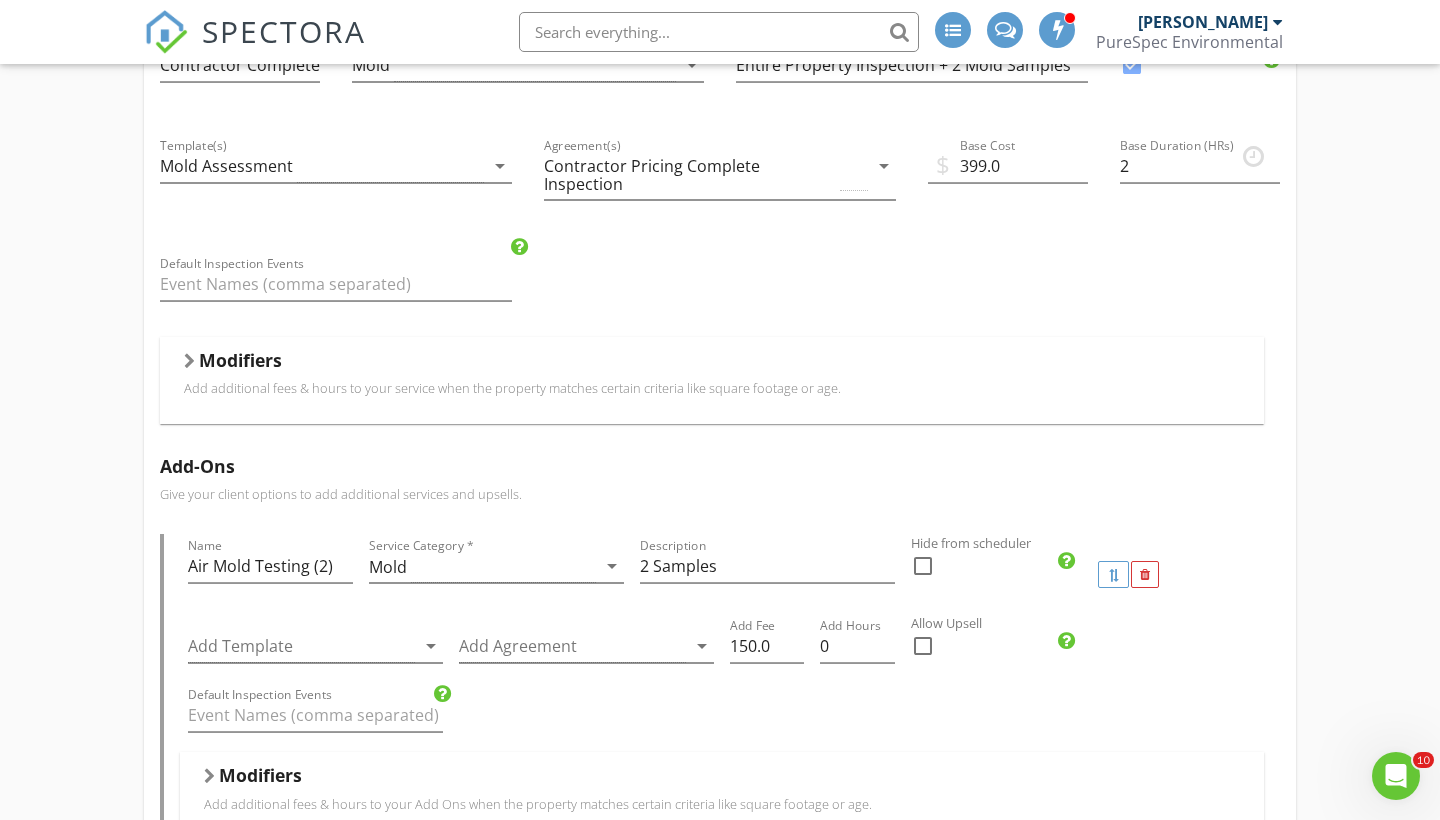 click on "Add additional fees & hours to your service when the
property matches certain criteria like square footage or age." at bounding box center (712, 388) 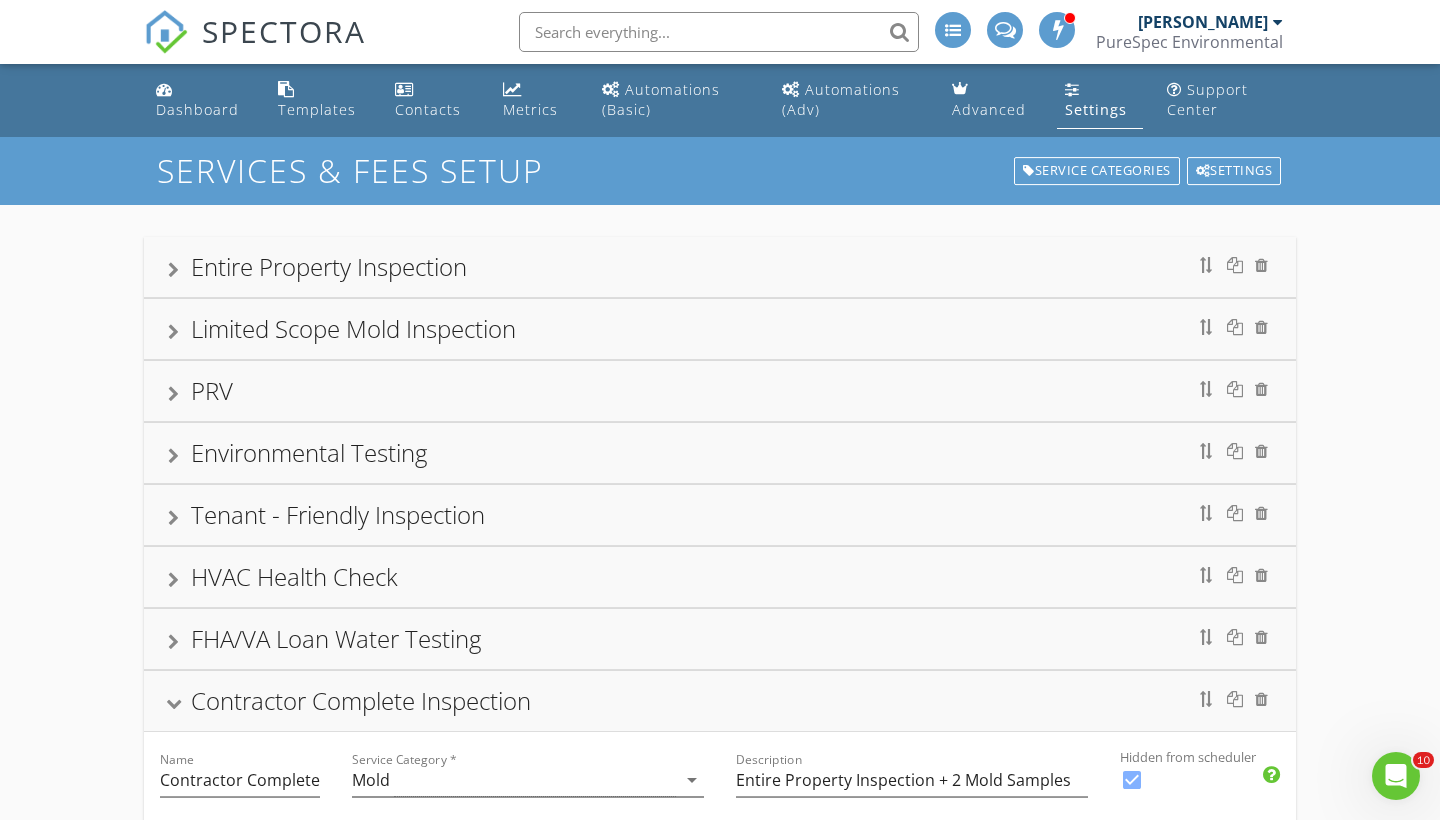 click on "Entire Property Inspection" at bounding box center [329, 266] 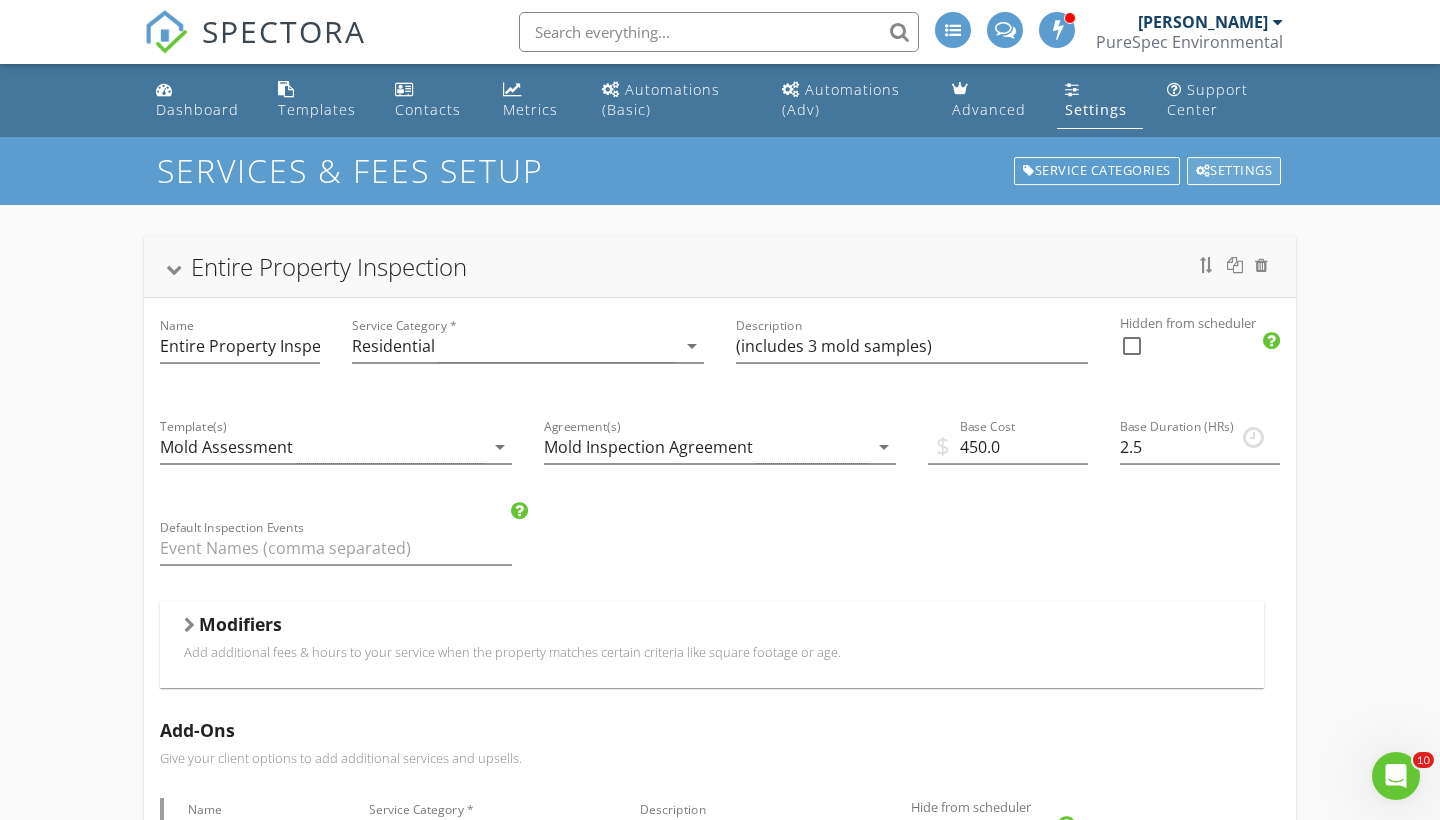 click on "Settings" at bounding box center (1234, 171) 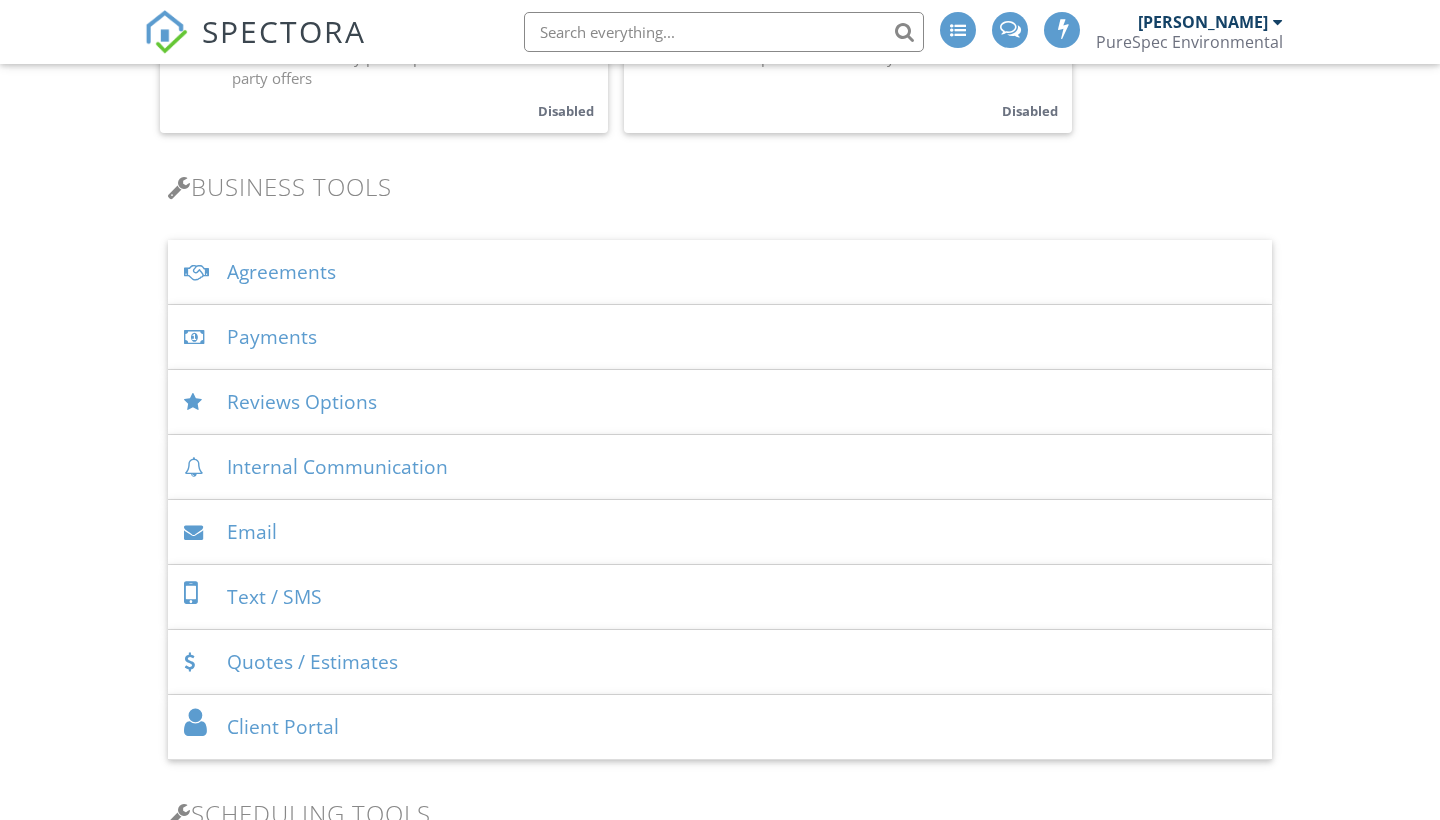 scroll, scrollTop: 584, scrollLeft: 0, axis: vertical 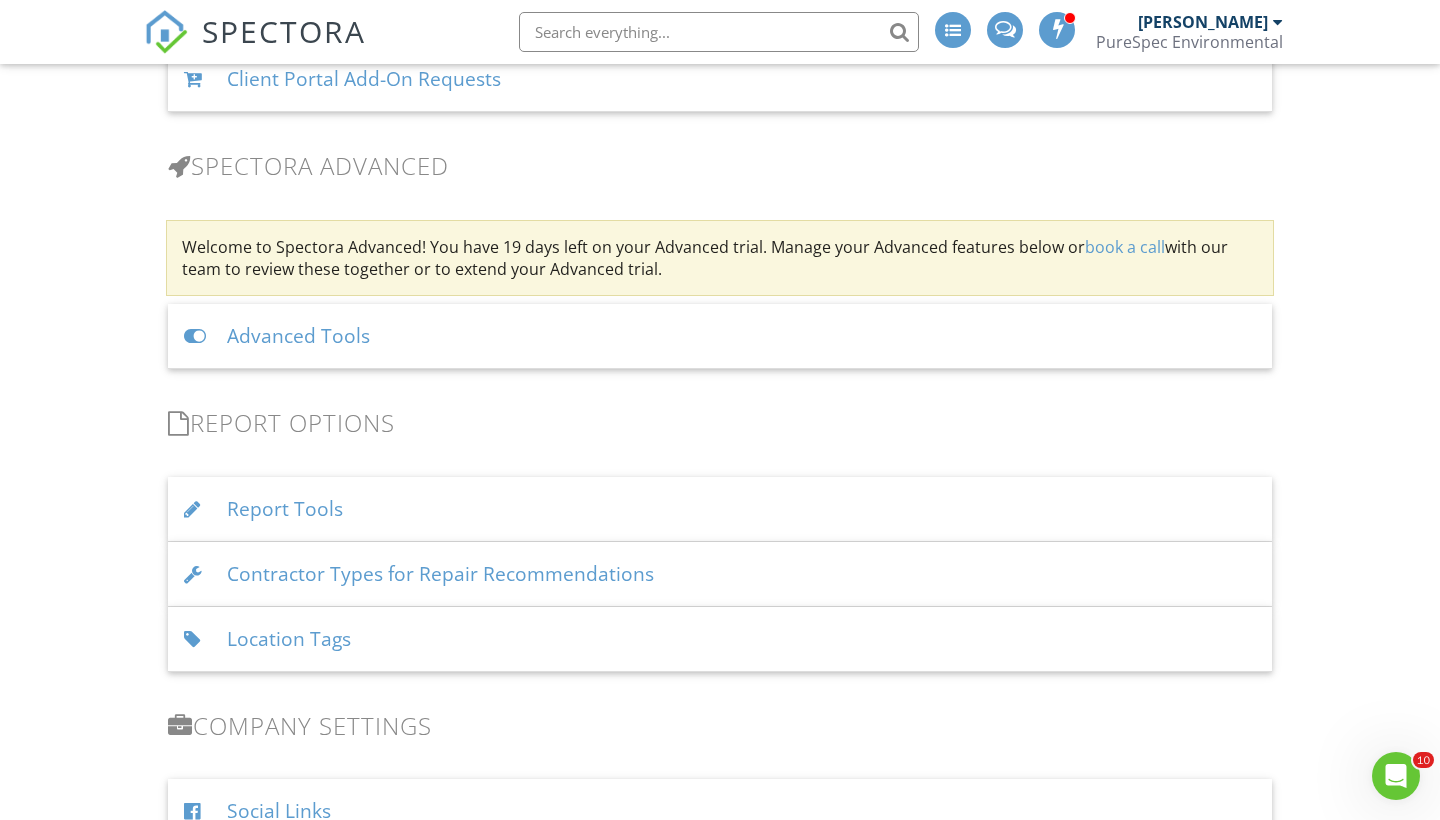 click at bounding box center [197, 336] 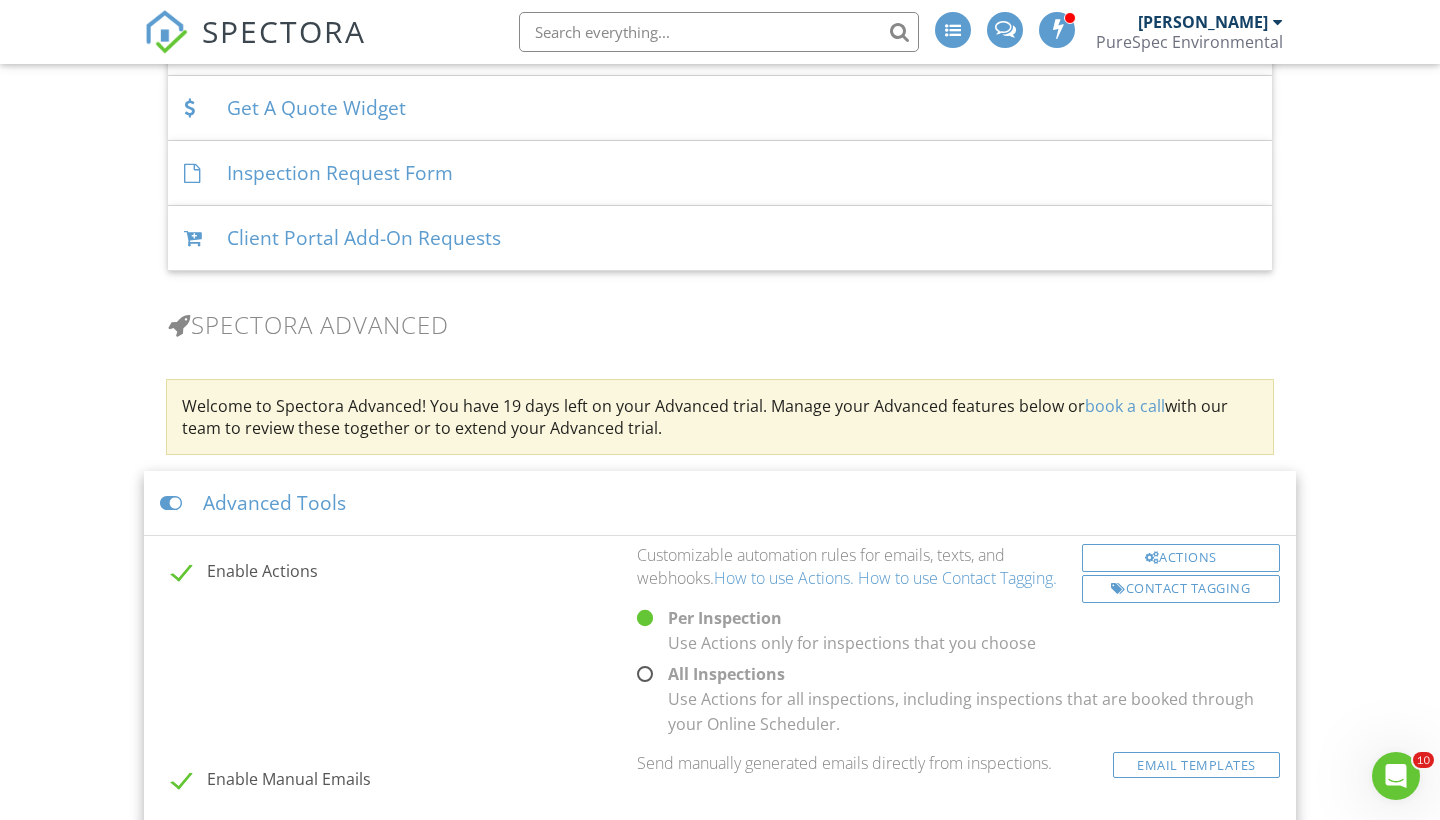 scroll, scrollTop: 1495, scrollLeft: 0, axis: vertical 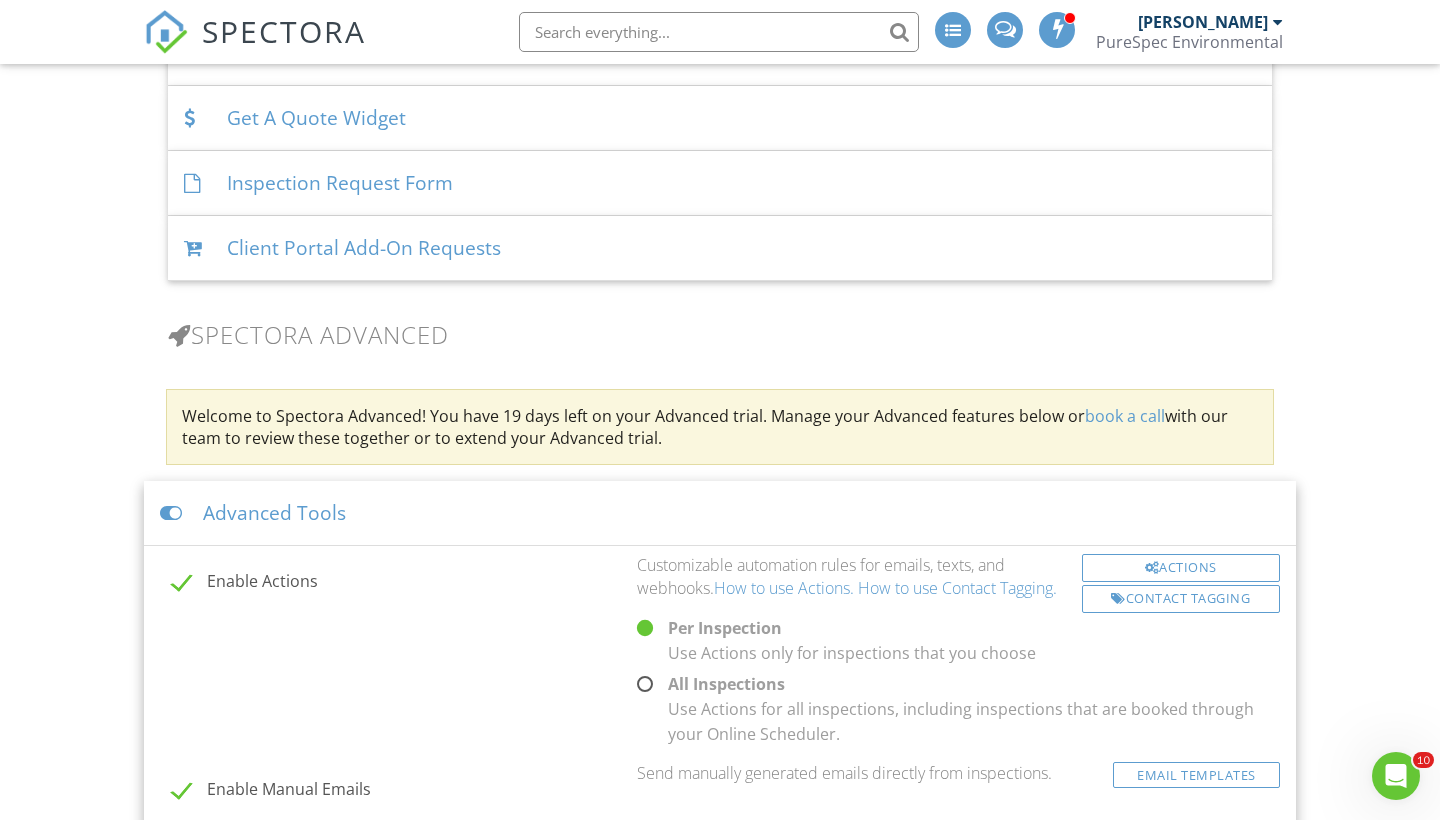 click at bounding box center [173, 513] 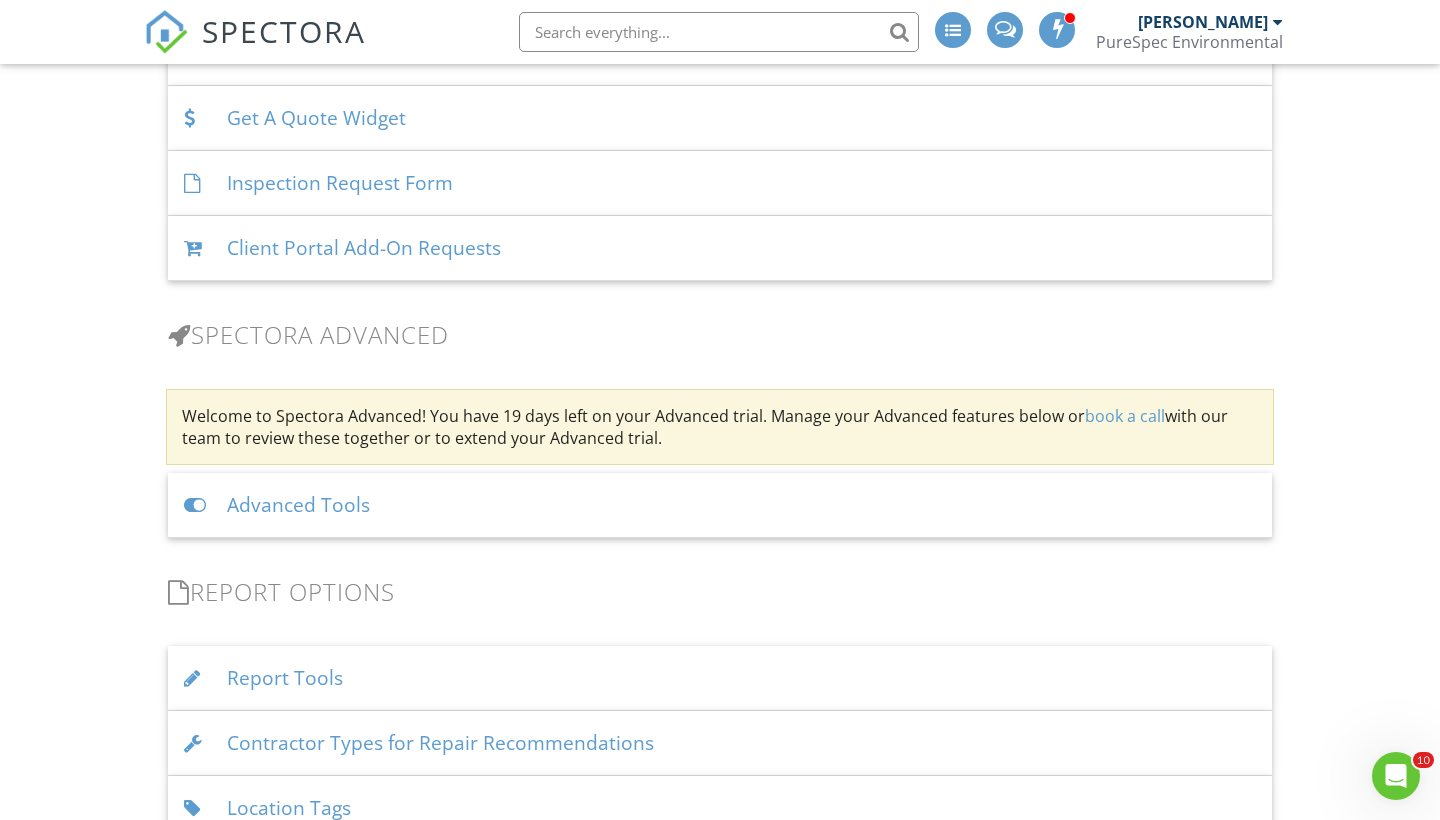 click at bounding box center [197, 505] 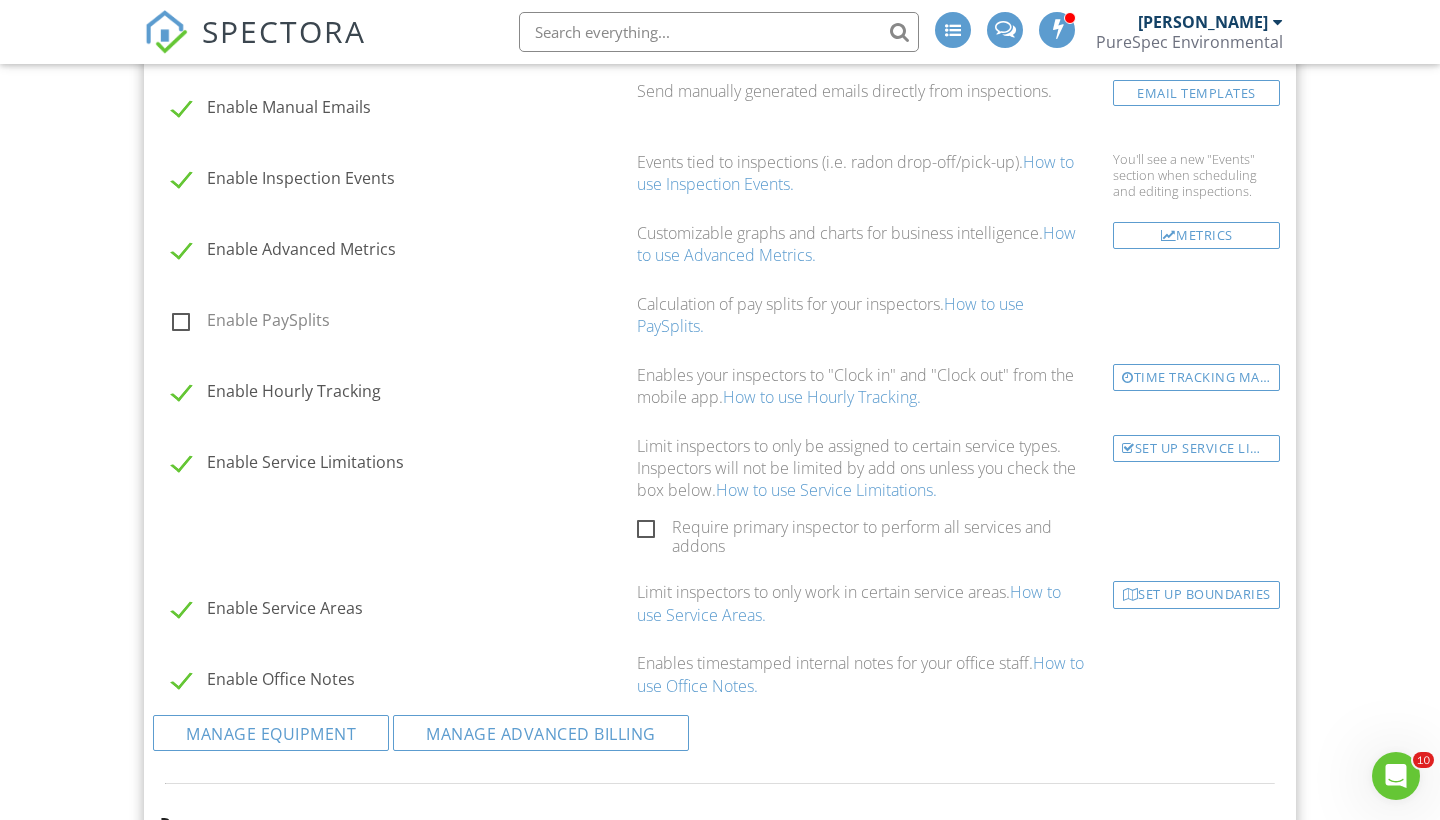 scroll, scrollTop: 2180, scrollLeft: 0, axis: vertical 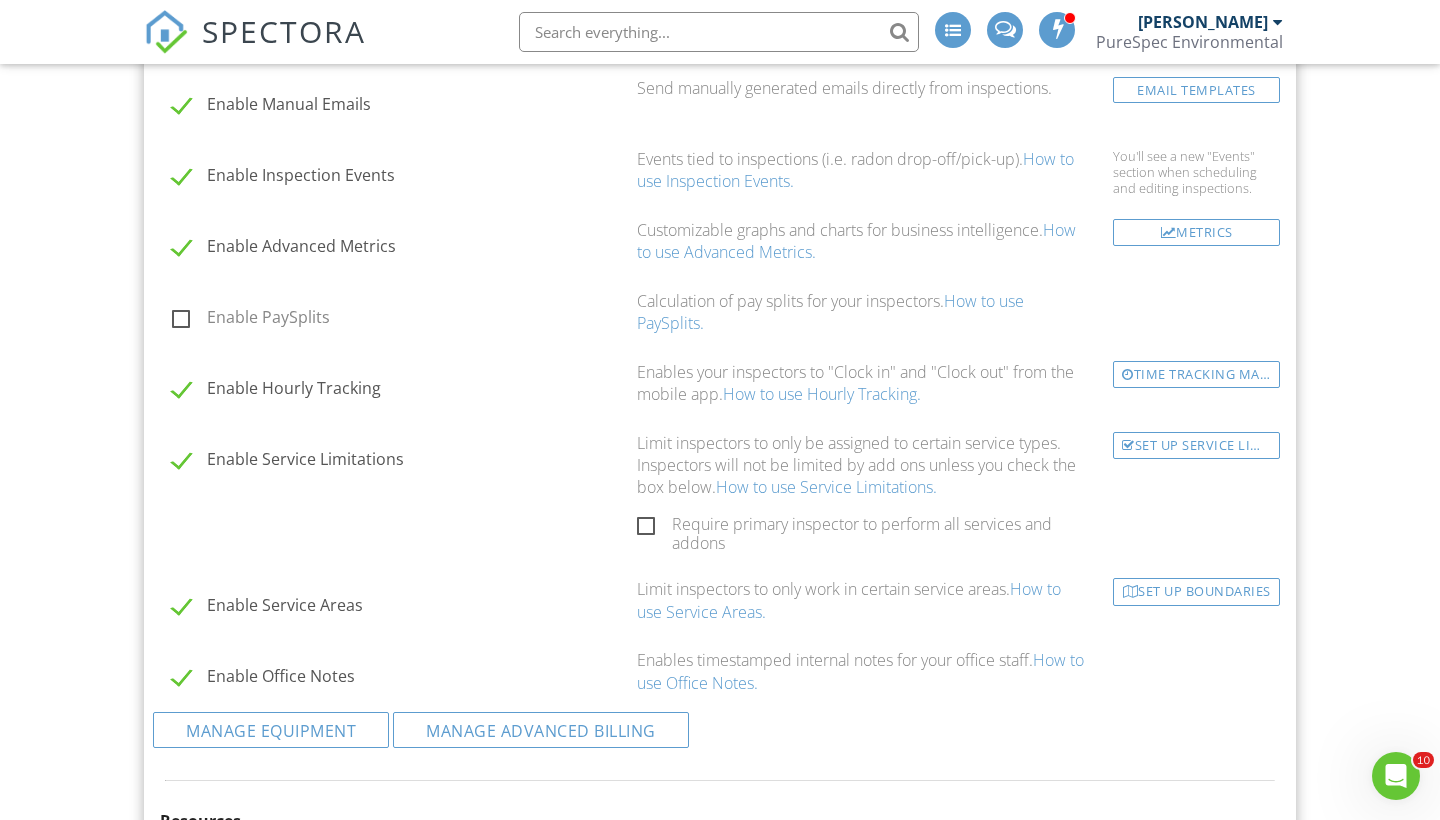 click on "Enable Service Areas" at bounding box center (398, 608) 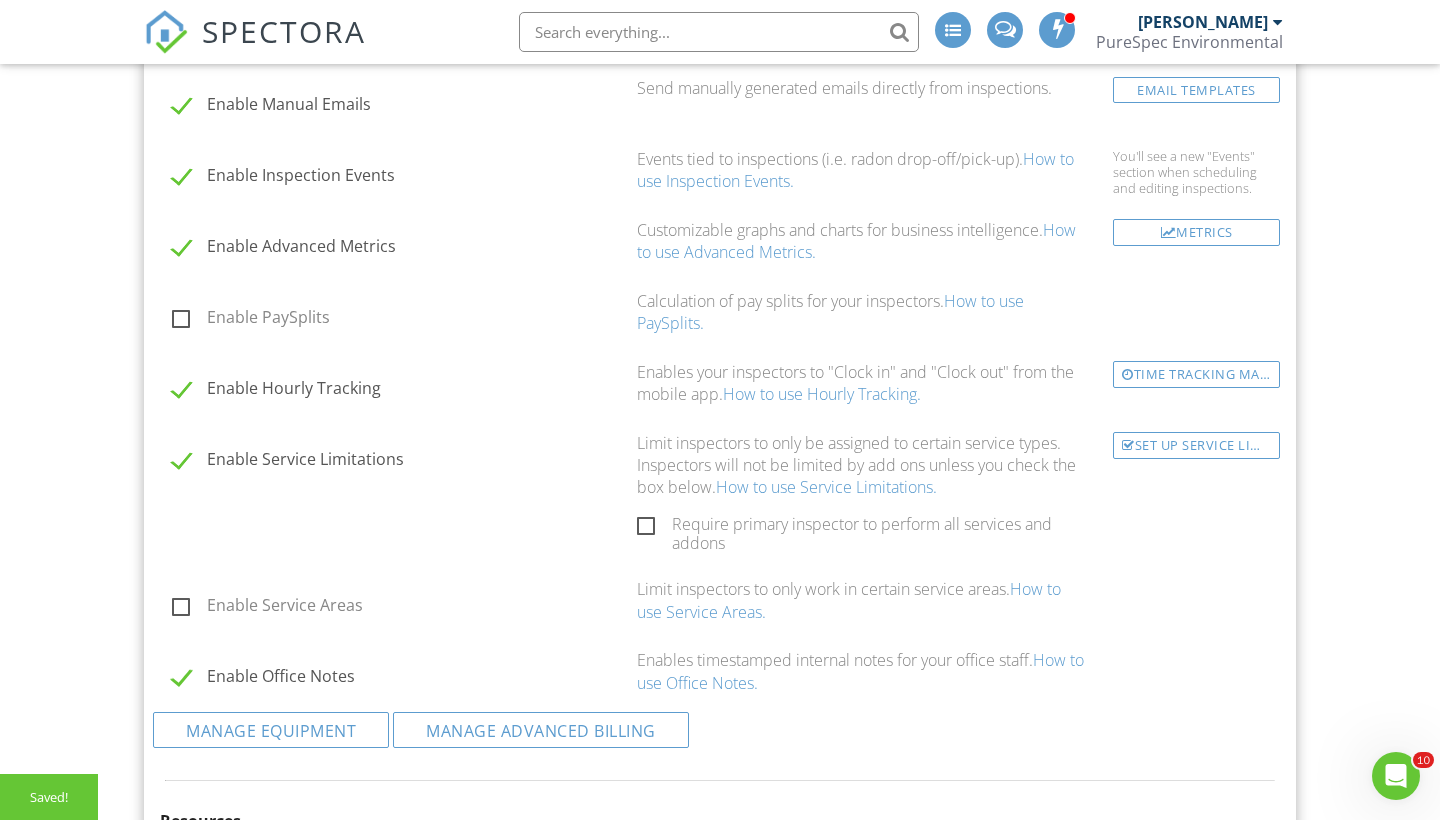 click on "Enable Office Notes" at bounding box center (398, 679) 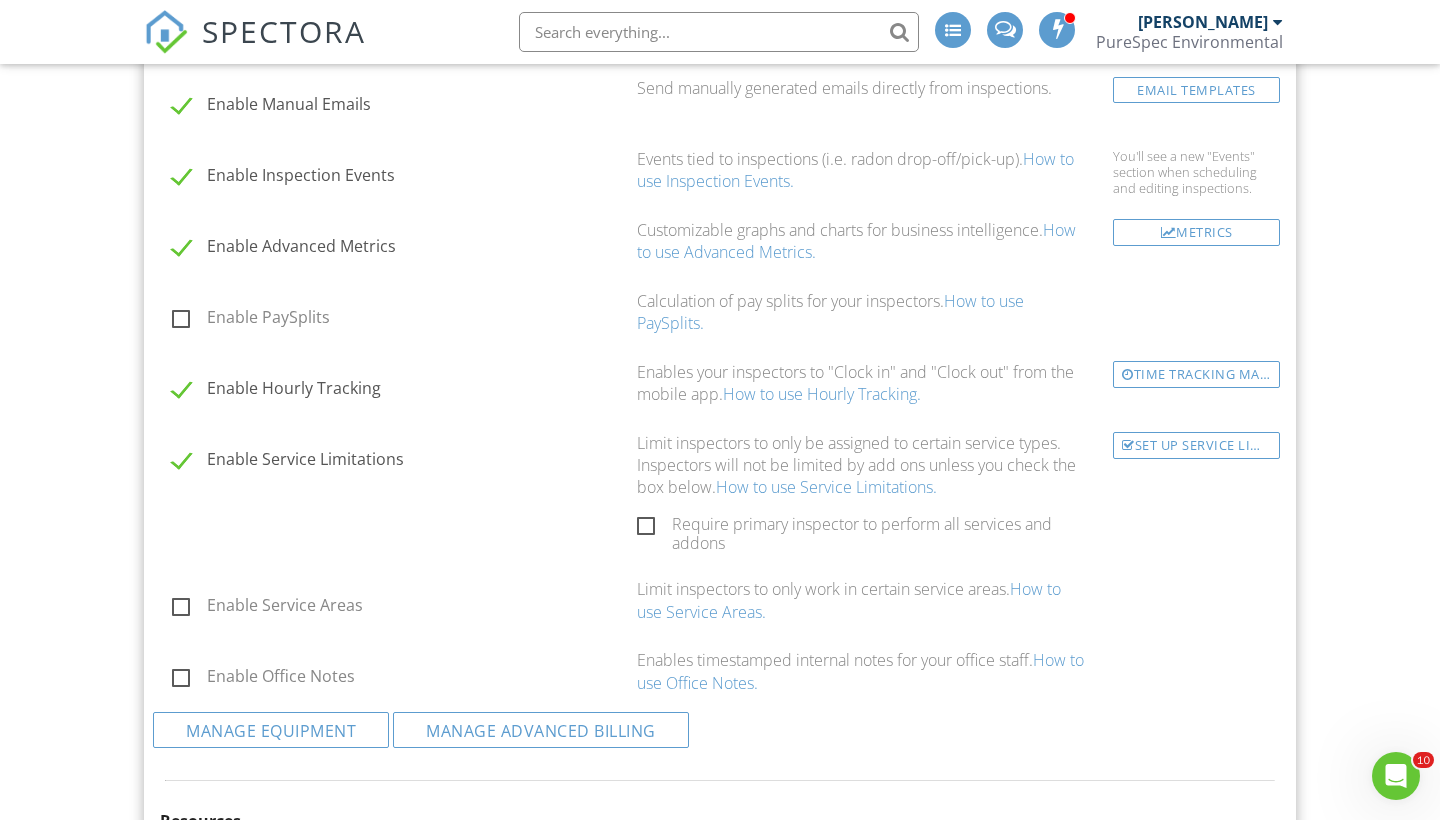 click on "Enable Service Limitations" at bounding box center (398, 462) 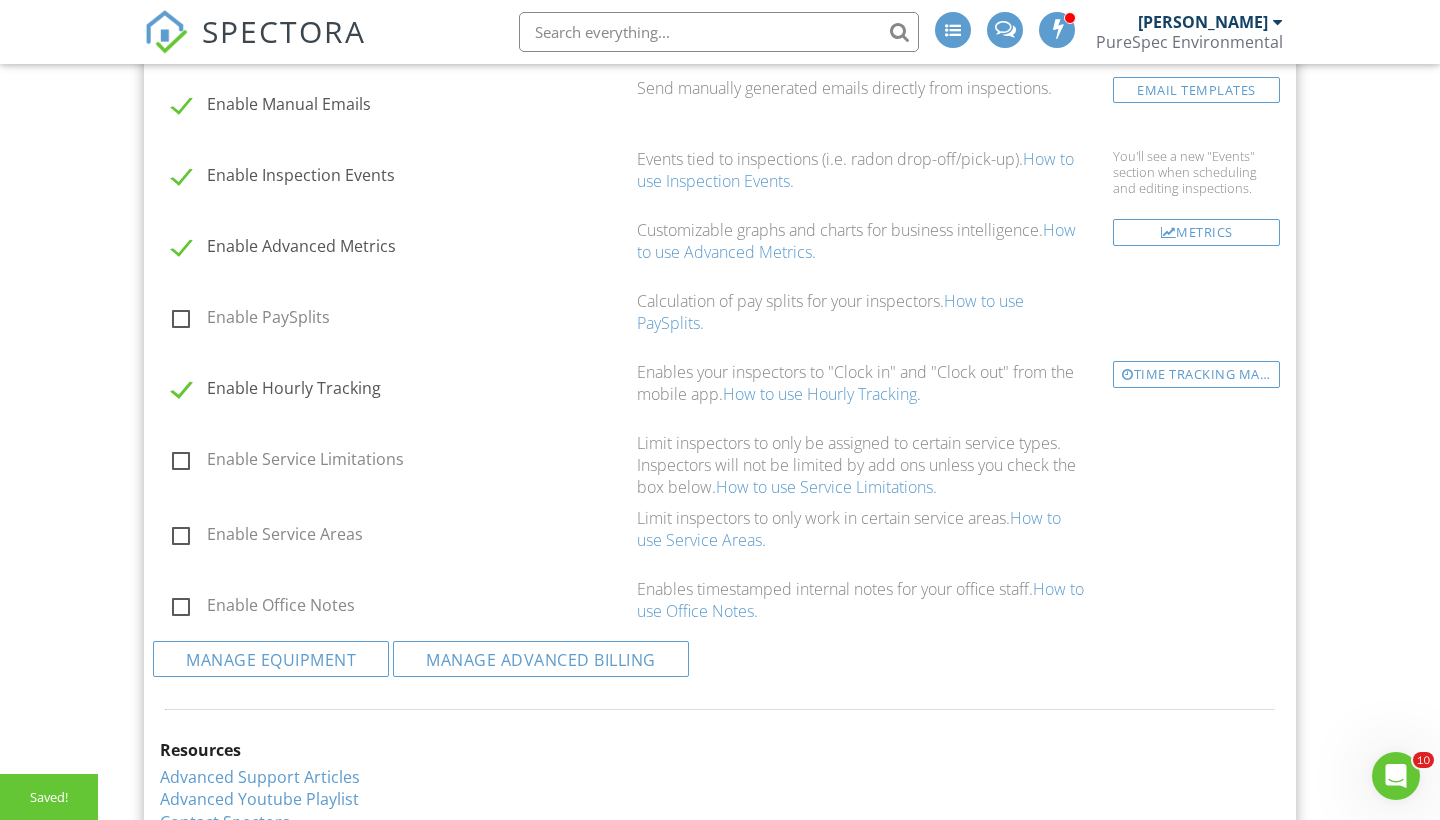click on "Enable Hourly Tracking" at bounding box center (398, 391) 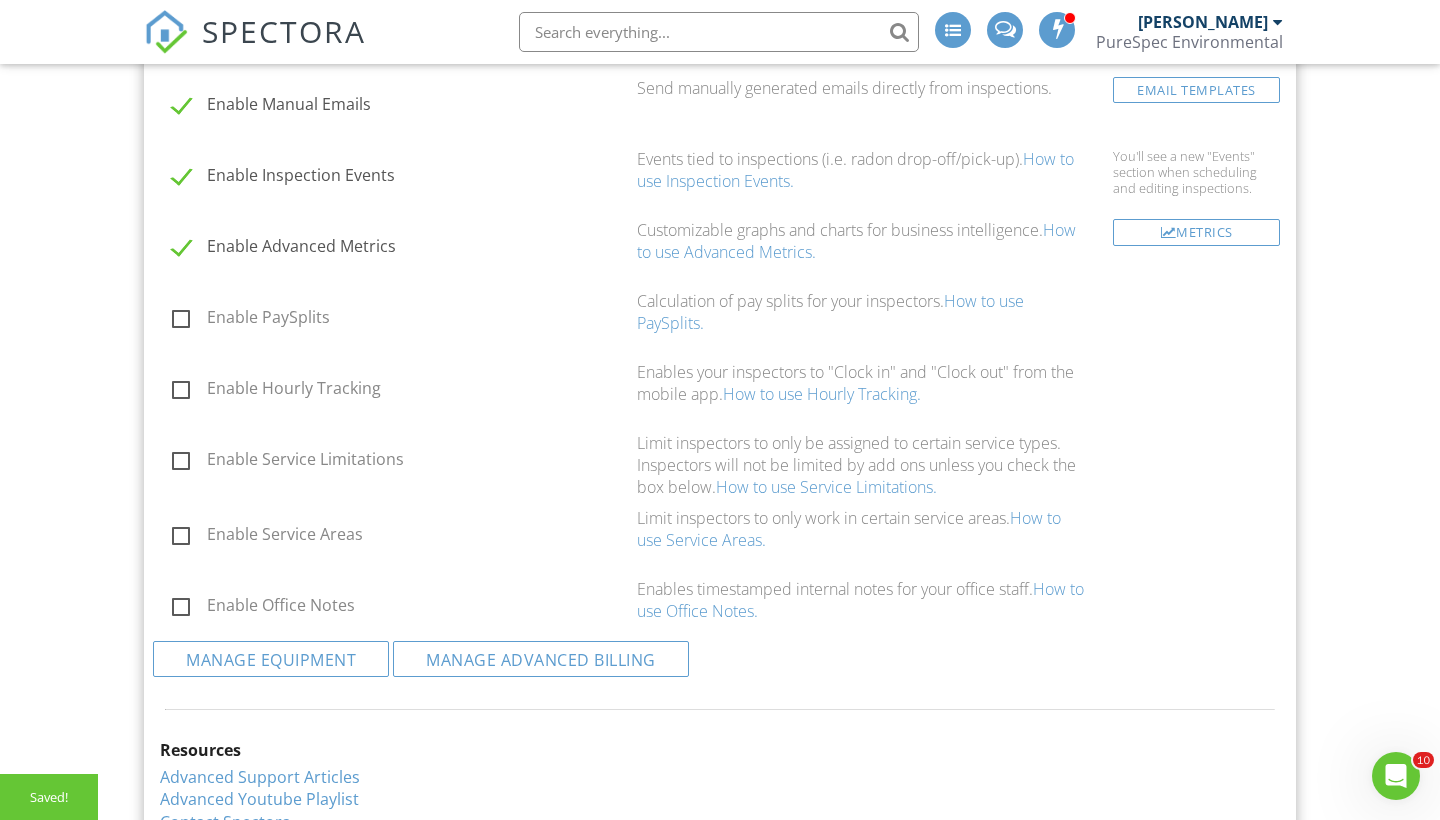 click on "Enable Advanced Metrics" at bounding box center (398, 249) 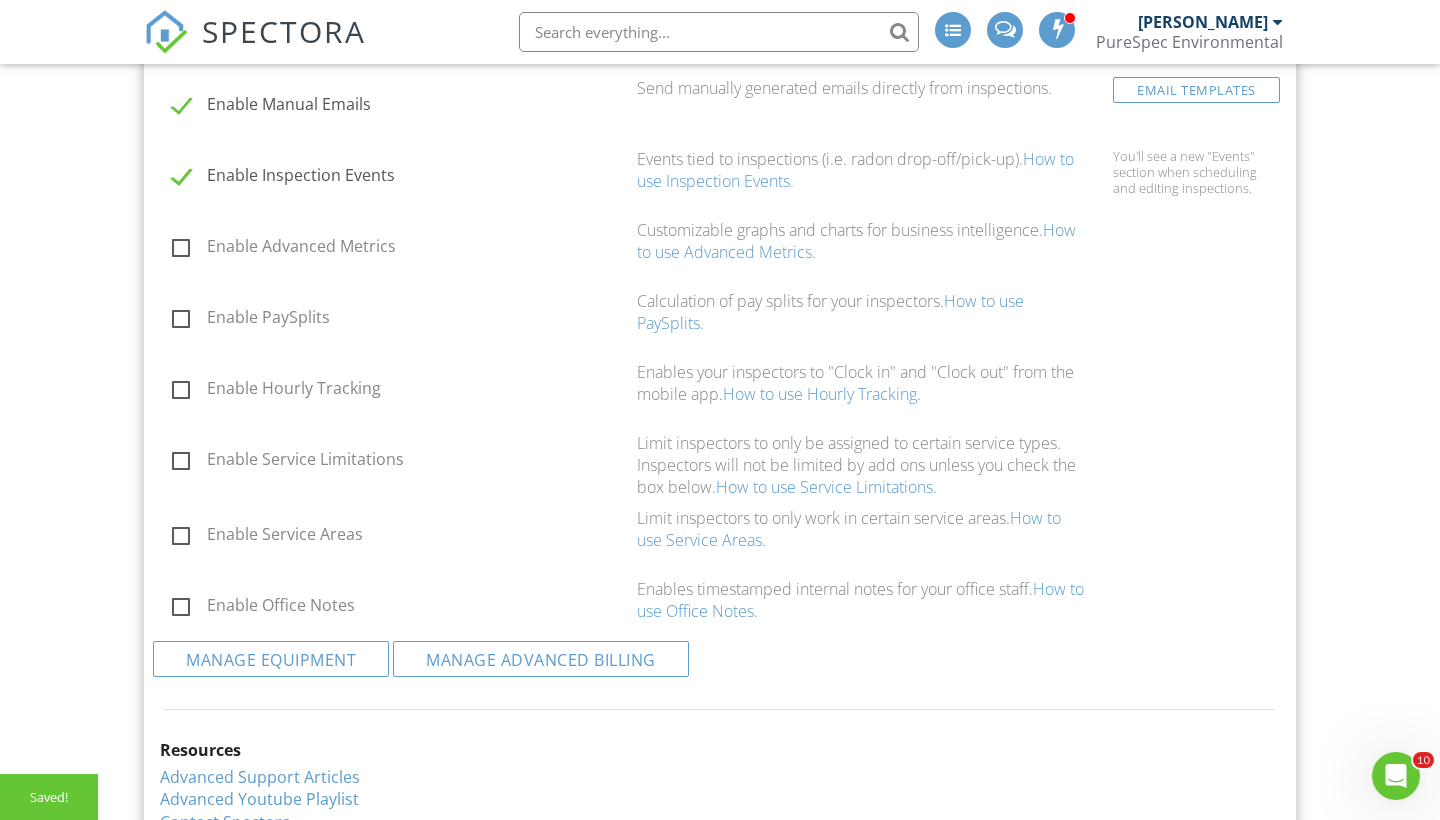 click on "Enable Inspection Events" at bounding box center (398, 178) 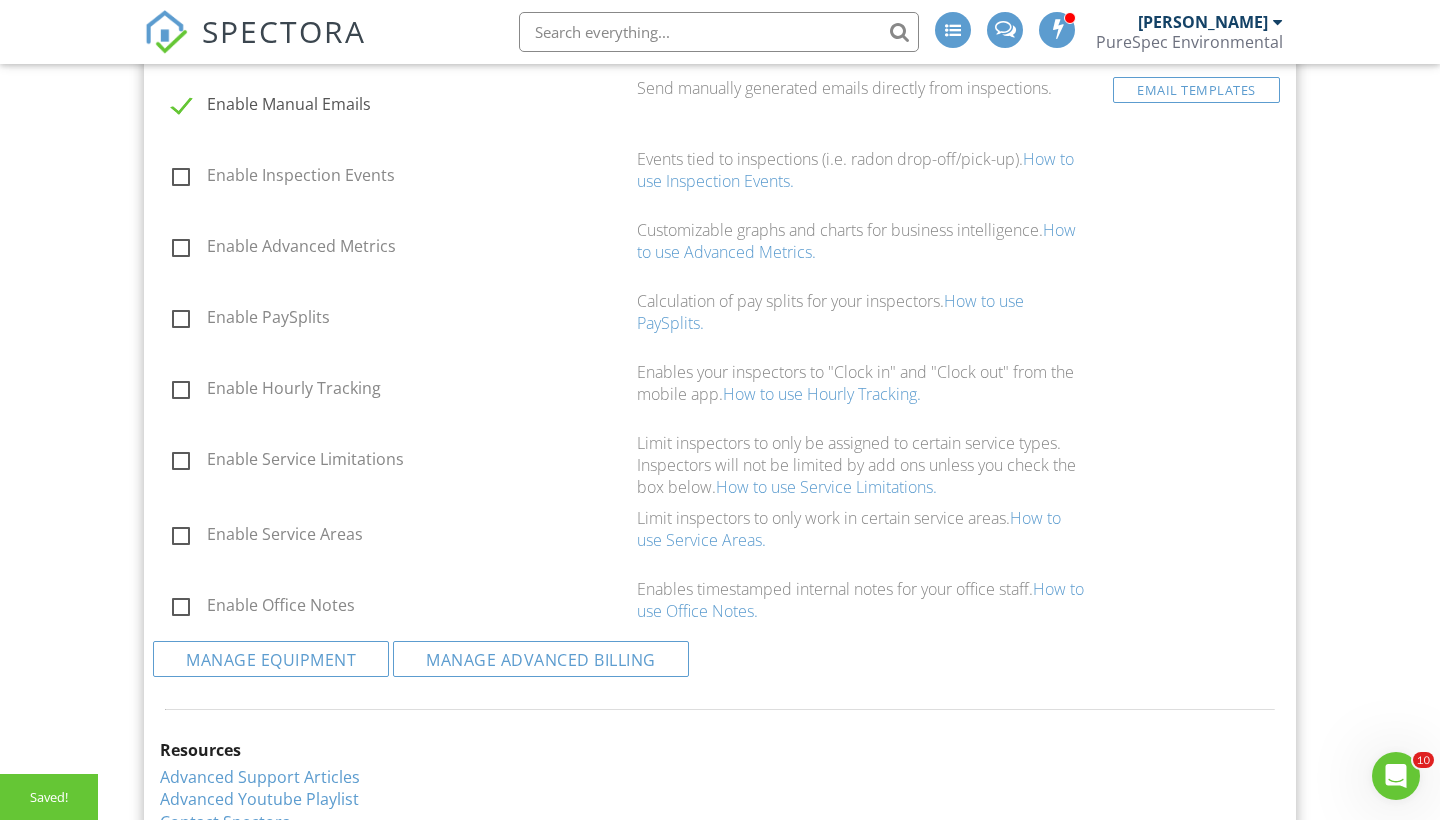 click on "Enable Manual Emails" at bounding box center [398, 107] 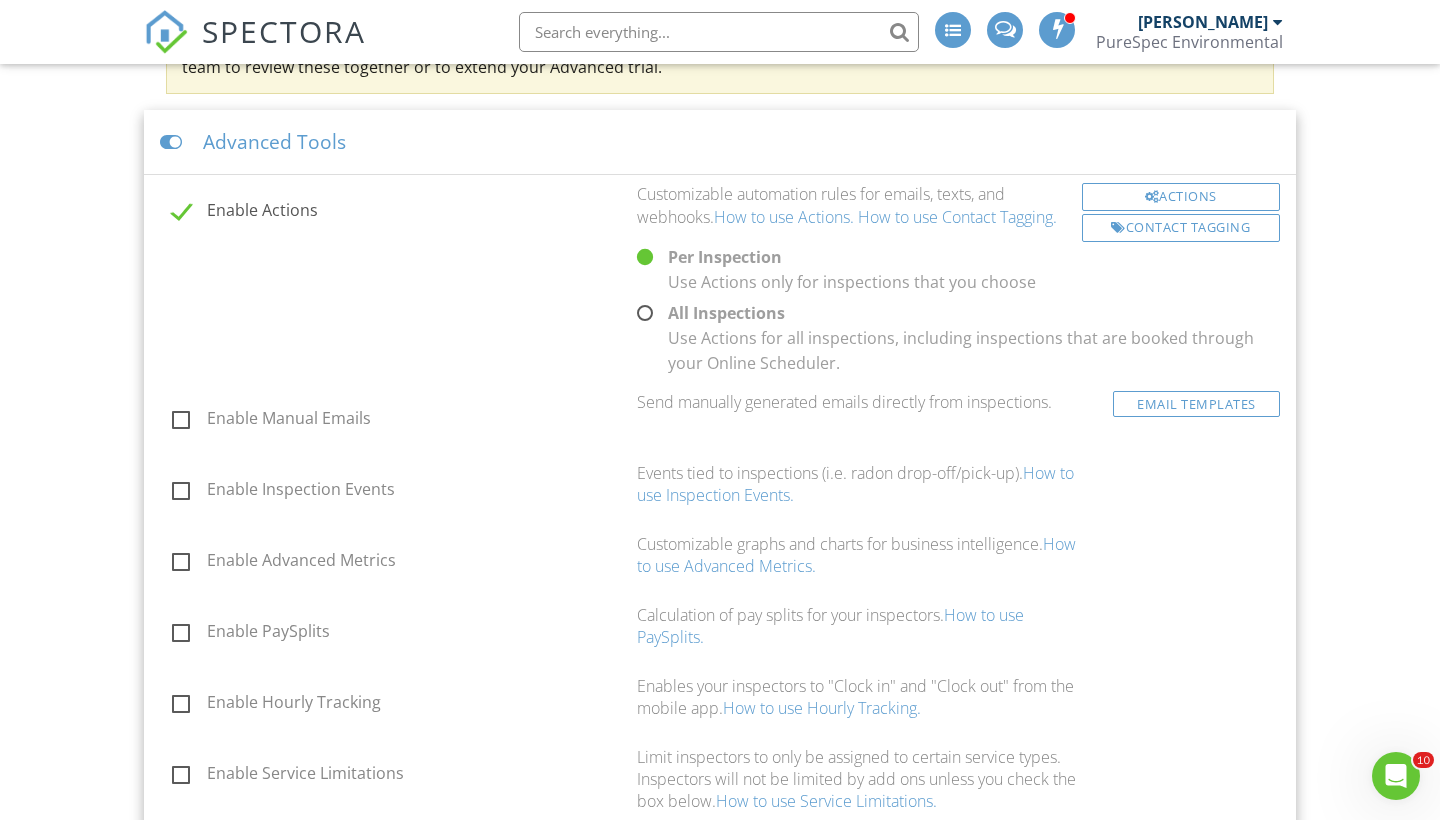 scroll, scrollTop: 1854, scrollLeft: 0, axis: vertical 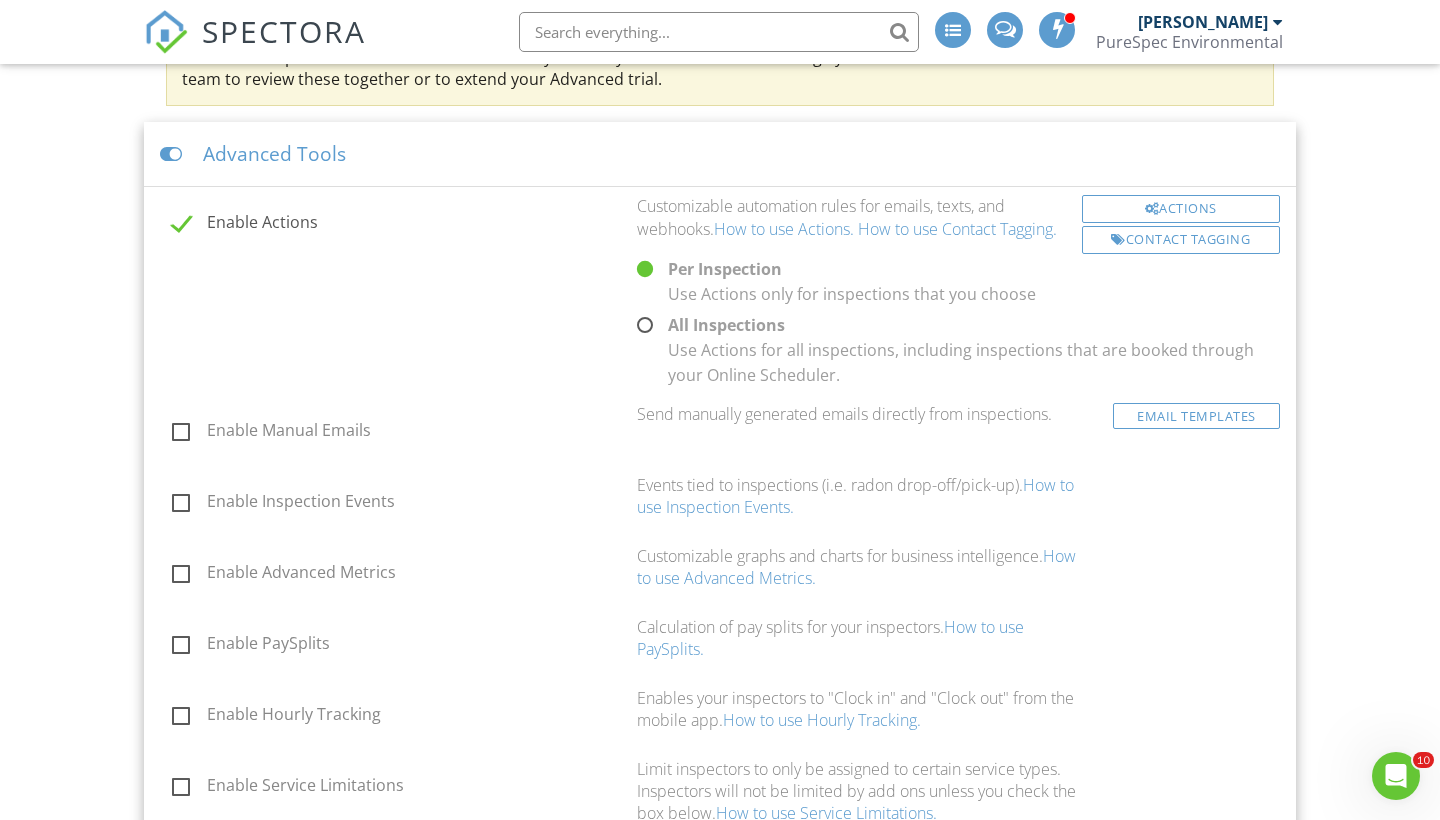 click on "Enable Actions" at bounding box center (398, 225) 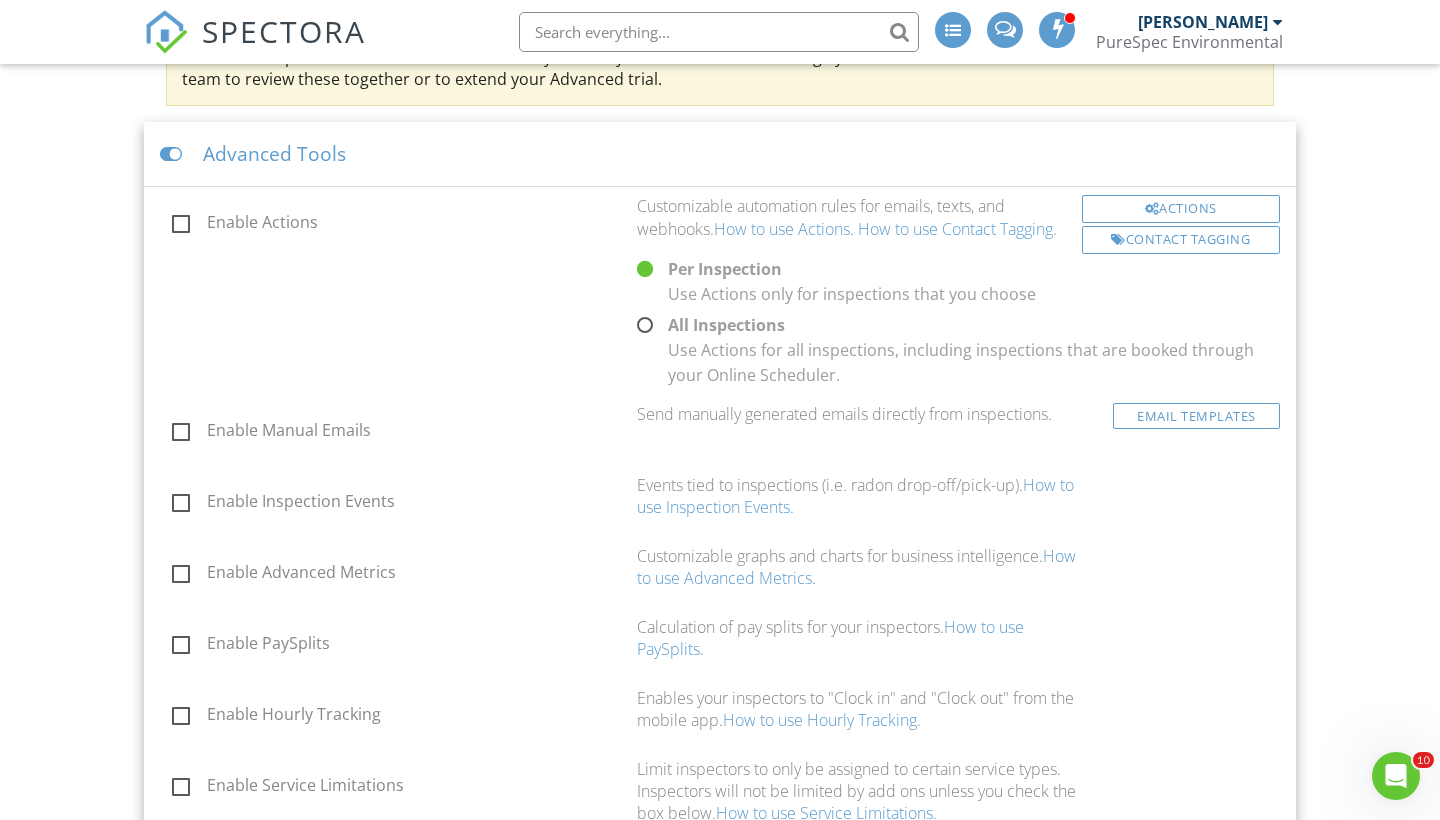 checkbox on "false" 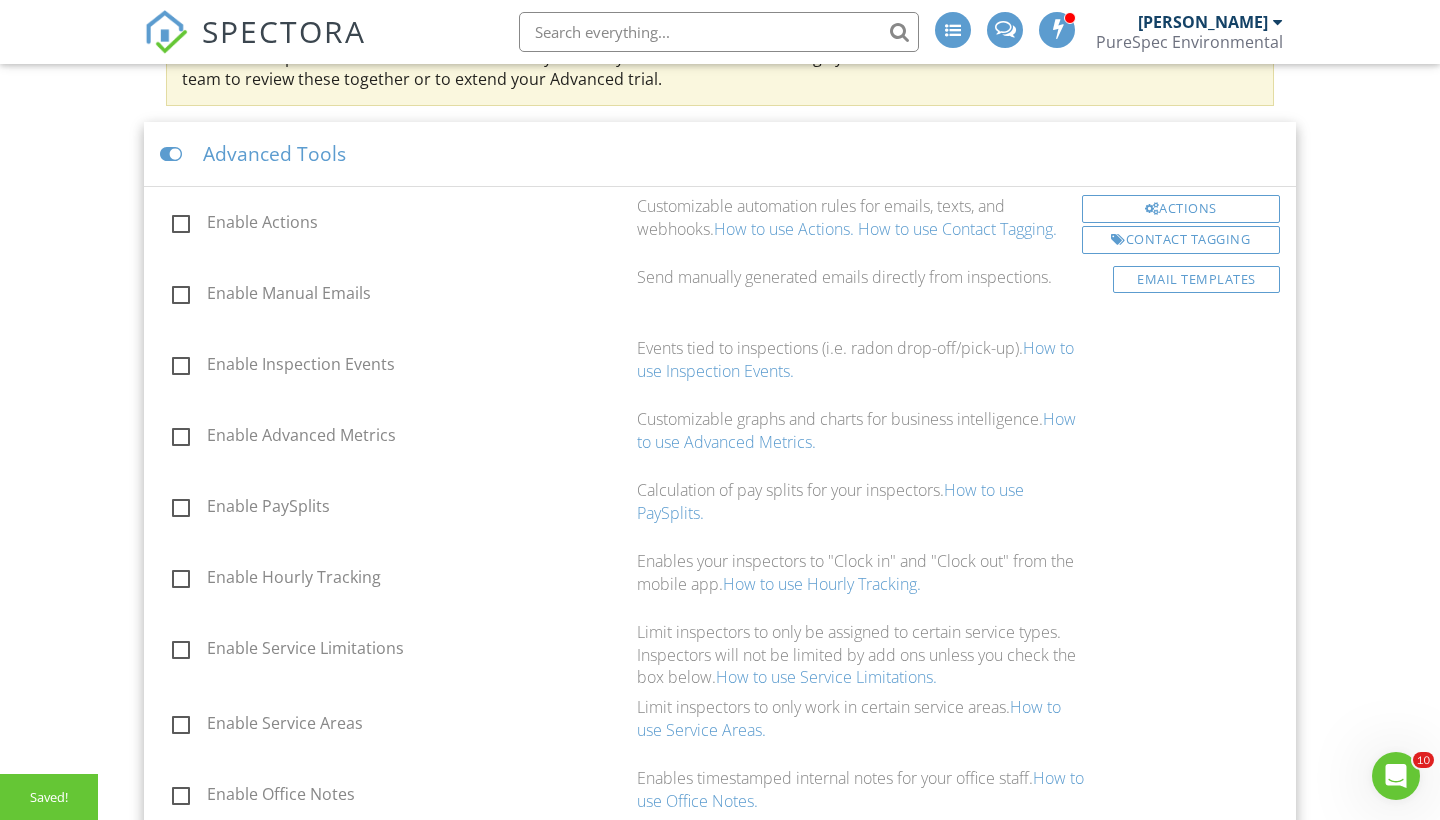 click on "Dashboard
Templates
Contacts
Metrics
Automations (Basic)
Automations (Adv)
Advanced
Settings
Support Center
Settings
Basics
Profile
Services & Fees
Availability
Team
Sample Reports
Discount Codes
Reviews
Spectora Connect
Partnerships
Make more money per inspection with third-party offers
Disabled
Recommended Contractors
Provide repair resources for your clients
Disabled
Business Tools
Agreements
Signature Type
▼ E-signature (checkbox) E-signature (checkbox) Written Signature E-signature (checkbox)
Written Signature
Client agreement instructions
This text will appear on the client portal under "Sign Agreement(s)"
Inline Style XLarge Large Normal Small Light Small/Light Bold" at bounding box center [720, 236] 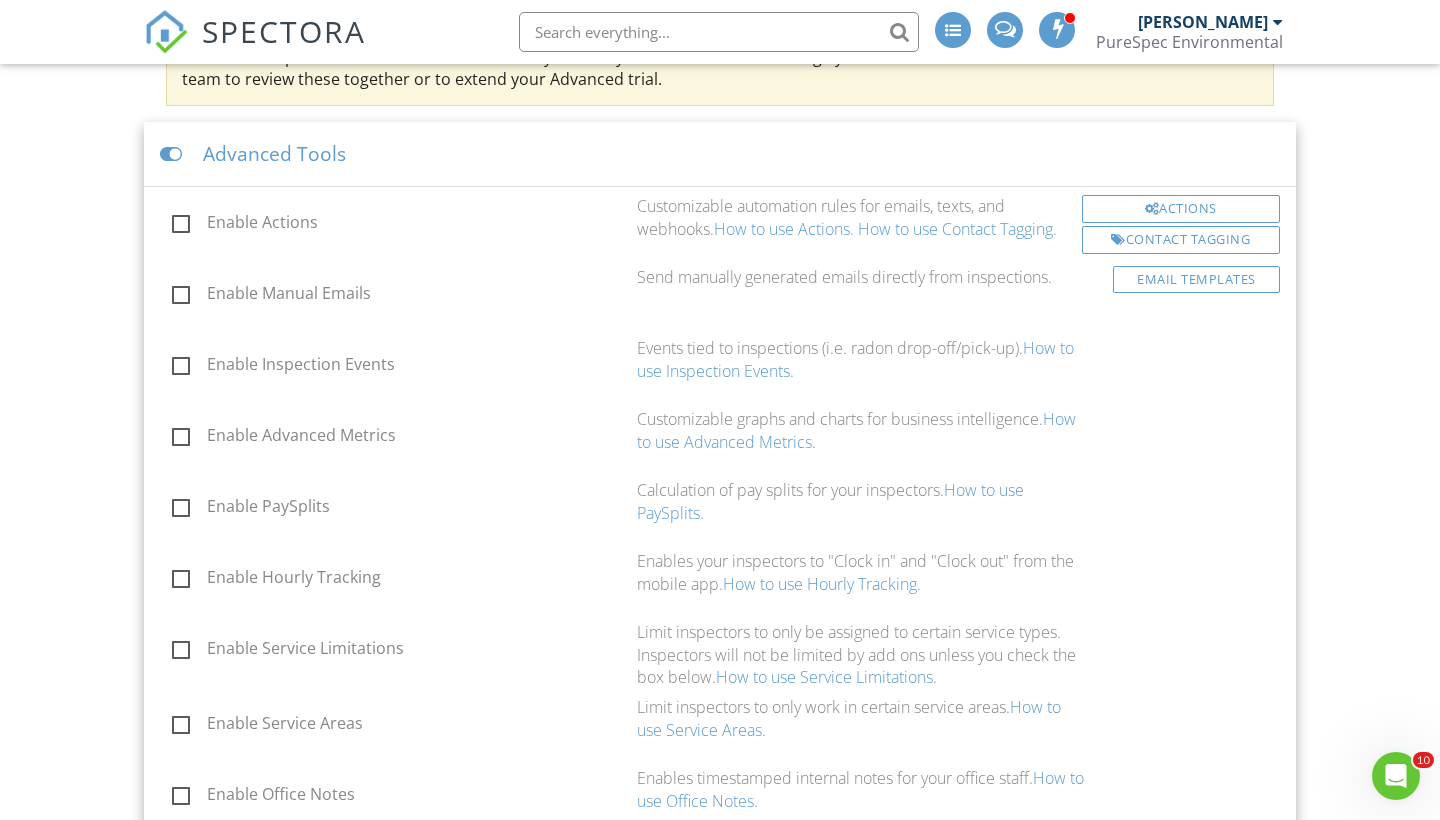 click at bounding box center (173, 154) 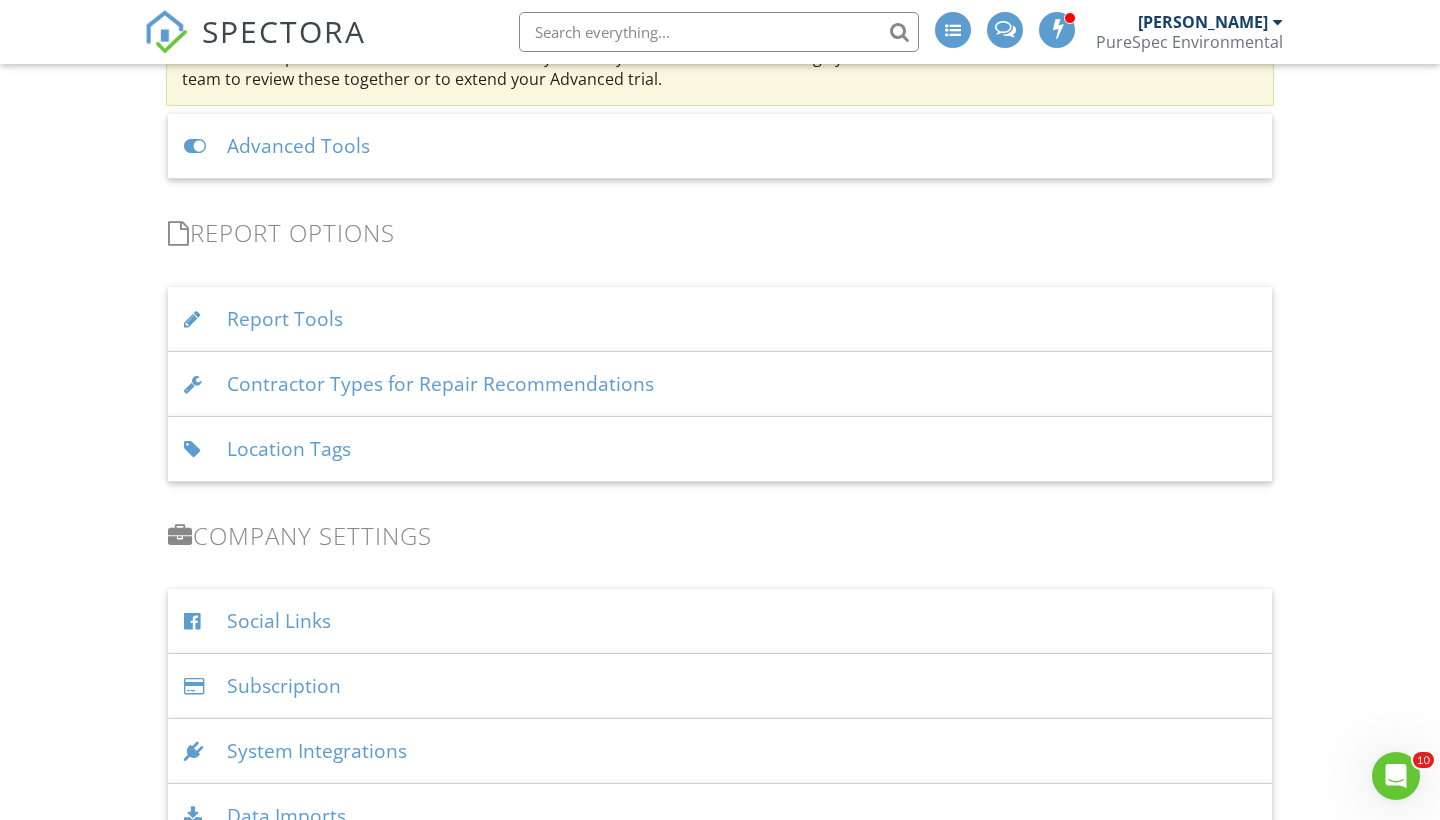 click at bounding box center [197, 146] 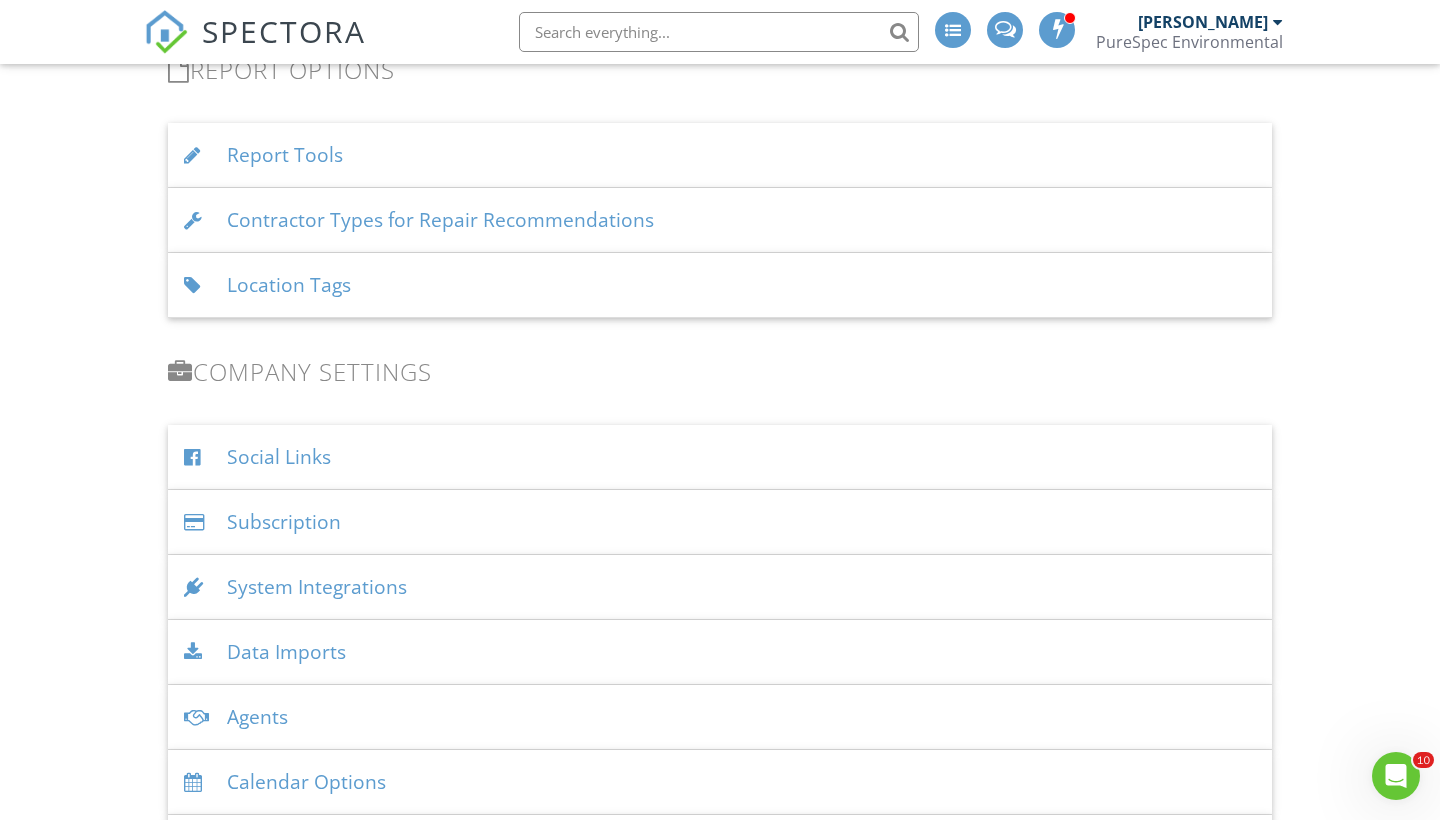 scroll, scrollTop: 2910, scrollLeft: 0, axis: vertical 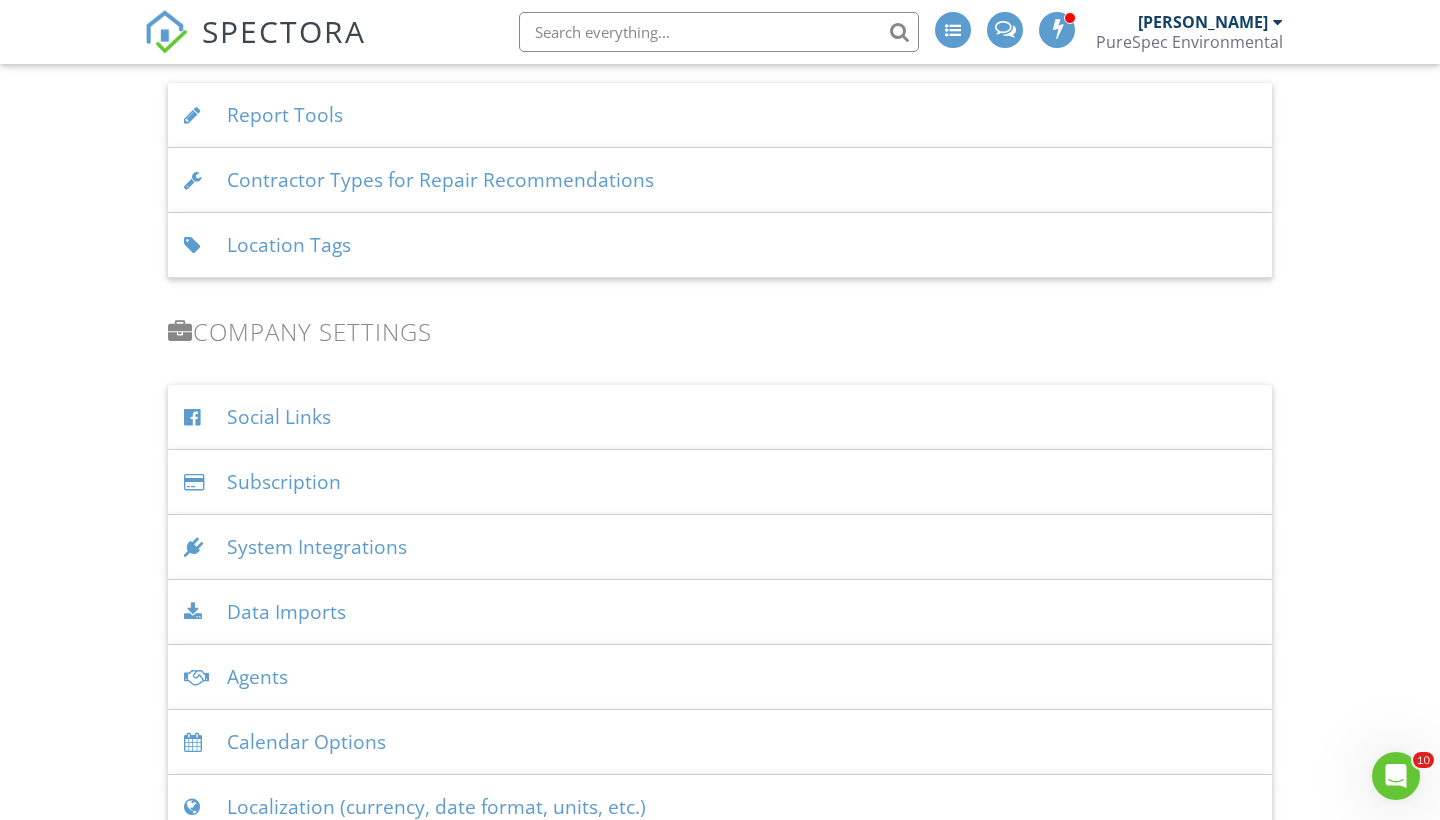 click on "Social Links" at bounding box center (720, 417) 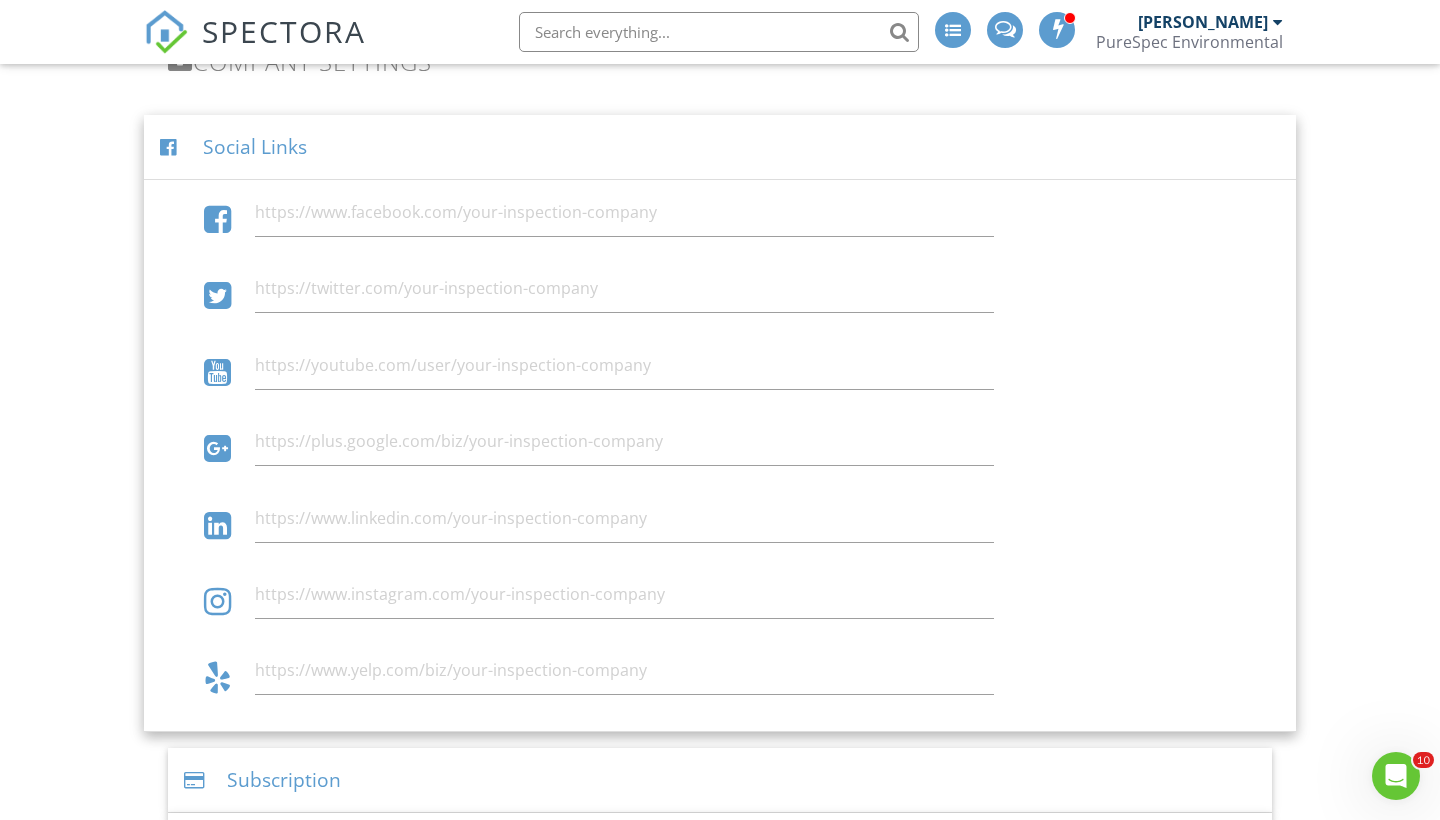 scroll, scrollTop: 3202, scrollLeft: 0, axis: vertical 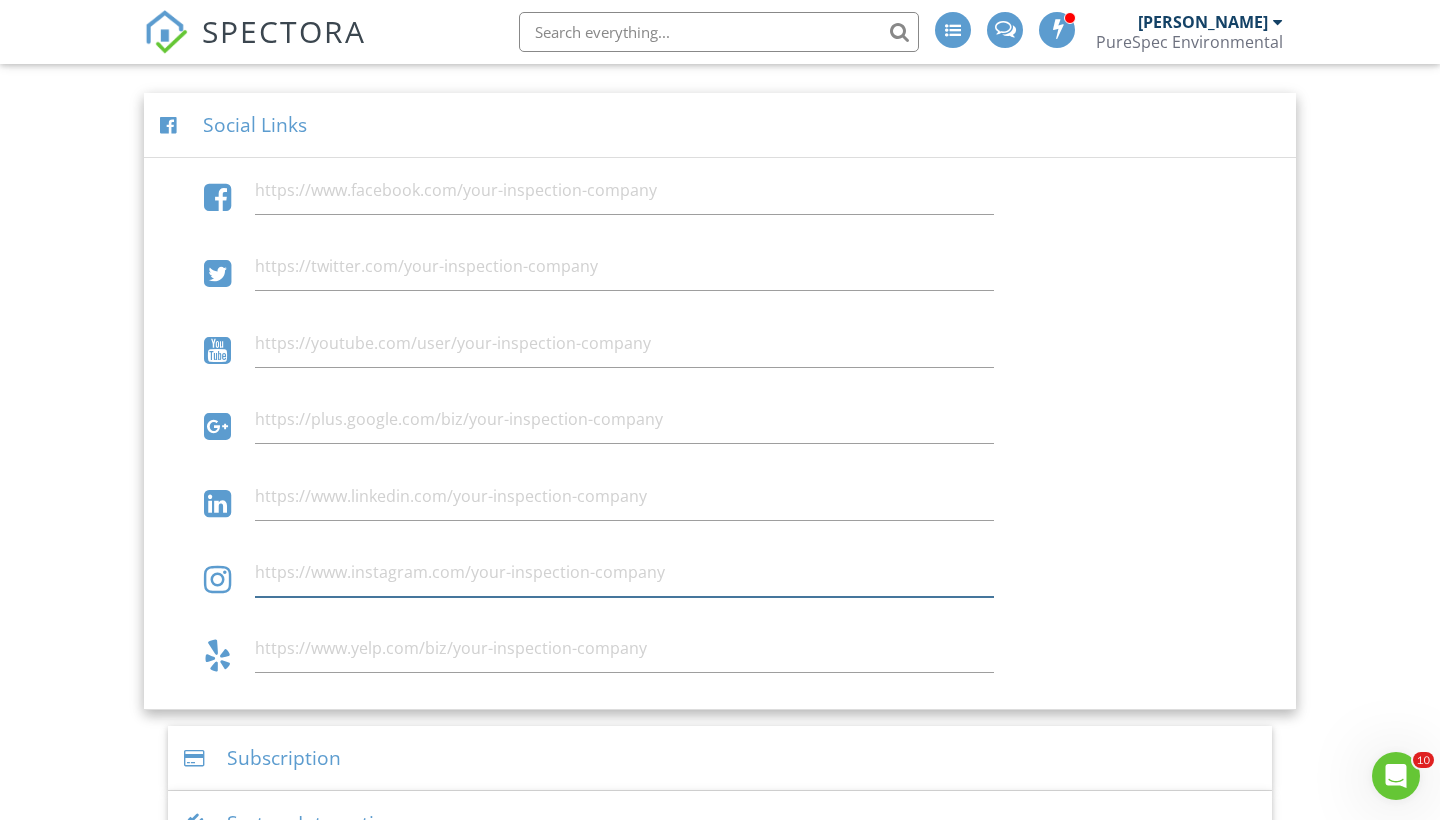 click at bounding box center (624, 572) 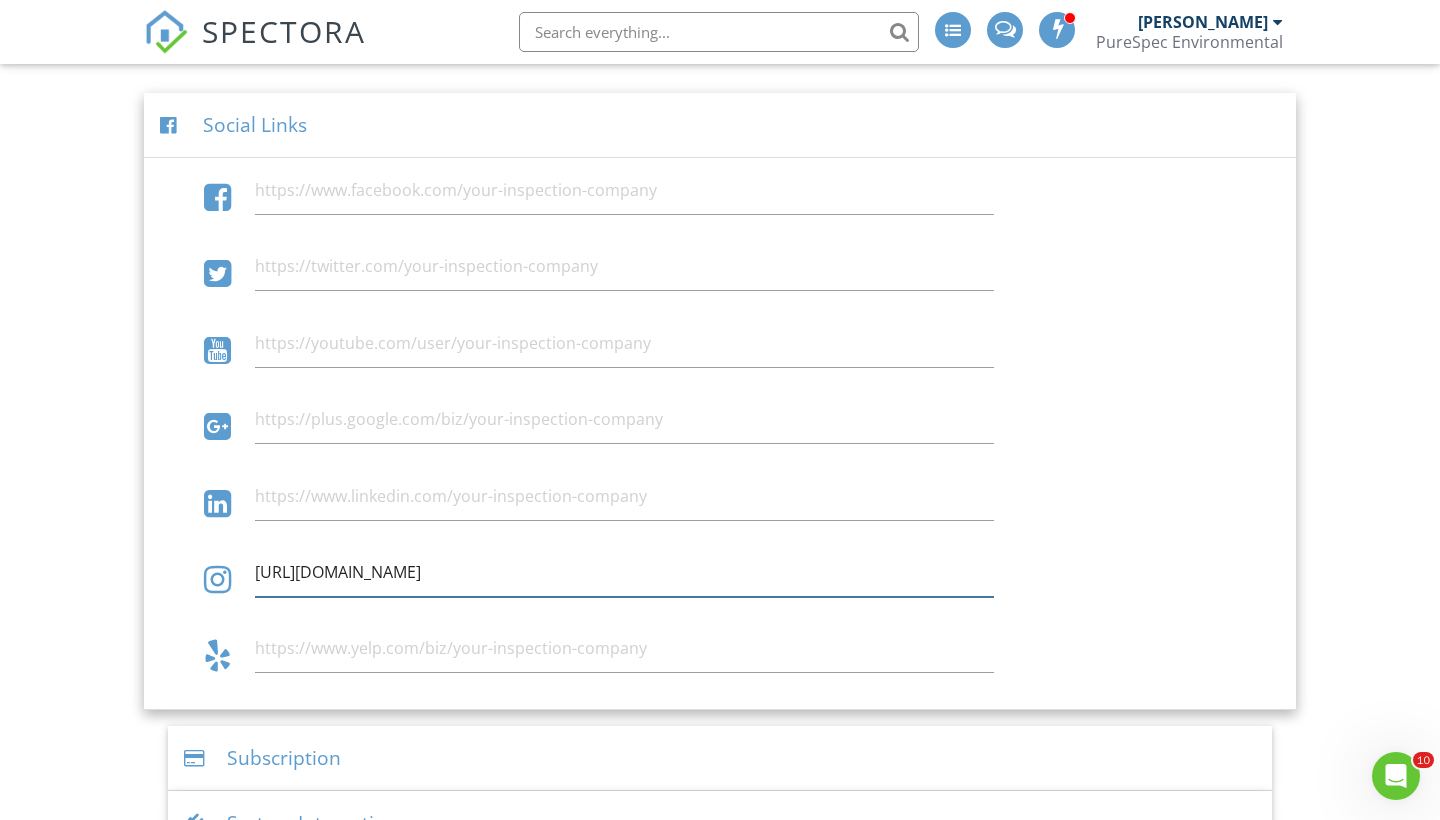 type on "https://www.instagram.com/purespecenvironmental" 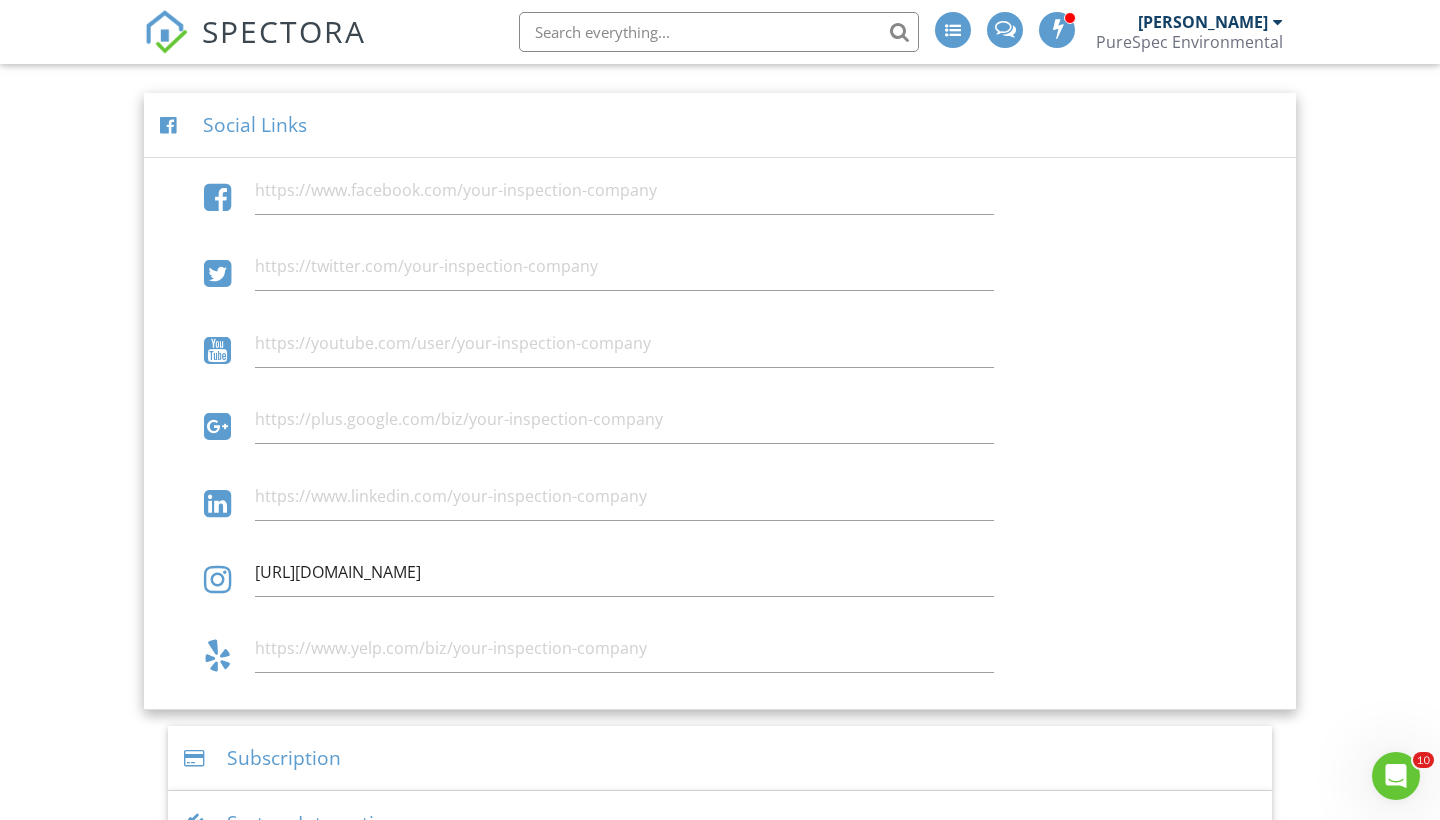click on "Dashboard
Templates
Contacts
Metrics
Automations (Basic)
Automations (Adv)
Advanced
Settings
Support Center
Settings
Basics
Profile
Services & Fees
Availability
Team
Sample Reports
Discount Codes
Reviews
Spectora Connect
Partnerships
Make more money per inspection with third-party offers
Disabled
Recommended Contractors
Provide repair resources for your clients
Disabled
Business Tools
Agreements
Signature Type
▼ E-signature (checkbox) E-signature (checkbox) Written Signature E-signature (checkbox)
Written Signature
Client agreement instructions
This text will appear on the client portal under "Sign Agreement(s)"
Inline Style XLarge Large Normal Small Light Small/Light Bold" at bounding box center (720, -828) 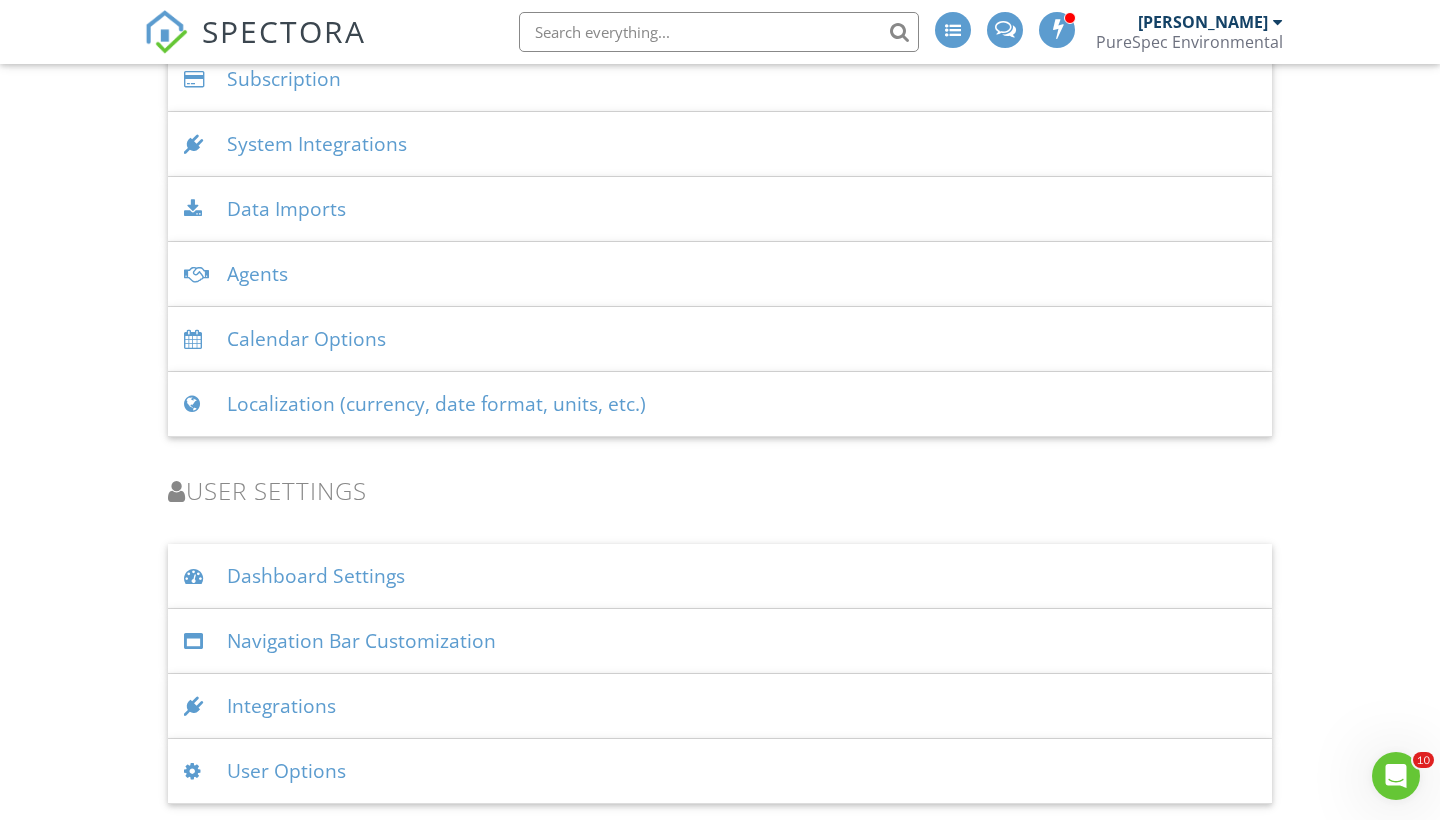 scroll, scrollTop: 3890, scrollLeft: 0, axis: vertical 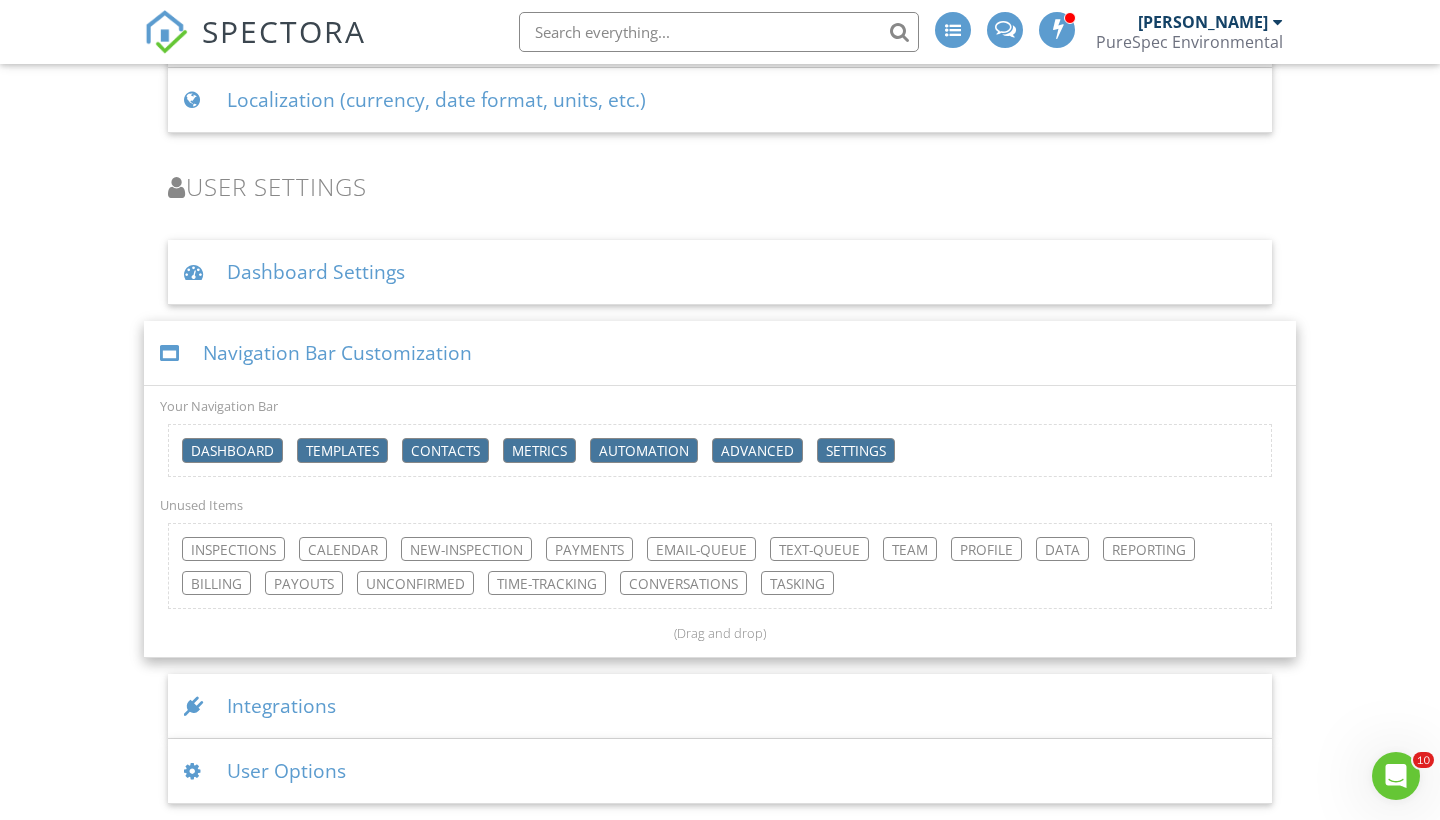 click on "inspections" at bounding box center (233, 549) 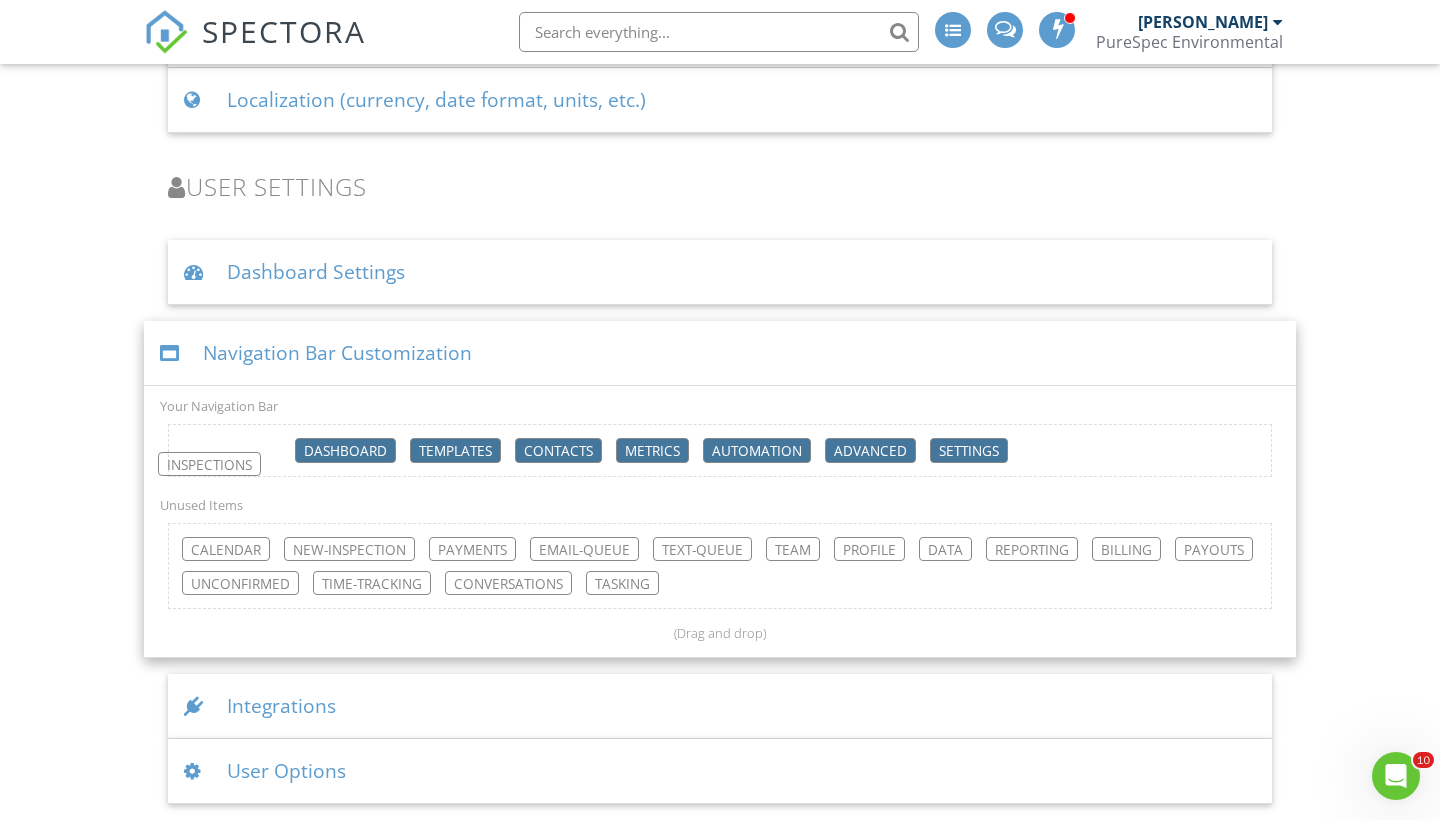 drag, startPoint x: 231, startPoint y: 550, endPoint x: 207, endPoint y: 457, distance: 96.04687 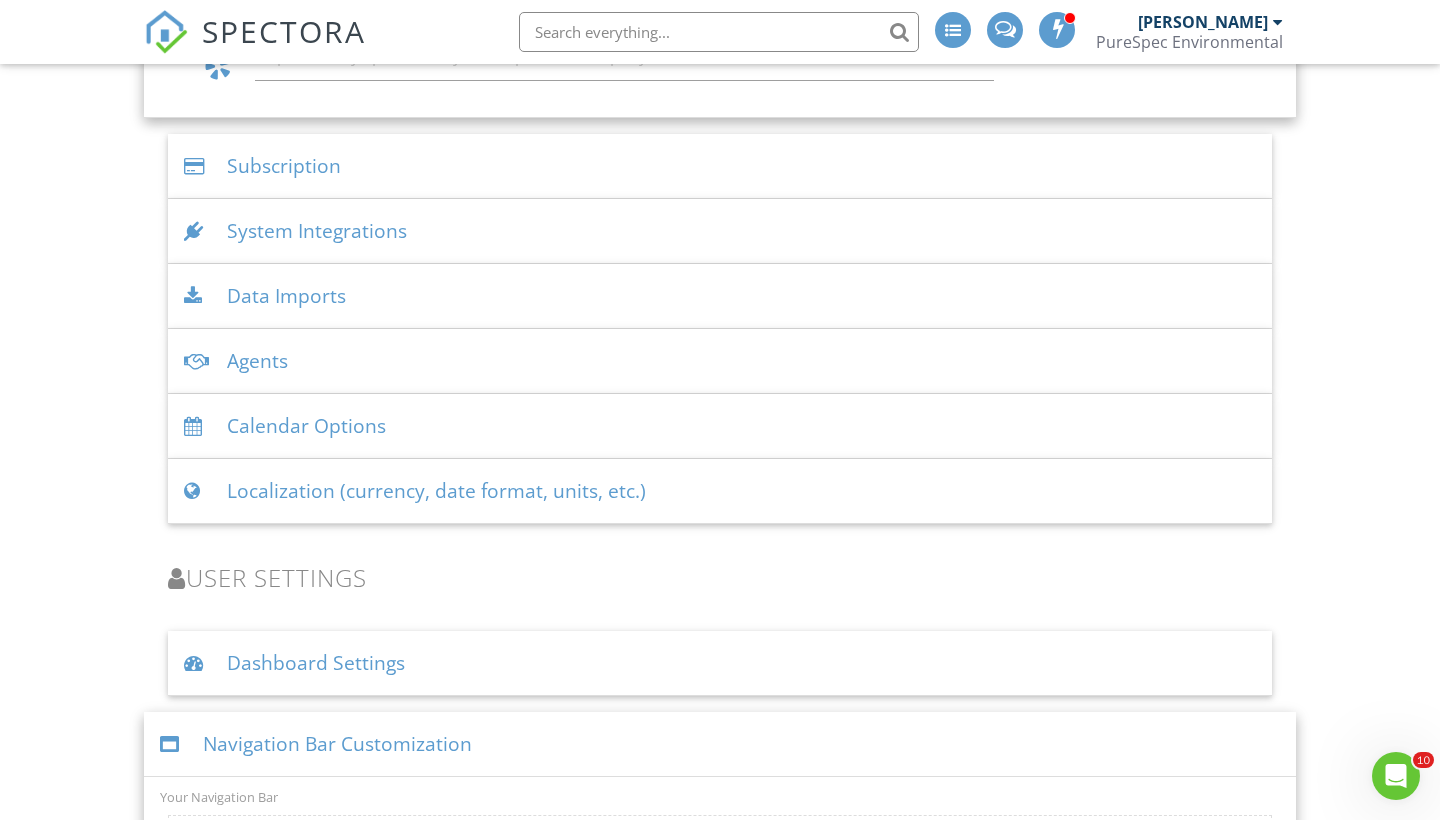 scroll, scrollTop: 3789, scrollLeft: 0, axis: vertical 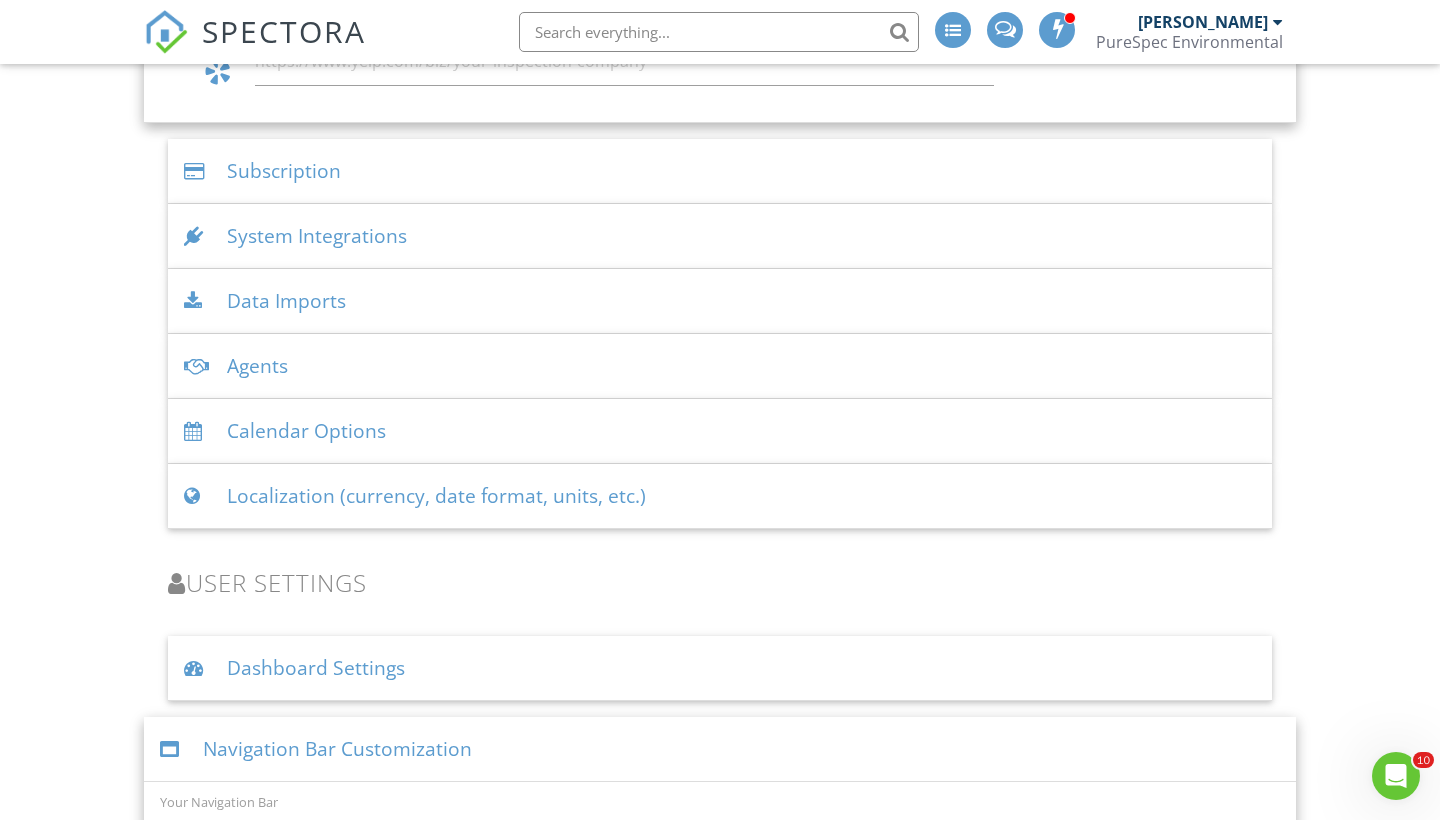 click on "System Integrations" at bounding box center (720, 236) 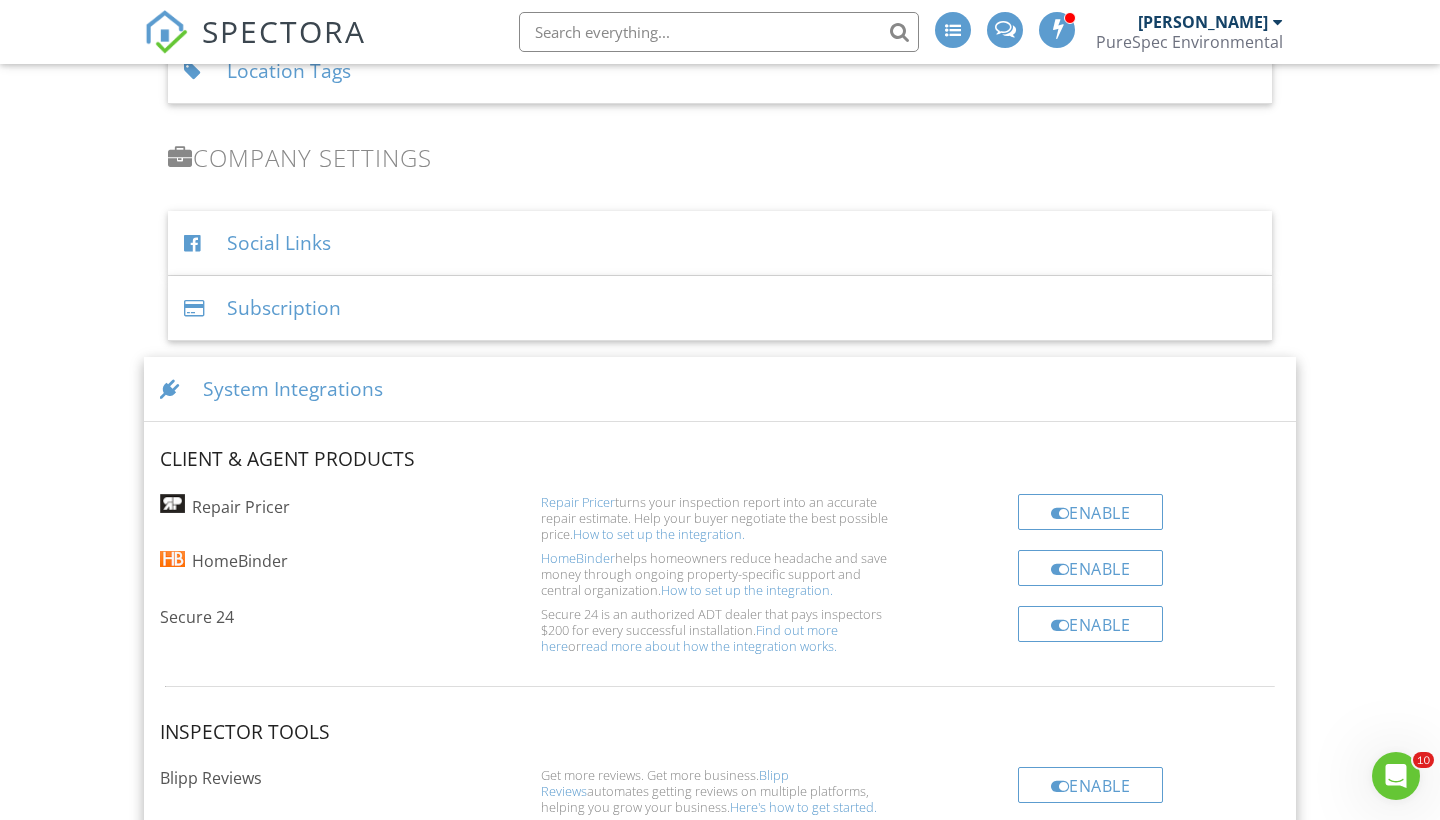 scroll, scrollTop: 3084, scrollLeft: 0, axis: vertical 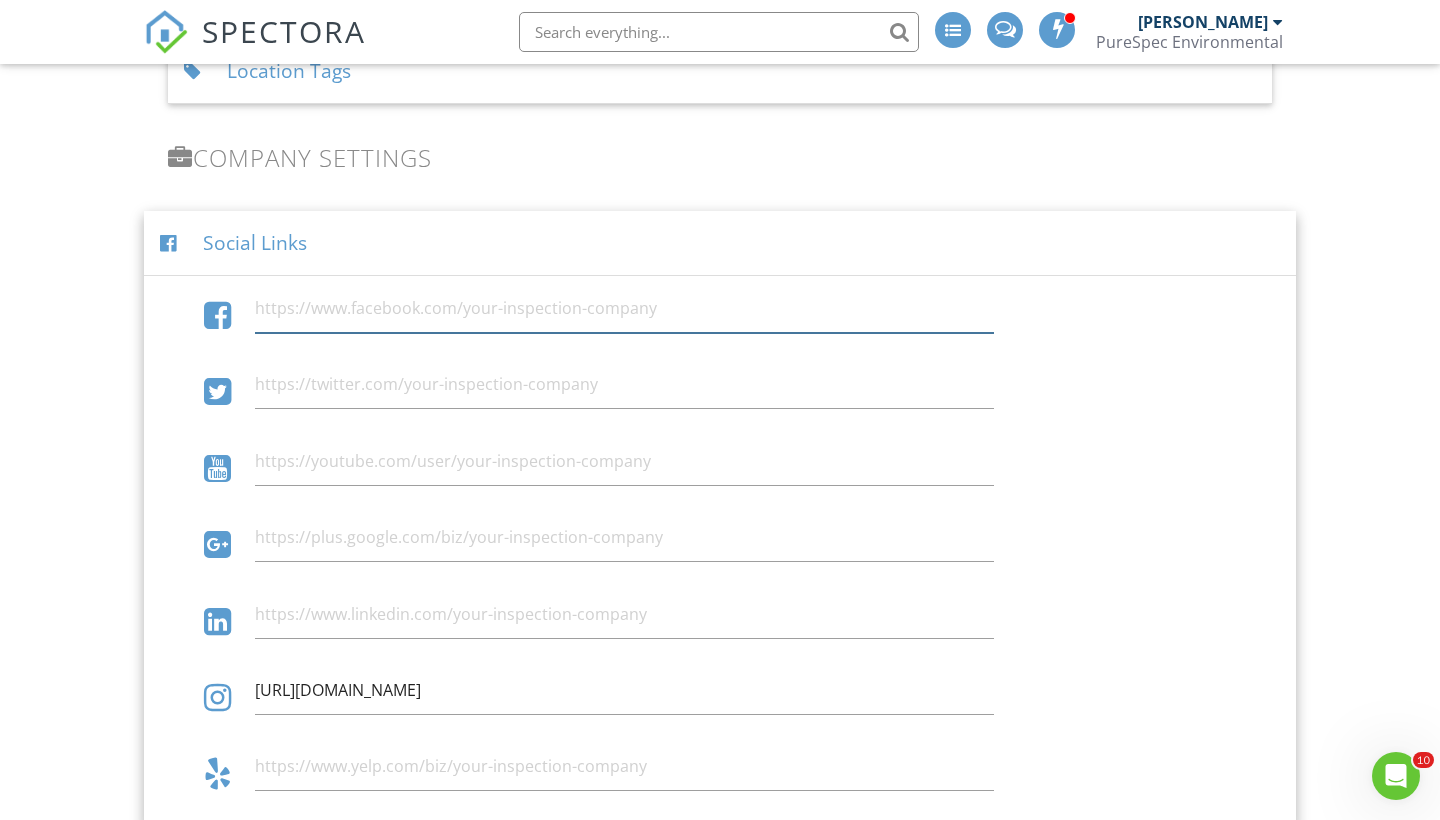 click at bounding box center [624, 308] 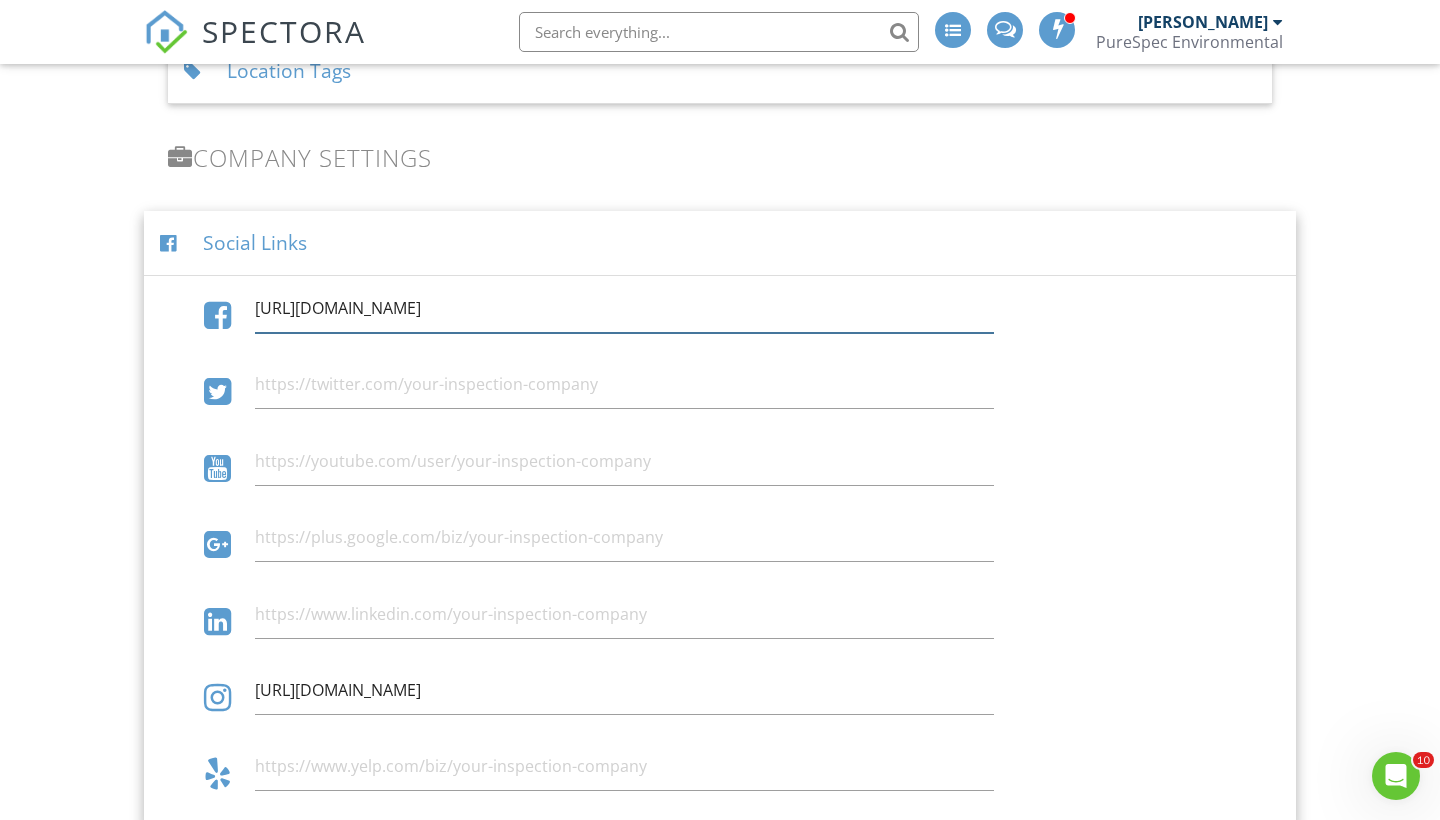 type on "https://www.facebook.com/profile.php?id=61577929931357" 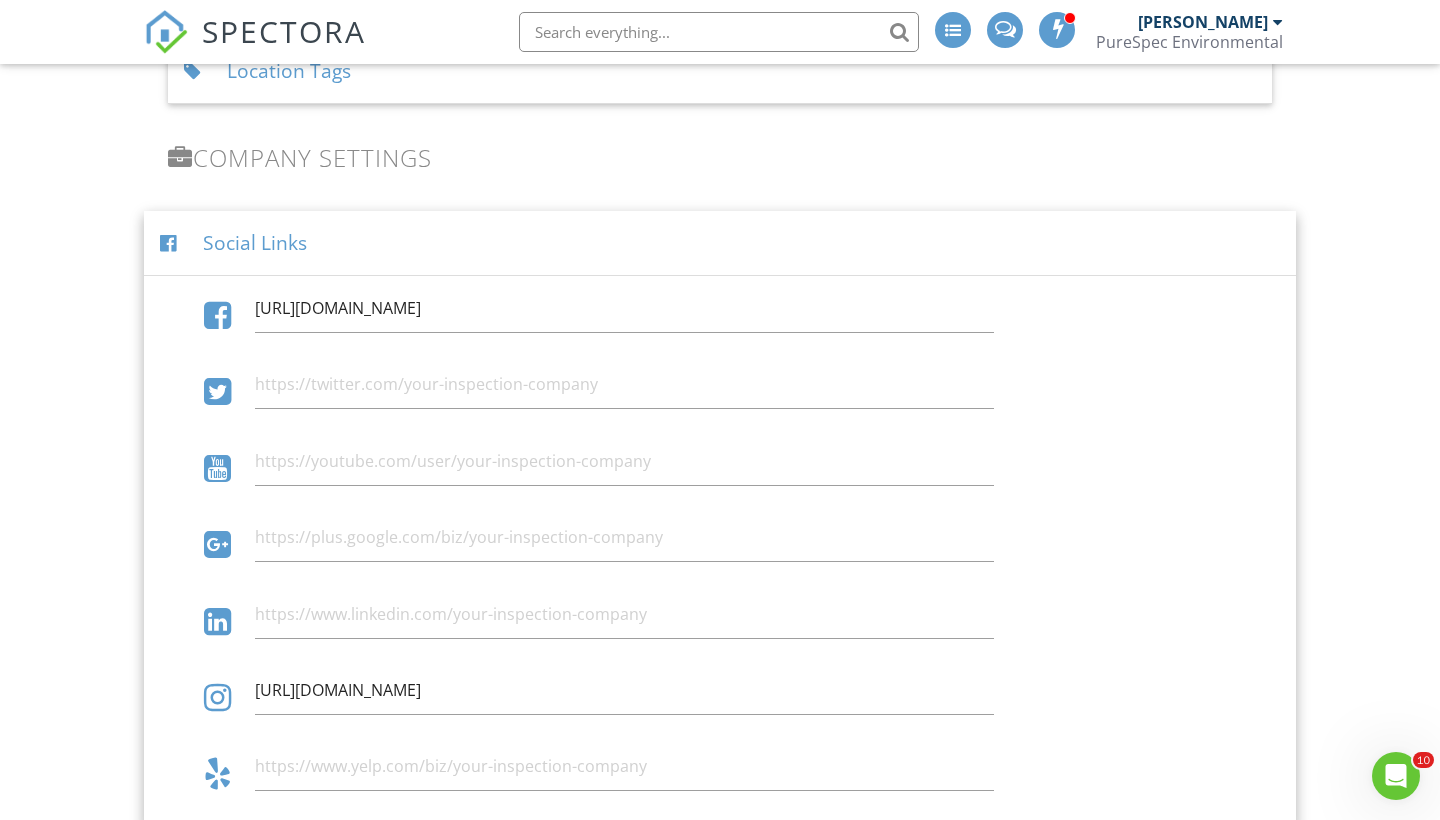click on "Social Links" at bounding box center [720, 243] 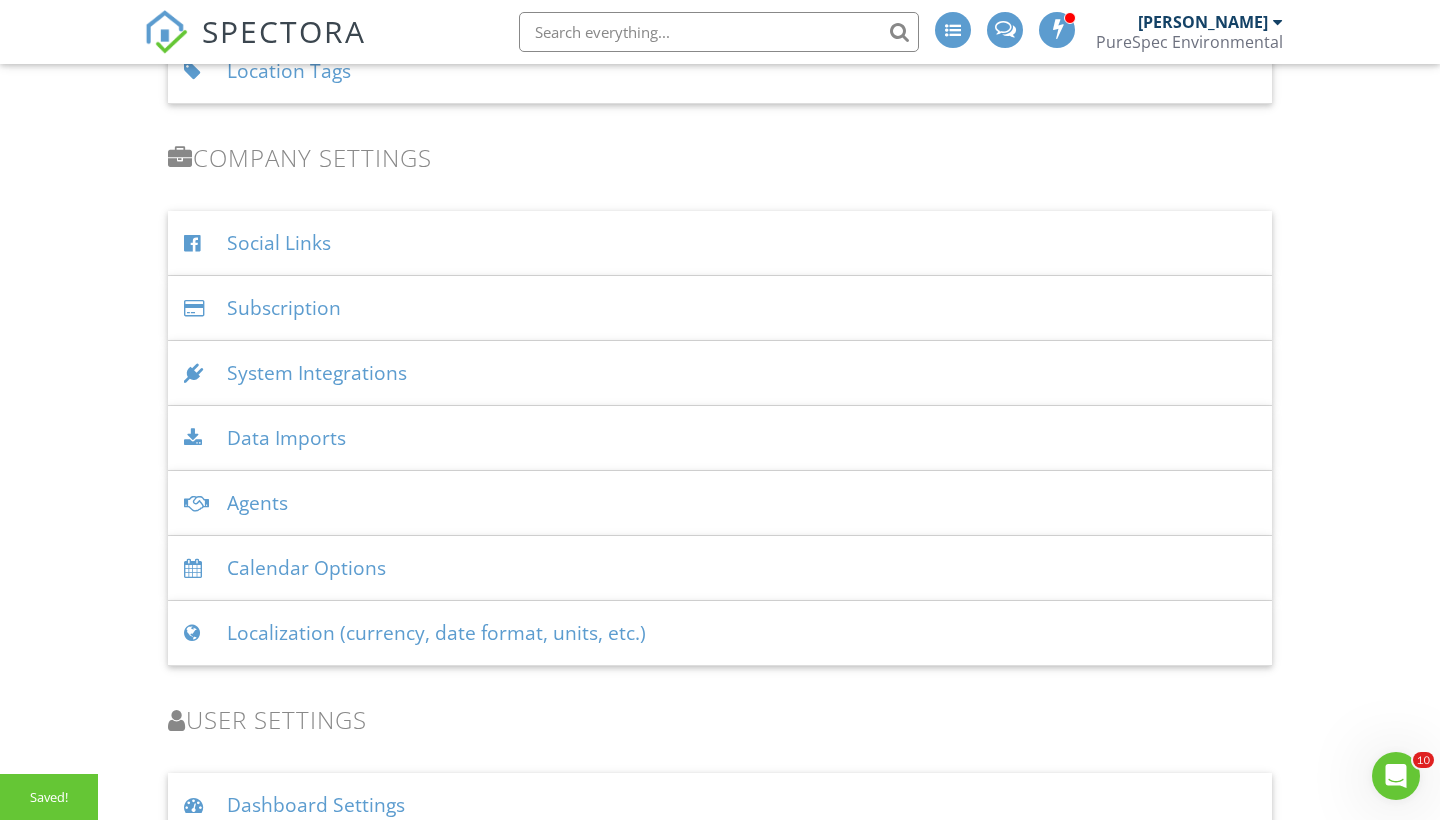 click on "Social Links" at bounding box center (720, 243) 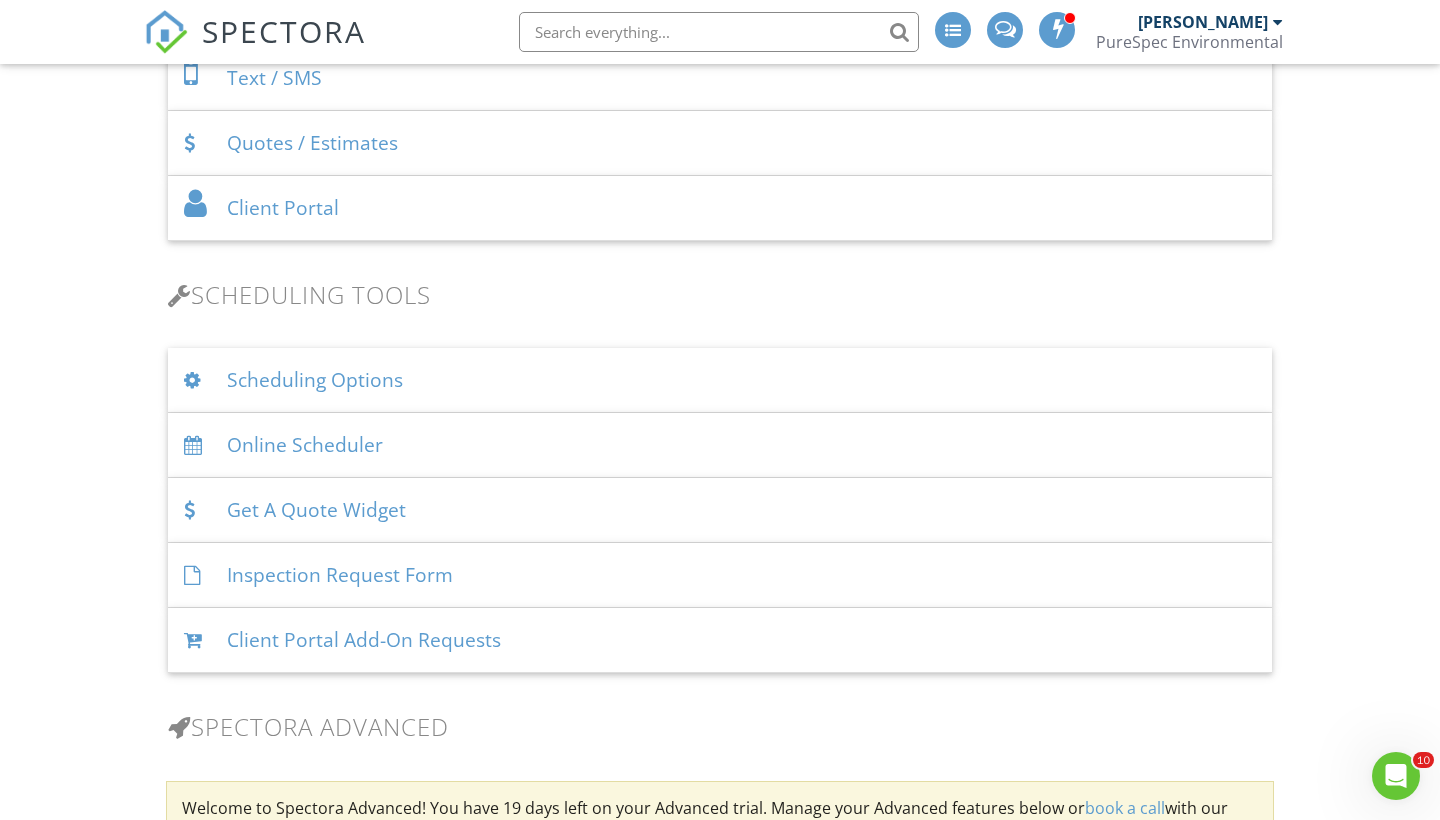 scroll, scrollTop: 1099, scrollLeft: 0, axis: vertical 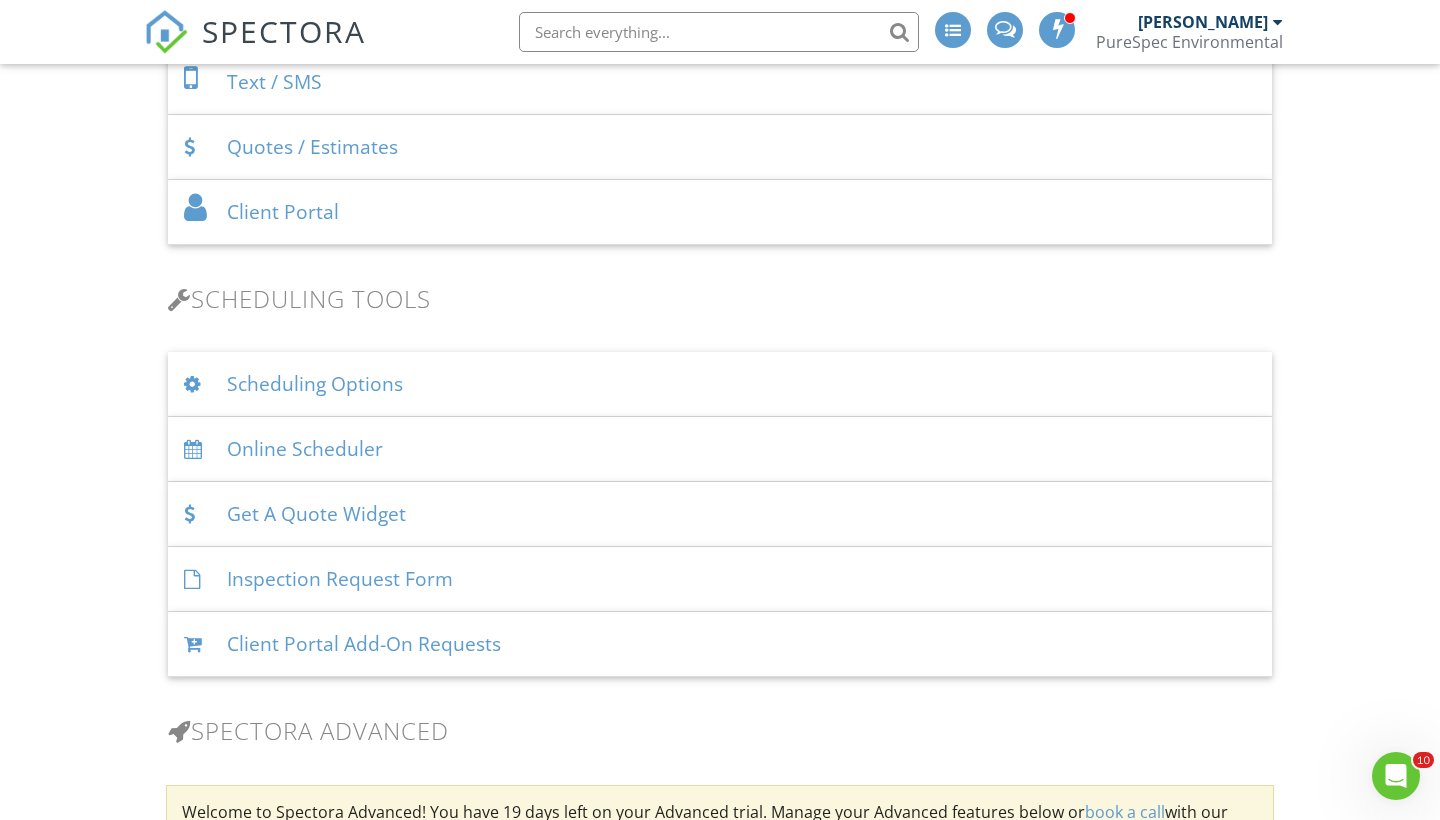 click on "Scheduling Options" at bounding box center [720, 384] 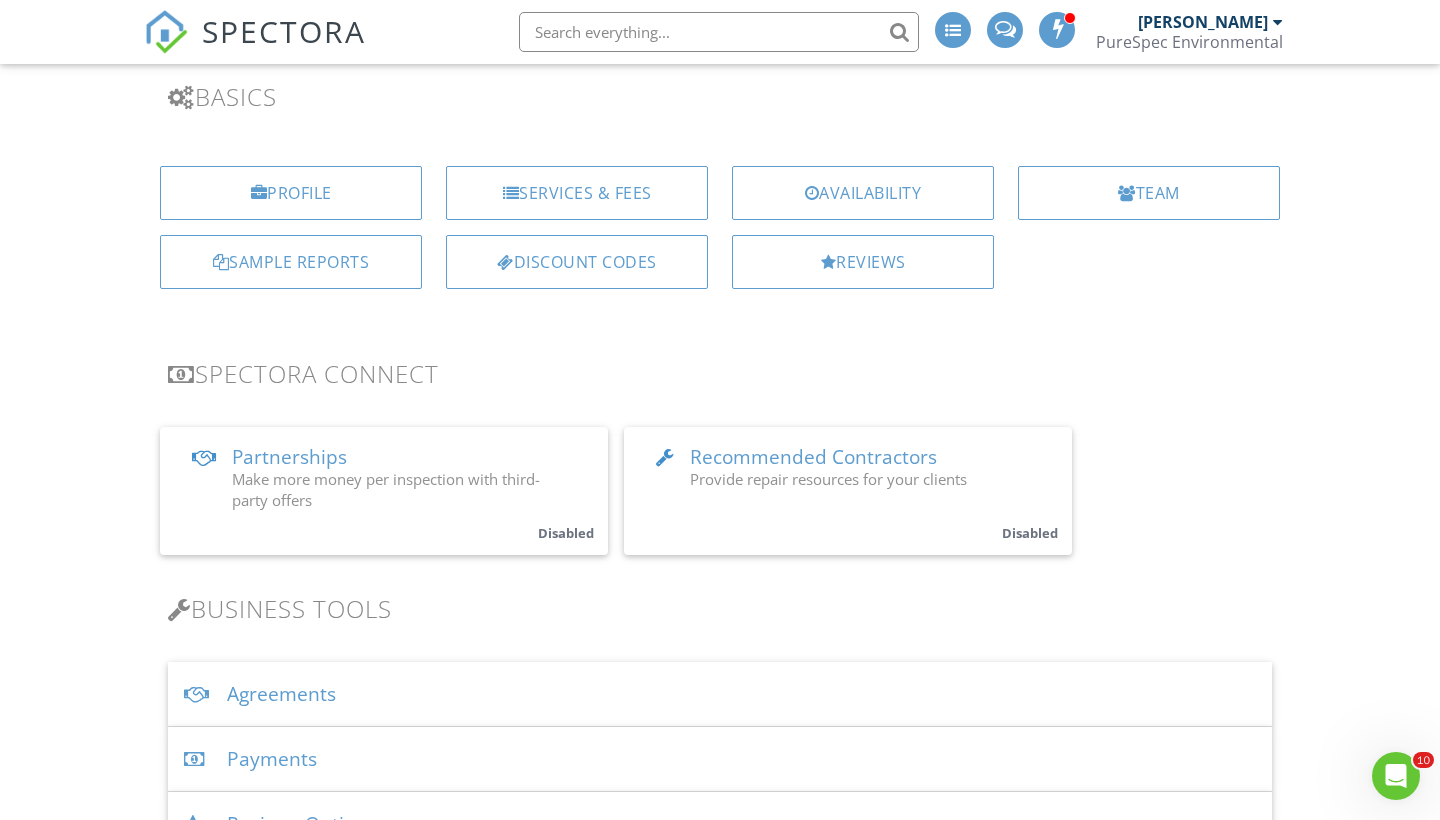 scroll, scrollTop: 161, scrollLeft: 0, axis: vertical 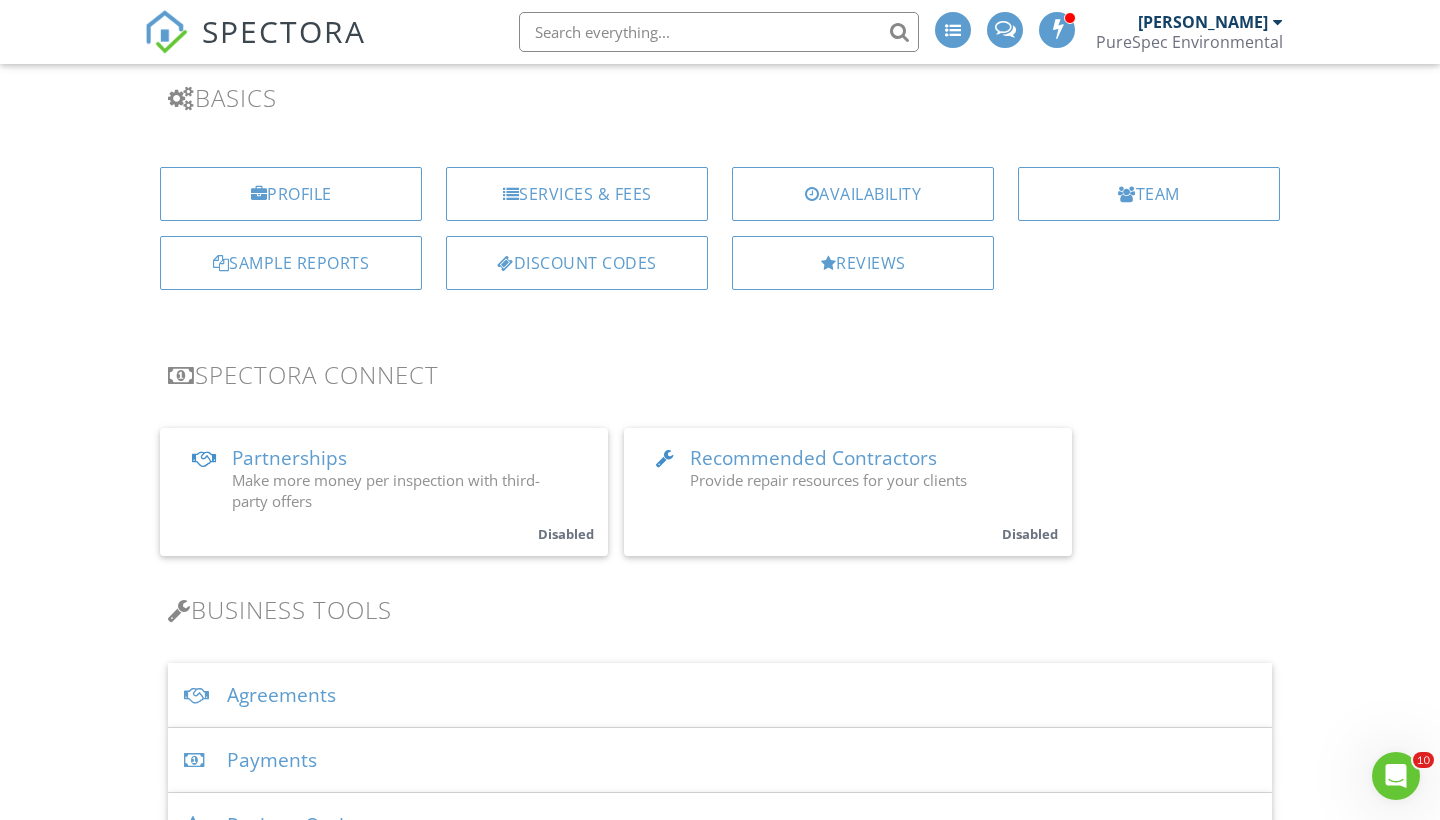 click on "Recommended Contractors" at bounding box center [813, 458] 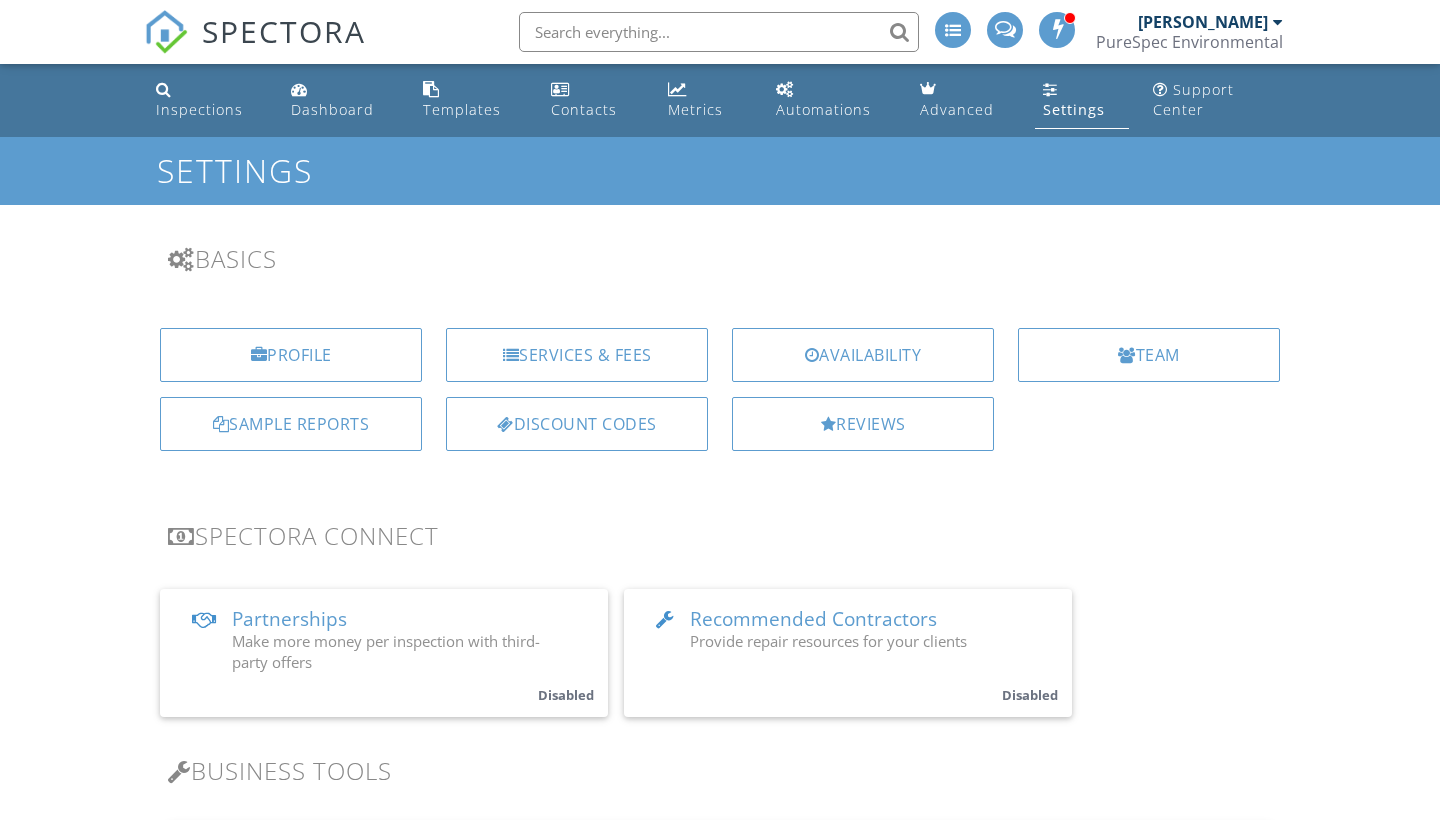 scroll, scrollTop: 0, scrollLeft: 0, axis: both 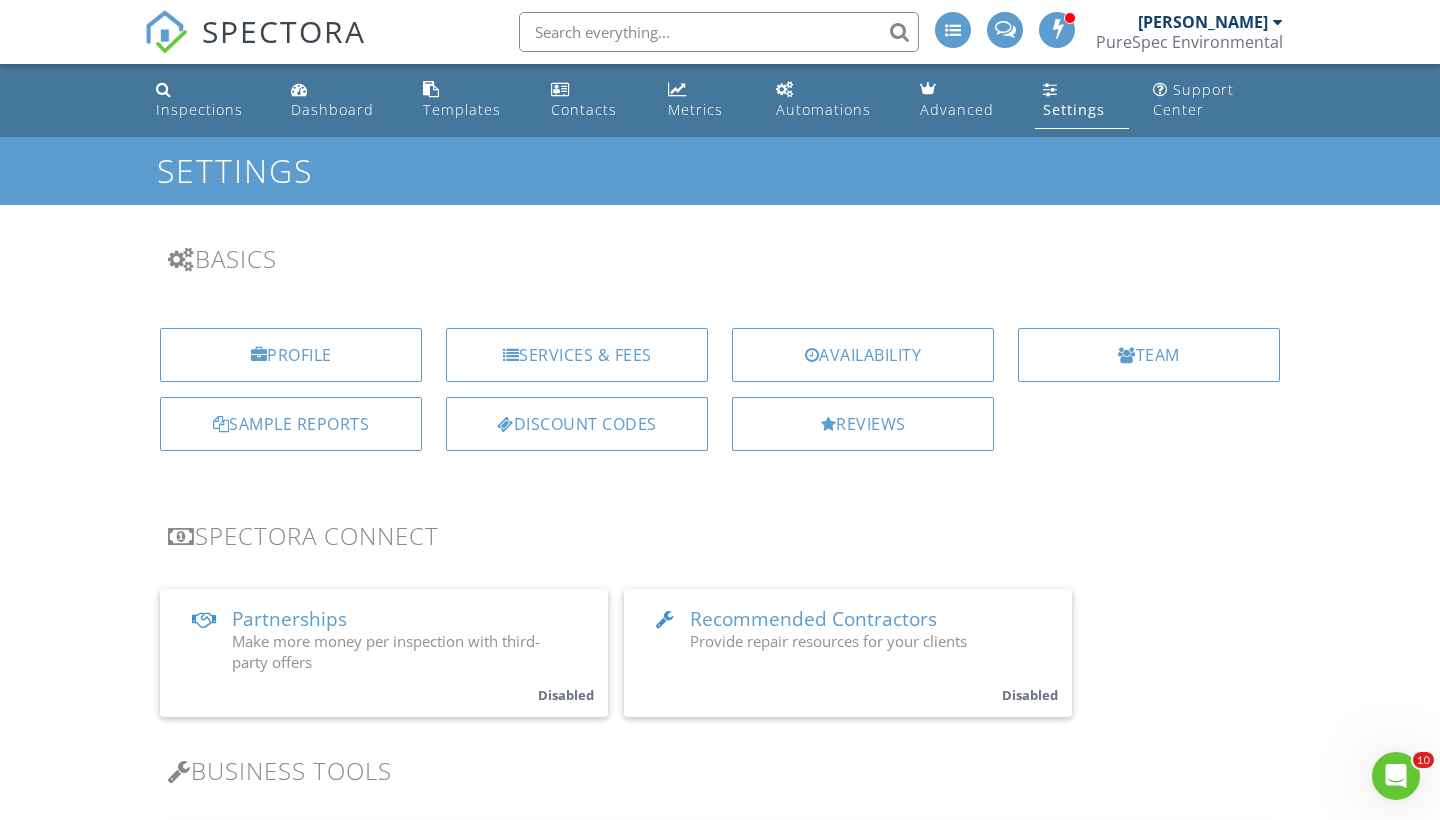 click on "Make more money per inspection with third-party offers" at bounding box center (386, 651) 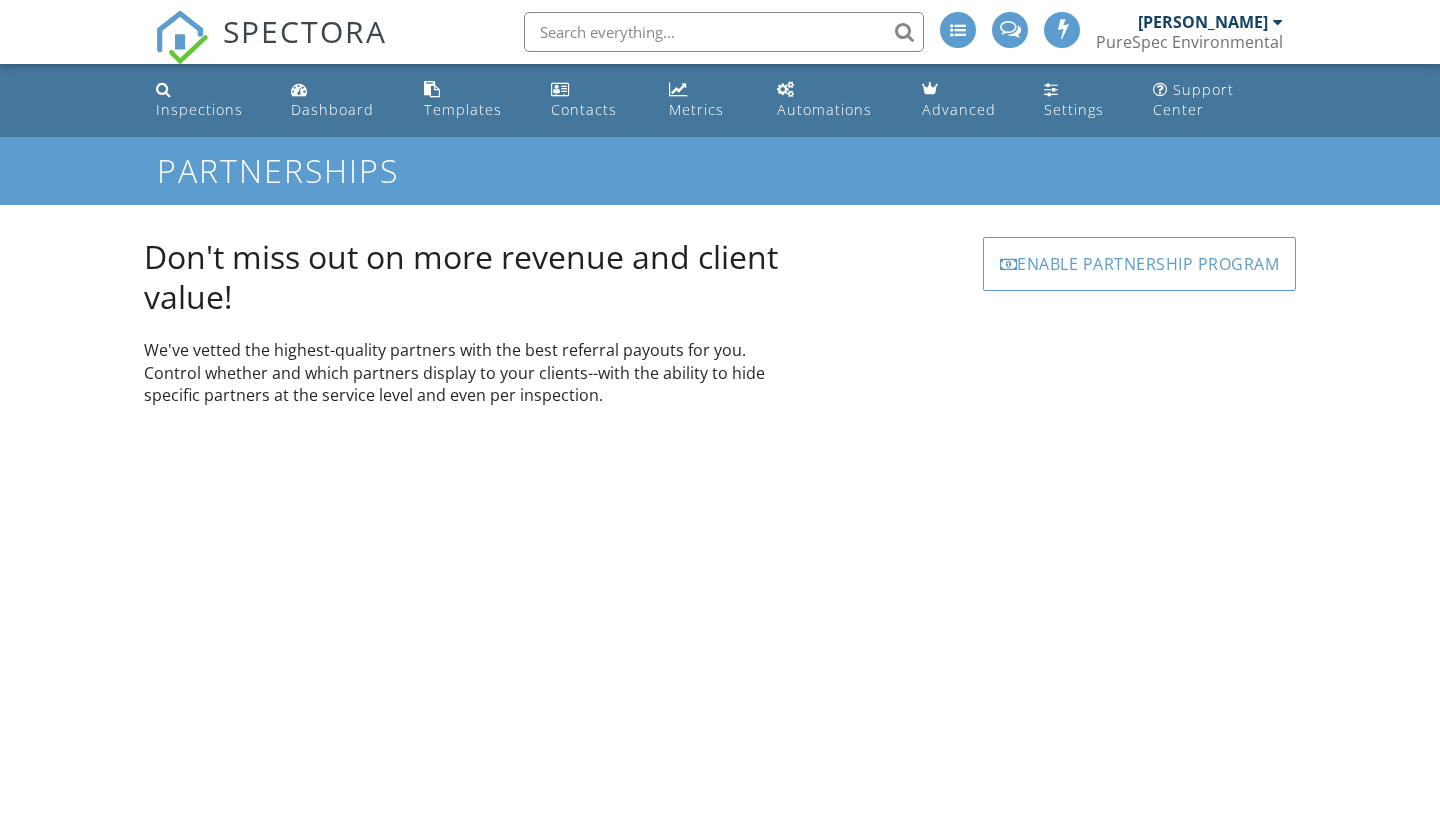 scroll, scrollTop: 0, scrollLeft: 0, axis: both 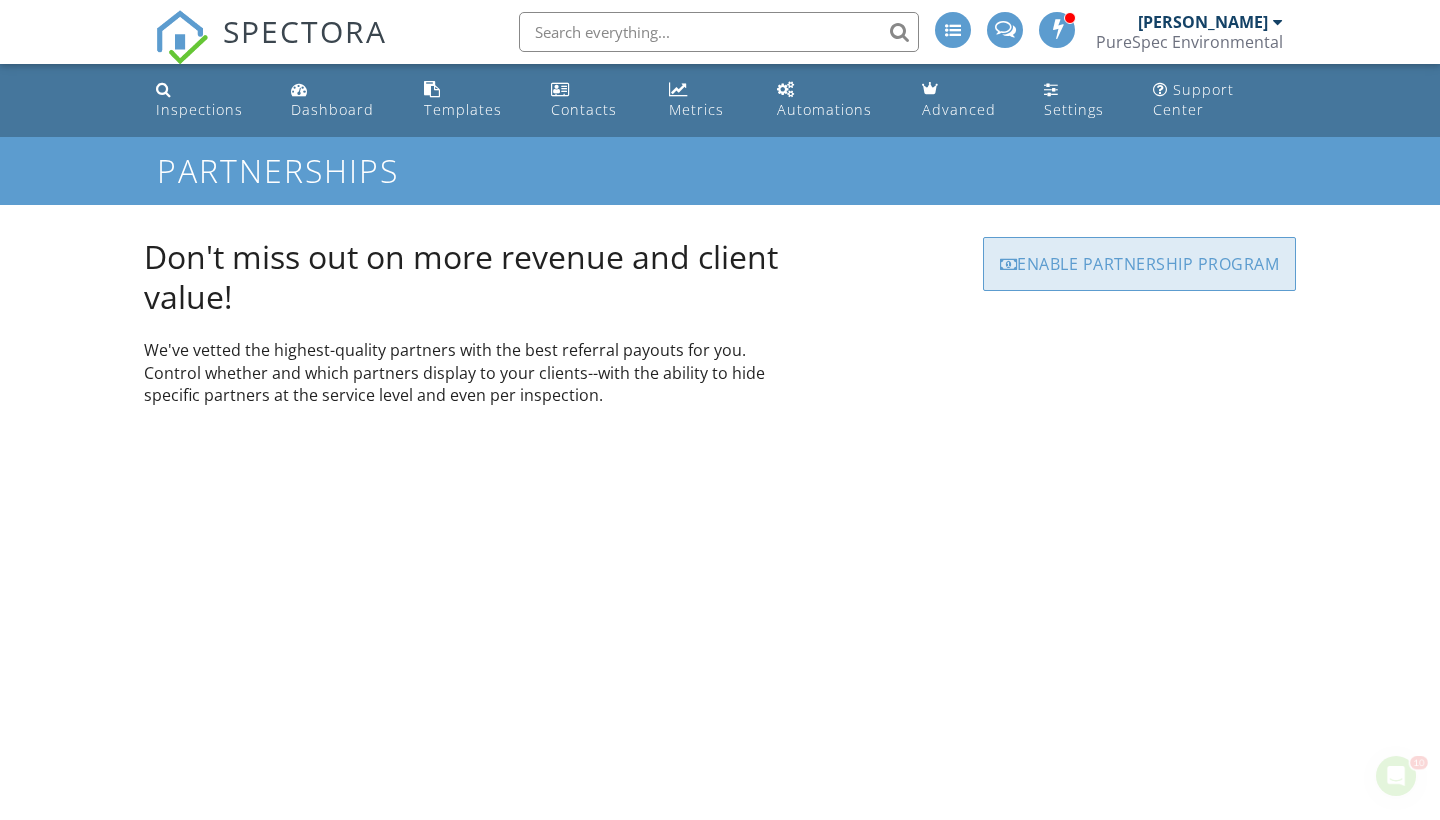 click on "Enable Partnership Program" at bounding box center [1140, 264] 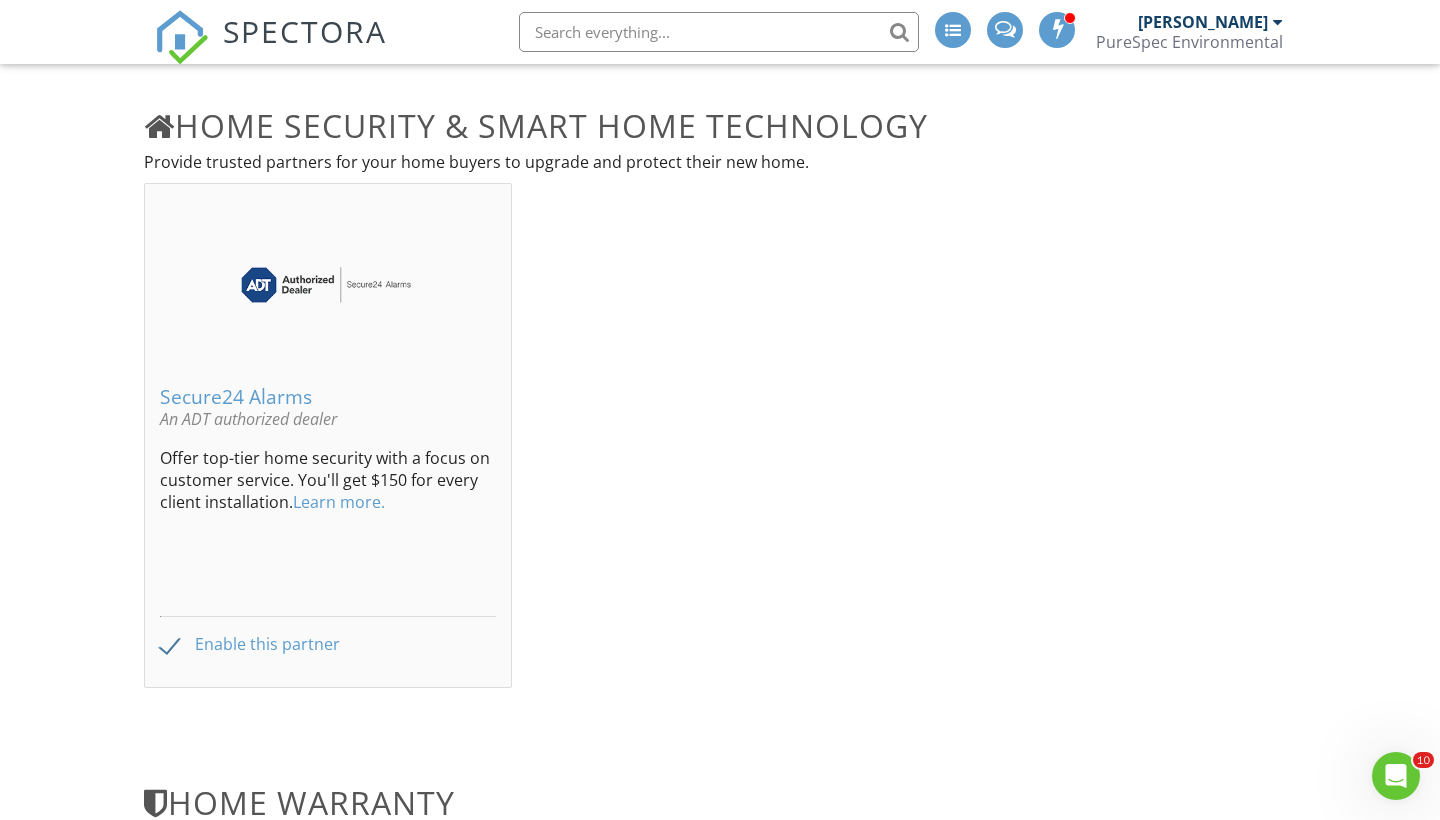 scroll, scrollTop: 1171, scrollLeft: 0, axis: vertical 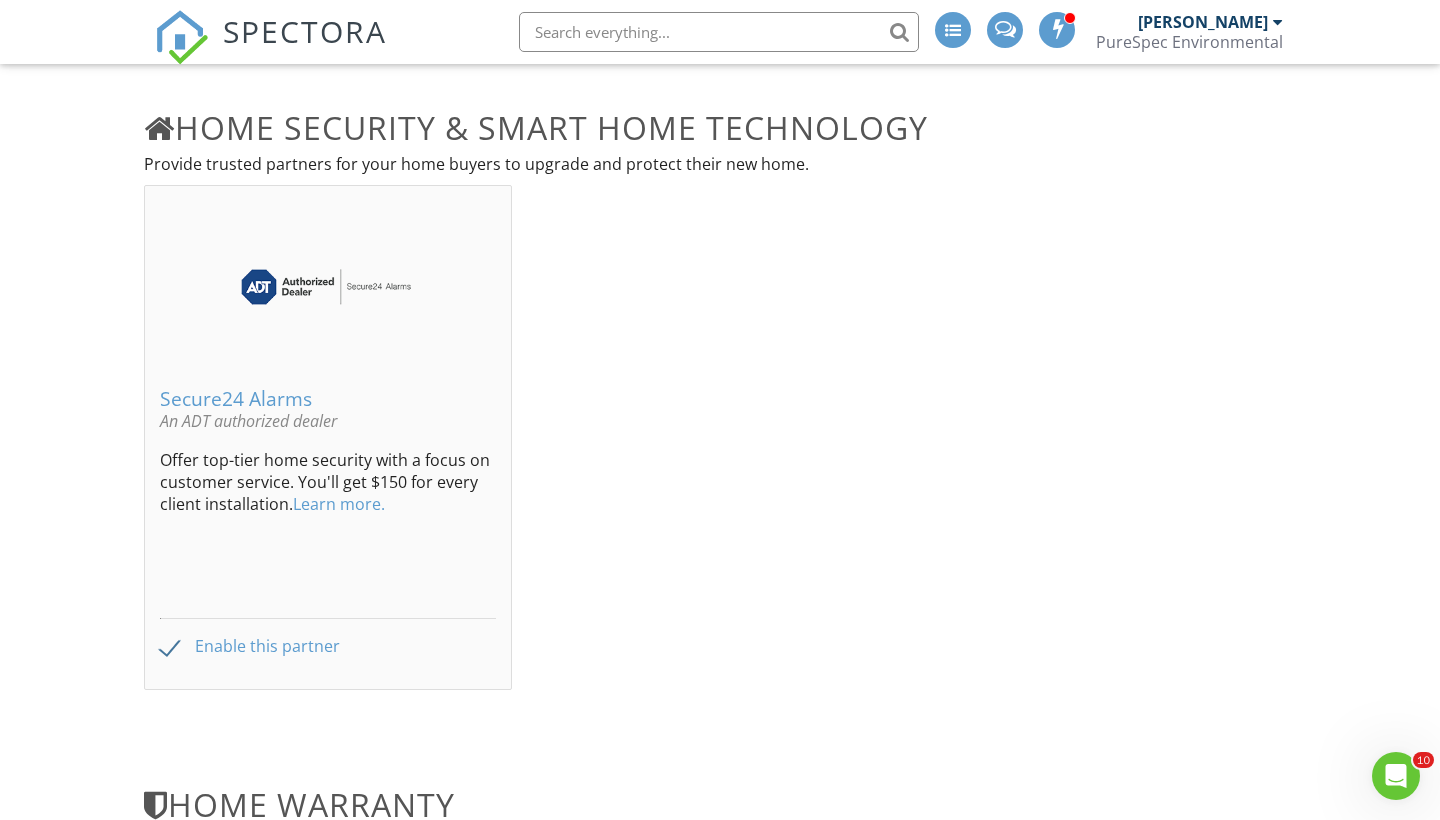 click on "Secure24 Alarms
An ADT authorized dealer
Offer top-tier home security with a focus on customer service. You'll get $150 for every client installation.
Learn more.
Enable this partner" at bounding box center [720, 447] 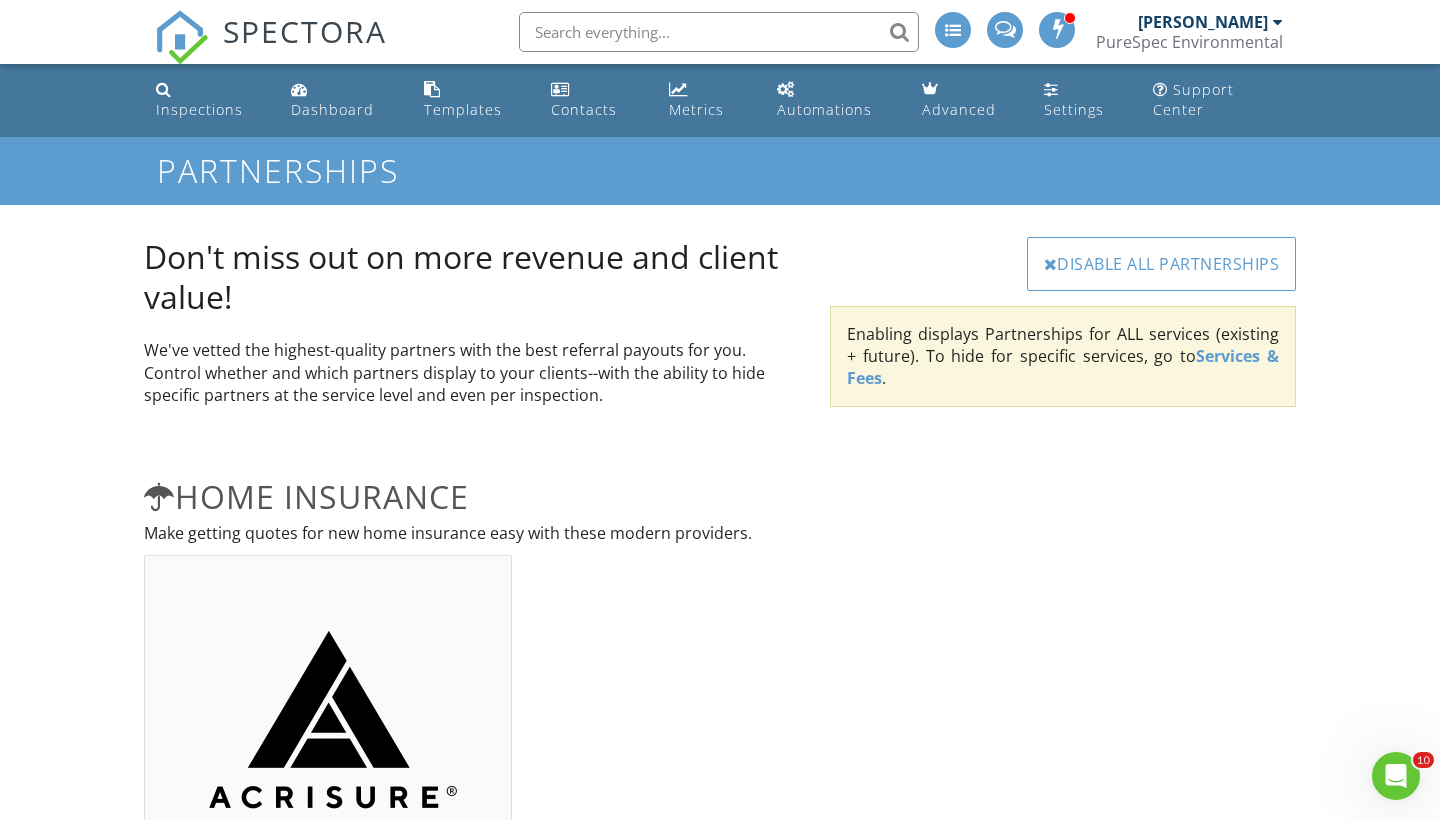 scroll, scrollTop: 0, scrollLeft: 0, axis: both 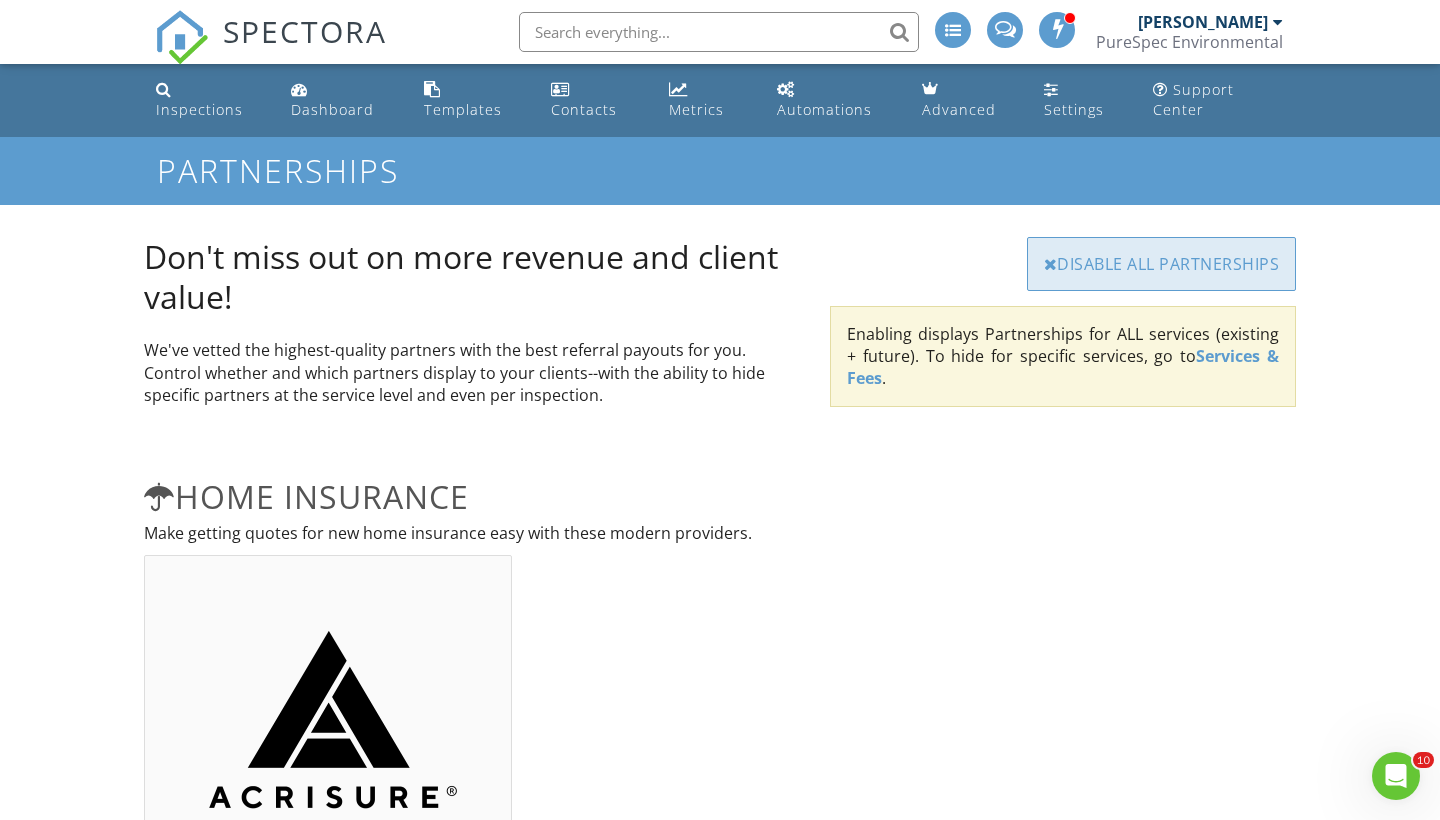 click on "Disable All Partnerships" at bounding box center (1162, 264) 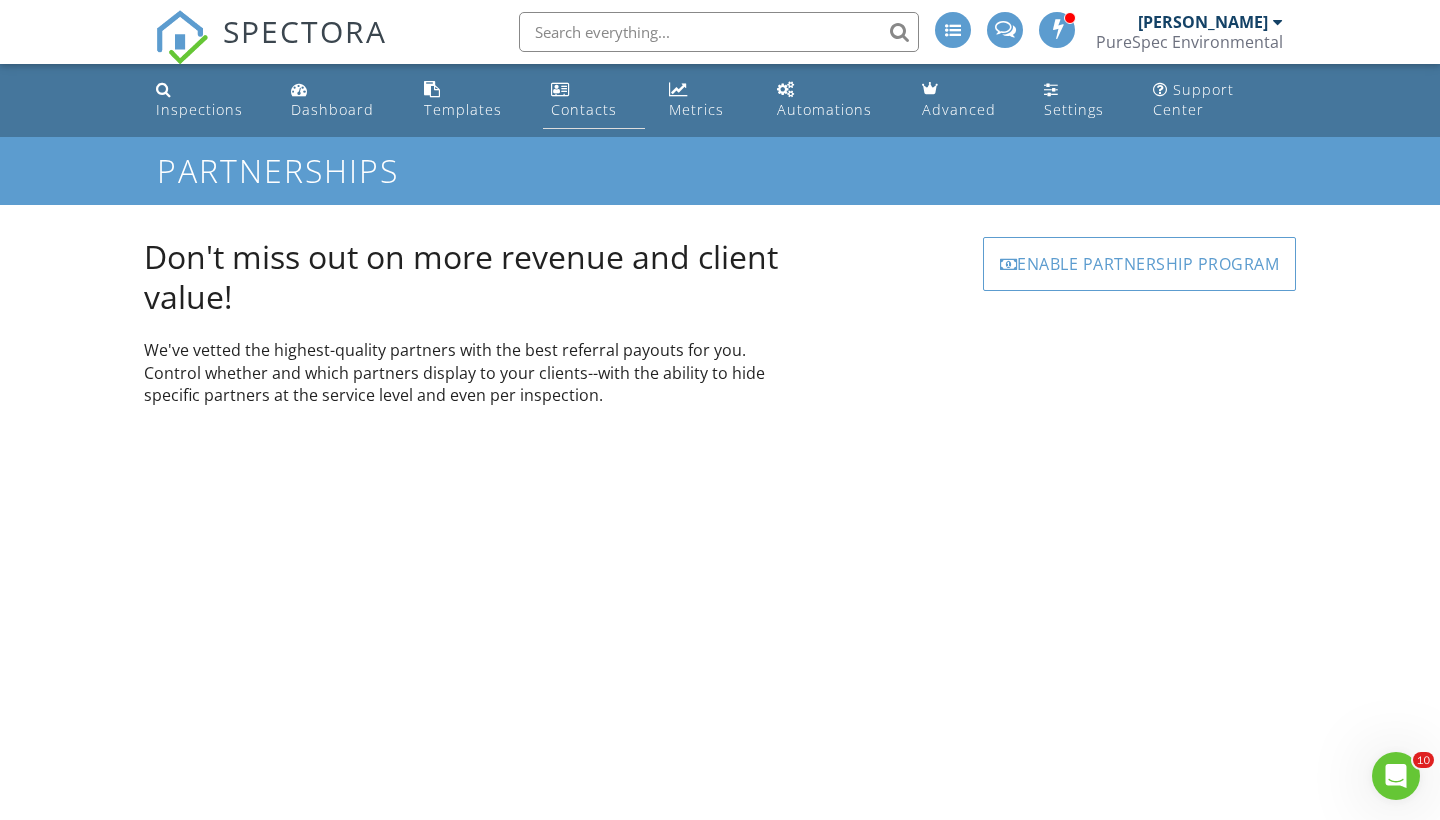 click at bounding box center [560, 89] 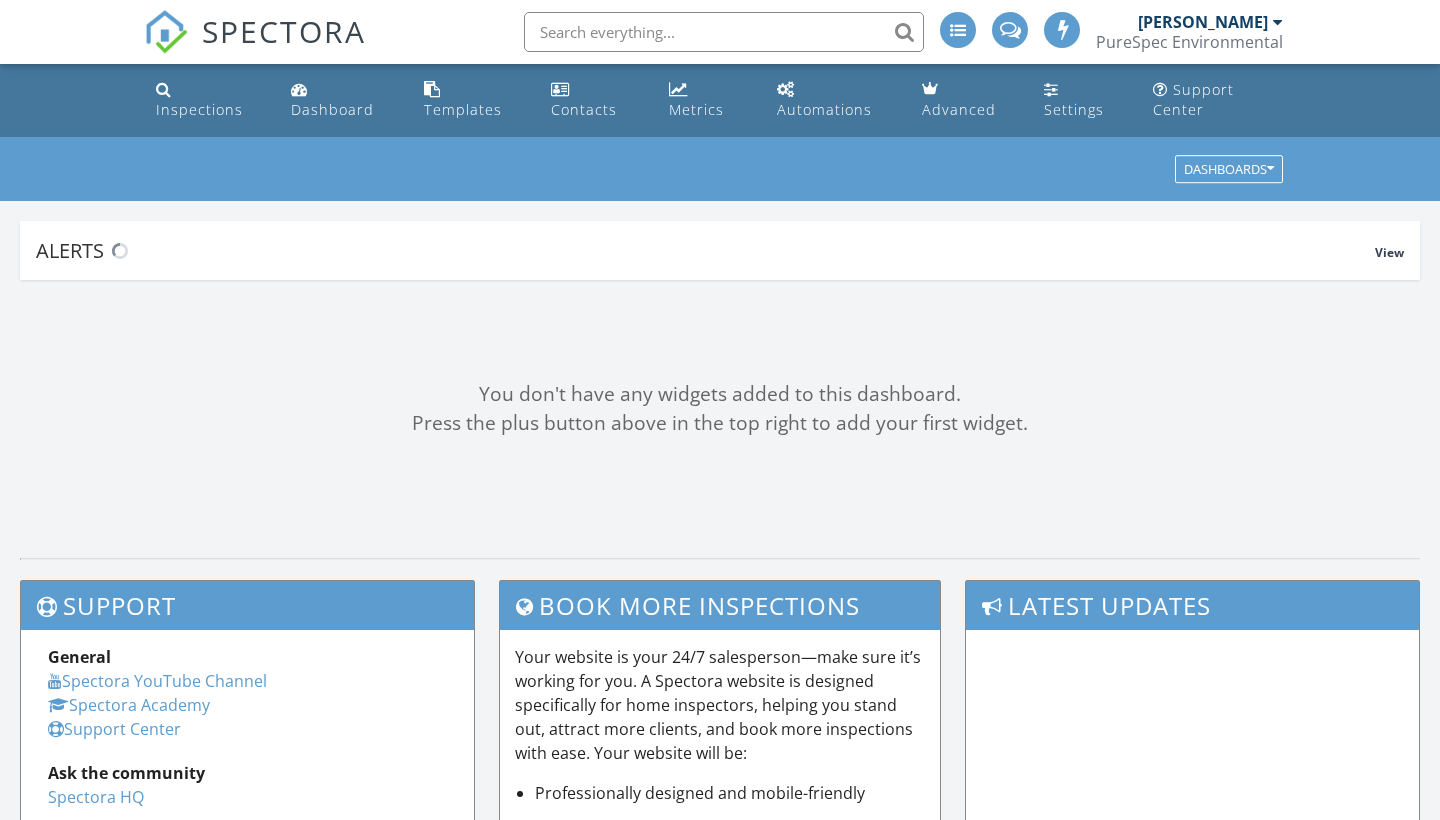 scroll, scrollTop: 0, scrollLeft: 0, axis: both 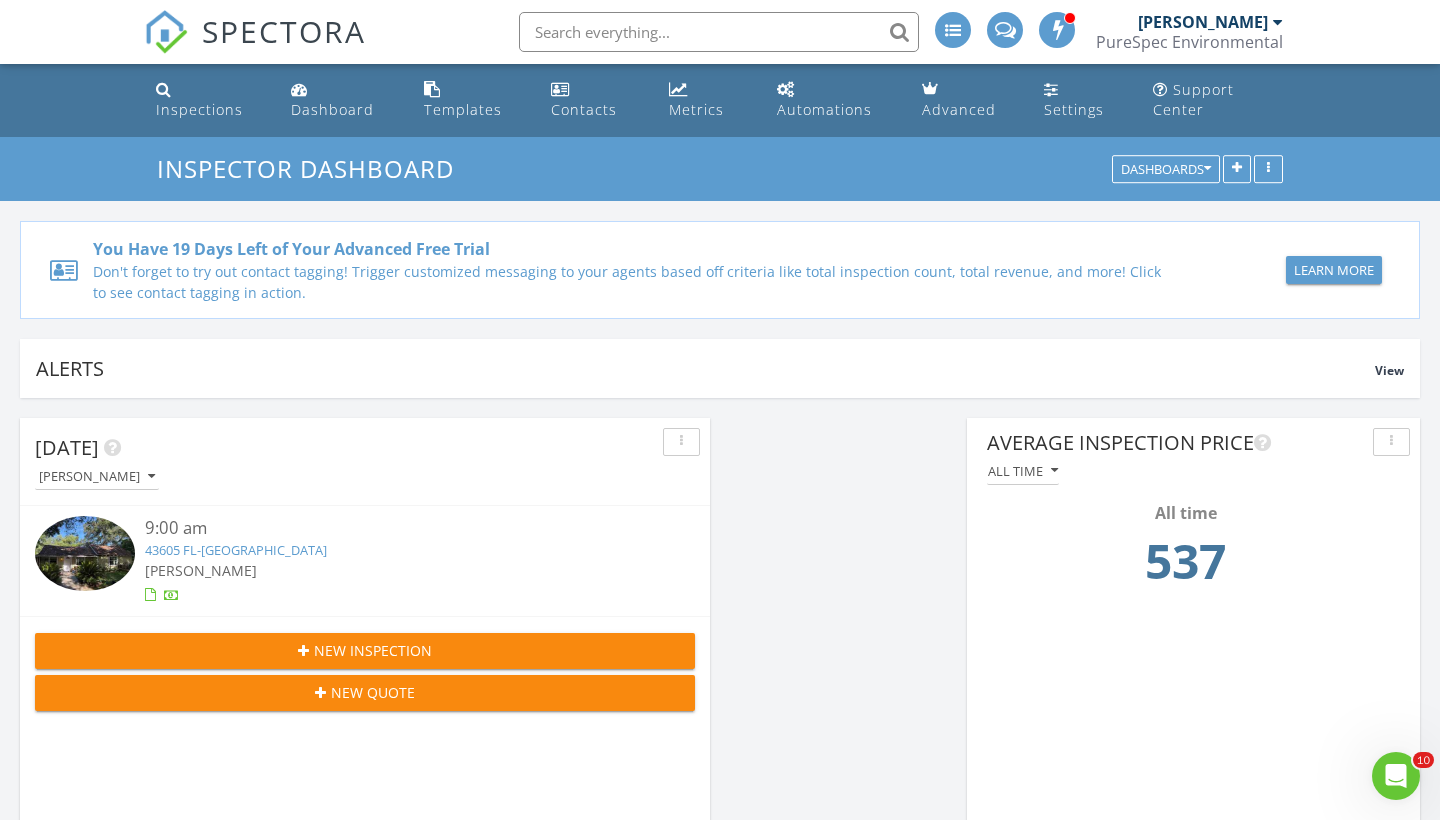 click on "[PERSON_NAME]" at bounding box center [1203, 22] 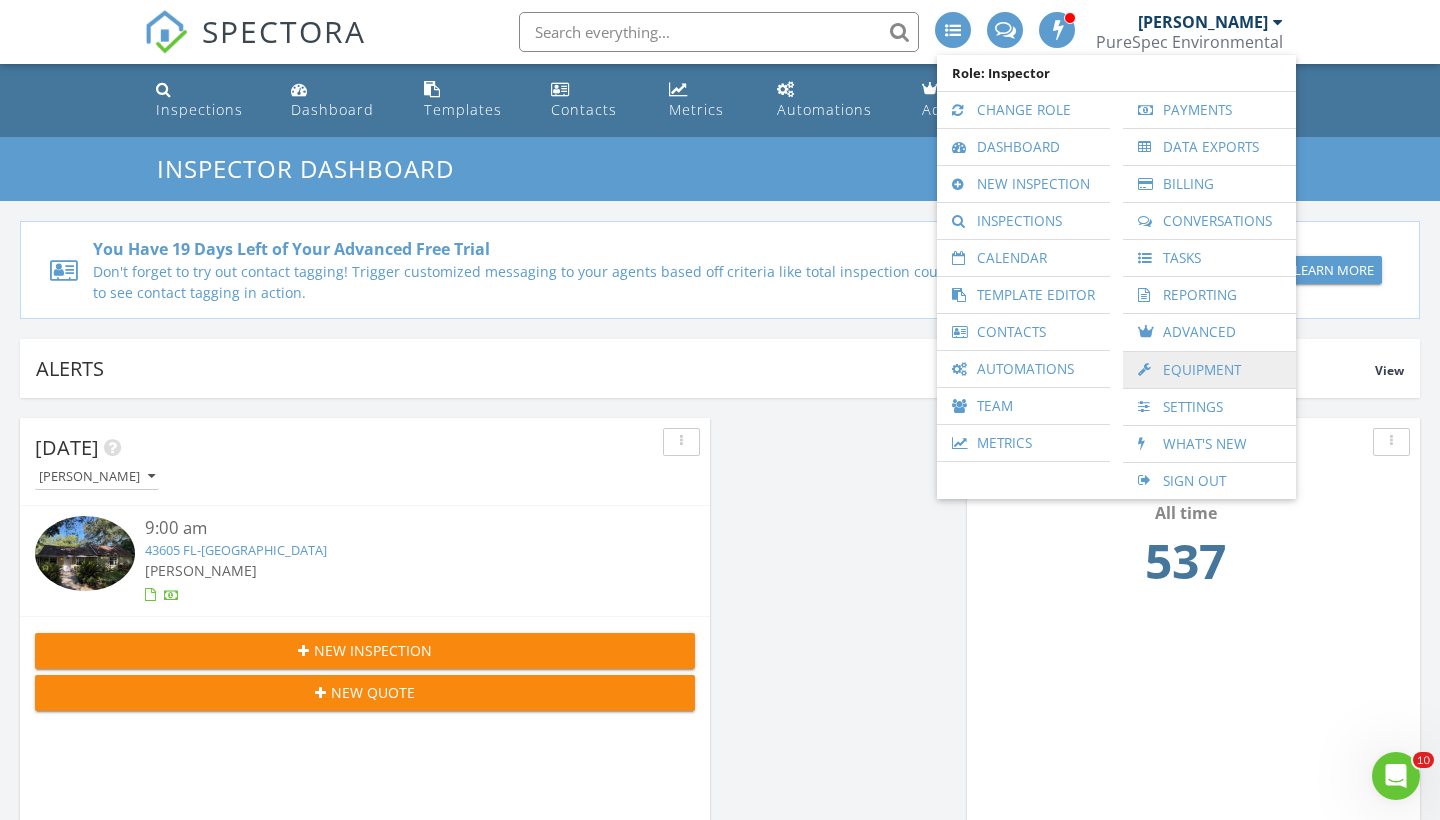 click on "Equipment" at bounding box center (1209, 370) 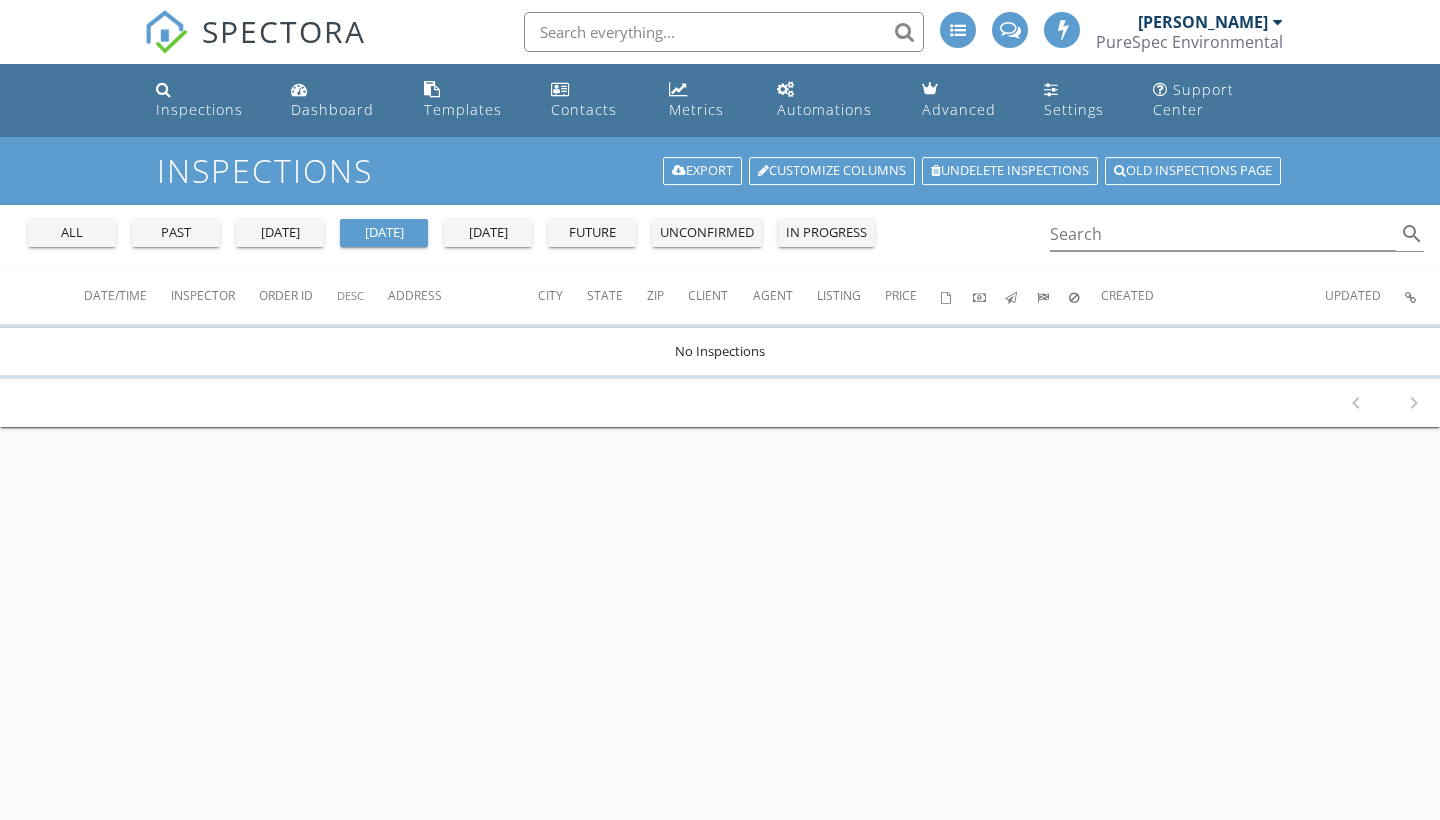 scroll, scrollTop: 0, scrollLeft: 0, axis: both 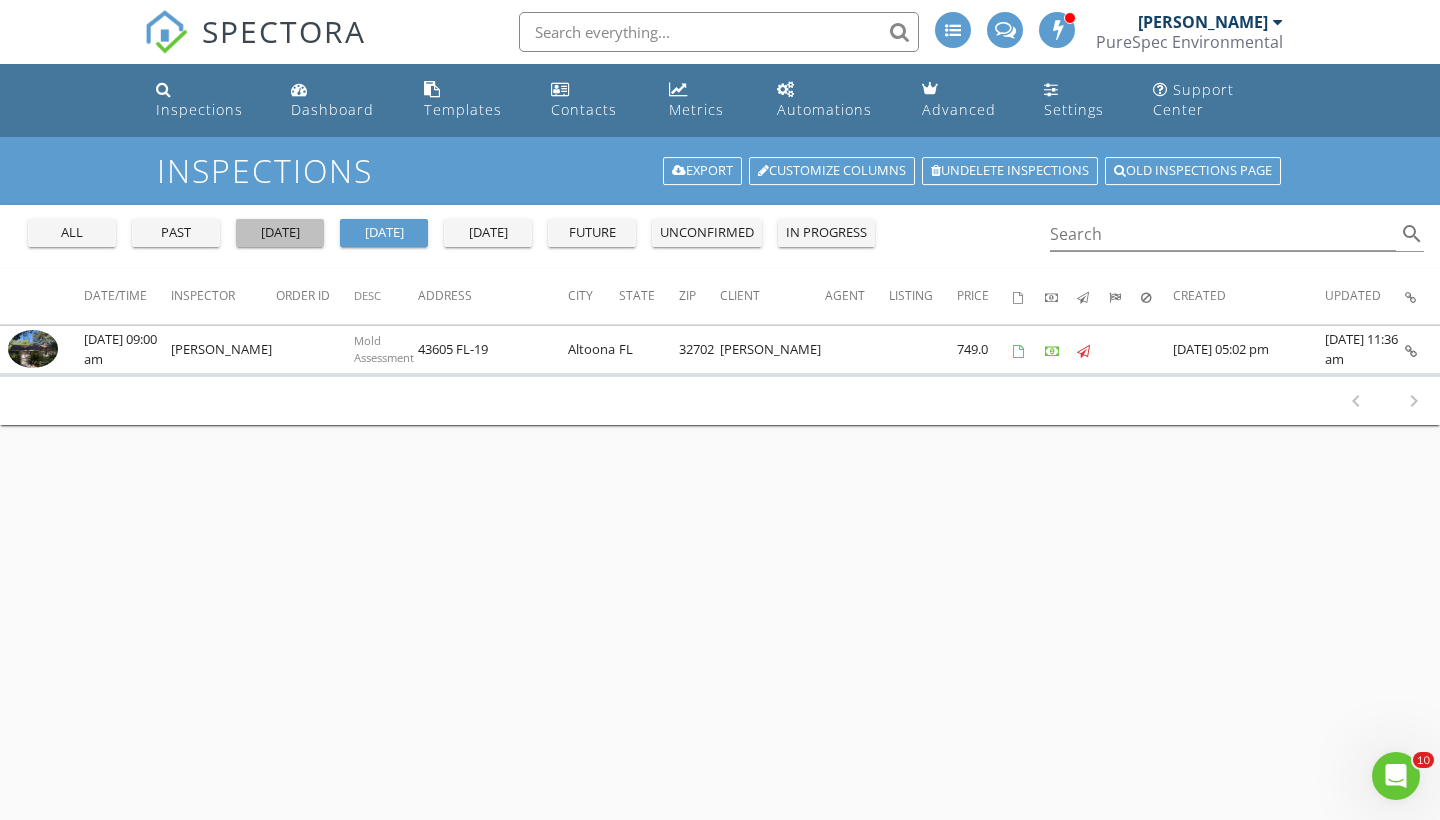 click on "[DATE]" at bounding box center (280, 233) 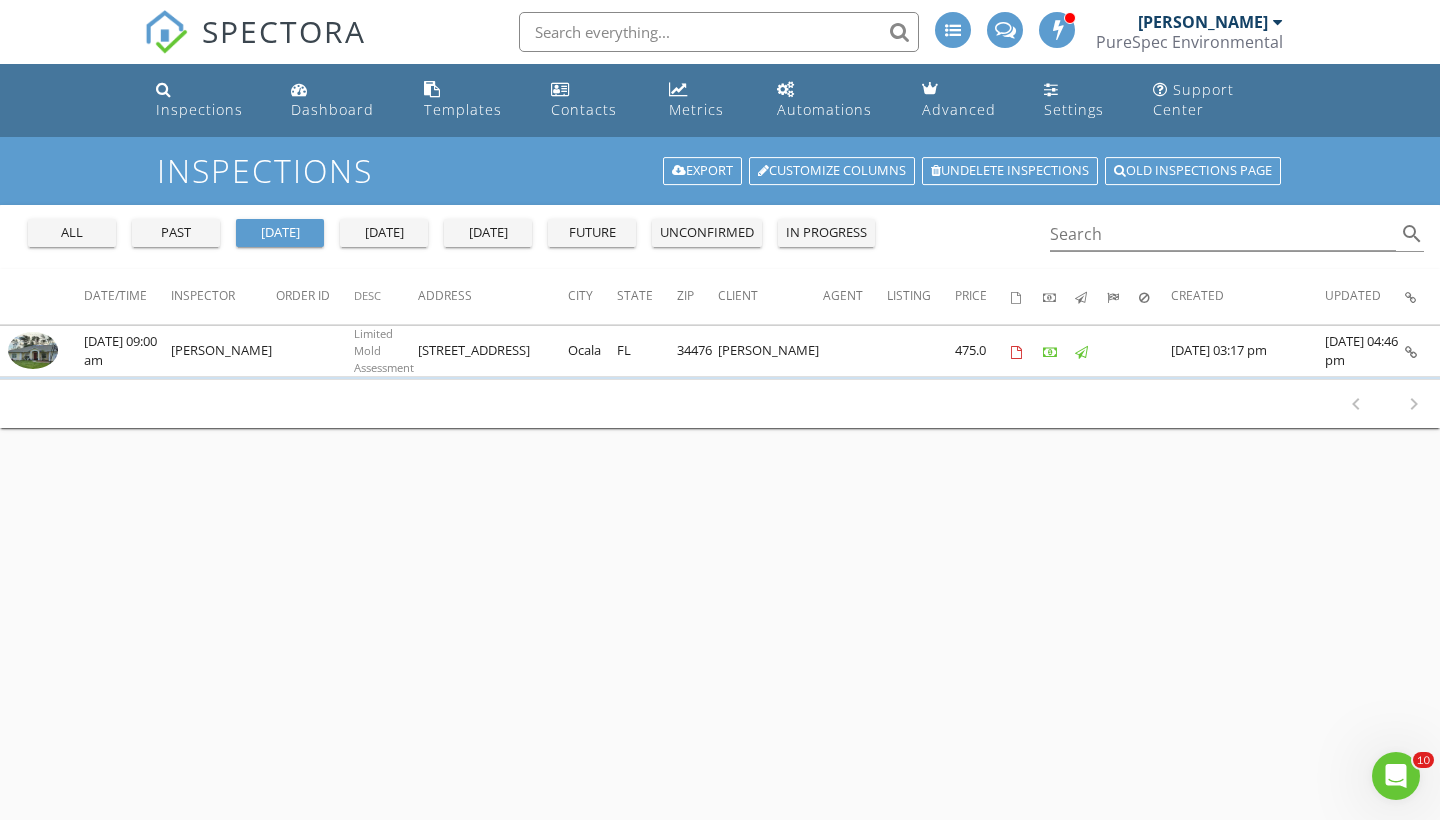 click on "[DATE]" at bounding box center (384, 233) 